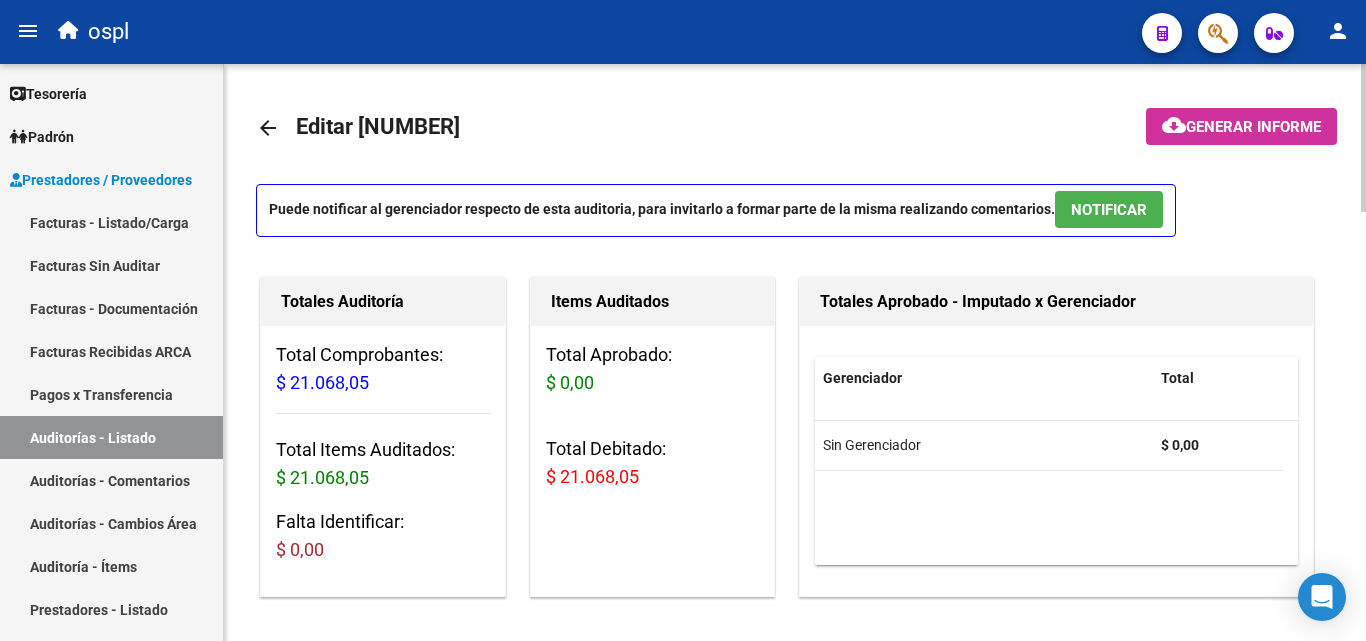 scroll, scrollTop: 0, scrollLeft: 0, axis: both 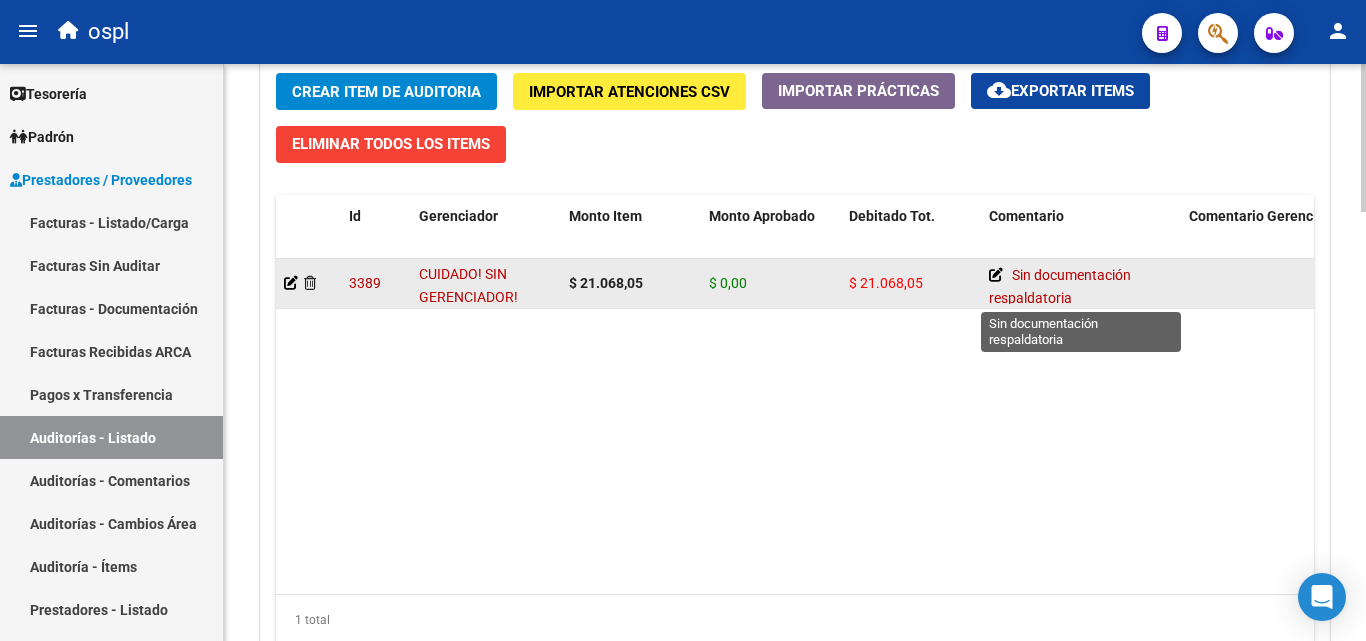 click 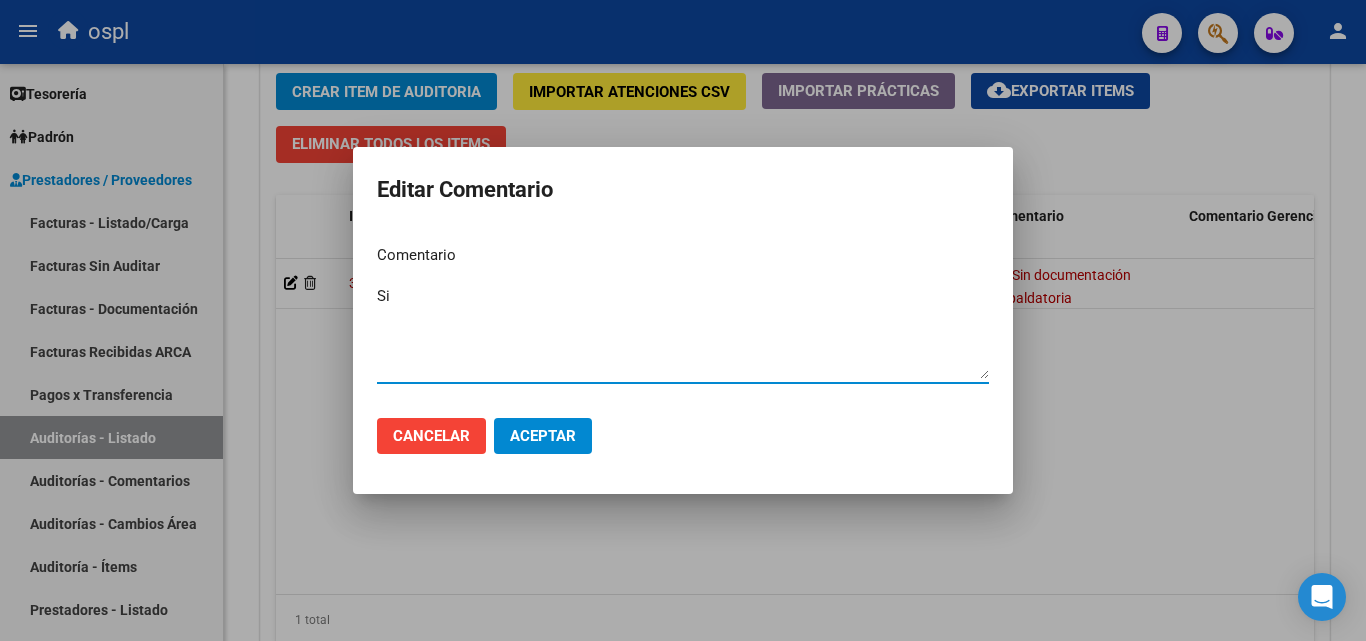 type on "S" 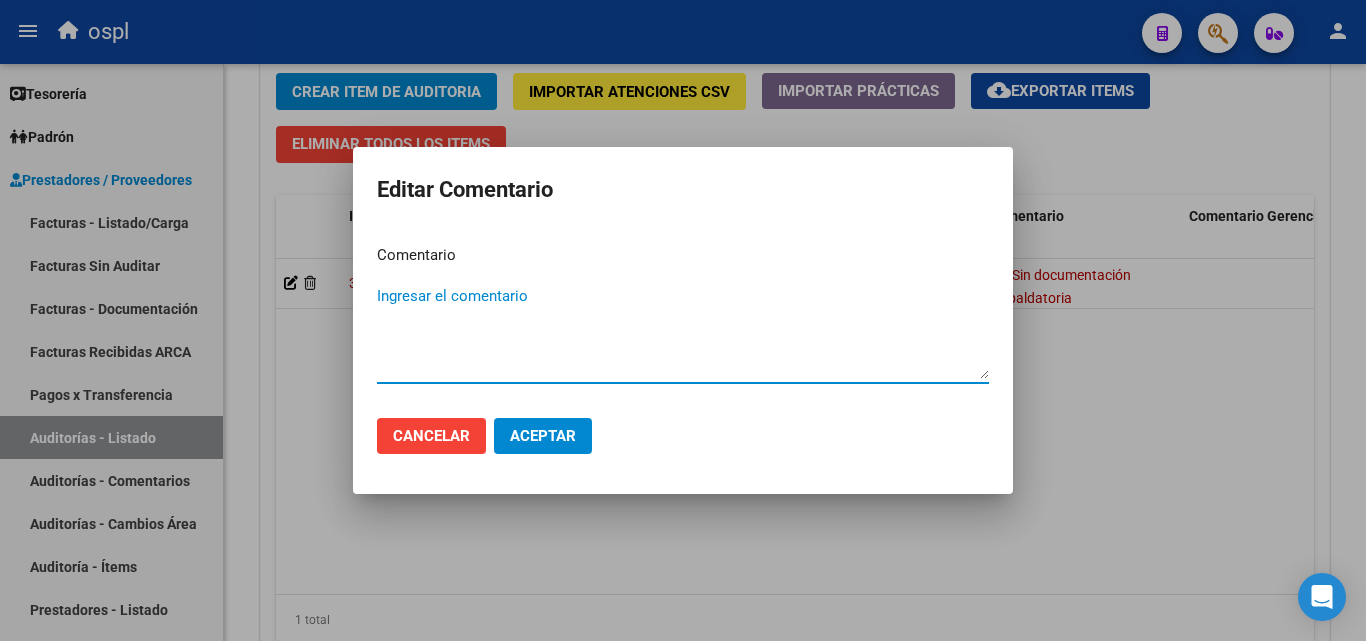 type on "r" 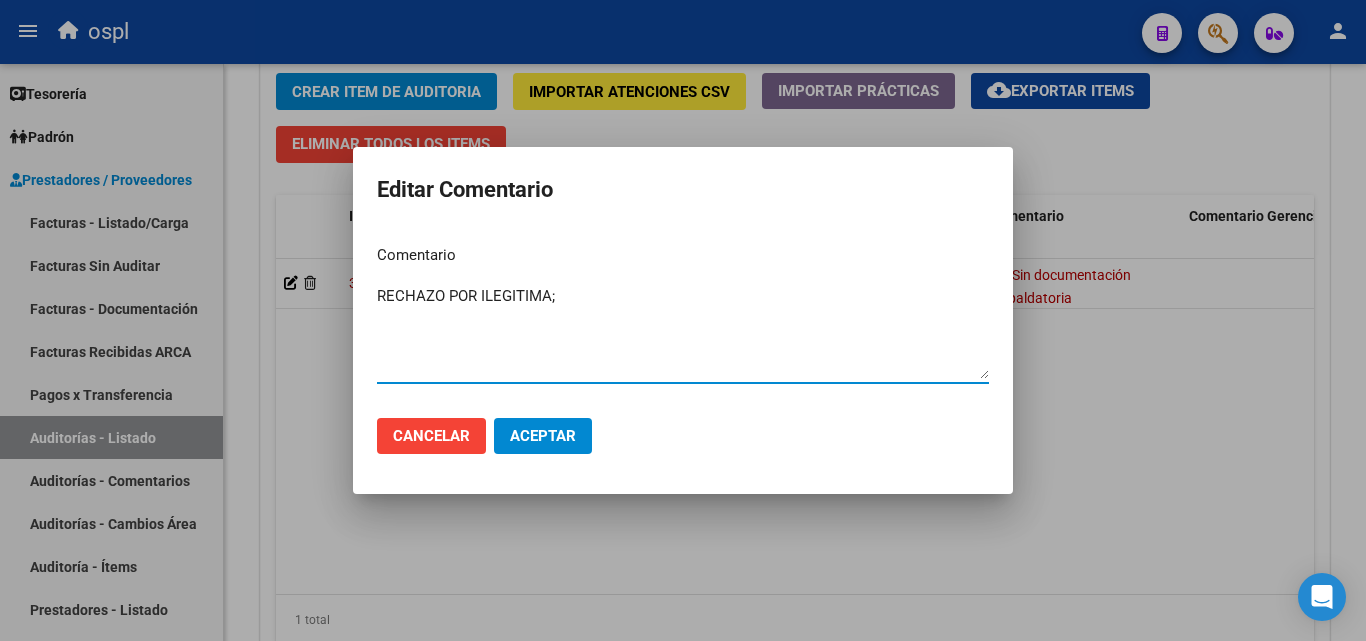 paste on "El beneficiario no ha suscripto en legal forma los comprobantes de las prestaciones realizadas, No se ha integrado copia del D.N.I con la documentación presentada, la cual impide acreditar su identidad." 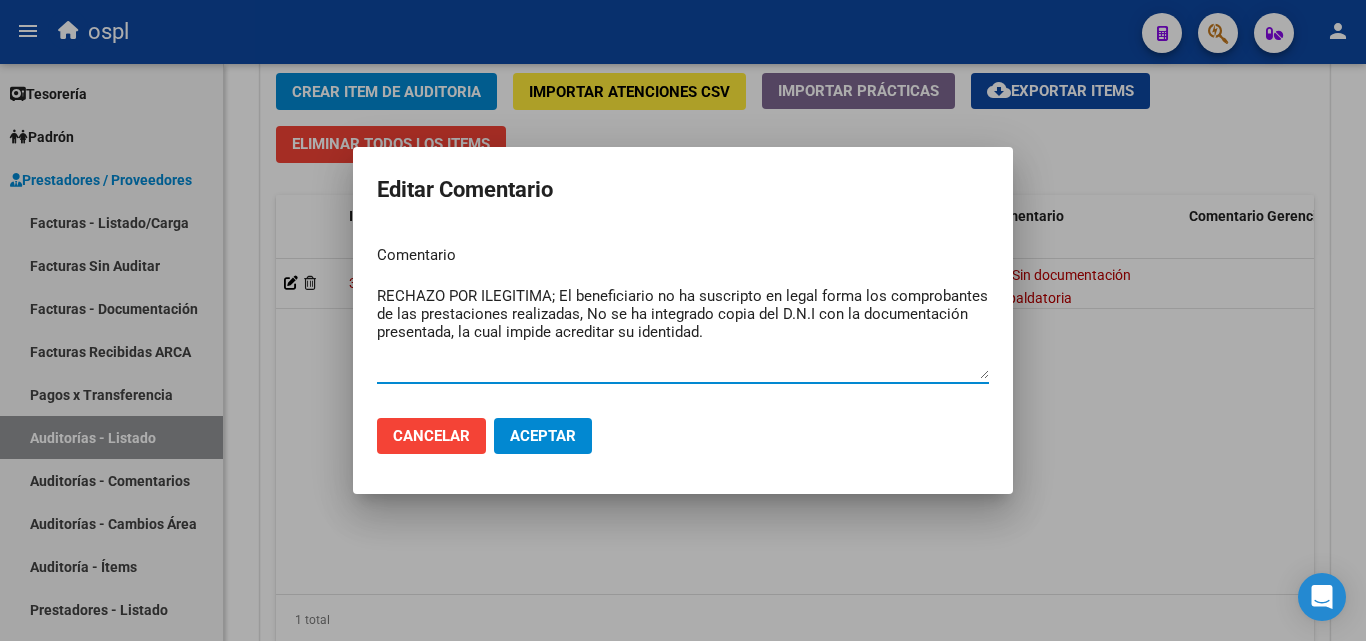 type on "RECHAZO POR ILEGITIMA; El beneficiario no ha suscripto en legal forma los comprobantes de las prestaciones realizadas, No se ha integrado copia del D.N.I con la documentación presentada, la cual impide acreditar su identidad." 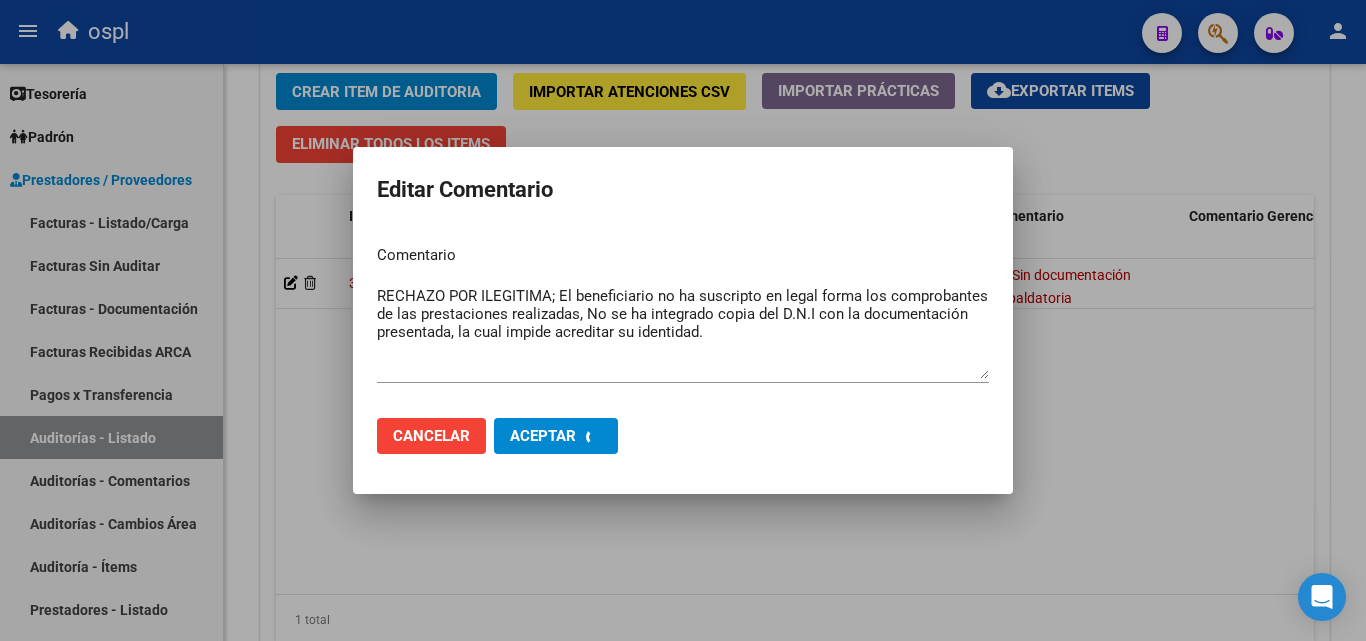 type 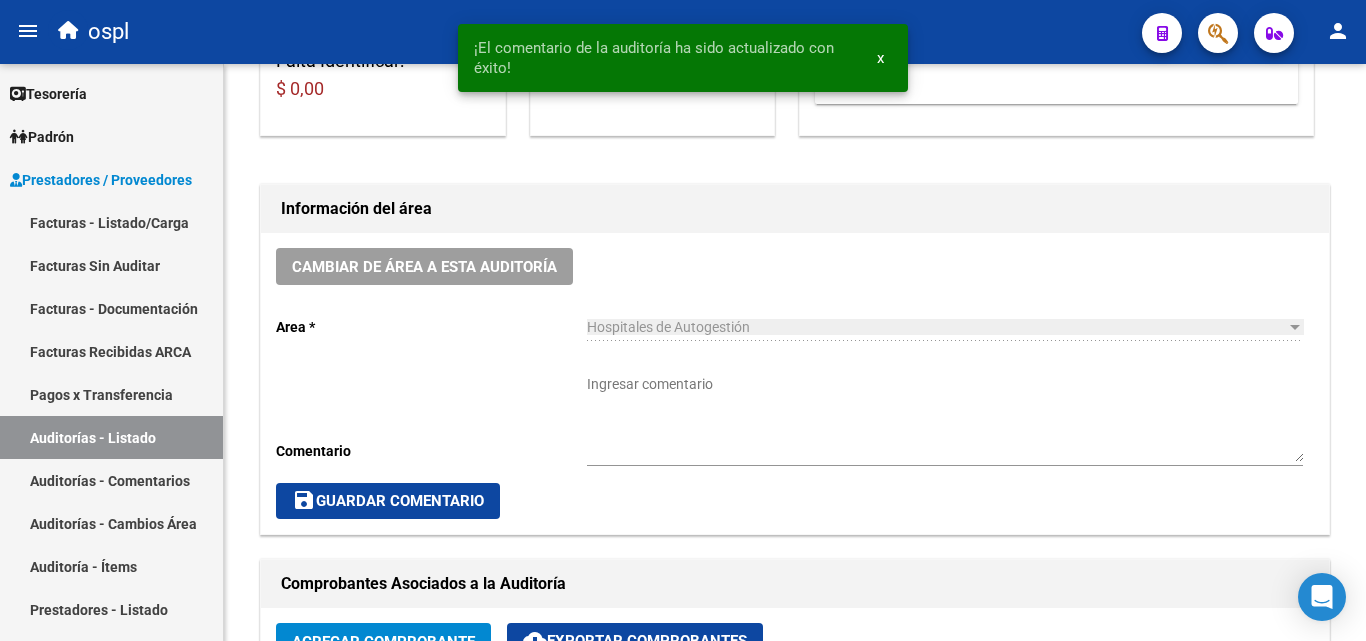 scroll, scrollTop: 400, scrollLeft: 0, axis: vertical 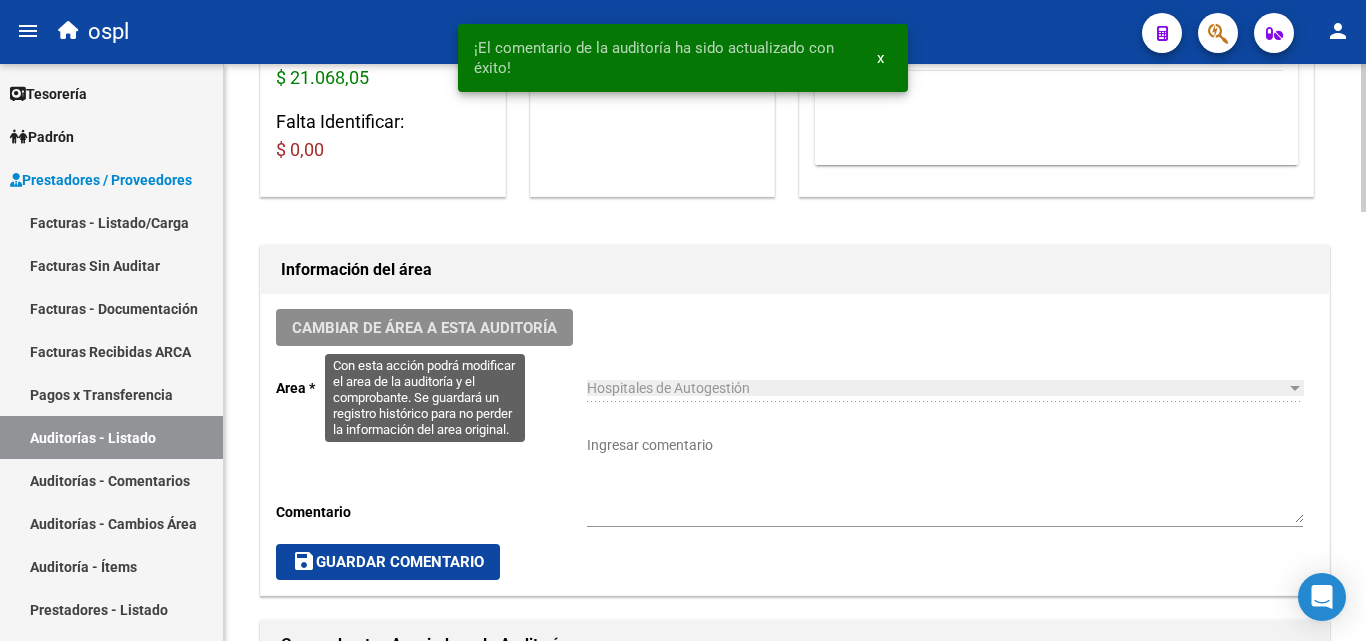 click on "Cambiar de área a esta auditoría" 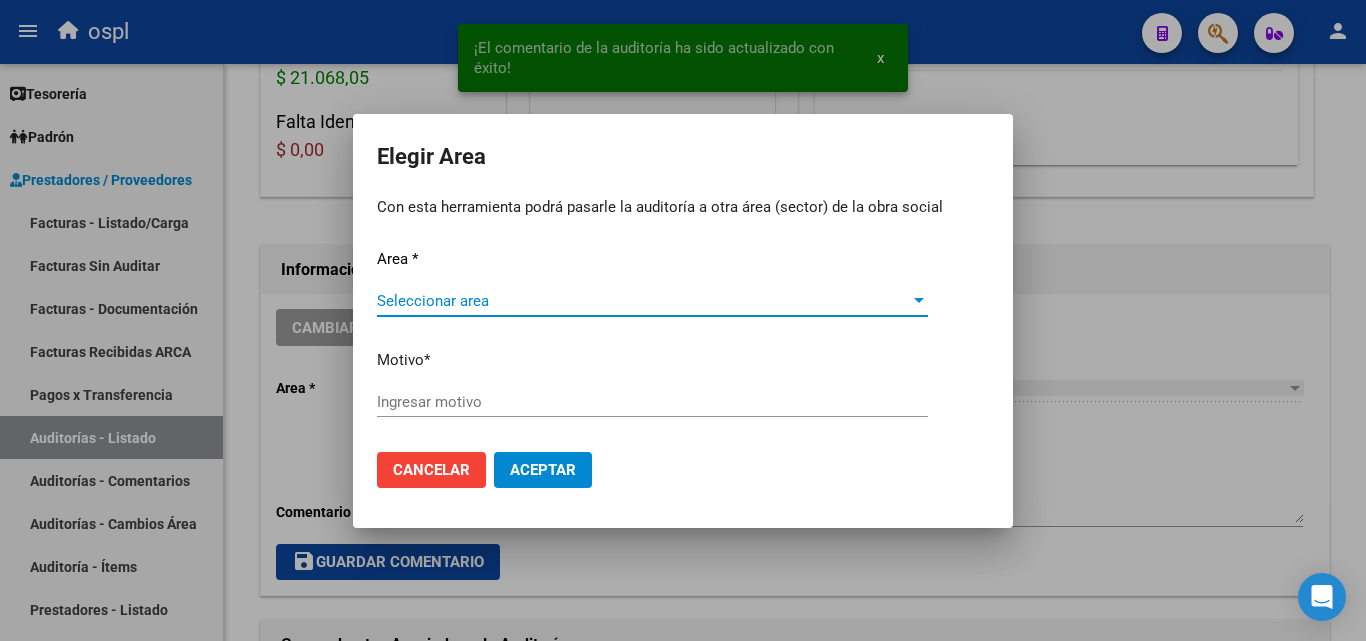 click on "Seleccionar area Seleccionar area" at bounding box center [652, 301] 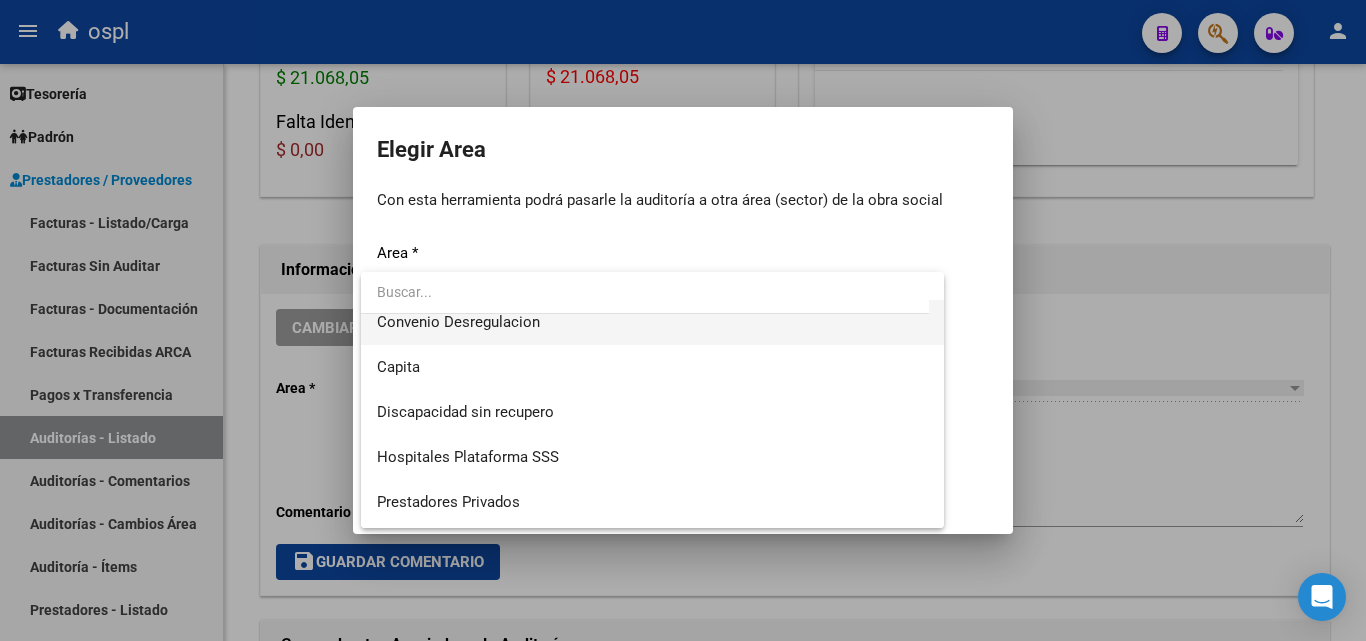 scroll, scrollTop: 194, scrollLeft: 0, axis: vertical 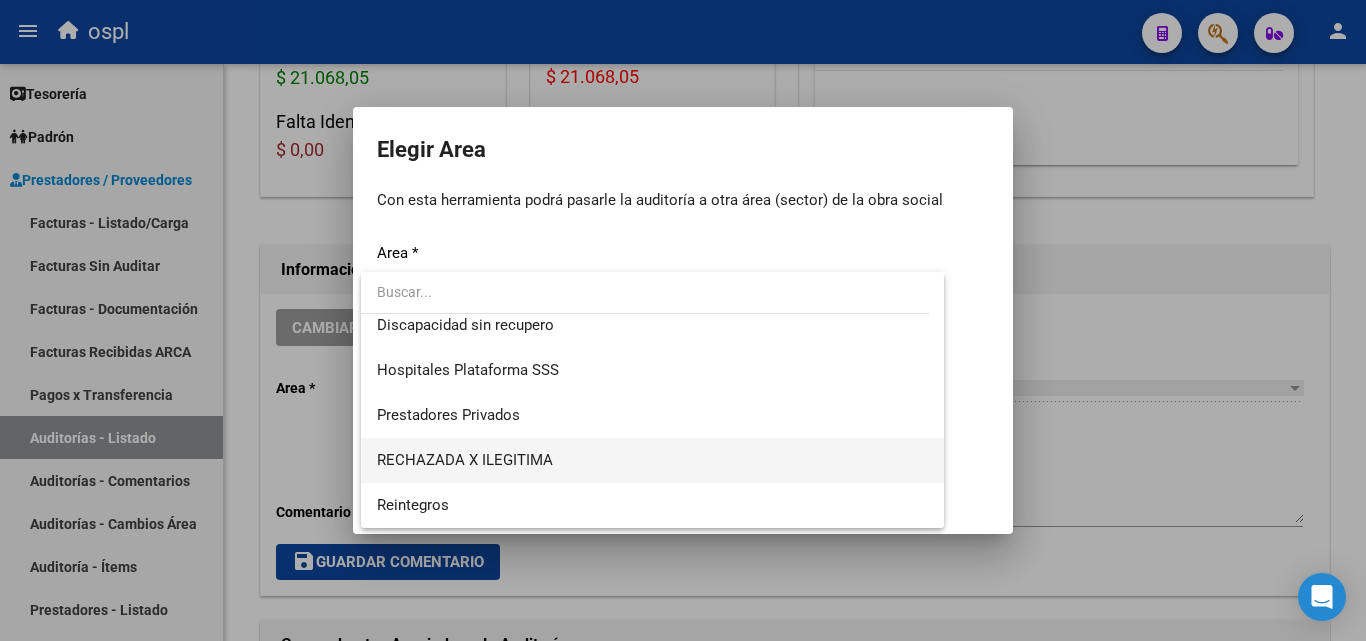 click on "RECHAZADA X ILEGITIMA" at bounding box center (652, 460) 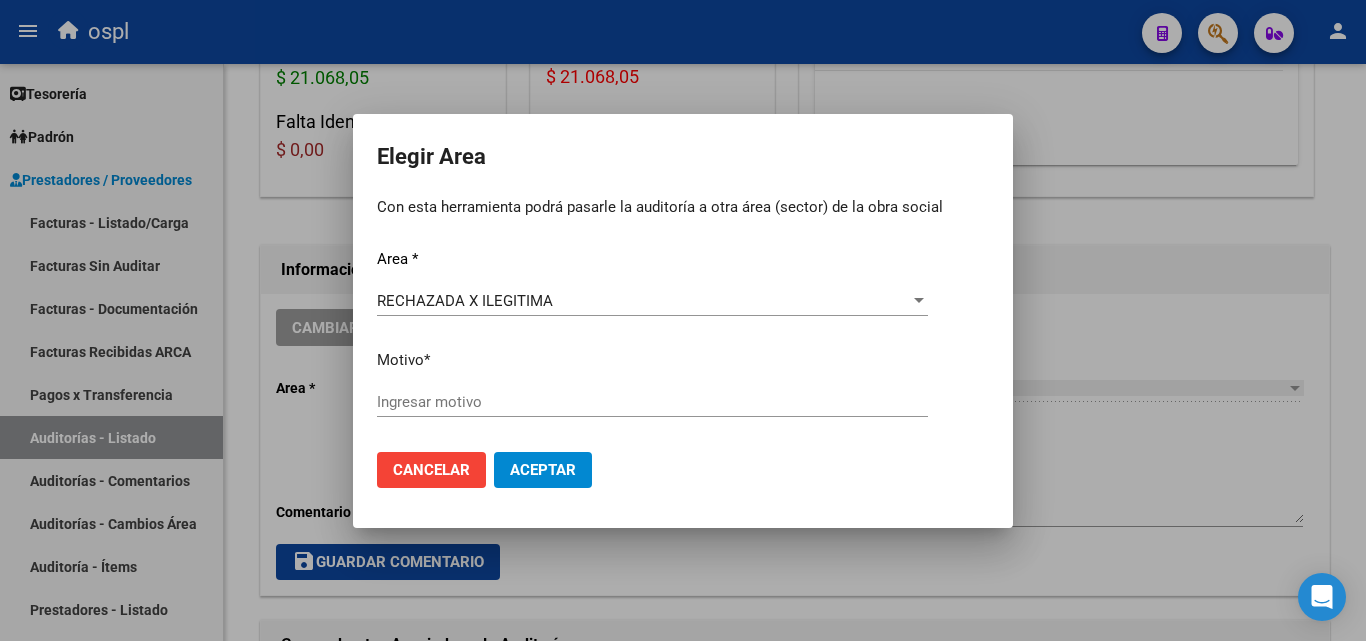 drag, startPoint x: 529, startPoint y: 380, endPoint x: 450, endPoint y: 404, distance: 82.565125 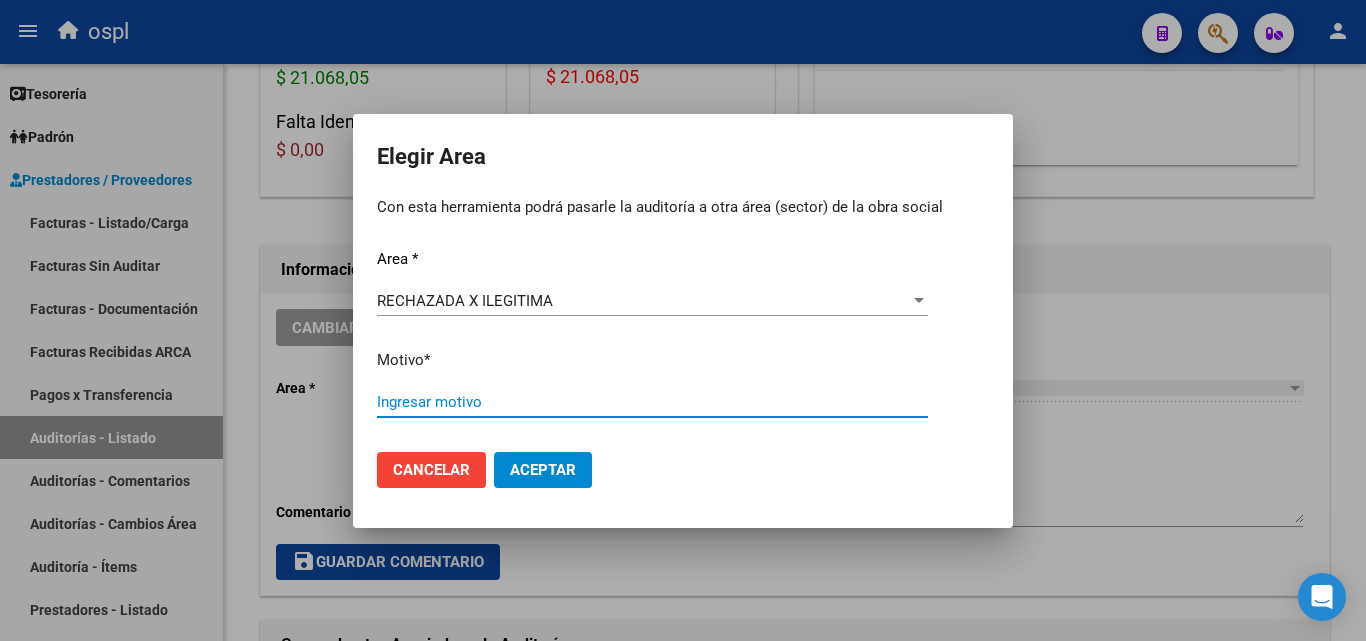 paste on "FALTA COPIA DE DNI Y NO FIRMAN EL COMPROBANTE DE ATENCION" 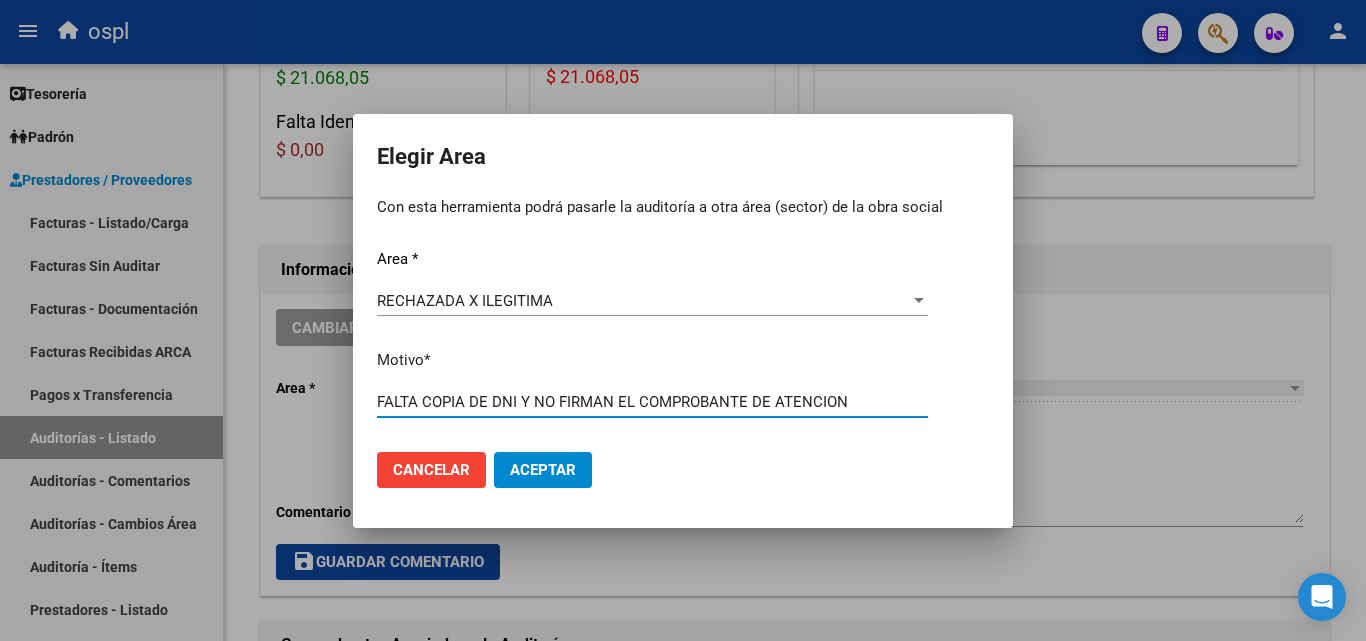 type on "FALTA COPIA DE DNI Y NO FIRMAN EL COMPROBANTE DE ATENCION" 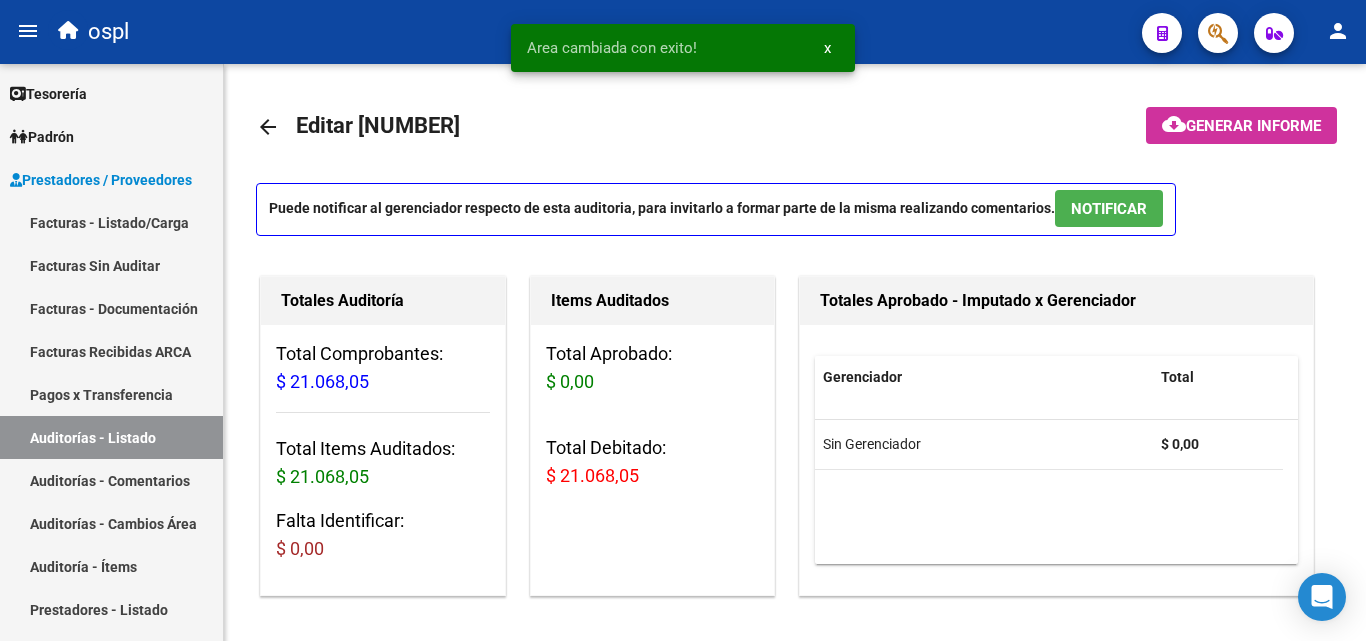 scroll, scrollTop: 0, scrollLeft: 0, axis: both 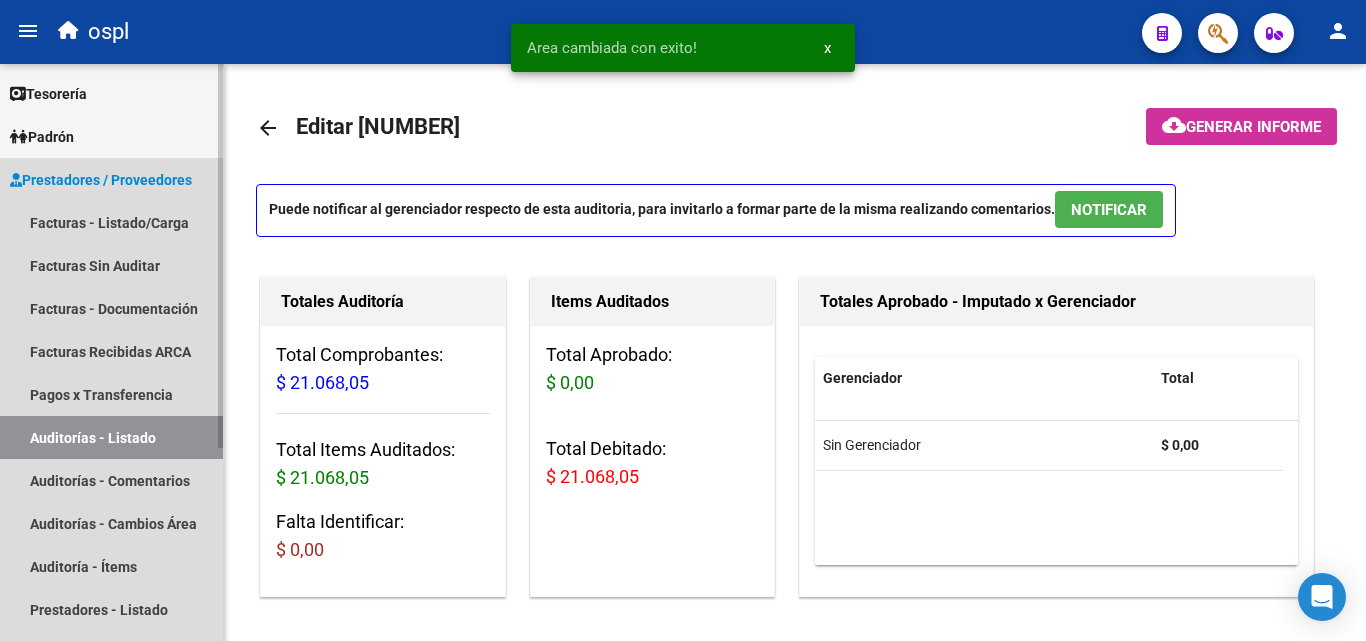 click on "Auditorías - Listado" at bounding box center [111, 437] 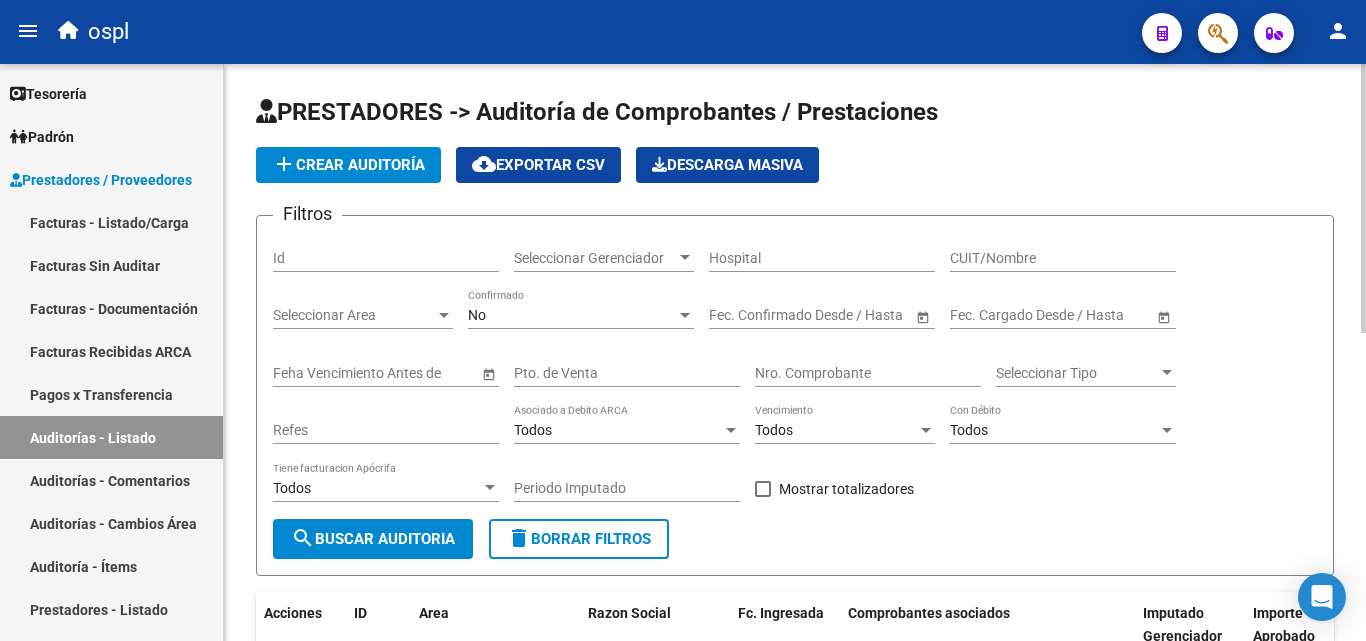 click on "Nro. Comprobante" at bounding box center [868, 373] 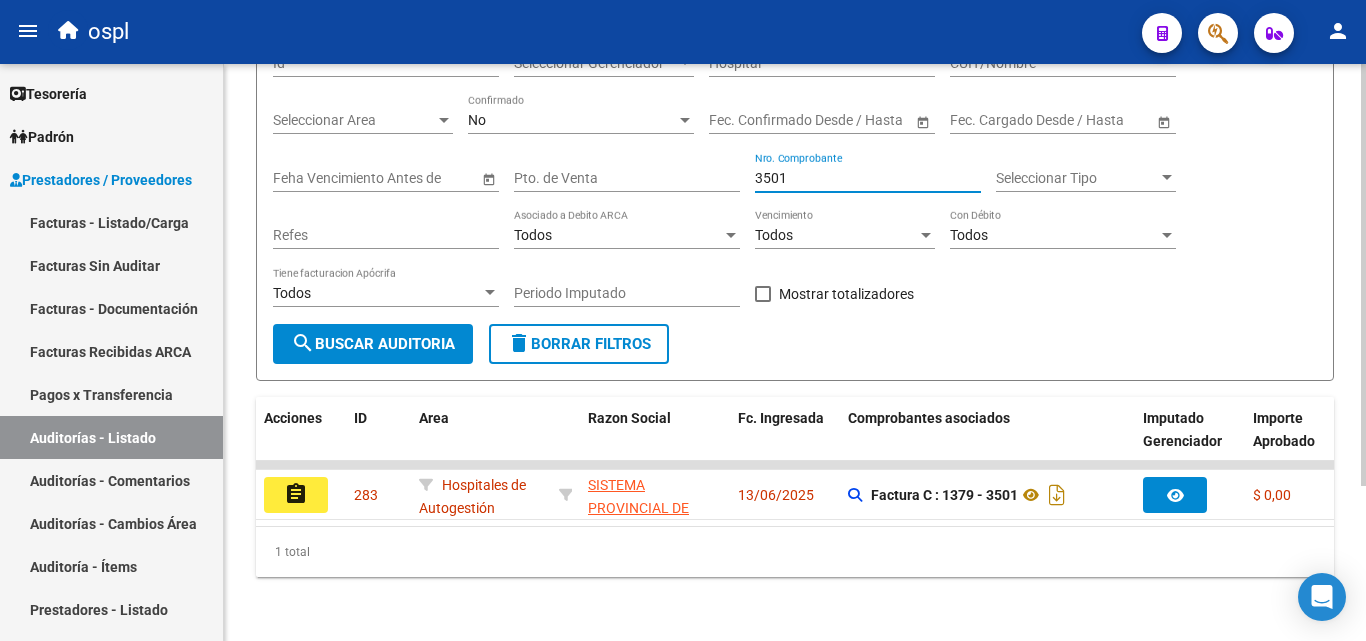 scroll, scrollTop: 211, scrollLeft: 0, axis: vertical 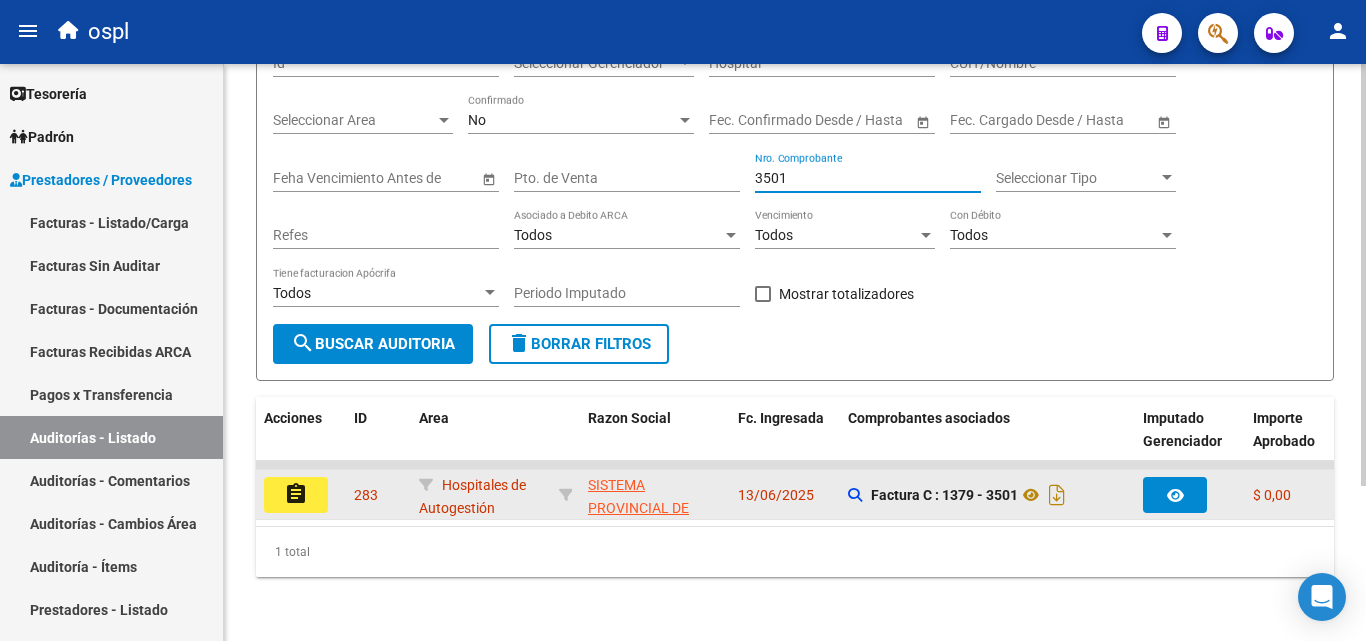 type on "3501" 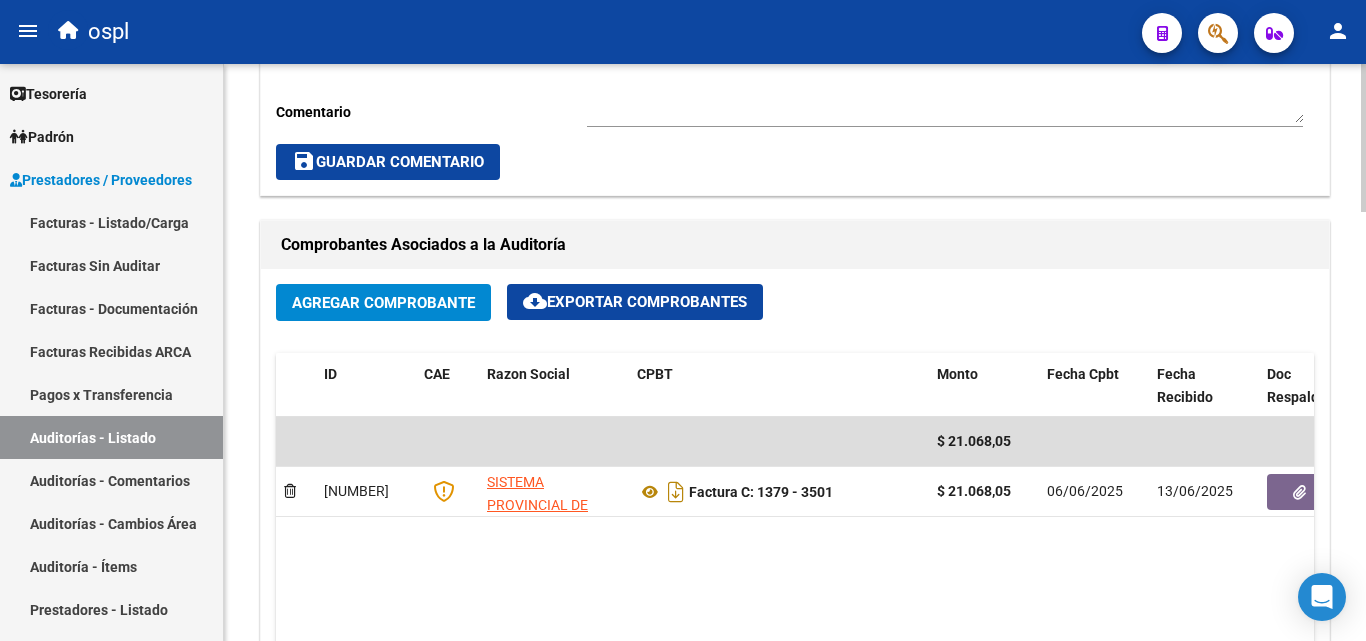 scroll, scrollTop: 600, scrollLeft: 0, axis: vertical 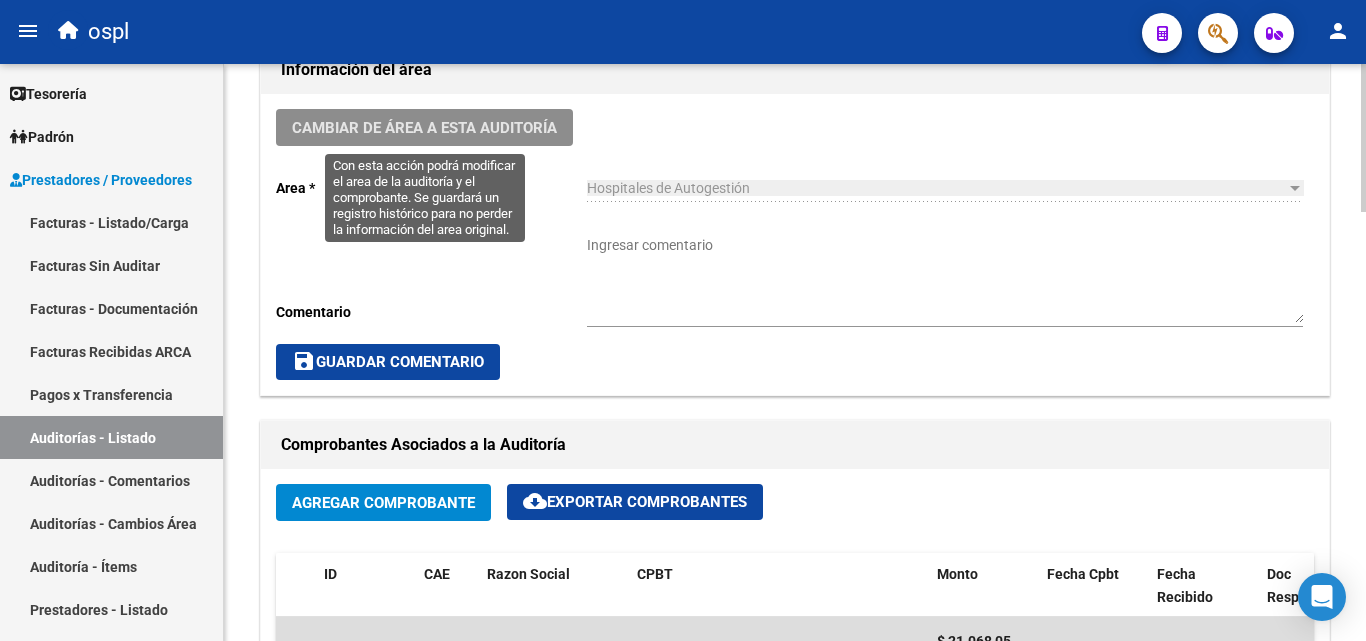 click on "Cambiar de área a esta auditoría" 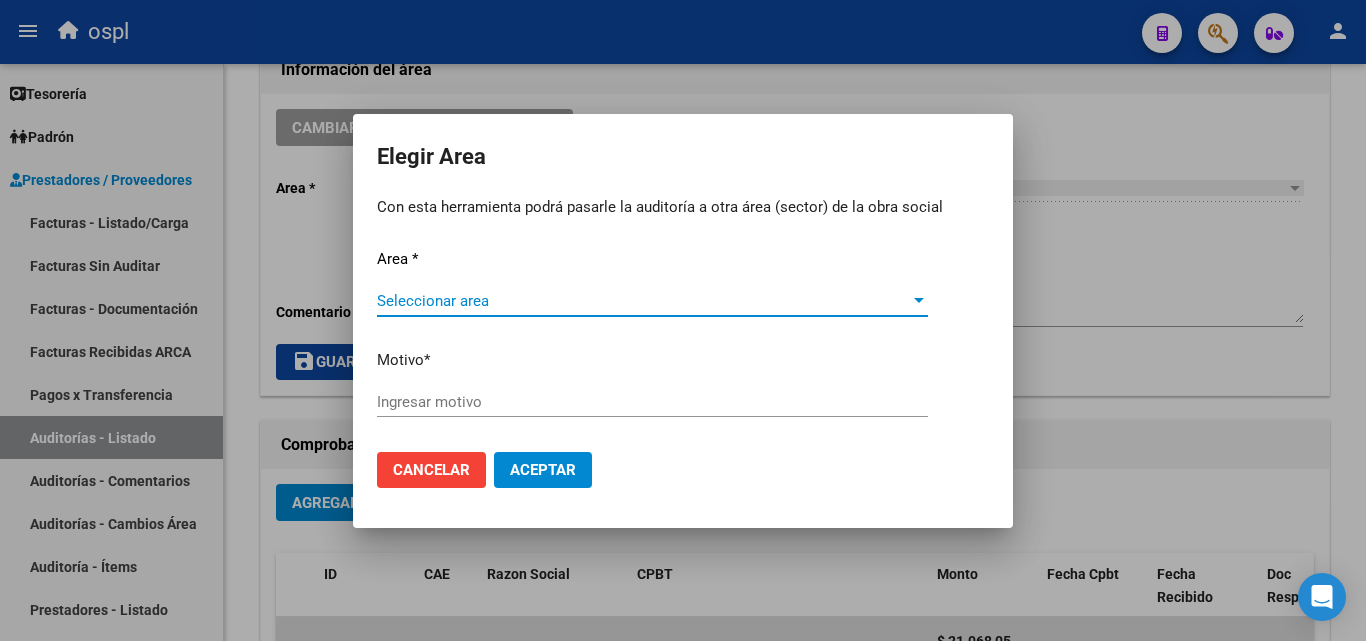 click on "Seleccionar area" at bounding box center [643, 301] 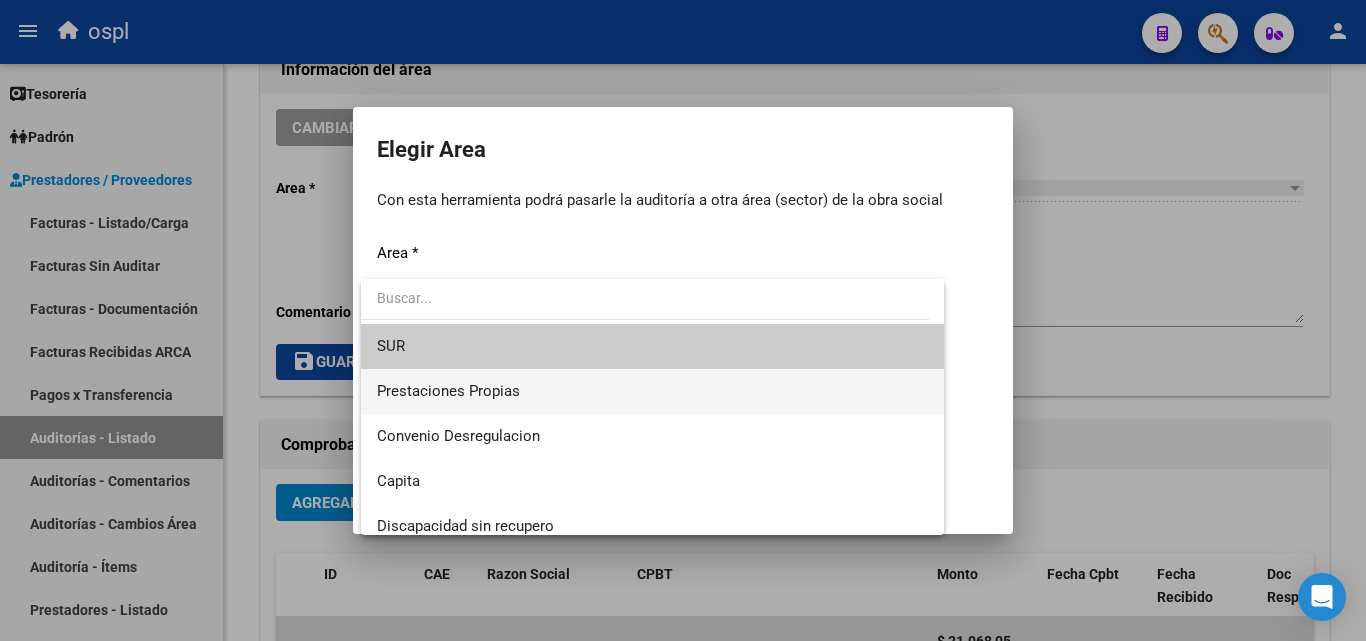 scroll, scrollTop: 194, scrollLeft: 0, axis: vertical 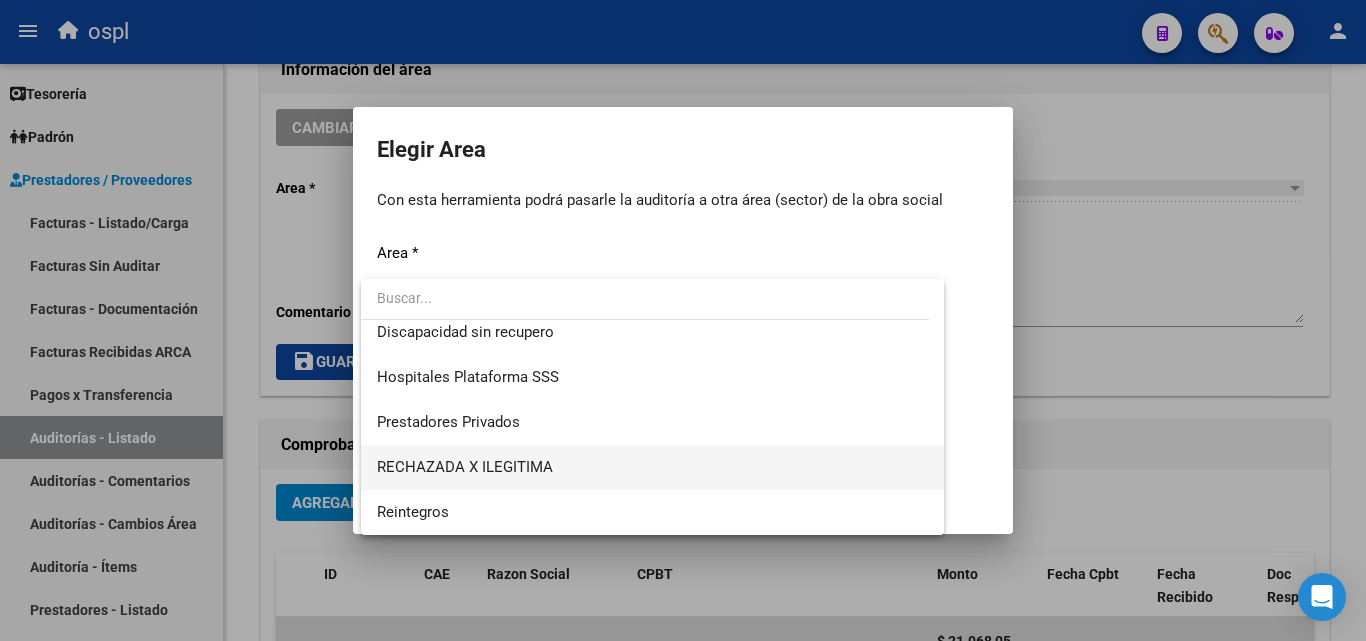 click on "RECHAZADA X ILEGITIMA" at bounding box center [652, 467] 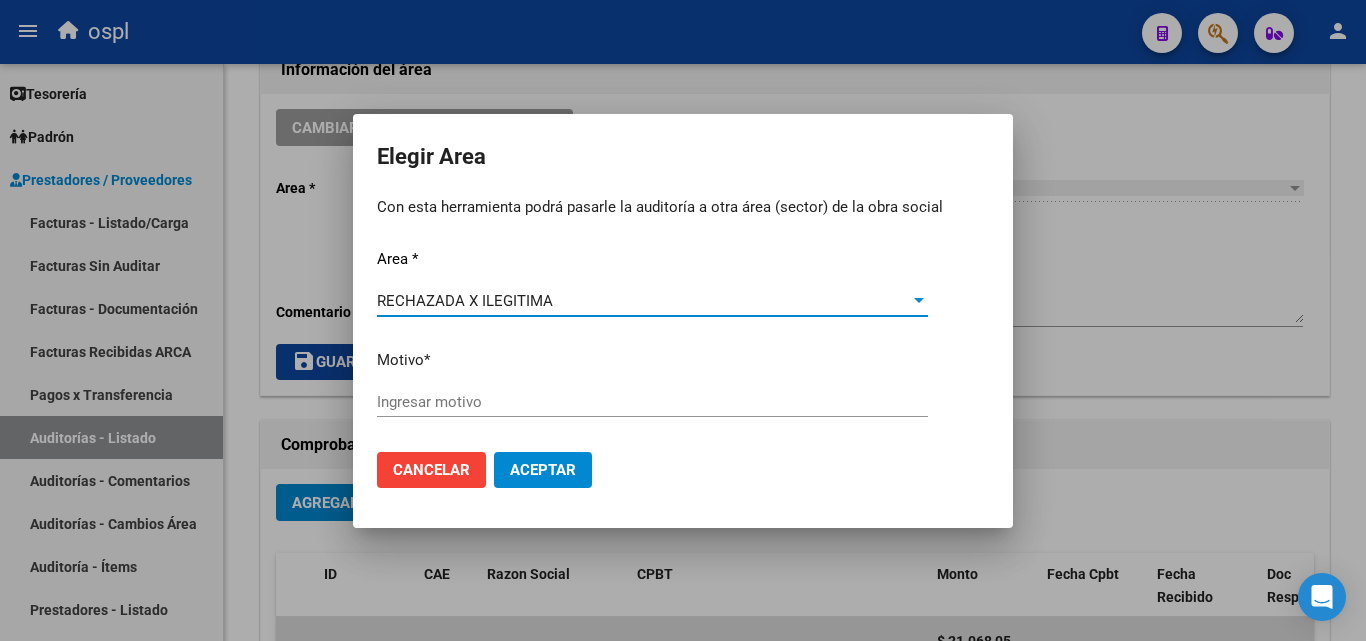 click on "Area * RECHAZADA X ILEGITIMA Seleccionar area Motivo  *   Ingresar motivo" at bounding box center [683, 342] 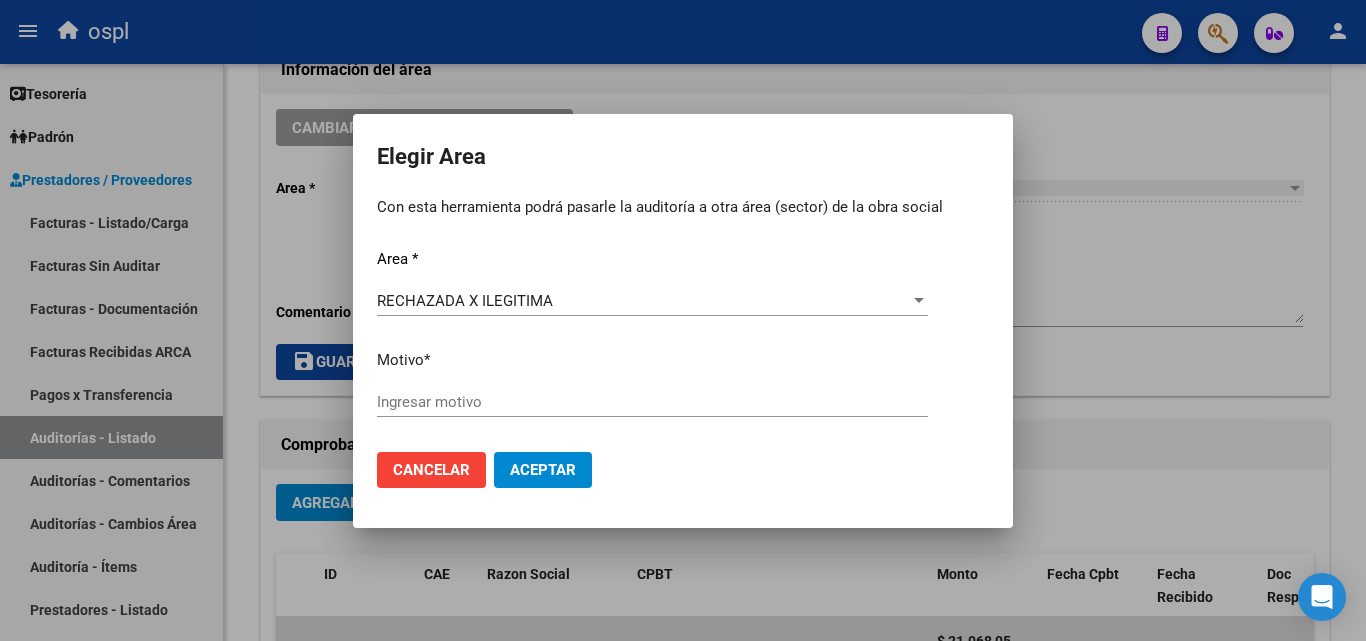 drag, startPoint x: 473, startPoint y: 380, endPoint x: 466, endPoint y: 399, distance: 20.248457 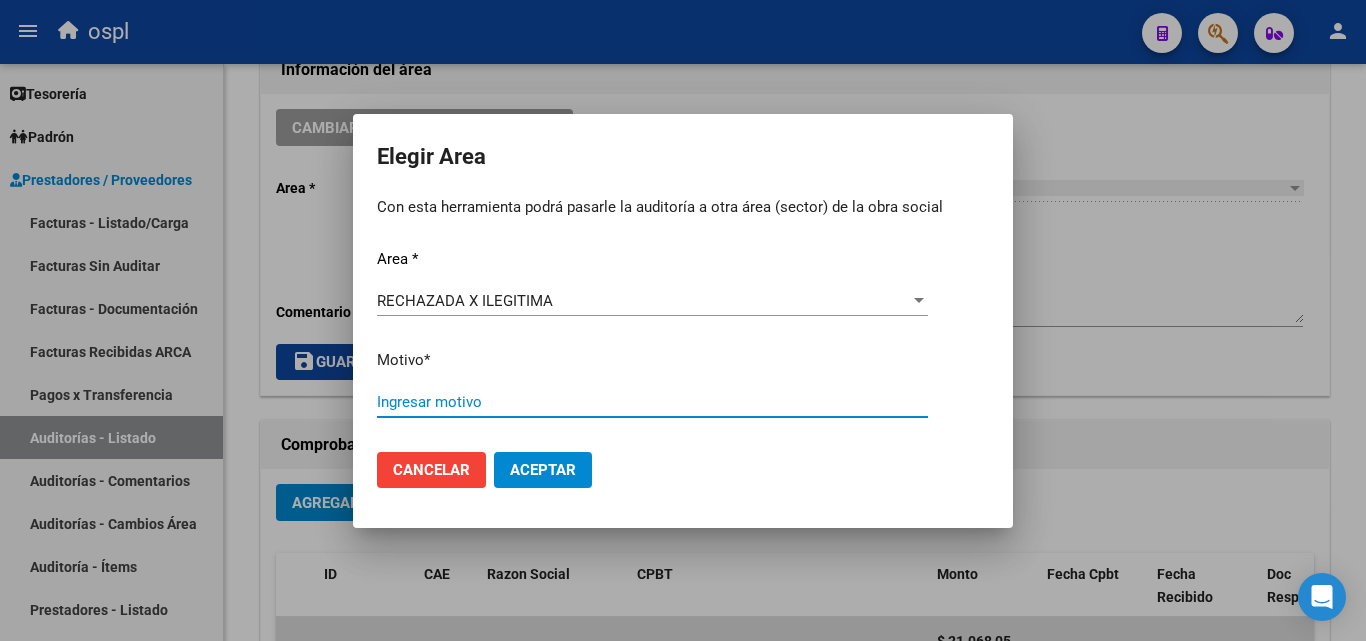 paste on "FALTA COPIA DE DNI QUE ACREDITE IDENTIDAD" 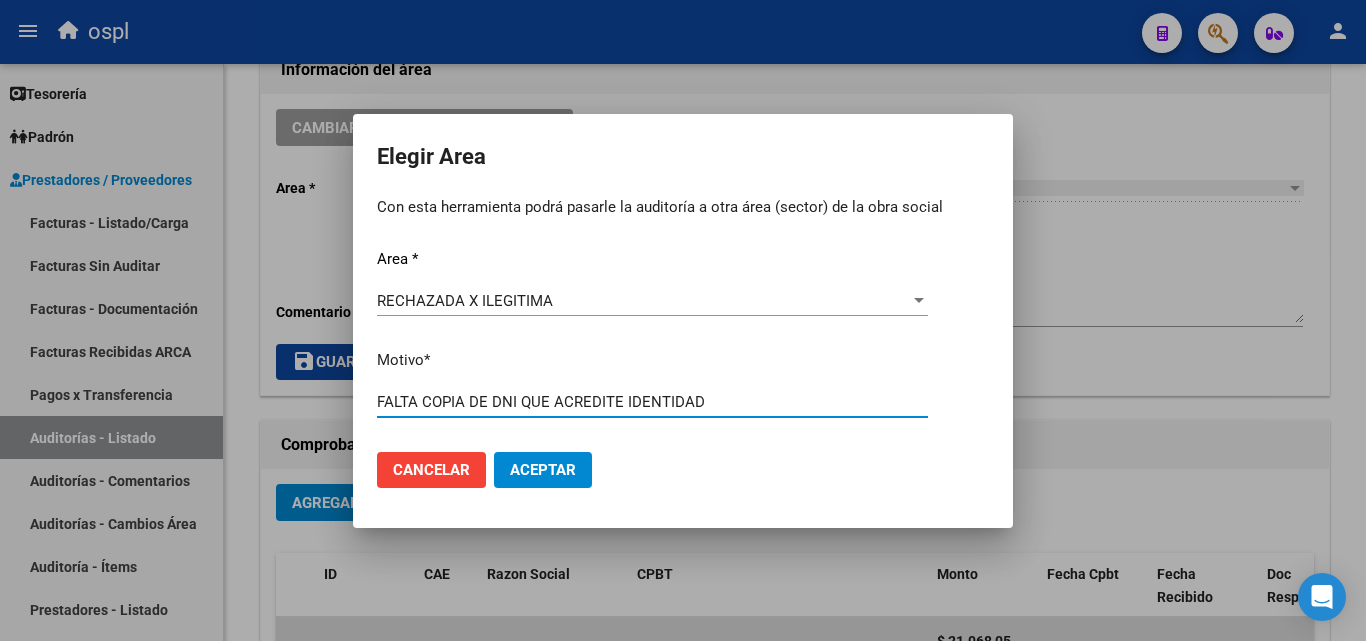 type on "FALTA COPIA DE DNI QUE ACREDITE IDENTIDAD" 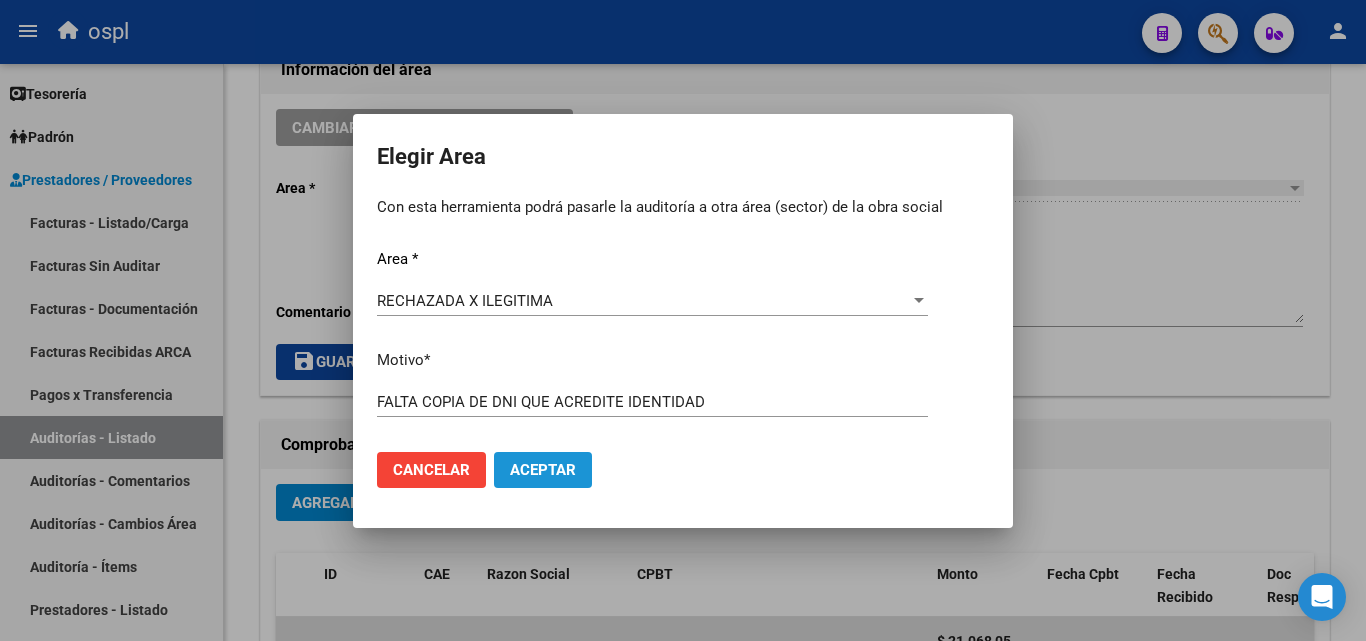 click on "Aceptar" at bounding box center (543, 470) 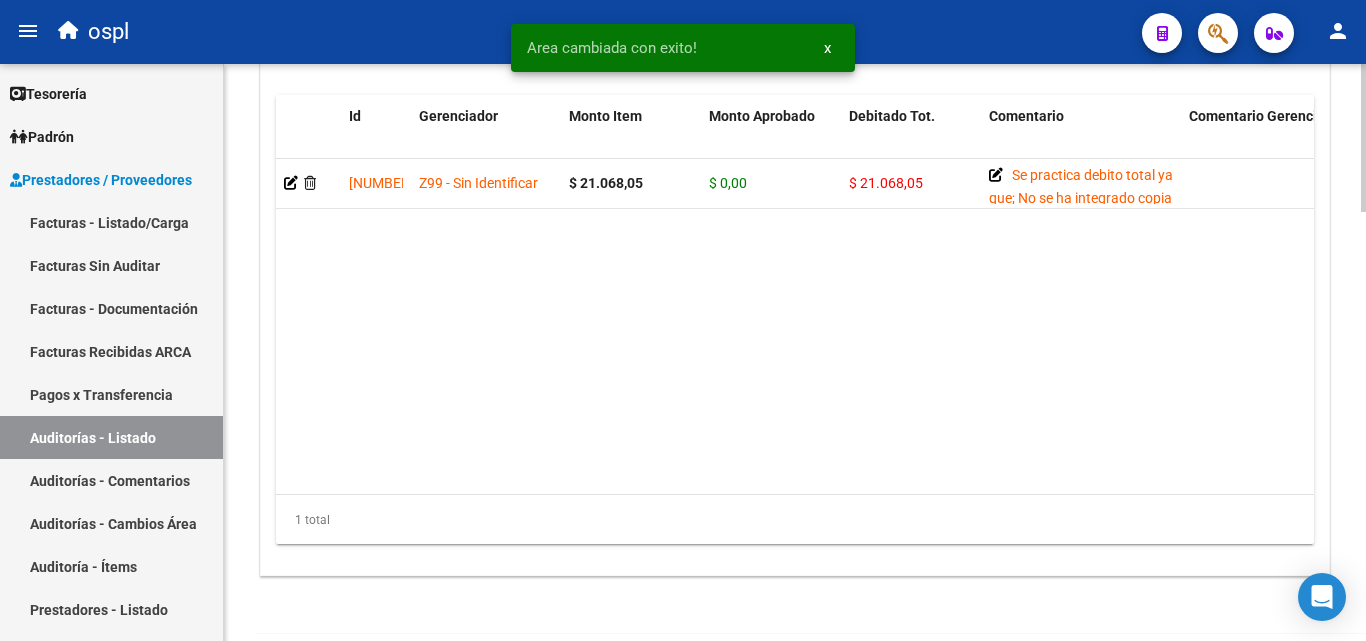 scroll, scrollTop: 1677, scrollLeft: 0, axis: vertical 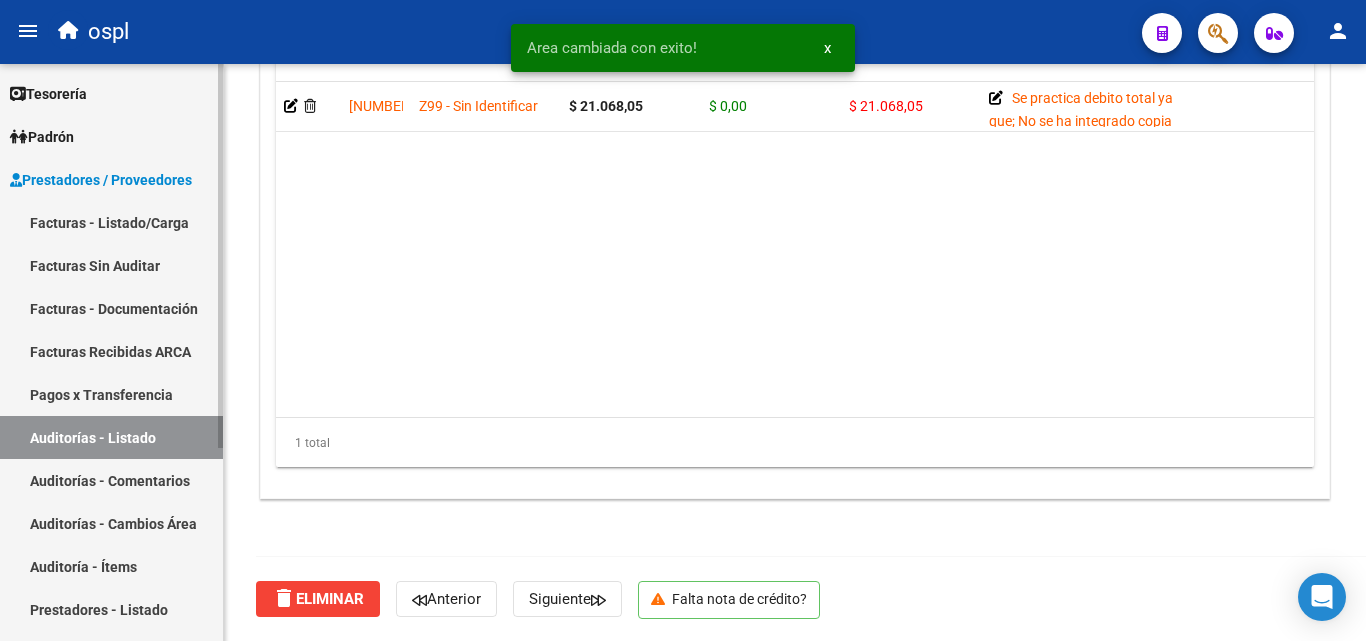 click on "Auditorías - Listado" at bounding box center (111, 437) 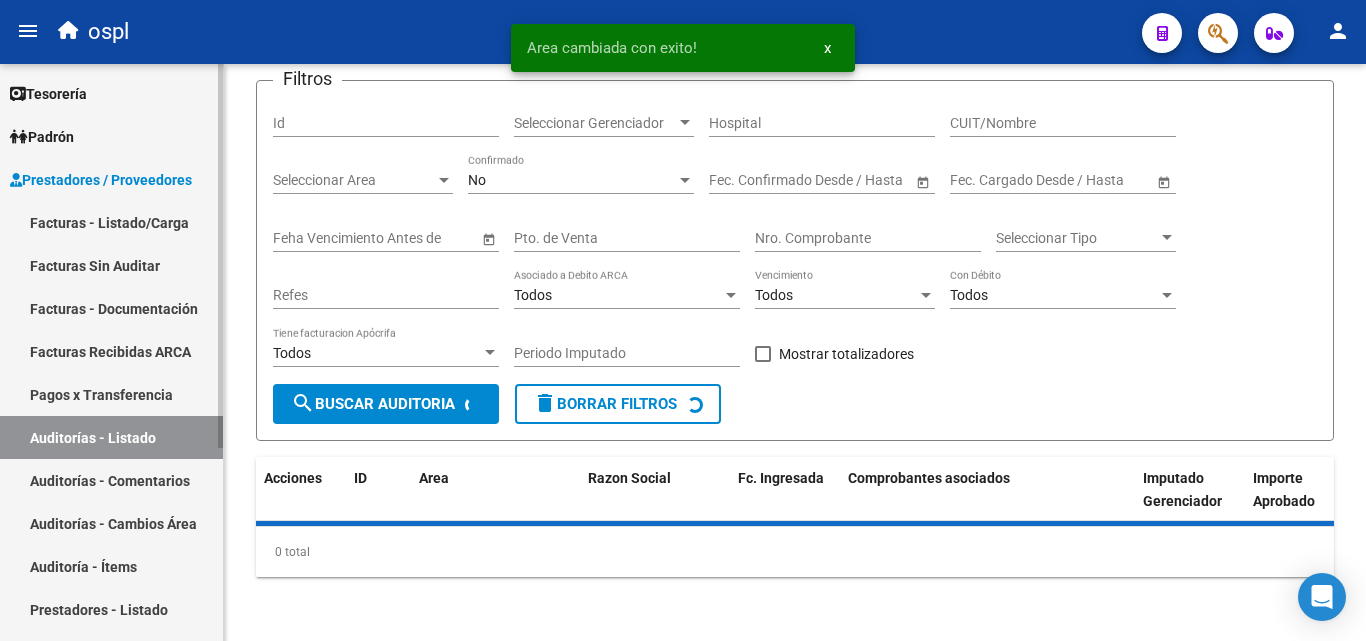 scroll, scrollTop: 0, scrollLeft: 0, axis: both 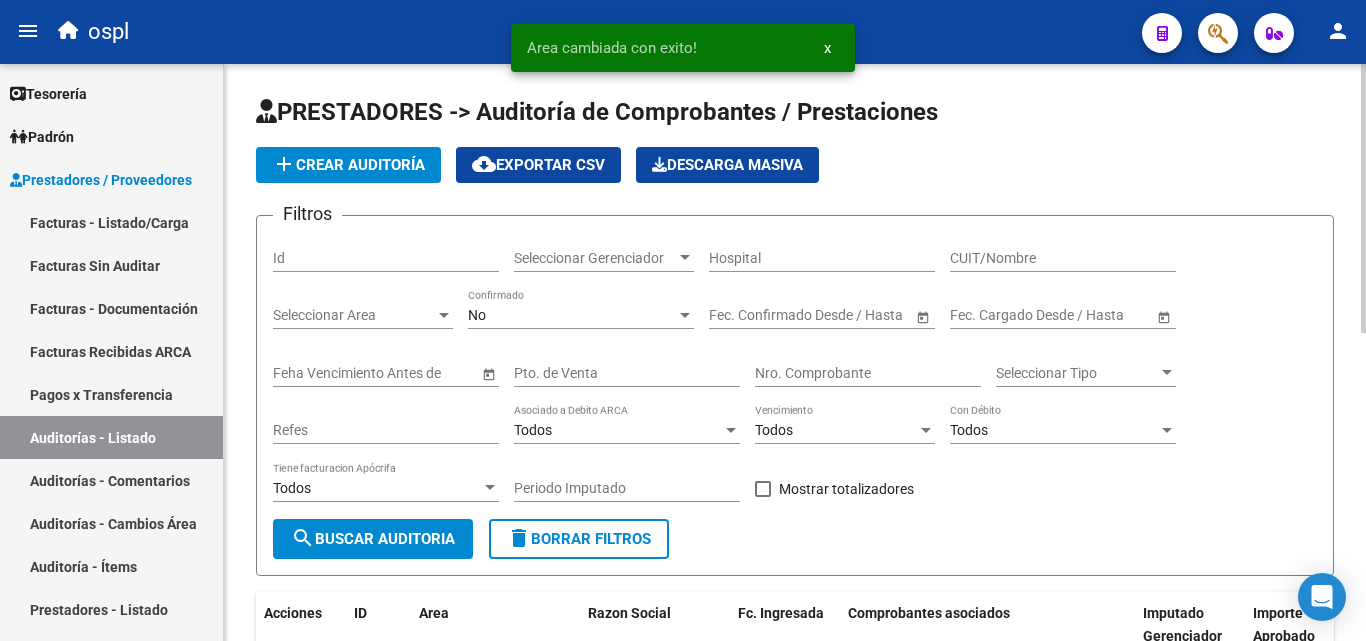 click on "Nro. Comprobante" at bounding box center [868, 373] 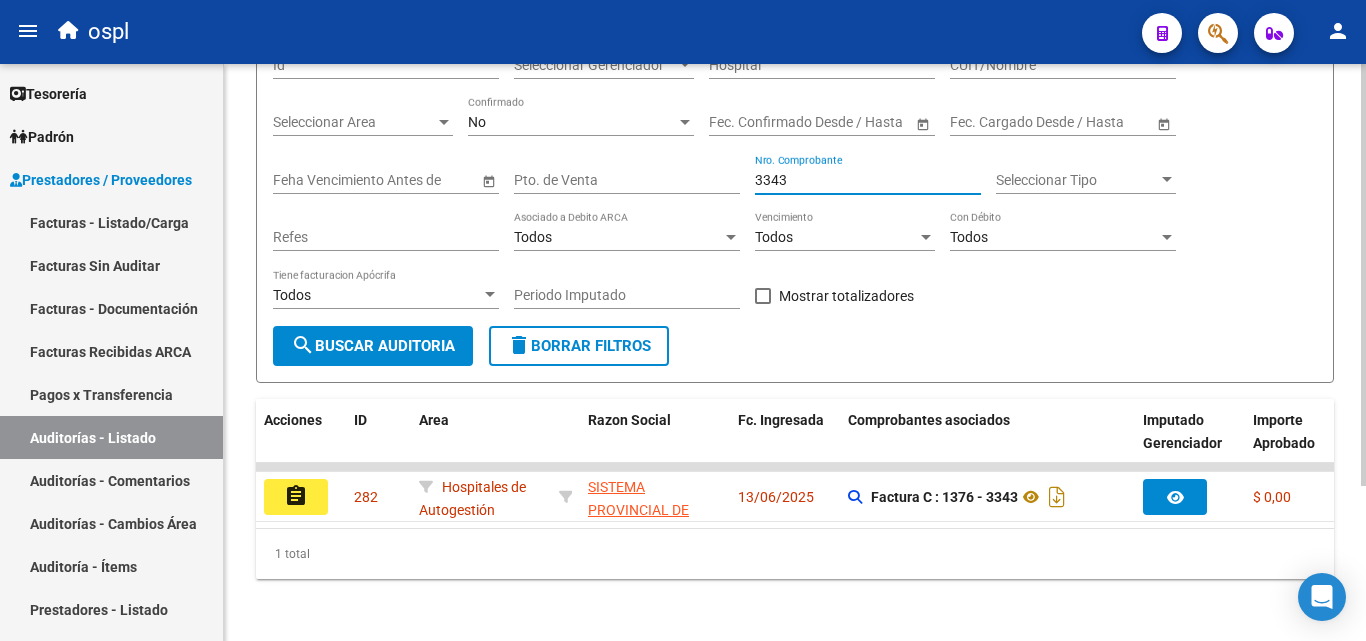 scroll, scrollTop: 211, scrollLeft: 0, axis: vertical 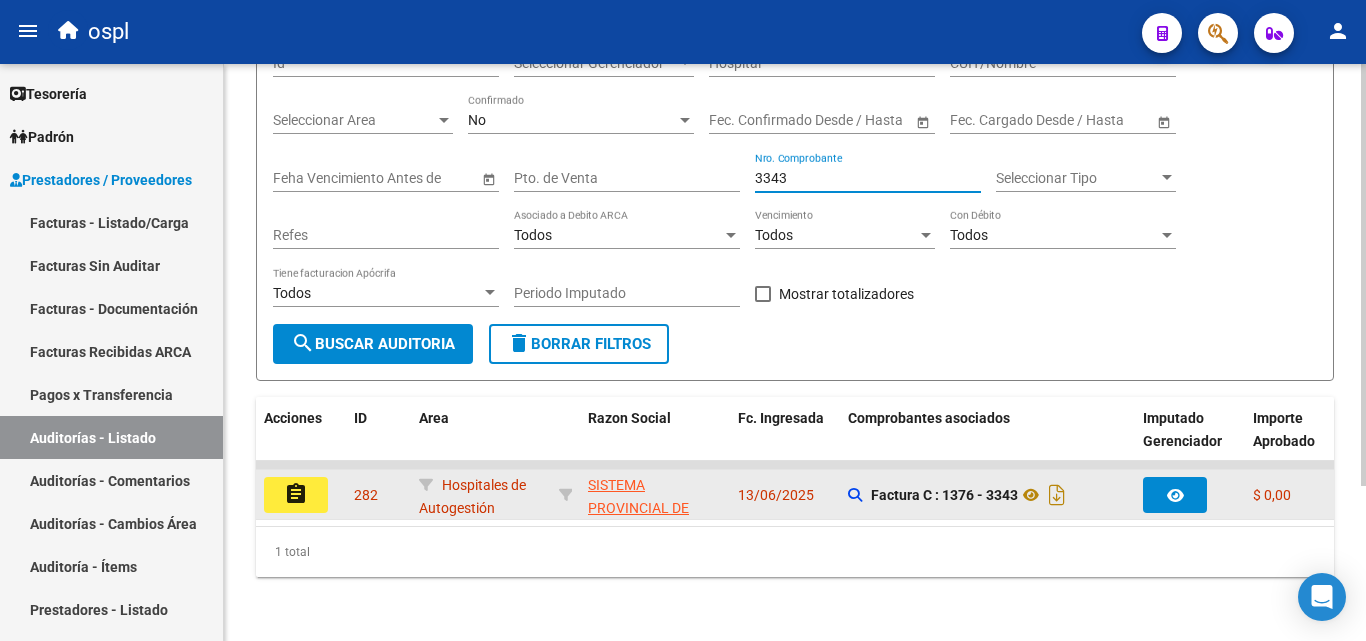 type on "3343" 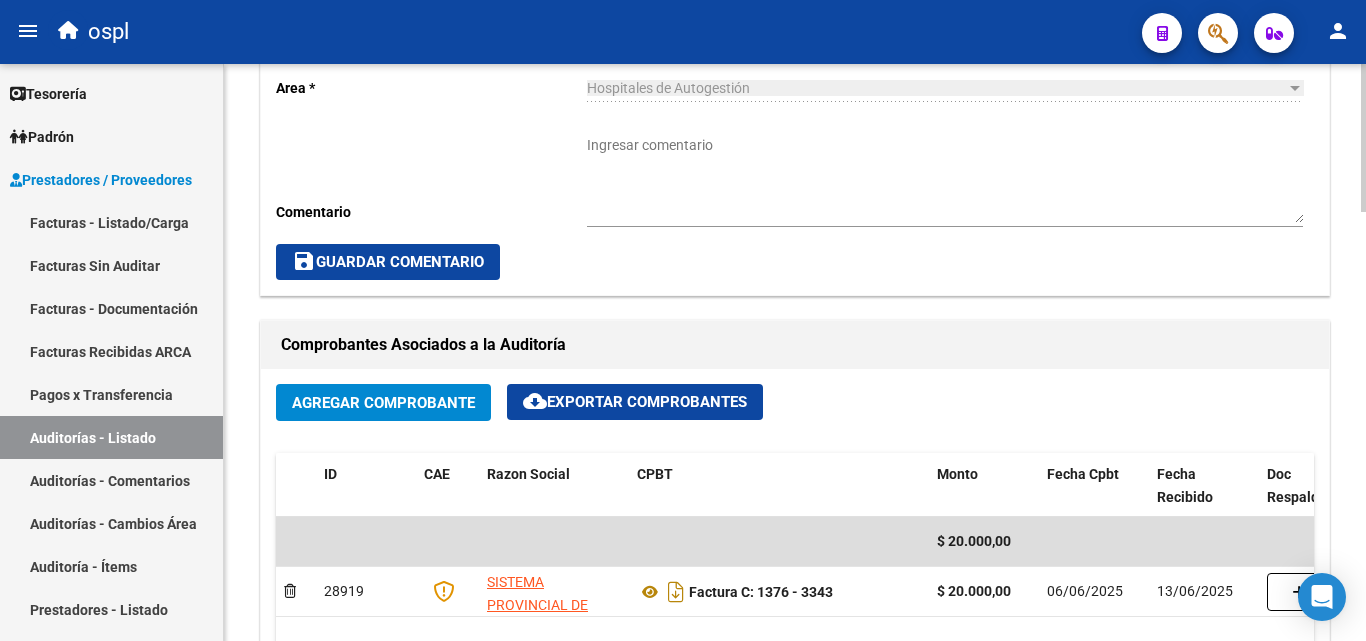 scroll, scrollTop: 600, scrollLeft: 0, axis: vertical 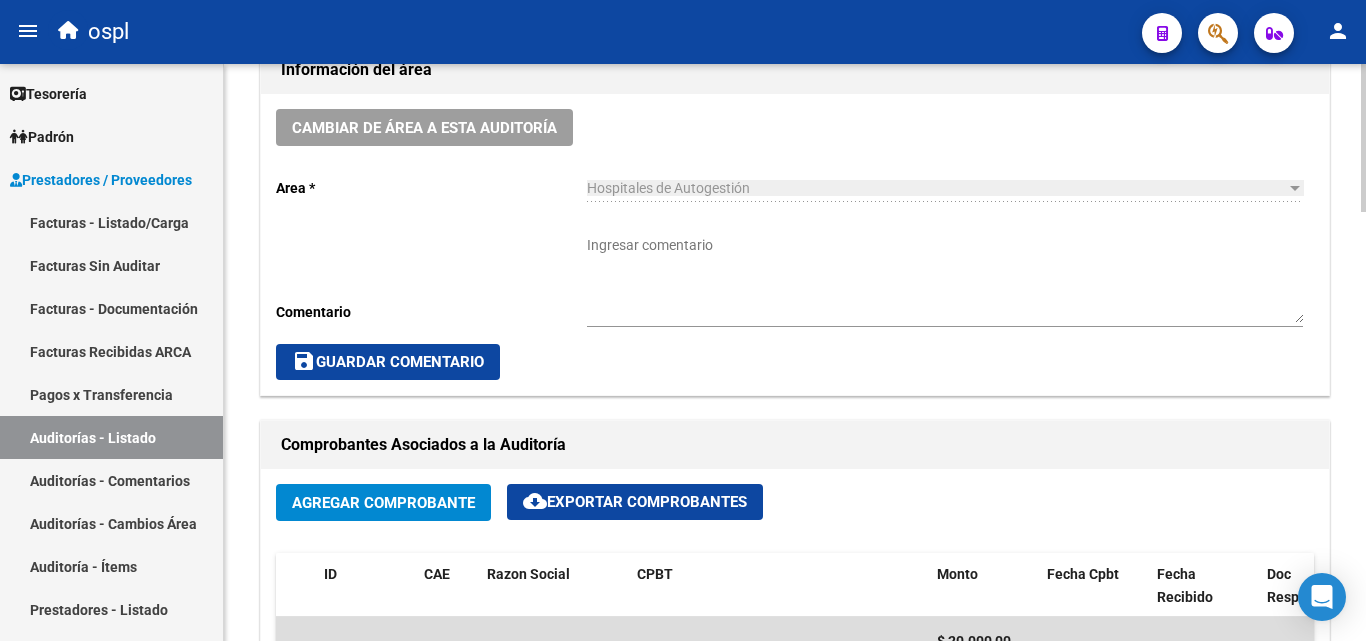 click on "Cambiar de área a esta auditoría  Area * Hospitales de Autogestión Seleccionar area Comentario    Ingresar comentario  save  Guardar Comentario" 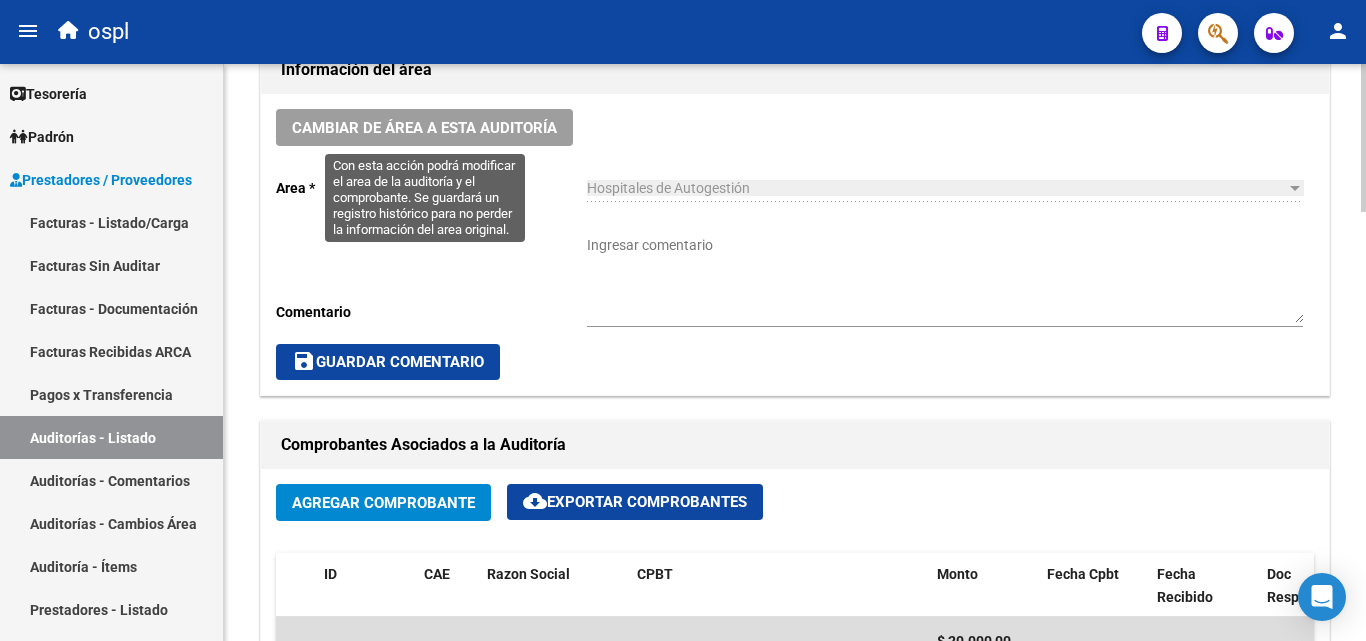 click on "Cambiar de área a esta auditoría" 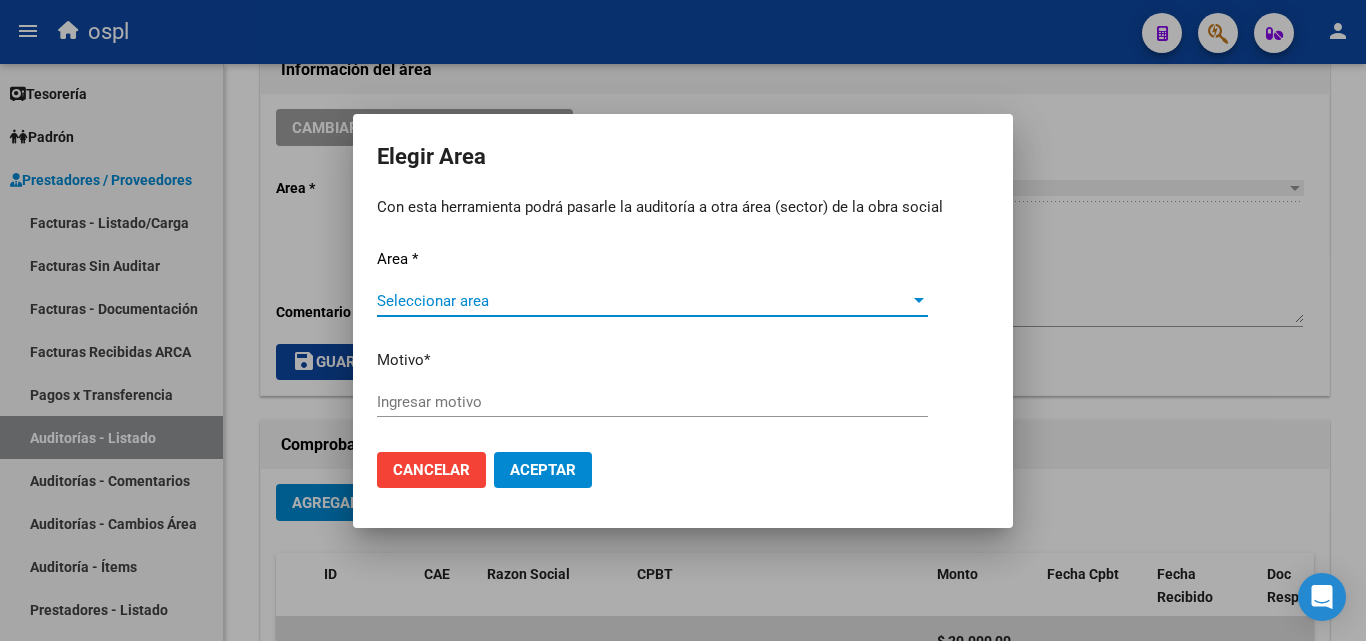 click on "Seleccionar area" at bounding box center (643, 301) 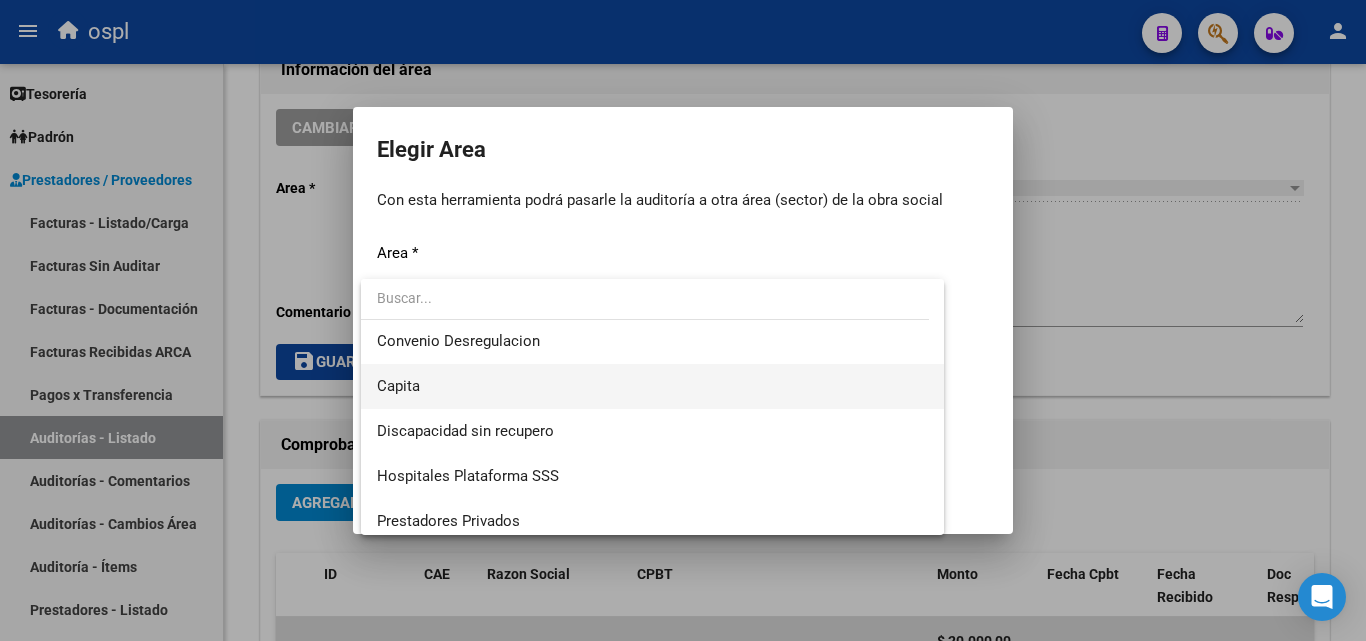 scroll, scrollTop: 194, scrollLeft: 0, axis: vertical 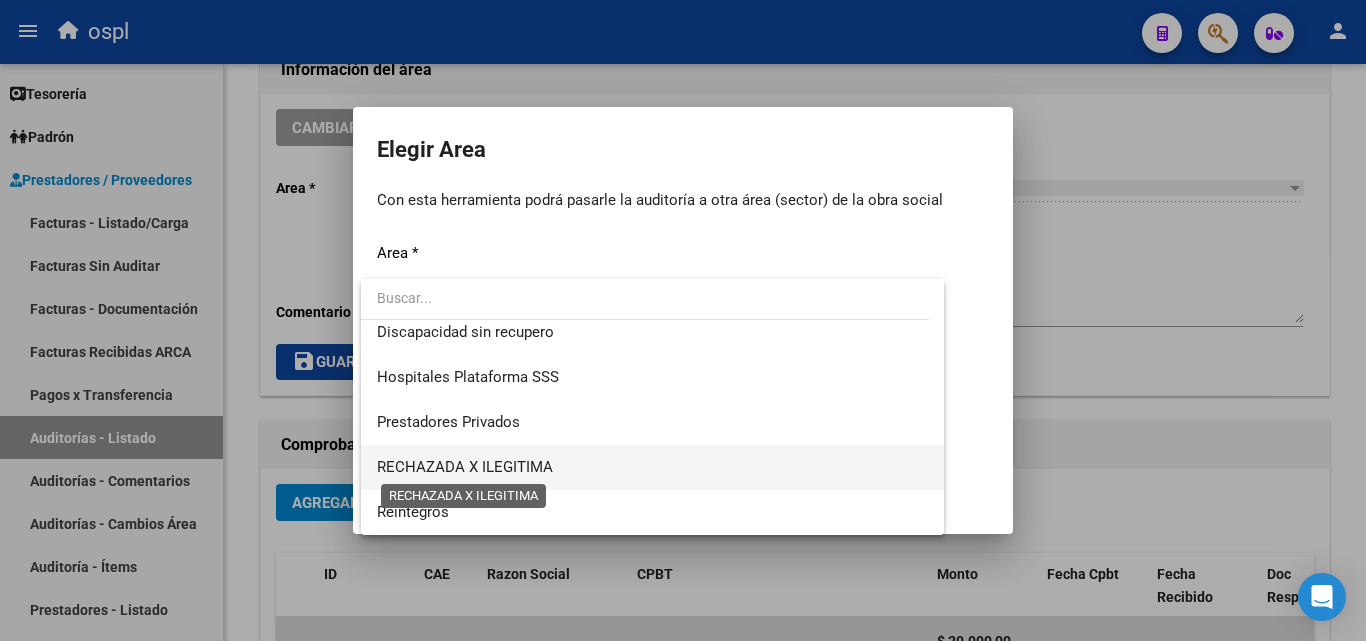 click on "RECHAZADA X ILEGITIMA" at bounding box center [465, 467] 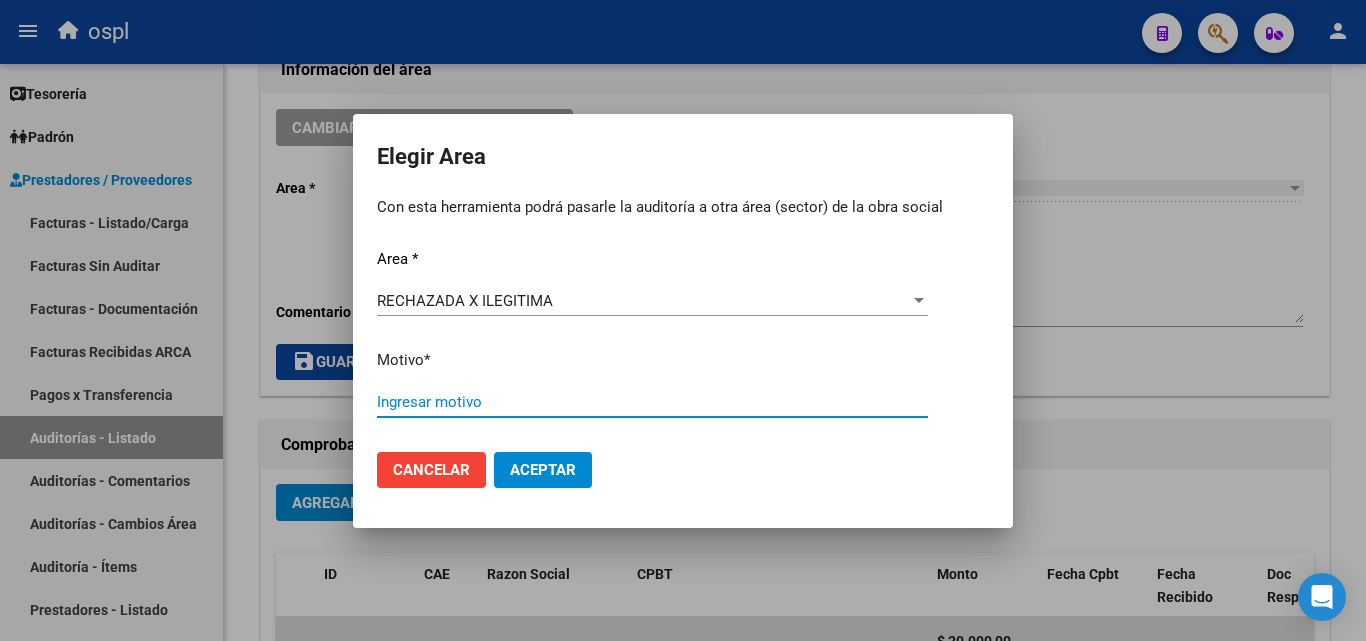 paste on "FALTA COPIA DE DNI QUE ACREDITE IDENTIDAD" 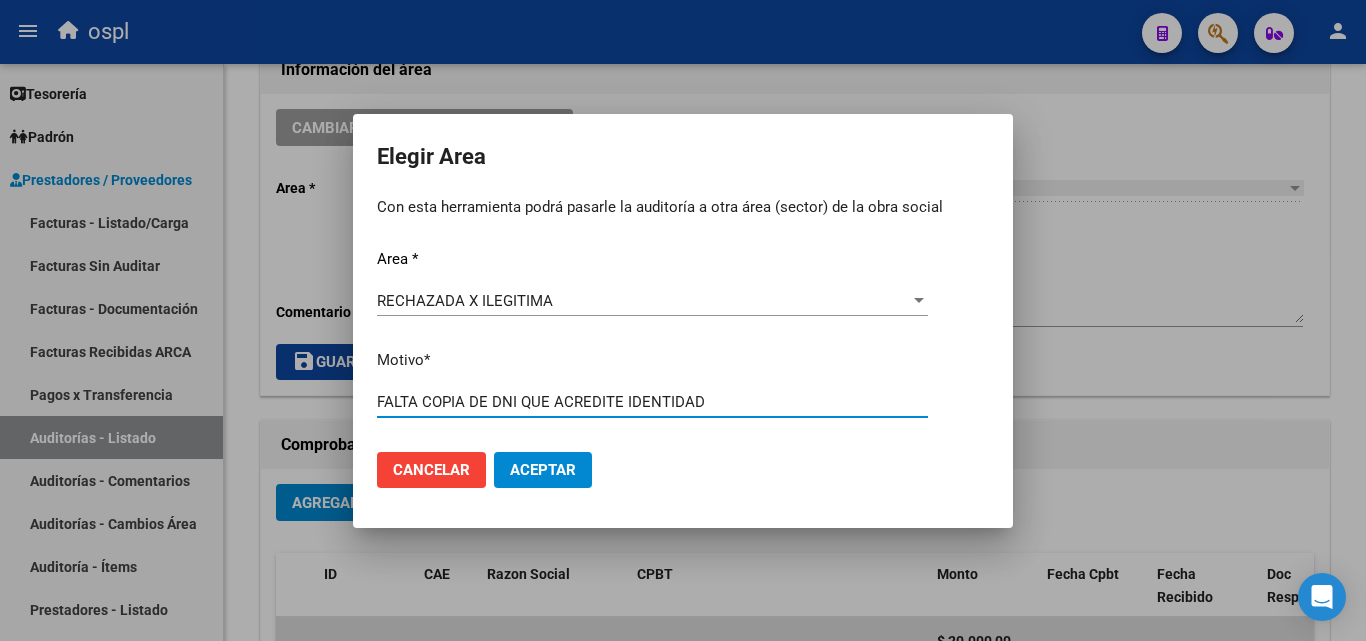 type on "FALTA COPIA DE DNI QUE ACREDITE IDENTIDAD" 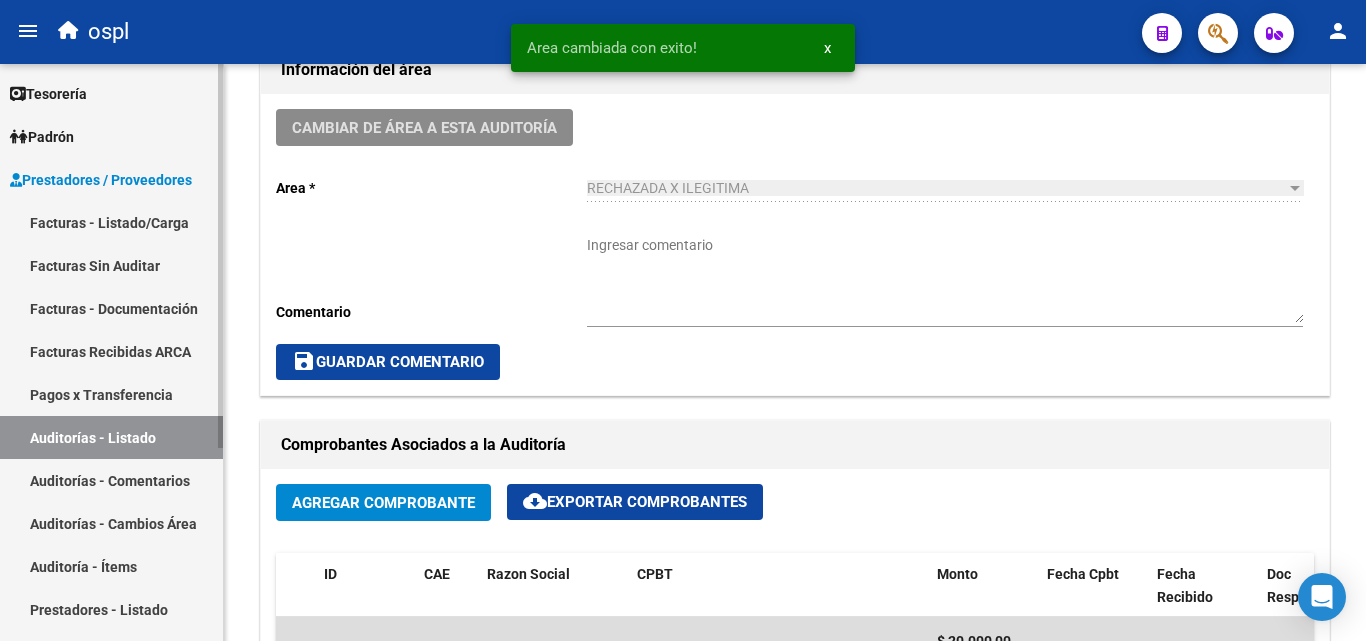 click on "Auditorías - Listado" at bounding box center (111, 437) 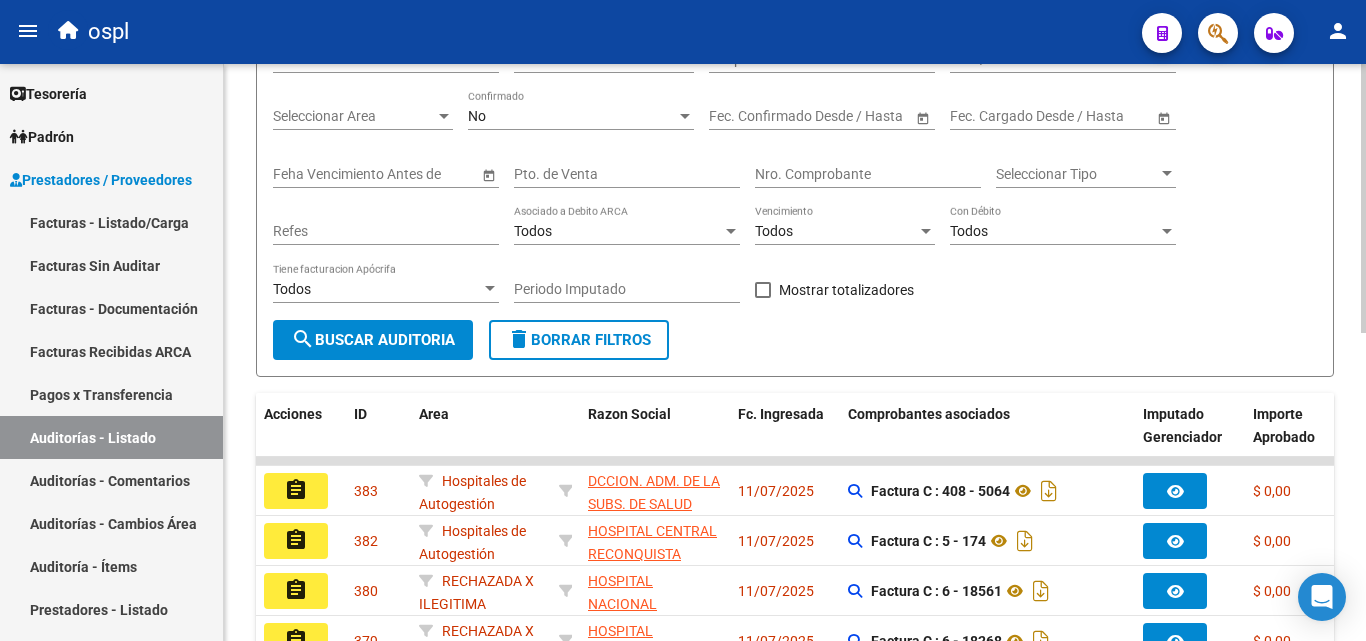 scroll, scrollTop: 200, scrollLeft: 0, axis: vertical 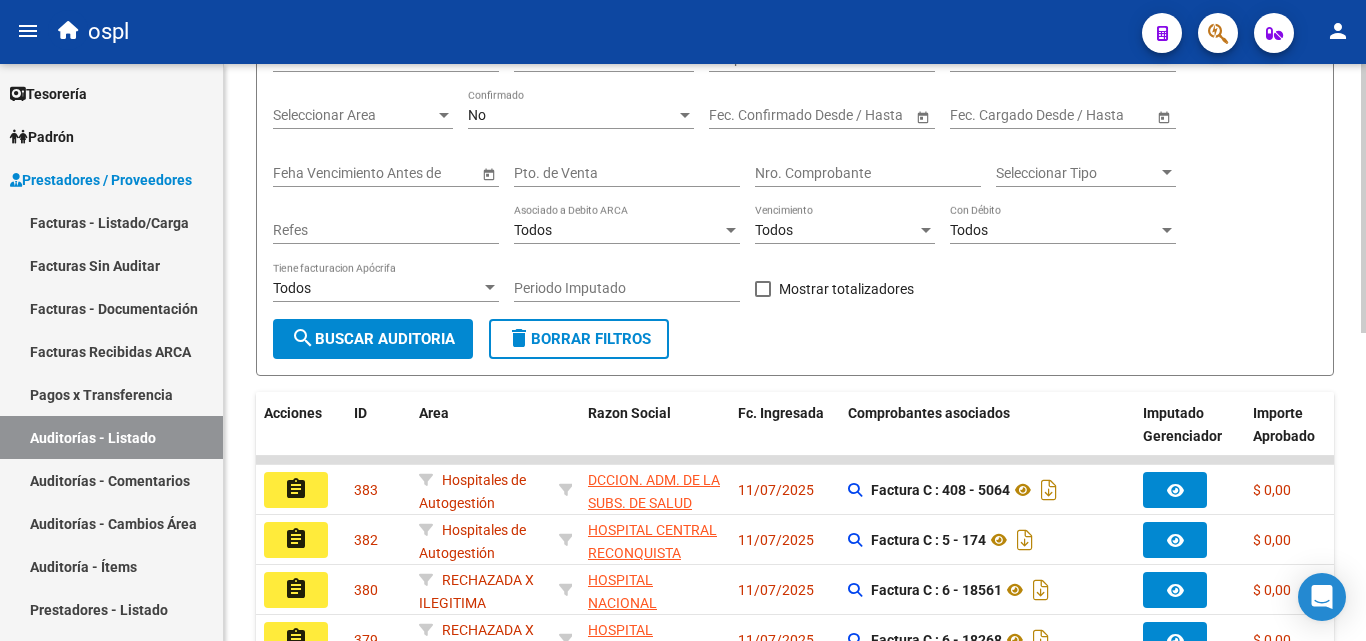 click on "Nro. Comprobante" at bounding box center [868, 173] 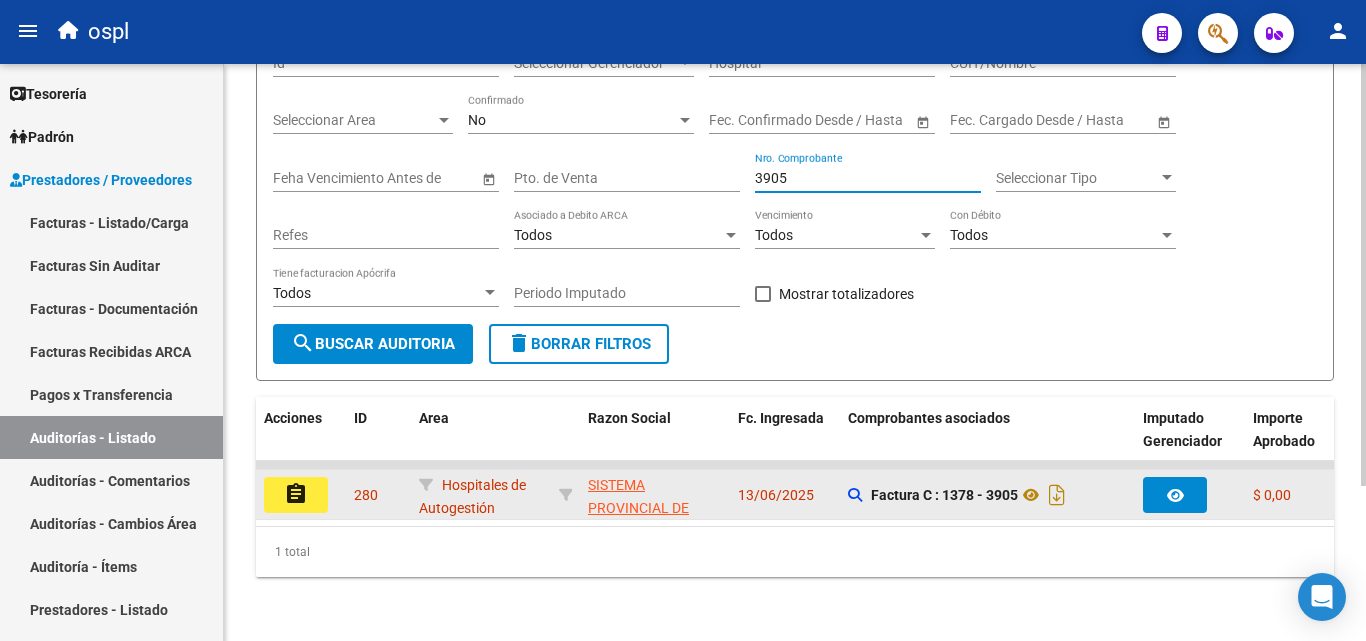type on "3905" 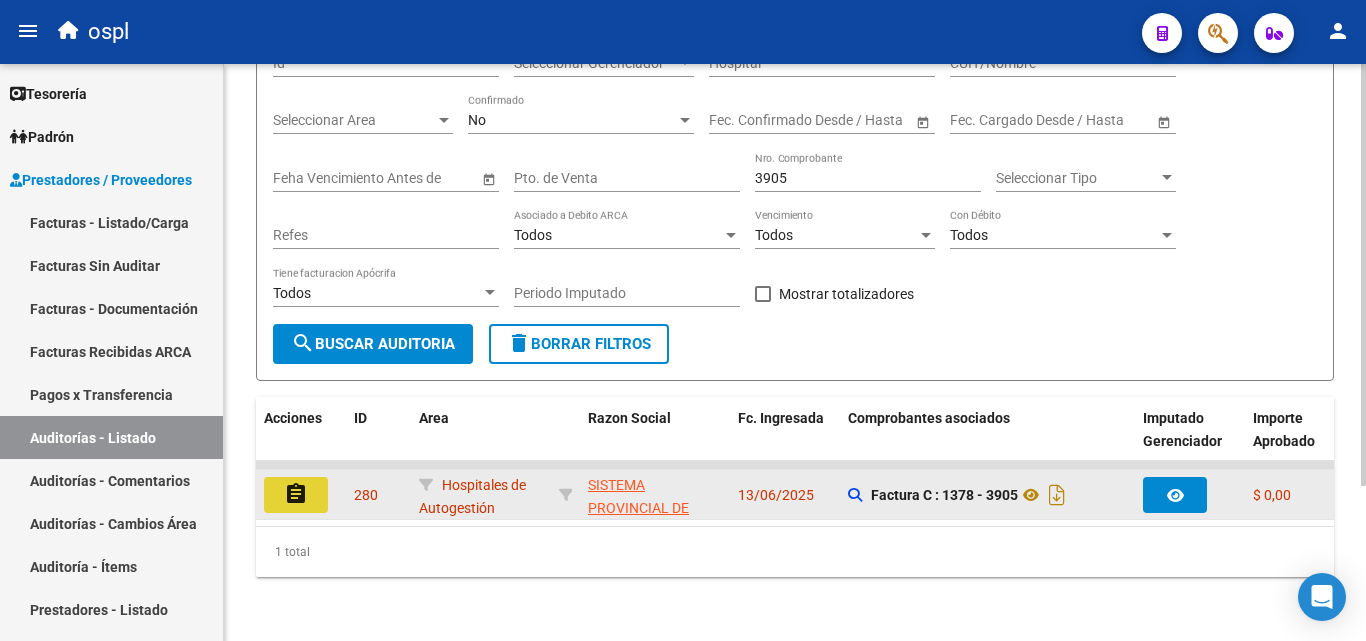 click on "assignment" 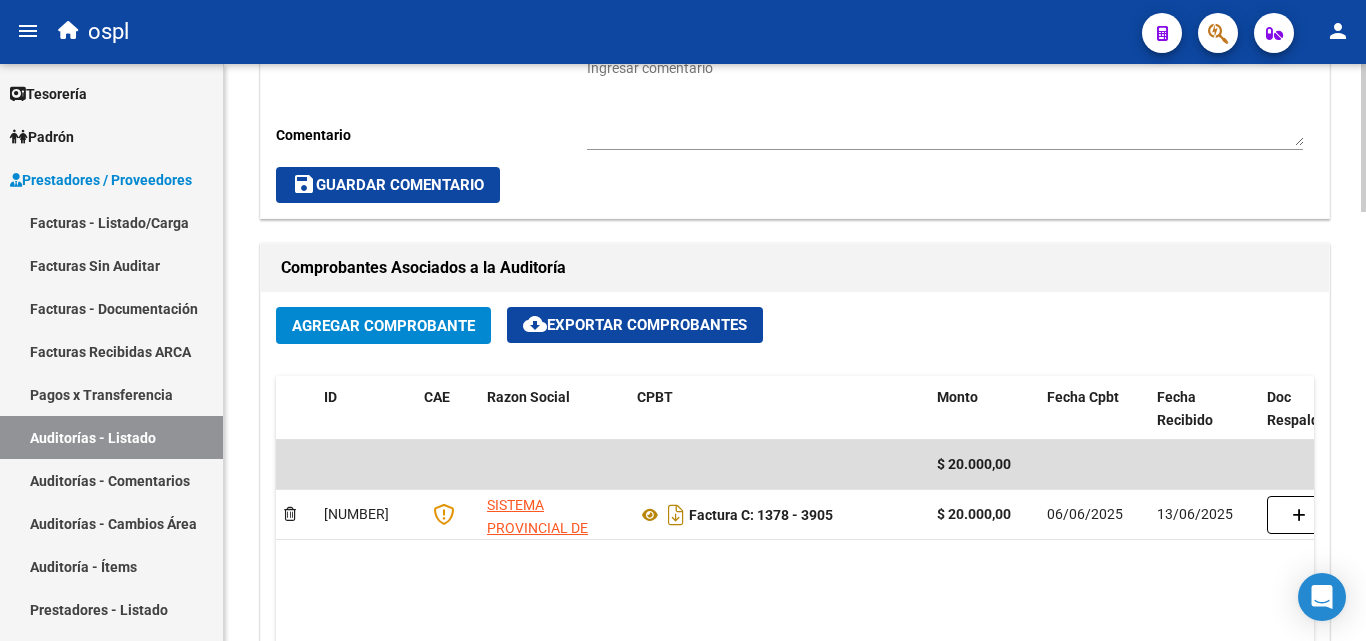 scroll, scrollTop: 577, scrollLeft: 0, axis: vertical 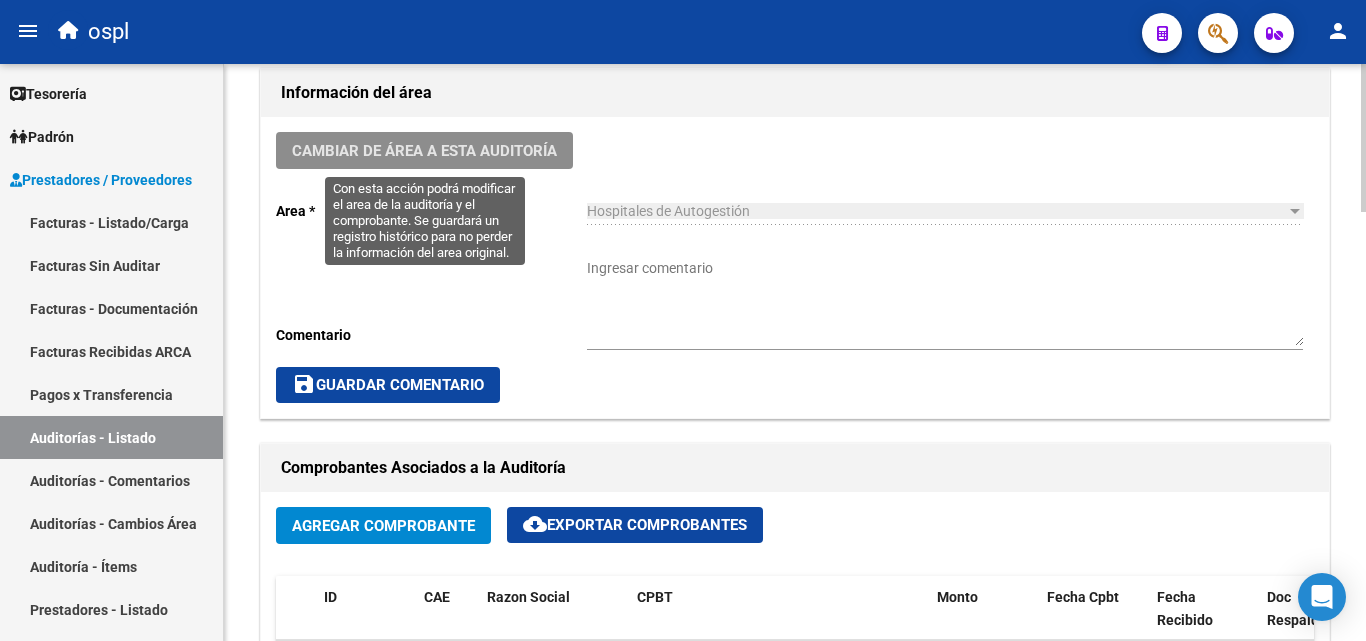 click on "Cambiar de área a esta auditoría" 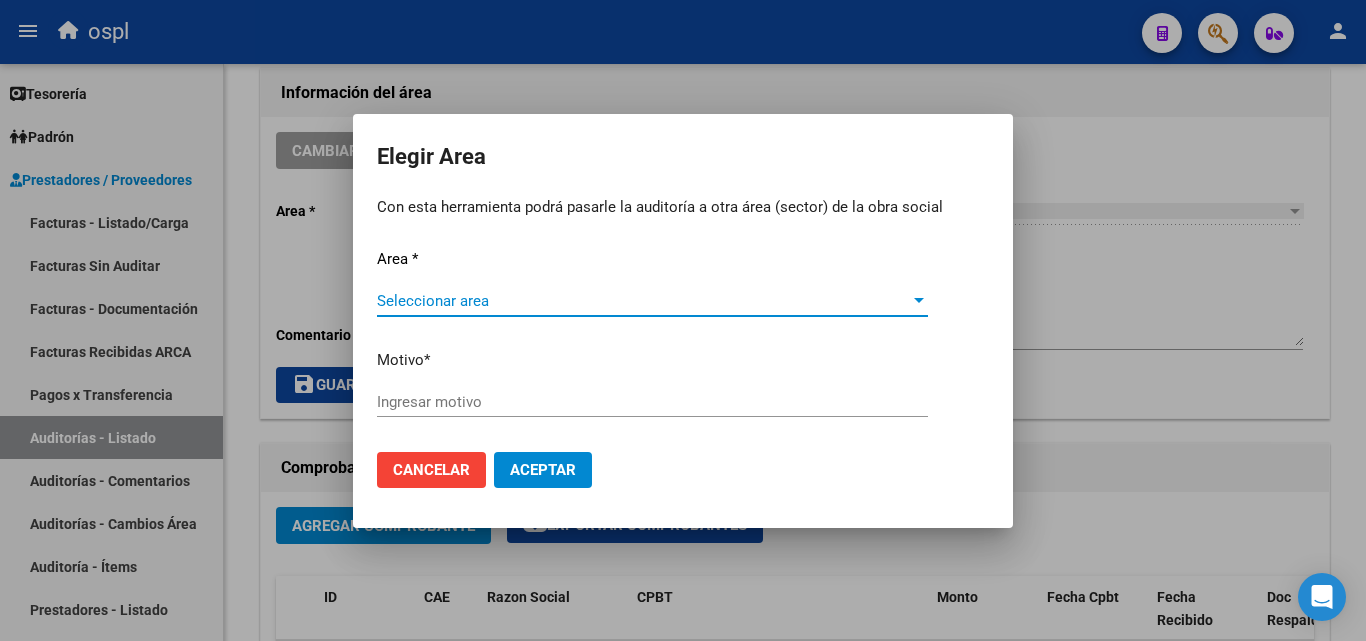 click on "Seleccionar area" at bounding box center (643, 301) 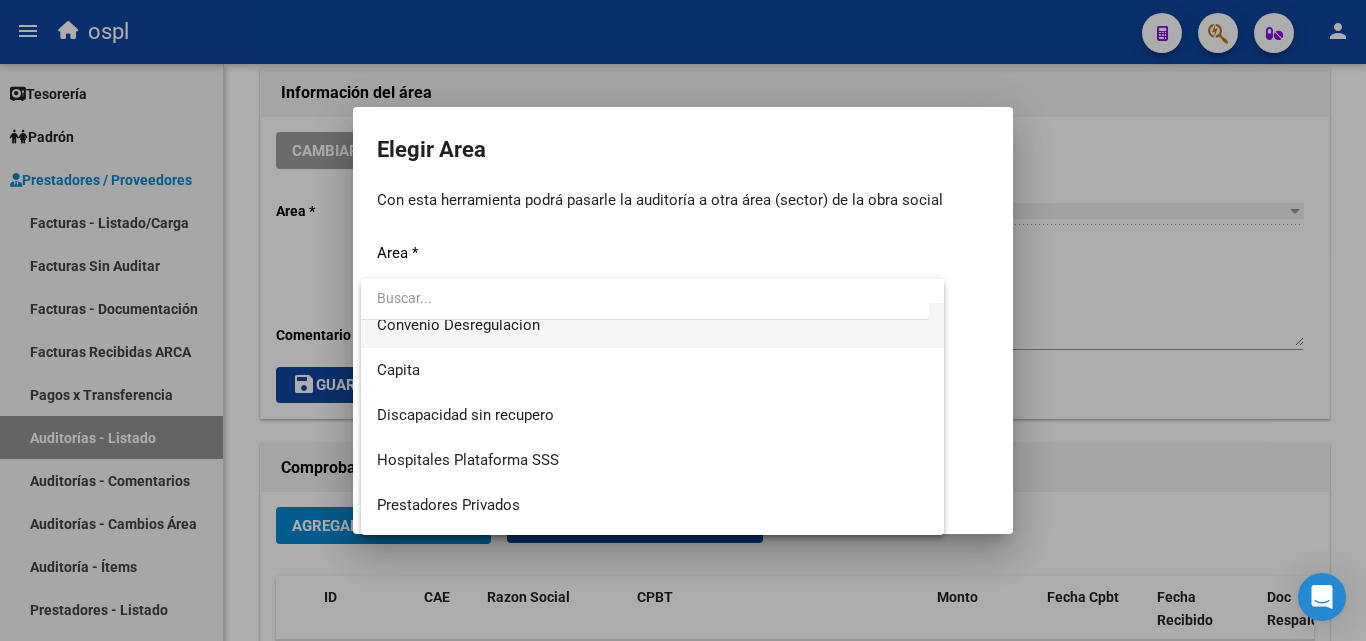 scroll, scrollTop: 194, scrollLeft: 0, axis: vertical 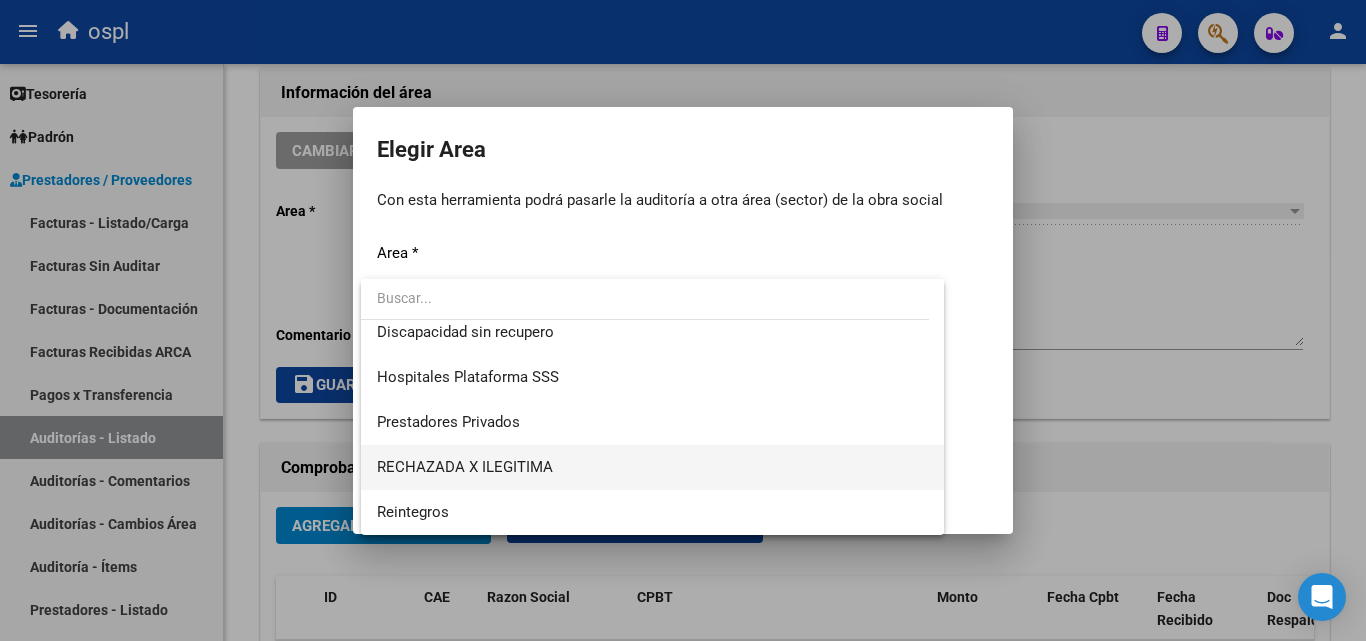 click on "RECHAZADA X ILEGITIMA" at bounding box center [652, 467] 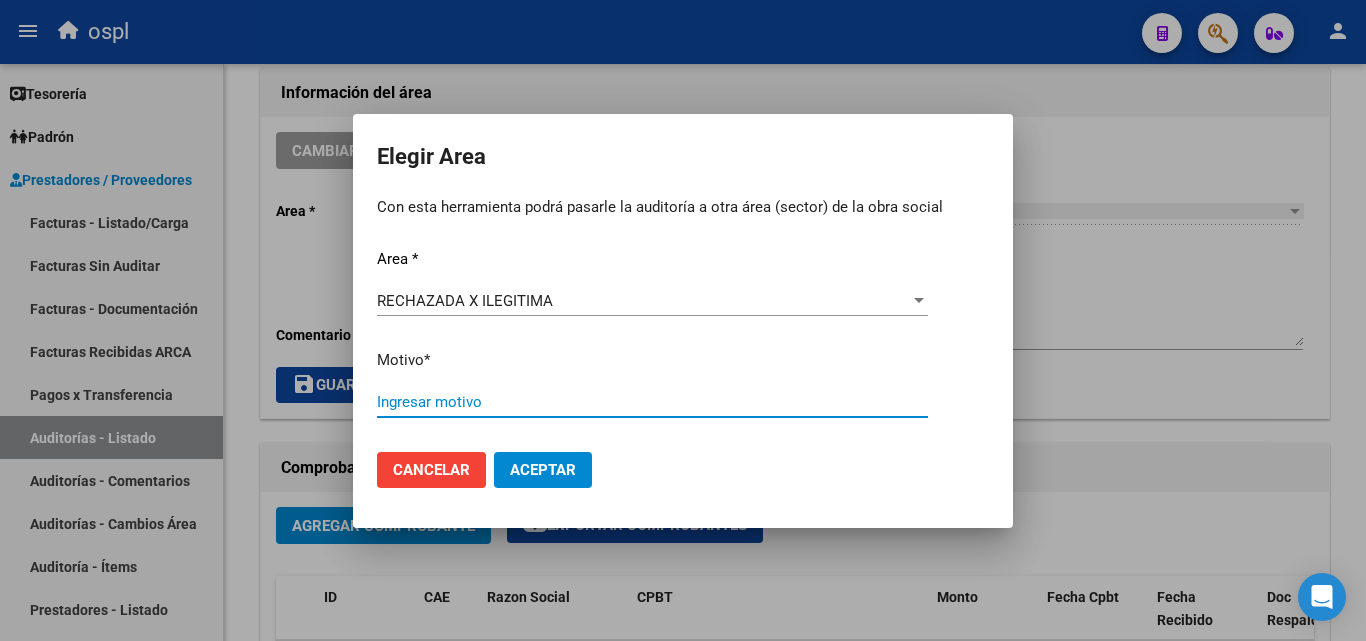 paste on "FALTA COPIA DE DNI QUE ACREDITE IDENTIDAD" 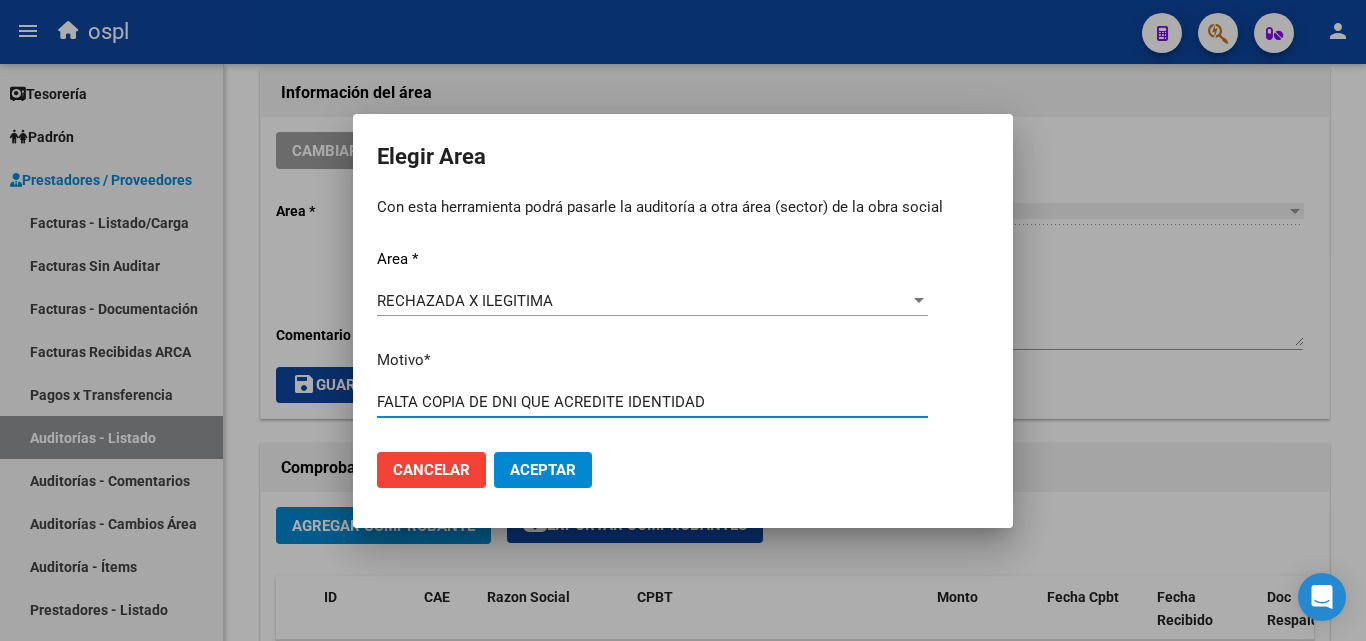 type on "FALTA COPIA DE DNI QUE ACREDITE IDENTIDAD" 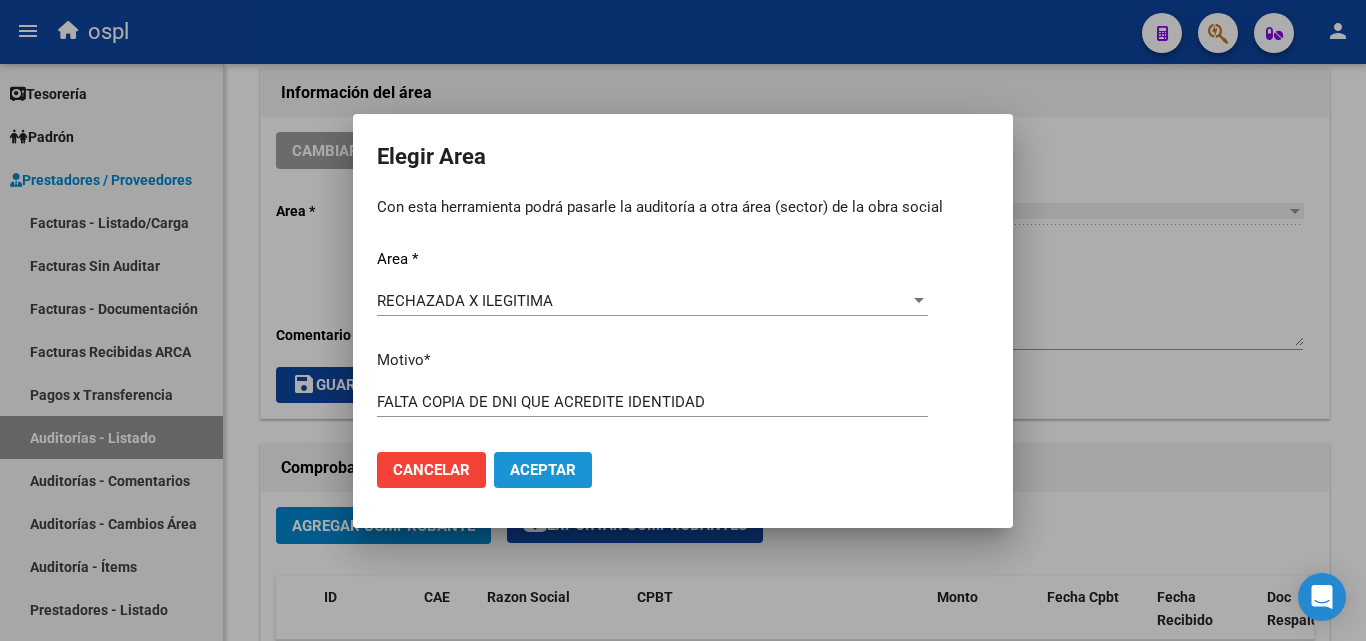 click on "Aceptar" at bounding box center (543, 470) 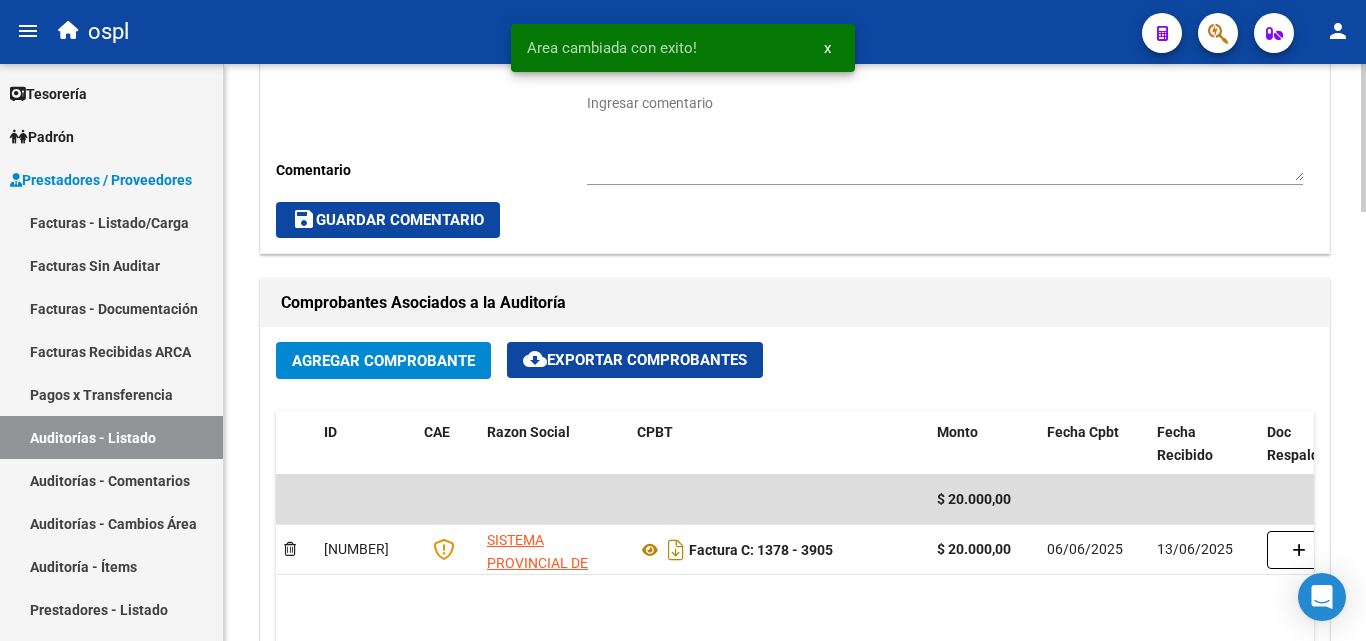 scroll, scrollTop: 877, scrollLeft: 0, axis: vertical 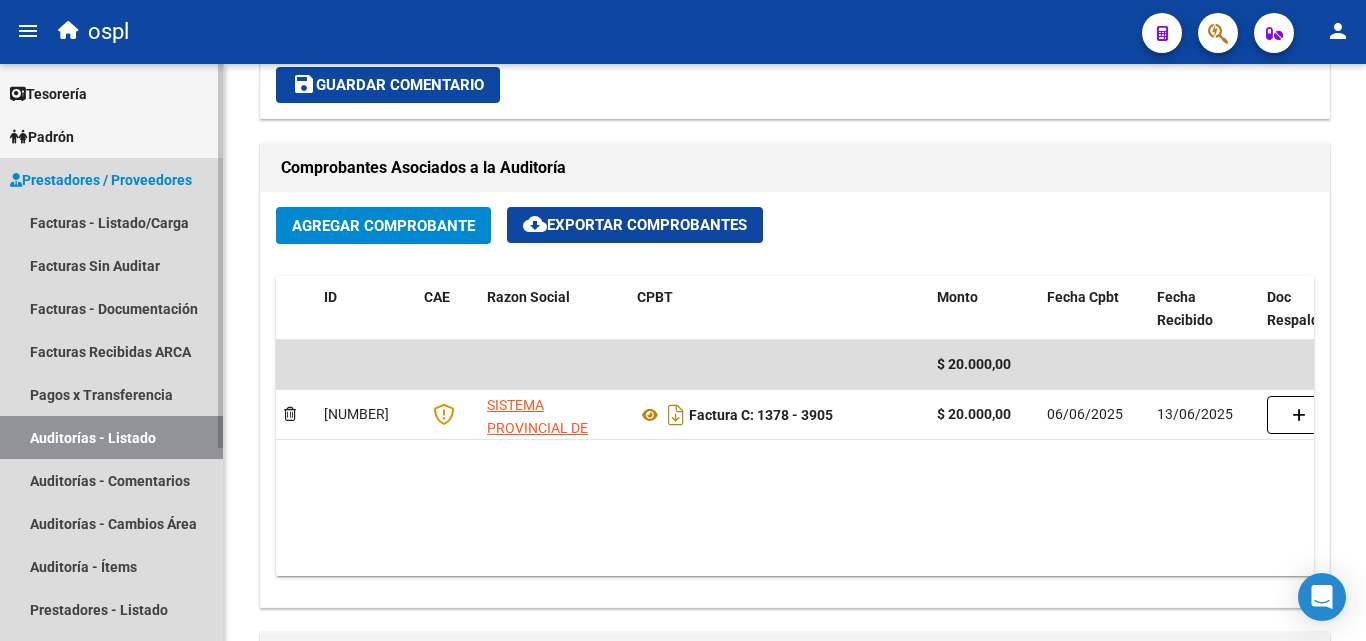 click on "Auditorías - Listado" at bounding box center (111, 437) 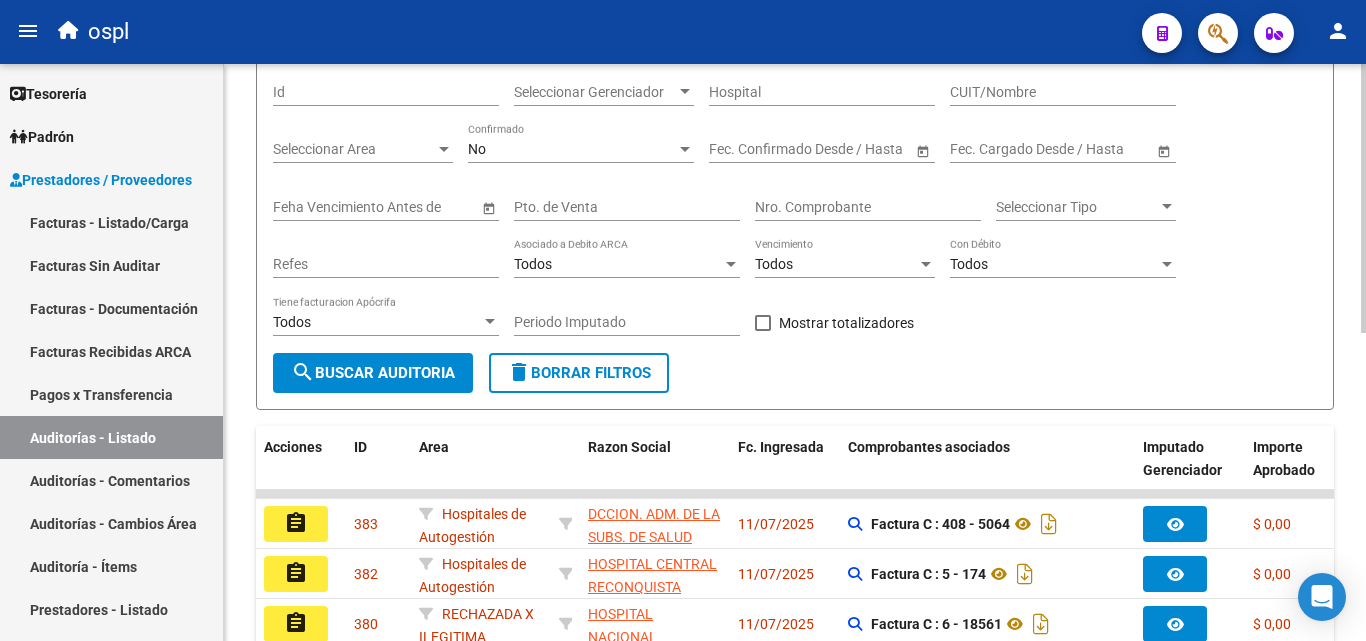 scroll, scrollTop: 161, scrollLeft: 0, axis: vertical 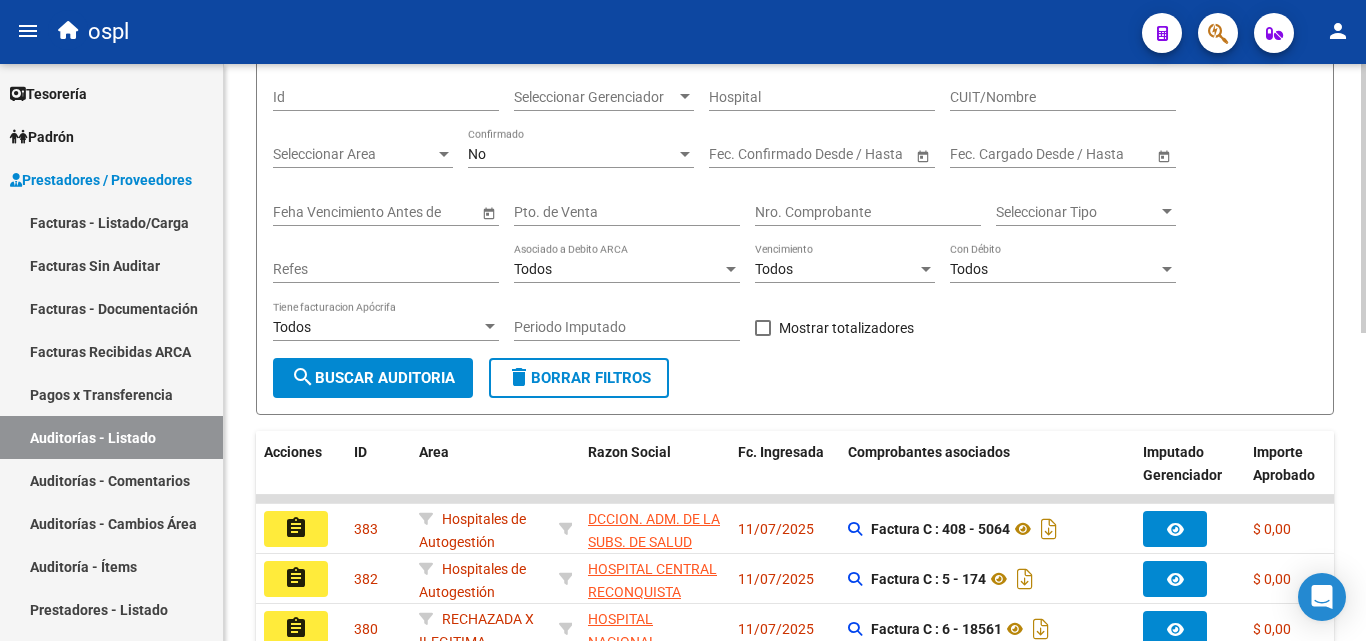 click on "Nro. Comprobante" at bounding box center (868, 212) 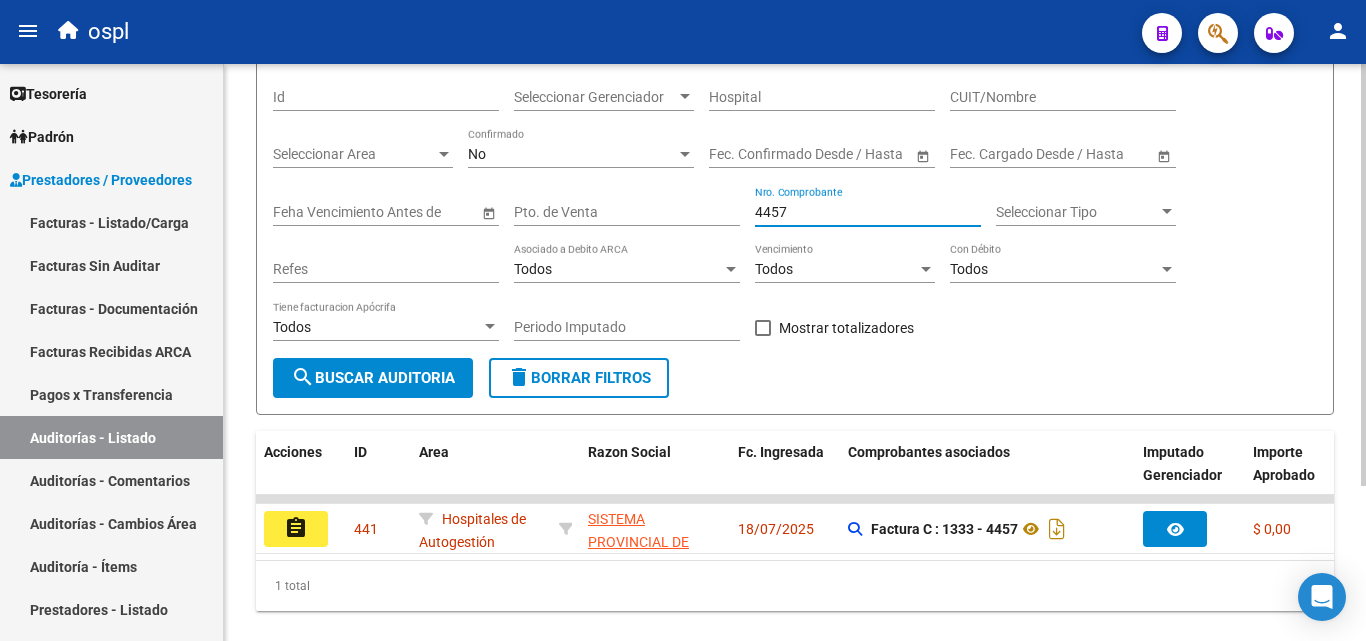 scroll, scrollTop: 211, scrollLeft: 0, axis: vertical 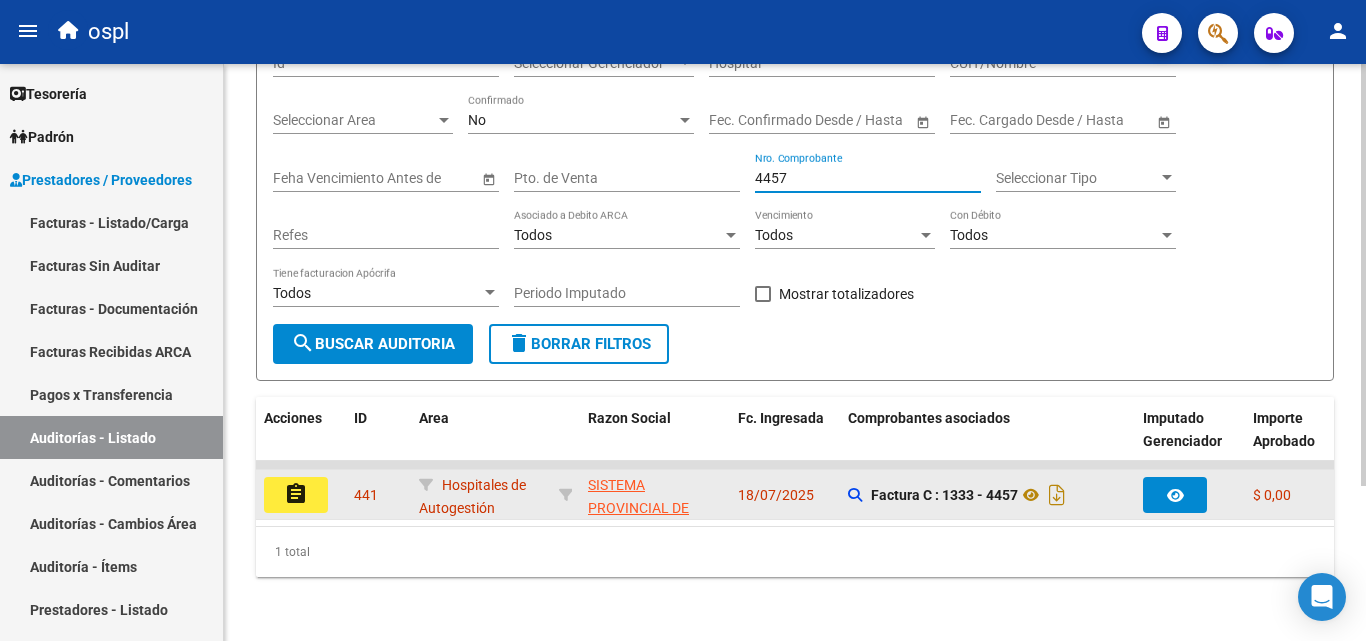 type on "4457" 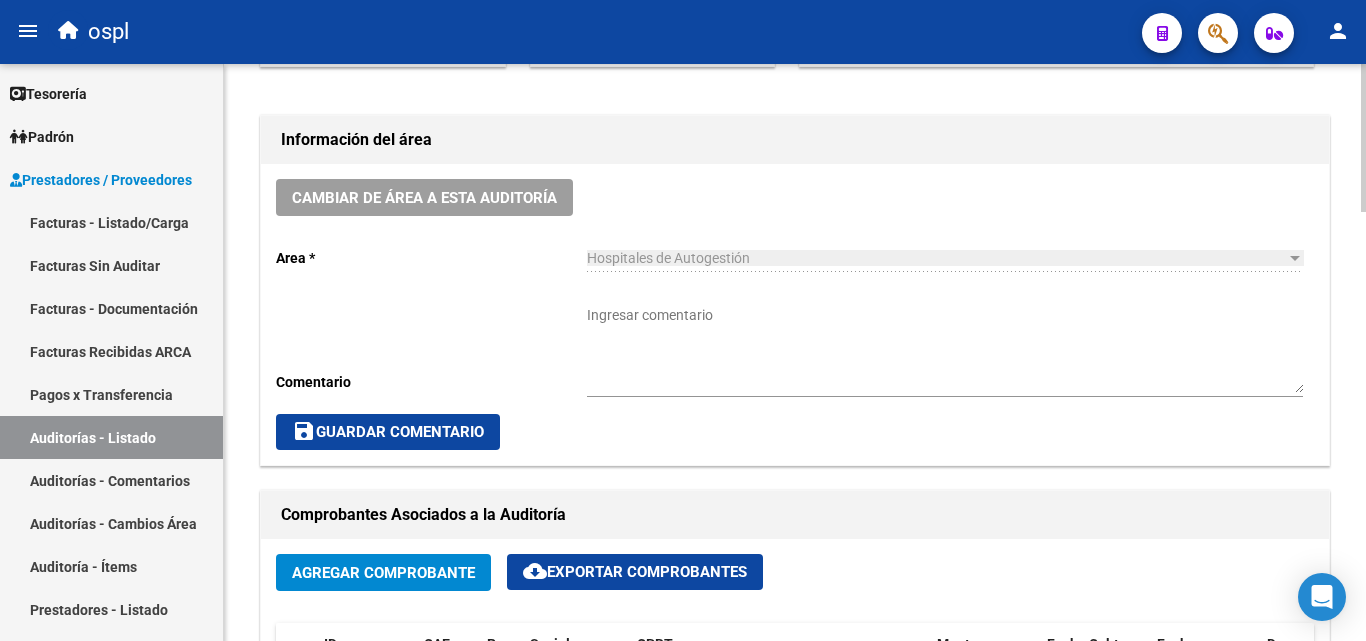 scroll, scrollTop: 500, scrollLeft: 0, axis: vertical 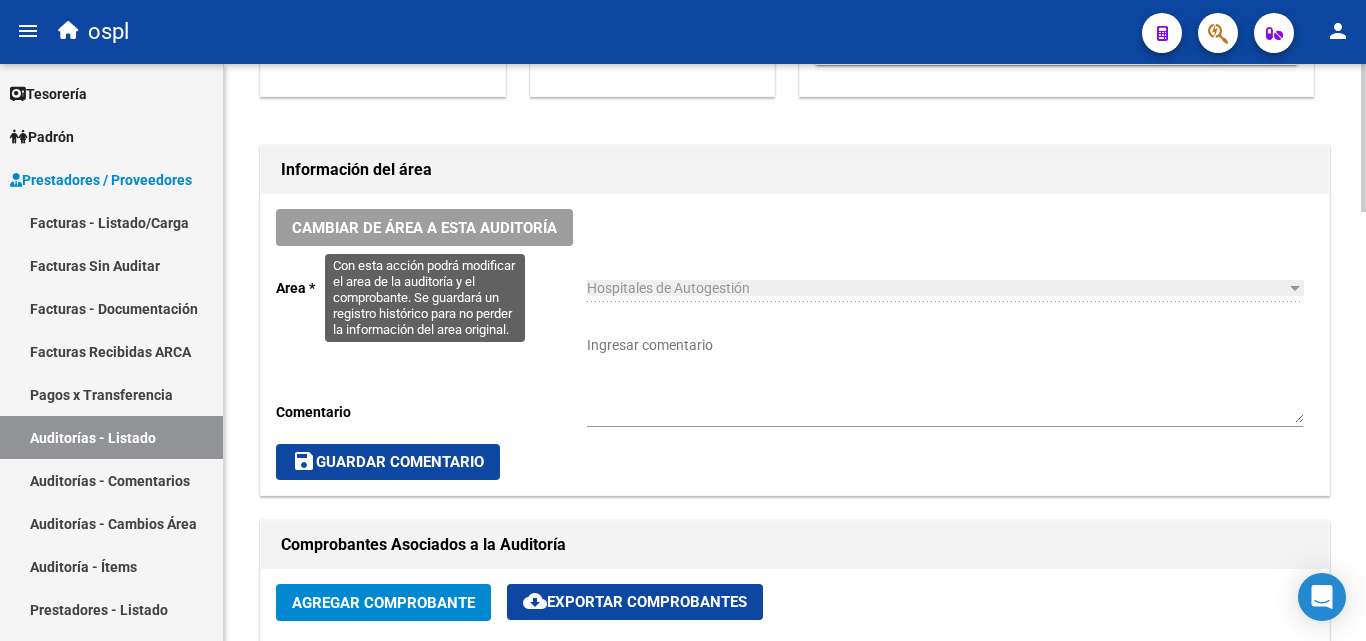 click on "Cambiar de área a esta auditoría  Area * Hospitales de Autogestión Seleccionar area Comentario    Ingresar comentario  save  Guardar Comentario" 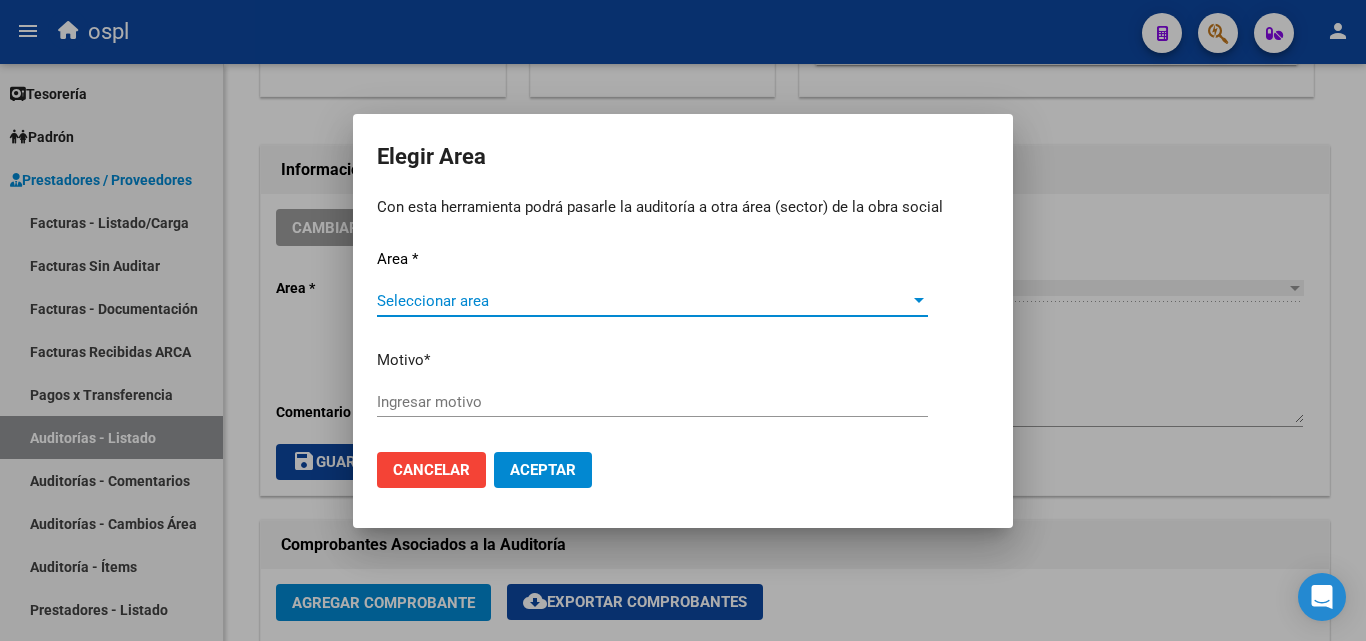 click on "Seleccionar area" at bounding box center [643, 301] 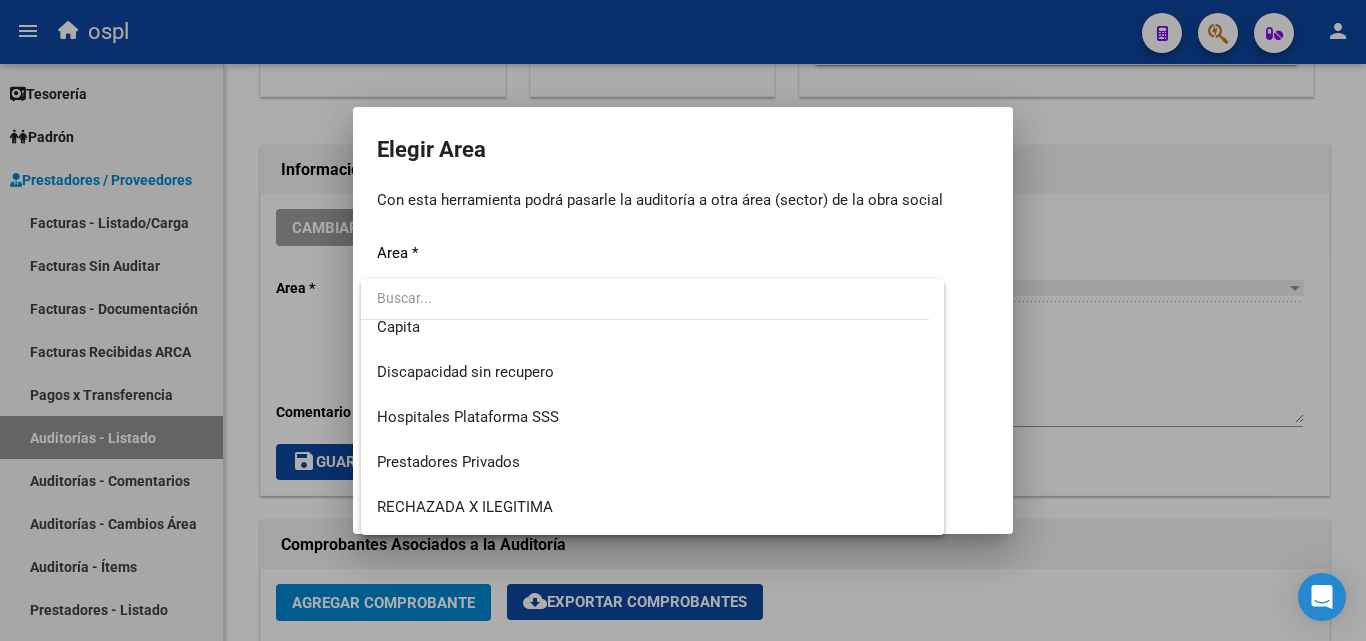 scroll, scrollTop: 194, scrollLeft: 0, axis: vertical 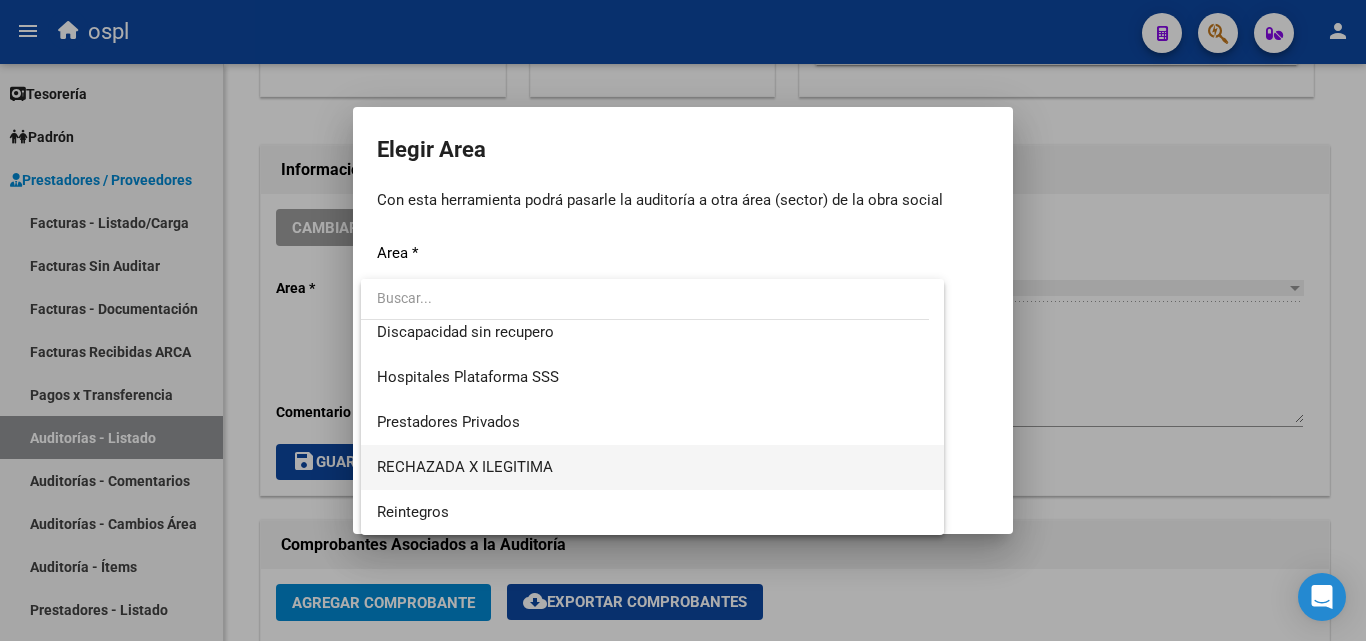 click on "RECHAZADA X ILEGITIMA" at bounding box center (652, 467) 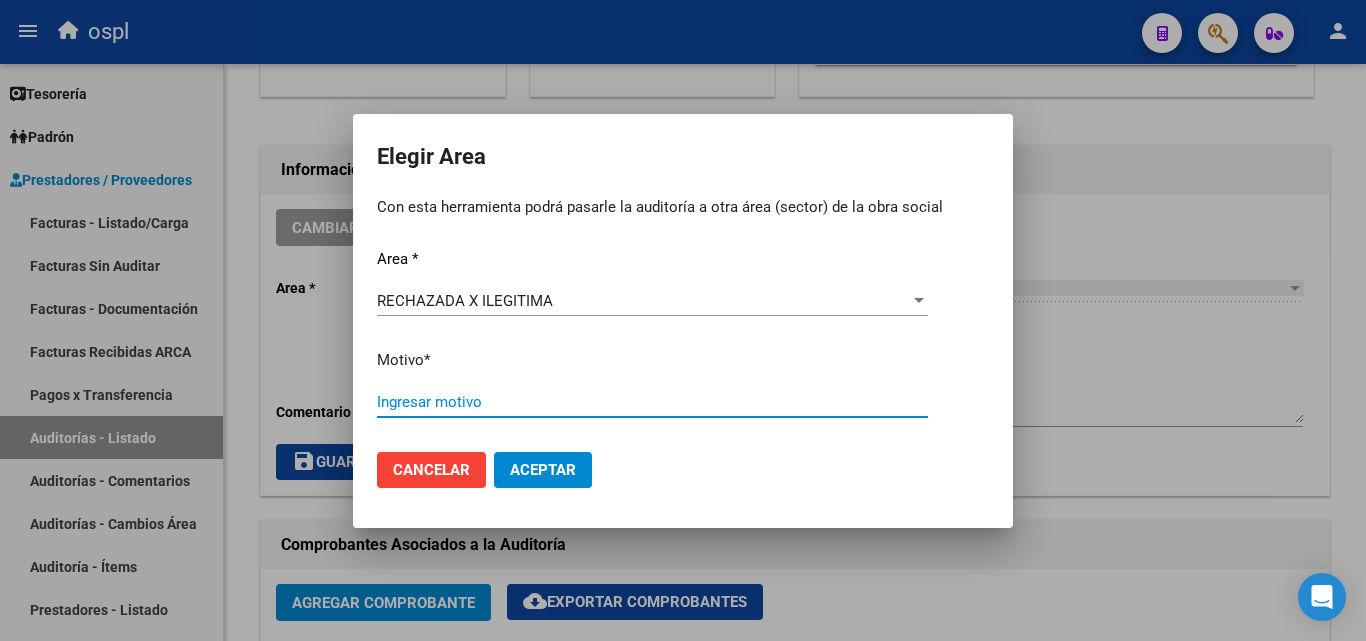 drag, startPoint x: 530, startPoint y: 386, endPoint x: 509, endPoint y: 406, distance: 29 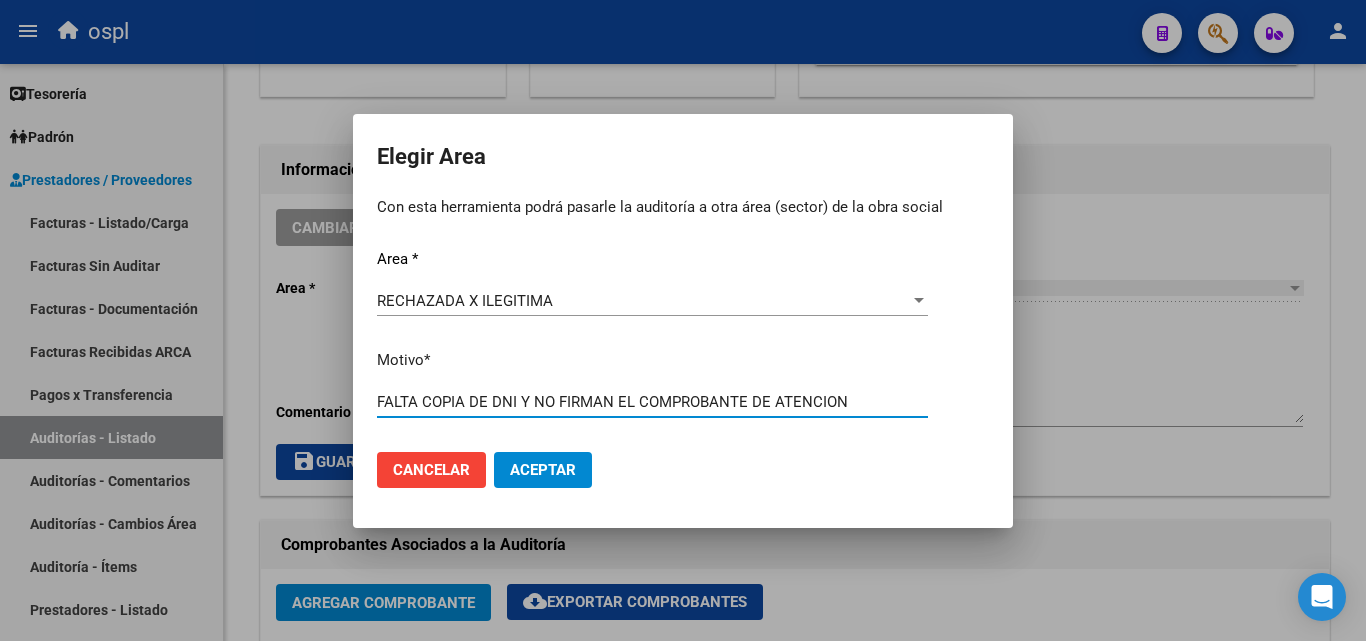 type on "FALTA COPIA DE DNI Y NO FIRMAN EL COMPROBANTE DE ATENCION" 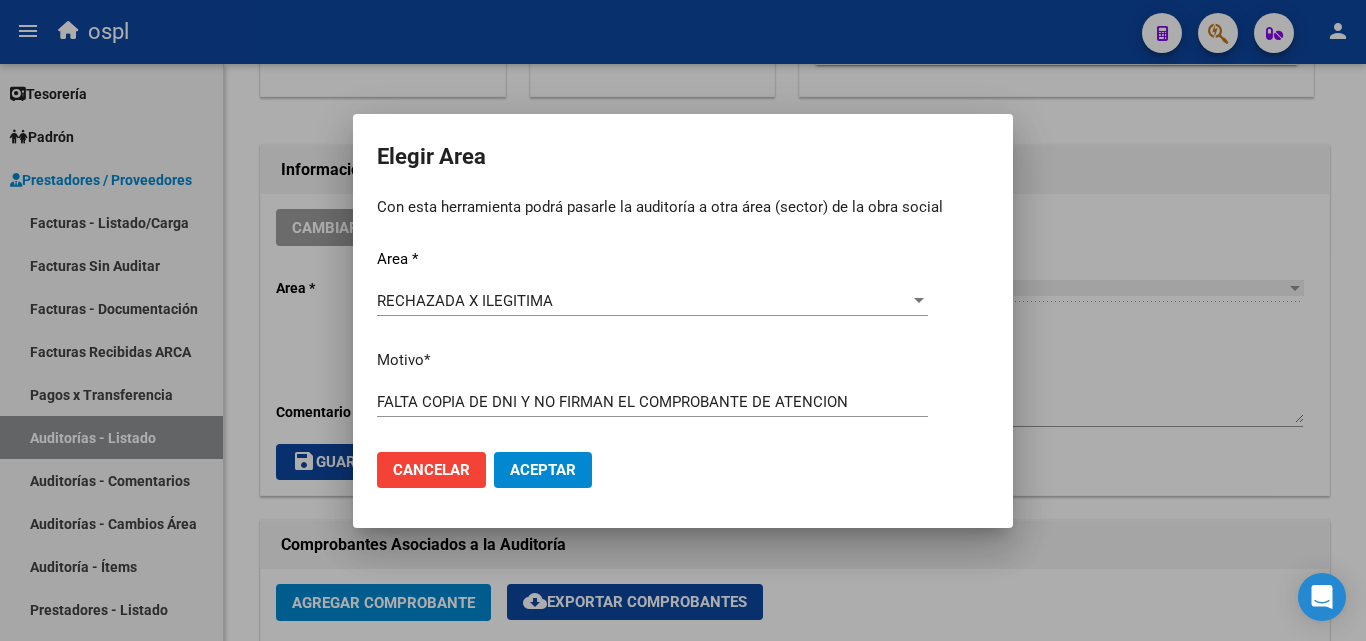 click on "Aceptar" at bounding box center (543, 470) 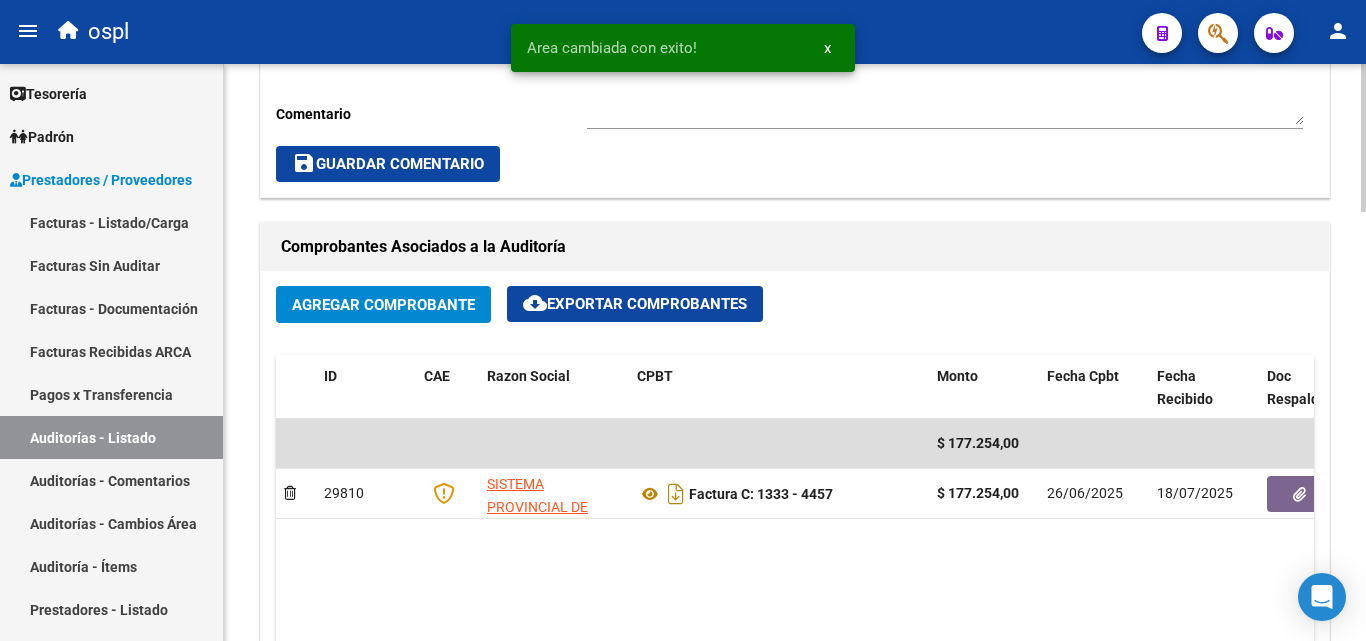 scroll, scrollTop: 800, scrollLeft: 0, axis: vertical 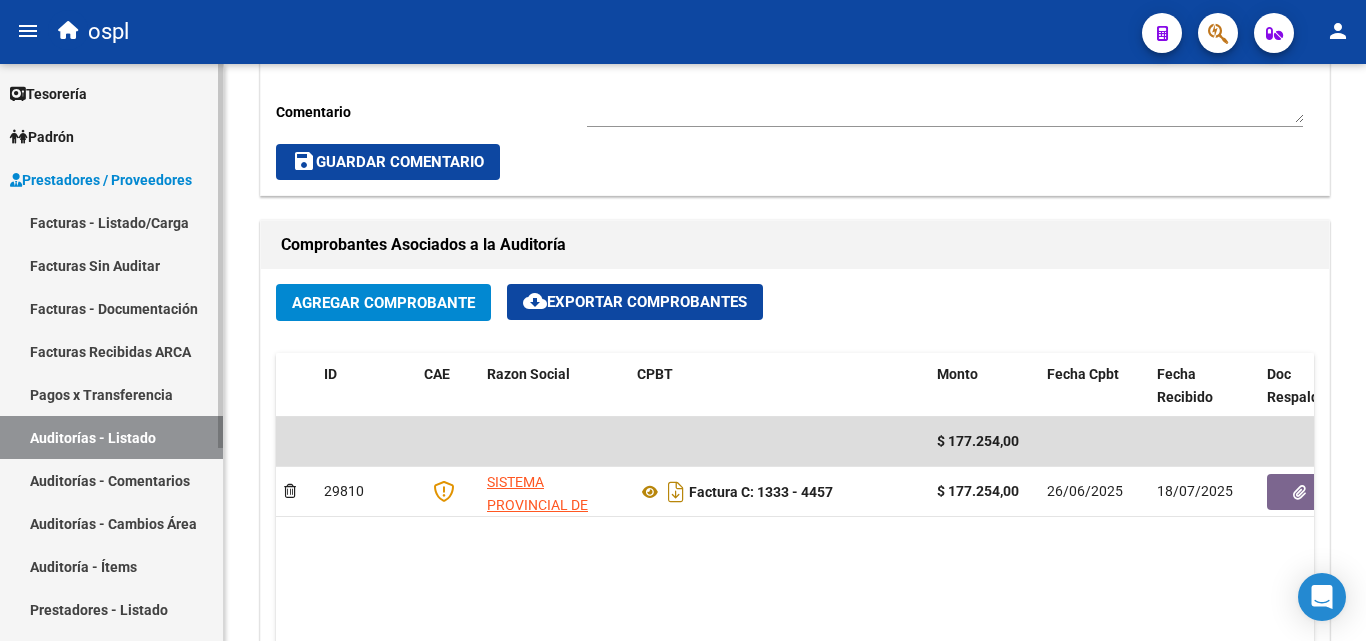 click on "Auditorías - Listado" at bounding box center (111, 437) 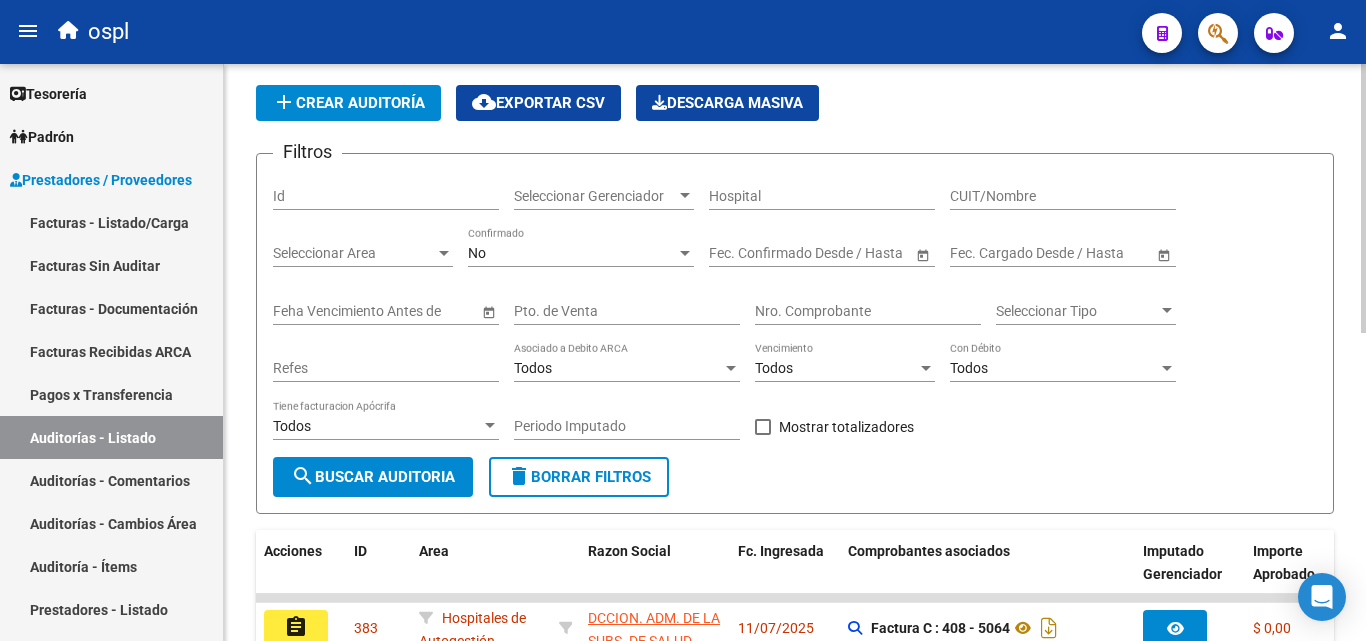 scroll, scrollTop: 61, scrollLeft: 0, axis: vertical 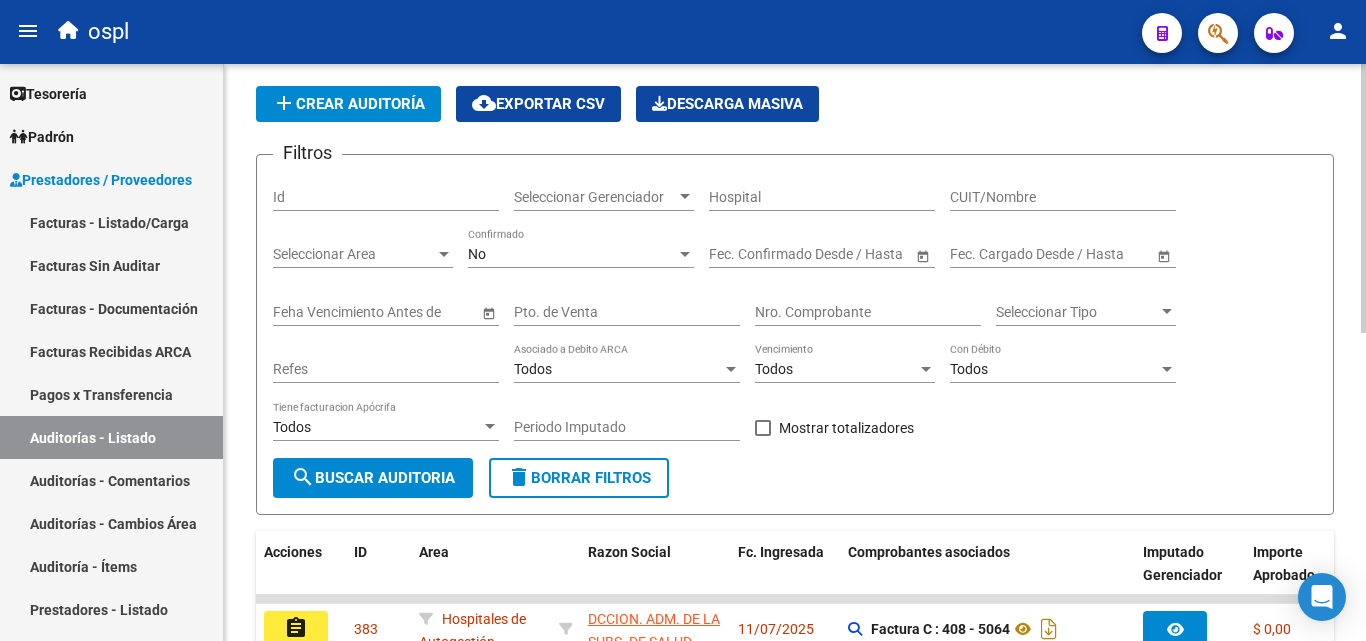 click on "Nro. Comprobante" at bounding box center [868, 312] 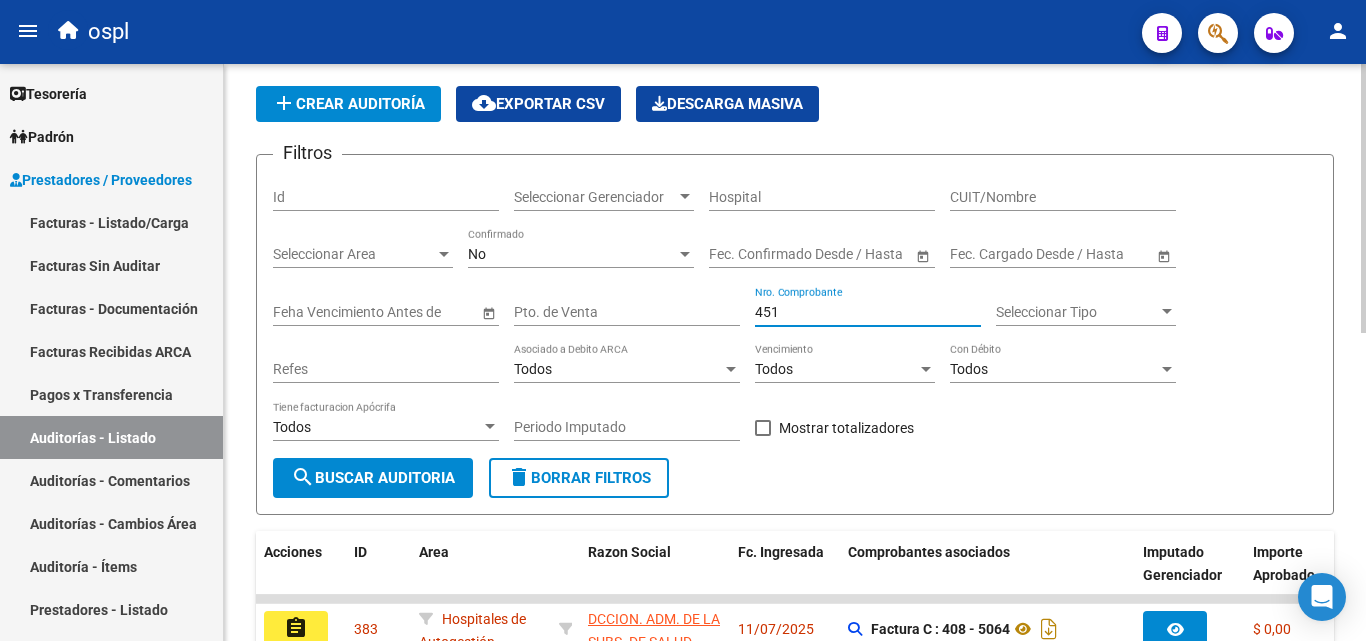 type on "[NUMBER]" 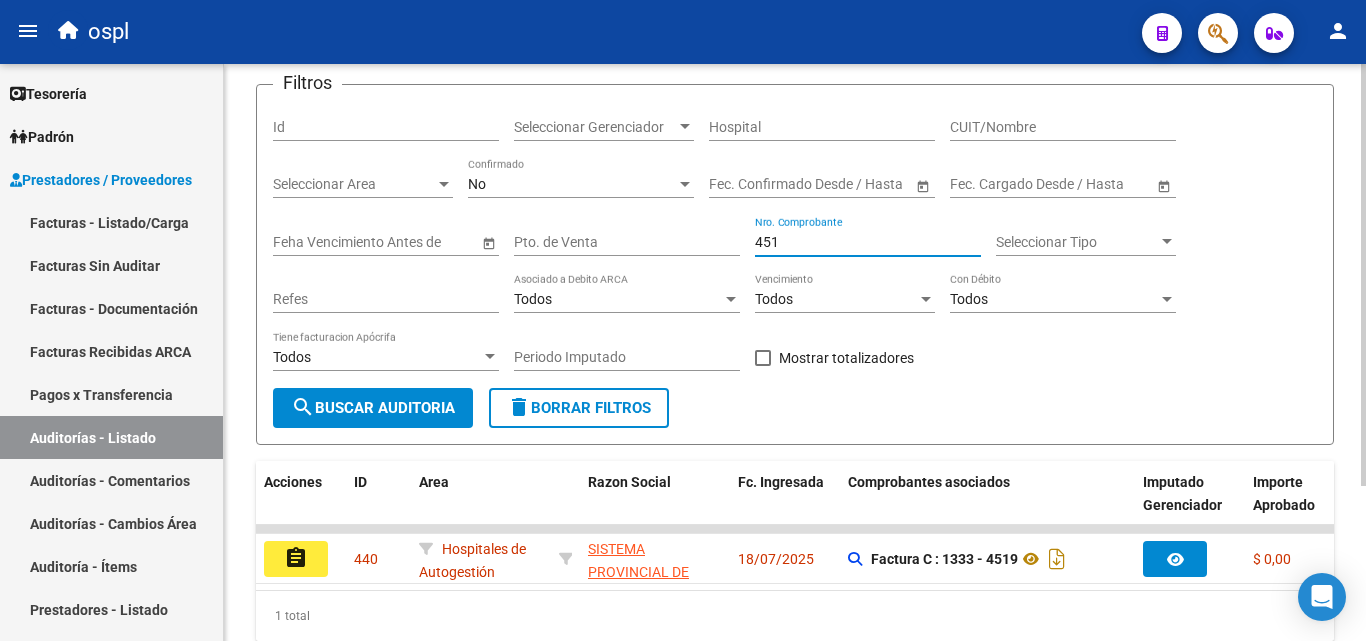 scroll, scrollTop: 211, scrollLeft: 0, axis: vertical 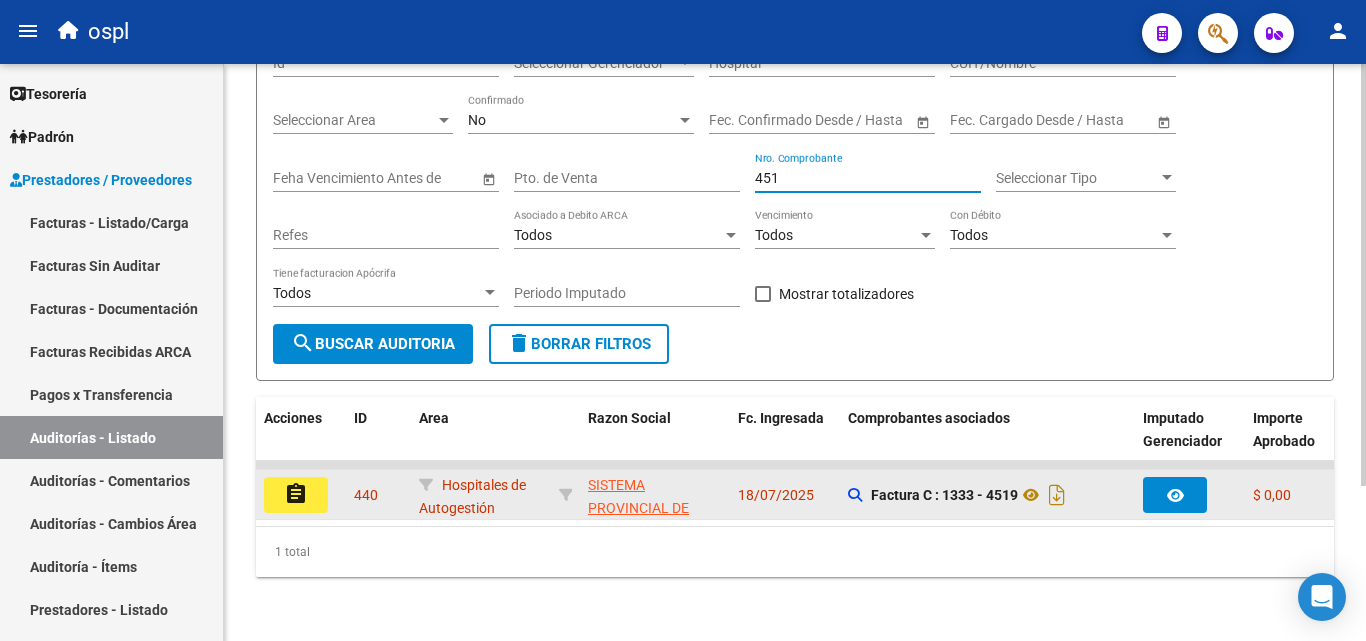 click on "assignment" 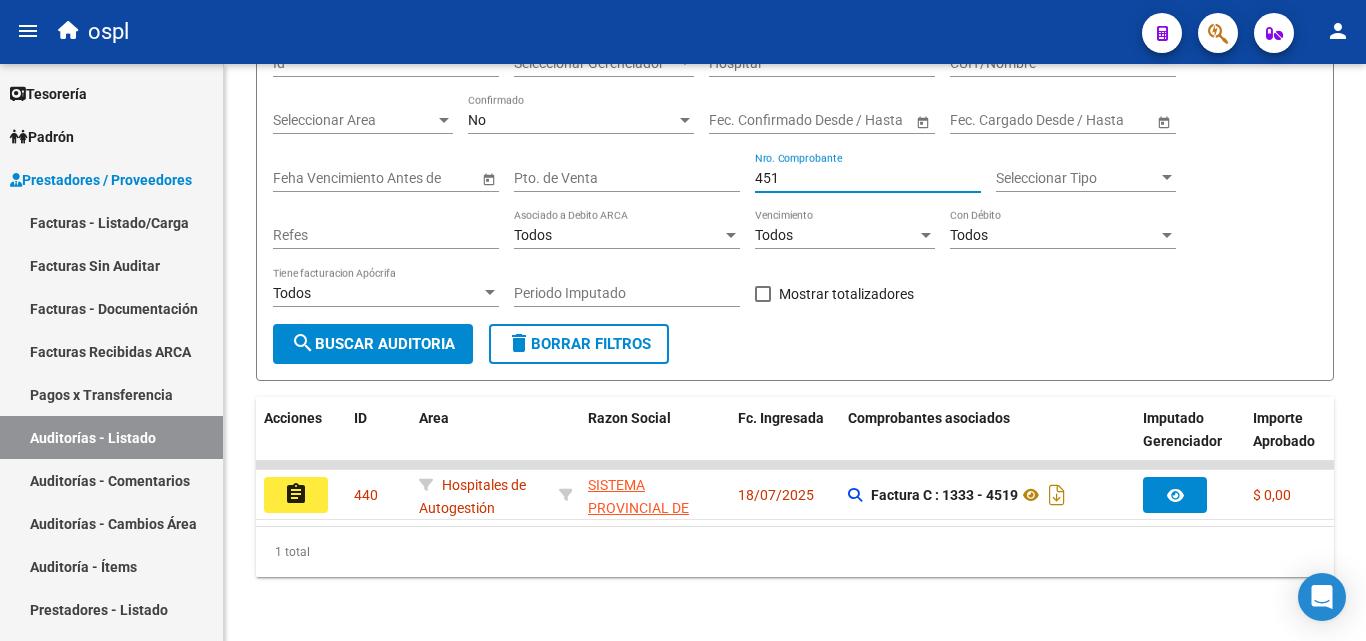 click on "PRESTADORES -> Auditoría de Comprobantes / Prestaciones add  Crear Auditoría
cloud_download  Exportar CSV   Descarga Masiva
Filtros Id Seleccionar Gerenciador Seleccionar Gerenciador Hospital CUIT/Nombre Seleccionar Area Seleccionar Area No Confirmado Start date – End date Fec. Confirmado Desde / Hasta Start date – End date Fec. Cargado Desde / Hasta Feha Vencimiento Antes de Pto. de Venta [NUMBER] Nro. Comprobante Seleccionar Tipo Seleccionar Tipo Refes Todos Asociado a Debito ARCA Todos Vencimiento Todos Con Débito Todos Tiene facturacion Apócrifa Periodo Imputado    Mostrar totalizadores search  Buscar Auditoria  delete  Borrar Filtros  Acciones ID Area Razon Social Fc. Ingresada Comprobantes asociados Imputado Gerenciador Importe Aprobado Importe Debitado Importe Comprobantes Vencimiento FC Creado Usuario Confirmado Por Comentario Vencimiento Auditoría Auditoría externa creada Período Imputado Fecha Debitado x ARCA Monto Debitado x ARCA assignment [NUMBER]      Hospitales de Autogestión       1" 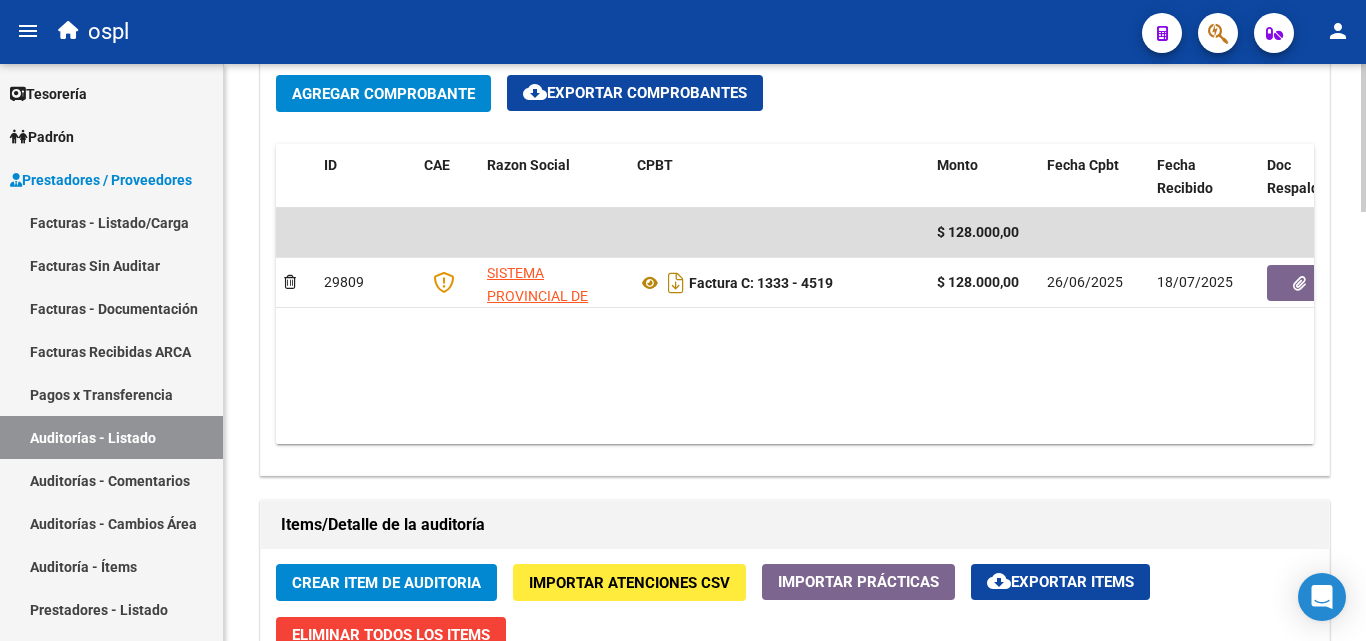 scroll, scrollTop: 977, scrollLeft: 0, axis: vertical 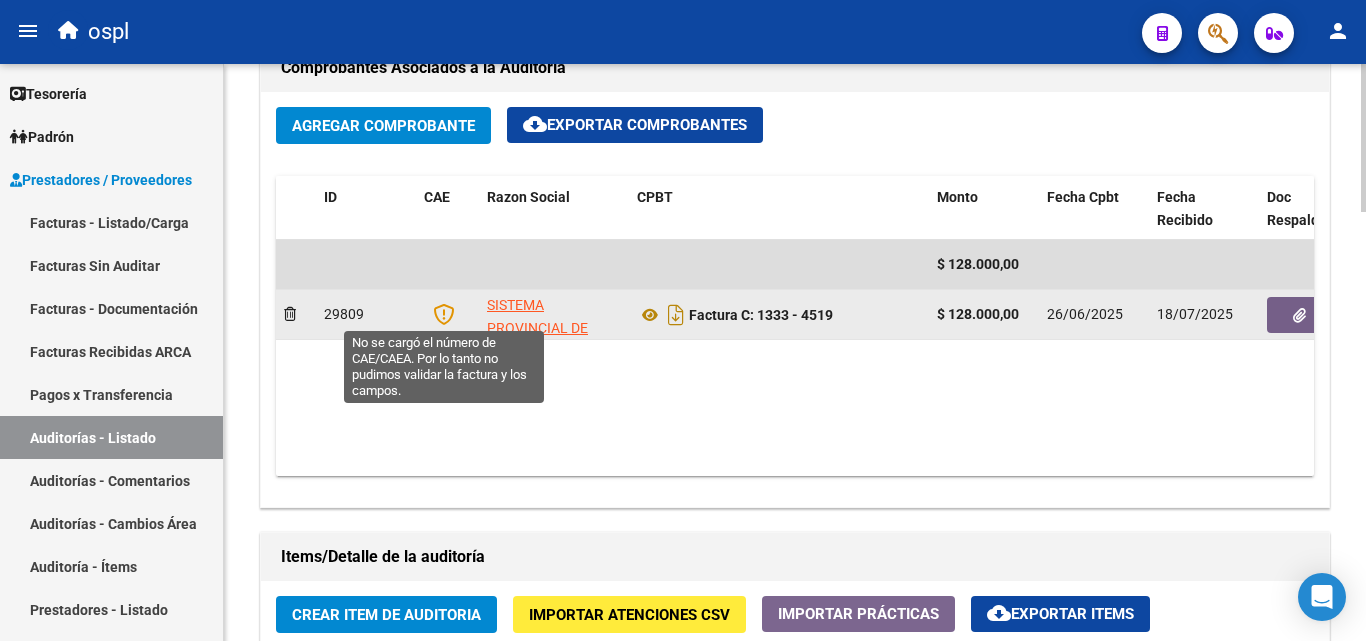 click 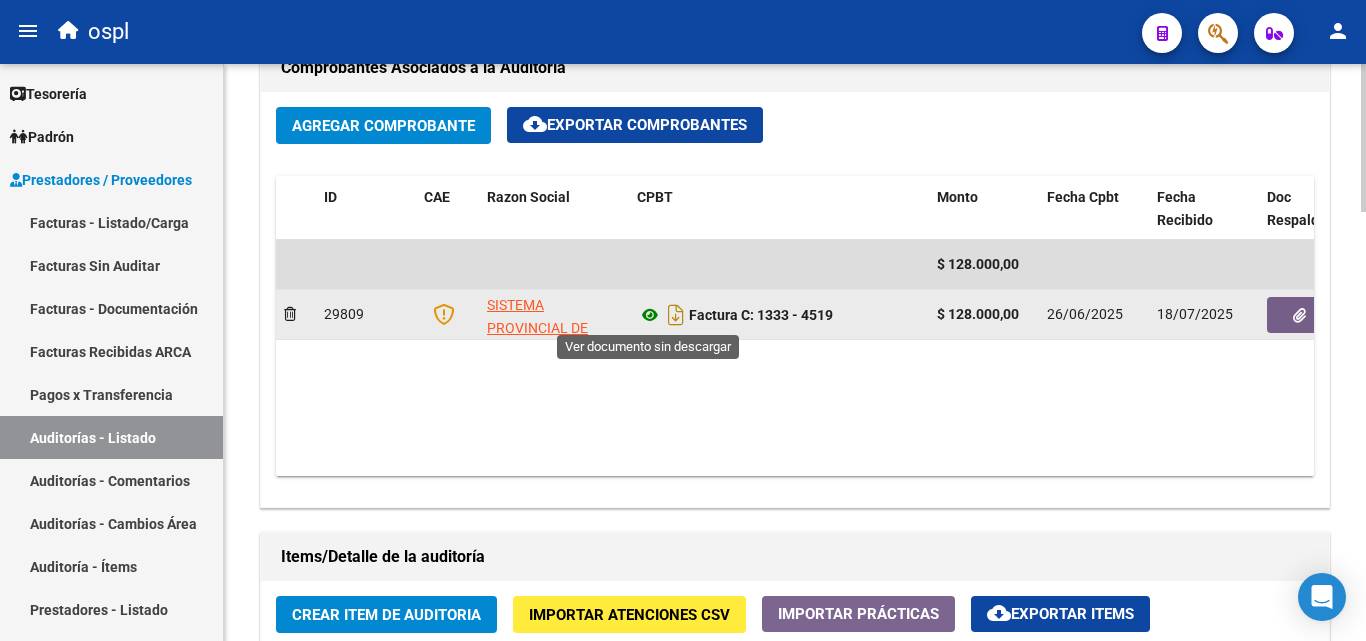 click 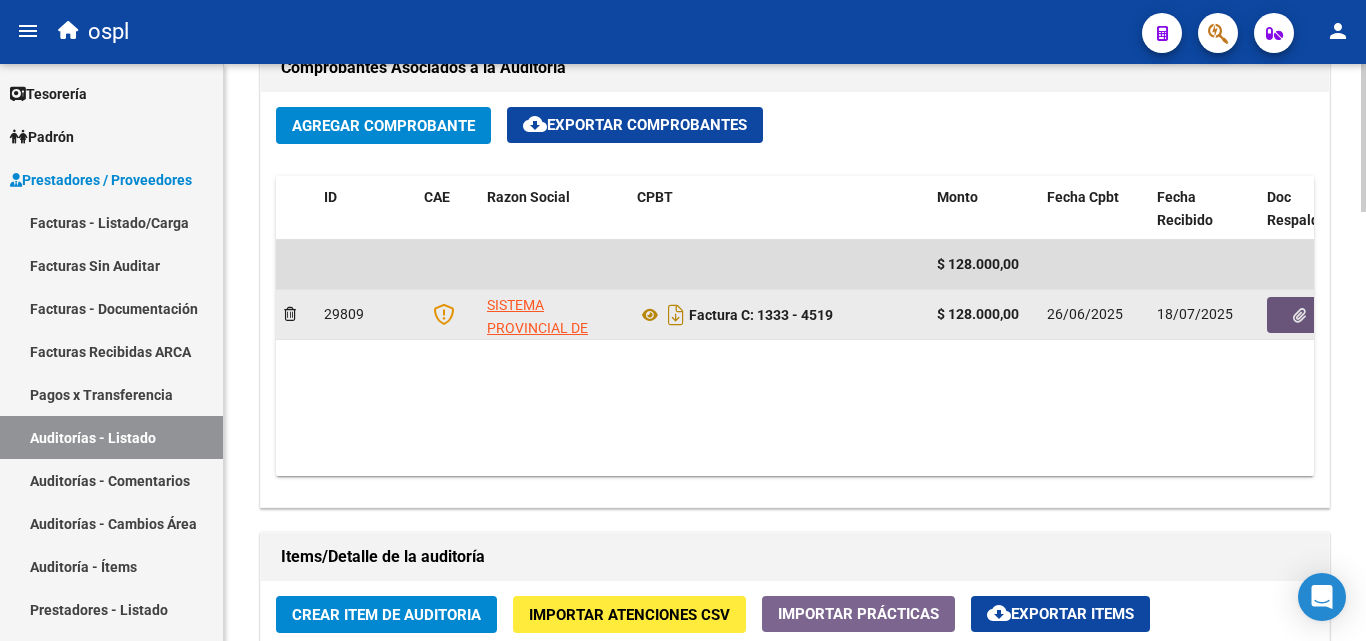 click 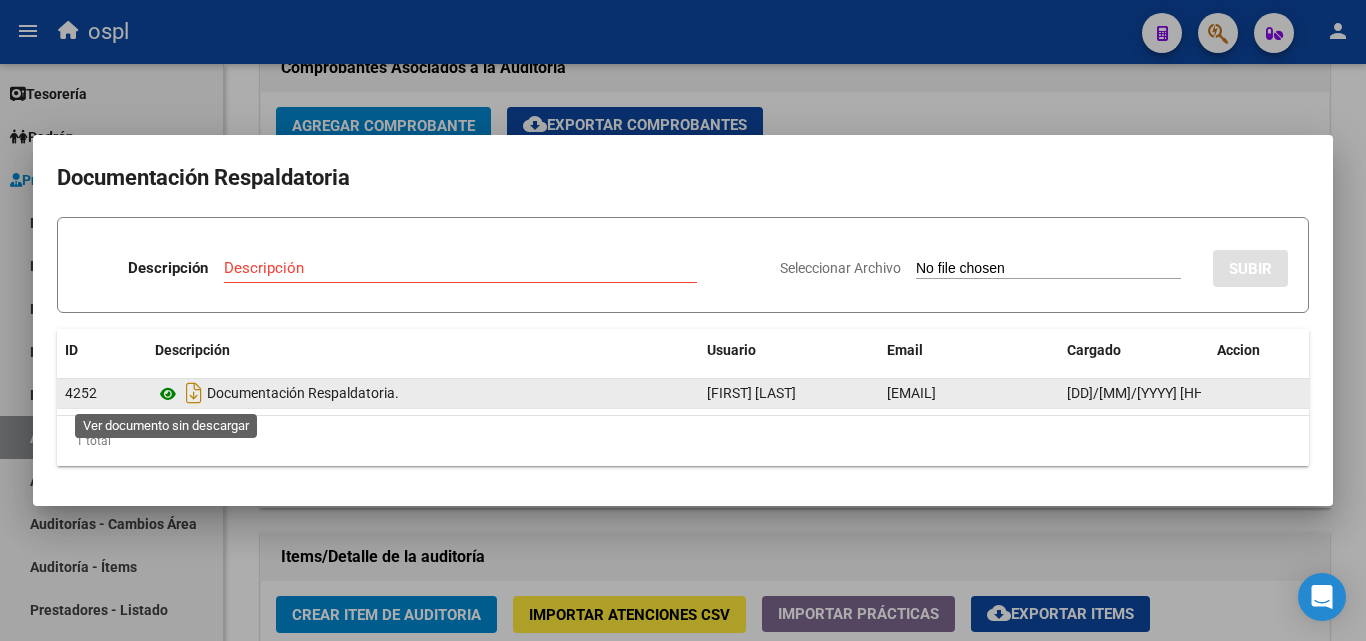 click 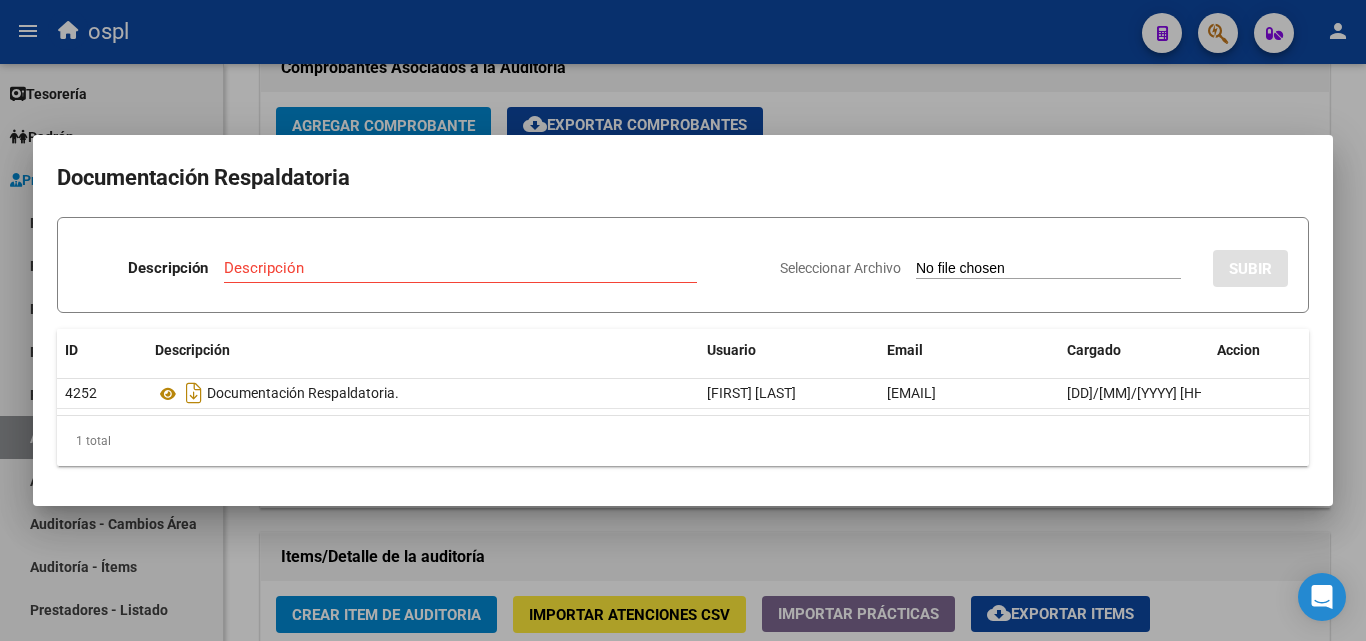 click at bounding box center (683, 320) 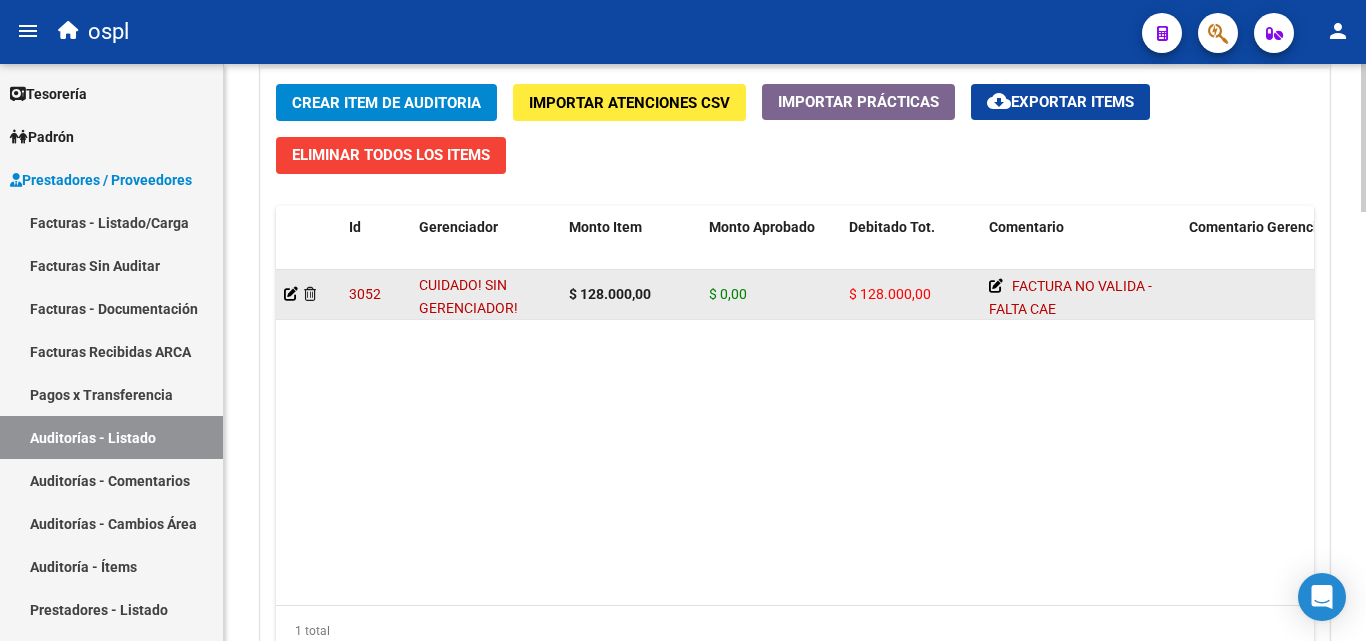 scroll, scrollTop: 1477, scrollLeft: 0, axis: vertical 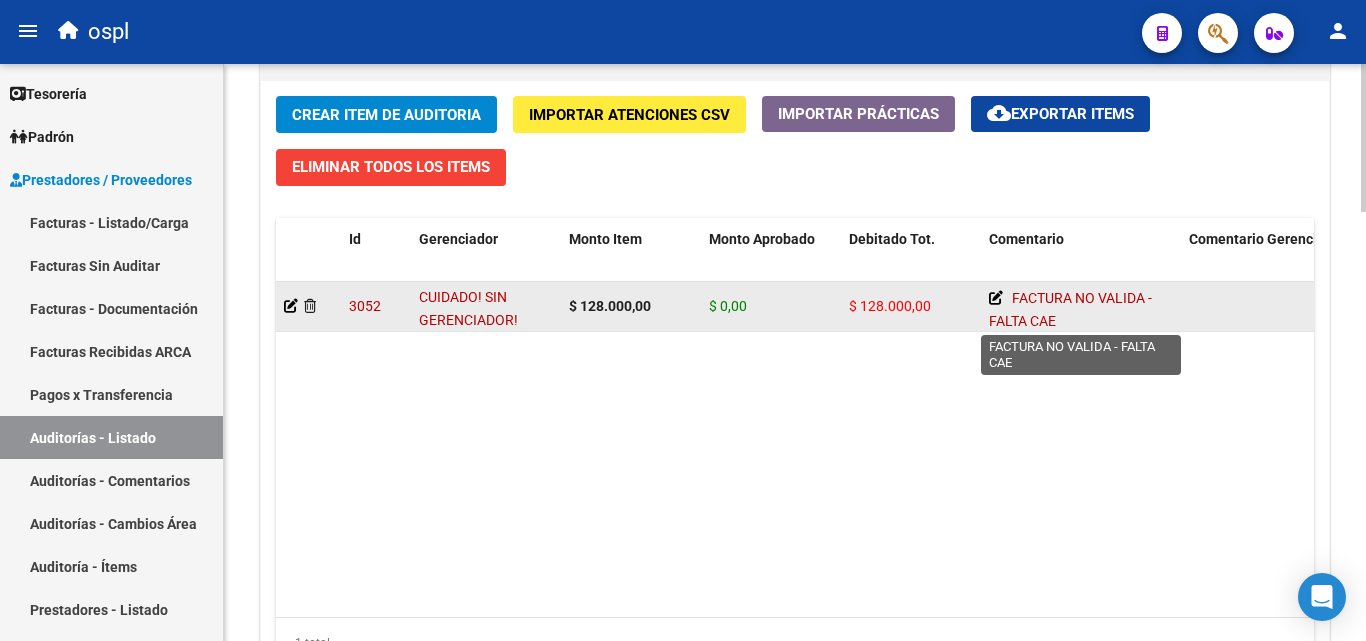 click 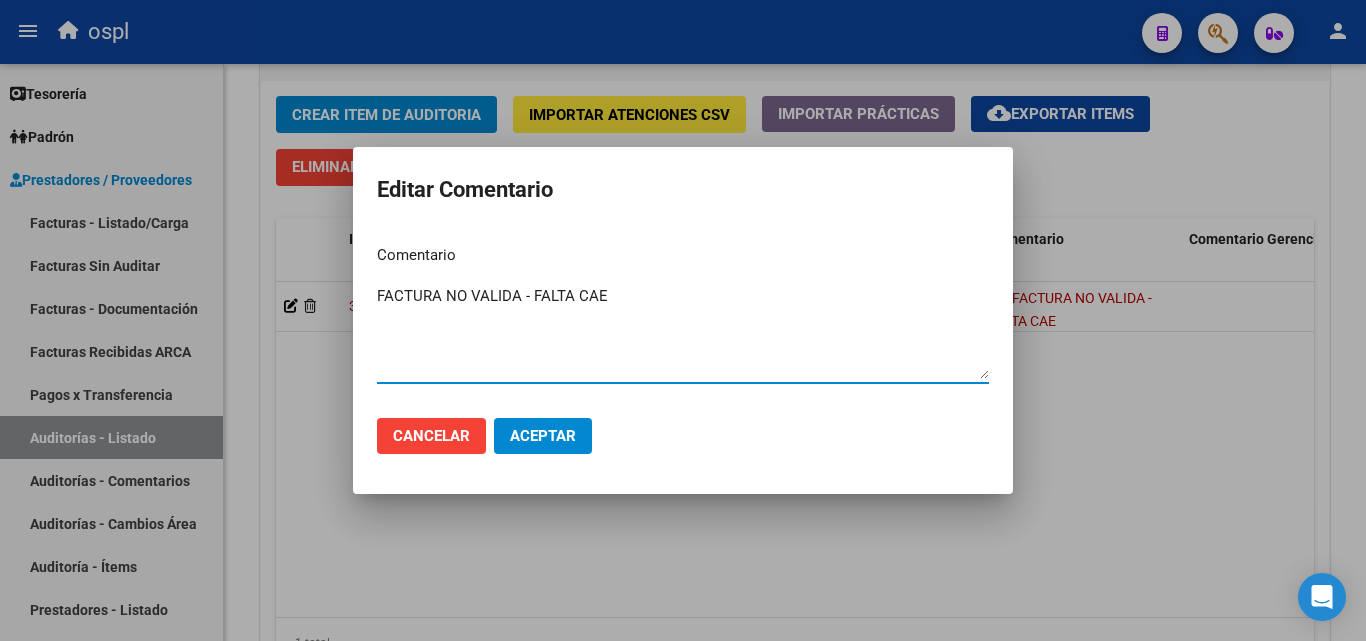 drag, startPoint x: 631, startPoint y: 307, endPoint x: 322, endPoint y: 303, distance: 309.02588 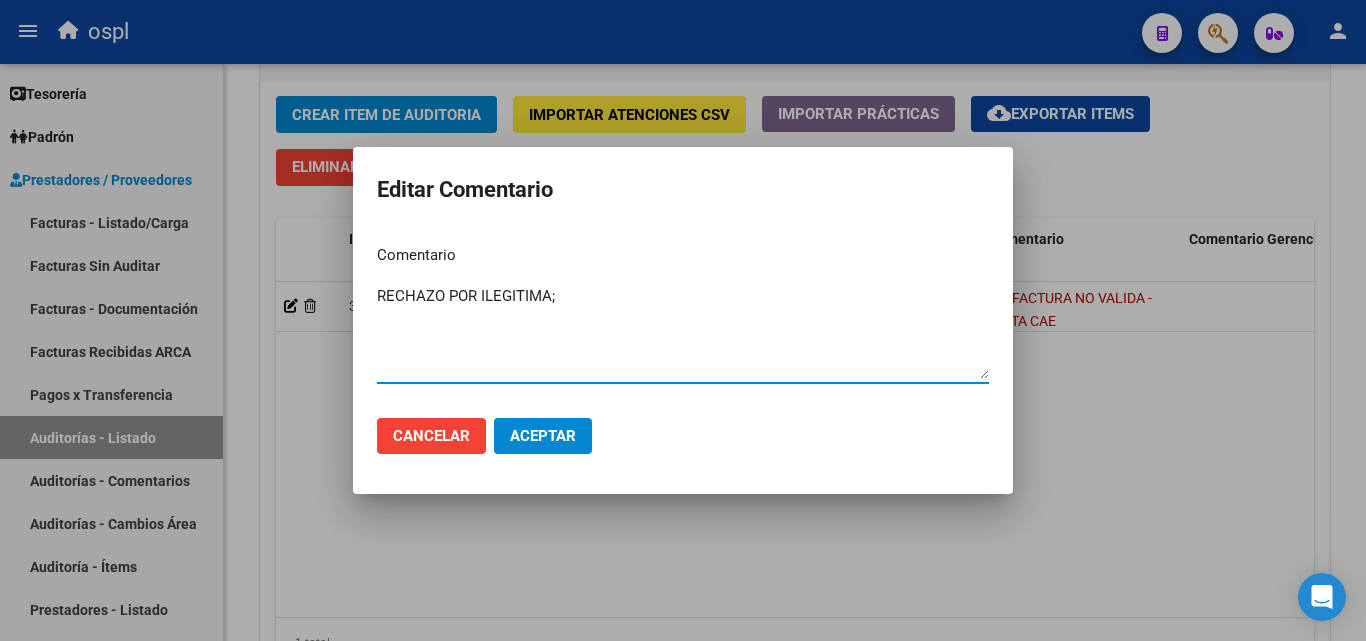 paste on "El beneficiario no ha suscripto en legal forma los comprobantes de las prestaciones realizadas, No se ha integrado copia del D.N.I con la documentación presentada, la cual impide acreditar su identidad." 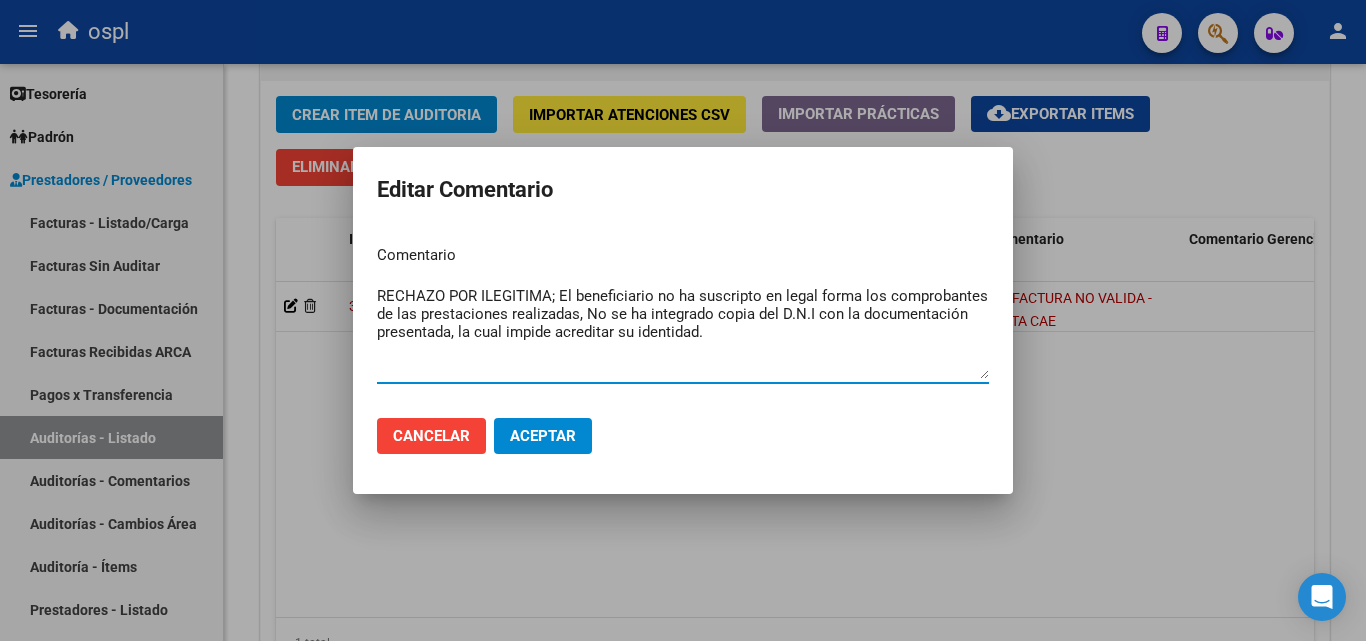 type on "RECHAZO POR ILEGITIMA; El beneficiario no ha suscripto en legal forma los comprobantes de las prestaciones realizadas, No se ha integrado copia del D.N.I con la documentación presentada, la cual impide acreditar su identidad." 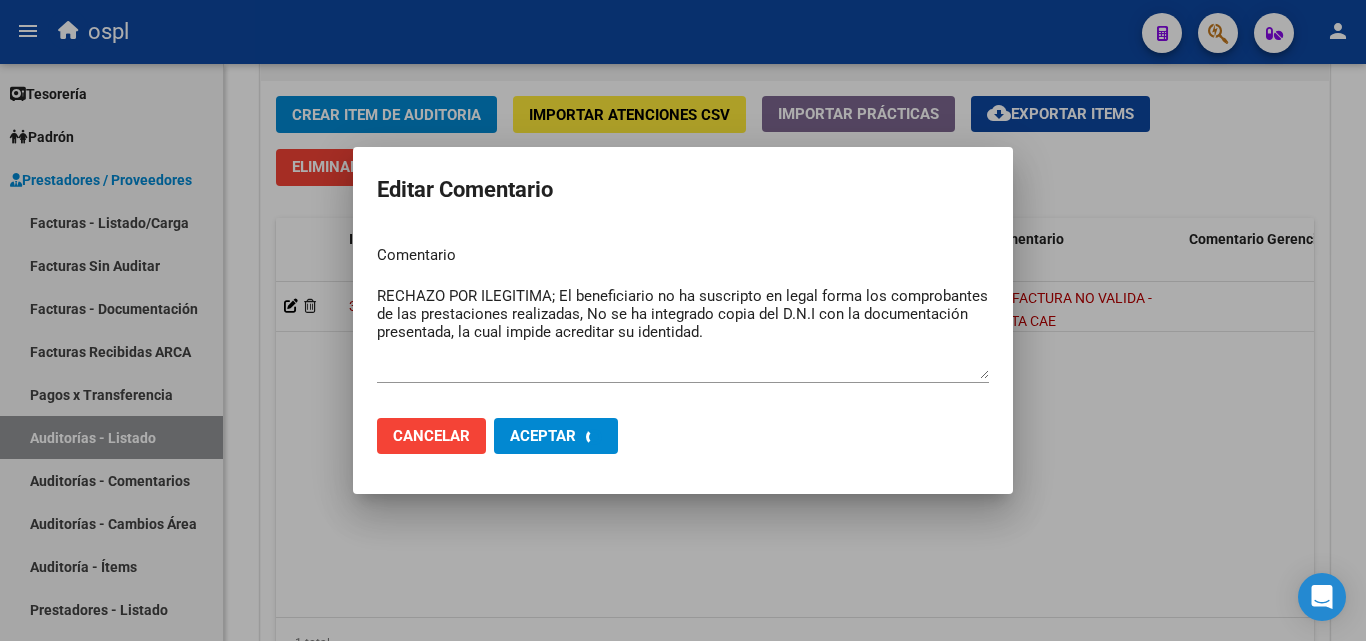 type 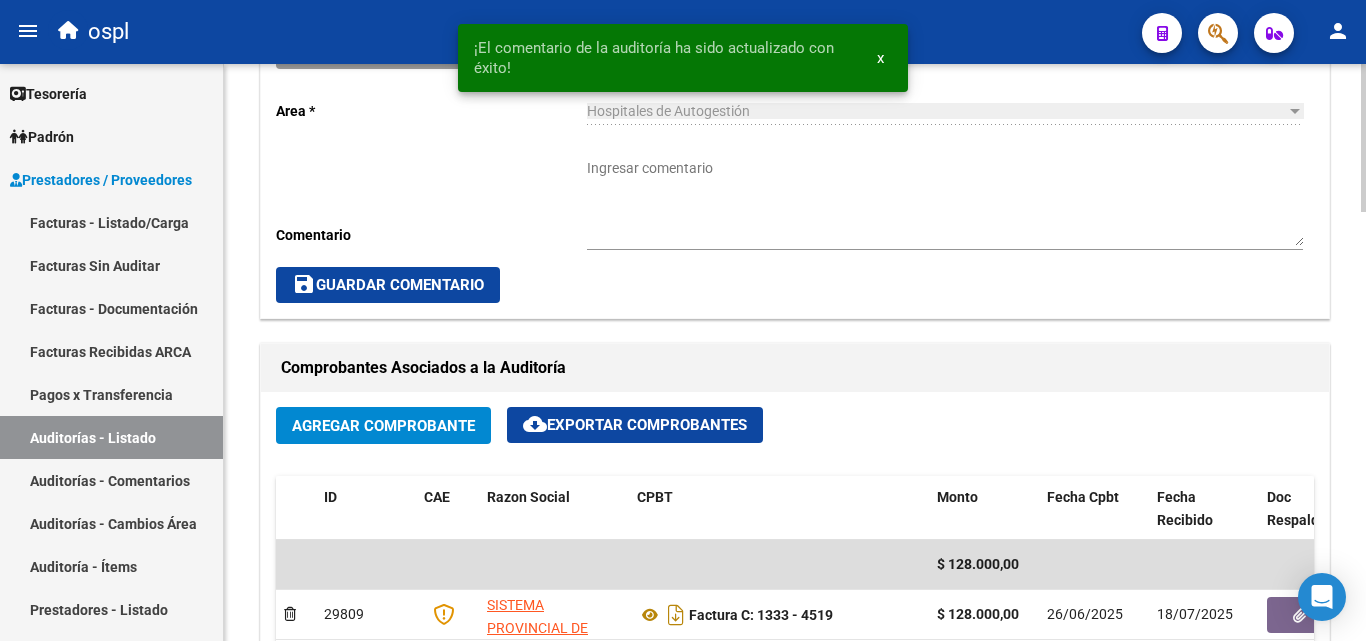 scroll, scrollTop: 477, scrollLeft: 0, axis: vertical 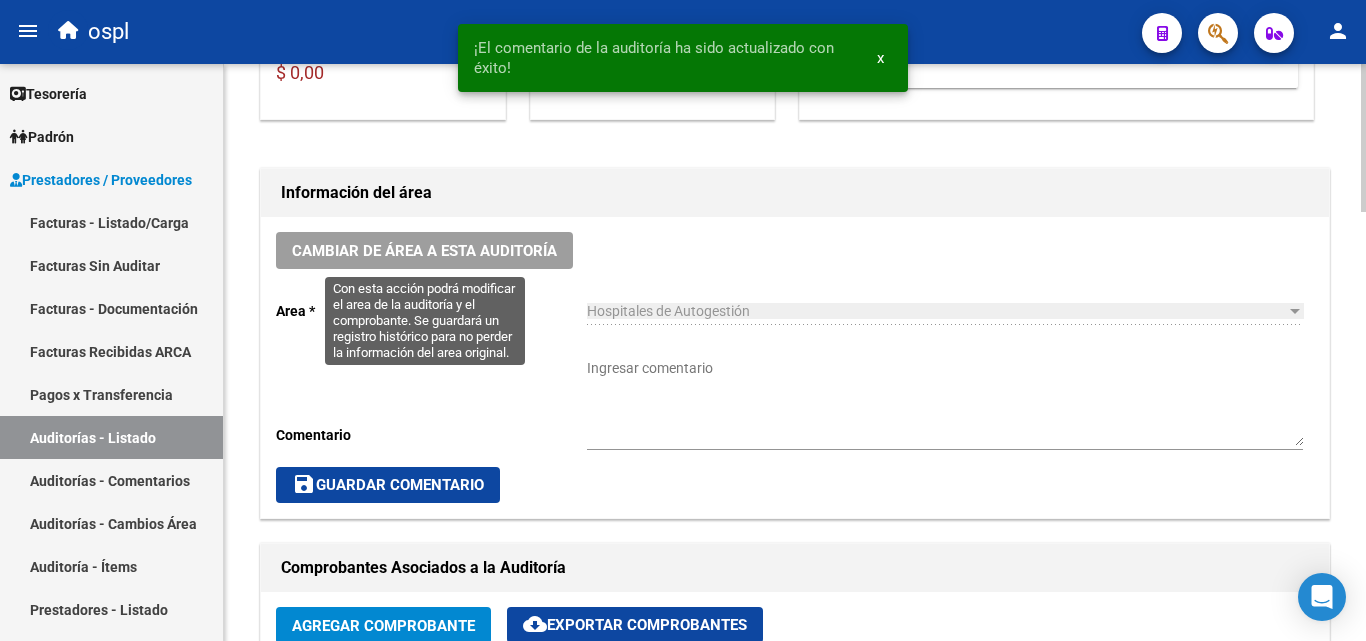 click on "Cambiar de área a esta auditoría" 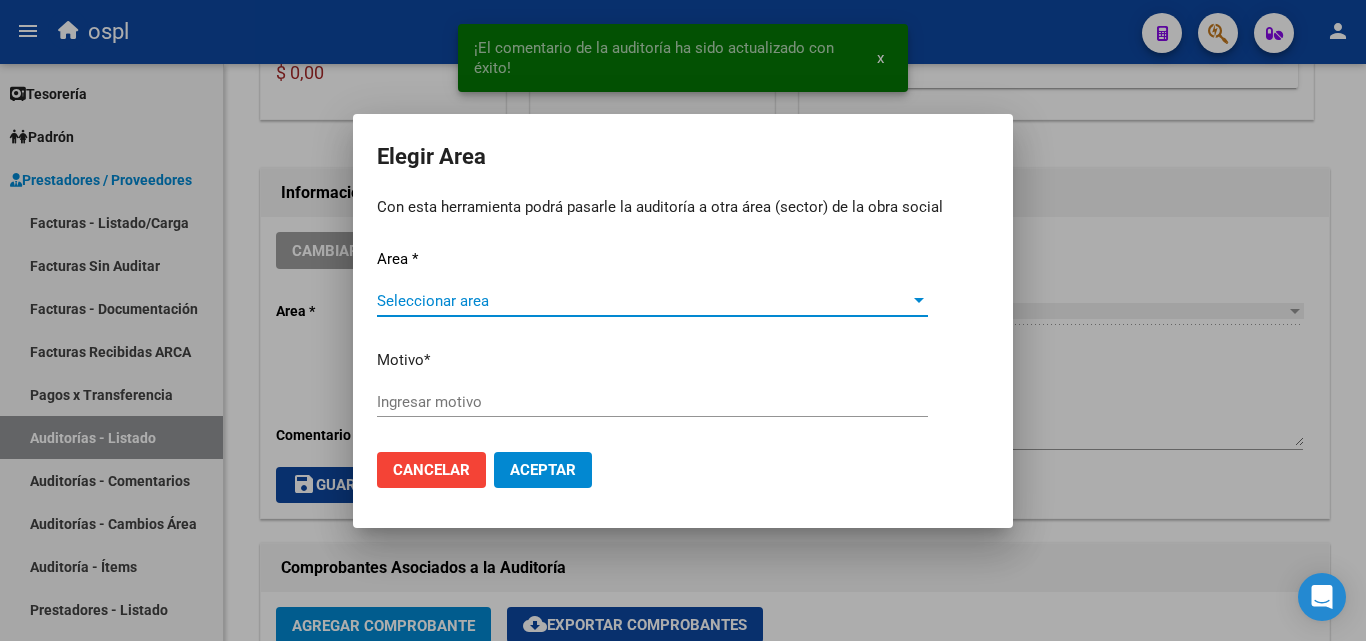 click on "Area * Seleccionar area Seleccionar area Motivo  *   Ingresar motivo" at bounding box center (683, 342) 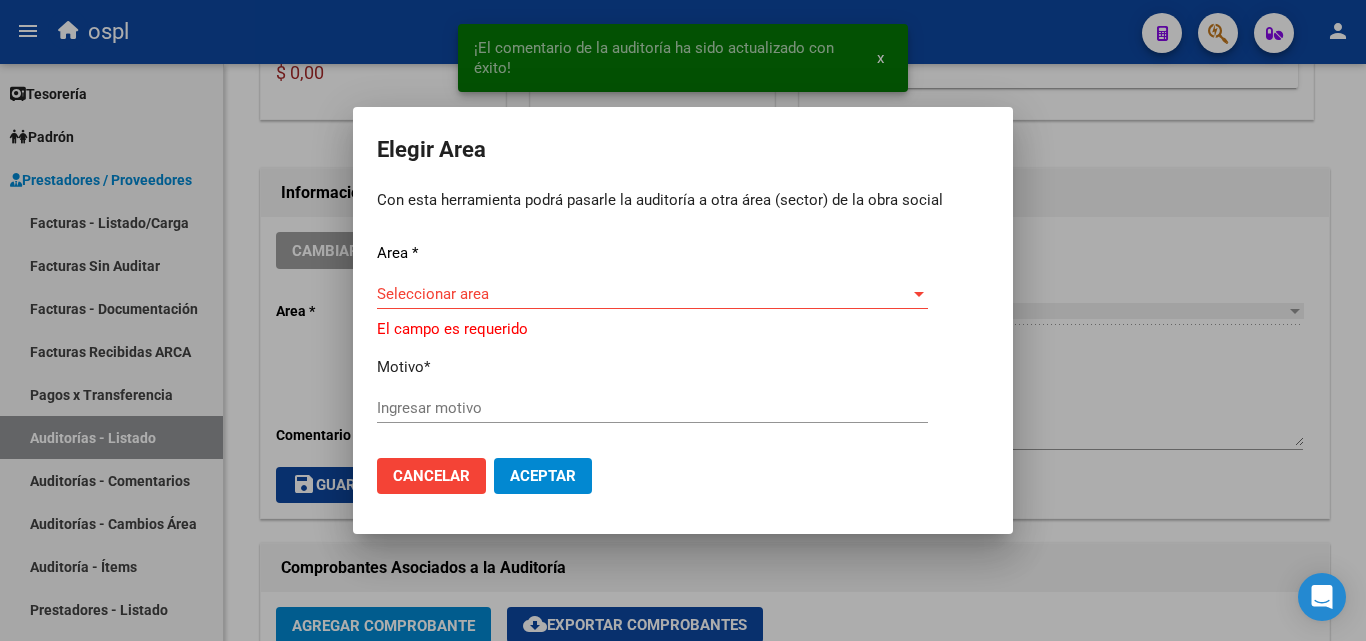 click on "Seleccionar area" at bounding box center (643, 294) 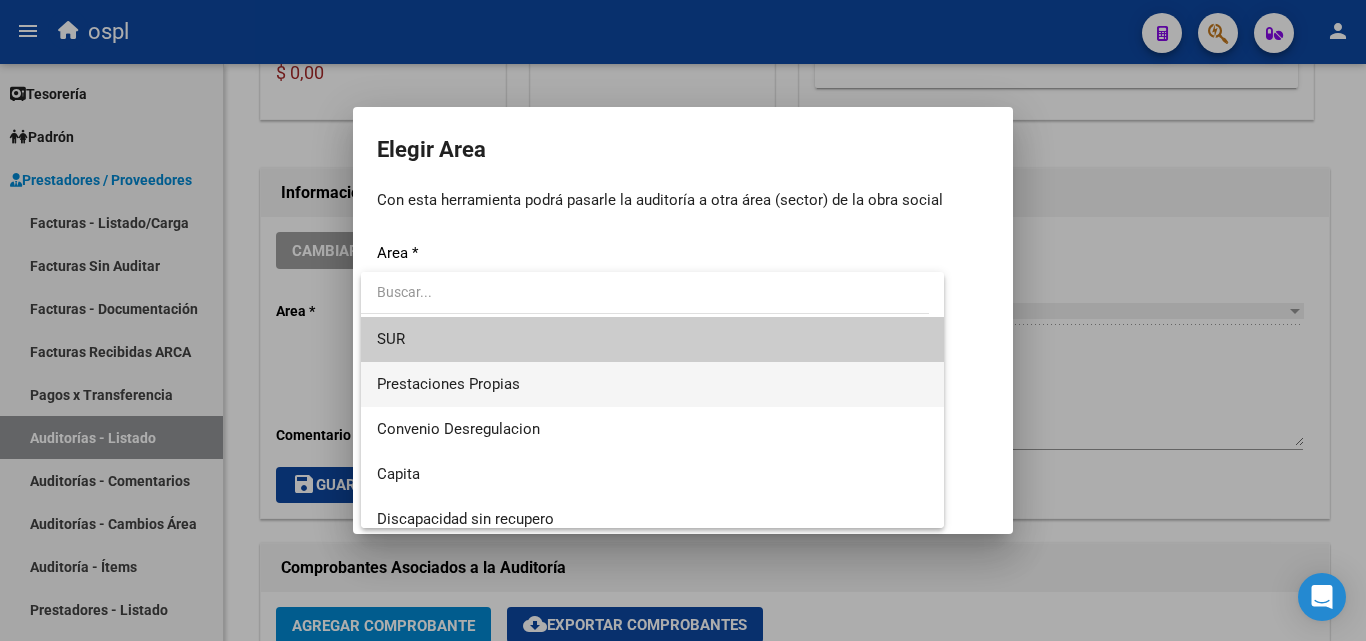 scroll, scrollTop: 194, scrollLeft: 0, axis: vertical 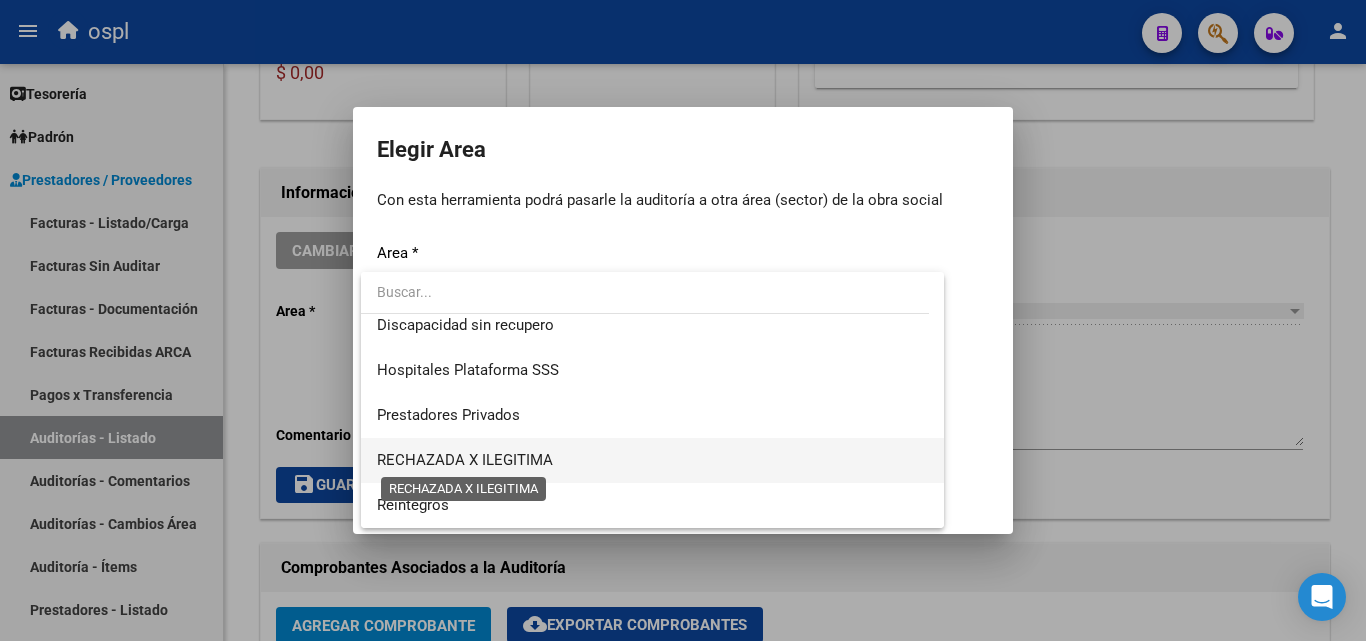 click on "RECHAZADA X ILEGITIMA" at bounding box center [465, 460] 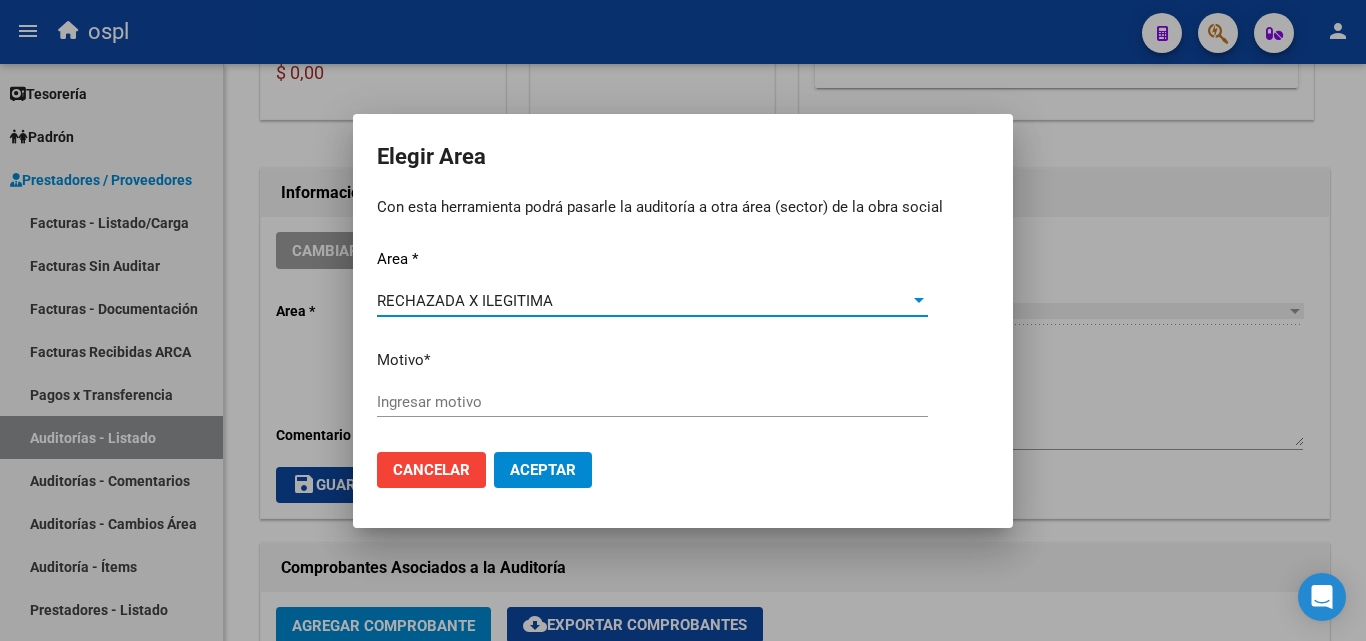 click on "Ingresar motivo" 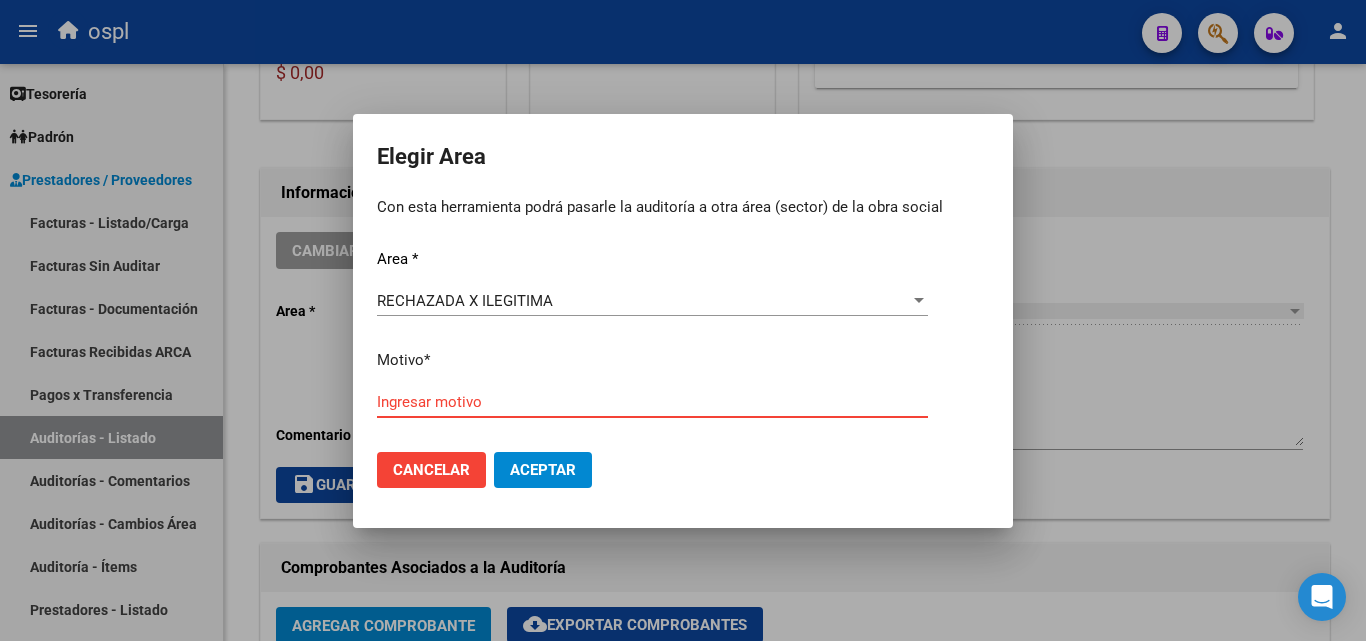 paste on "ALTA COPIA DE DNI Y NO FIRMAN EL COMPROBANTE DE ATENCION" 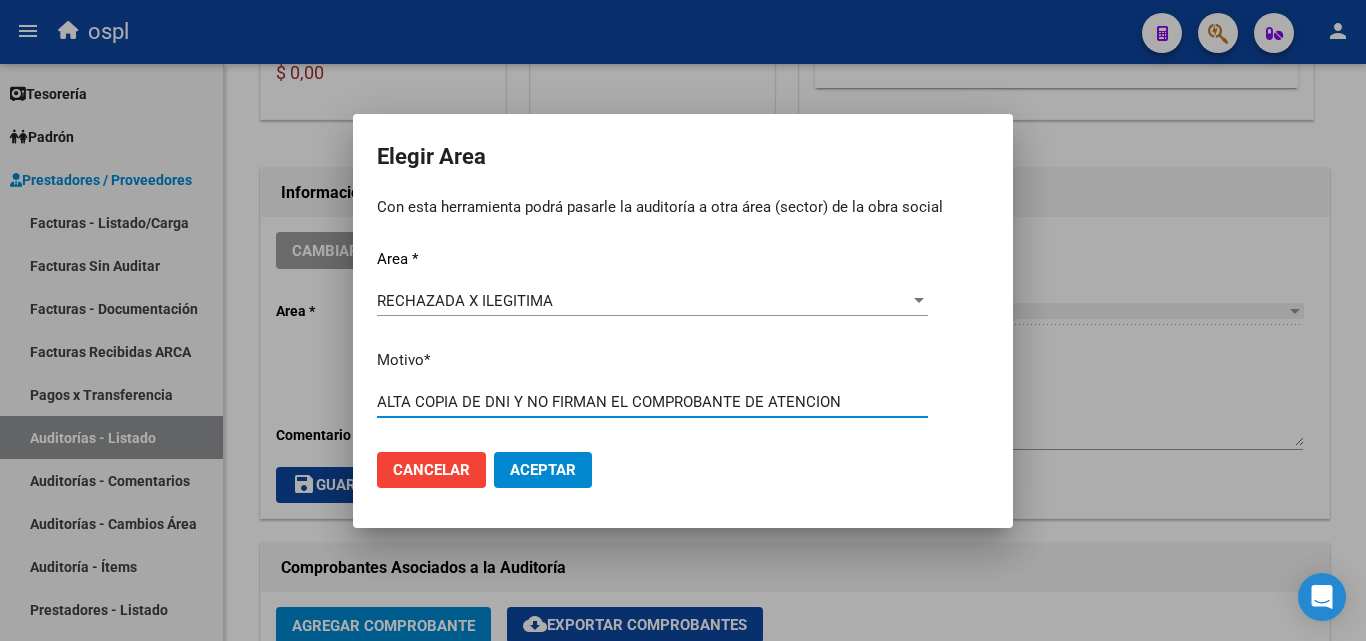 click on "ALTA COPIA DE DNI Y NO FIRMAN EL COMPROBANTE DE ATENCION" at bounding box center [652, 402] 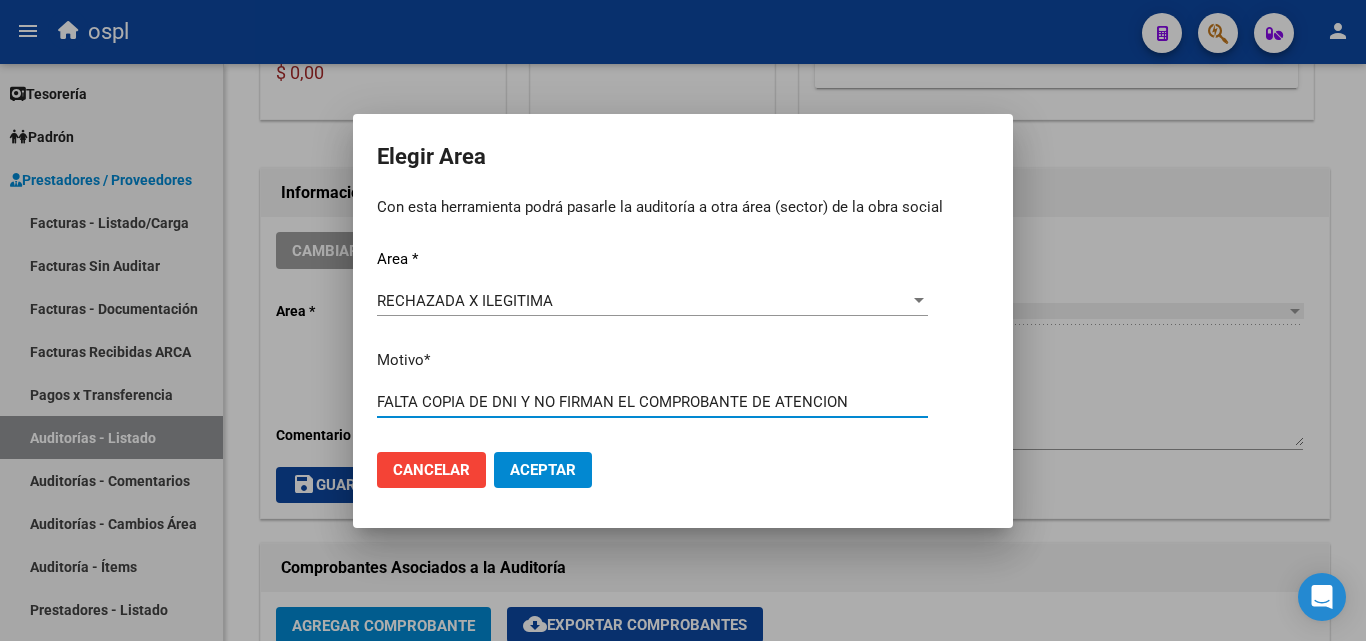 type on "FALTA COPIA DE DNI Y NO FIRMAN EL COMPROBANTE DE ATENCION" 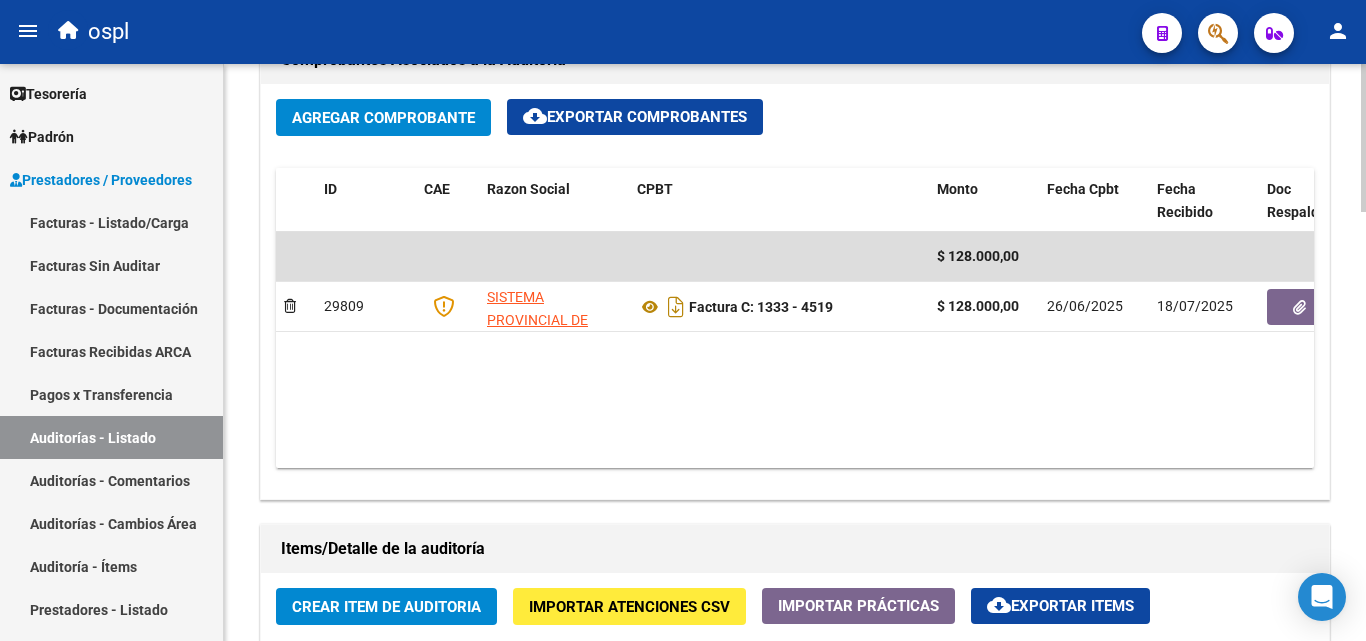 scroll, scrollTop: 977, scrollLeft: 0, axis: vertical 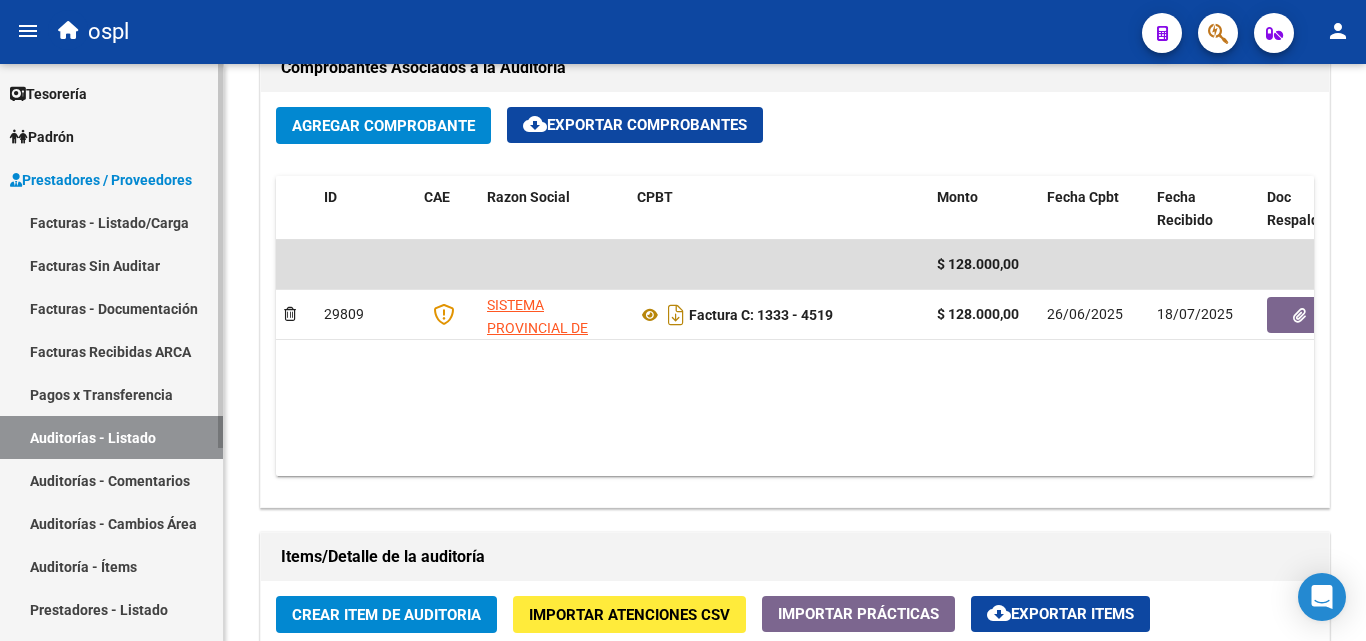 click on "Auditorías - Listado" at bounding box center (111, 437) 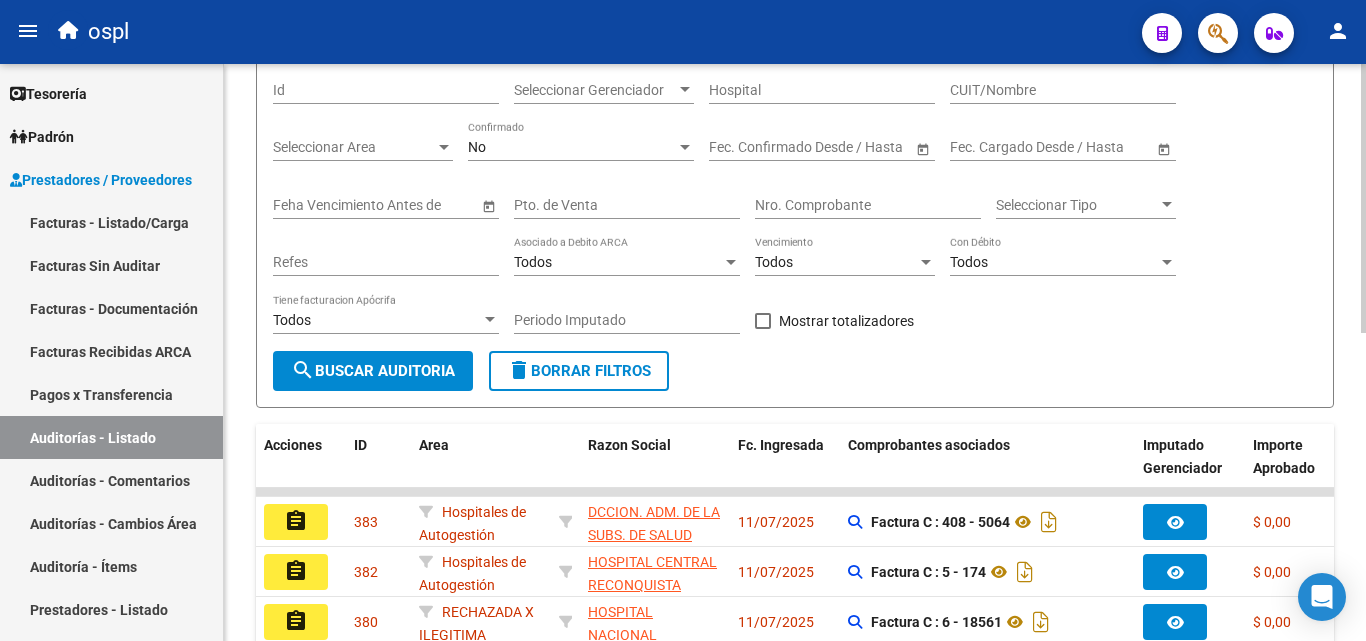 scroll, scrollTop: 161, scrollLeft: 0, axis: vertical 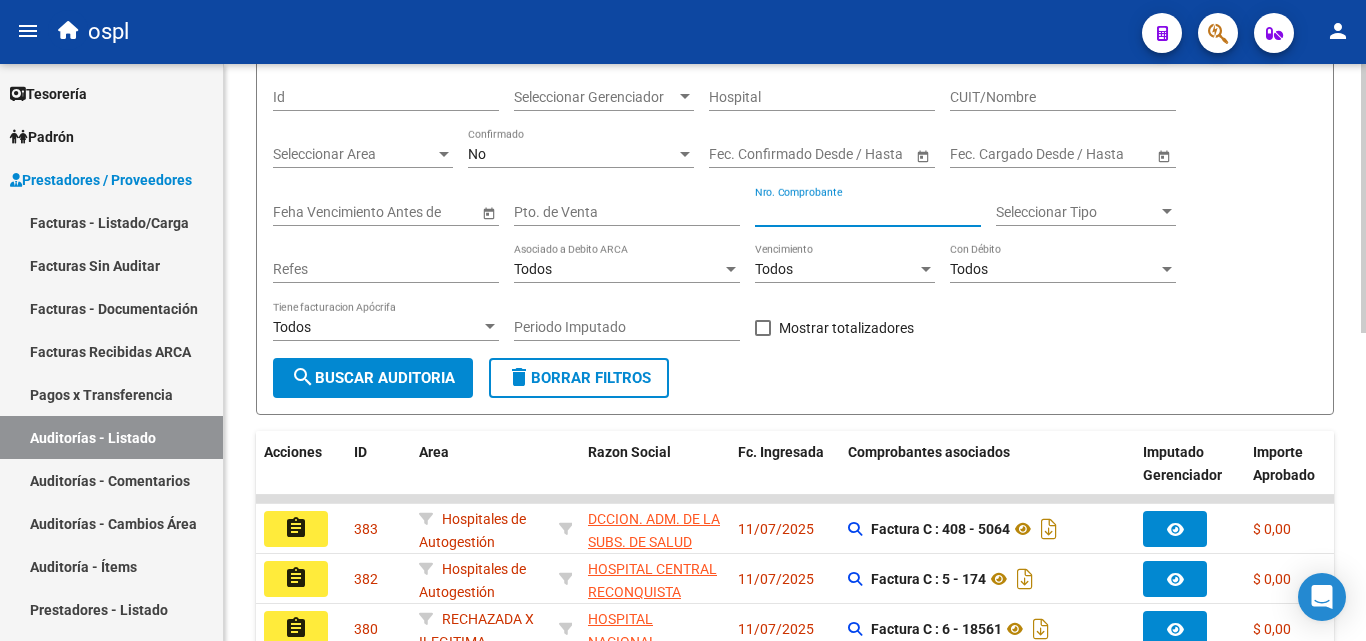 click on "Nro. Comprobante" at bounding box center [868, 212] 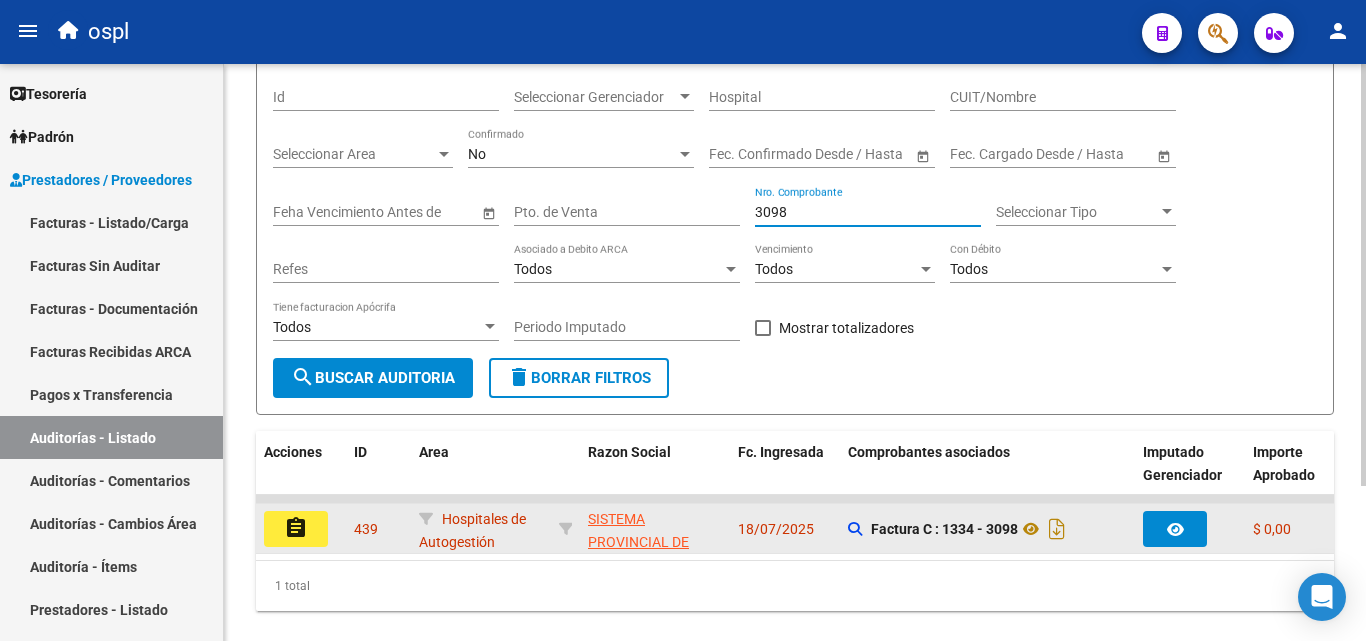 type on "3098" 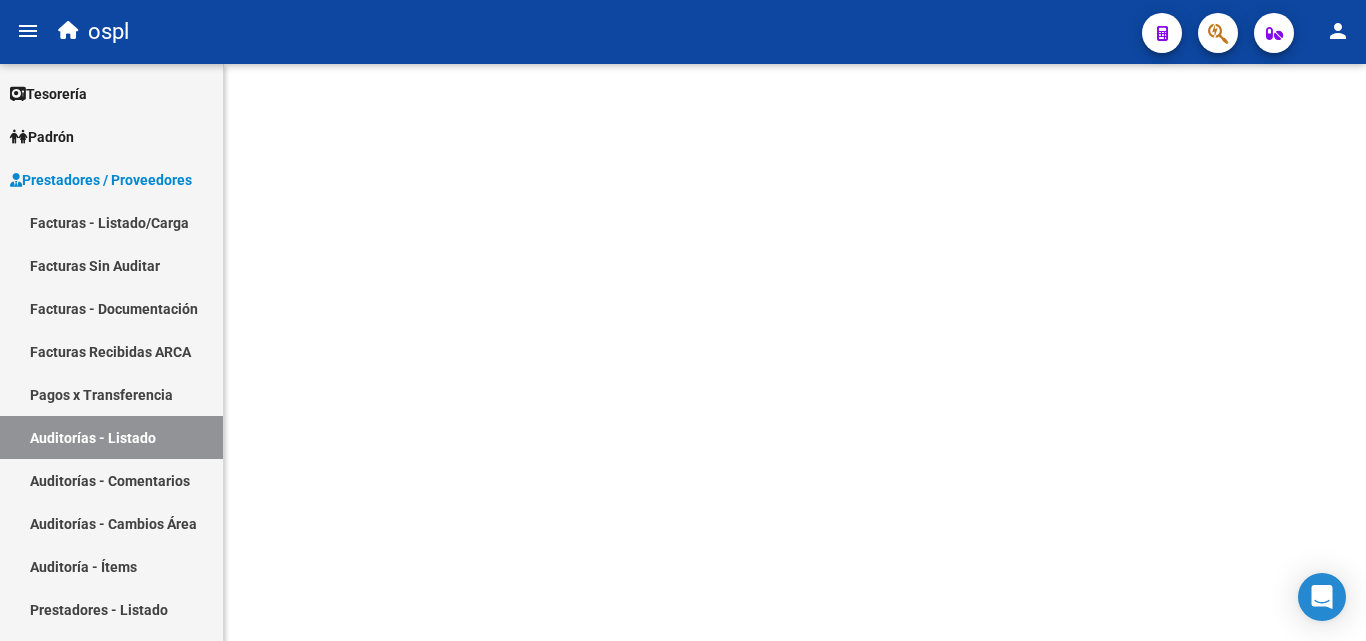 scroll, scrollTop: 0, scrollLeft: 0, axis: both 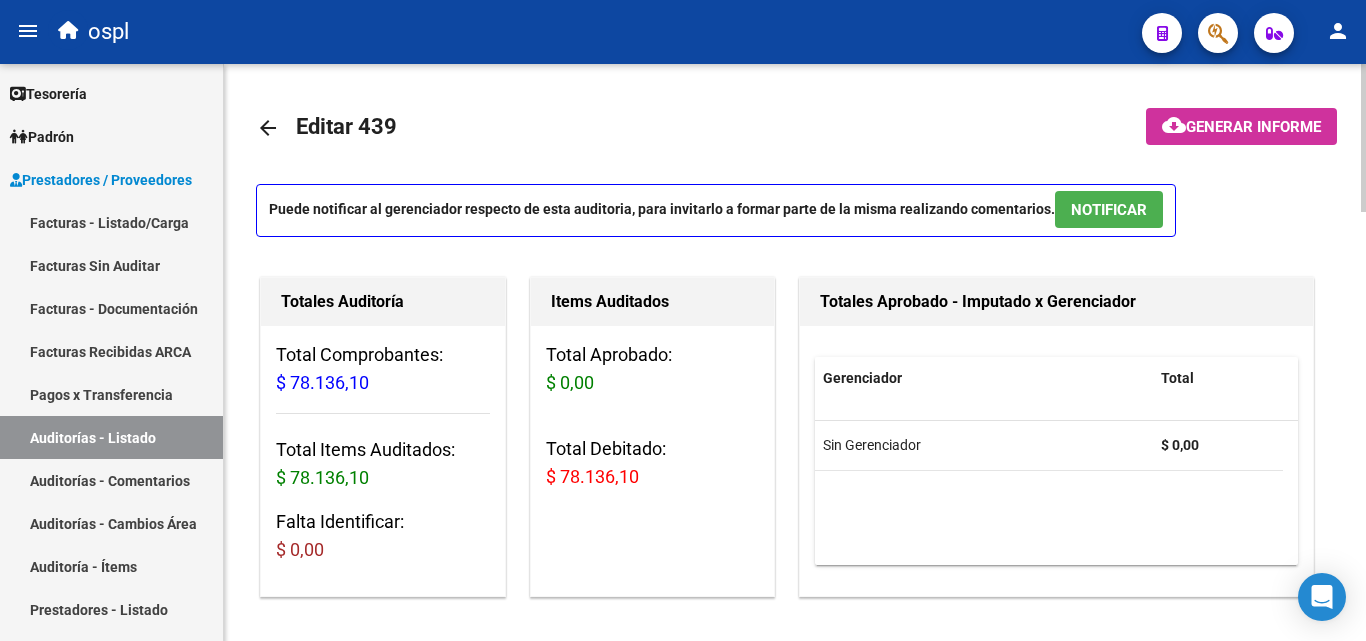 click on "arrow_back Editar 439" 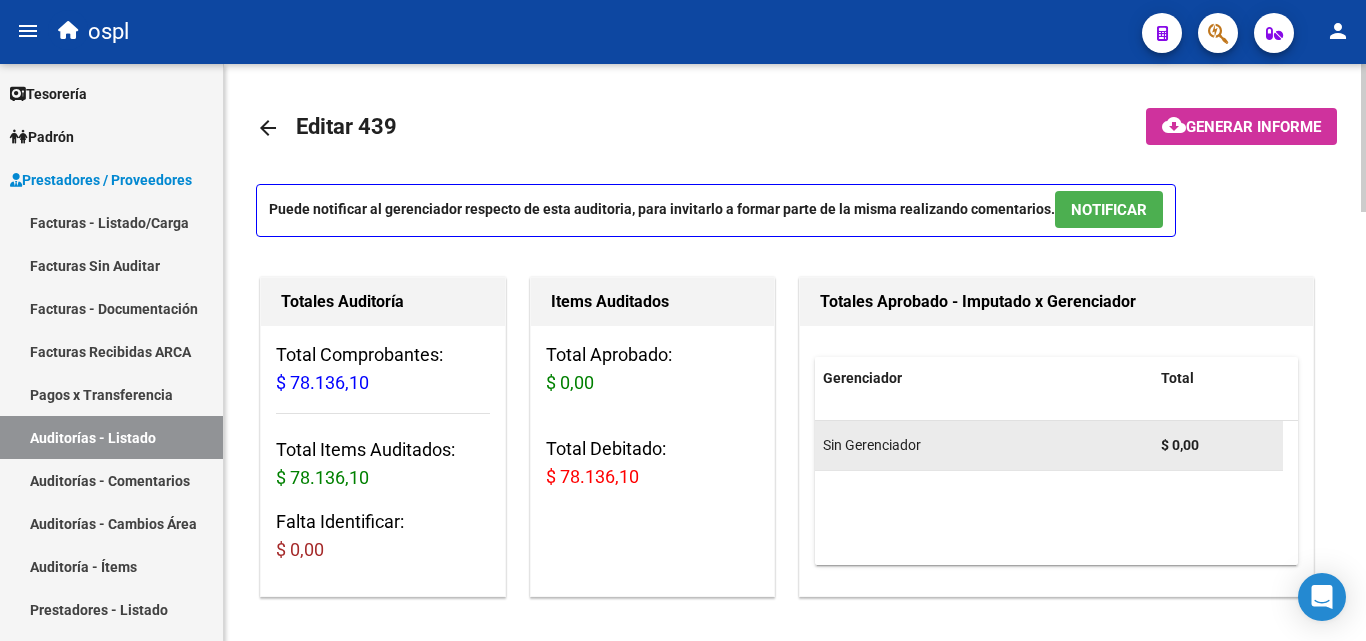 click on "$ 0,00" 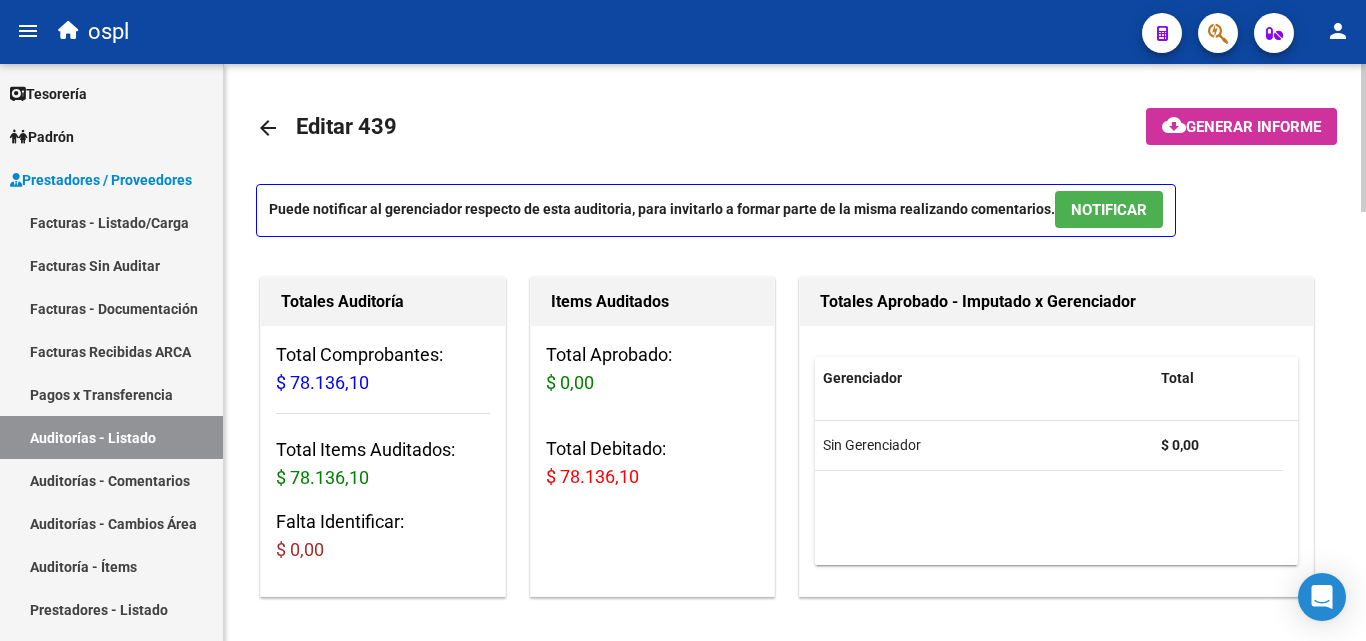 click on "Items Auditados Total Aprobado: $ 0,00 Total Debitado: $ 78.136,10" 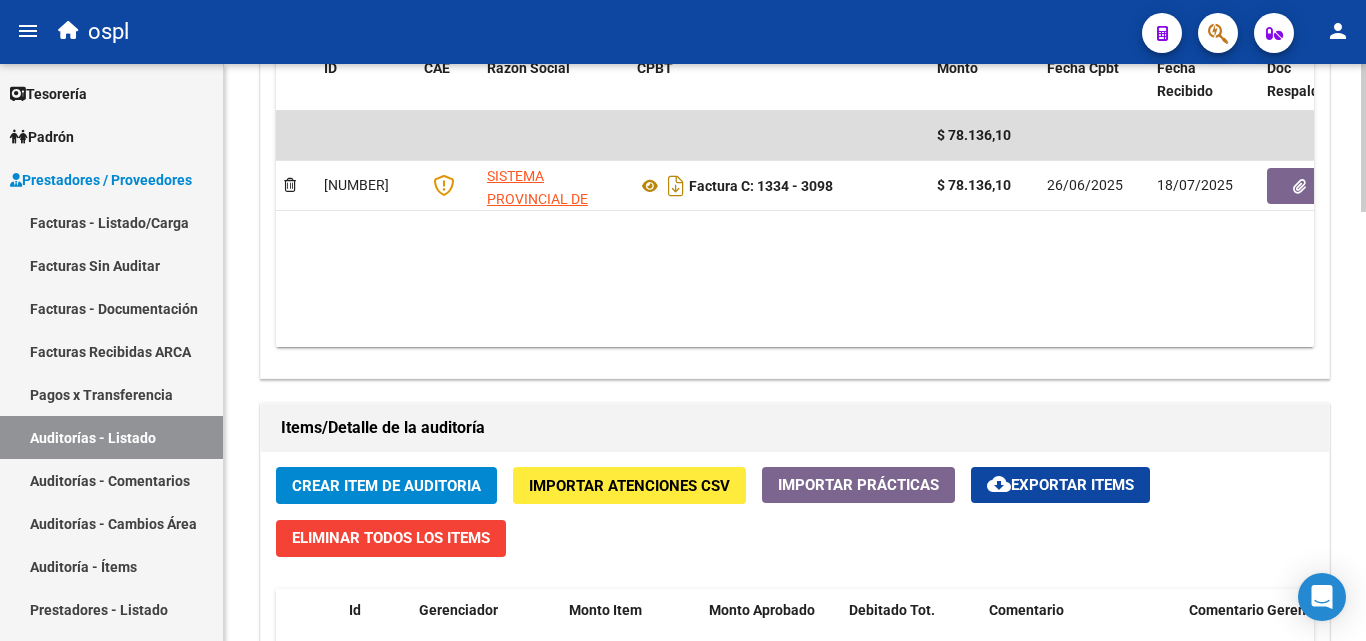 scroll, scrollTop: 1100, scrollLeft: 0, axis: vertical 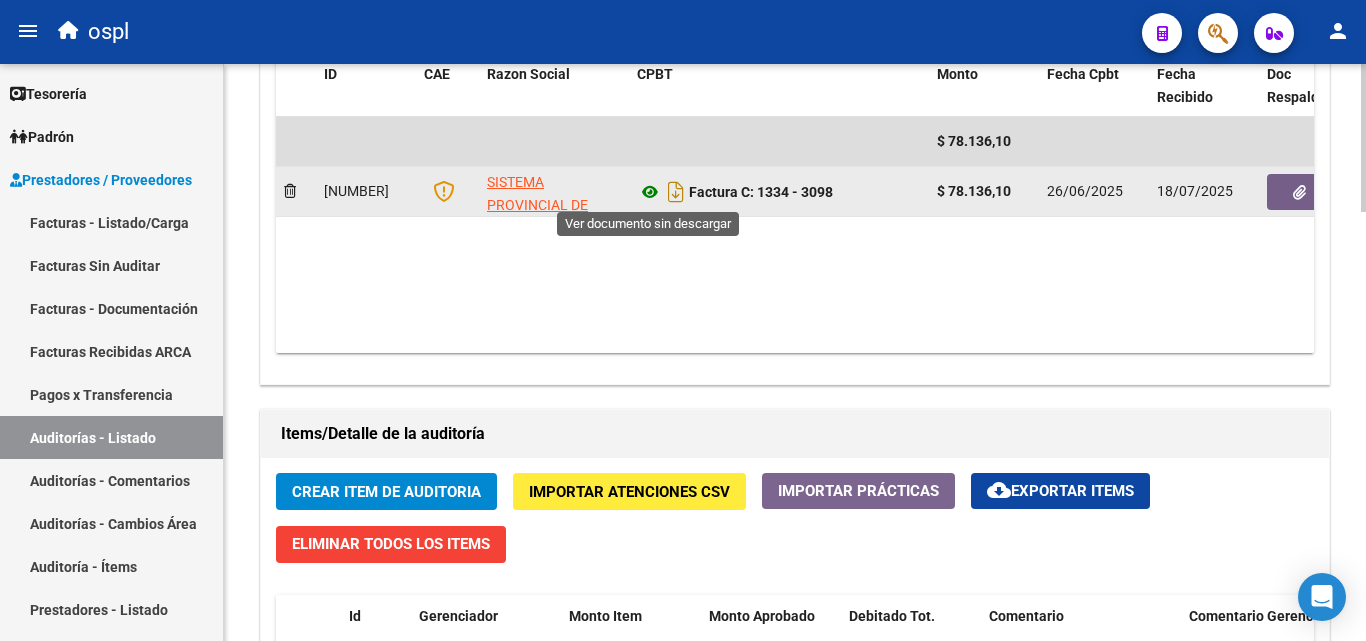 click 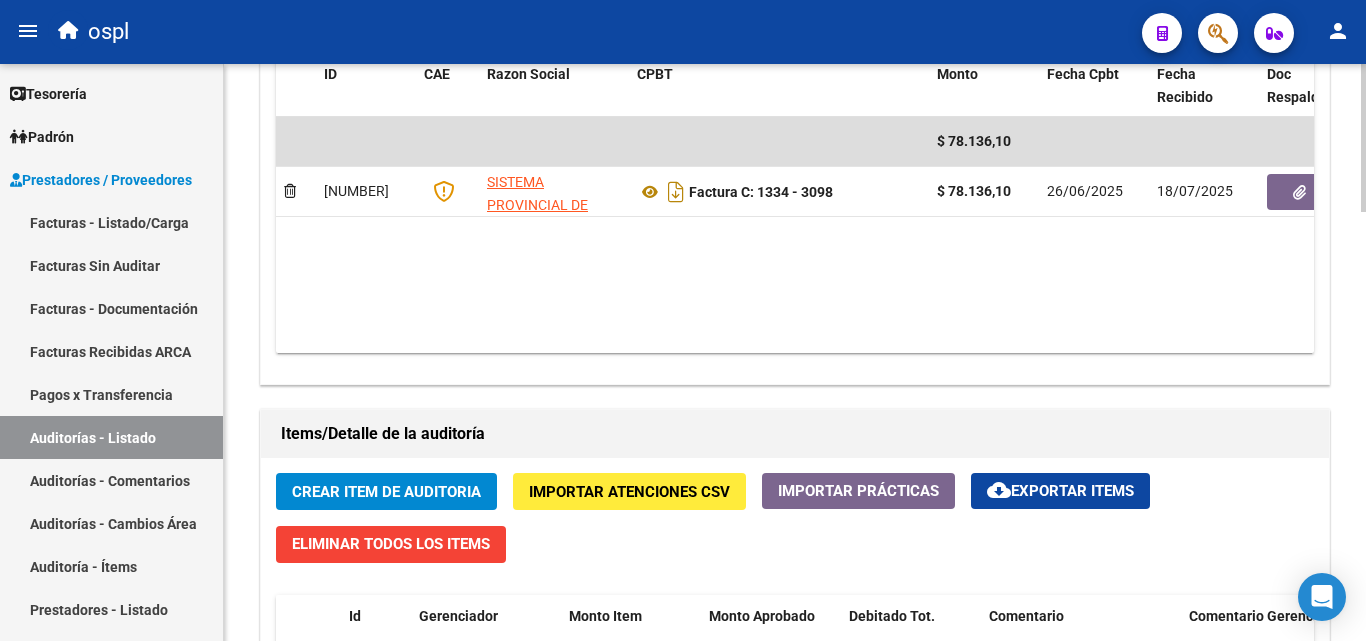 click on "Agregar Comprobante cloud_download  Exportar Comprobantes  ID CAE Razon Social CPBT Monto Fecha Cpbt Fecha Recibido Doc Respaldatoria Doc Trazabilidad Expte. Interno Creado Usuario [CURRENCY] [AMOUNT] [NUMBER] SISTEMA PROVINCIAL DE SALUD  Factura C: 1334 - 3098  [CURRENCY] [AMOUNT] [DATE] [DATE] [DATE] [FIRST] [LAST] - [EMAIL]" 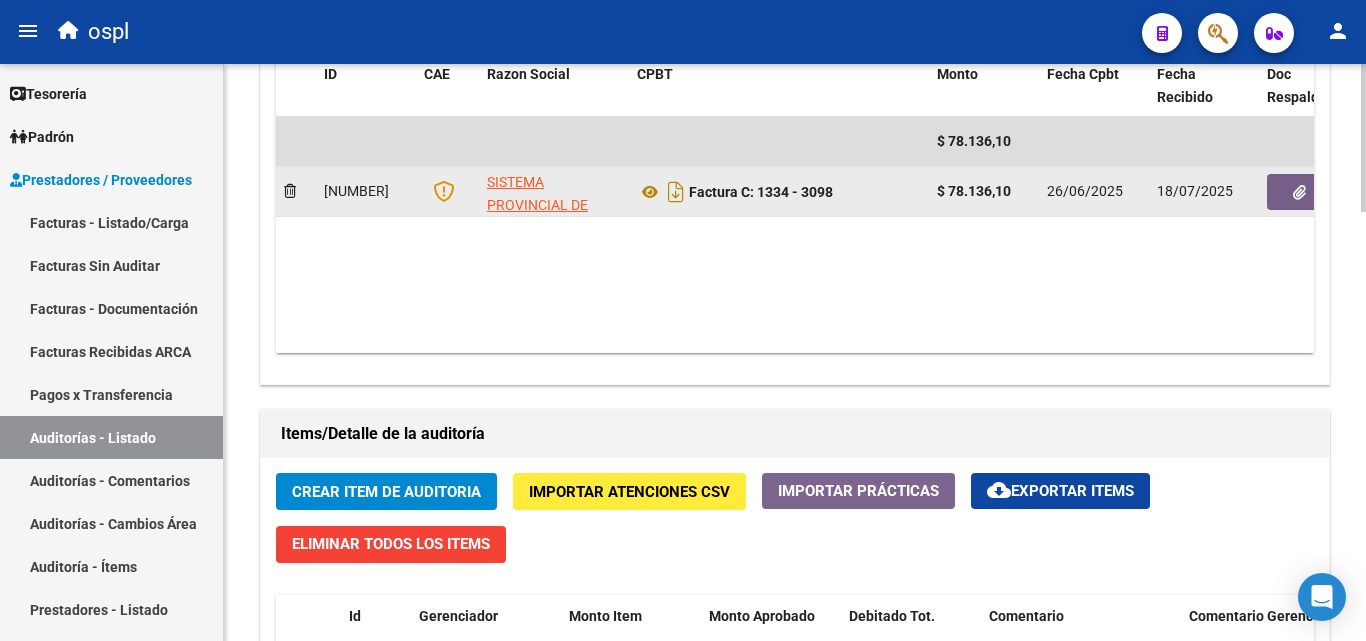 click 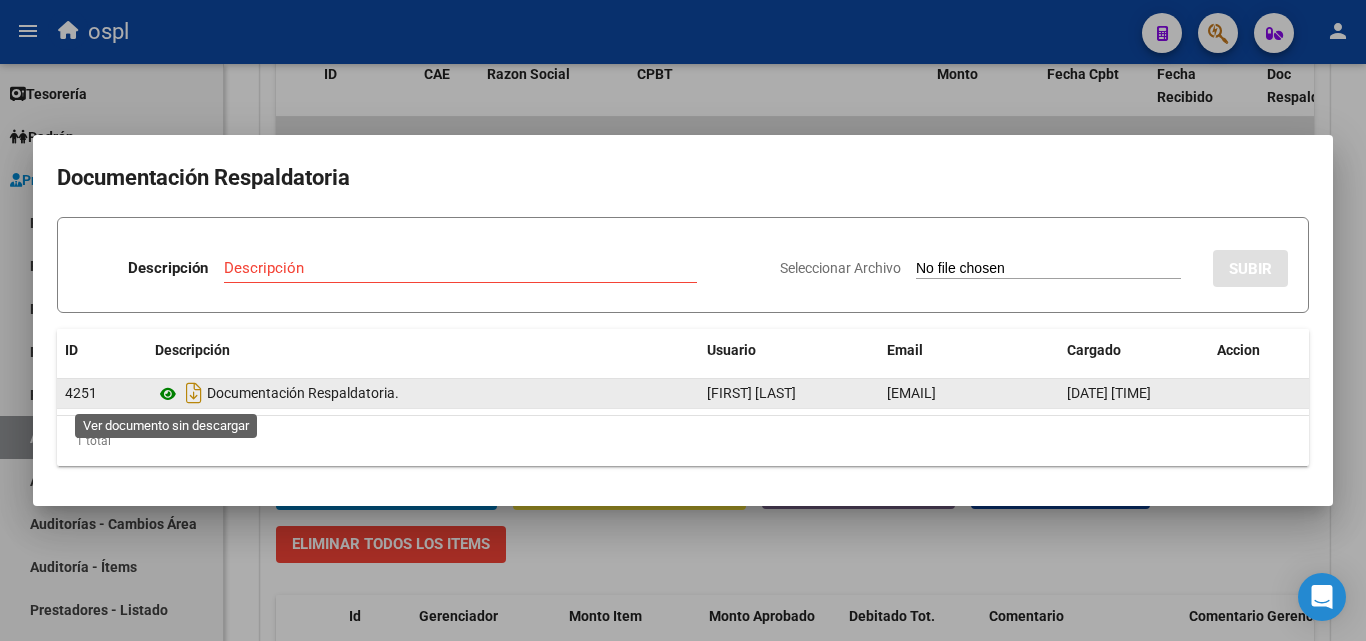 click 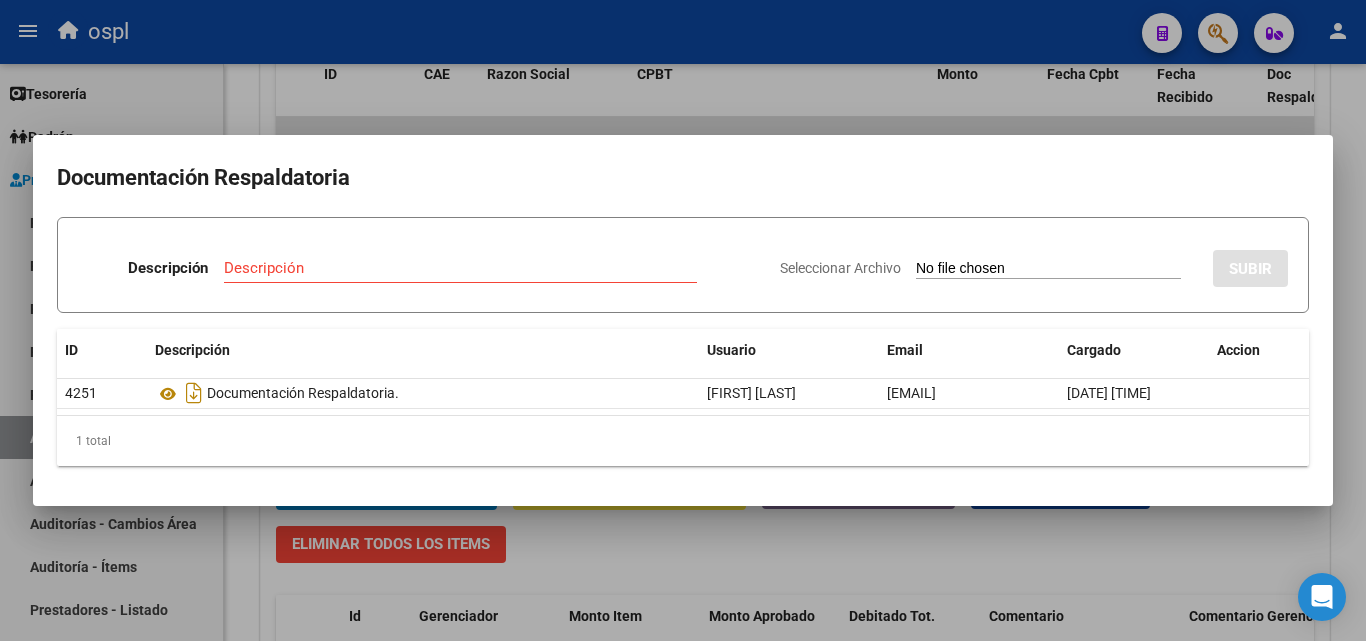 click at bounding box center (683, 320) 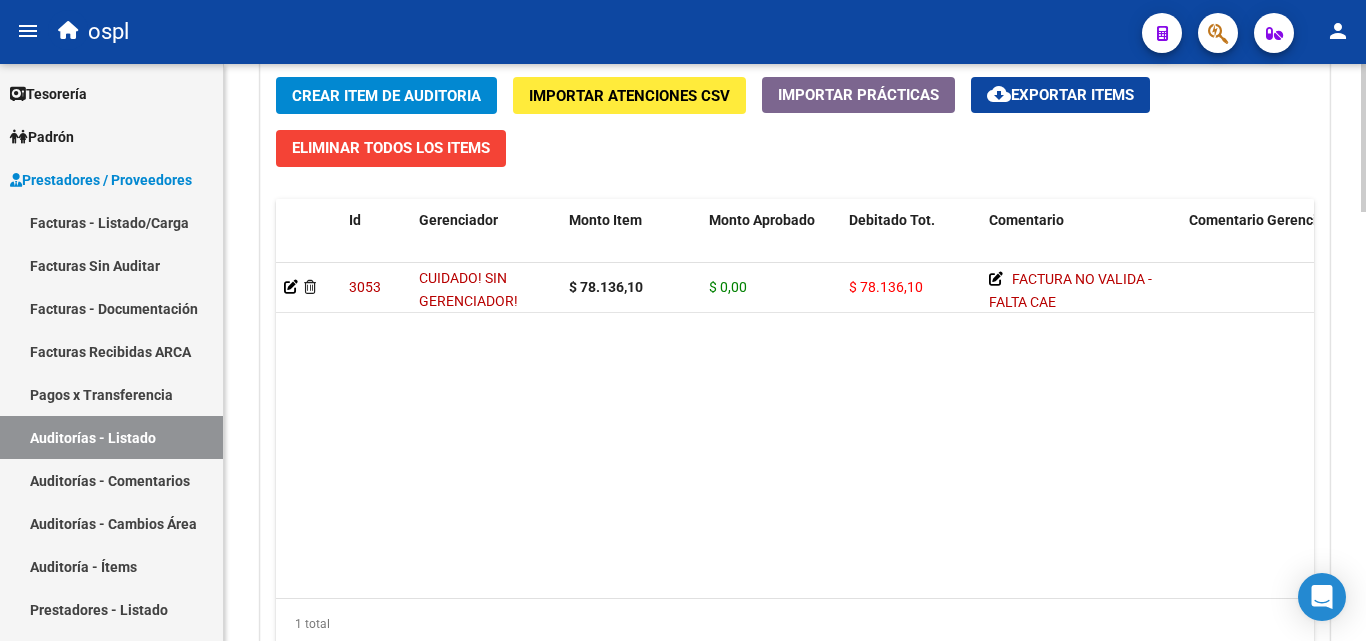 scroll, scrollTop: 1500, scrollLeft: 0, axis: vertical 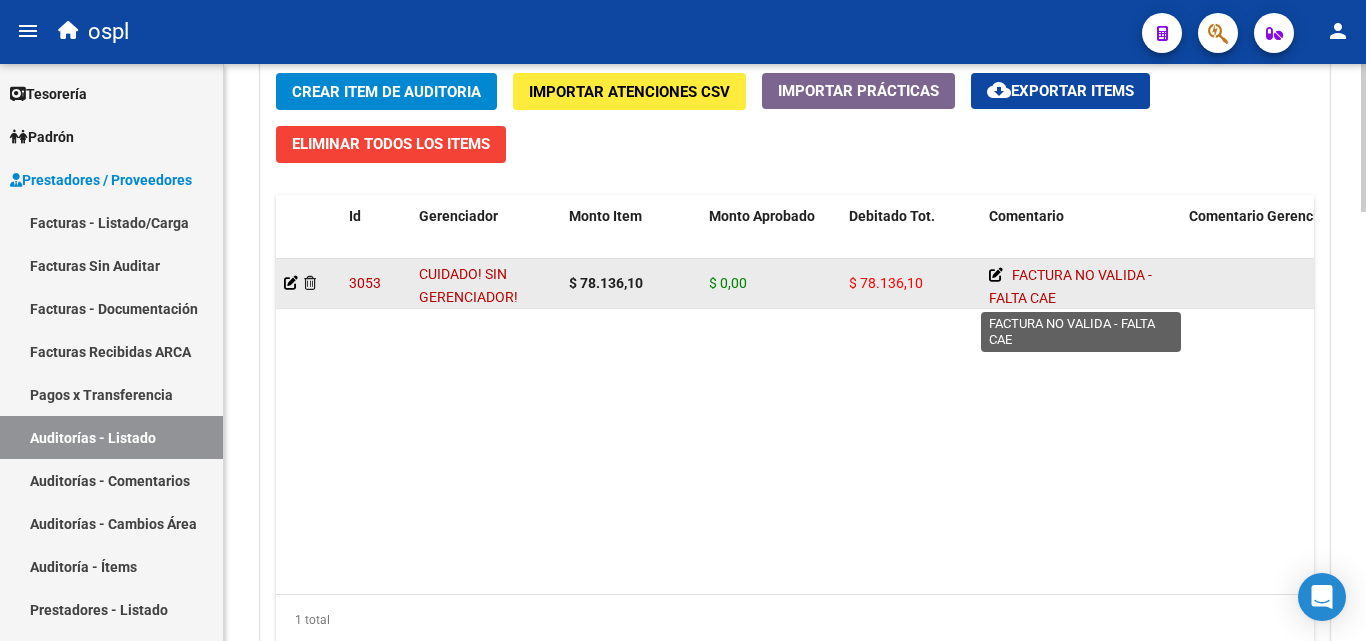 click 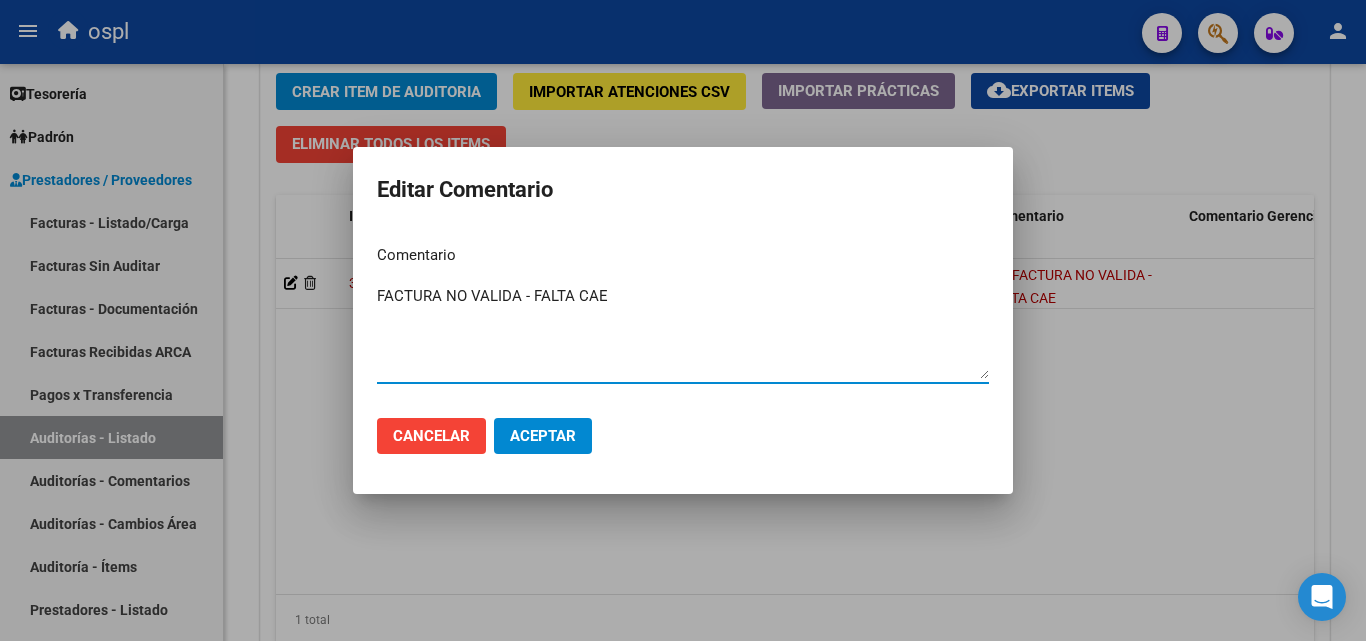 drag, startPoint x: 635, startPoint y: 306, endPoint x: 235, endPoint y: 316, distance: 400.12497 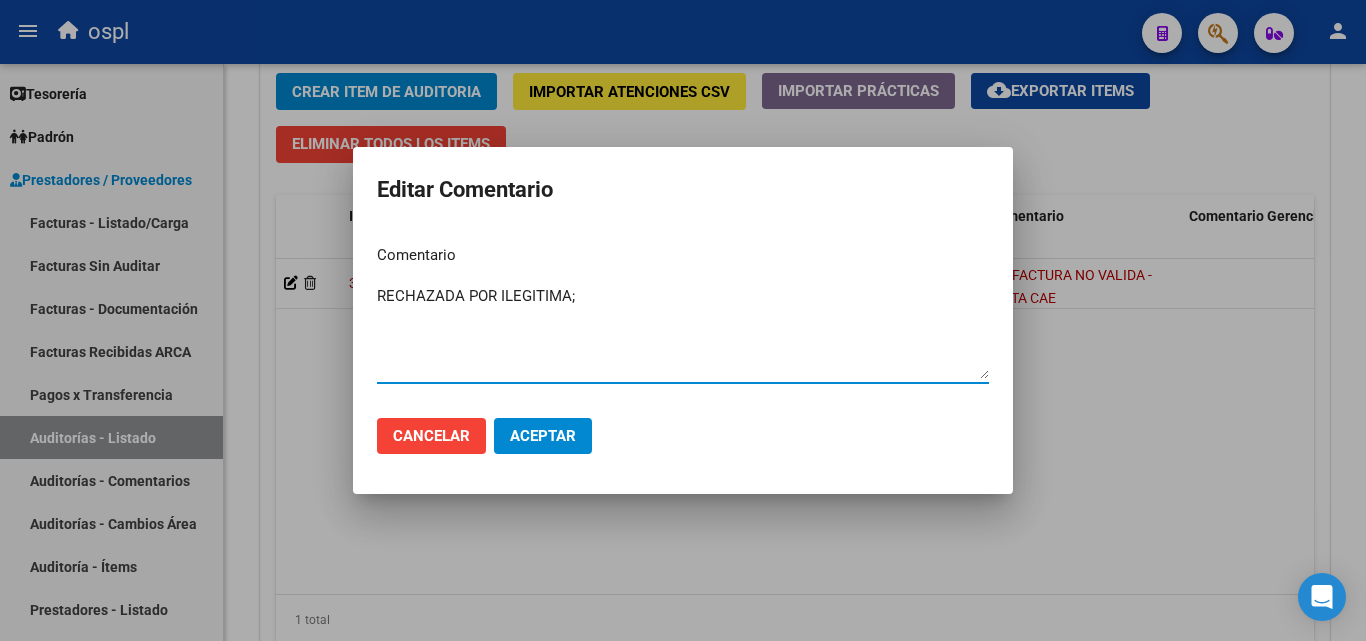 click on "RECHAZADA POR ILEGITIMA;" at bounding box center [683, 332] 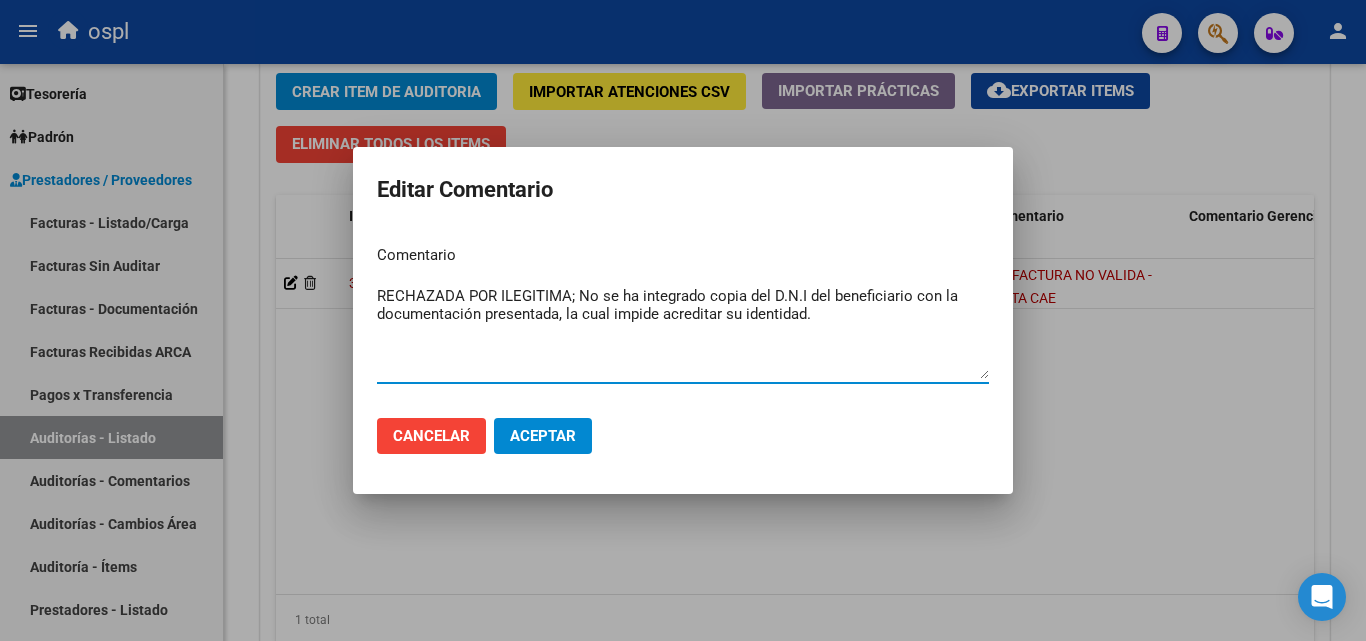 type on "RECHAZADA POR ILEGITIMA; No se ha integrado copia del D.N.I del beneficiario con la documentación presentada, la cual impide acreditar su identidad." 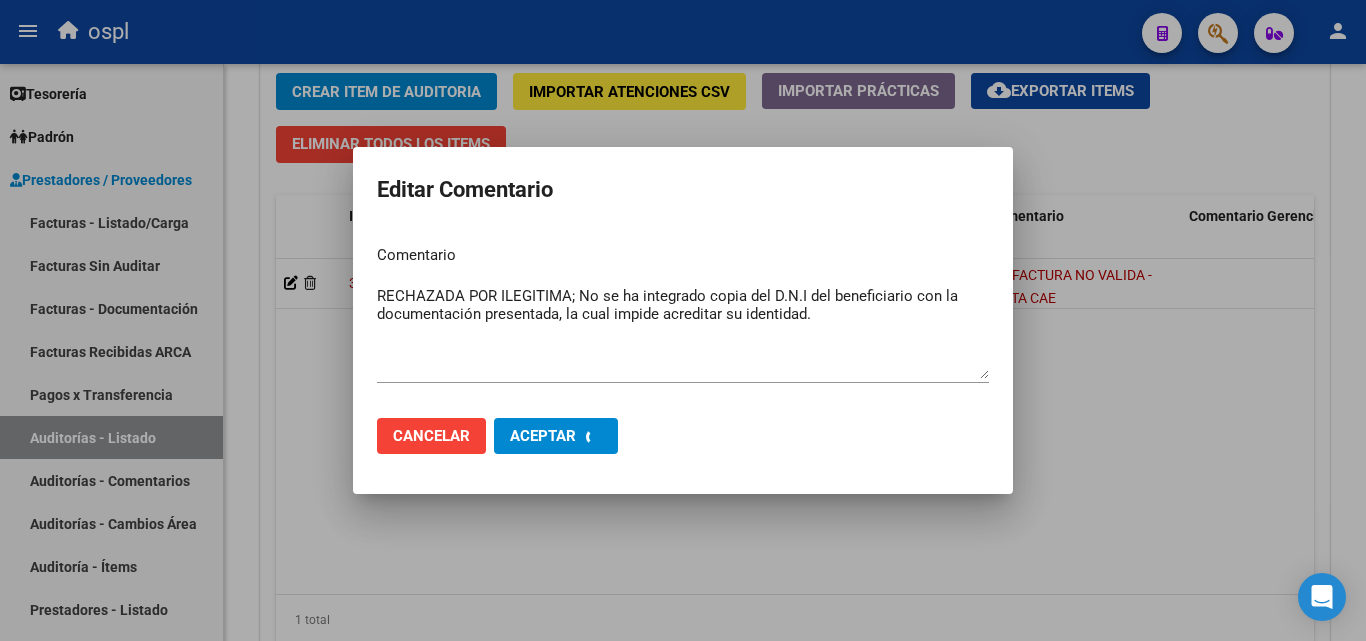 type 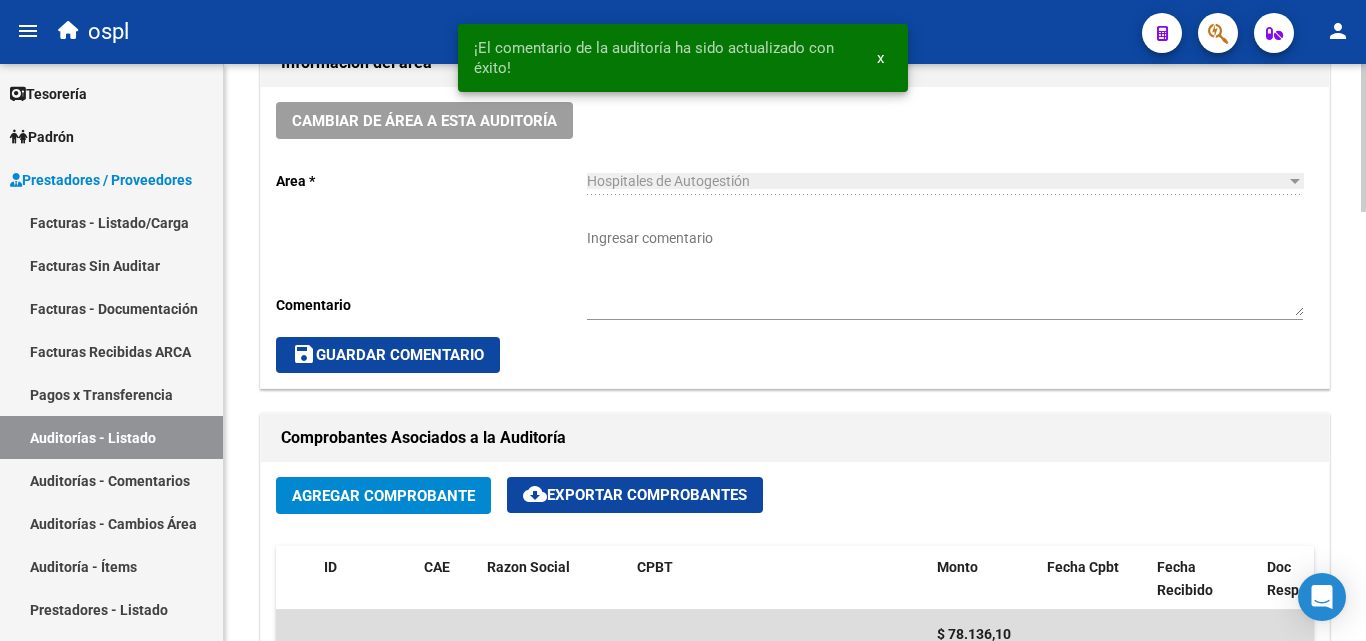 scroll, scrollTop: 500, scrollLeft: 0, axis: vertical 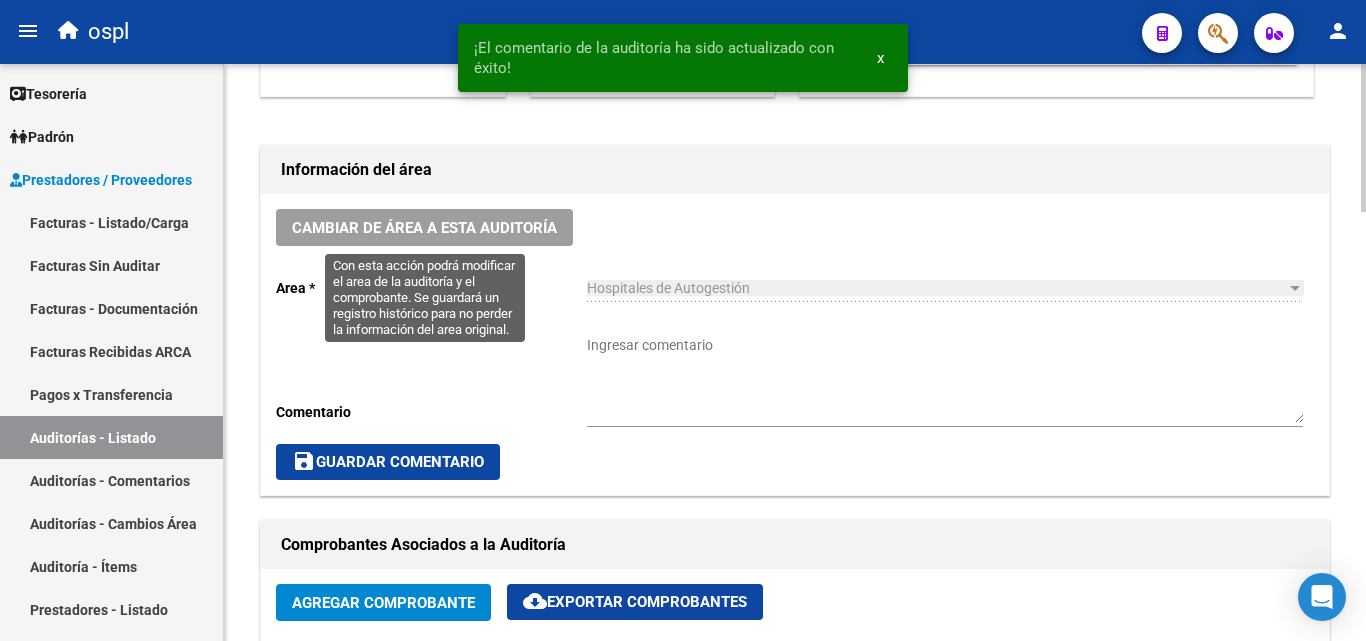 click on "Cambiar de área a esta auditoría  Area * Hospitales de Autogestión Seleccionar area Comentario    Ingresar comentario  save  Guardar Comentario" 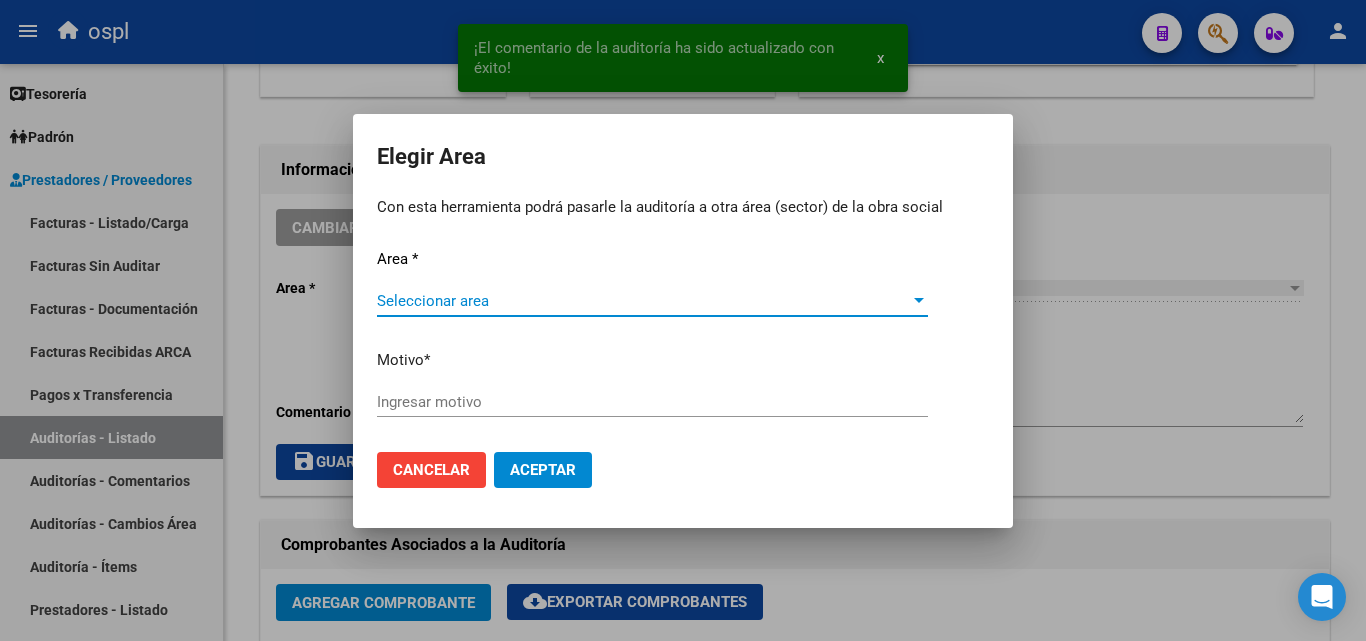 click on "Seleccionar area" at bounding box center [643, 301] 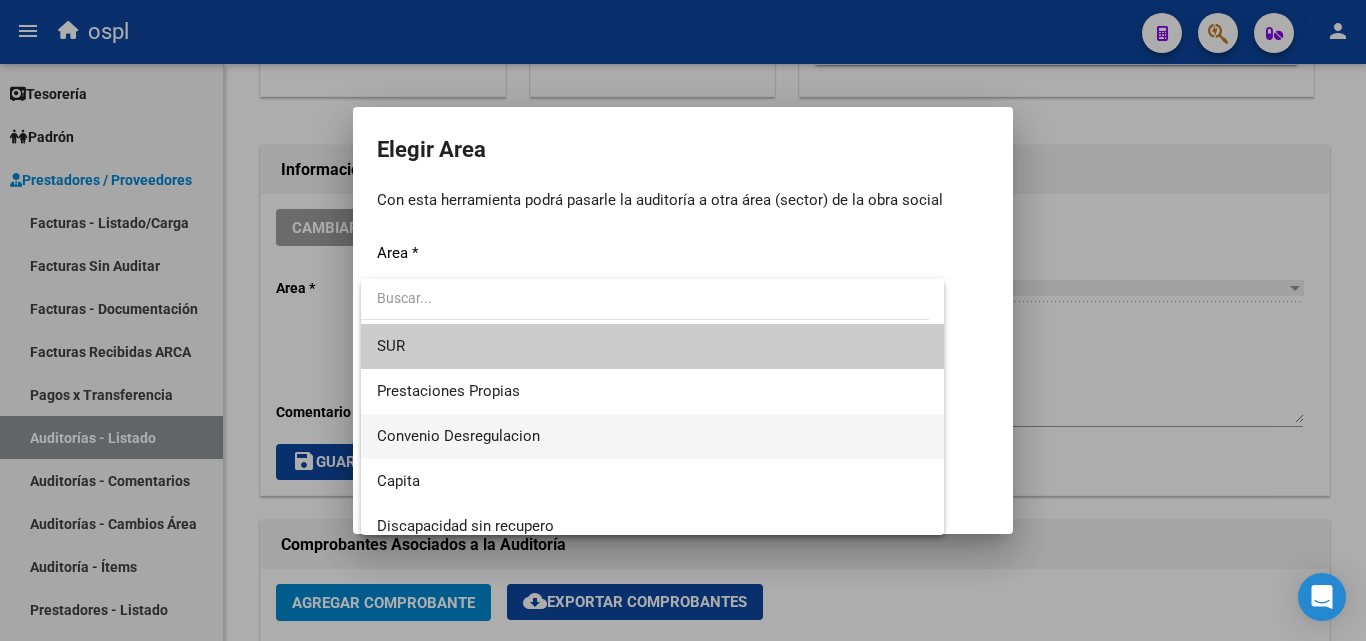 scroll, scrollTop: 194, scrollLeft: 0, axis: vertical 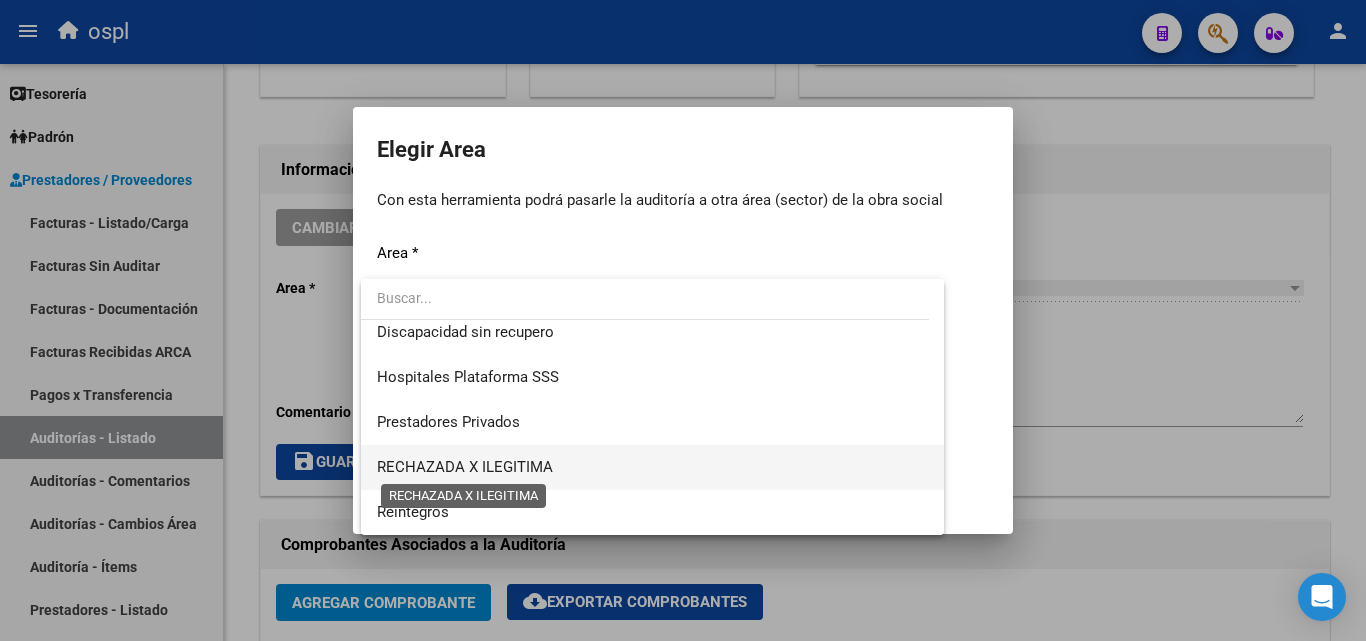 click on "RECHAZADA X ILEGITIMA" at bounding box center (465, 467) 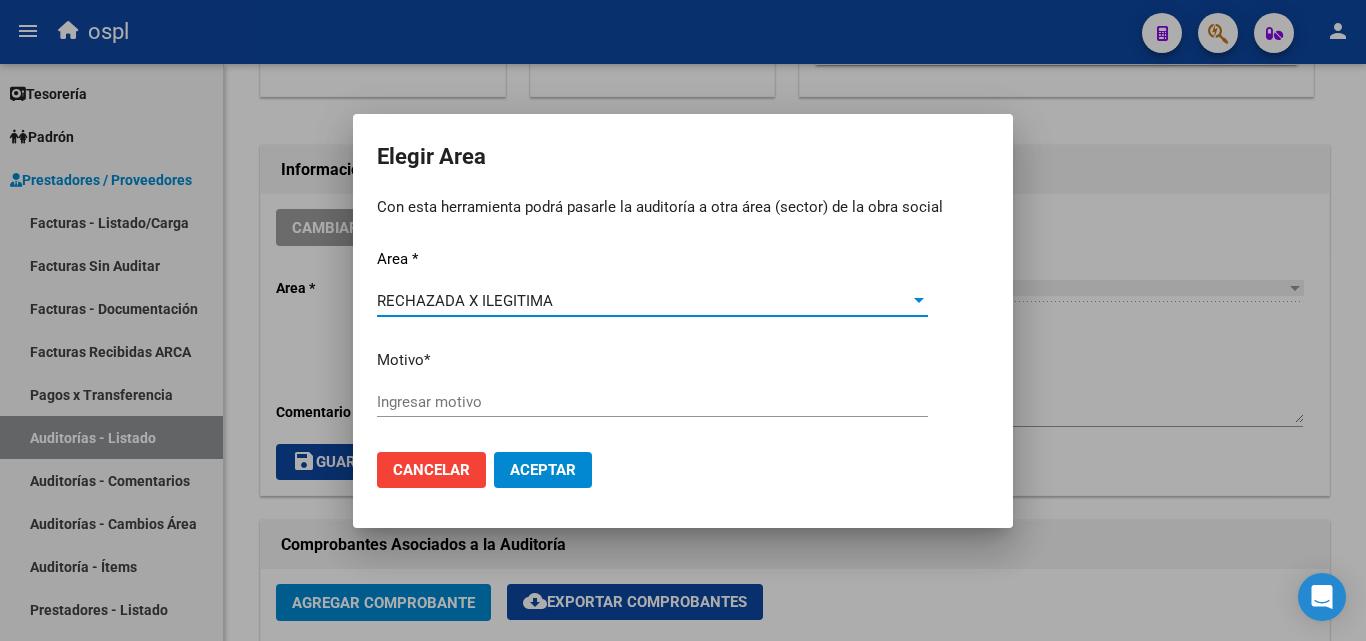 click on "Ingresar motivo" at bounding box center [652, 402] 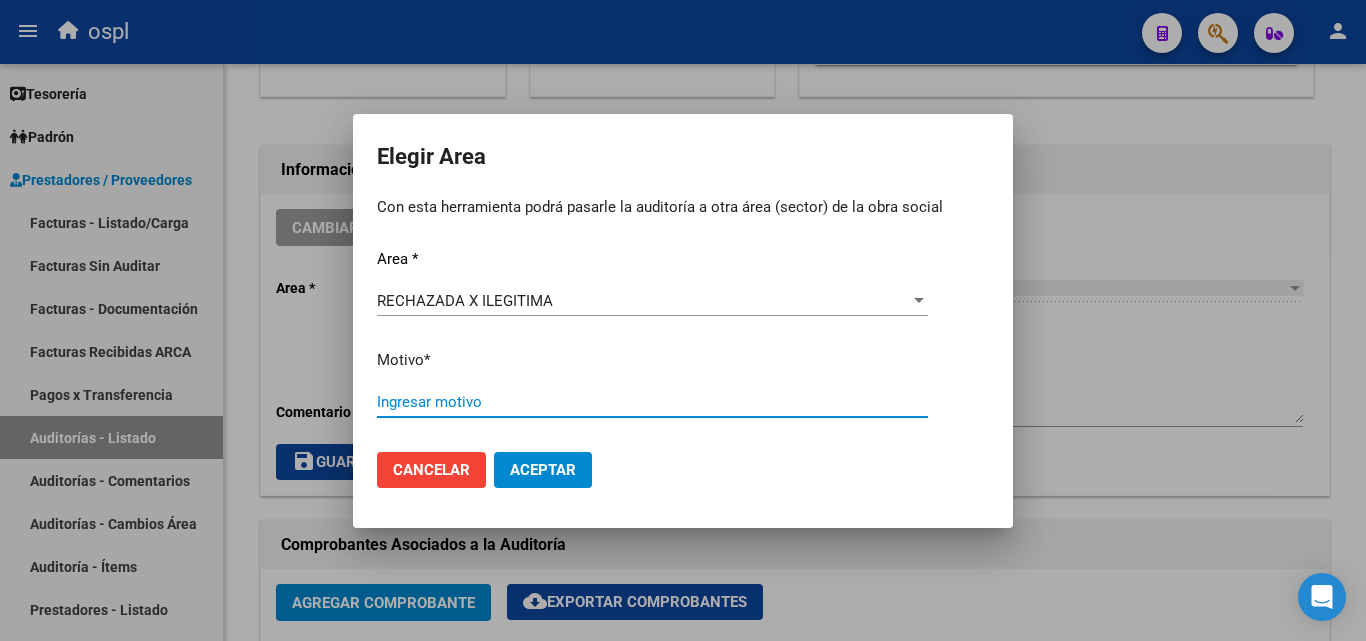 paste on "FALTA COPIA DE DNI QUE ACREDITE IDENTIDAD" 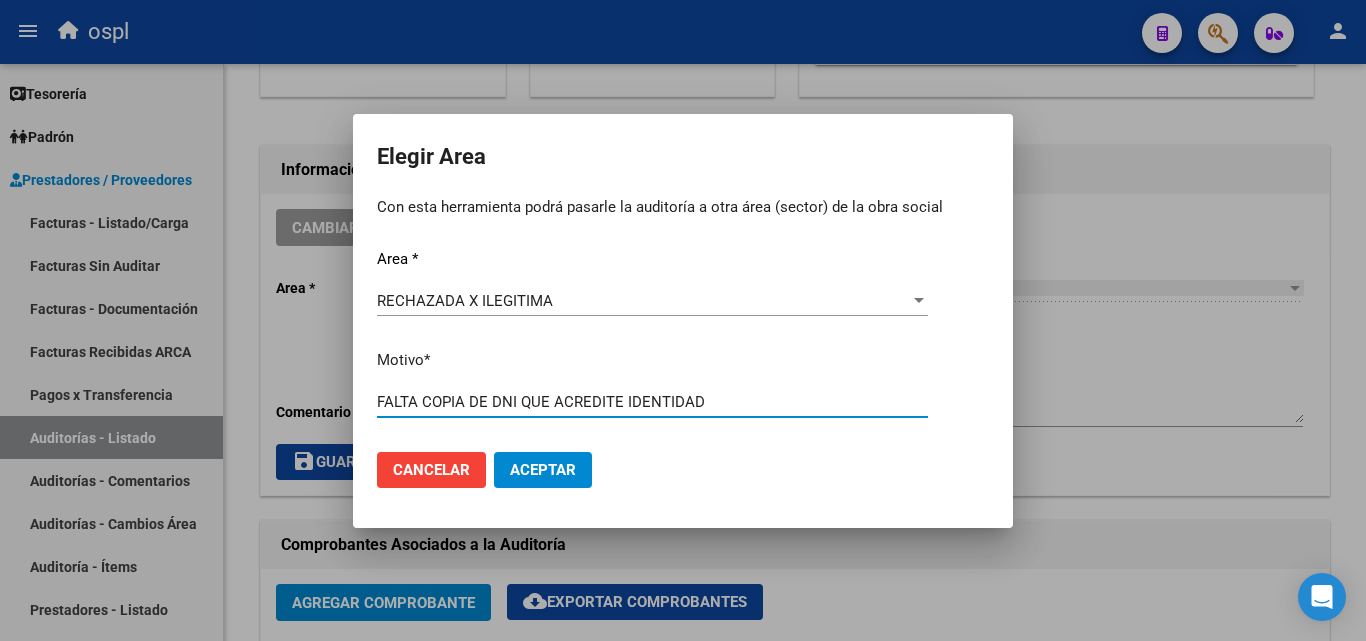 type on "FALTA COPIA DE DNI QUE ACREDITE IDENTIDAD" 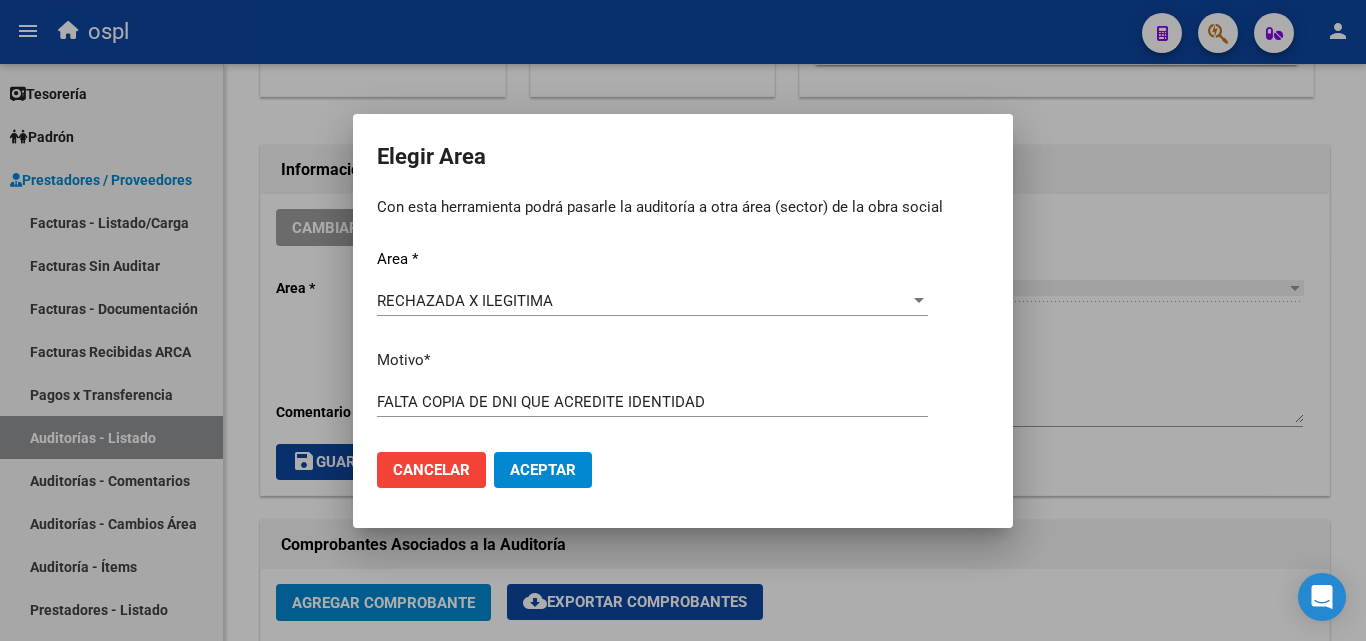 click on "Aceptar" at bounding box center (543, 470) 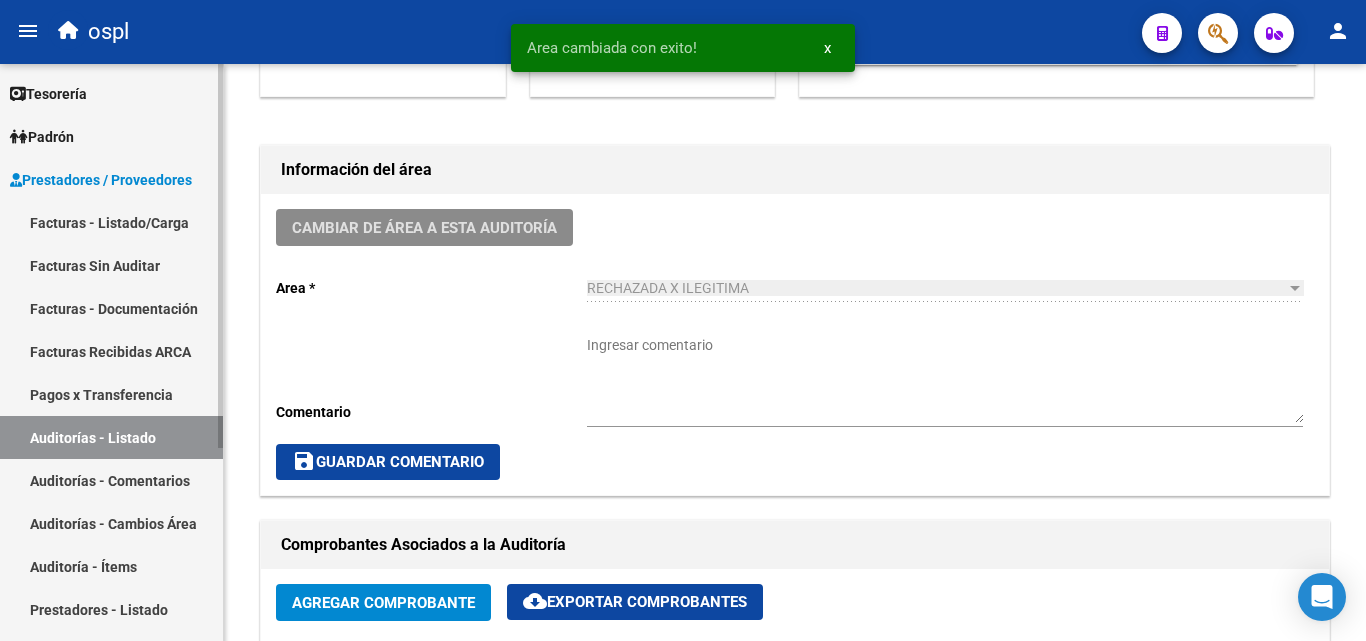 click on "Auditorías - Listado" at bounding box center (111, 437) 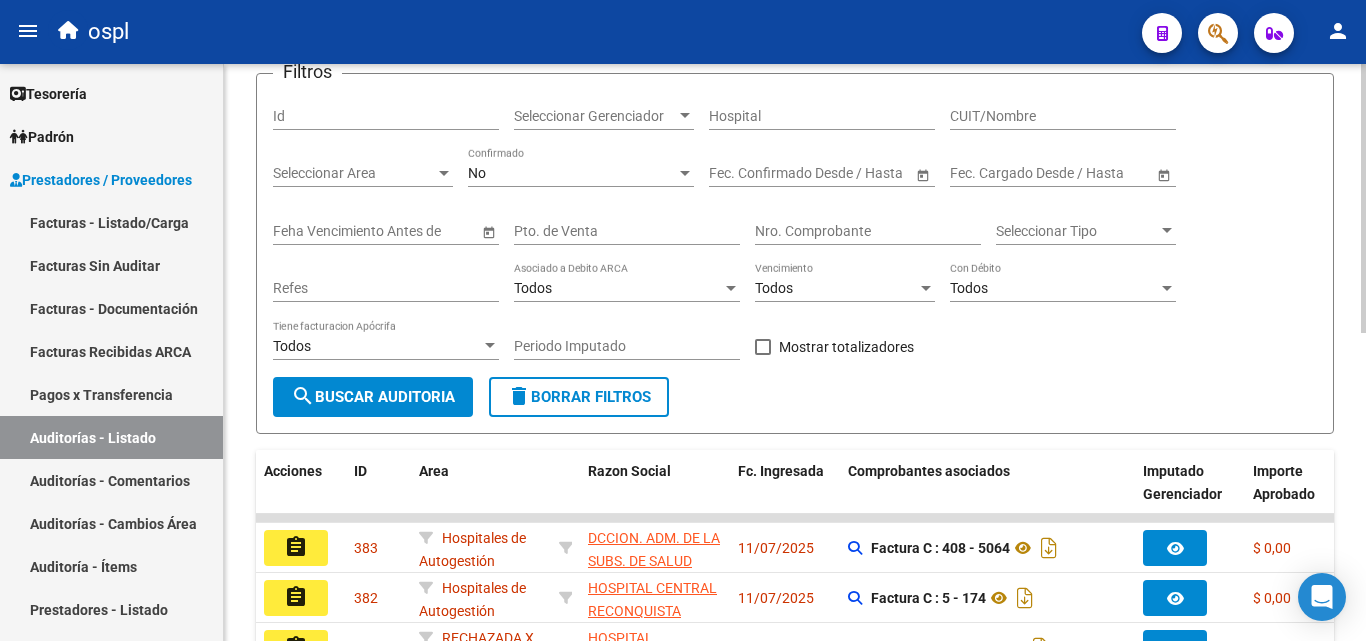 scroll, scrollTop: 100, scrollLeft: 0, axis: vertical 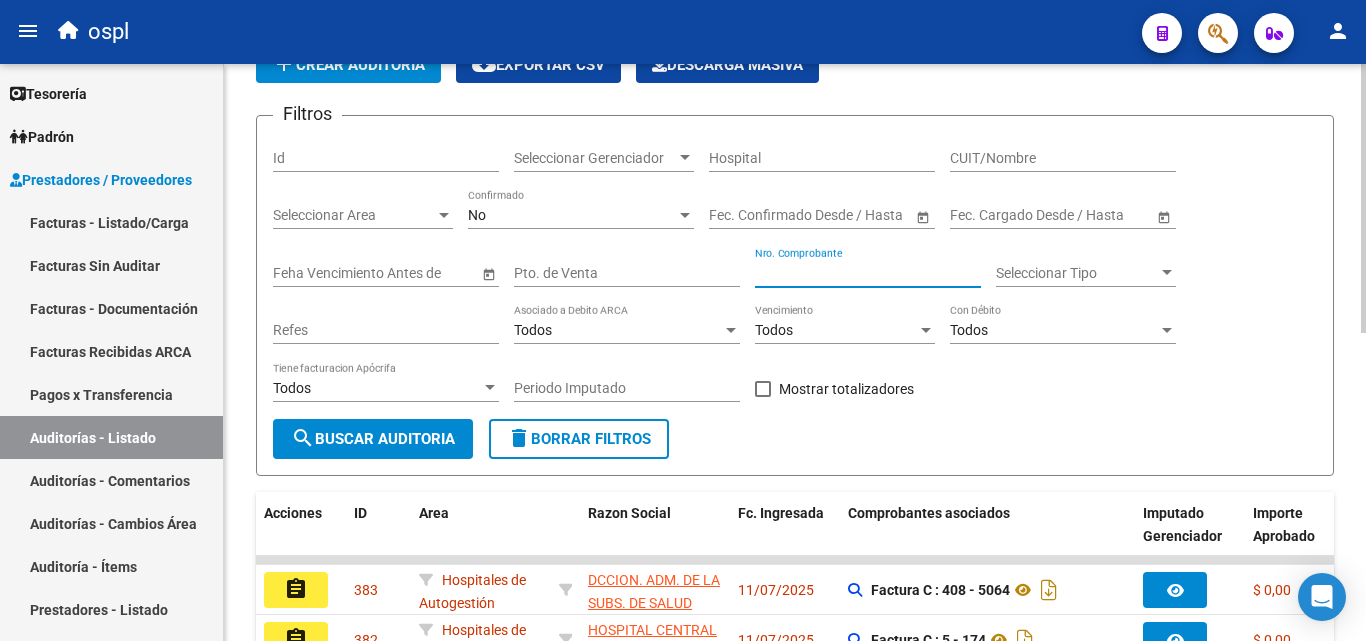 click on "Nro. Comprobante" at bounding box center [868, 273] 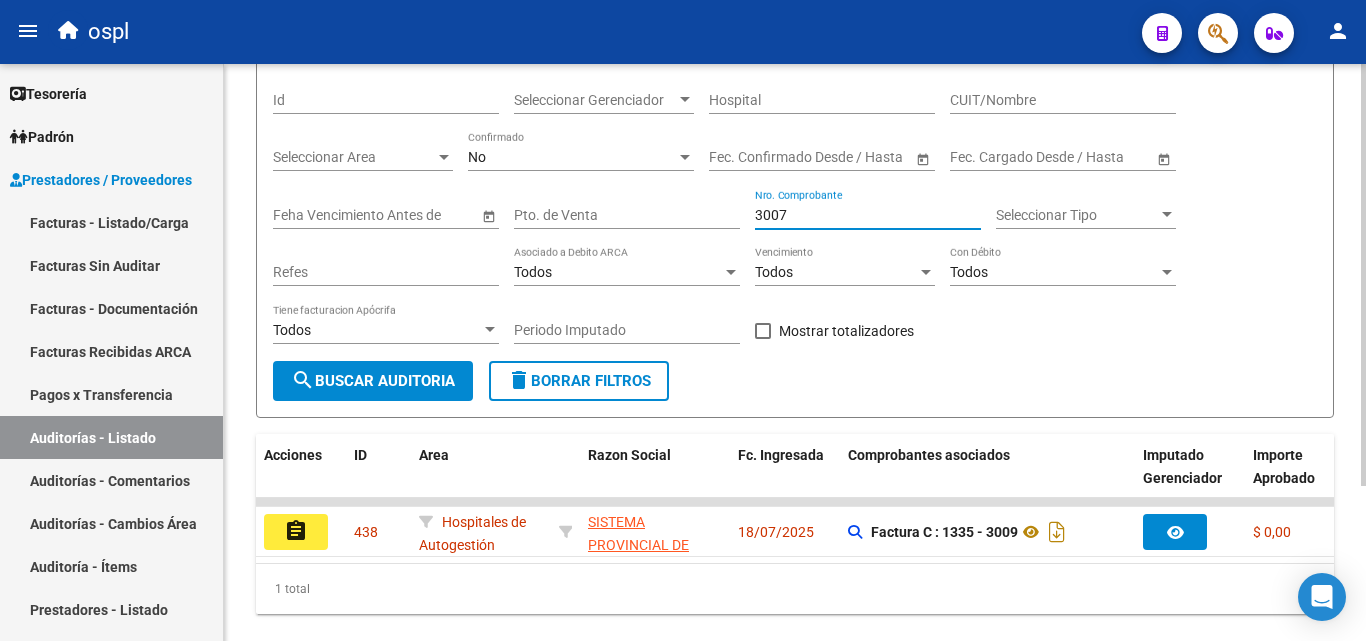 scroll, scrollTop: 211, scrollLeft: 0, axis: vertical 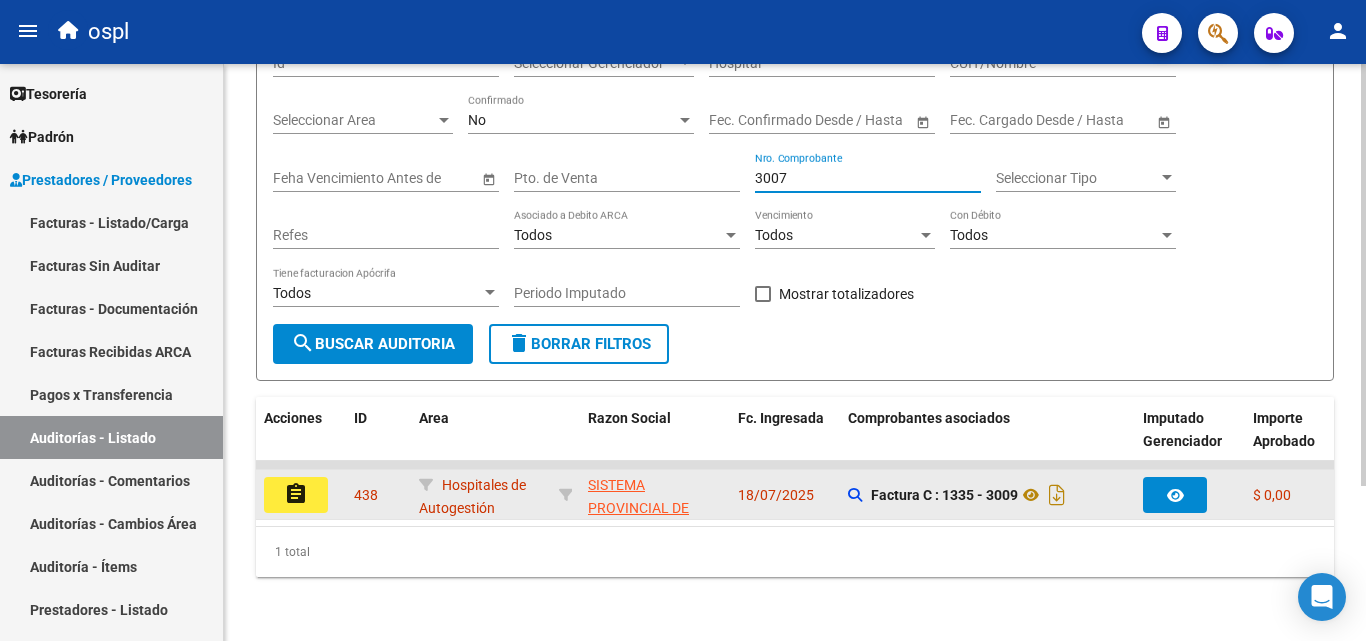 type on "3007" 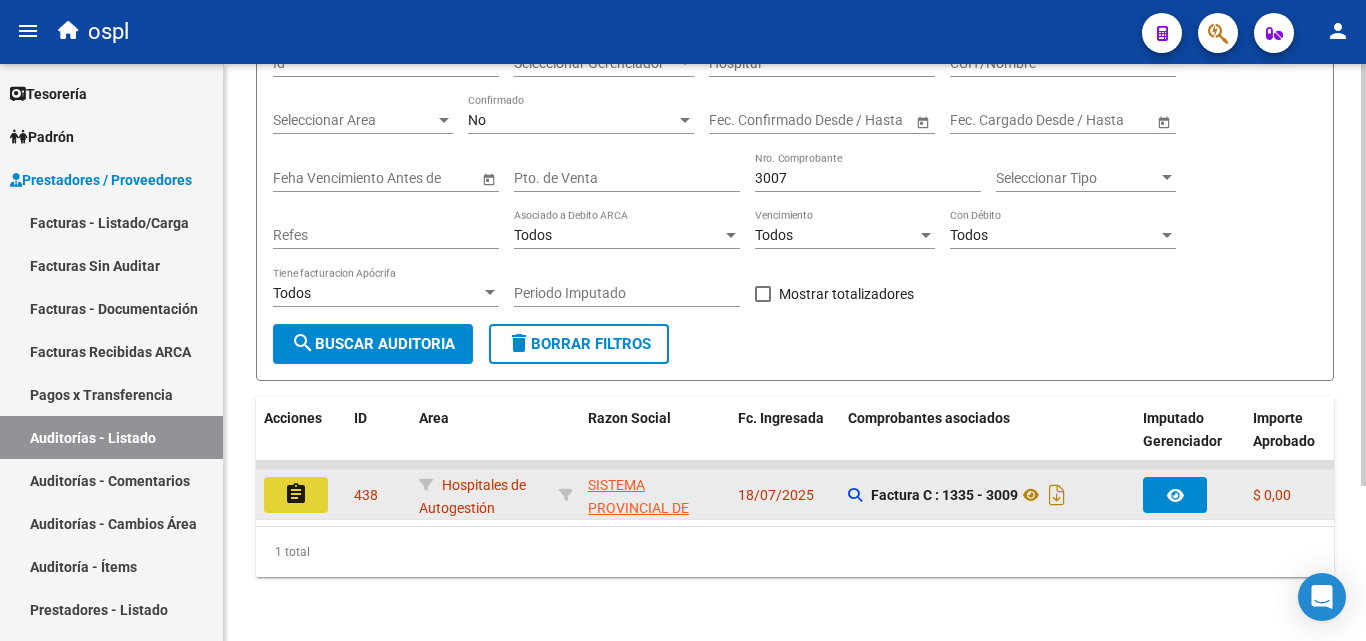 click on "assignment" 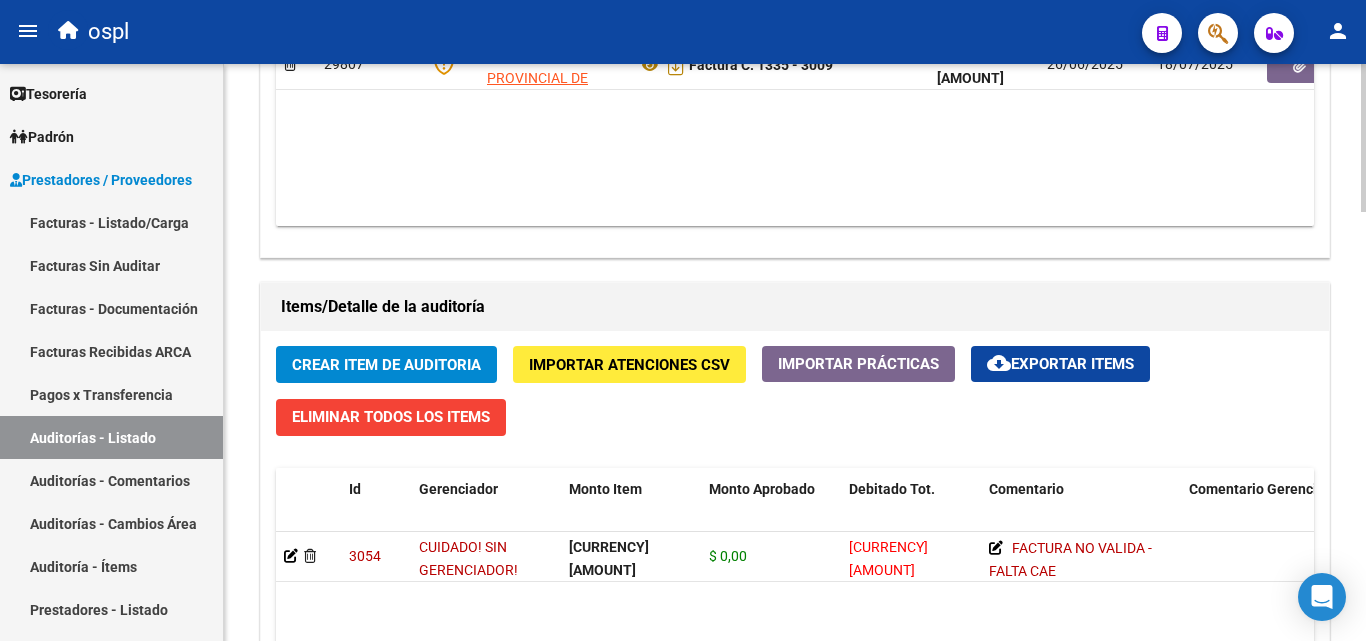 scroll, scrollTop: 1200, scrollLeft: 0, axis: vertical 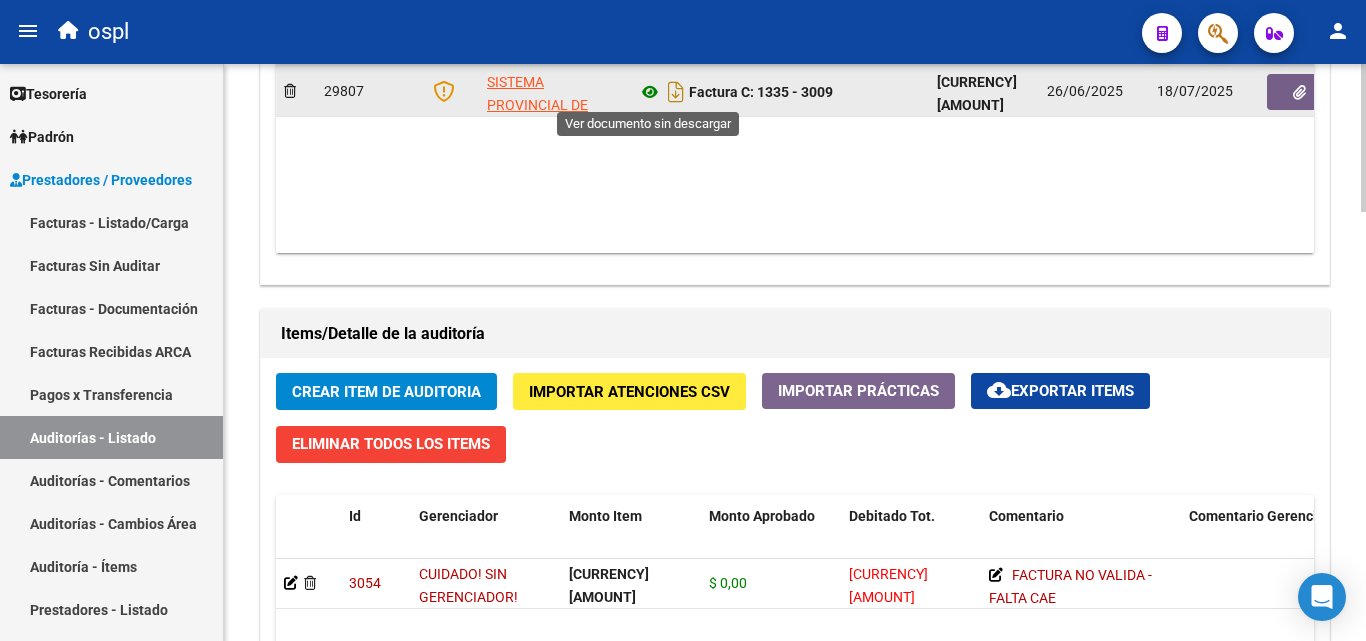 click 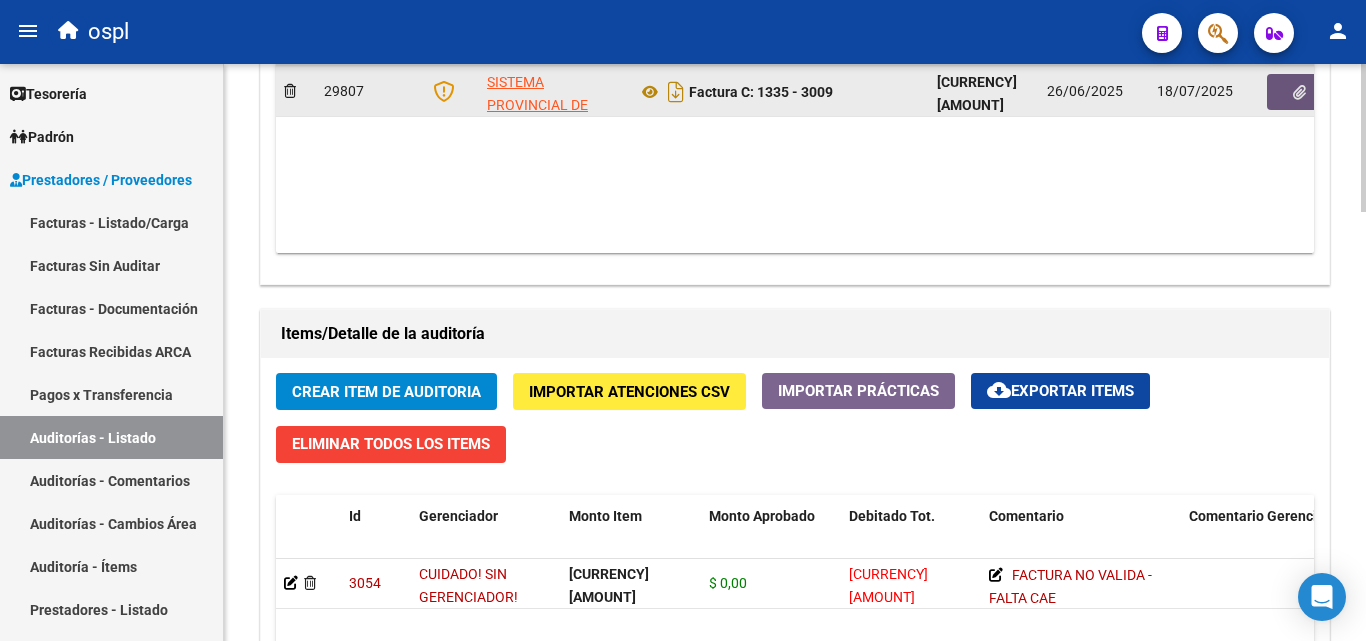 click 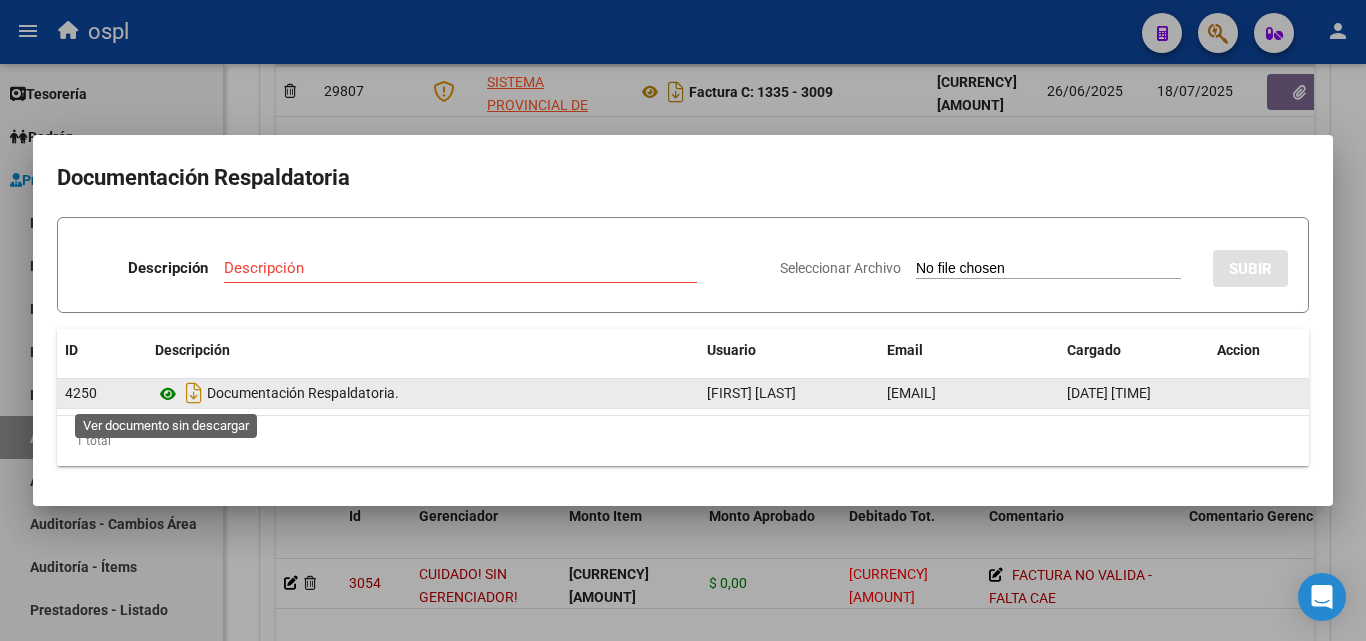 click 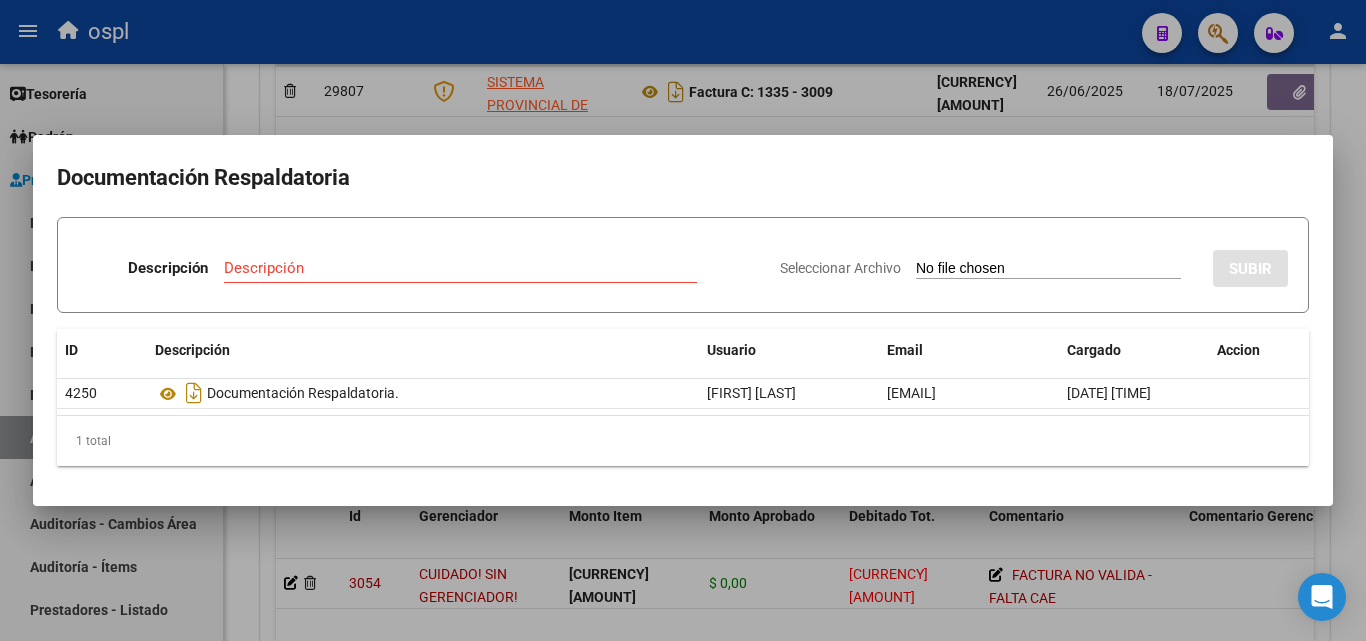 click at bounding box center [683, 320] 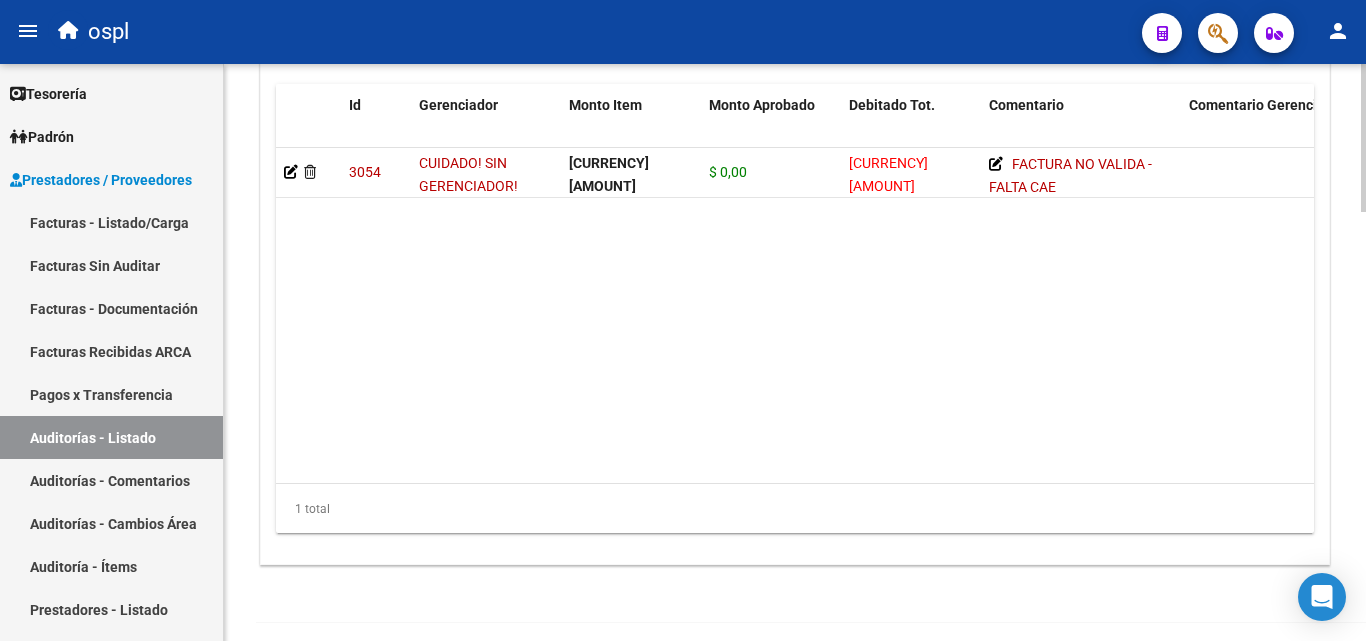 scroll, scrollTop: 1577, scrollLeft: 0, axis: vertical 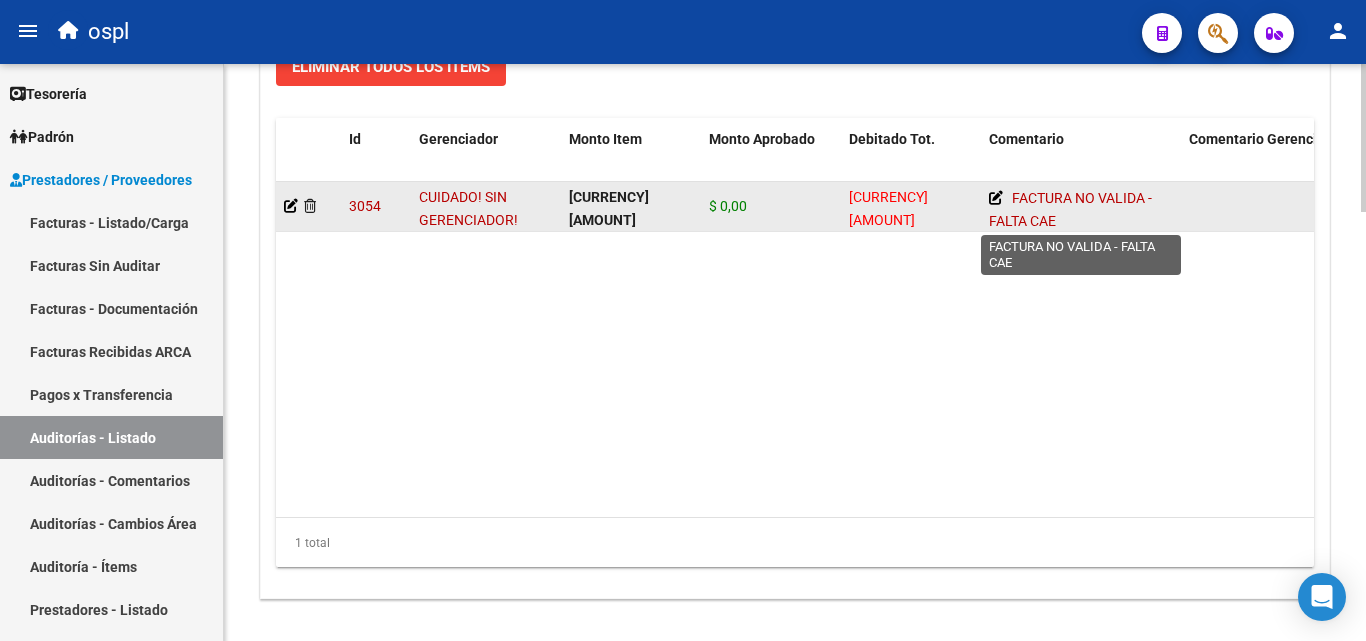click 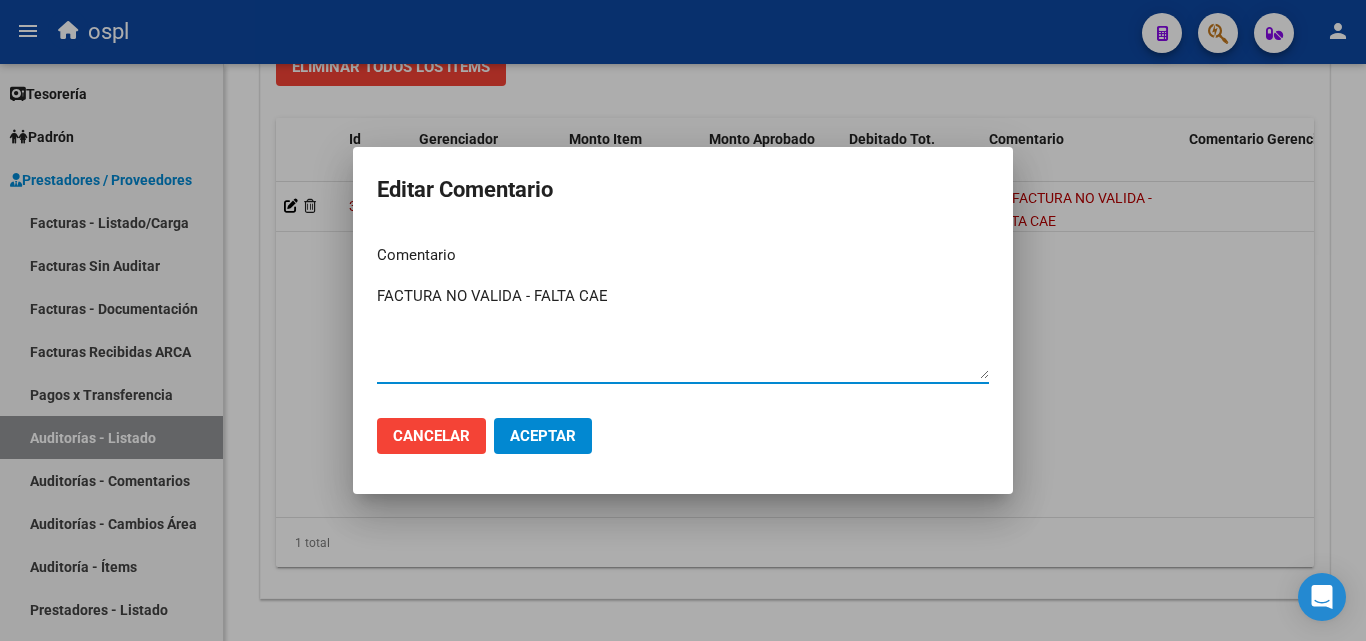 drag, startPoint x: 616, startPoint y: 298, endPoint x: 225, endPoint y: 266, distance: 392.30728 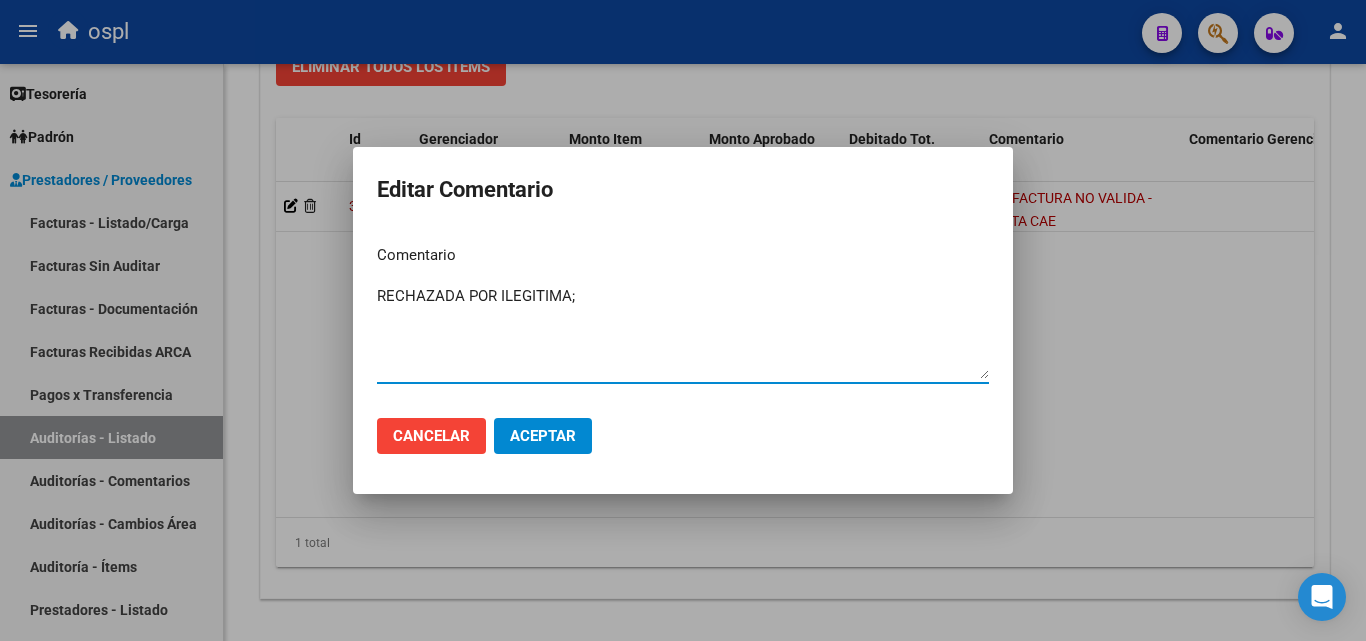 click on "RECHAZADA POR ILEGITIMA;" at bounding box center [683, 332] 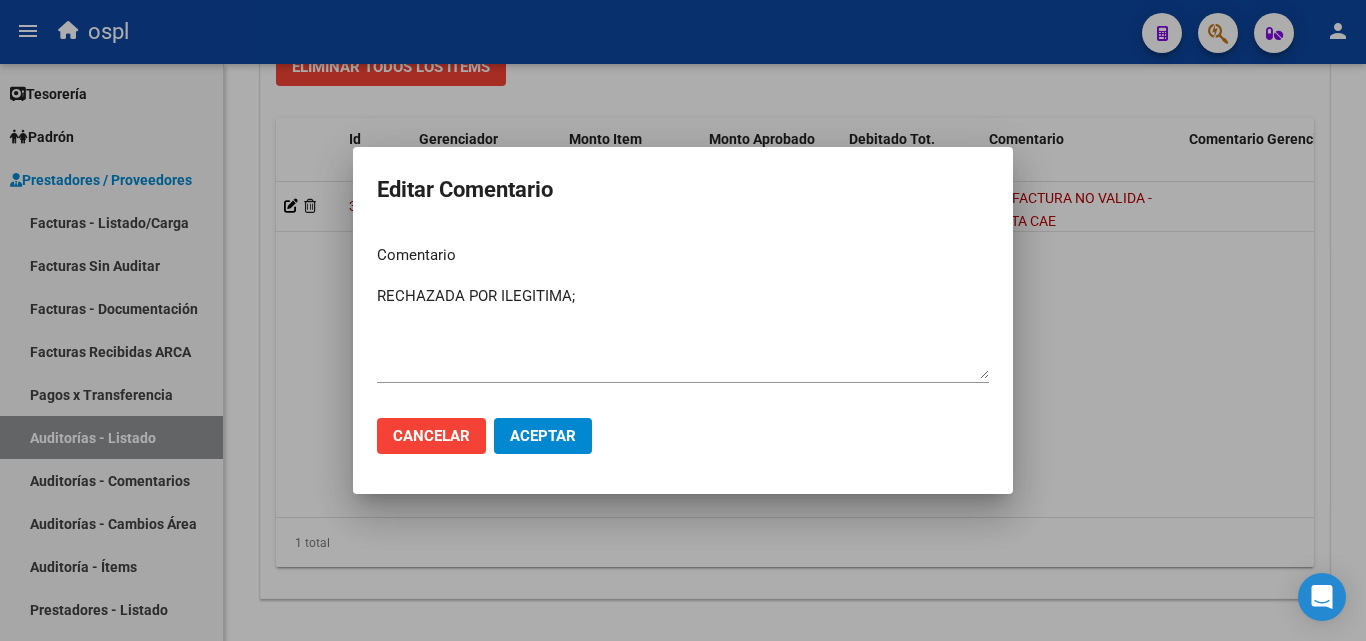 click on "RECHAZADA POR ILEGITIMA;" at bounding box center (683, 332) 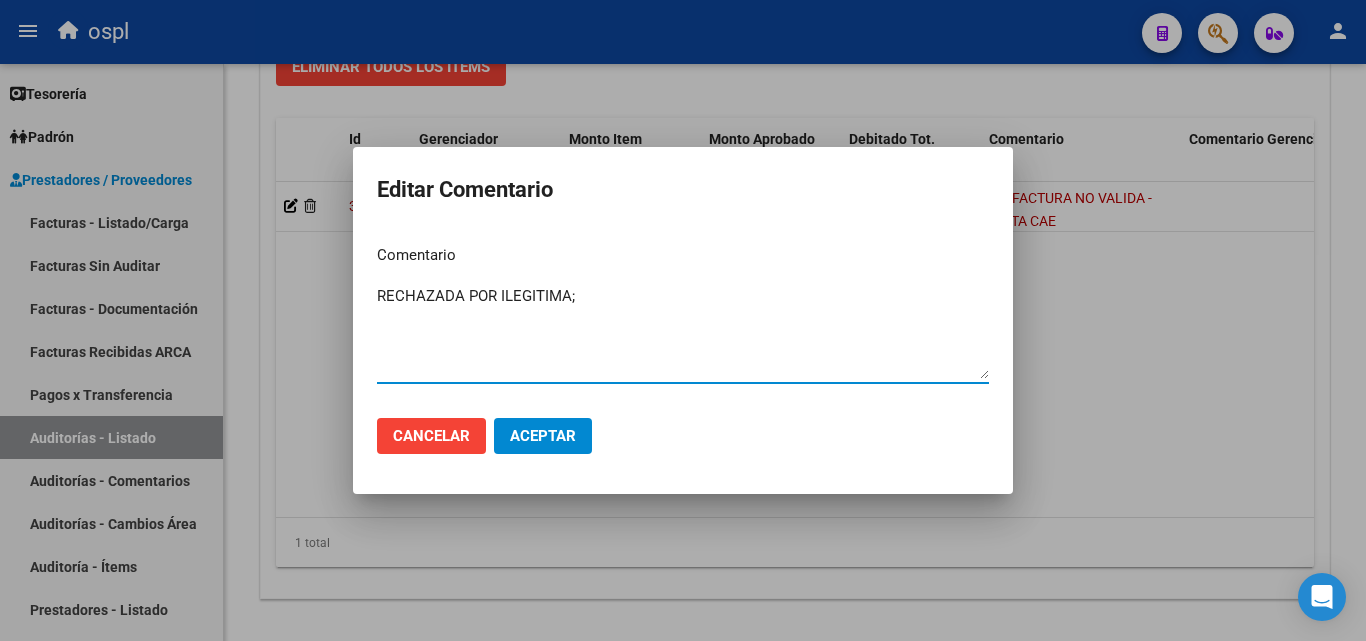 paste on "No se ha integrado copia del D.N.I del beneficiario con la documentación presentada, la cual impide acreditar su identidad." 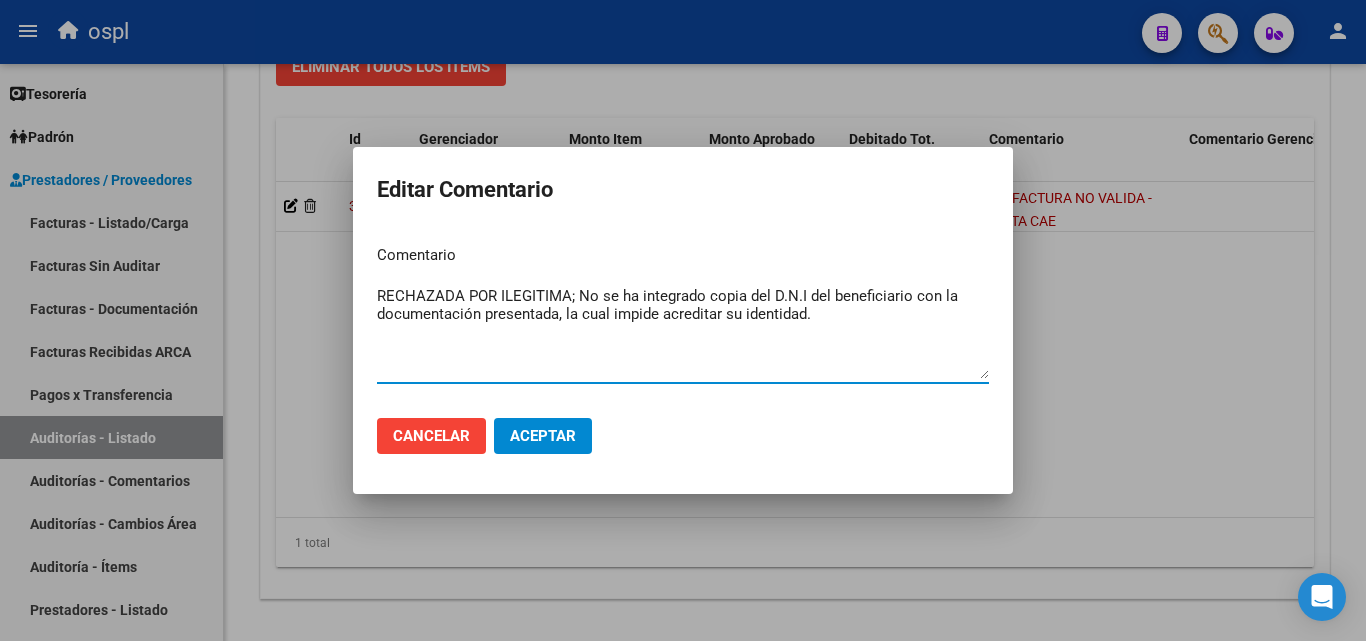 type on "RECHAZADA POR ILEGITIMA; No se ha integrado copia del D.N.I del beneficiario con la documentación presentada, la cual impide acreditar su identidad." 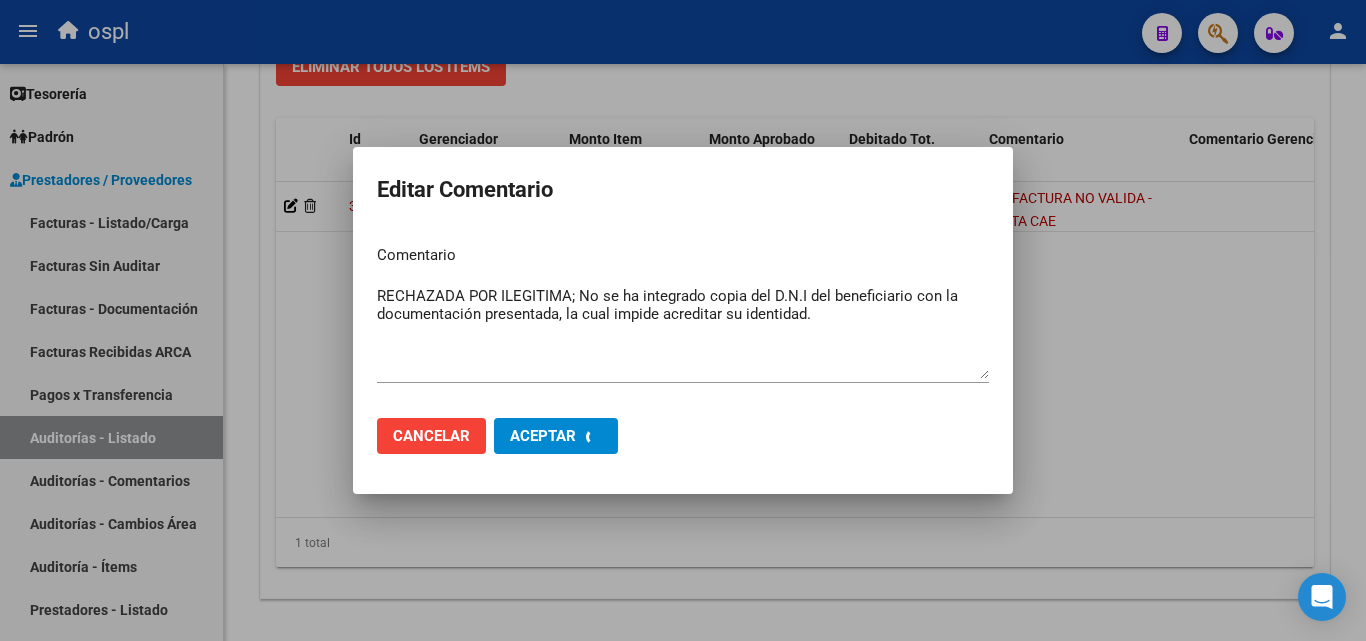 type 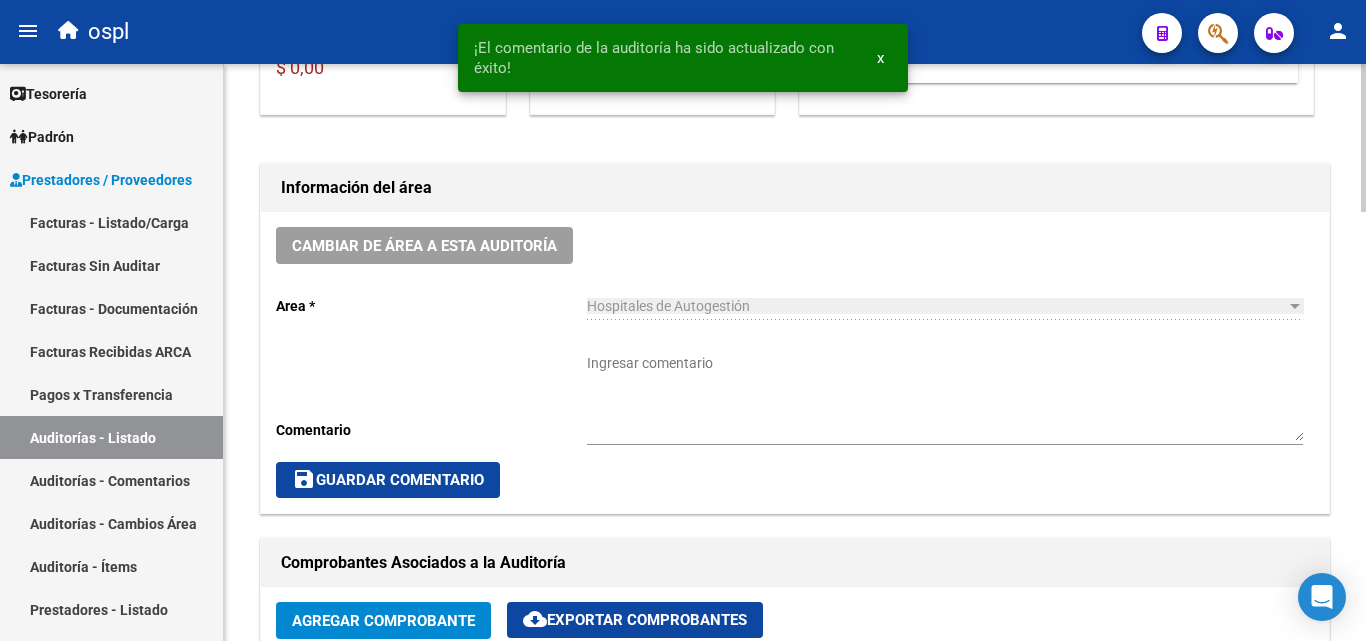 scroll, scrollTop: 477, scrollLeft: 0, axis: vertical 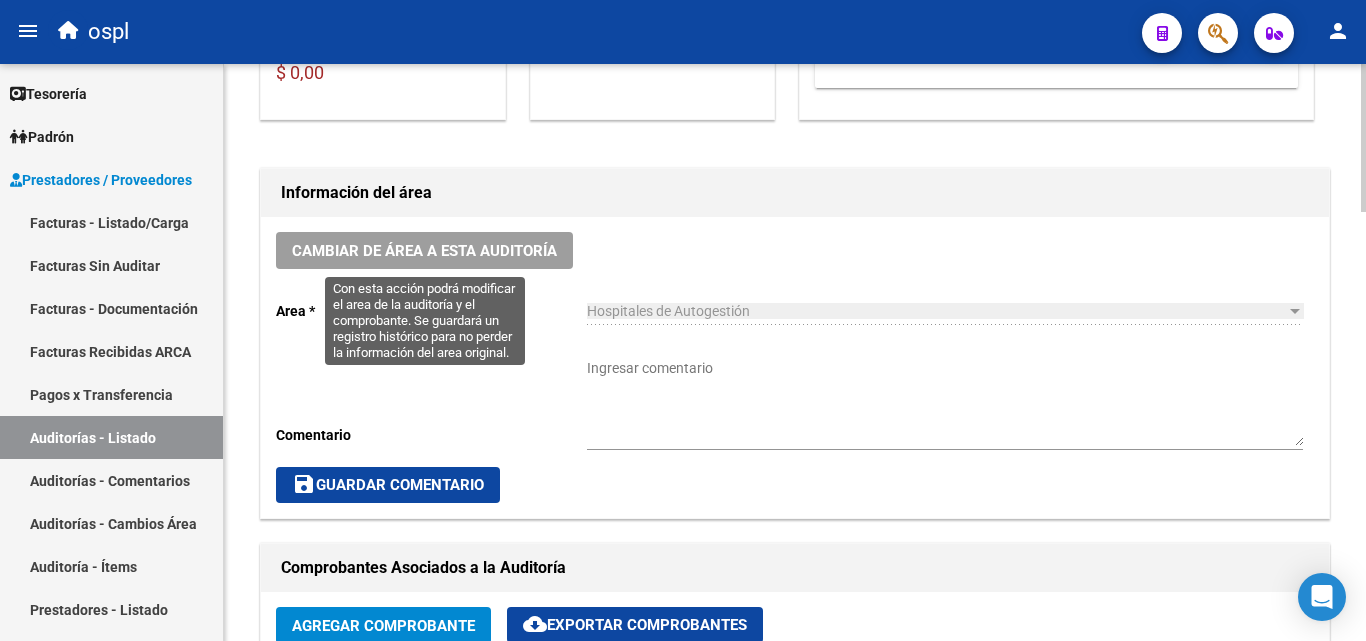 click on "Cambiar de área a esta auditoría" 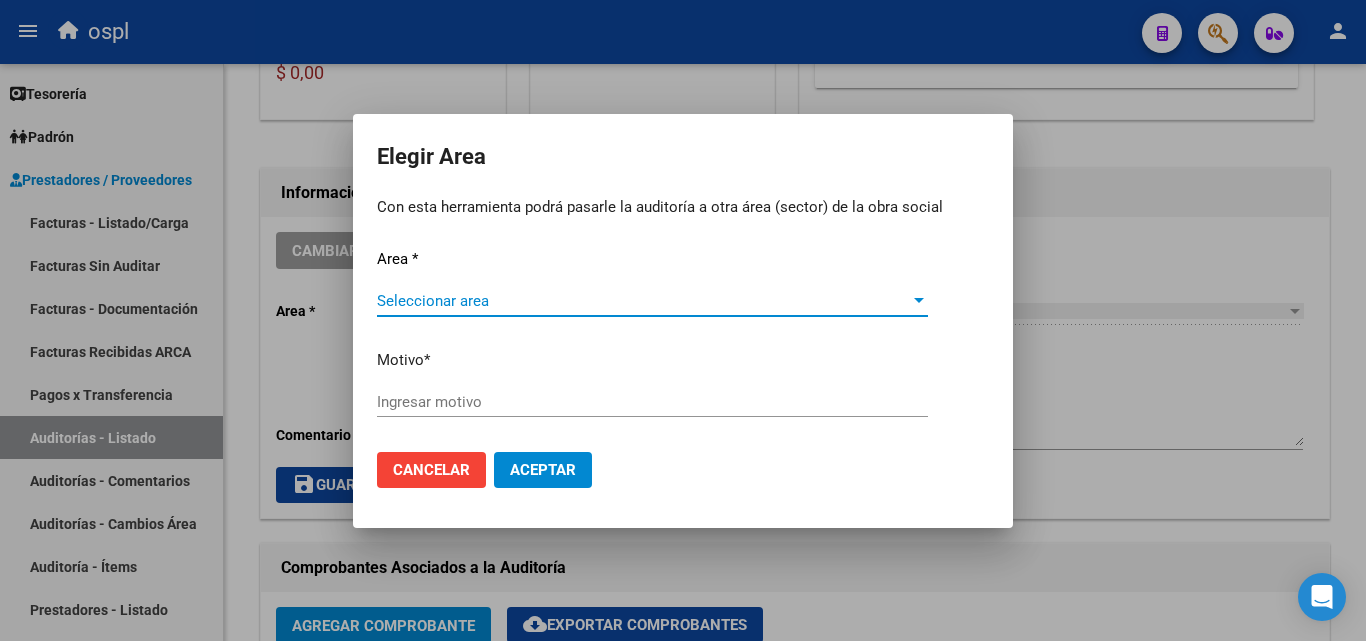 click on "Seleccionar area" at bounding box center (643, 301) 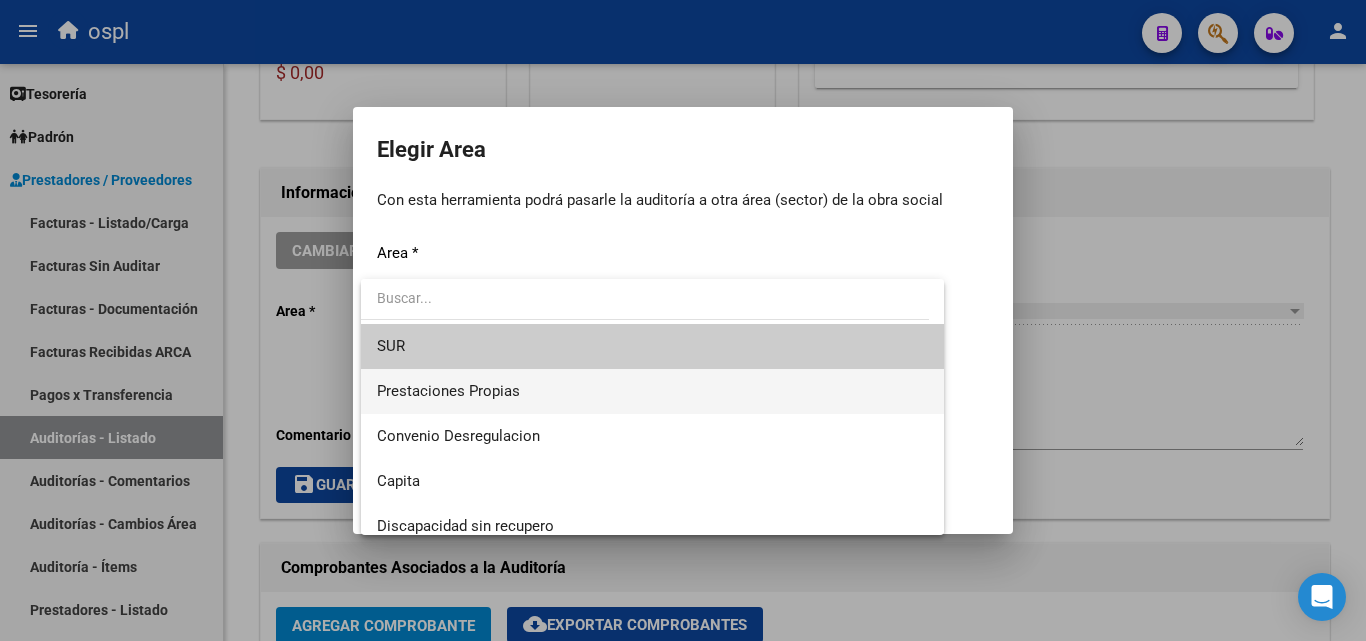 scroll, scrollTop: 194, scrollLeft: 0, axis: vertical 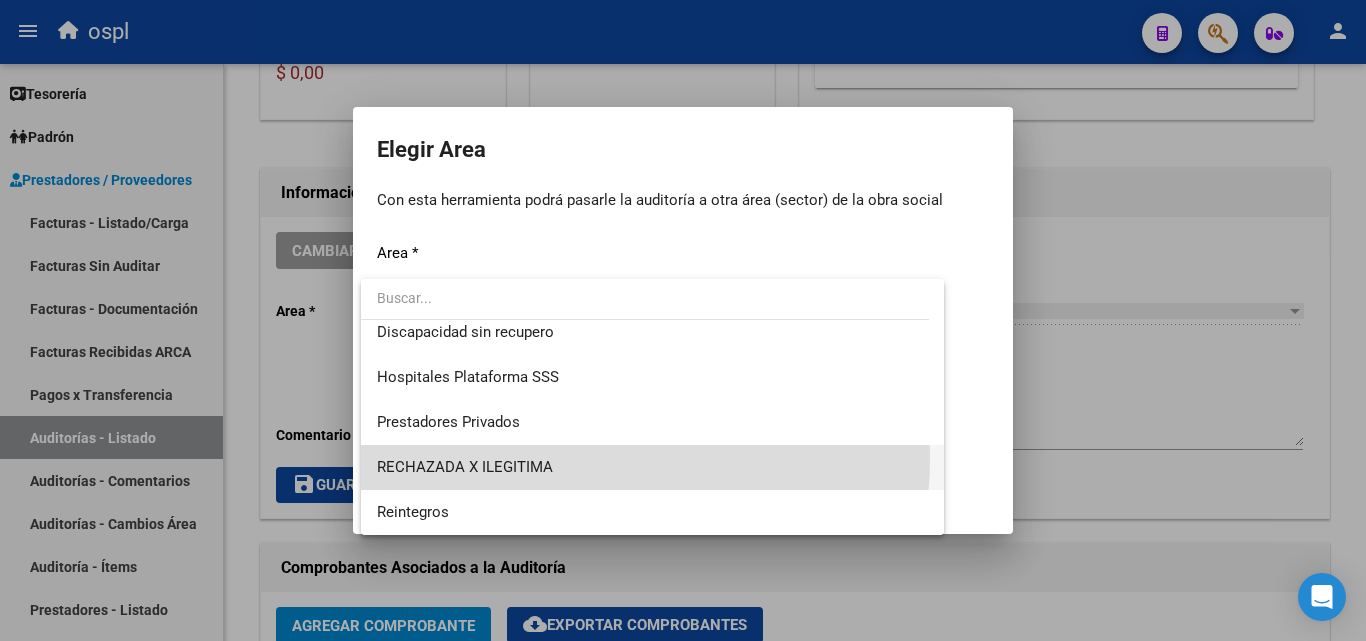 click on "RECHAZADA X ILEGITIMA" at bounding box center (652, 467) 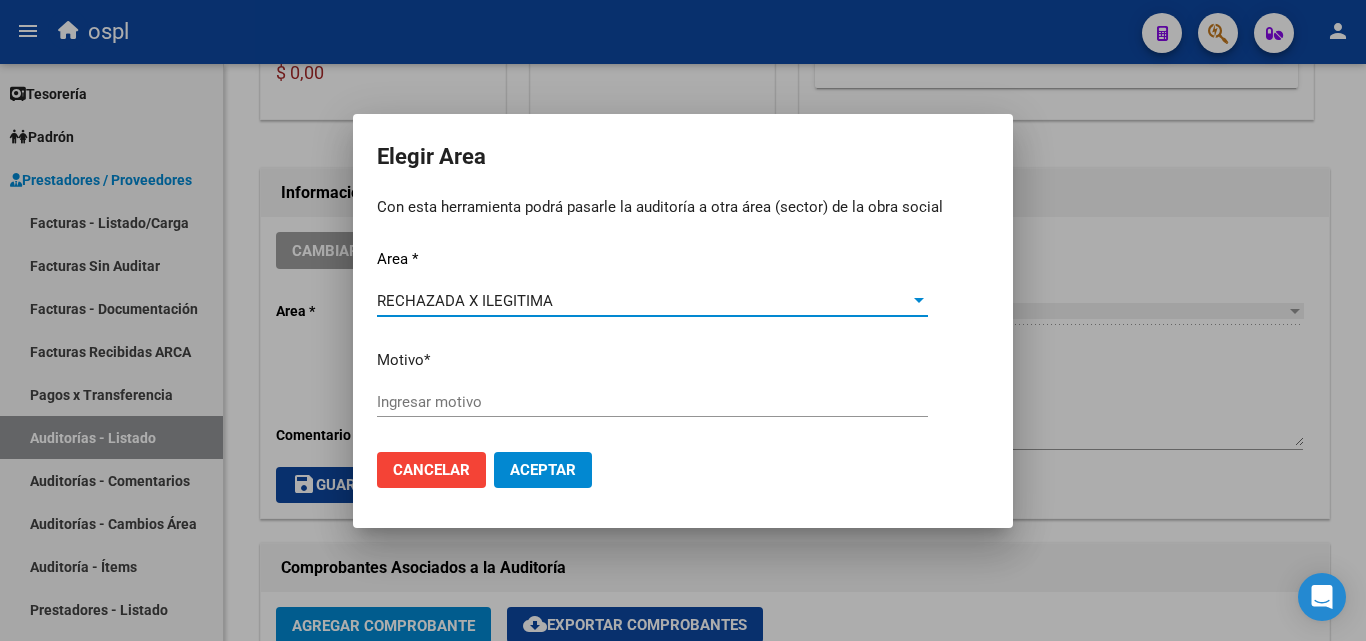 click on "Ingresar motivo" at bounding box center (652, 402) 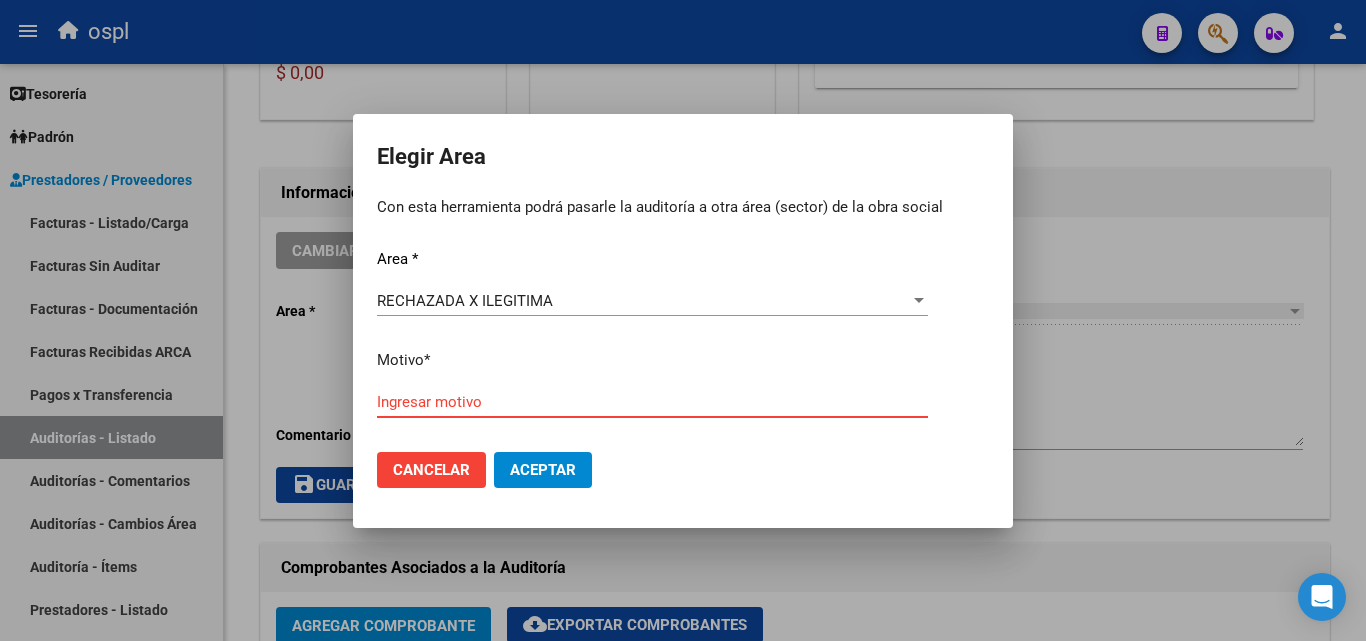 click on "Ingresar motivo" at bounding box center (652, 402) 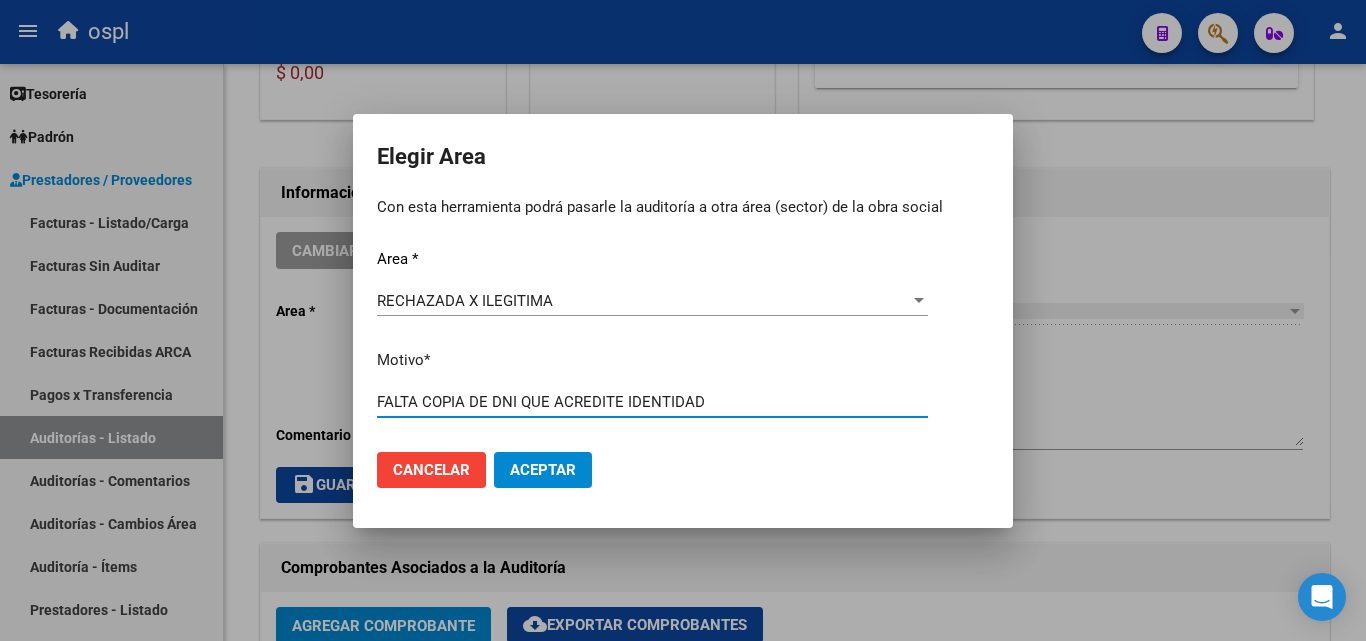 type on "FALTA COPIA DE DNI QUE ACREDITE IDENTIDAD" 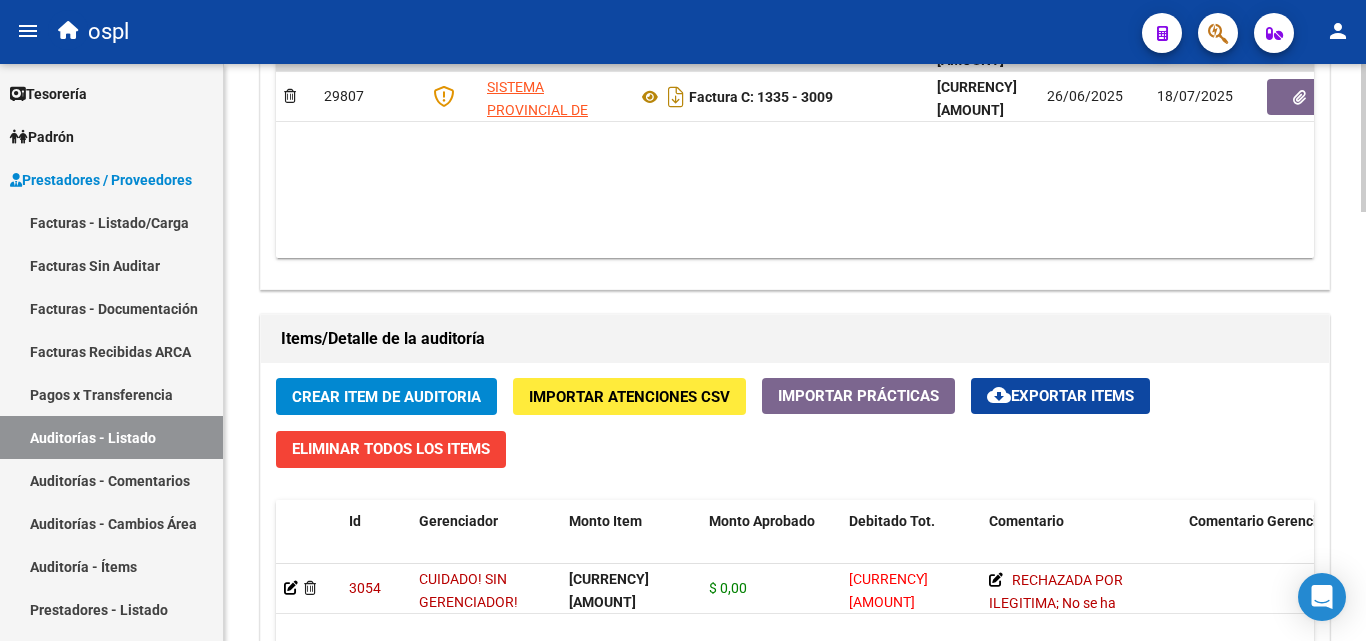 scroll, scrollTop: 1300, scrollLeft: 0, axis: vertical 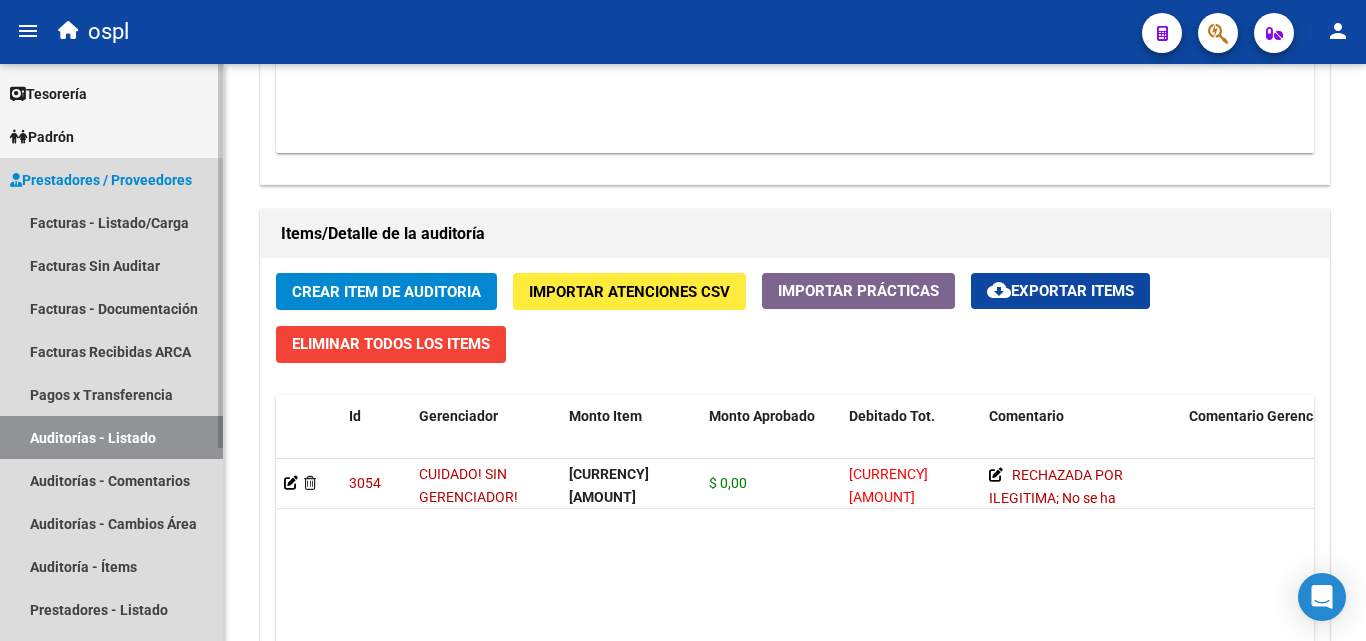 click on "Auditorías - Listado" at bounding box center [111, 437] 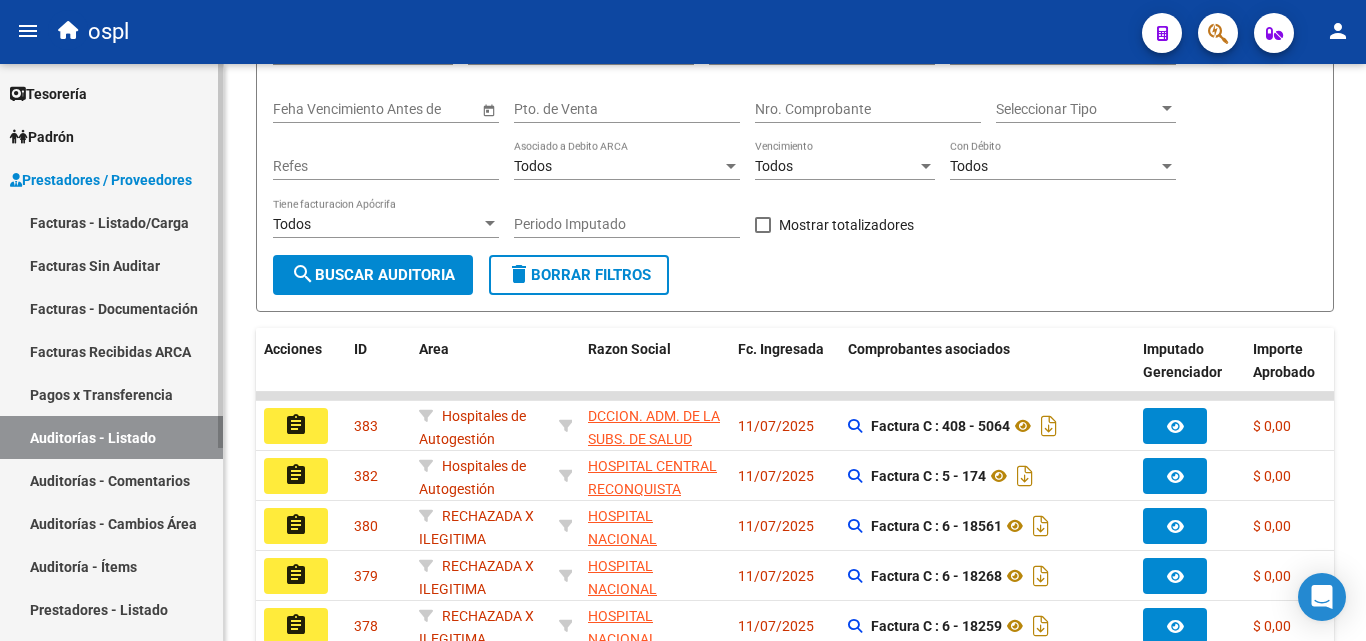 scroll, scrollTop: 261, scrollLeft: 0, axis: vertical 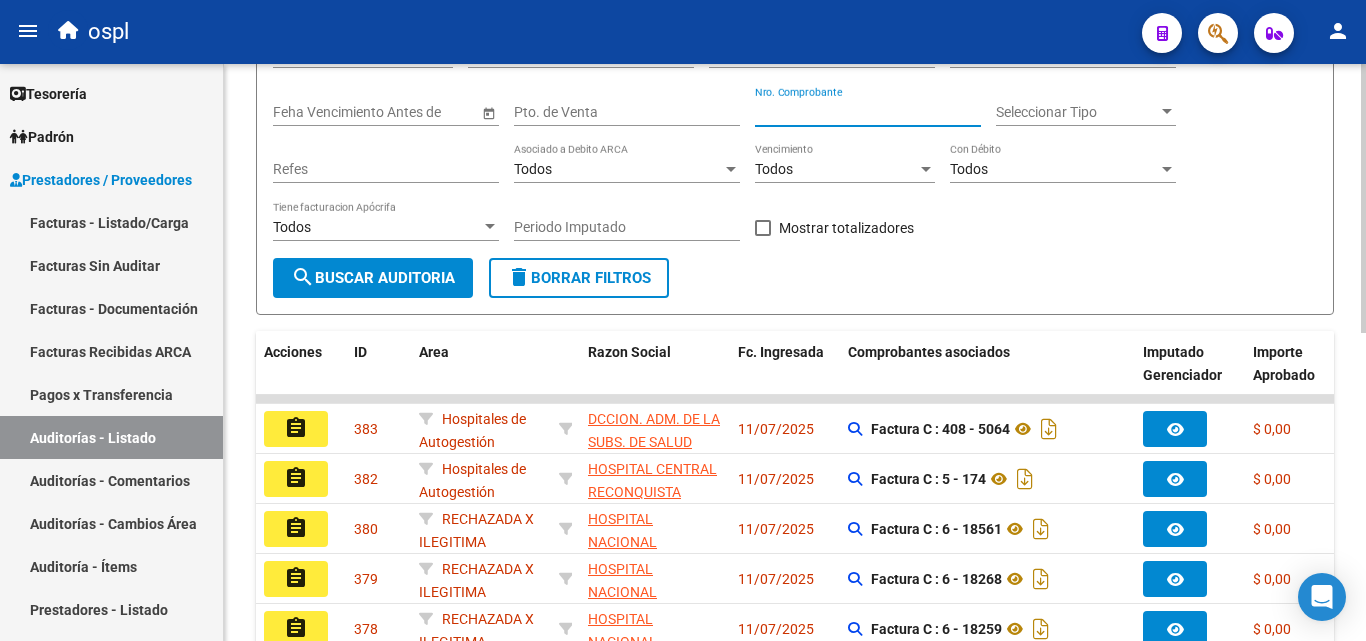click on "Nro. Comprobante" at bounding box center (868, 112) 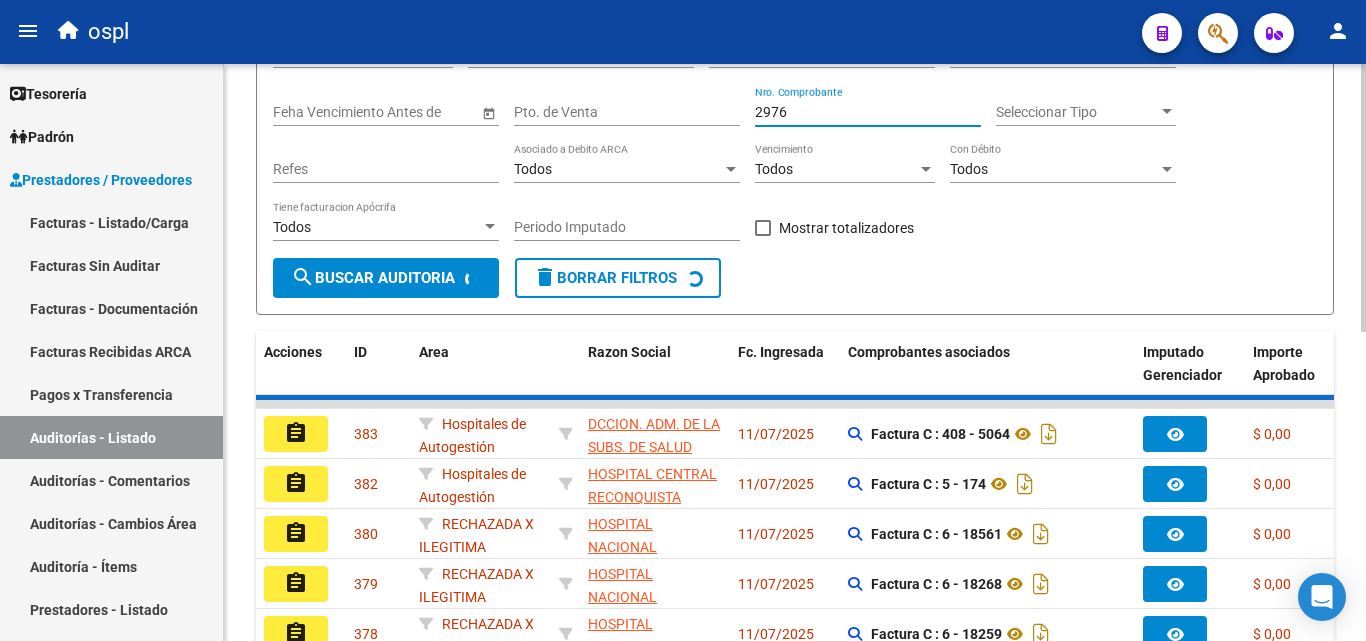 scroll, scrollTop: 211, scrollLeft: 0, axis: vertical 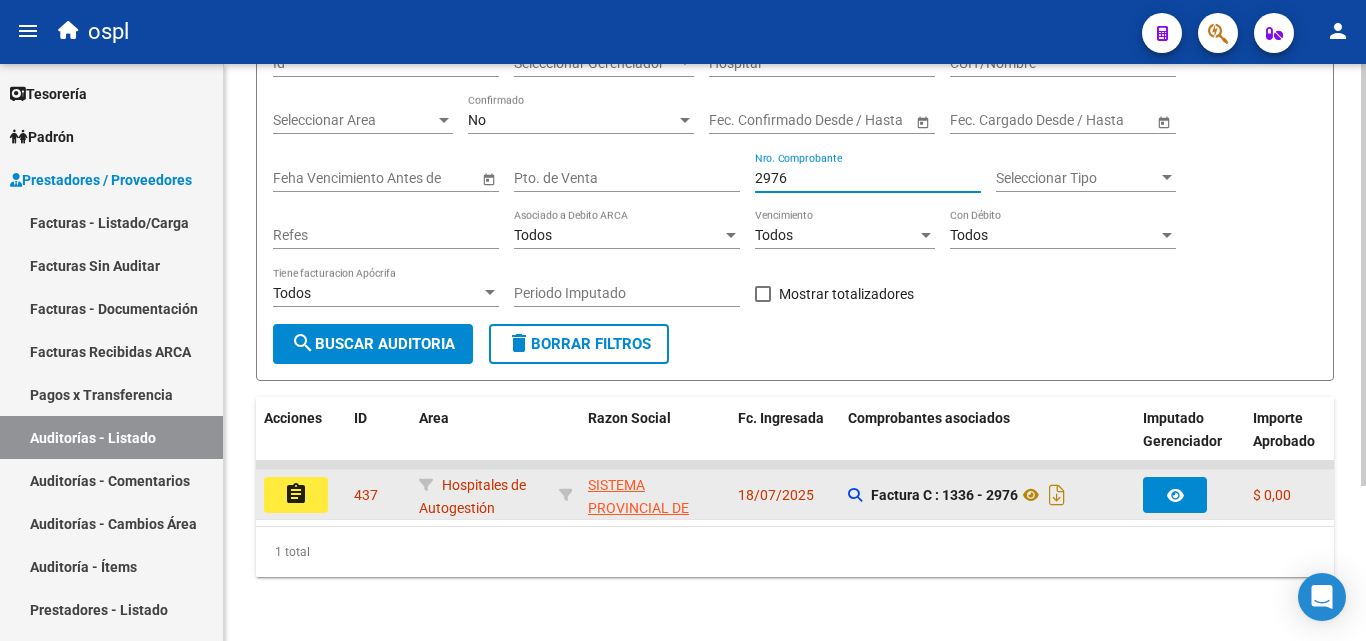 type on "2976" 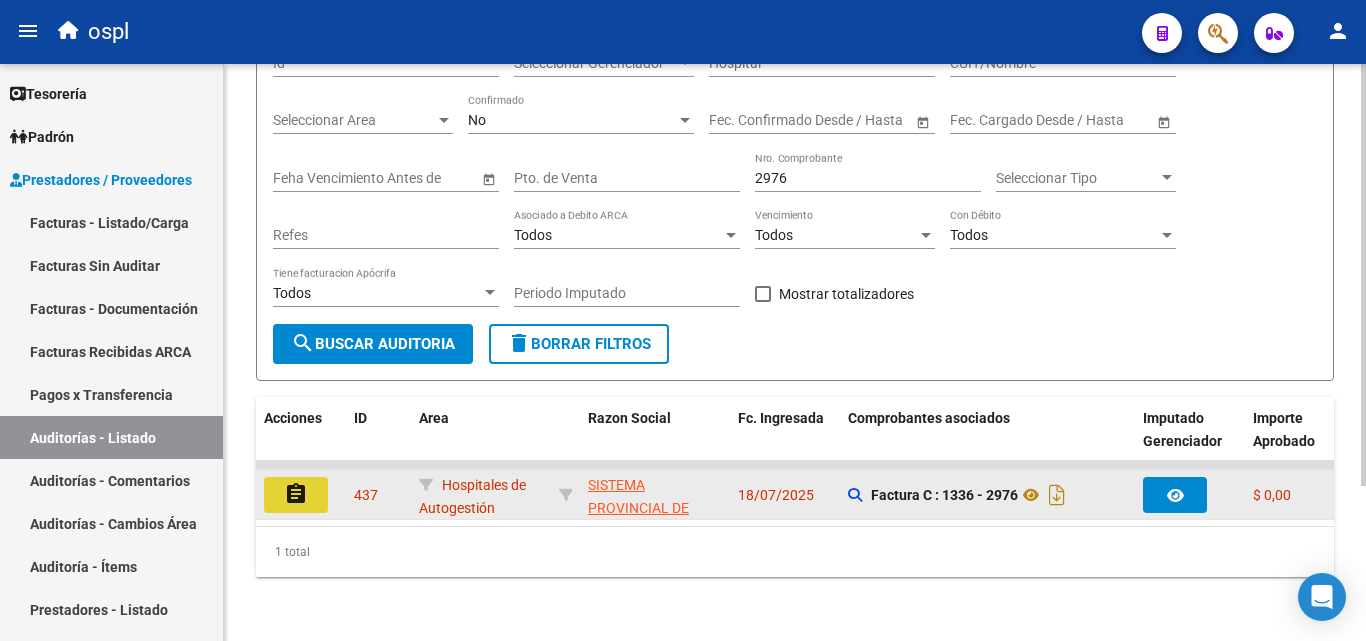 click on "assignment" 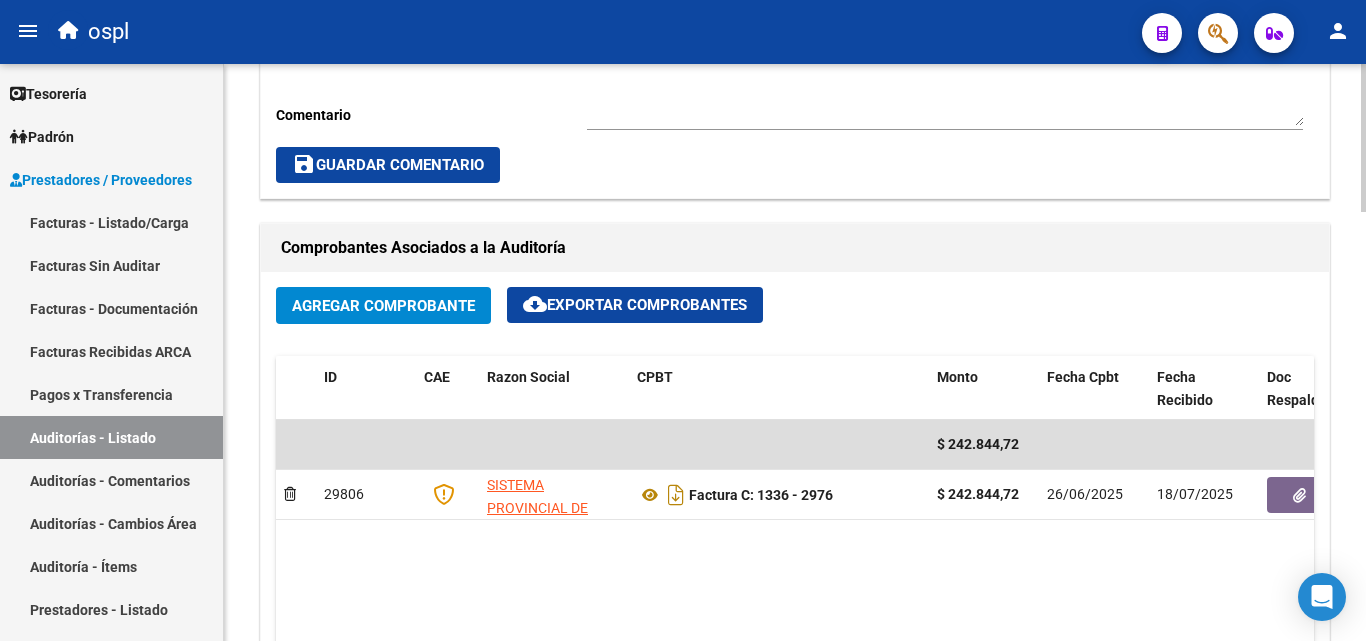 scroll, scrollTop: 800, scrollLeft: 0, axis: vertical 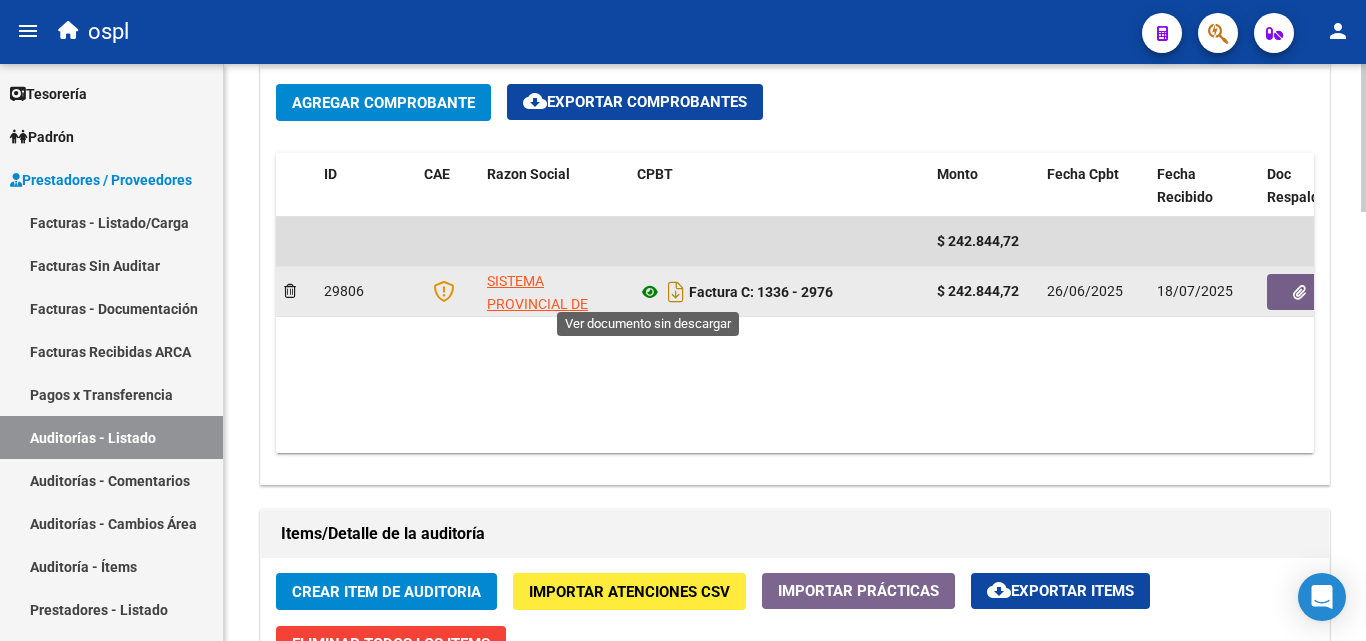 click 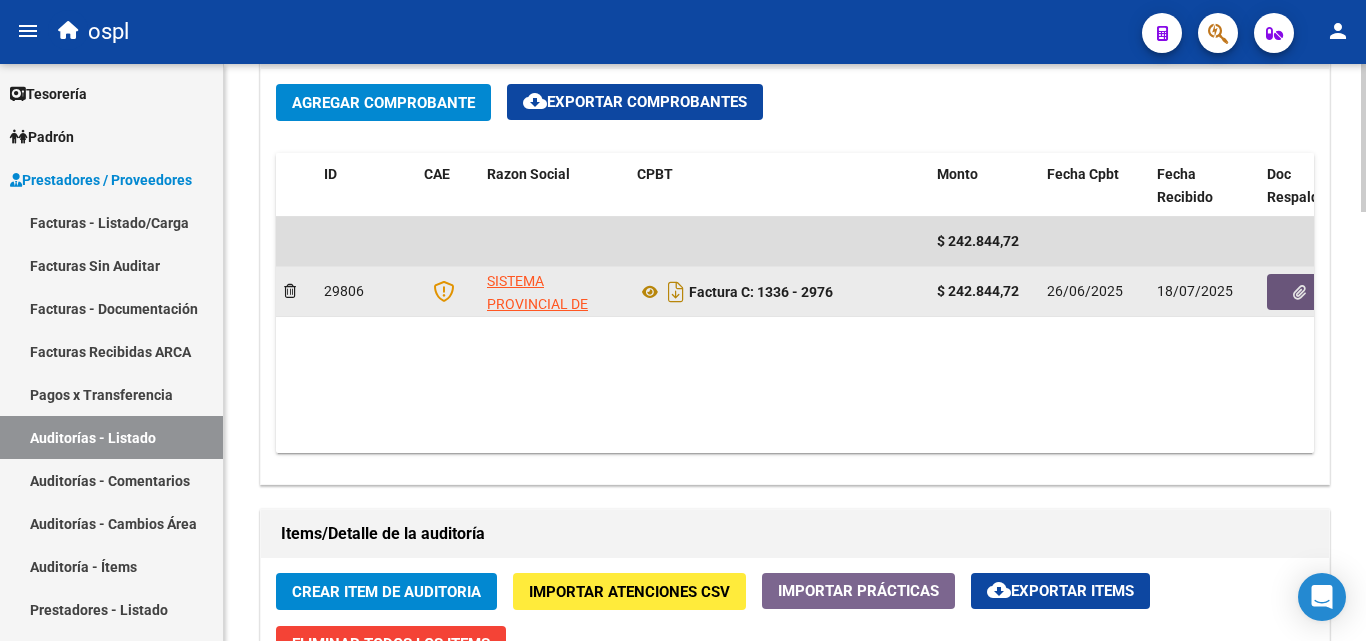 click 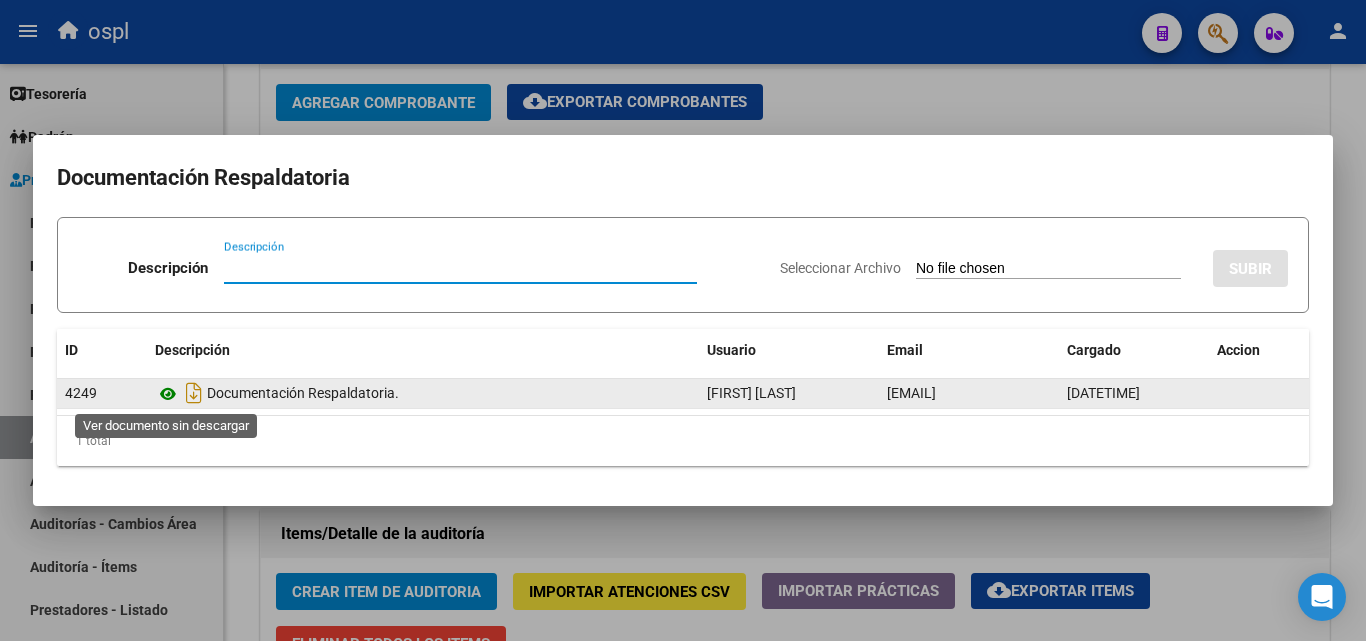 click 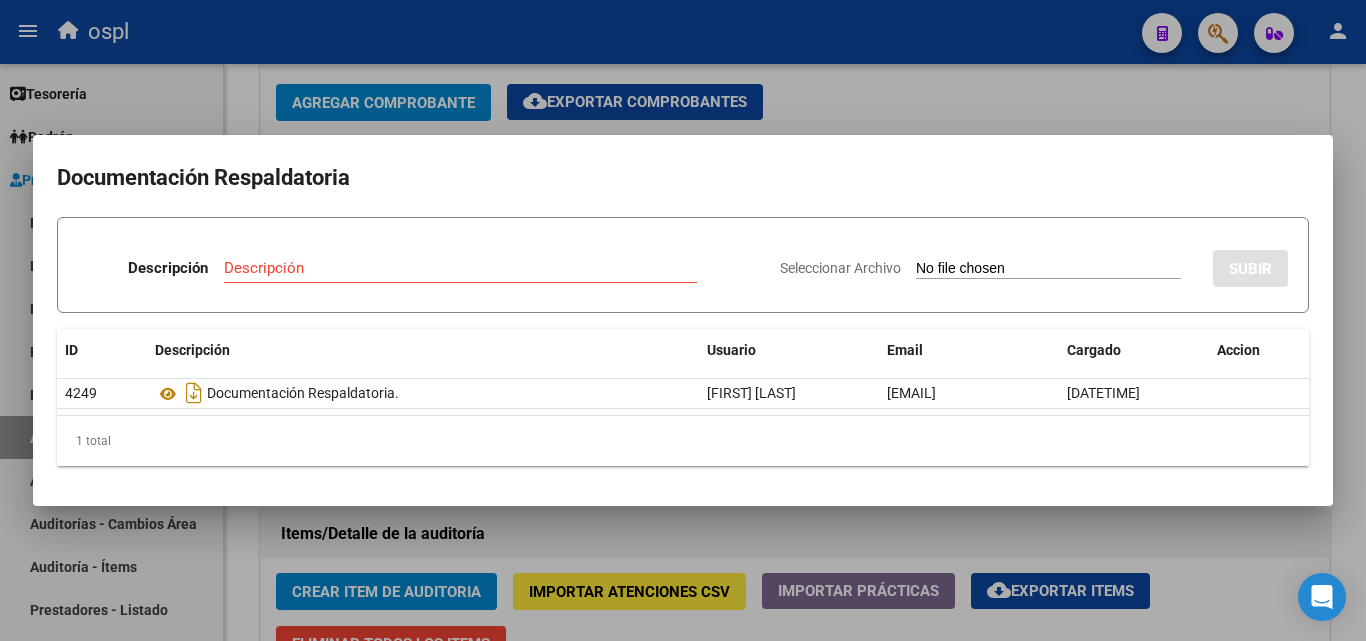 click at bounding box center [683, 320] 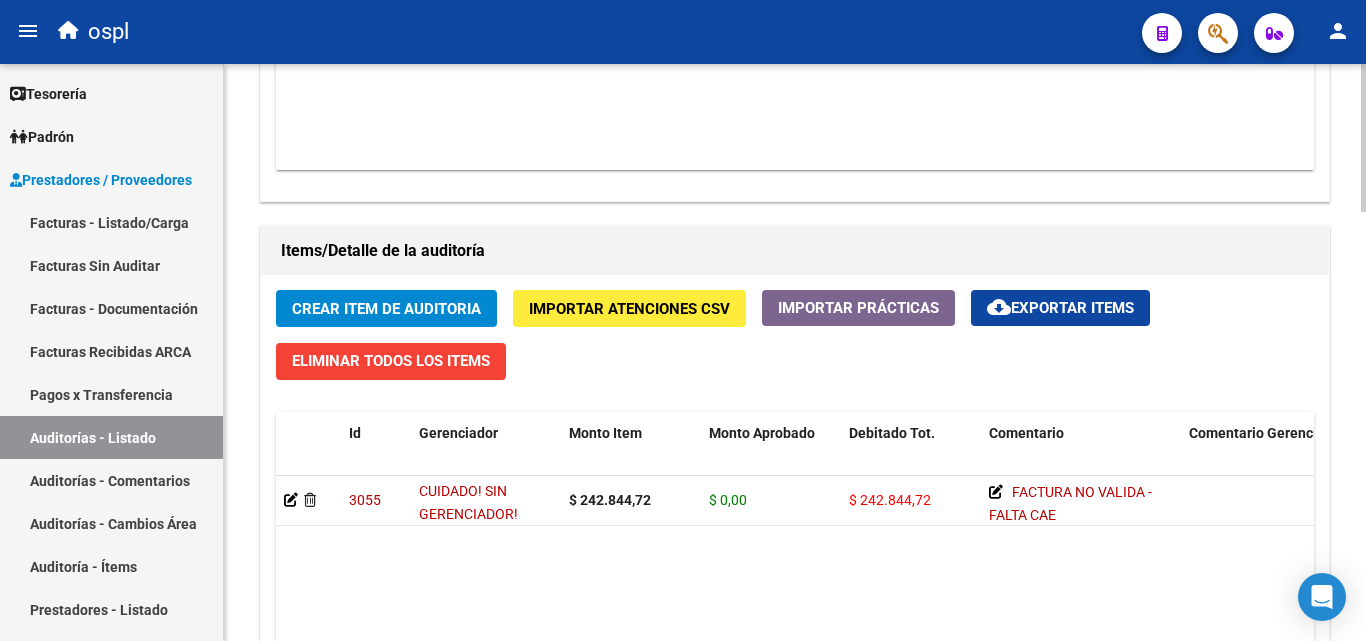 scroll, scrollTop: 1677, scrollLeft: 0, axis: vertical 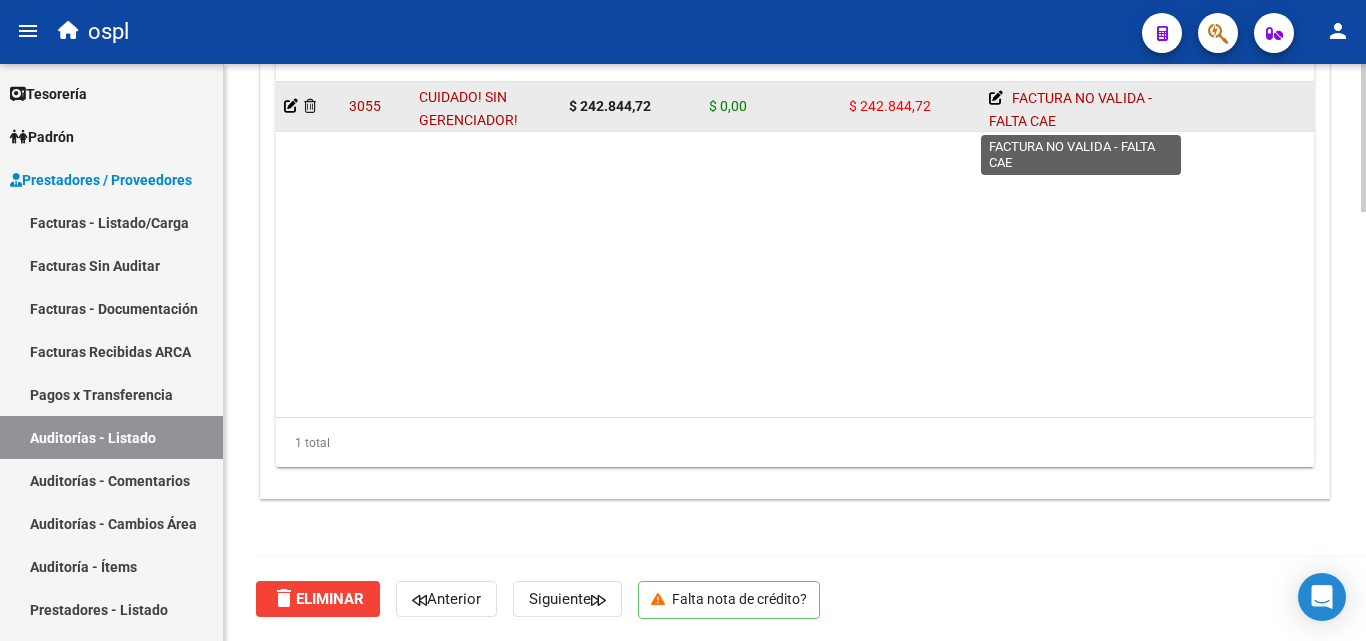 click 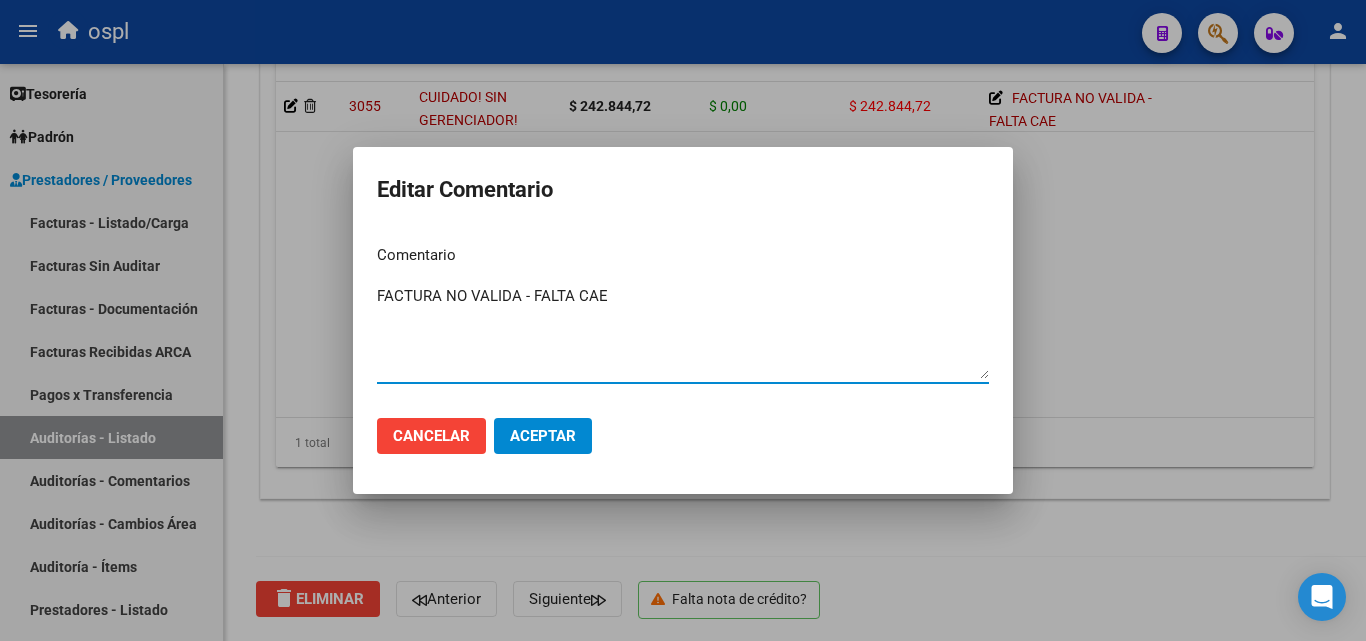 drag, startPoint x: 676, startPoint y: 313, endPoint x: 328, endPoint y: 327, distance: 348.2815 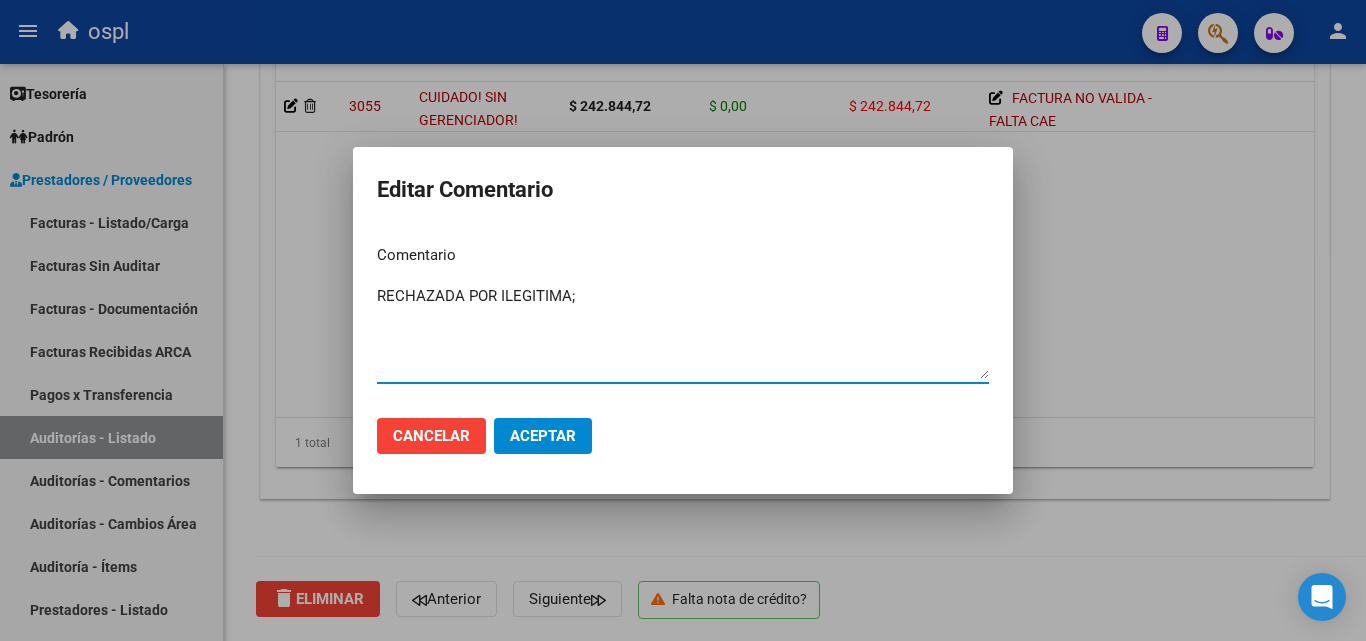 click on "RECHAZADA POR ILEGITIMA;" at bounding box center (683, 332) 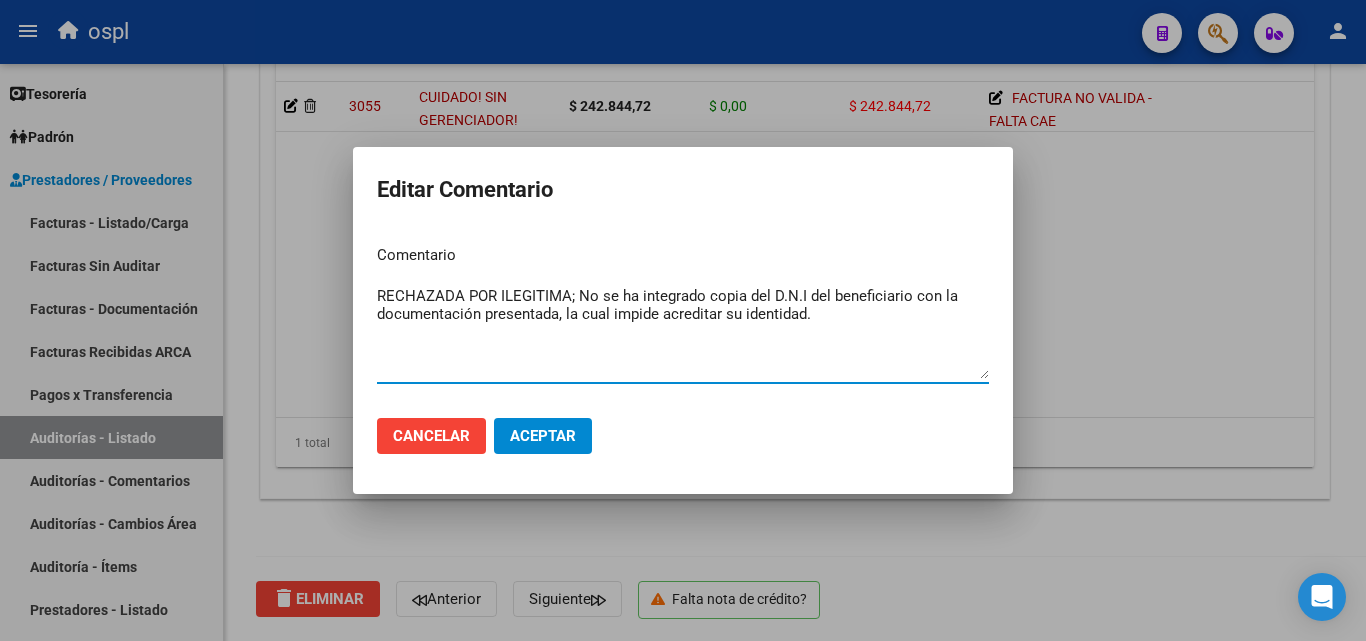 type on "RECHAZADA POR ILEGITIMA; No se ha integrado copia del D.N.I del beneficiario con la documentación presentada, la cual impide acreditar su identidad." 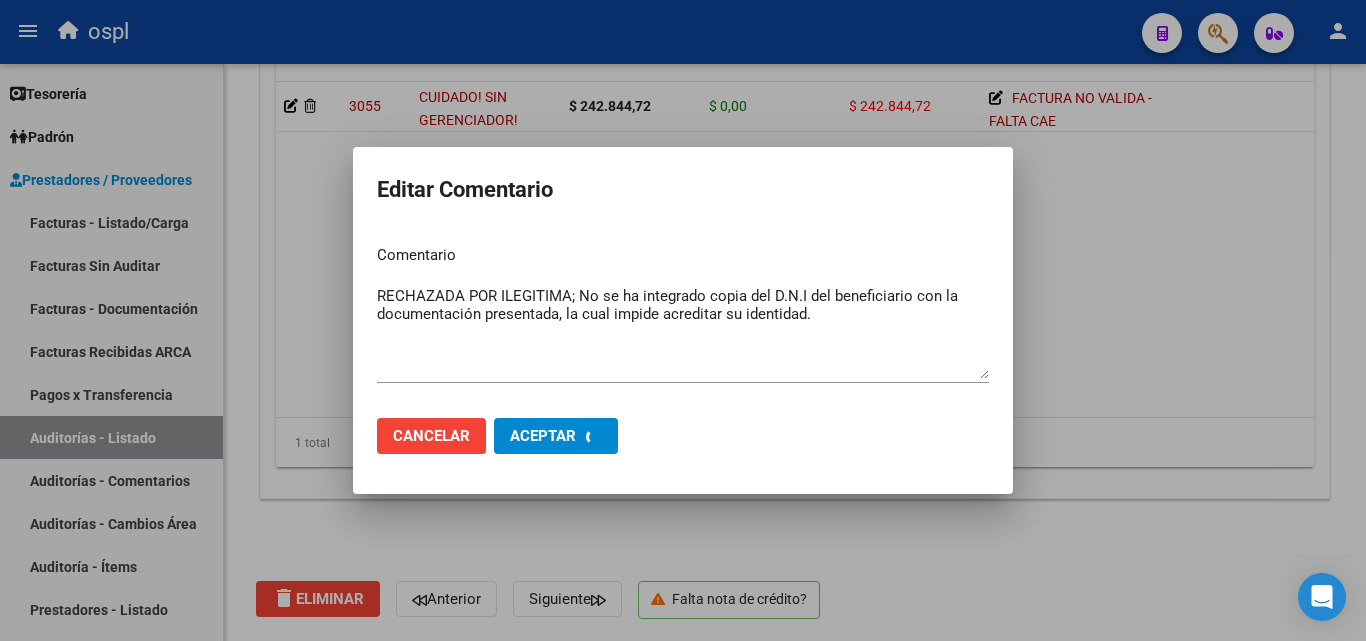 type 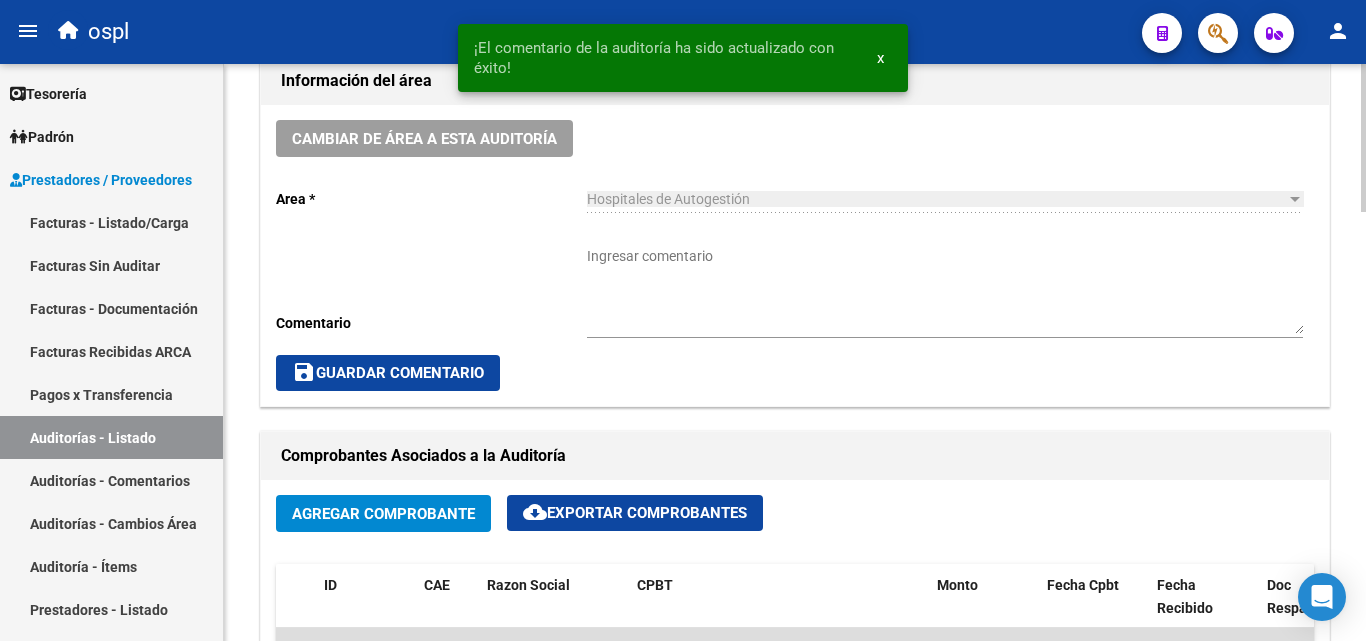 scroll, scrollTop: 577, scrollLeft: 0, axis: vertical 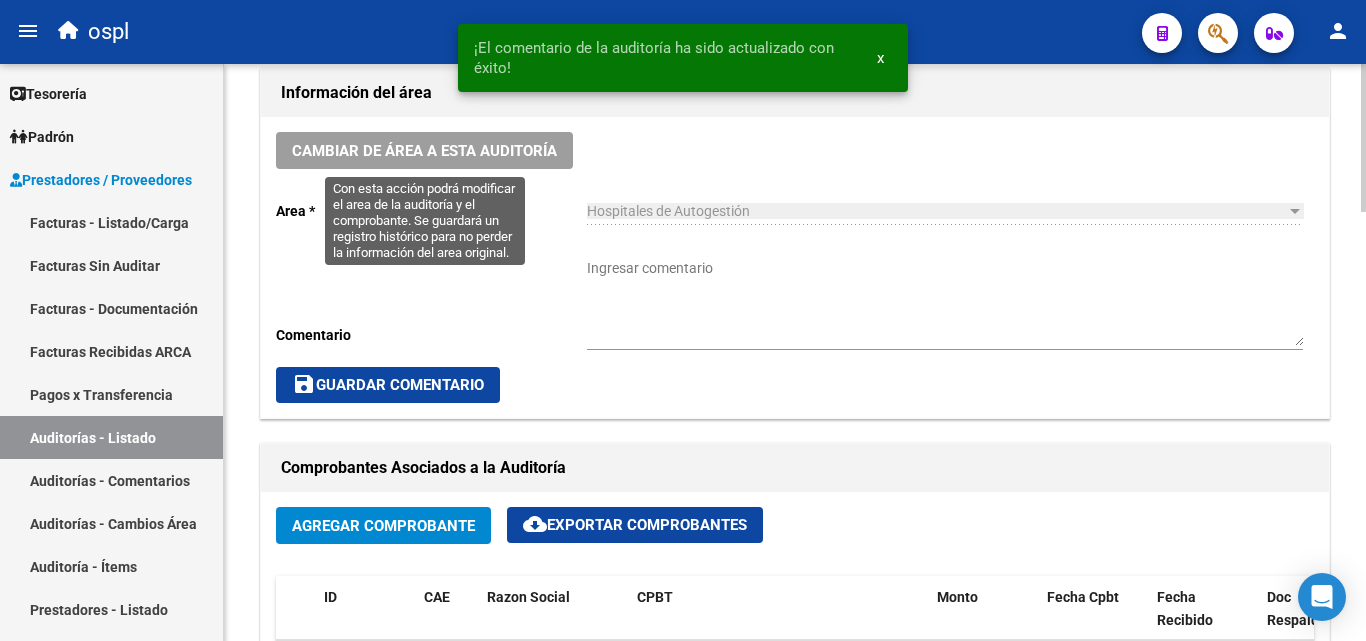 click on "Cambiar de área a esta auditoría" 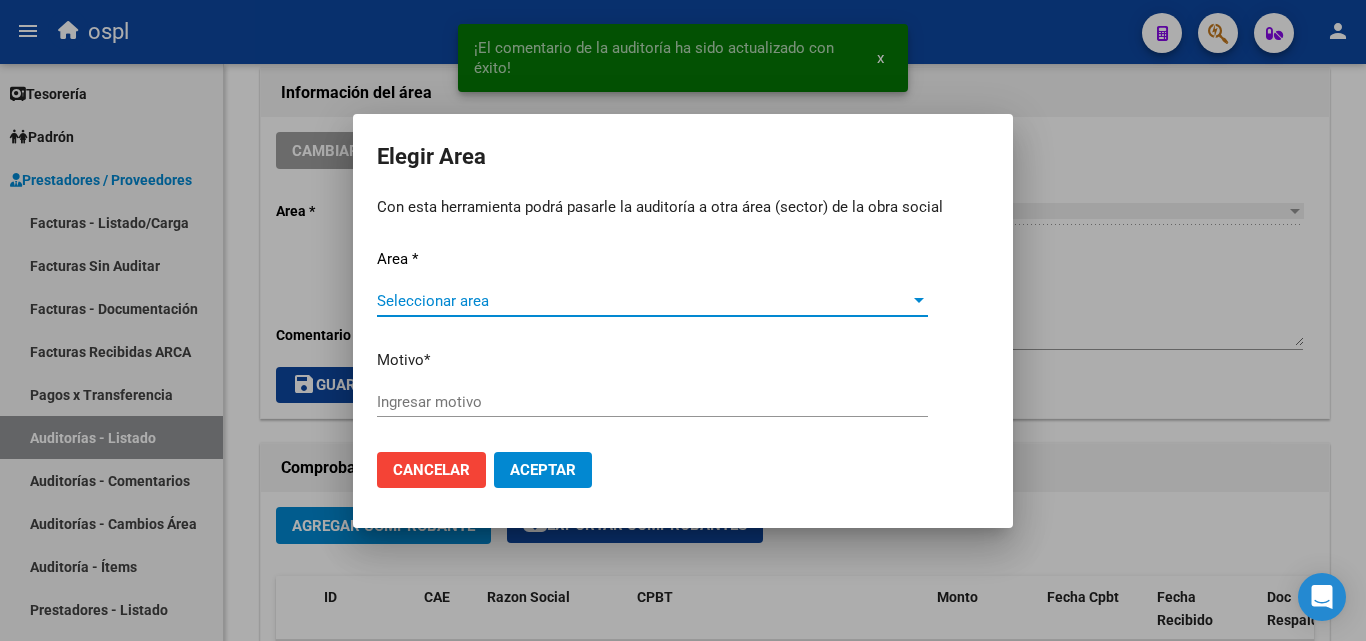 click on "Seleccionar area Seleccionar area" at bounding box center [652, 301] 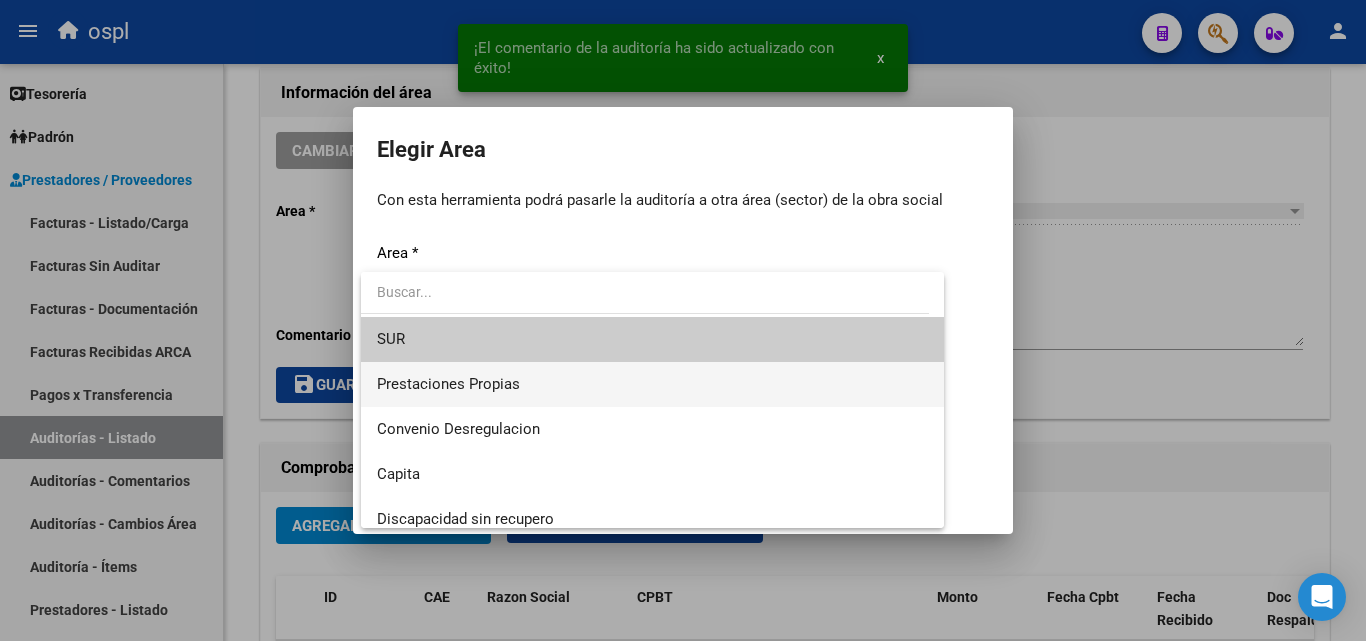 scroll, scrollTop: 194, scrollLeft: 0, axis: vertical 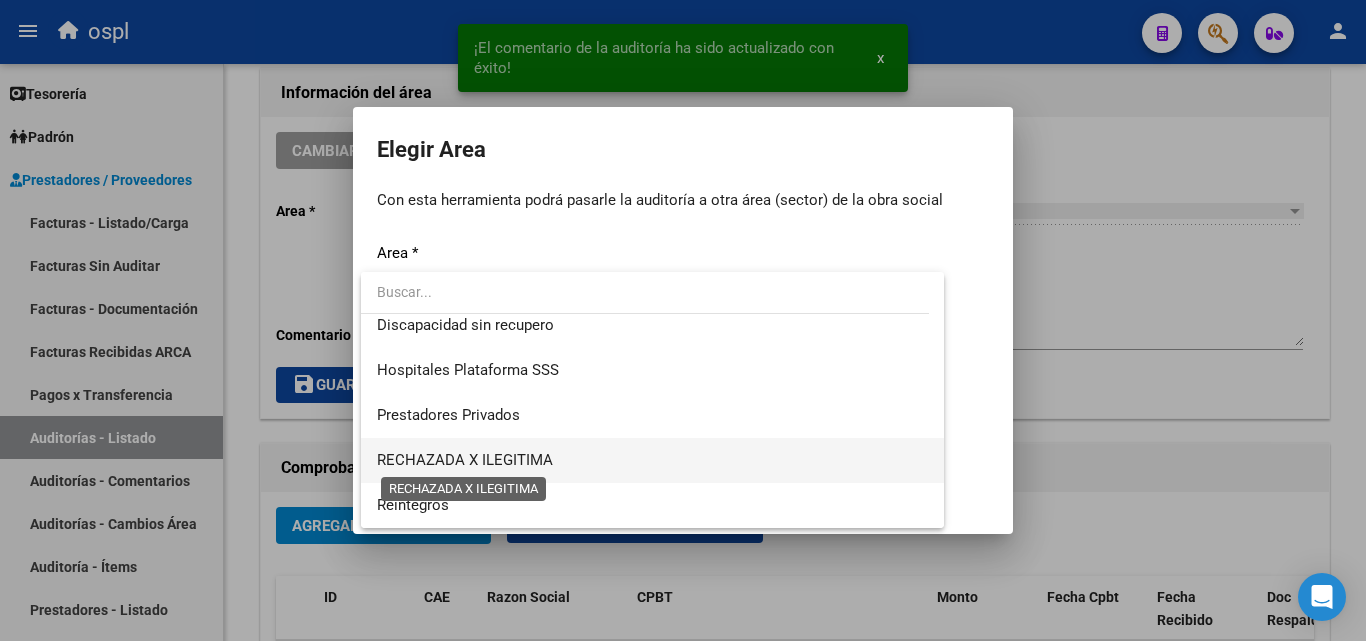 click on "RECHAZADA X ILEGITIMA" at bounding box center (465, 460) 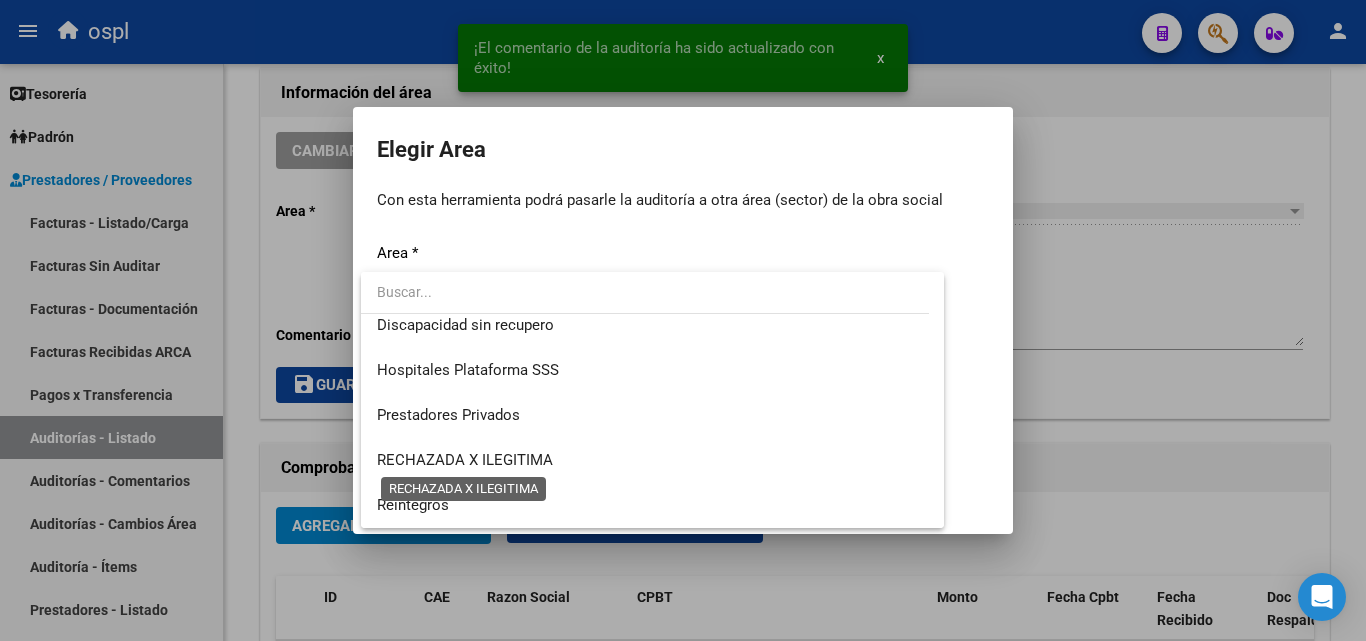 drag, startPoint x: 529, startPoint y: 462, endPoint x: 536, endPoint y: 450, distance: 13.892444 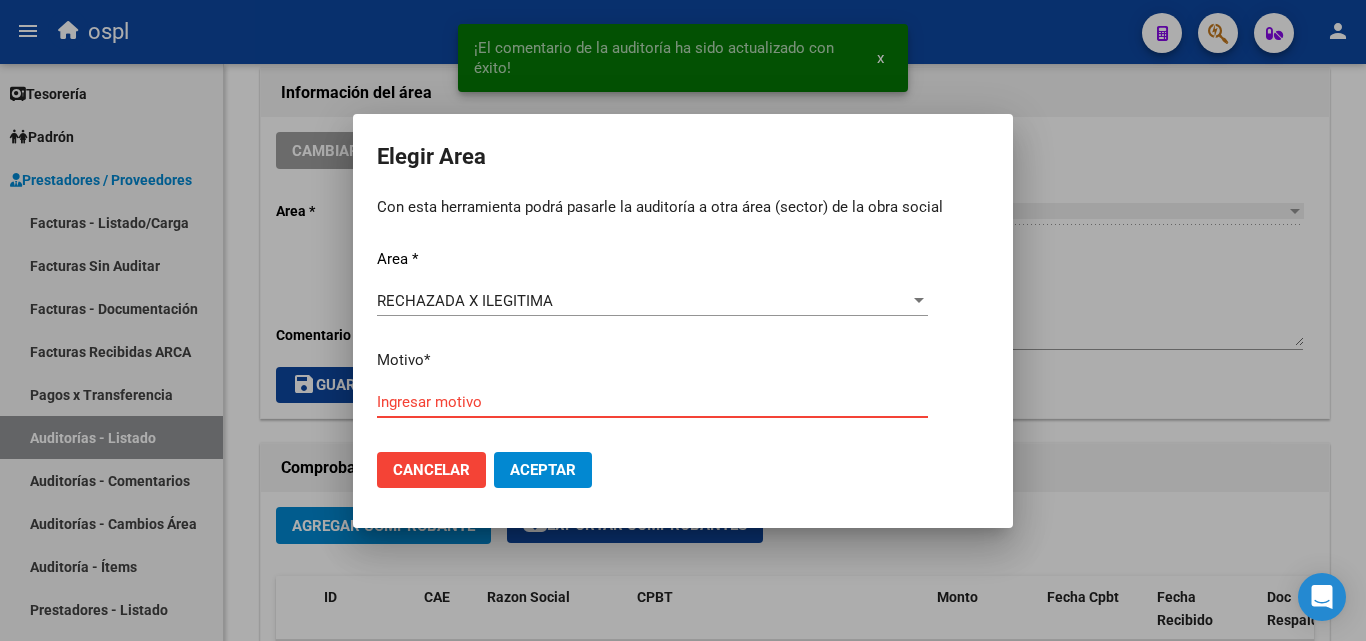 click on "Ingresar motivo" at bounding box center (652, 402) 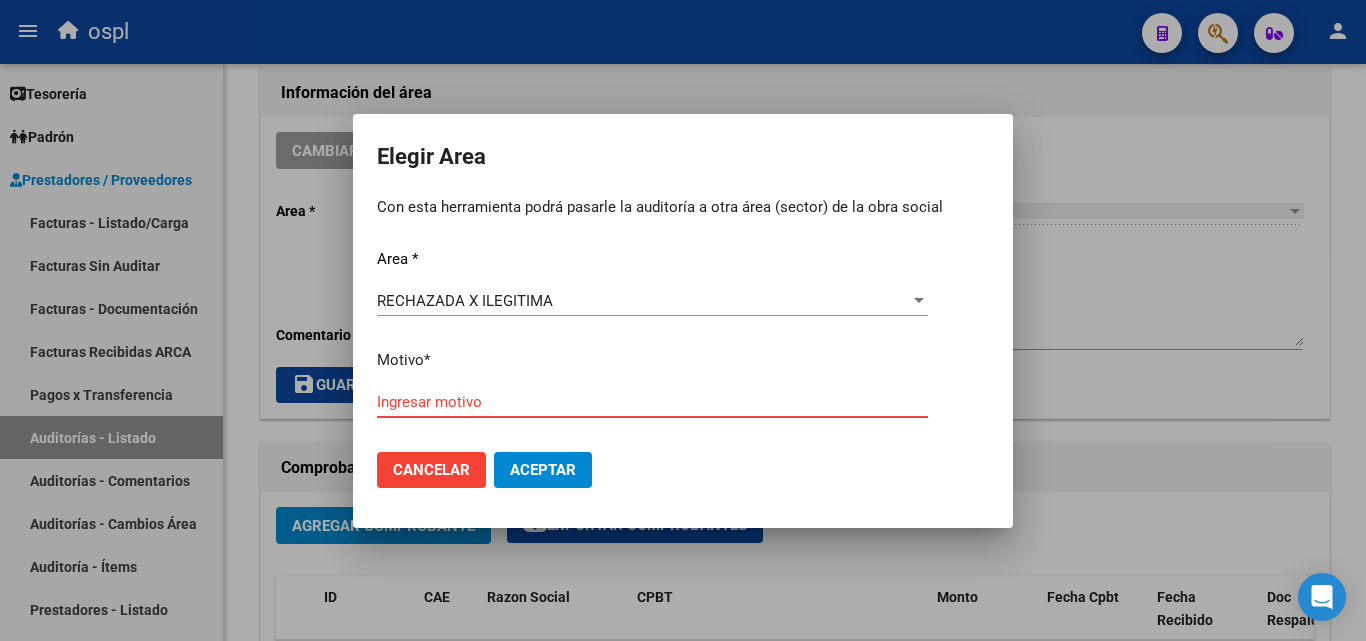 click on "Ingresar motivo" at bounding box center (652, 402) 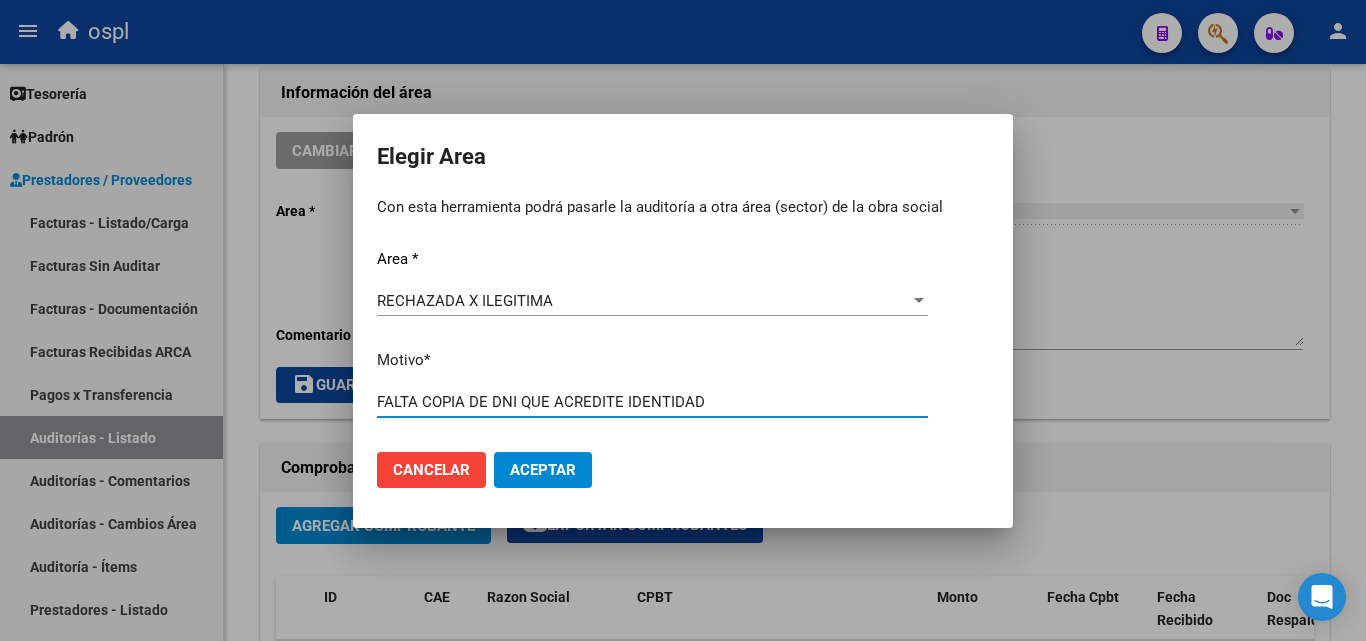 type on "FALTA COPIA DE DNI QUE ACREDITE IDENTIDAD" 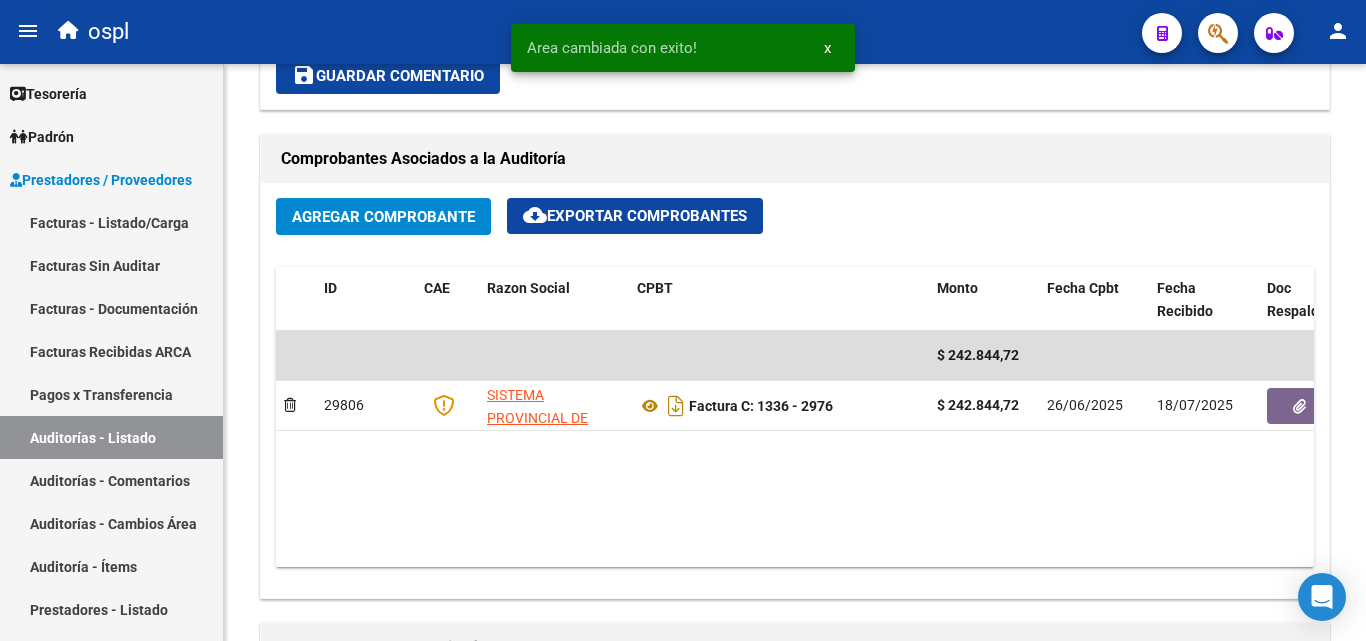 scroll, scrollTop: 1000, scrollLeft: 0, axis: vertical 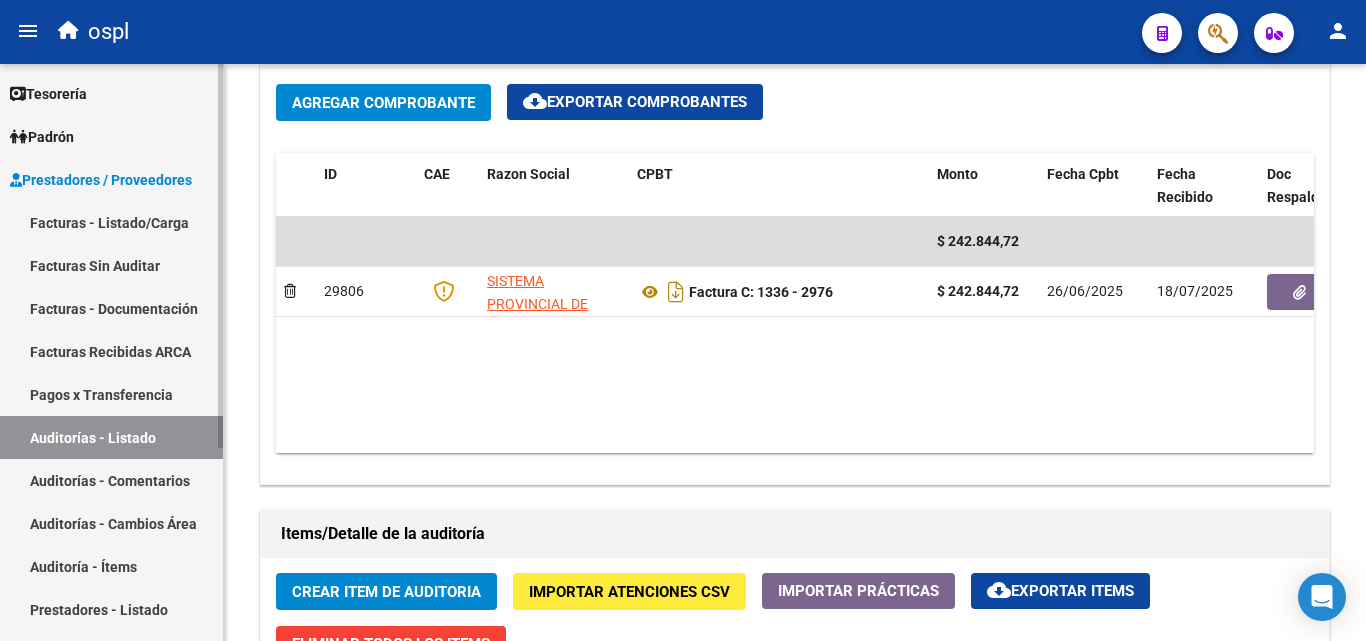 click on "Auditorías - Listado" at bounding box center [111, 437] 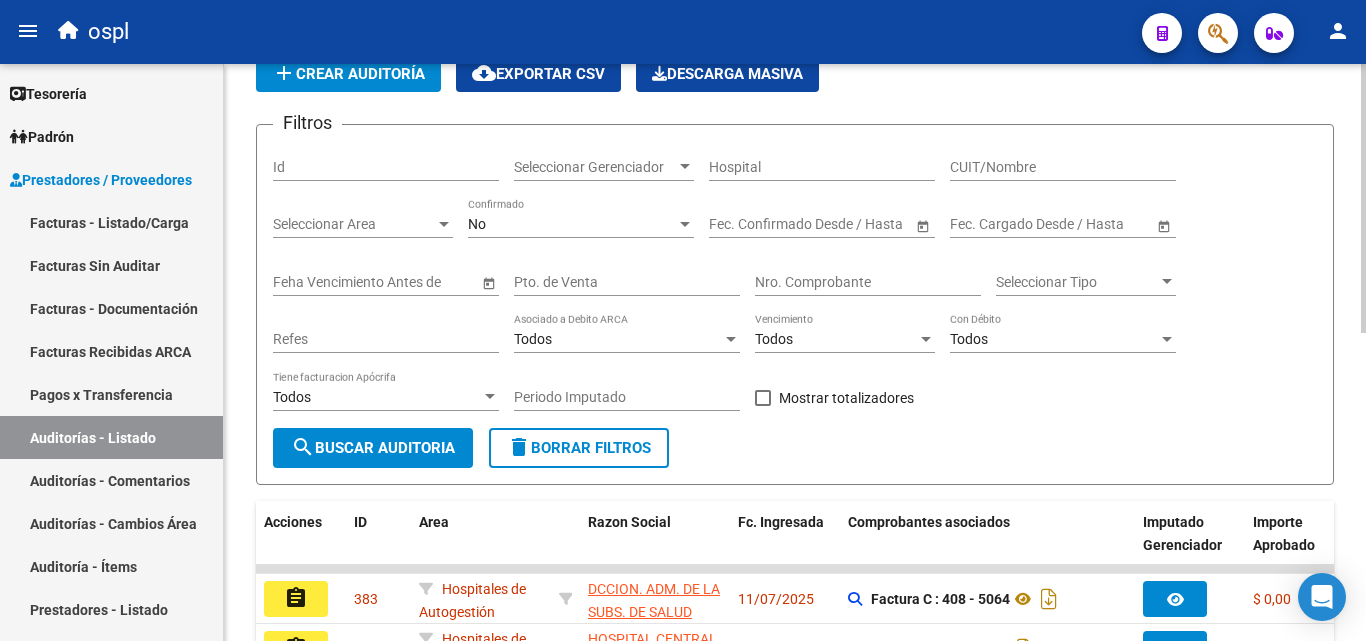 scroll, scrollTop: 61, scrollLeft: 0, axis: vertical 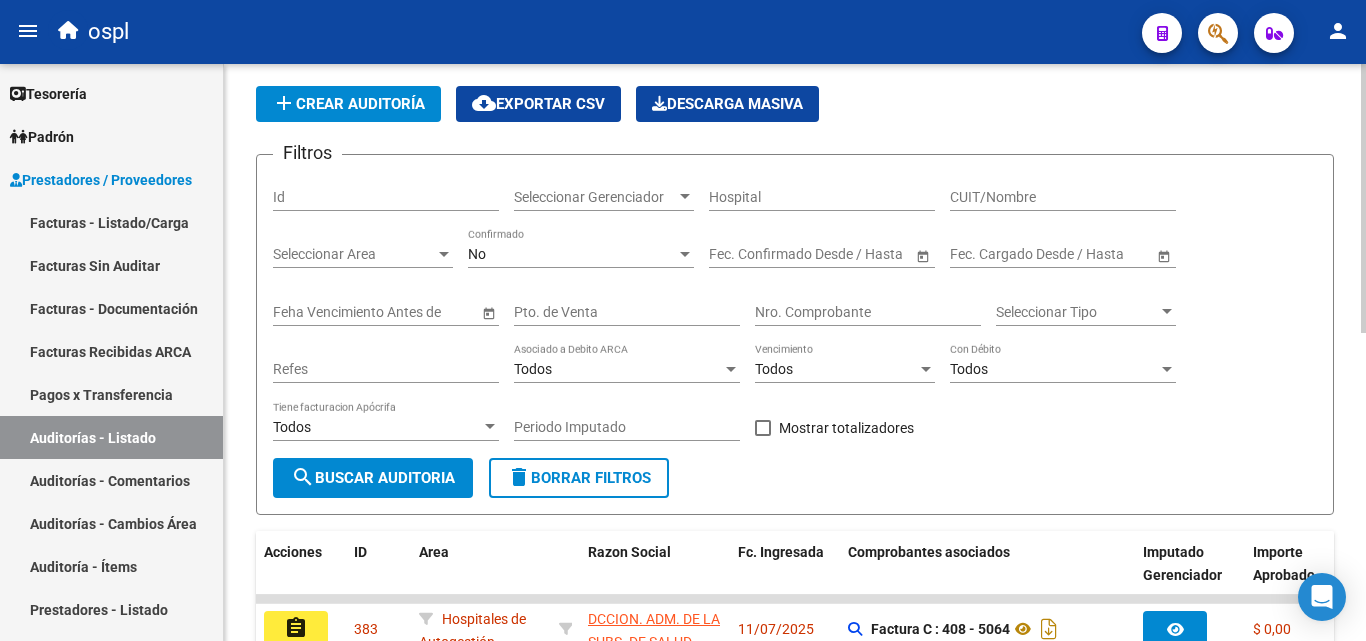 click on "Nro. Comprobante" at bounding box center (868, 312) 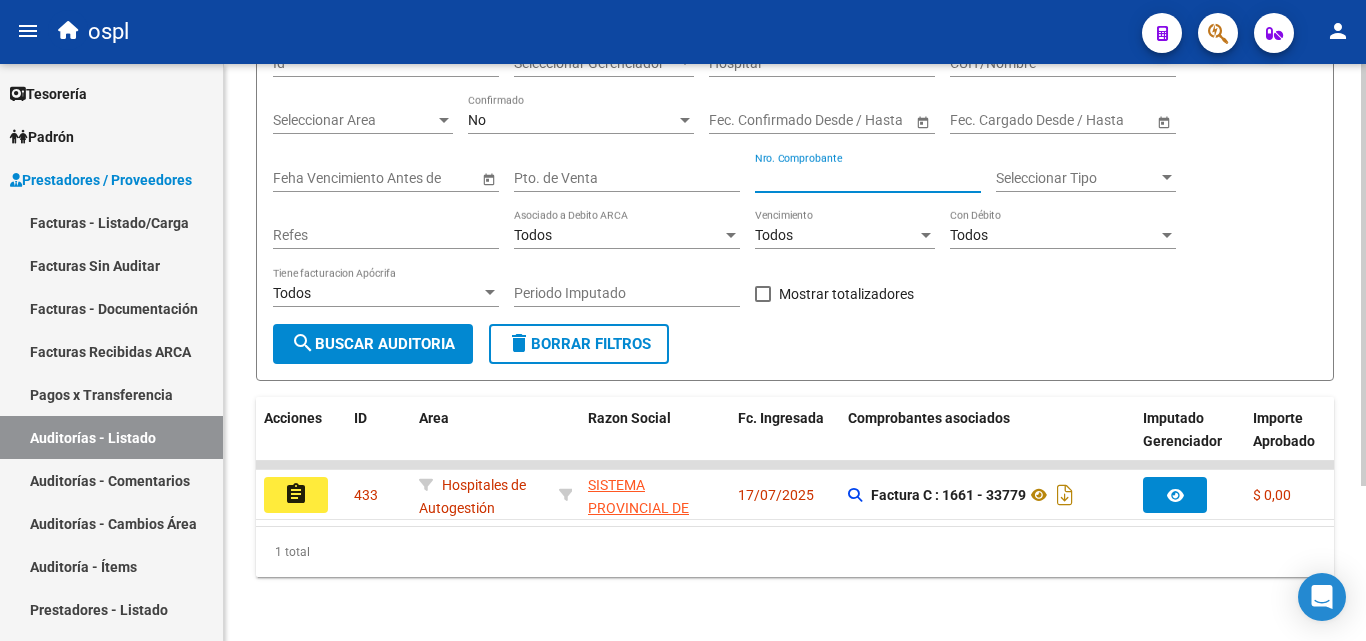 scroll, scrollTop: 211, scrollLeft: 0, axis: vertical 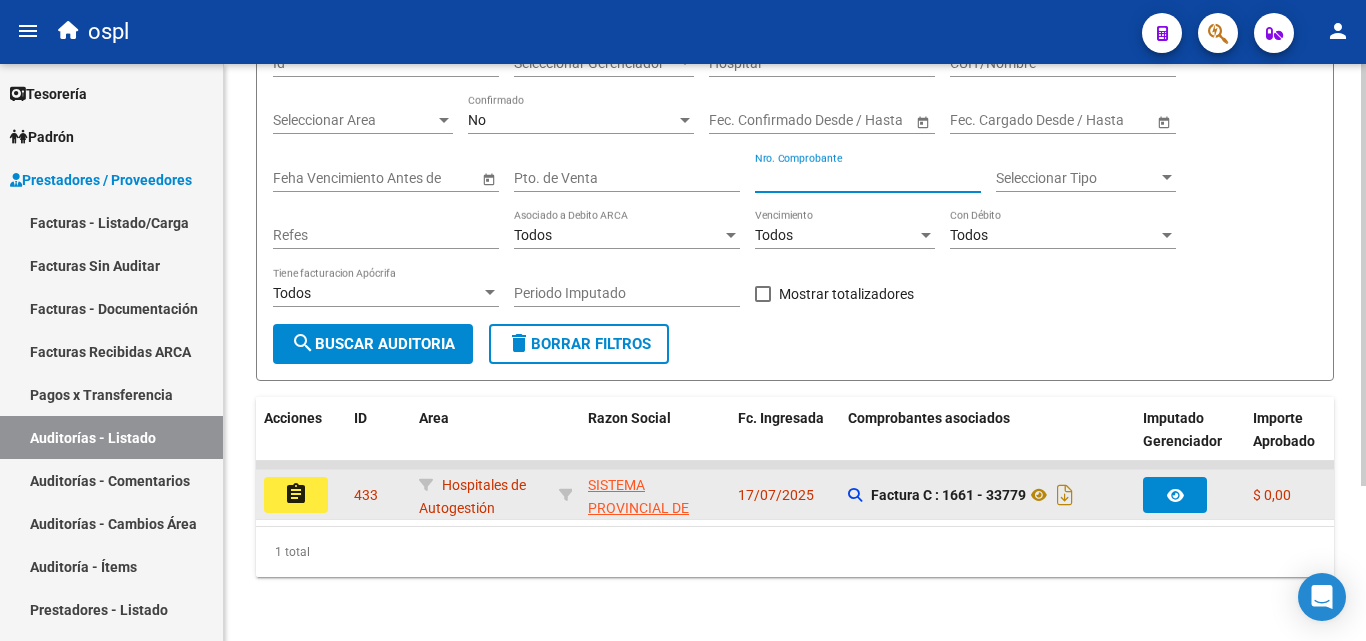 type on "[NUMBER]" 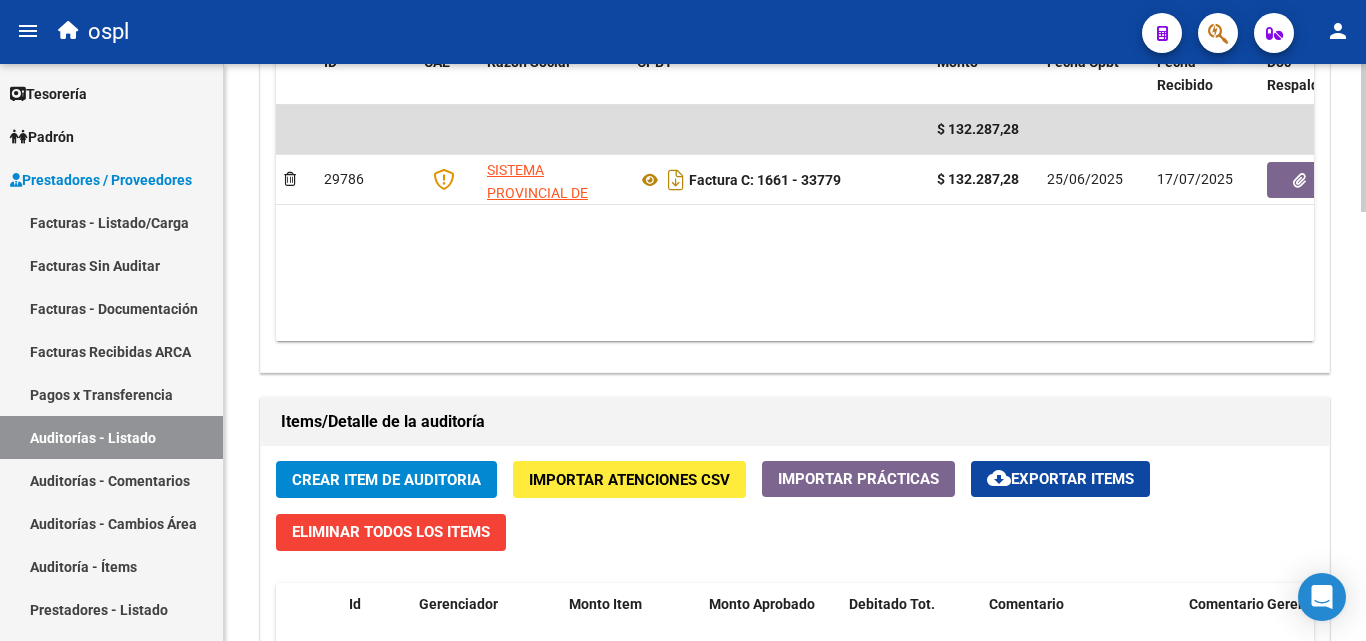 scroll, scrollTop: 1077, scrollLeft: 0, axis: vertical 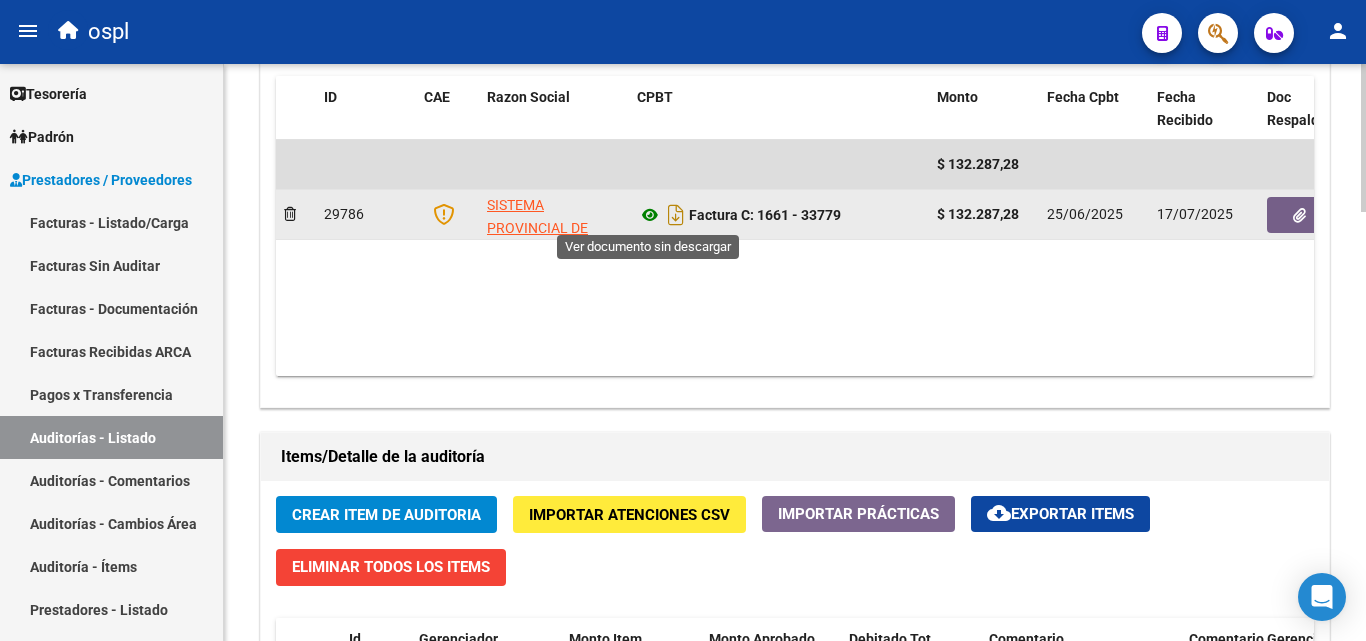 click 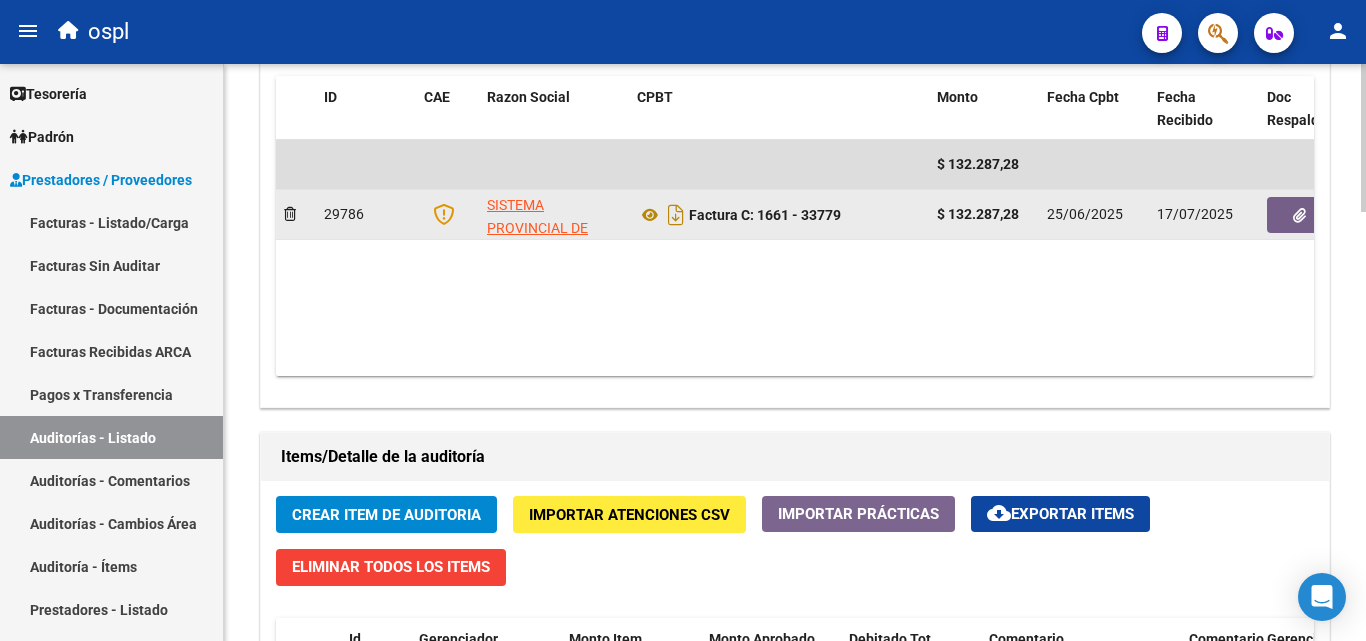 click 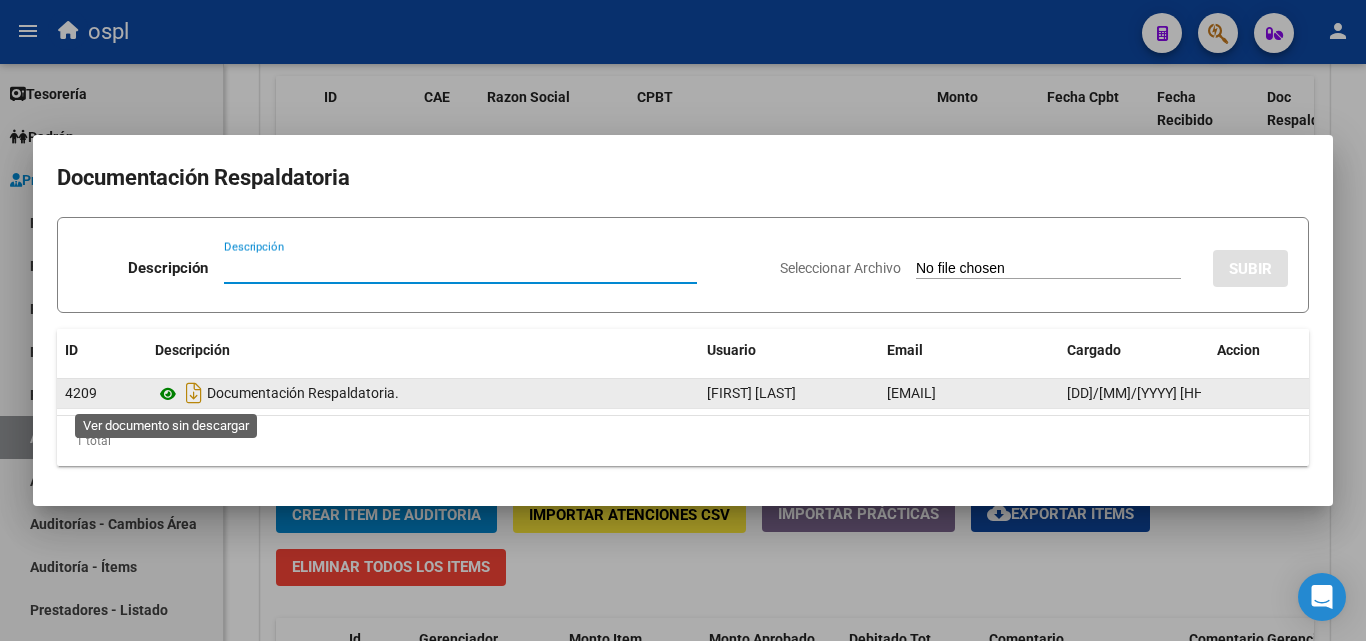 click 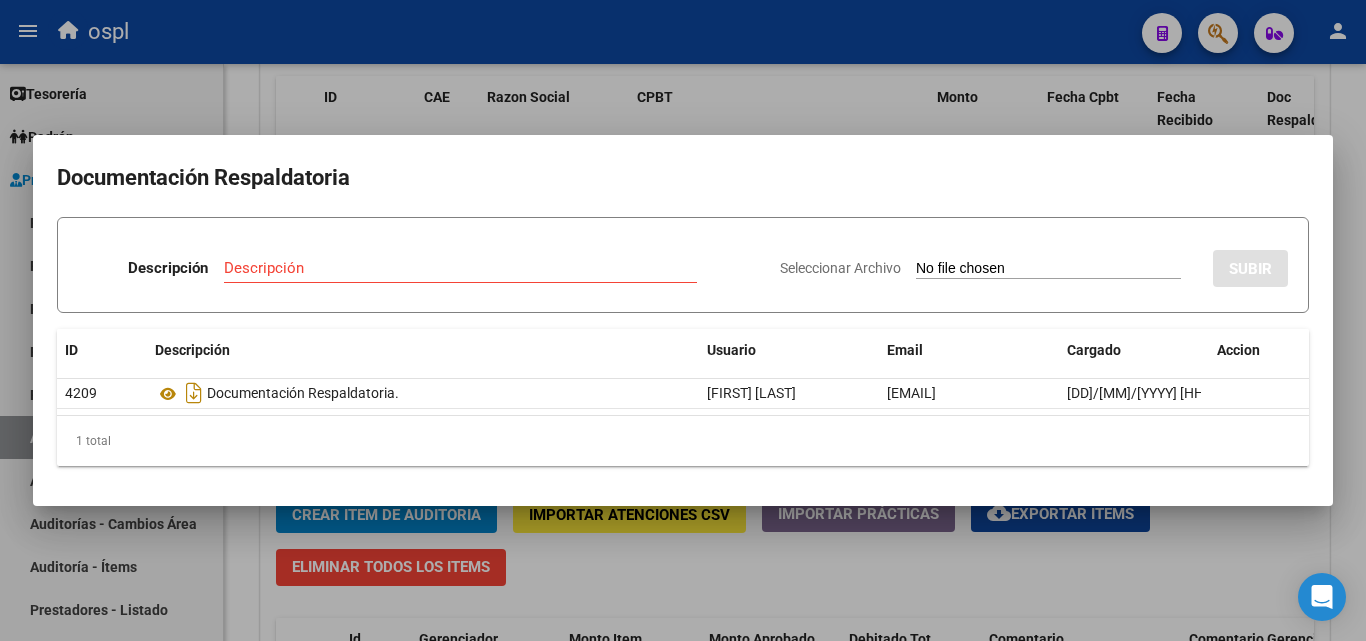 click at bounding box center (683, 320) 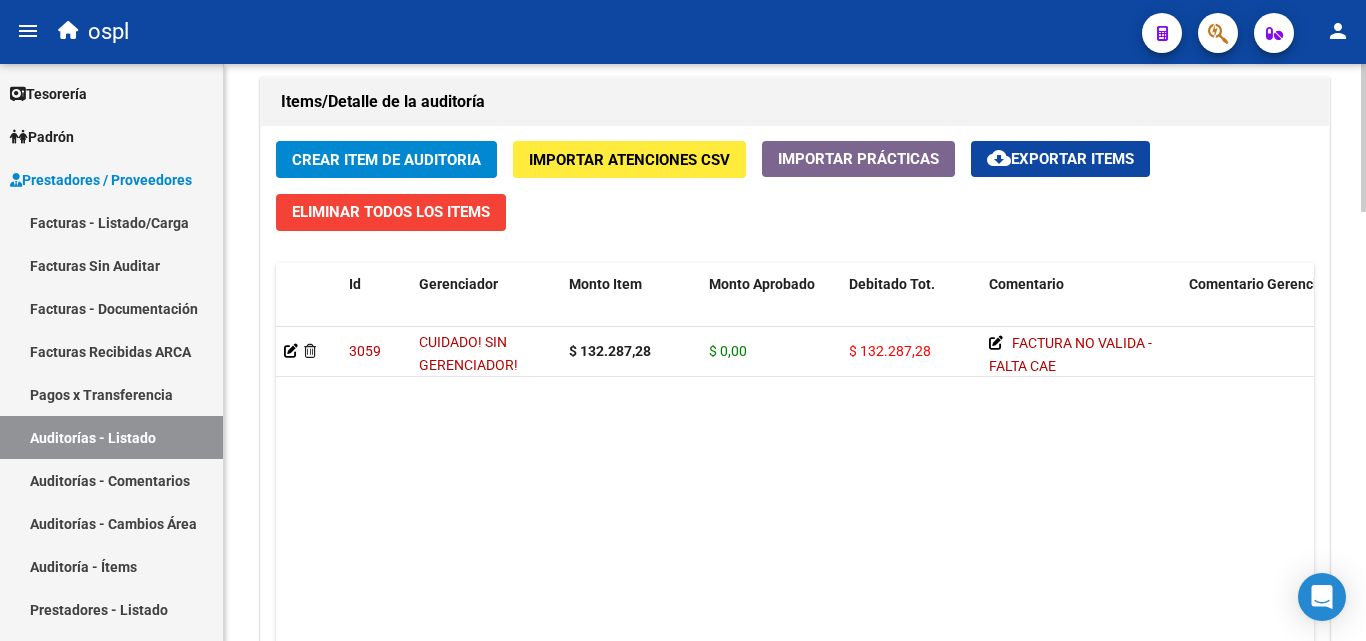 scroll, scrollTop: 1477, scrollLeft: 0, axis: vertical 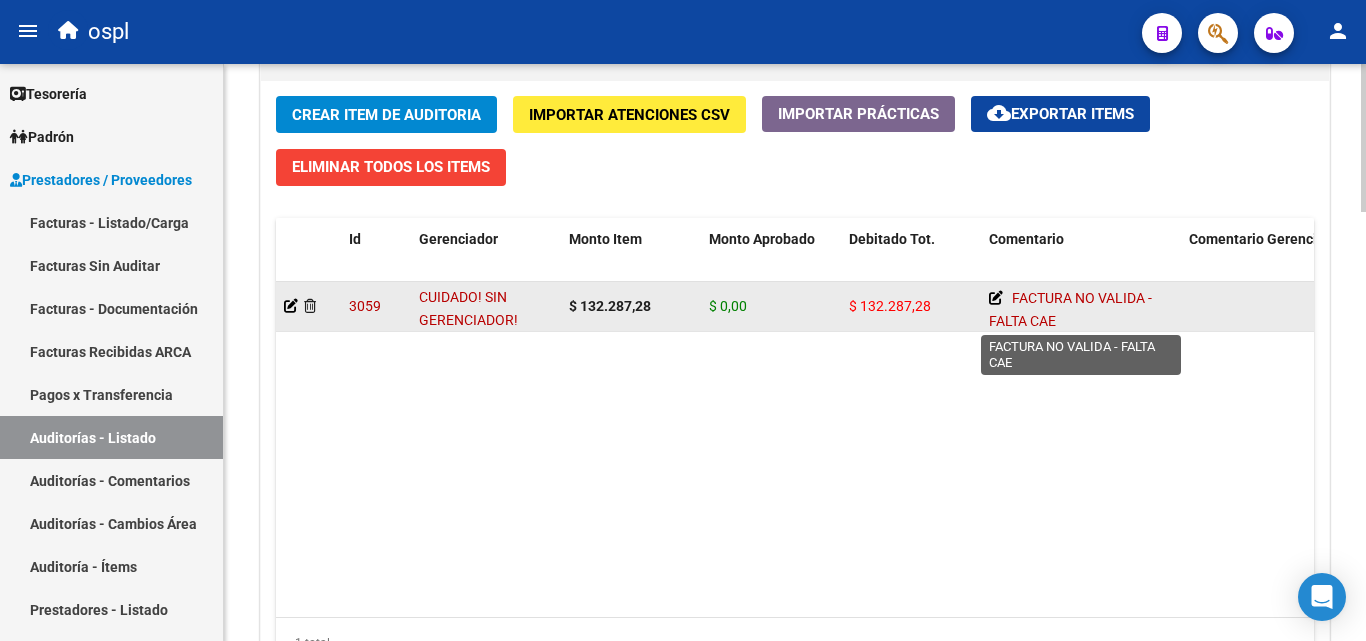 click 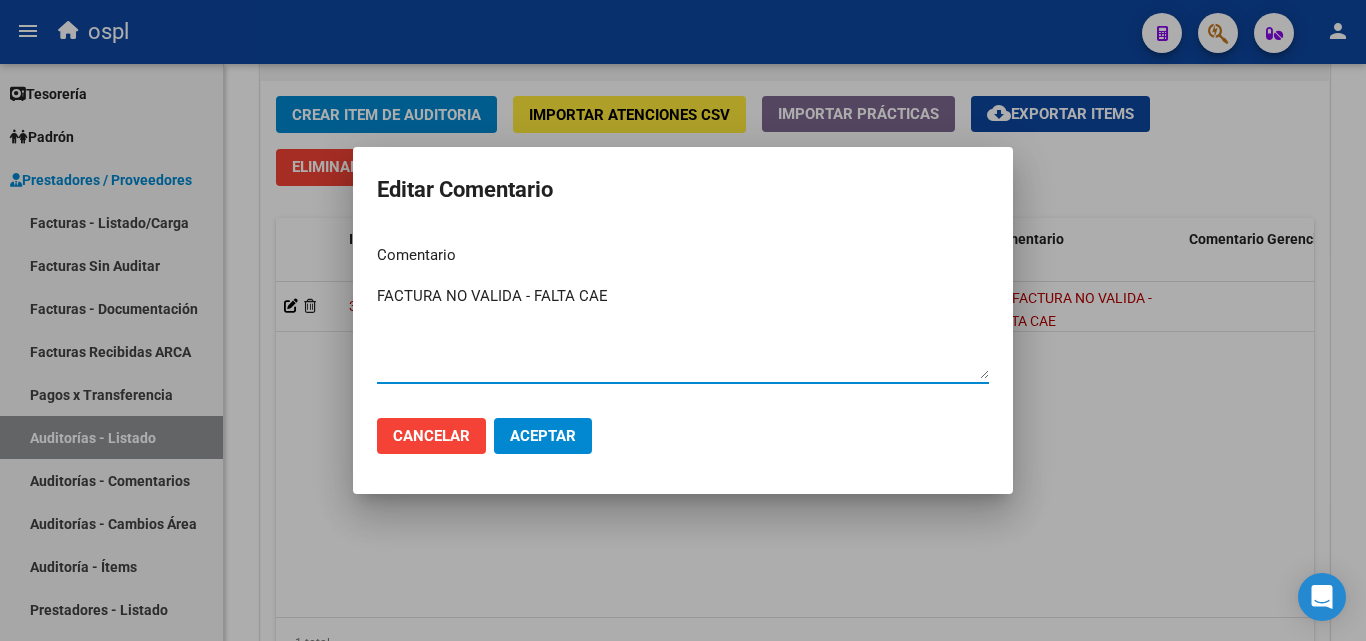 drag, startPoint x: 631, startPoint y: 303, endPoint x: 356, endPoint y: 283, distance: 275.72632 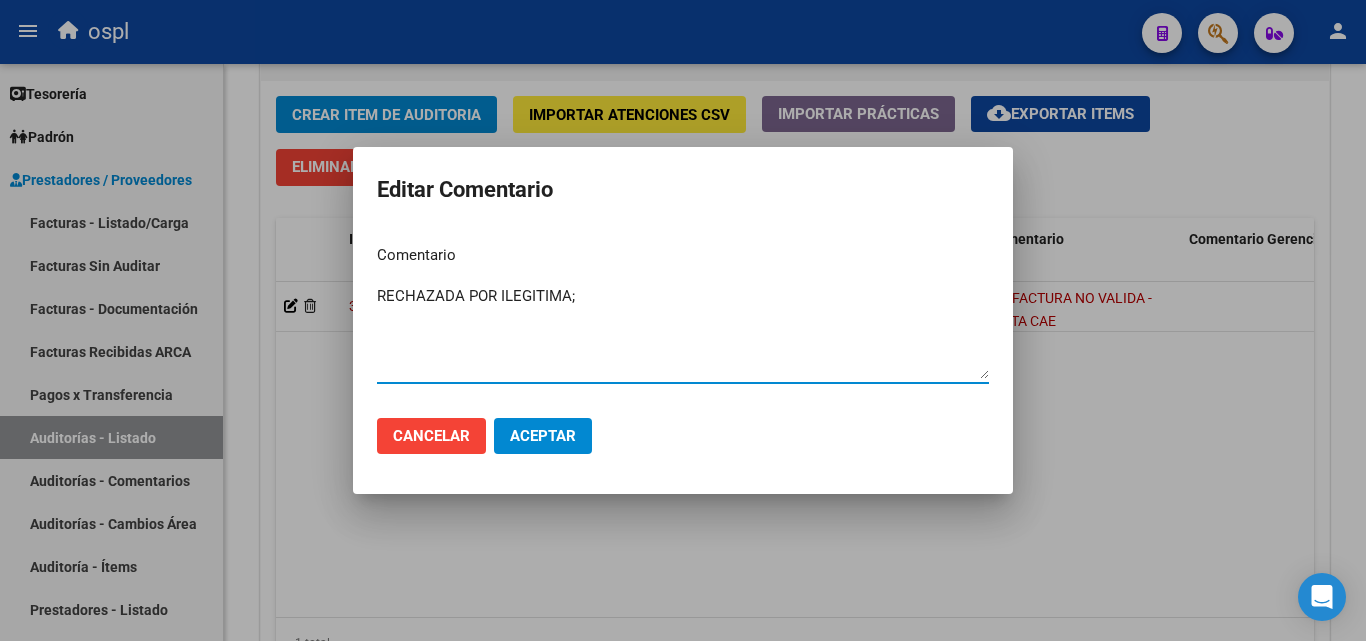click on "RECHAZADA POR ILEGITIMA;" at bounding box center [683, 332] 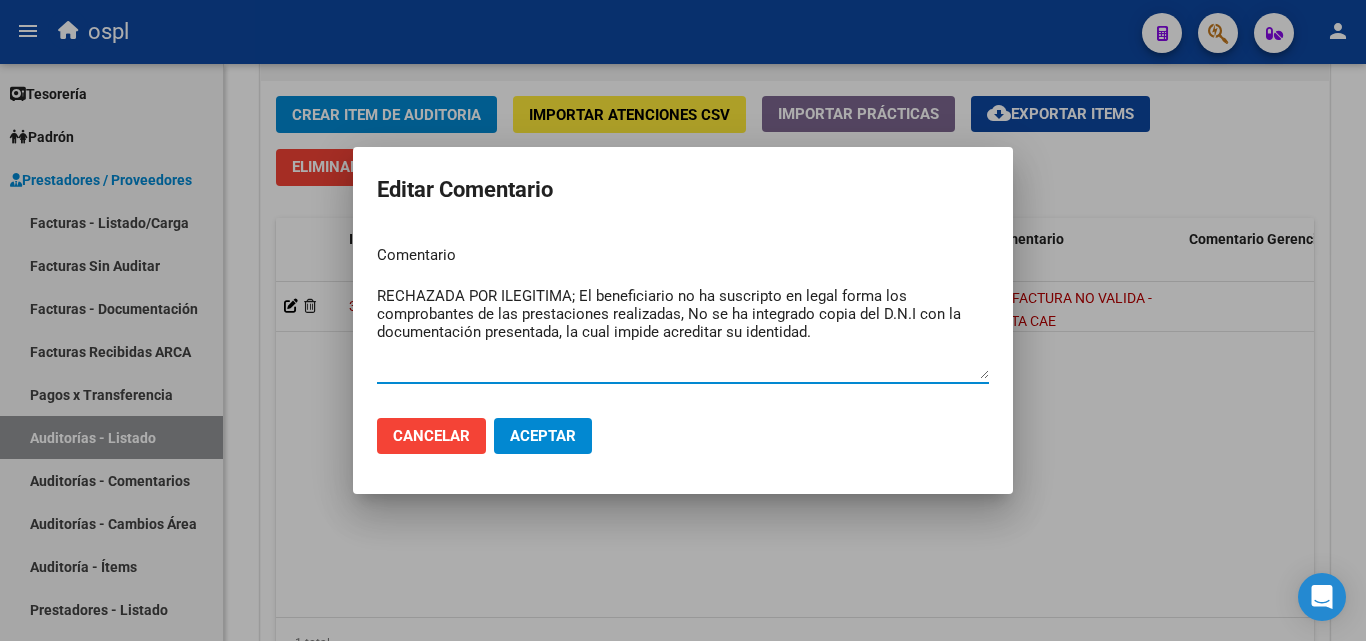 type on "RECHAZADA POR ILEGITIMA; El beneficiario no ha suscripto en legal forma los comprobantes de las prestaciones realizadas, No se ha integrado copia del D.N.I con la documentación presentada, la cual impide acreditar su identidad." 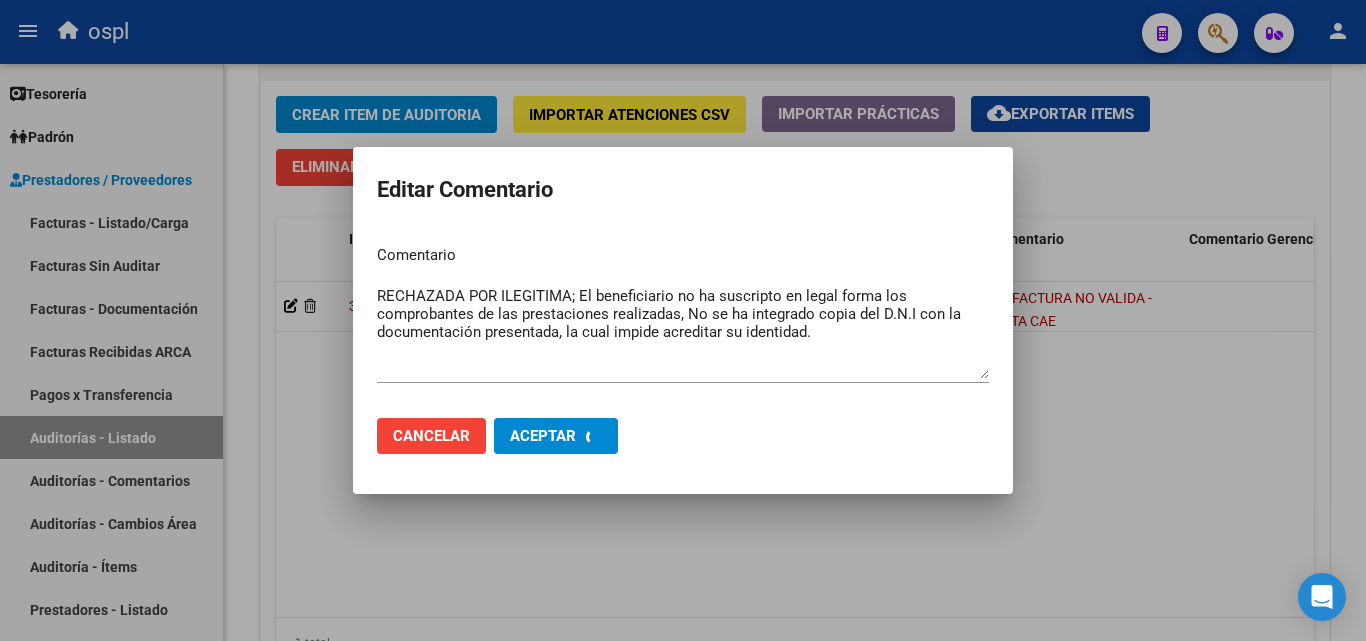 type 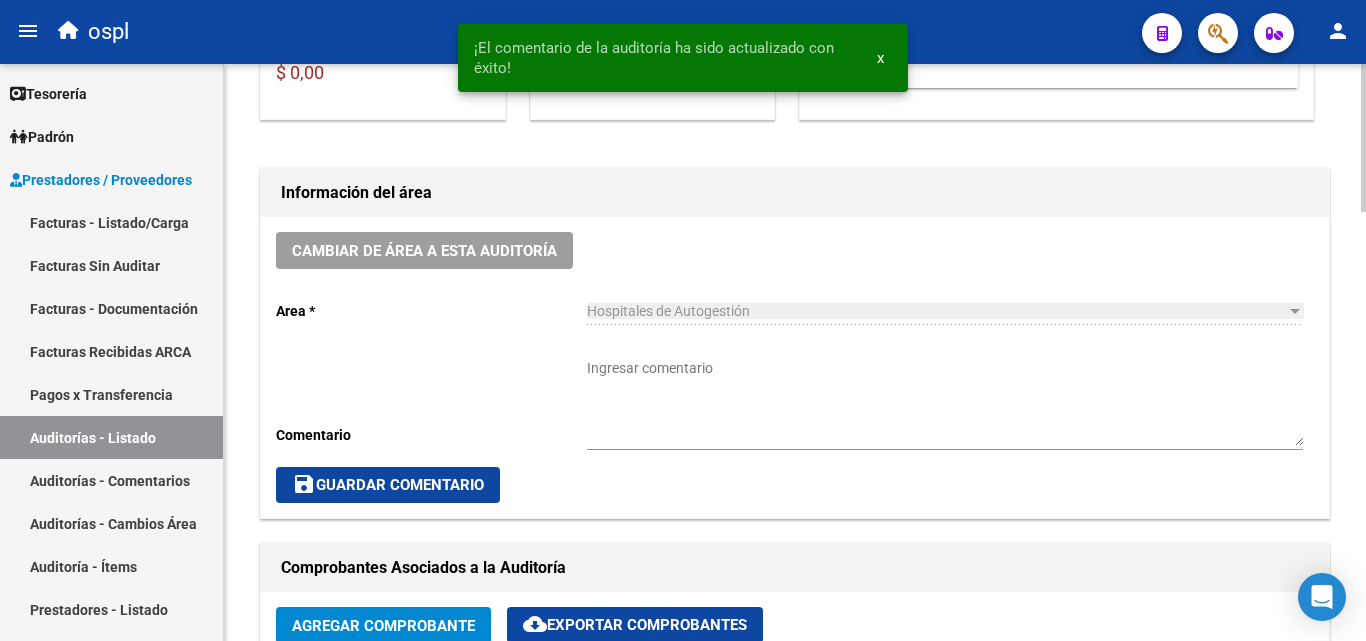 scroll, scrollTop: 377, scrollLeft: 0, axis: vertical 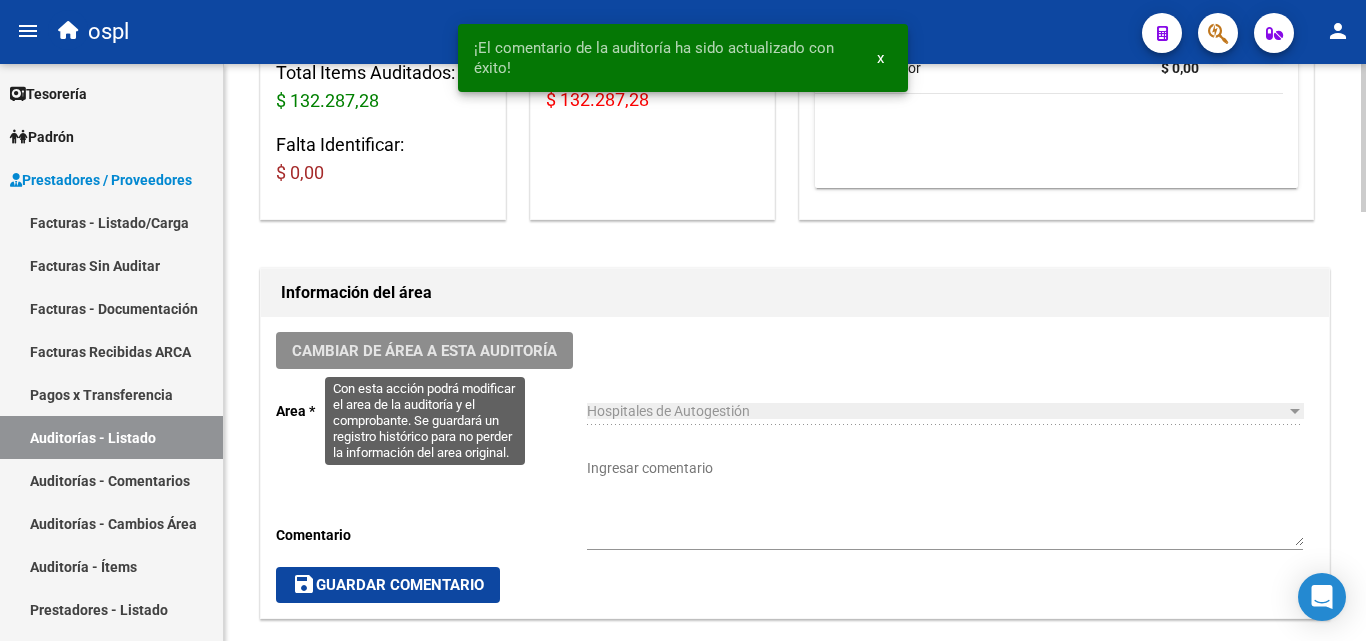 click on "Cambiar de área a esta auditoría" 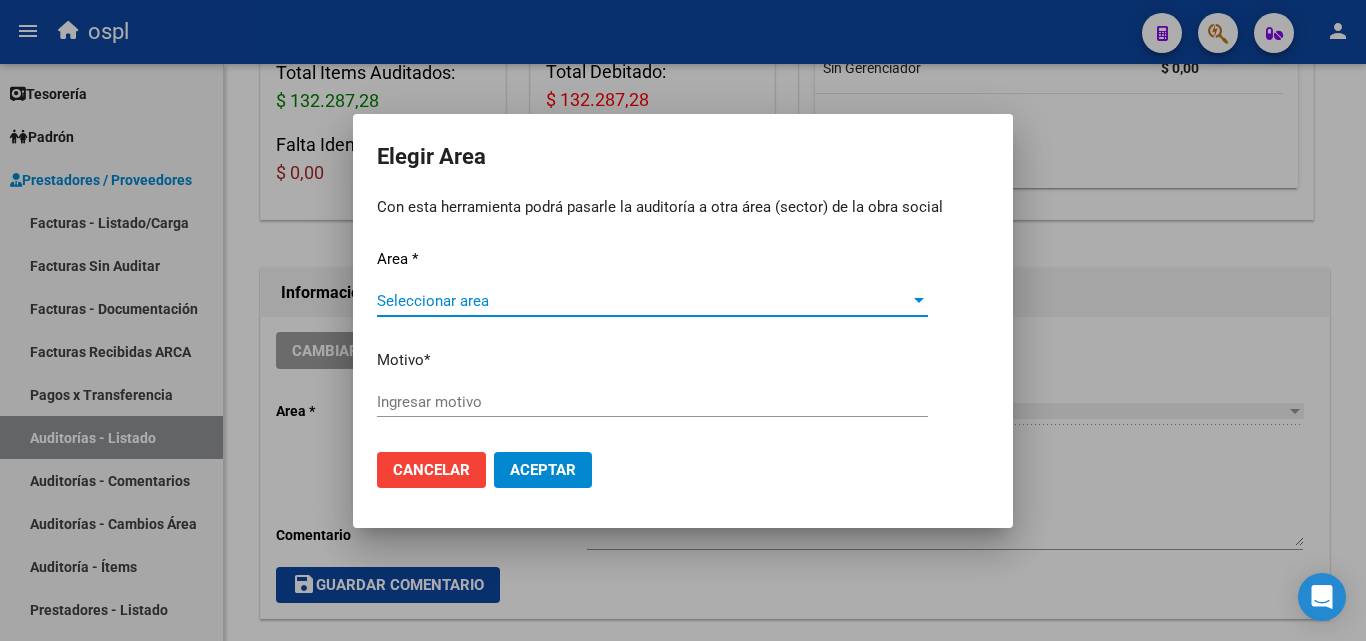 click on "Seleccionar area" at bounding box center (643, 301) 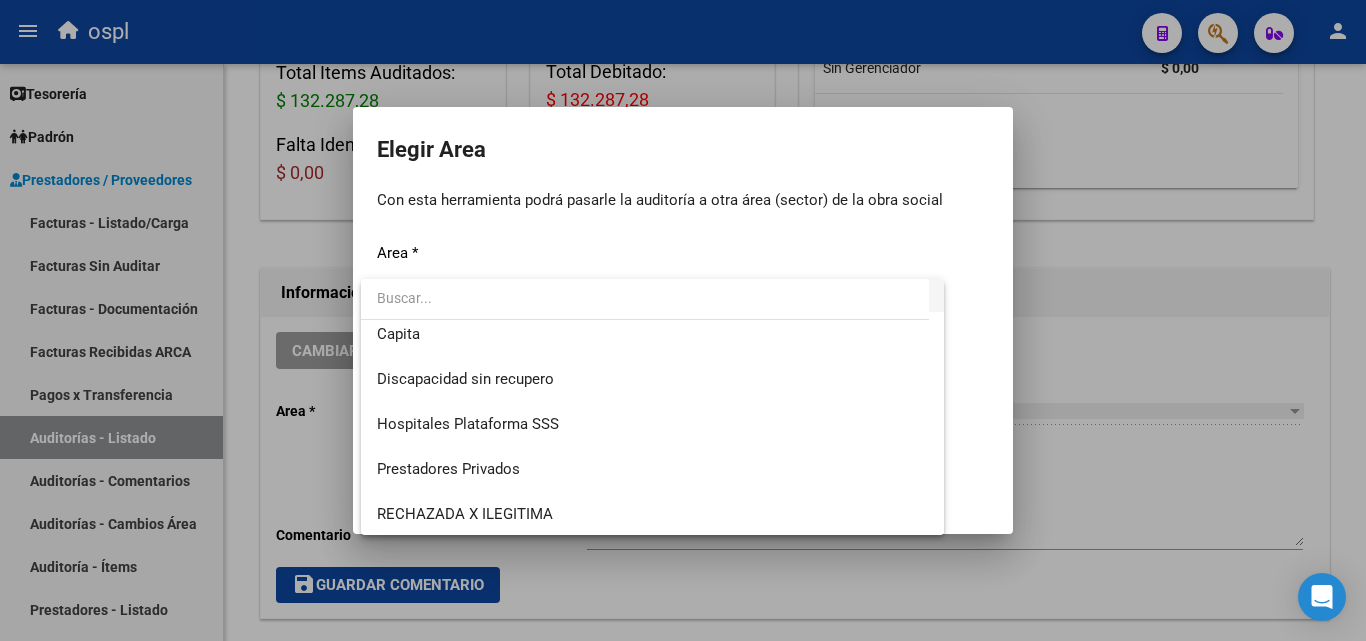 scroll, scrollTop: 194, scrollLeft: 0, axis: vertical 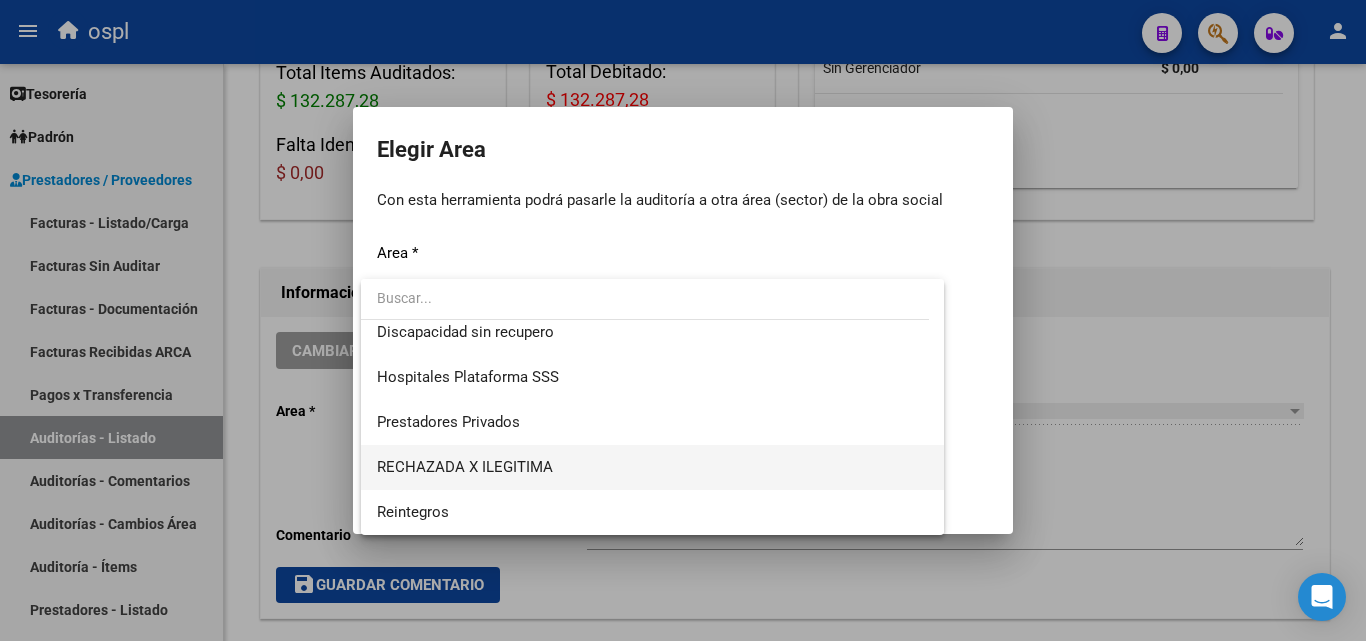 click on "RECHAZADA X ILEGITIMA" at bounding box center (652, 467) 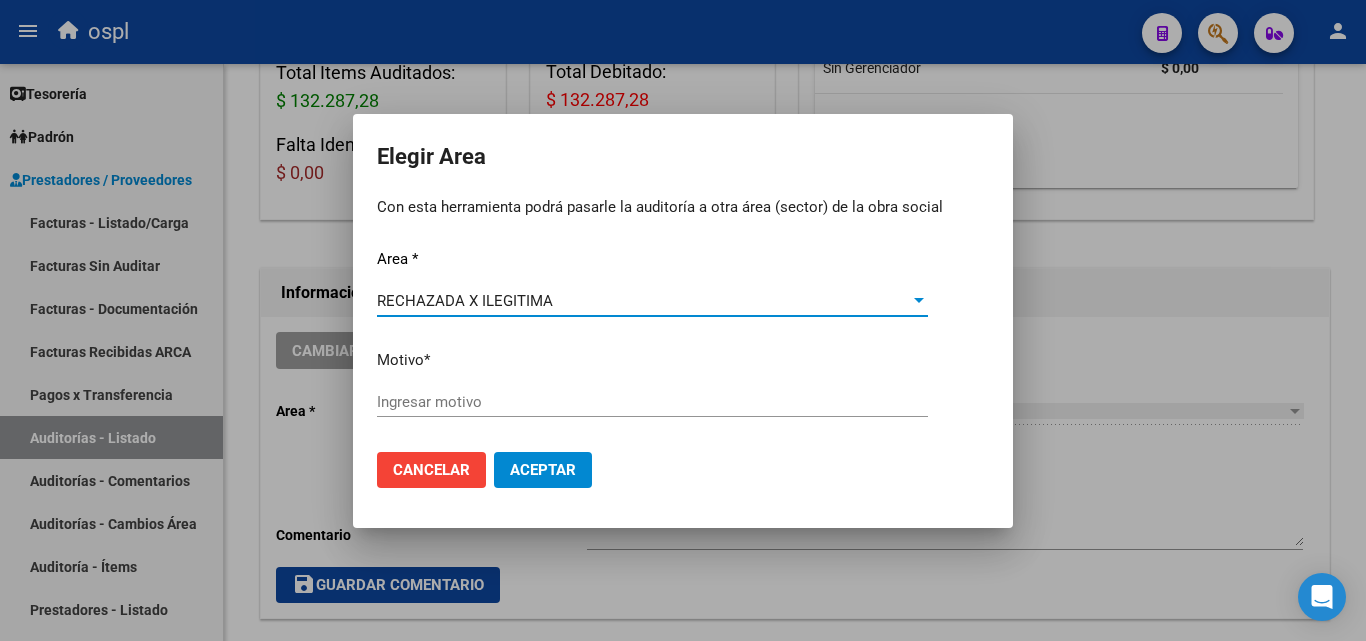 click on "Ingresar motivo" at bounding box center [652, 402] 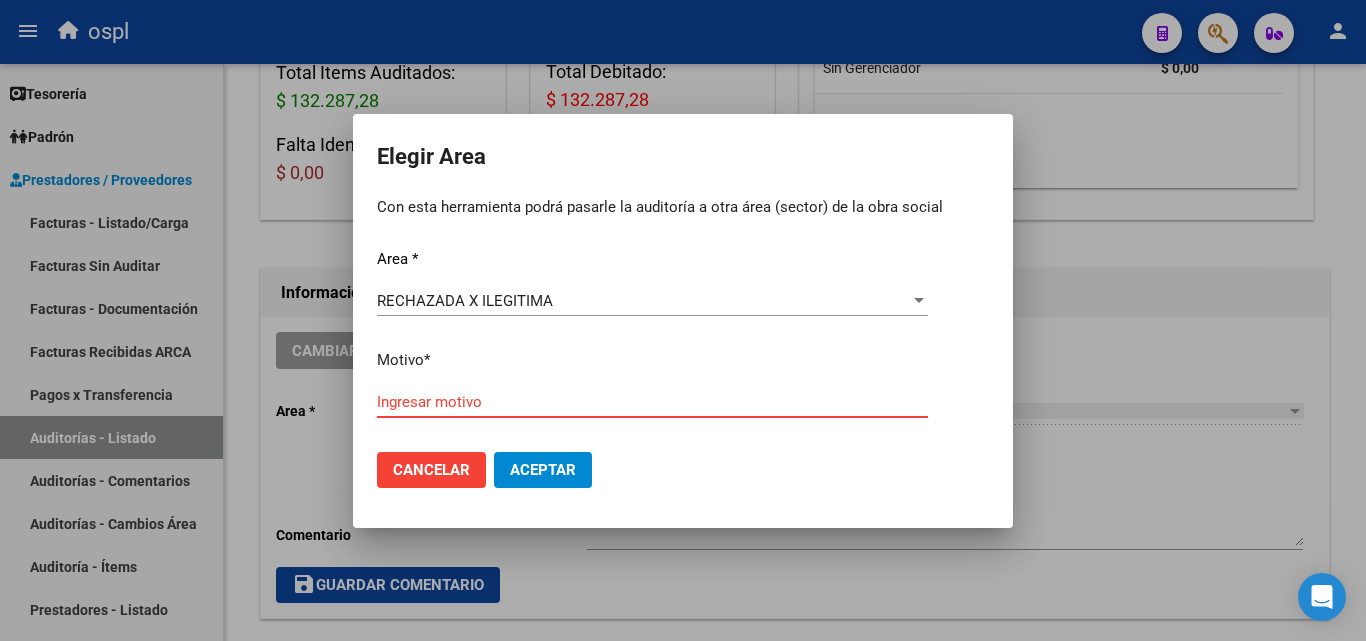 click on "Ingresar motivo" at bounding box center (652, 402) 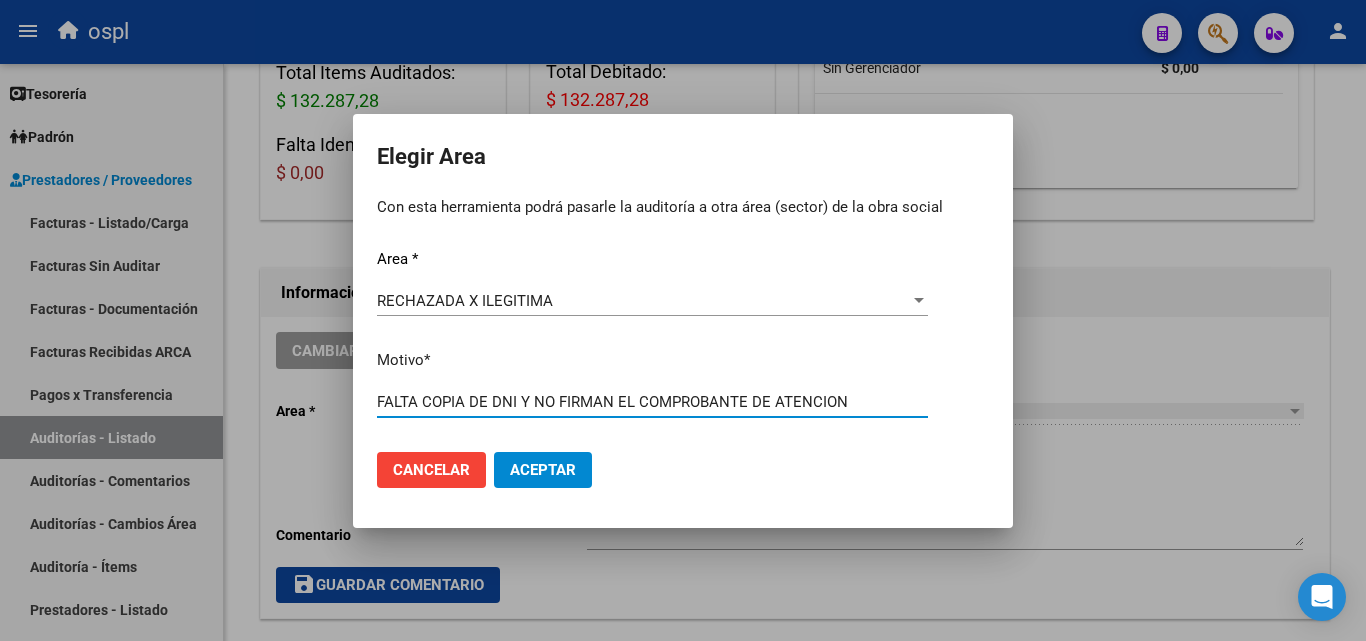 type on "FALTA COPIA DE DNI Y NO FIRMAN EL COMPROBANTE DE ATENCION" 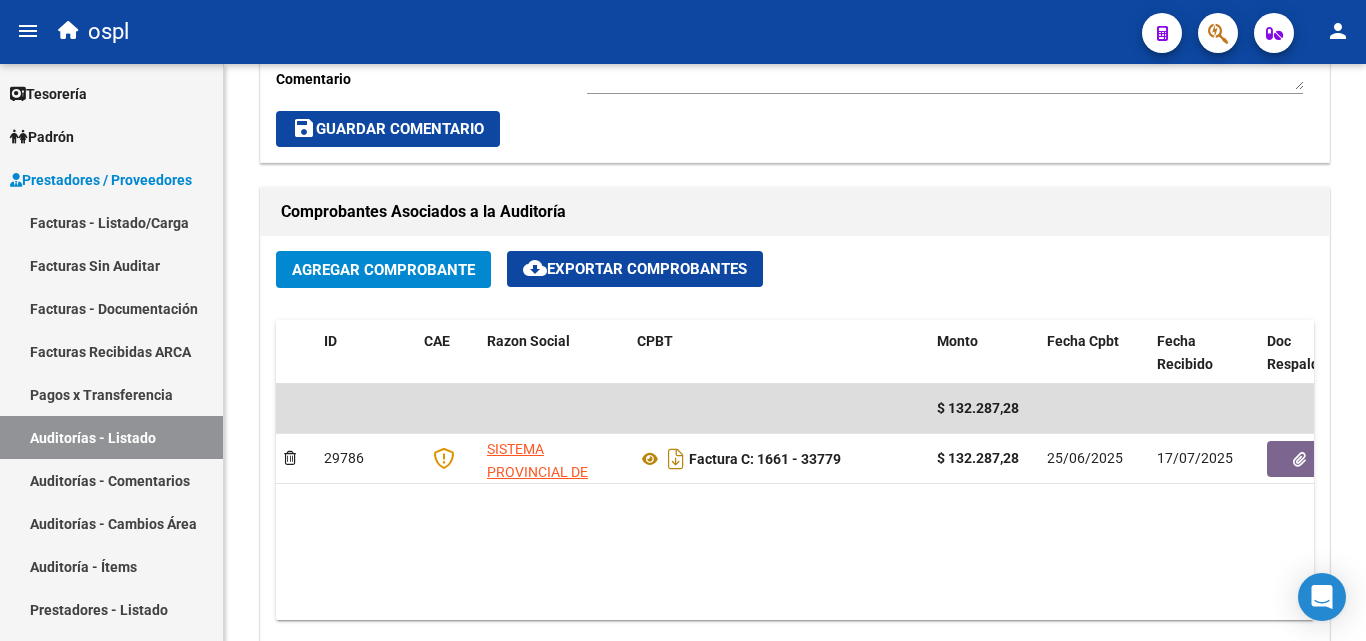 scroll, scrollTop: 800, scrollLeft: 0, axis: vertical 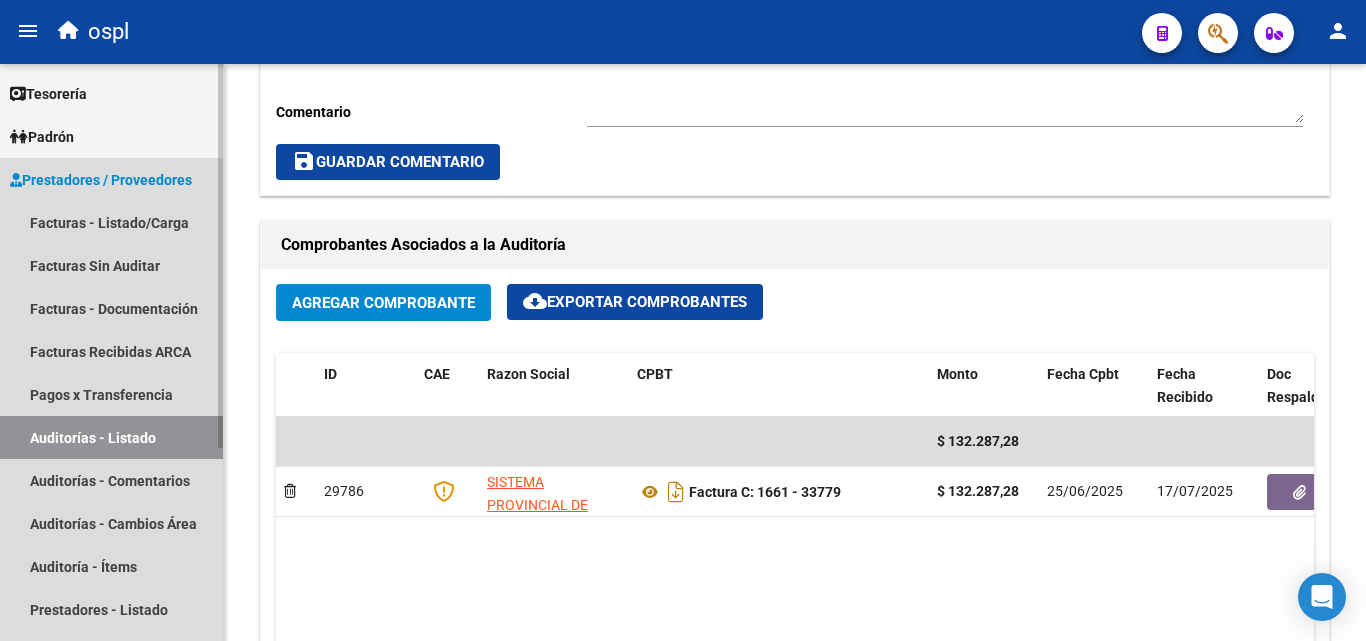 click on "Auditorías - Listado" at bounding box center [111, 437] 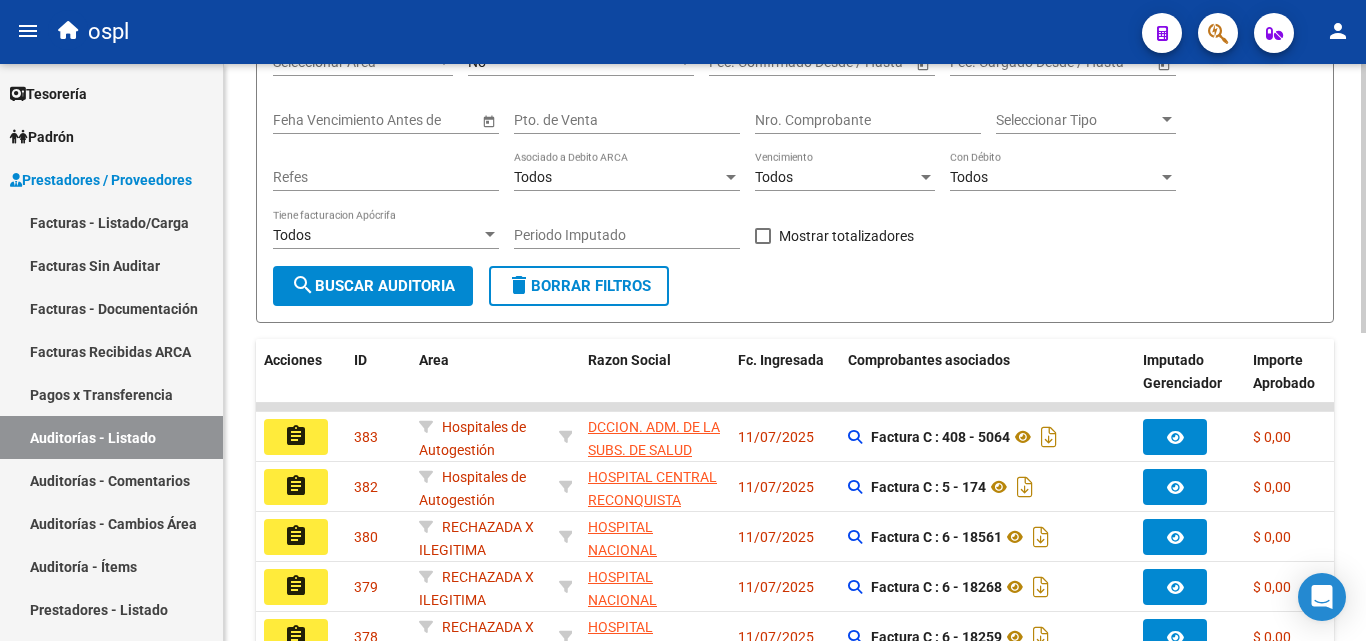 scroll, scrollTop: 161, scrollLeft: 0, axis: vertical 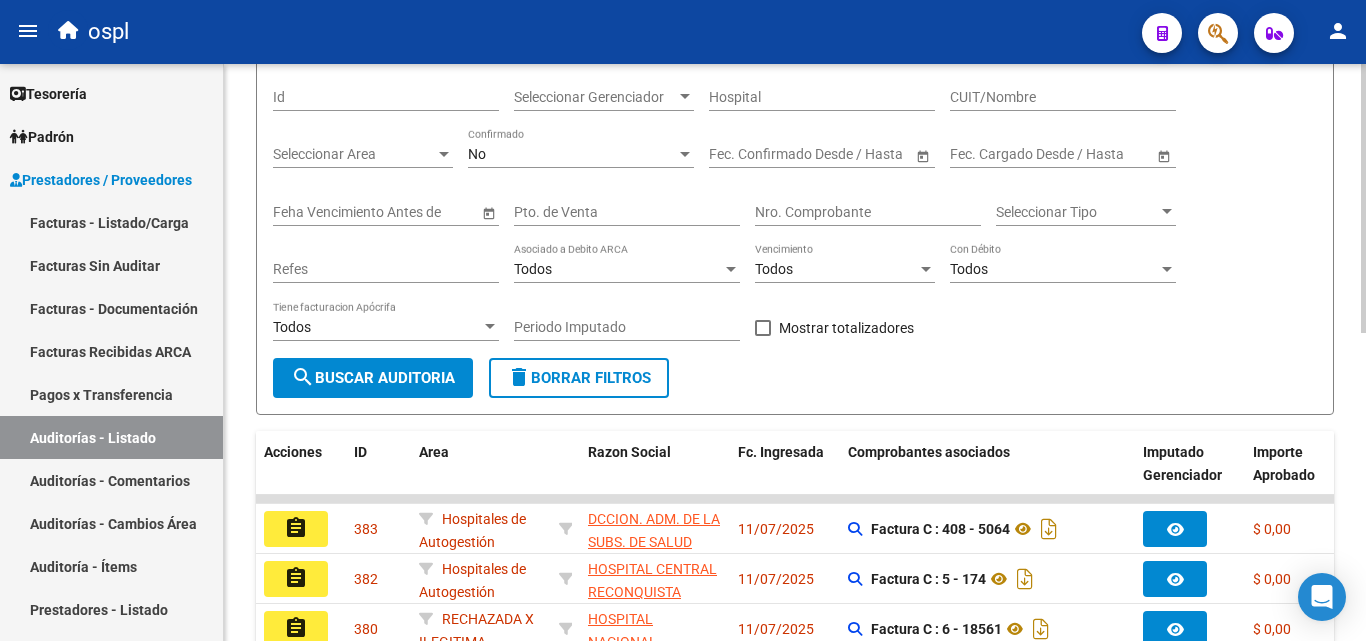 click on "Nro. Comprobante" at bounding box center [868, 212] 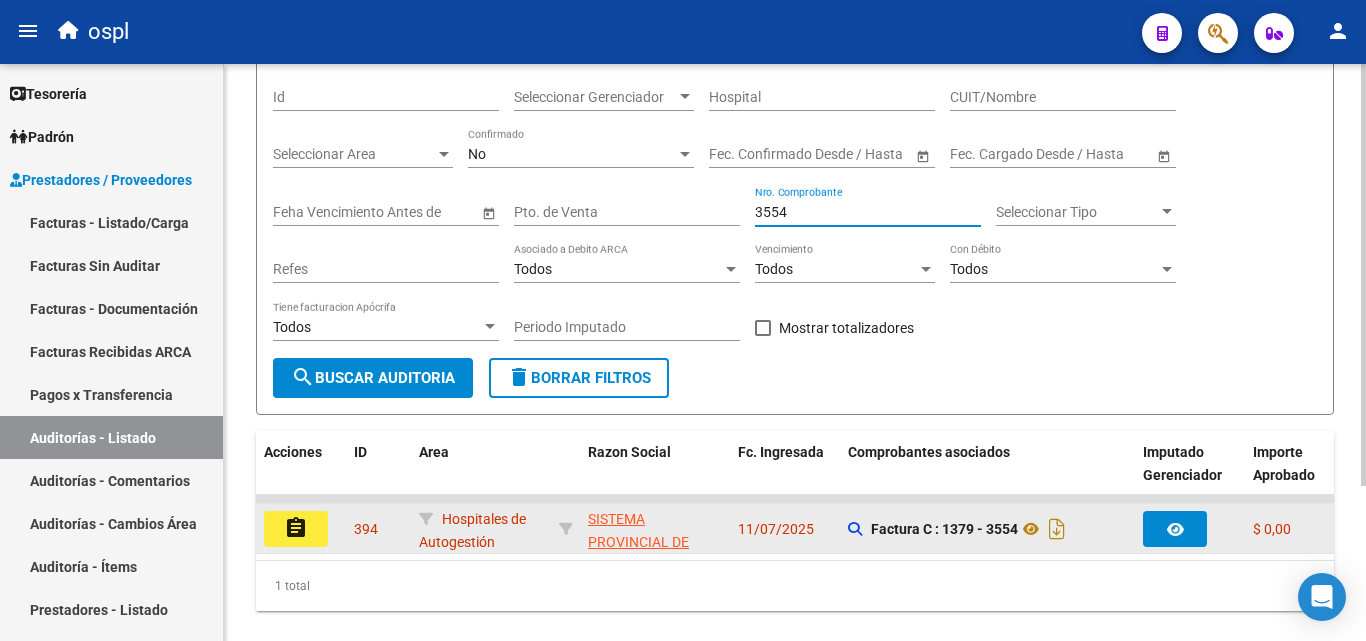 type on "3554" 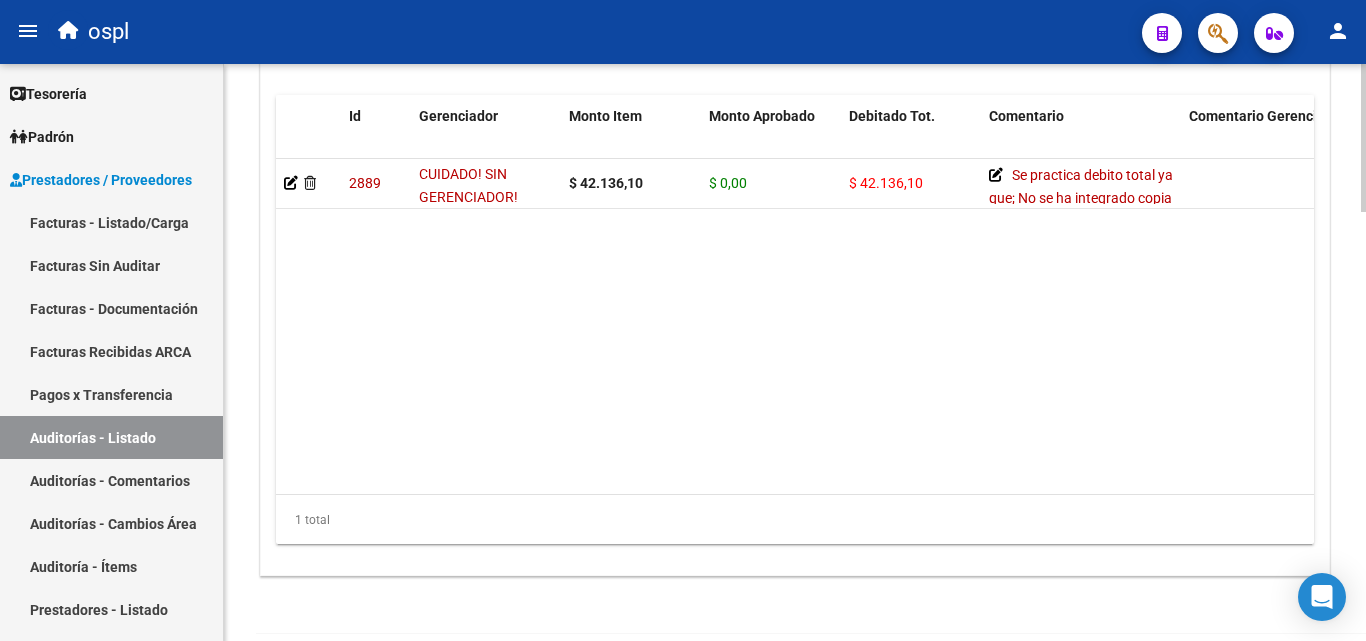 scroll, scrollTop: 1500, scrollLeft: 0, axis: vertical 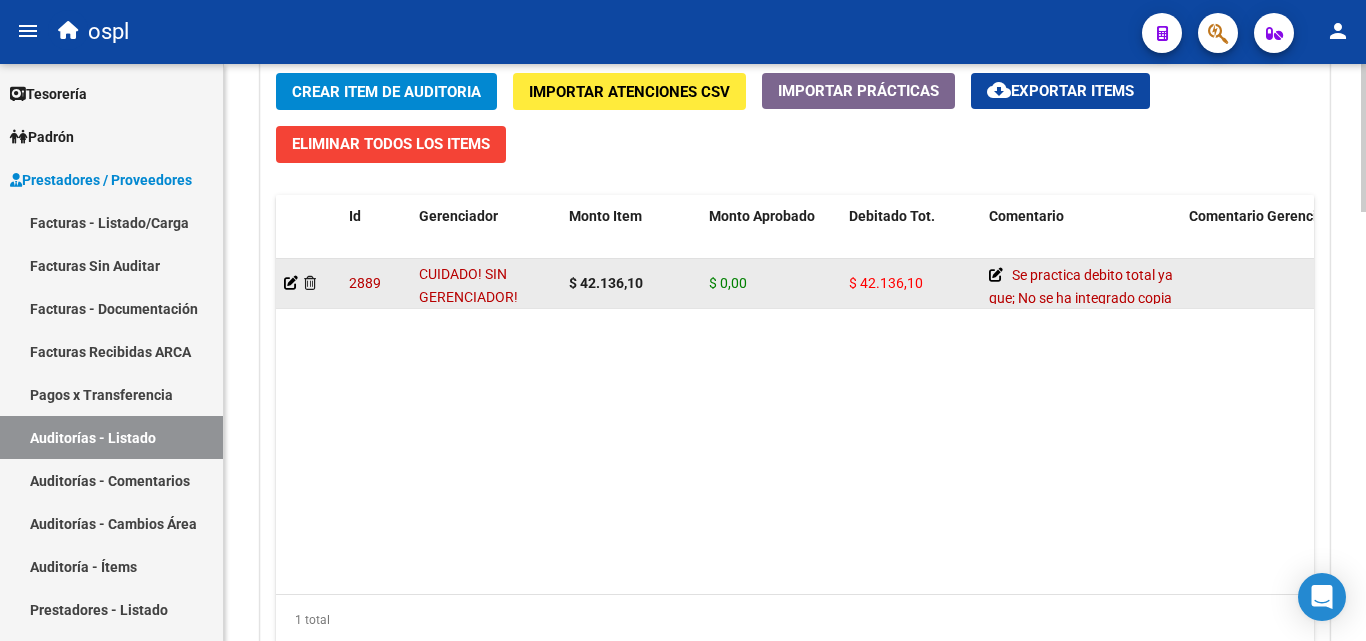 click on "Se practica debito total ya que; No se ha integrado copia del D.N.I del beneficiario con la documentación presentada, la cual impide acreditar su identidad." 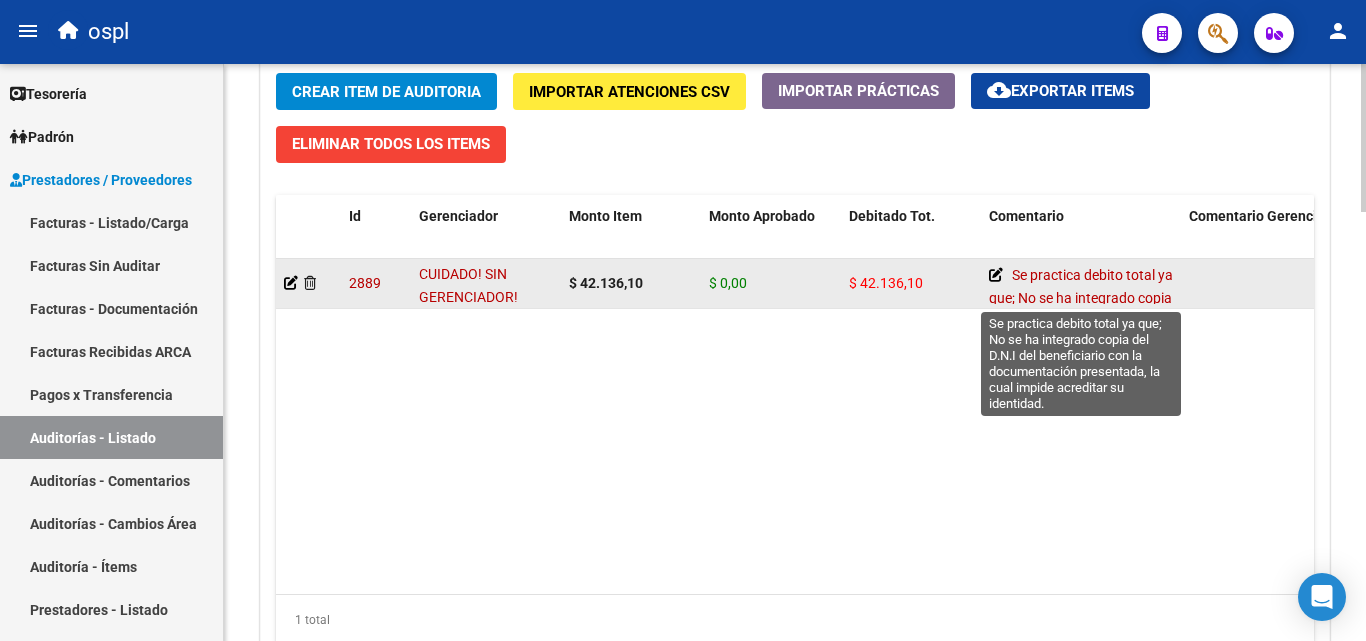 click 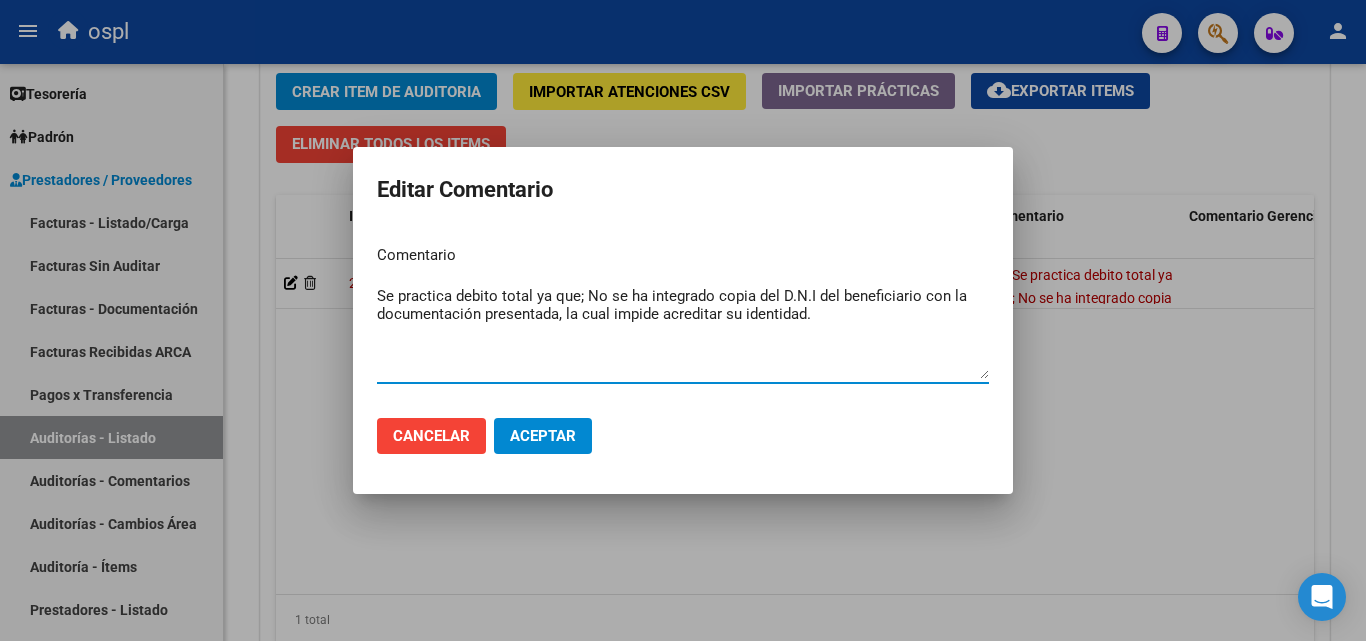 drag, startPoint x: 575, startPoint y: 296, endPoint x: 365, endPoint y: 291, distance: 210.05951 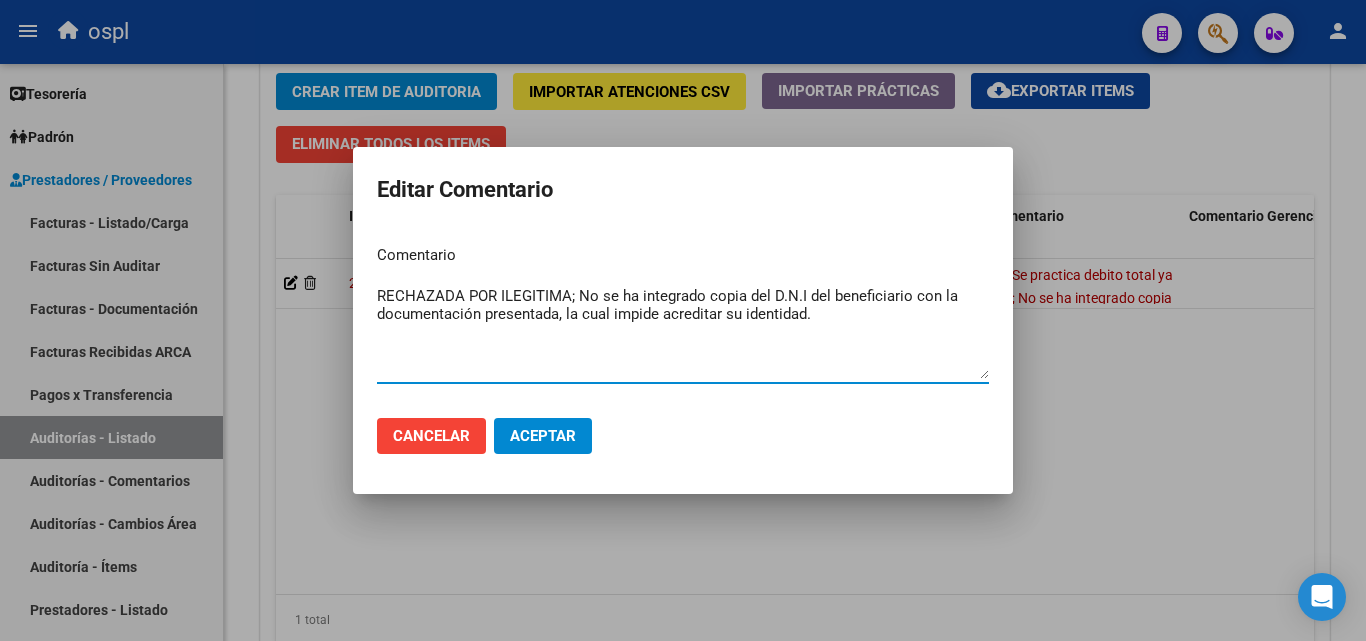 type on "RECHAZADA POR ILEGITIMA; No se ha integrado copia del D.N.I del beneficiario con la documentación presentada, la cual impide acreditar su identidad." 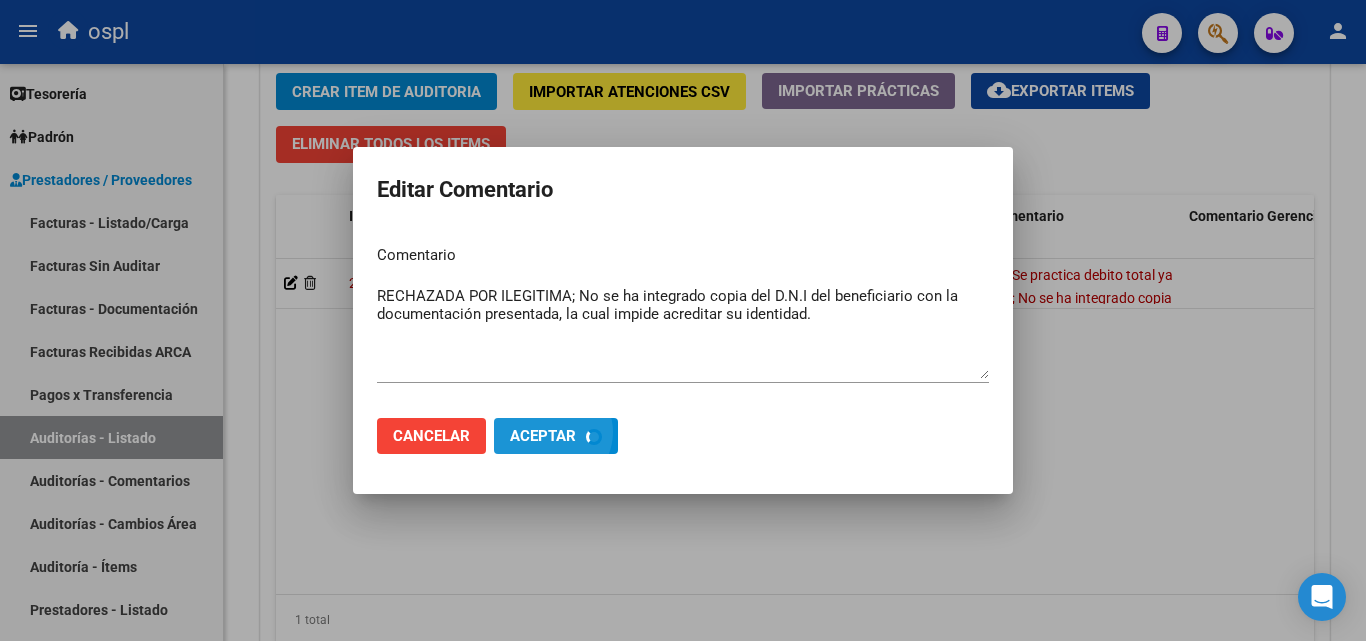 type 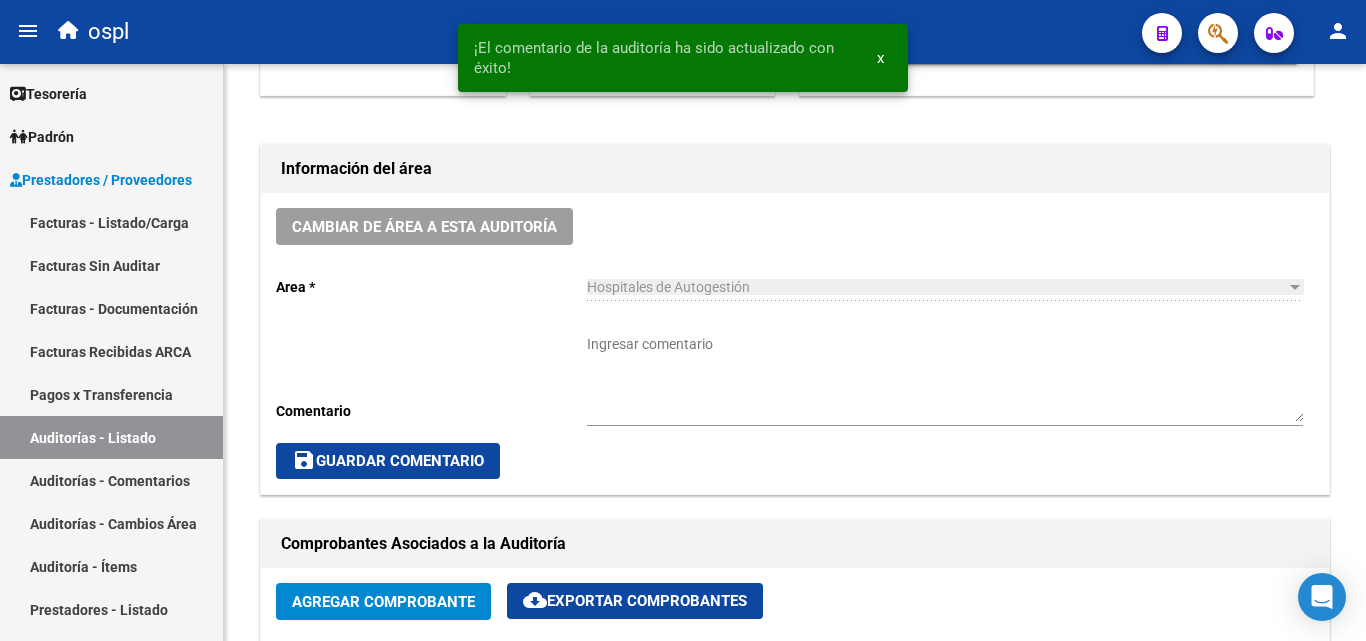 scroll, scrollTop: 500, scrollLeft: 0, axis: vertical 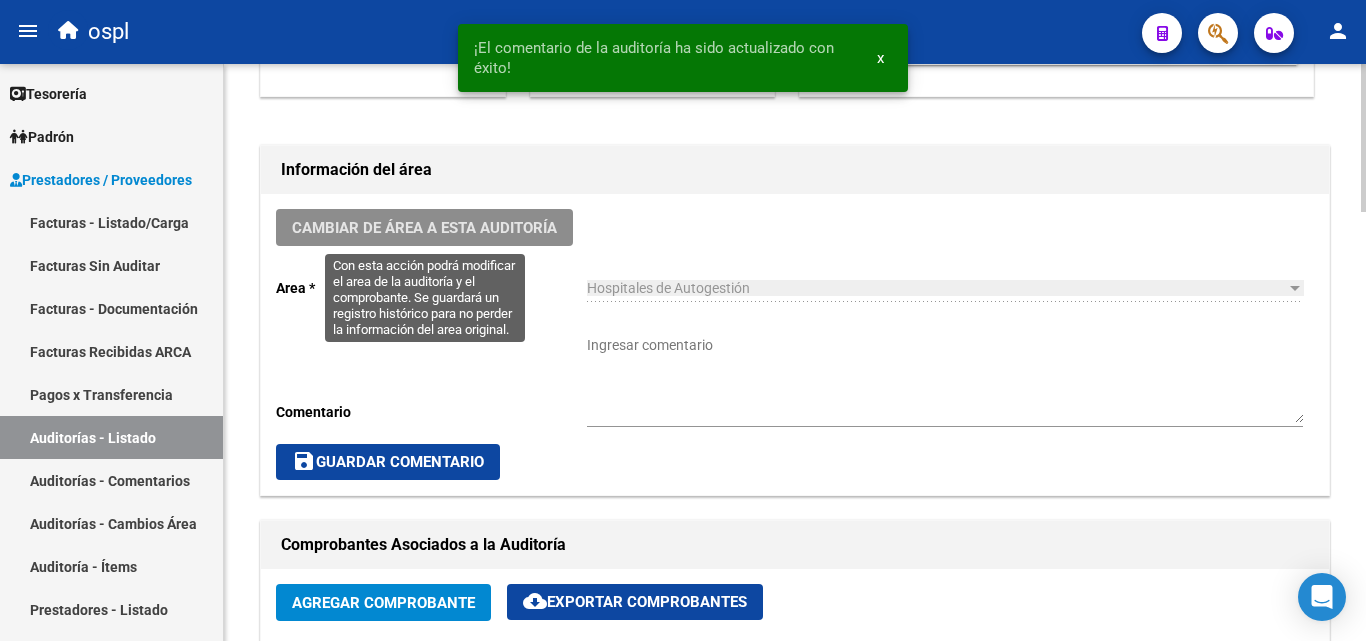 click on "Cambiar de área a esta auditoría" 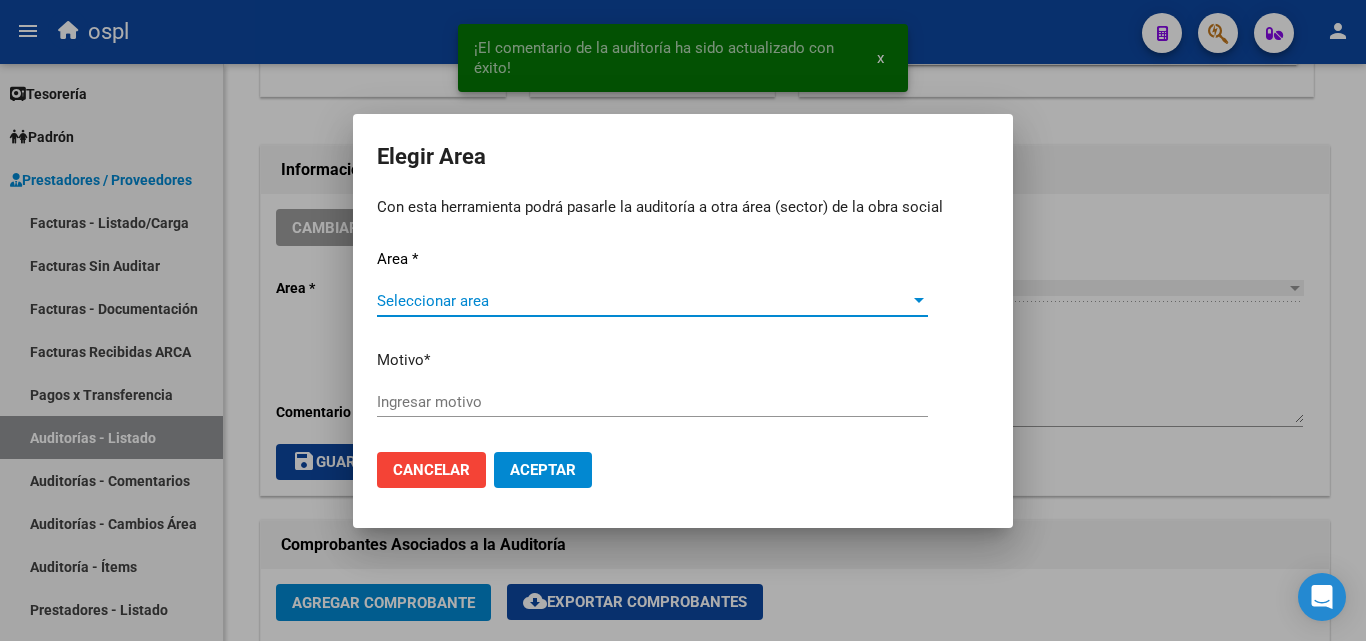 click on "Seleccionar area" at bounding box center (643, 301) 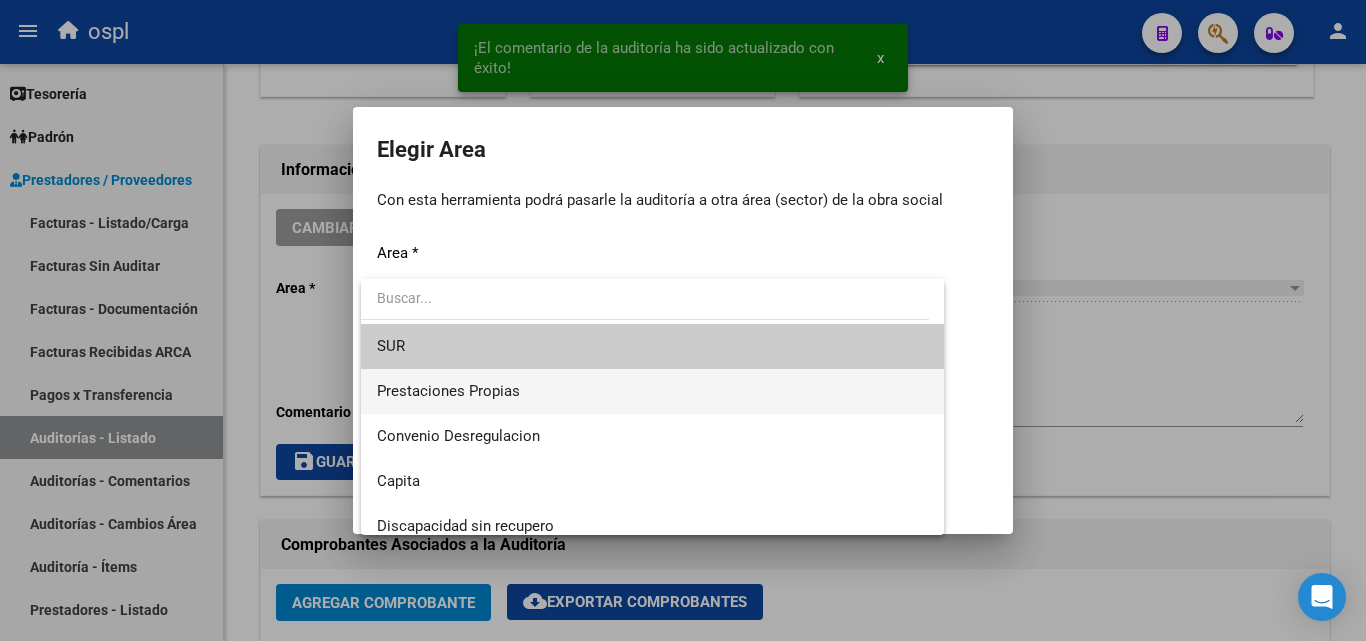 scroll, scrollTop: 194, scrollLeft: 0, axis: vertical 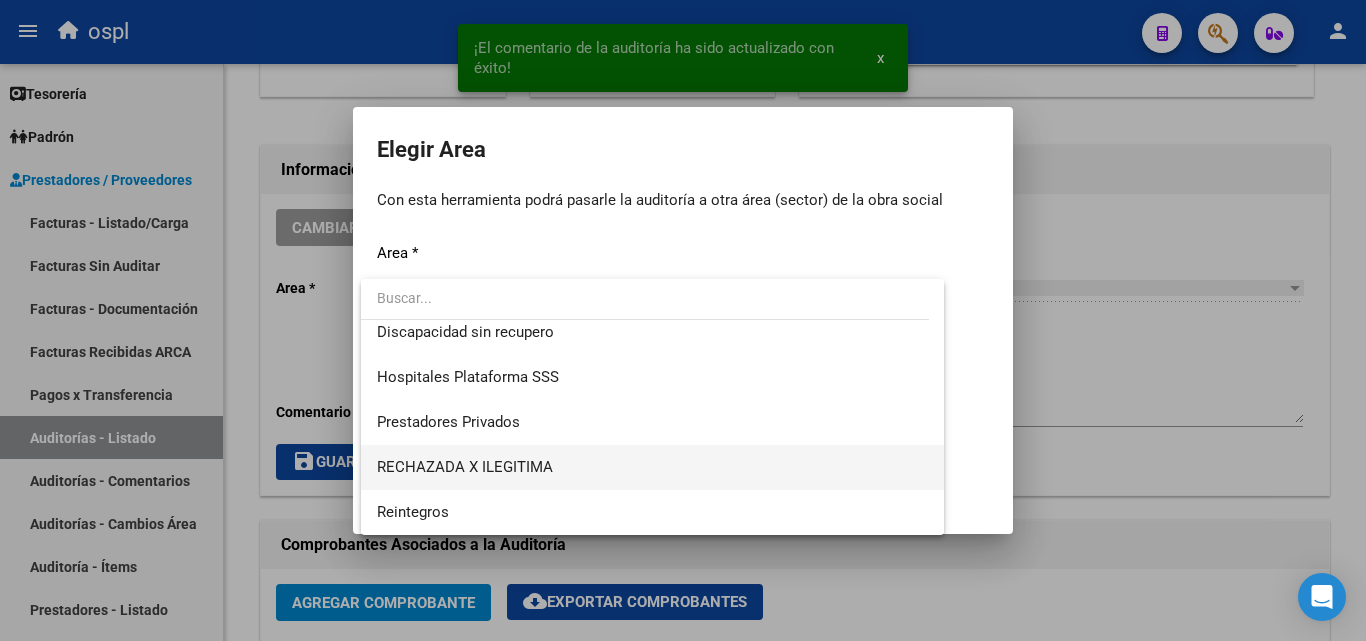 click on "RECHAZADA X ILEGITIMA" at bounding box center [652, 467] 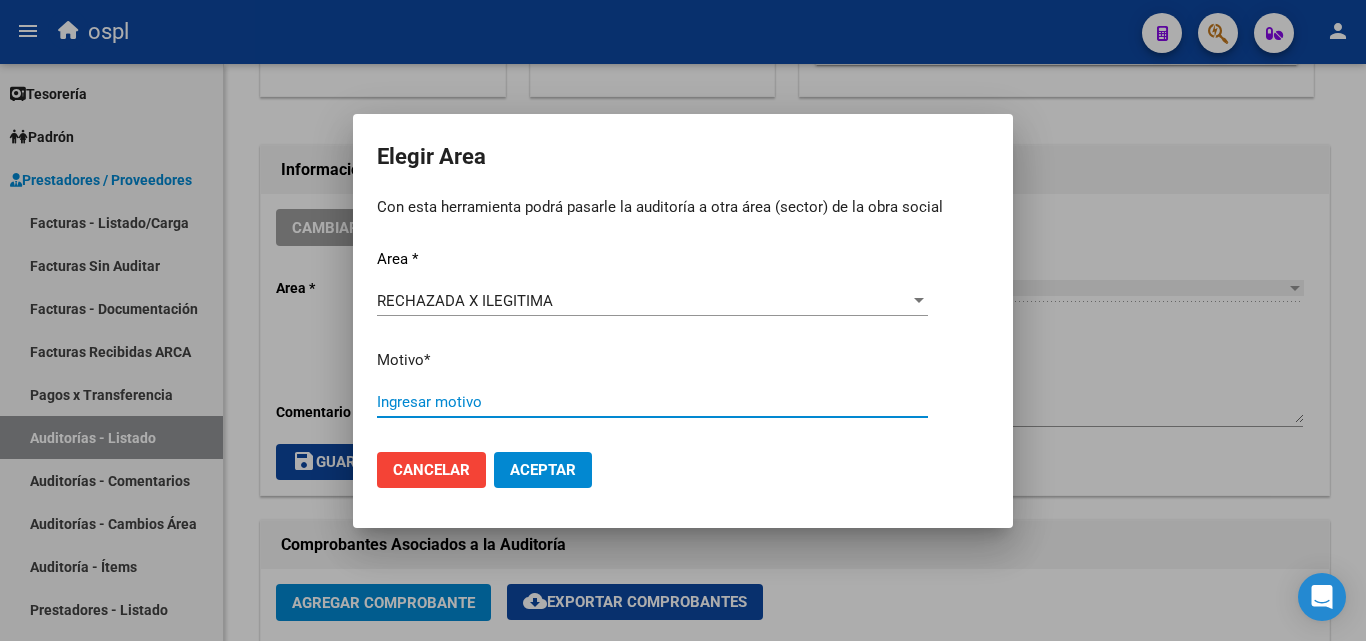 click on "Ingresar motivo" at bounding box center [652, 402] 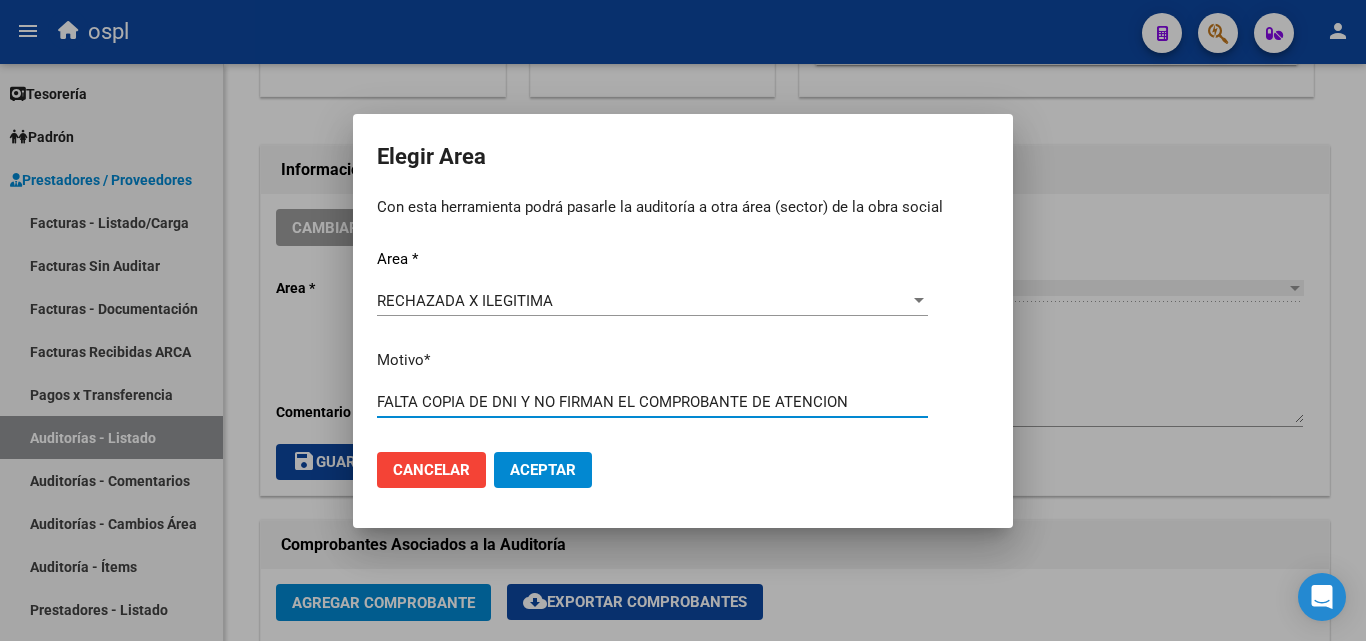 type on "FALTA COPIA DE DNI Y NO FIRMAN EL COMPROBANTE DE ATENCION" 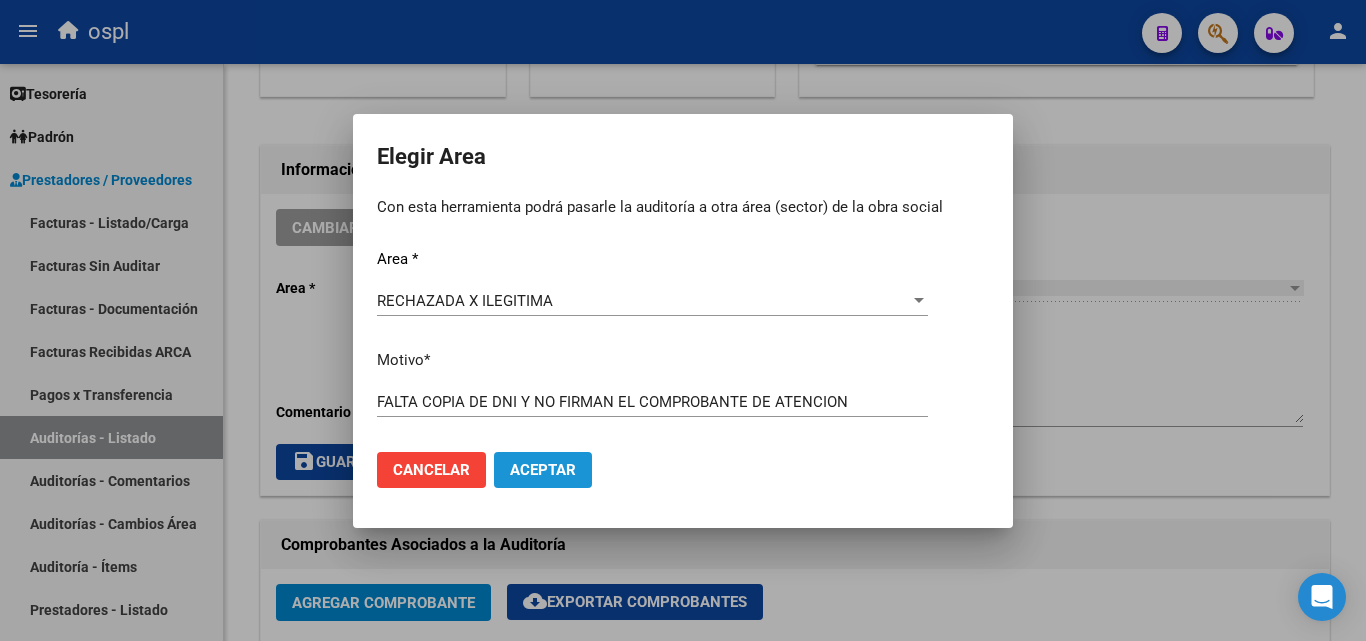 click on "Aceptar" at bounding box center [543, 470] 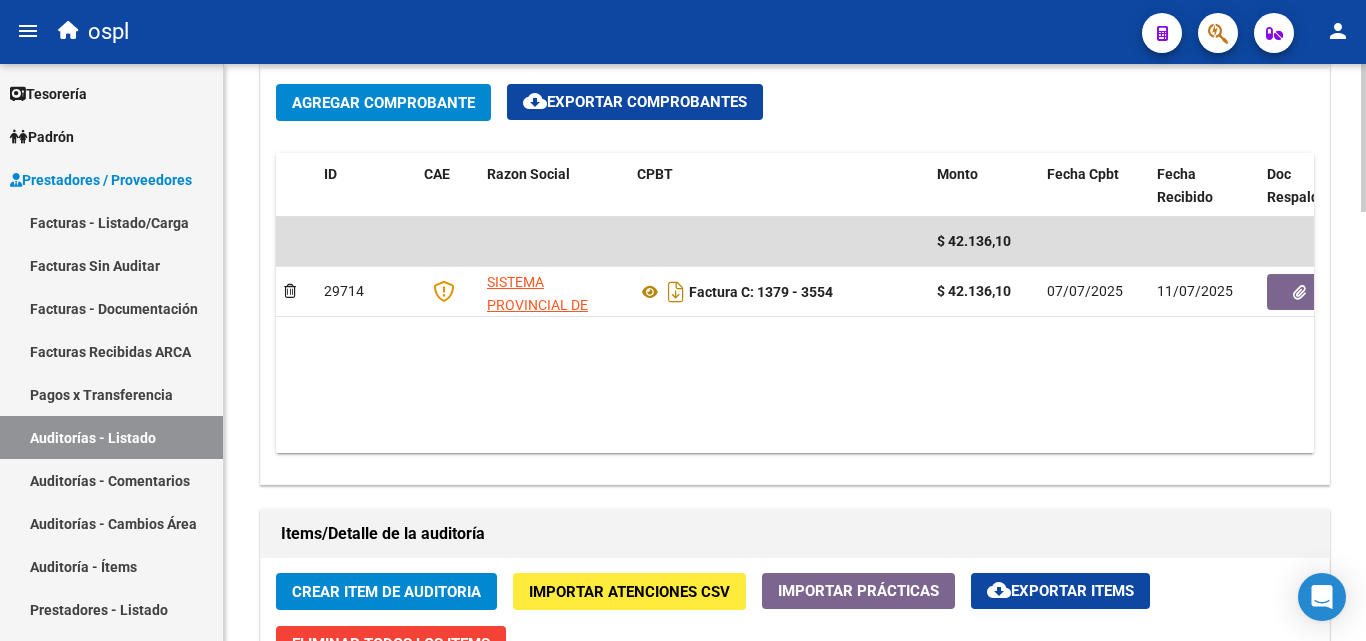 scroll, scrollTop: 900, scrollLeft: 0, axis: vertical 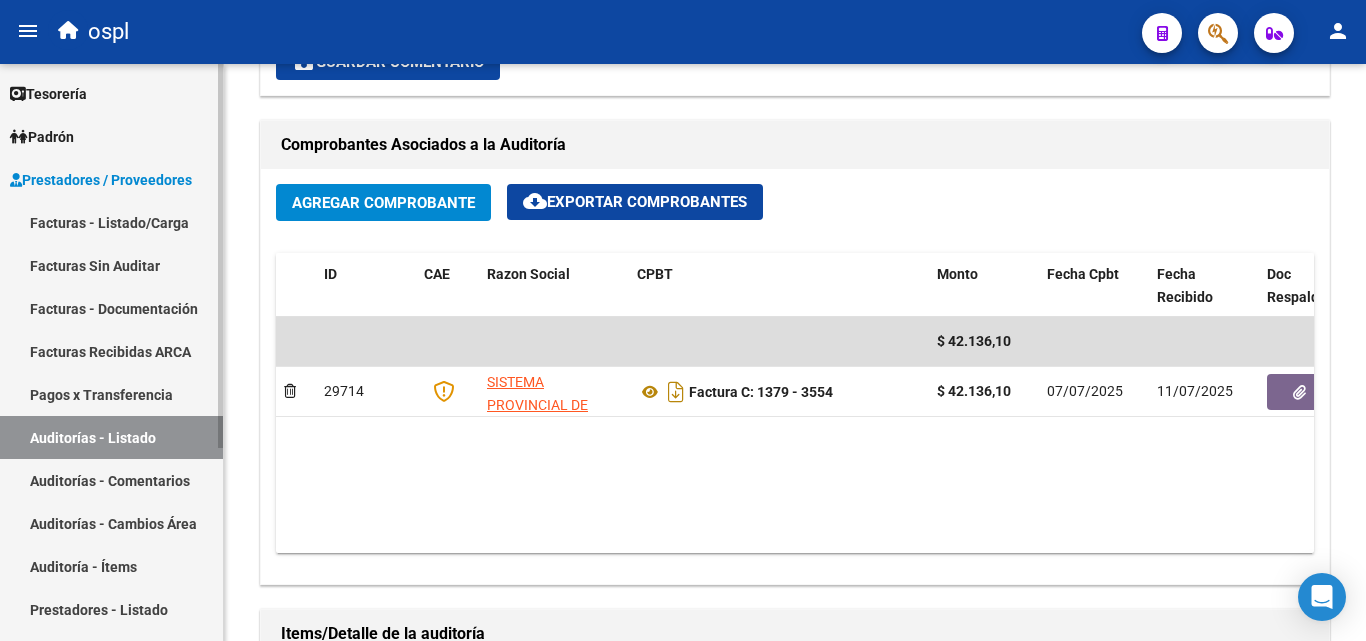 click 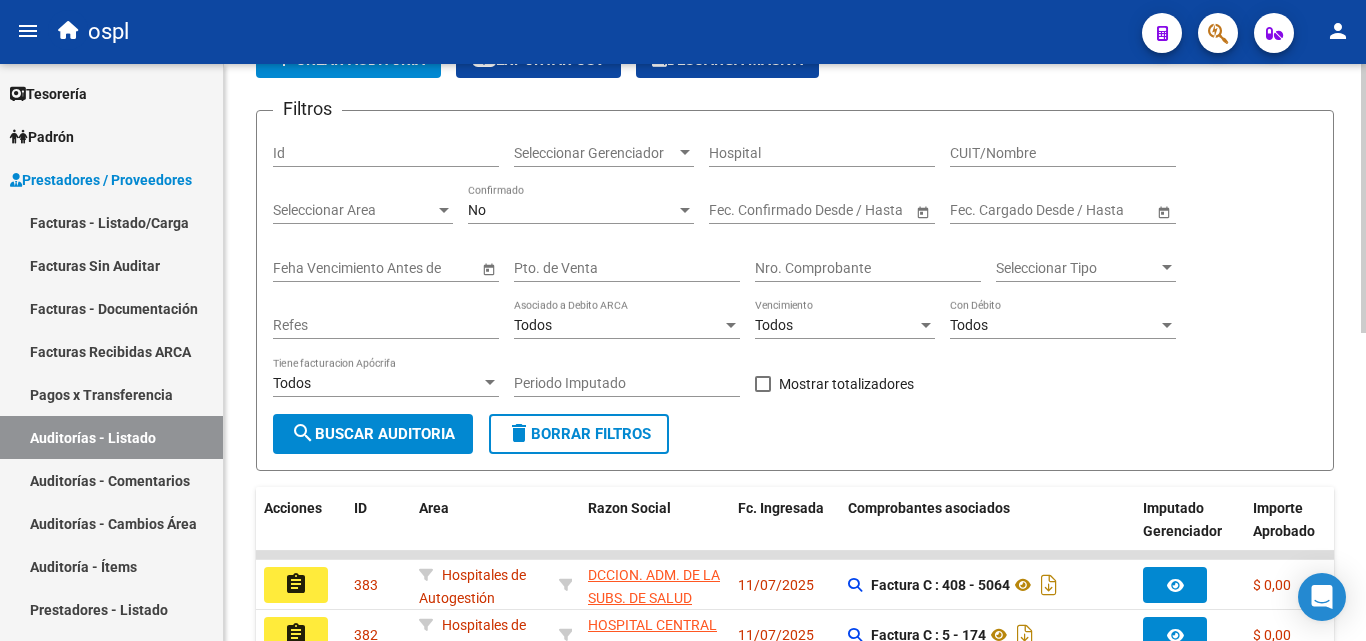 scroll, scrollTop: 61, scrollLeft: 0, axis: vertical 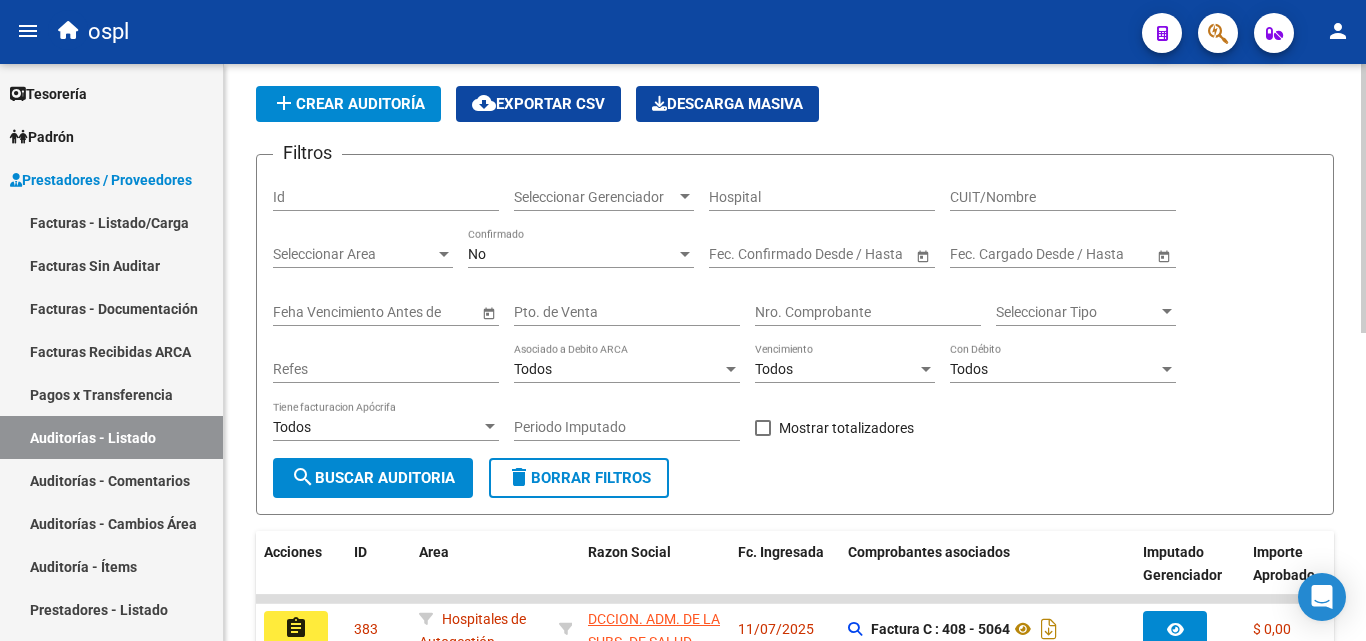 click on "Nro. Comprobante" 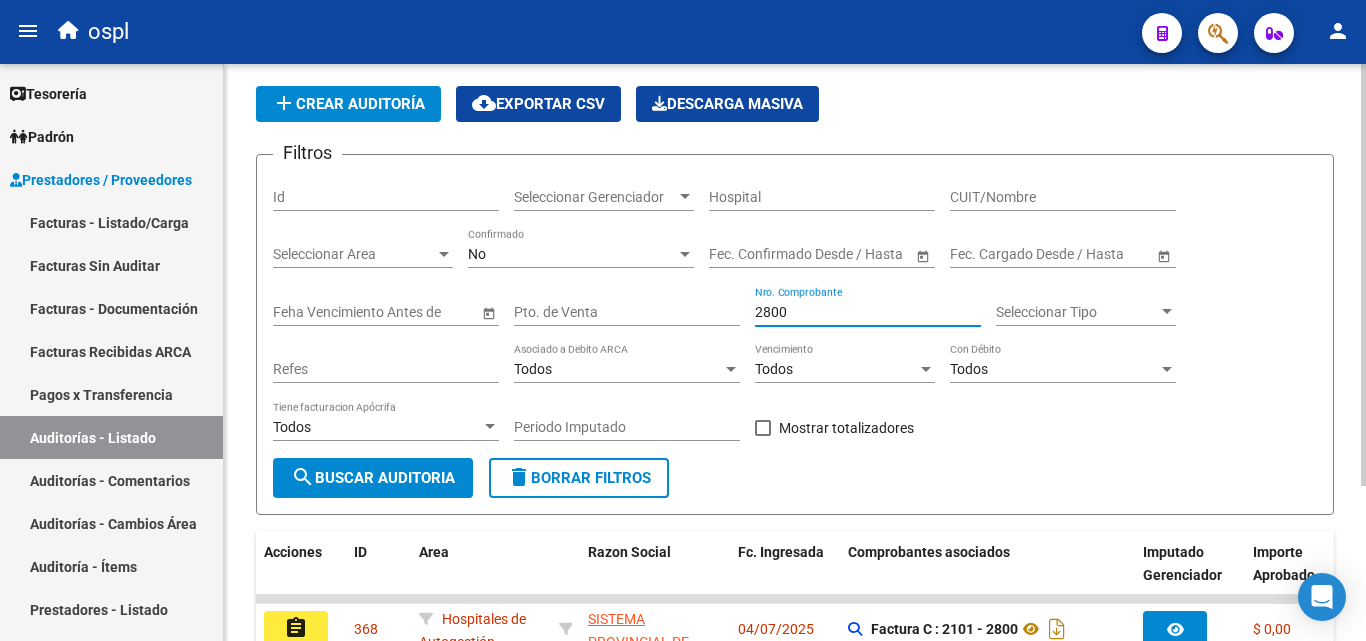 scroll, scrollTop: 211, scrollLeft: 0, axis: vertical 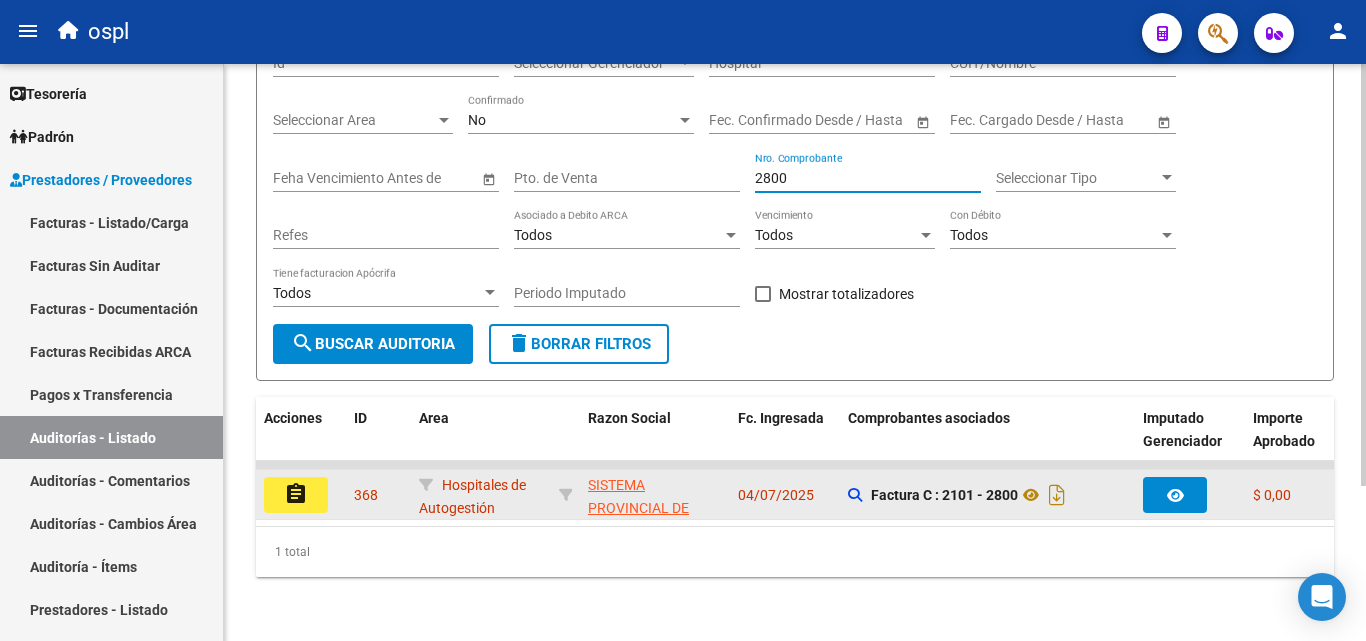 type on "2800" 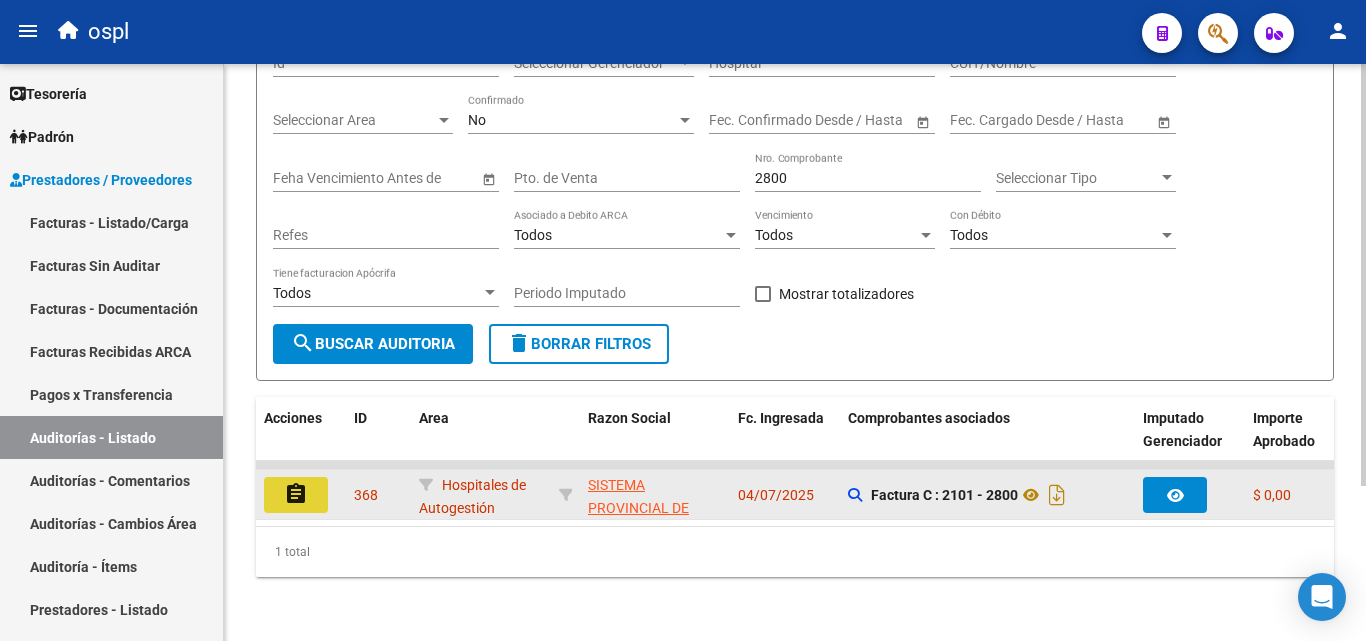 click on "assignment" 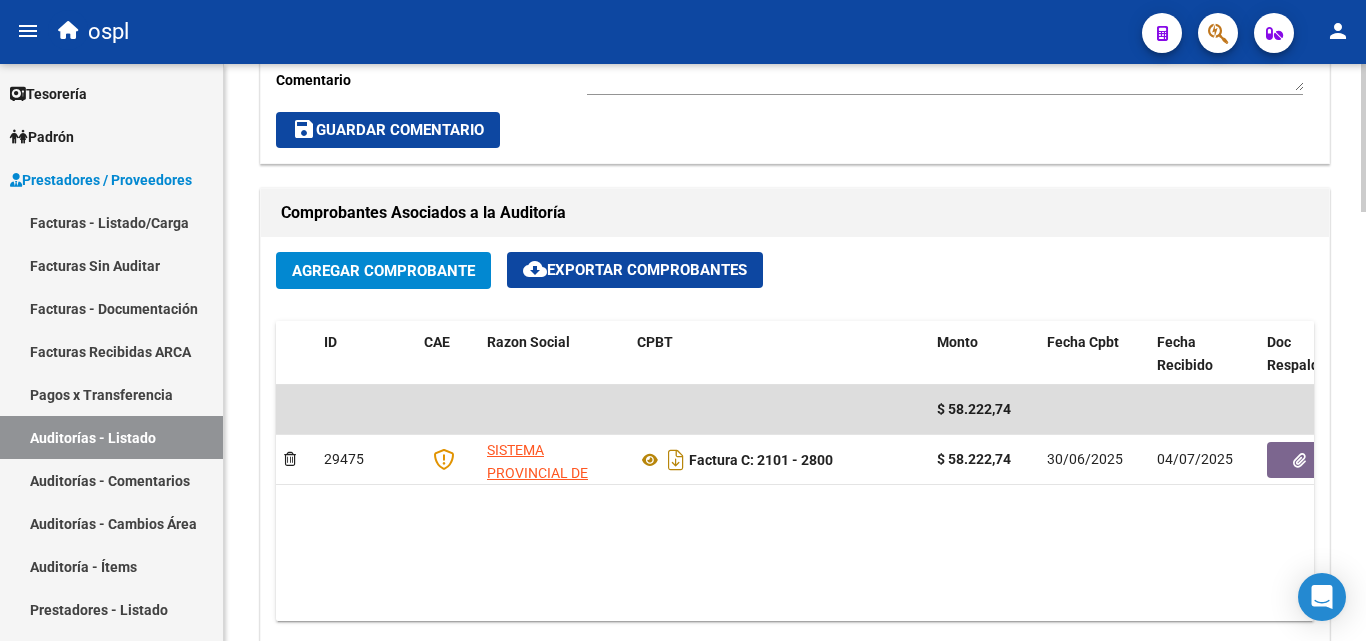 scroll, scrollTop: 1000, scrollLeft: 0, axis: vertical 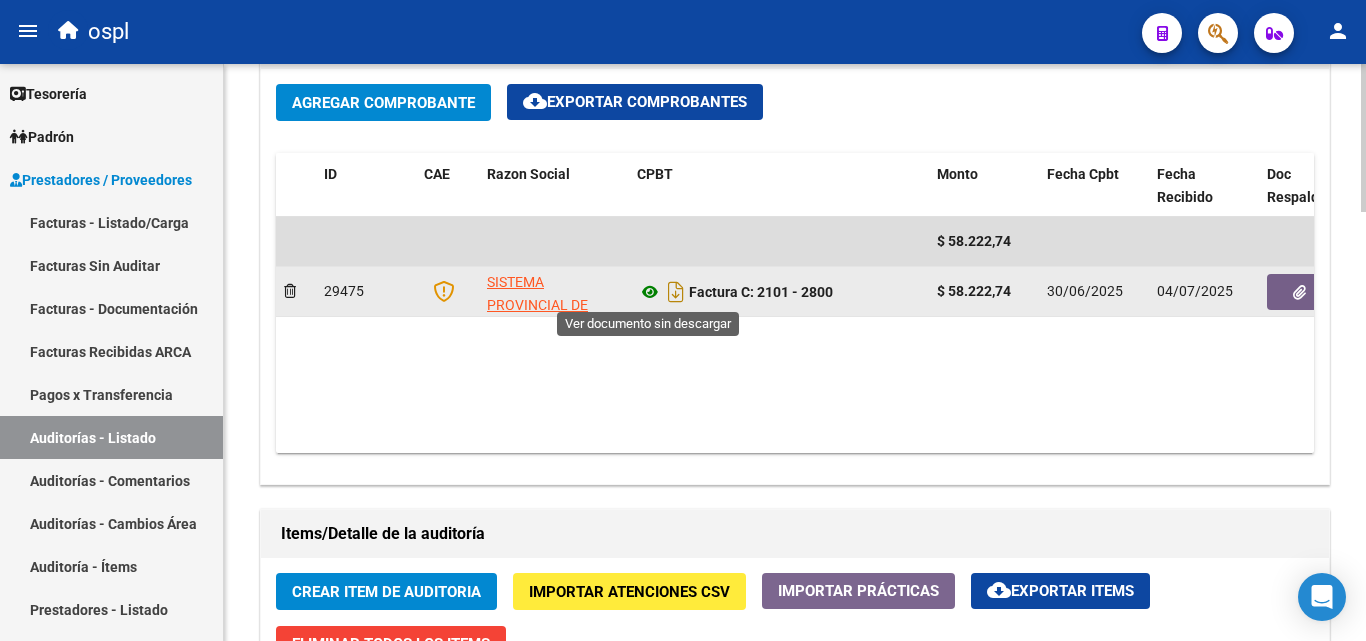 click 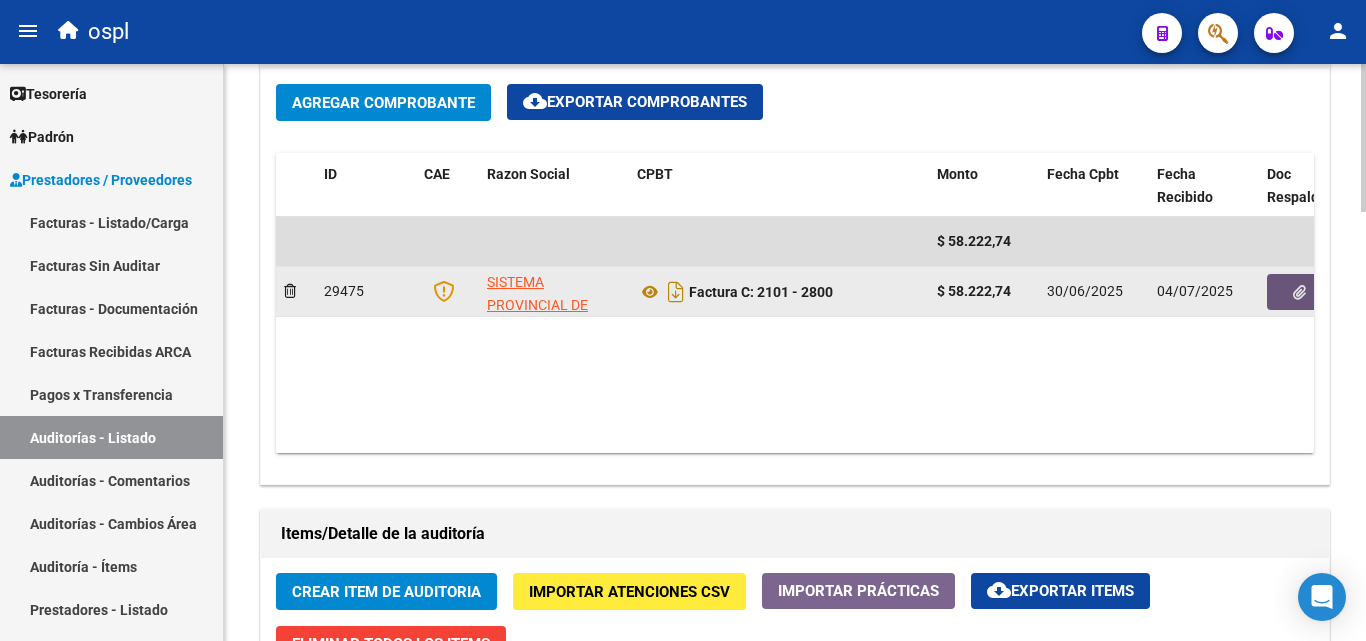 click 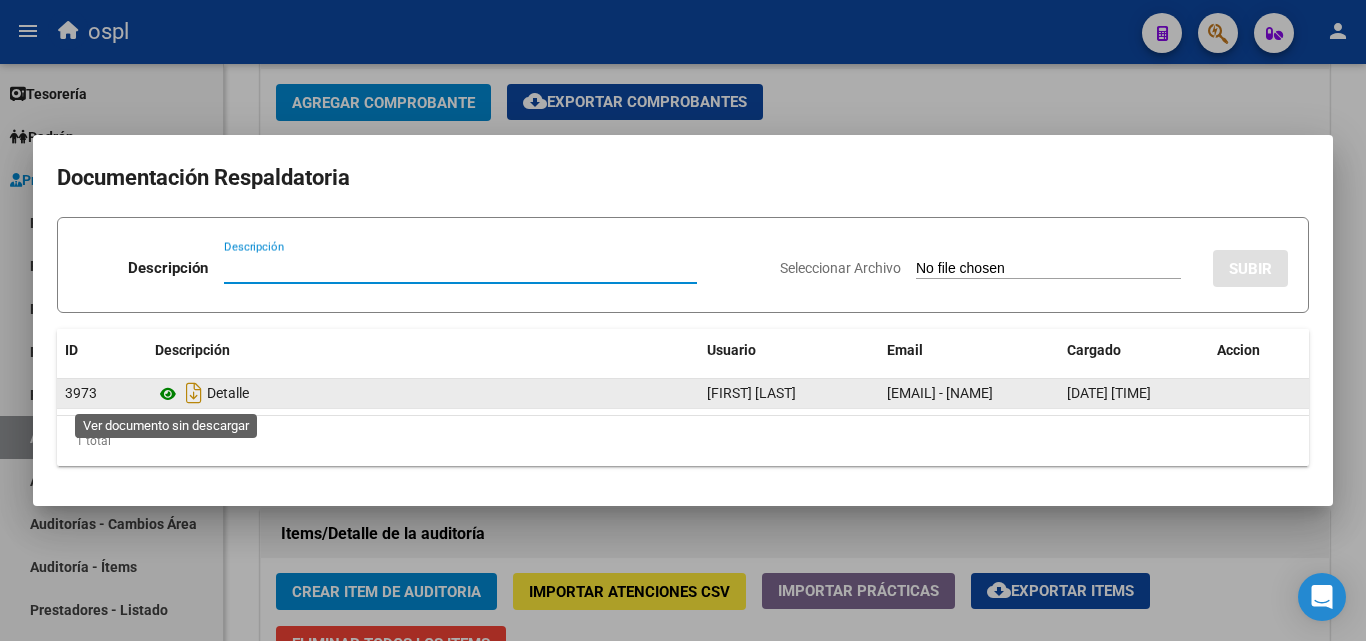 click 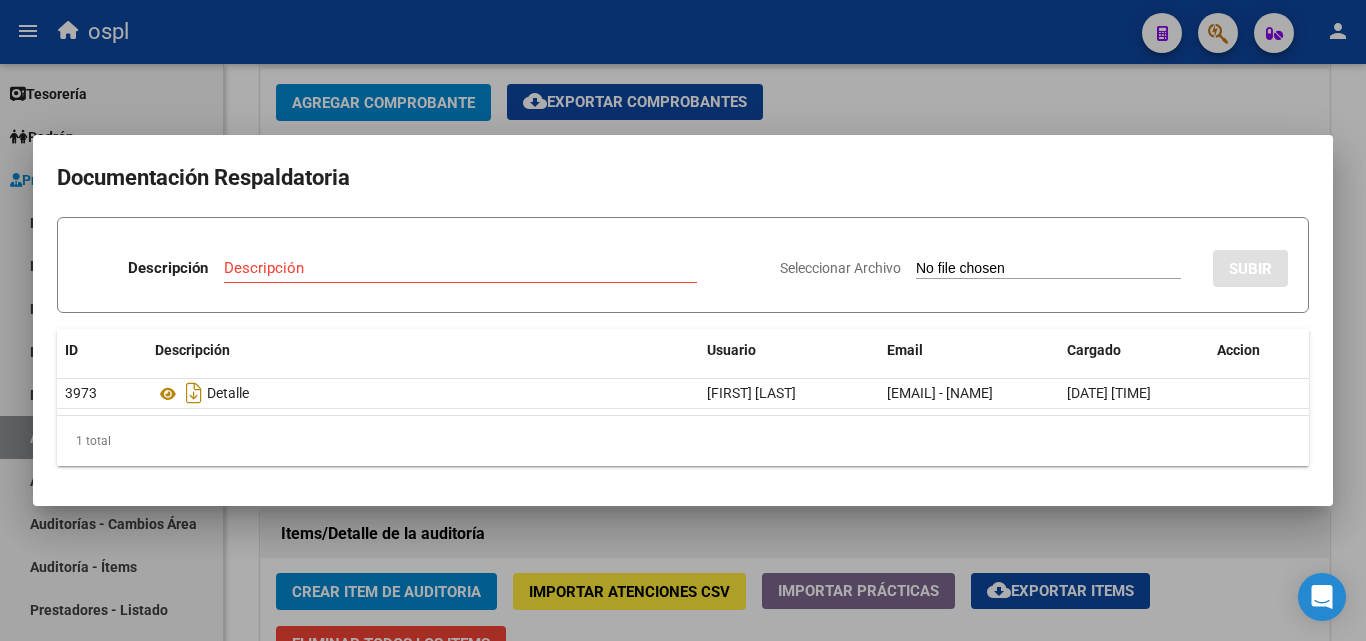 click at bounding box center (683, 320) 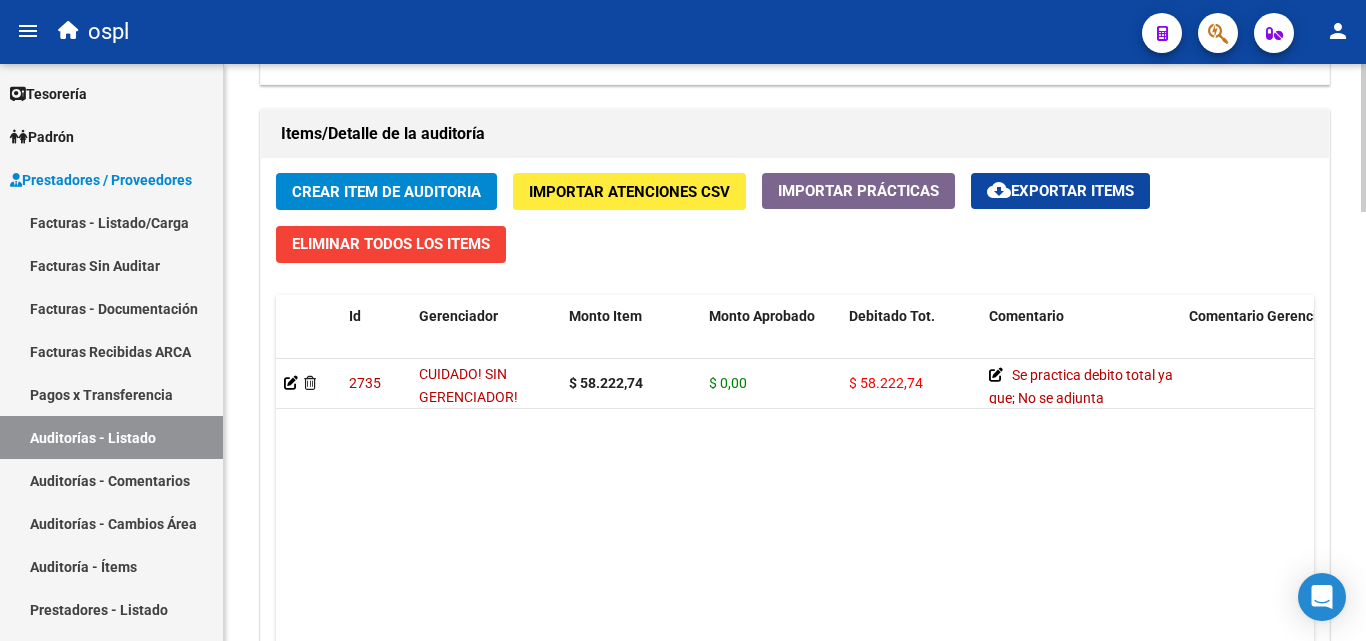 scroll, scrollTop: 1500, scrollLeft: 0, axis: vertical 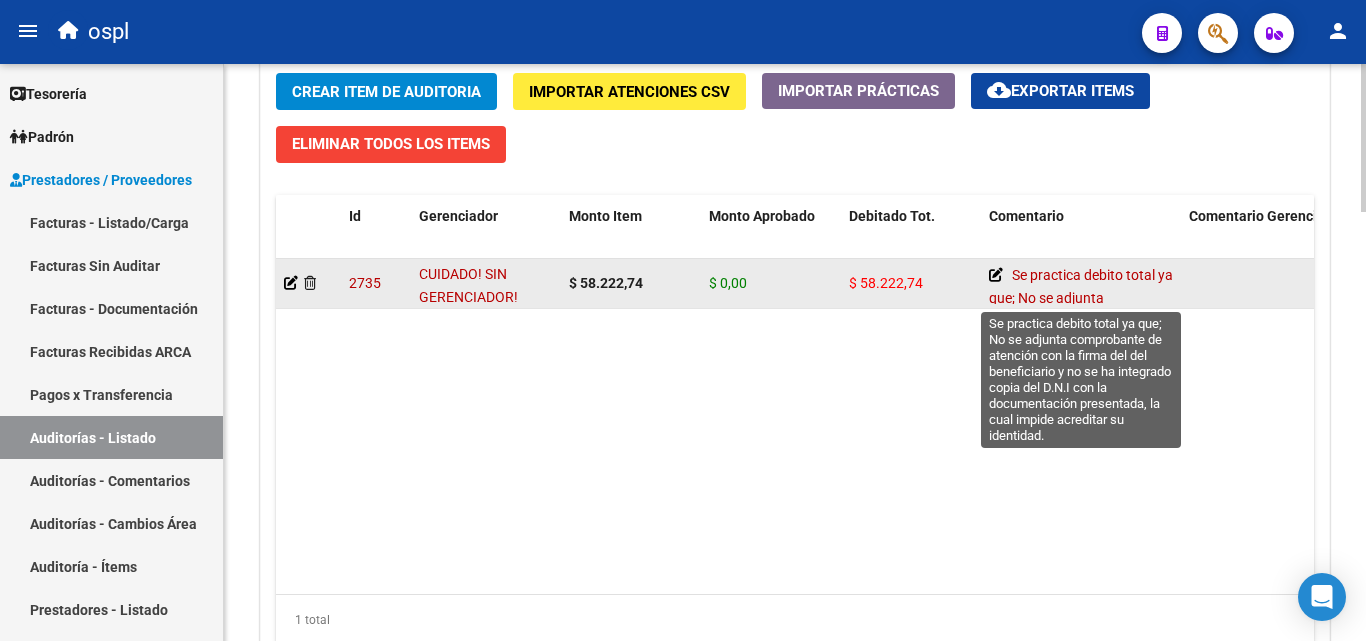 click 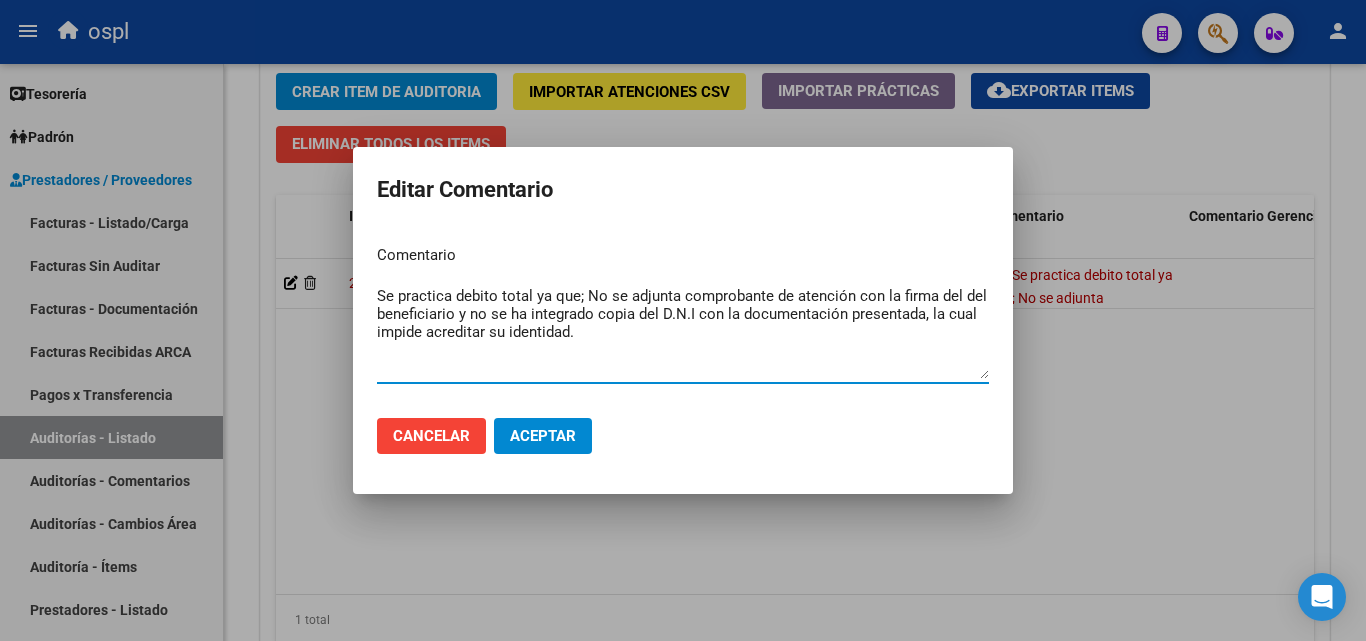 drag, startPoint x: 576, startPoint y: 296, endPoint x: 348, endPoint y: 287, distance: 228.17757 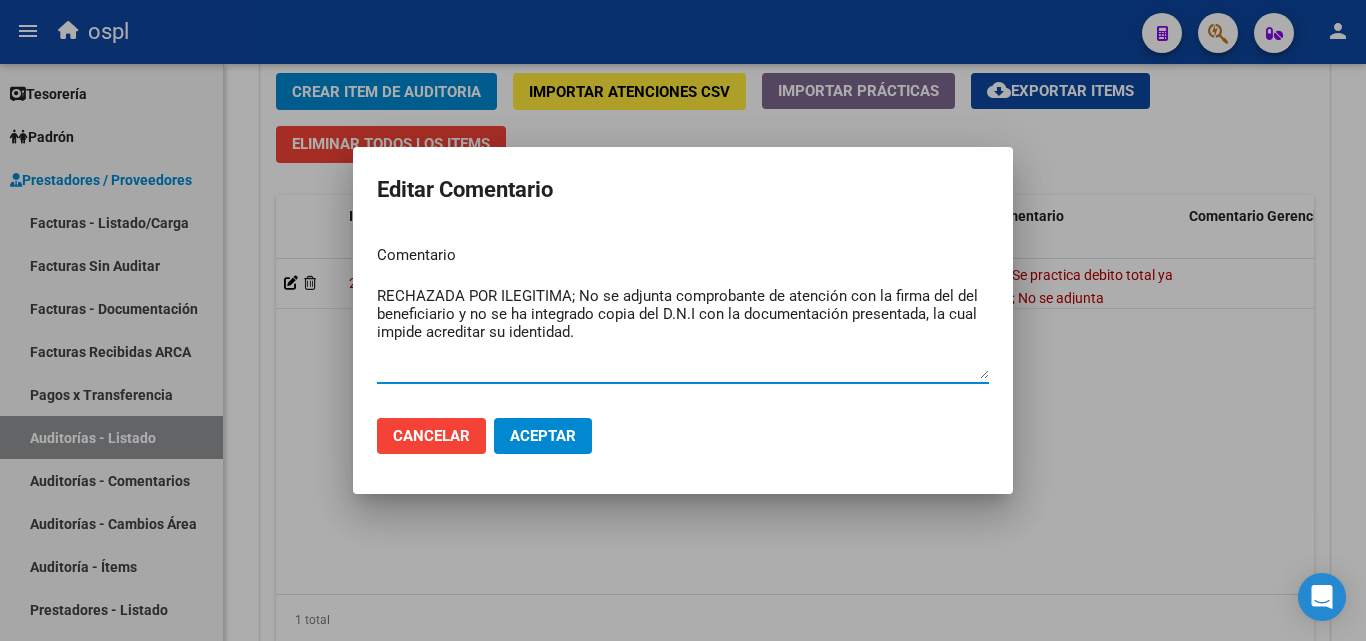 type on "RECHAZADA POR ILEGITIMA; No se adjunta comprobante de atención con la firma del del beneficiario y no se ha integrado copia del D.N.I con la documentación presentada, la cual impide acreditar su identidad." 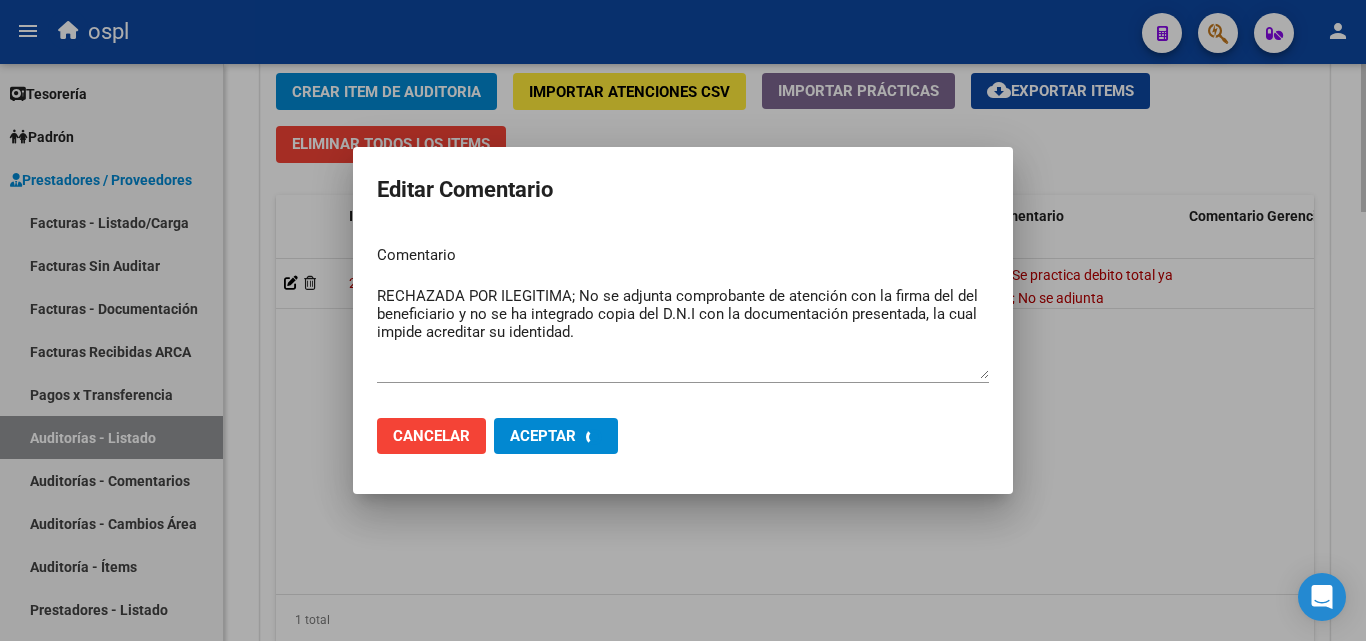 type 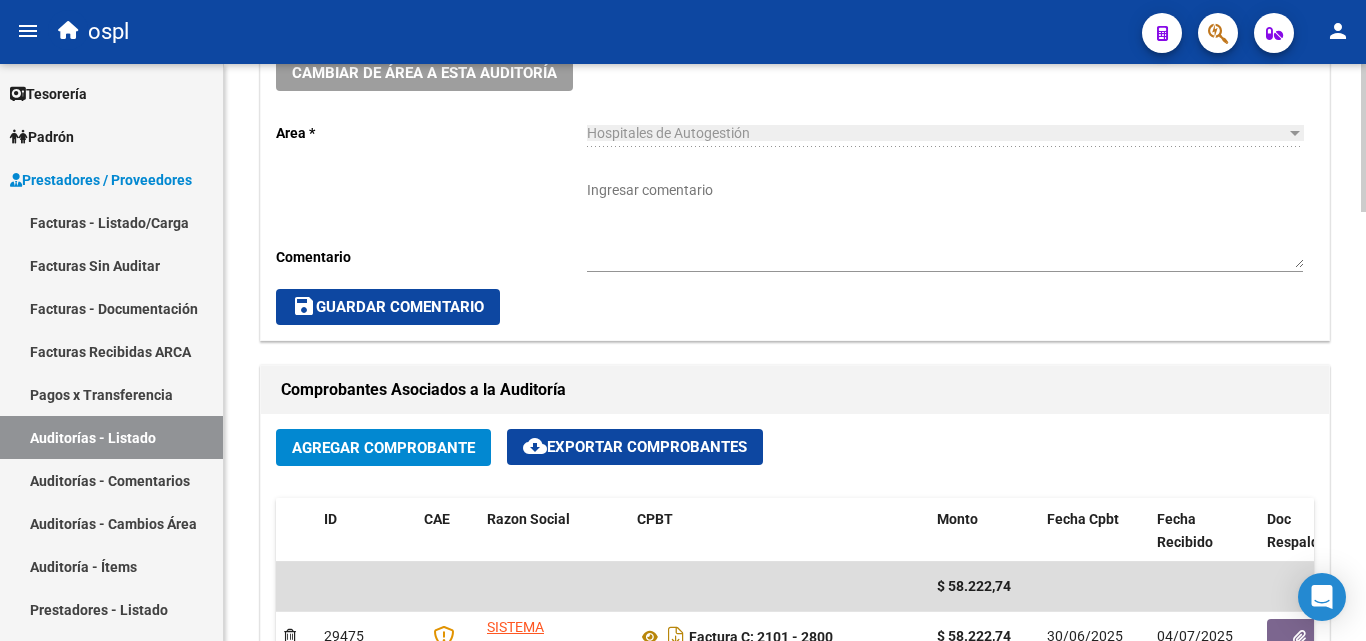 scroll, scrollTop: 600, scrollLeft: 0, axis: vertical 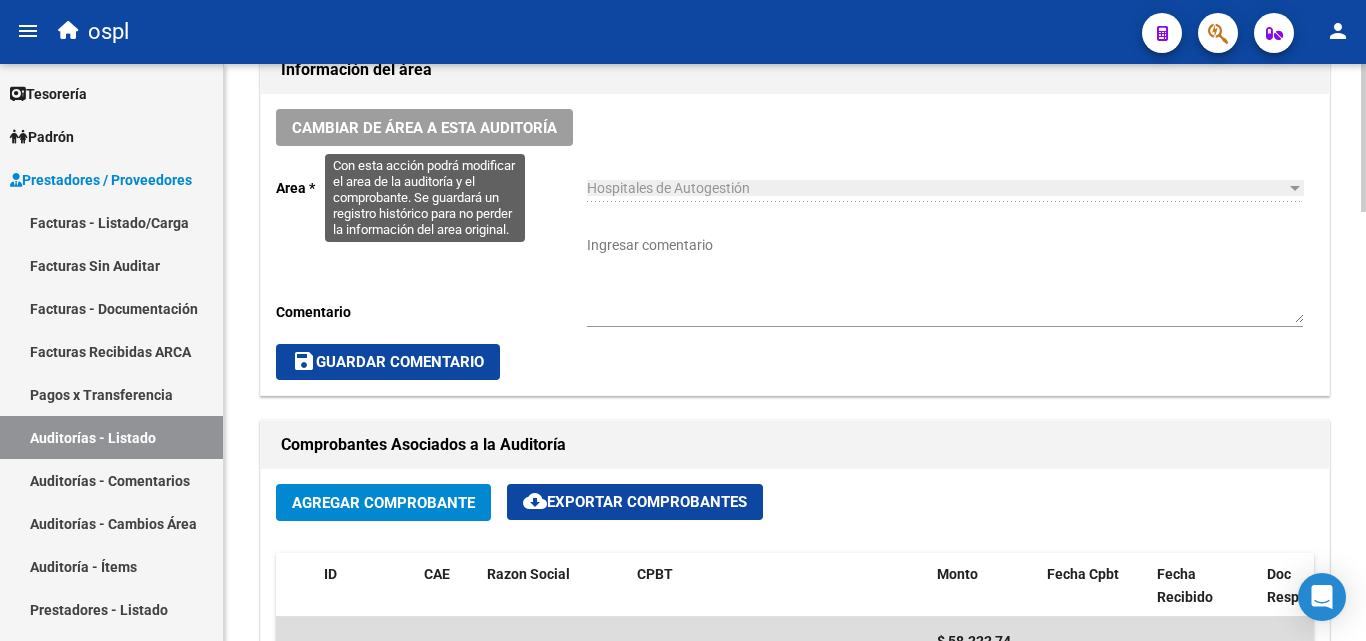 click on "Cambiar de área a esta auditoría" 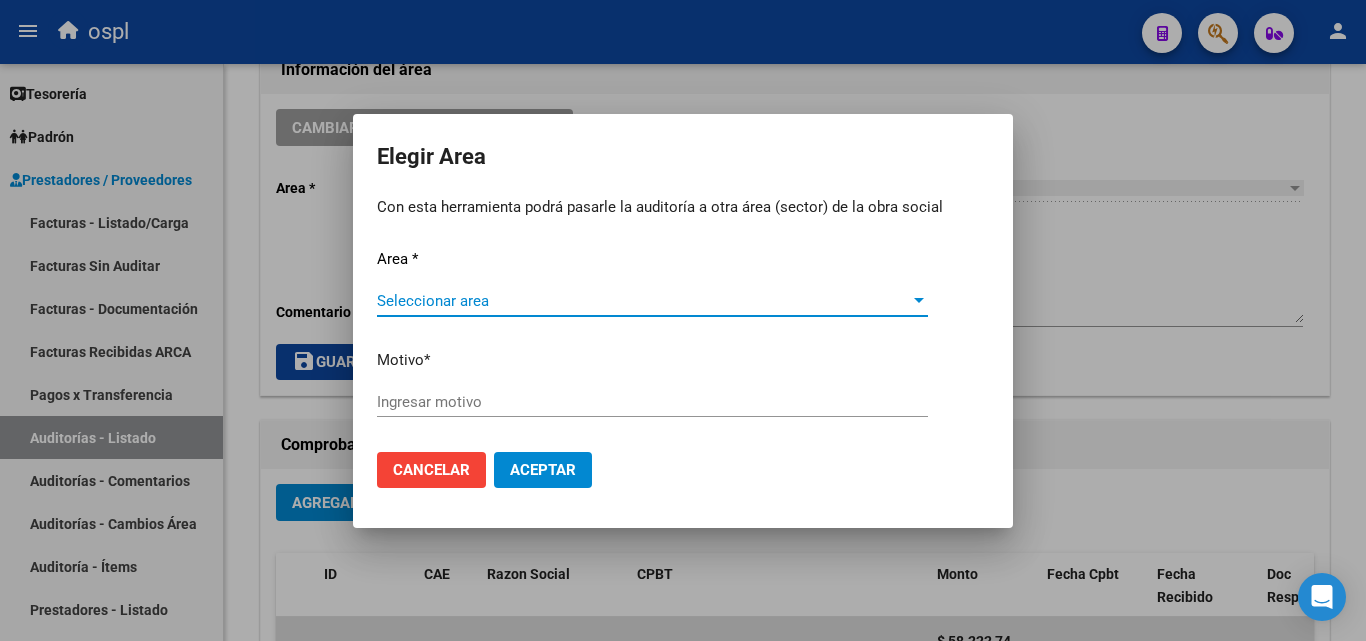 click on "Seleccionar area" at bounding box center (643, 301) 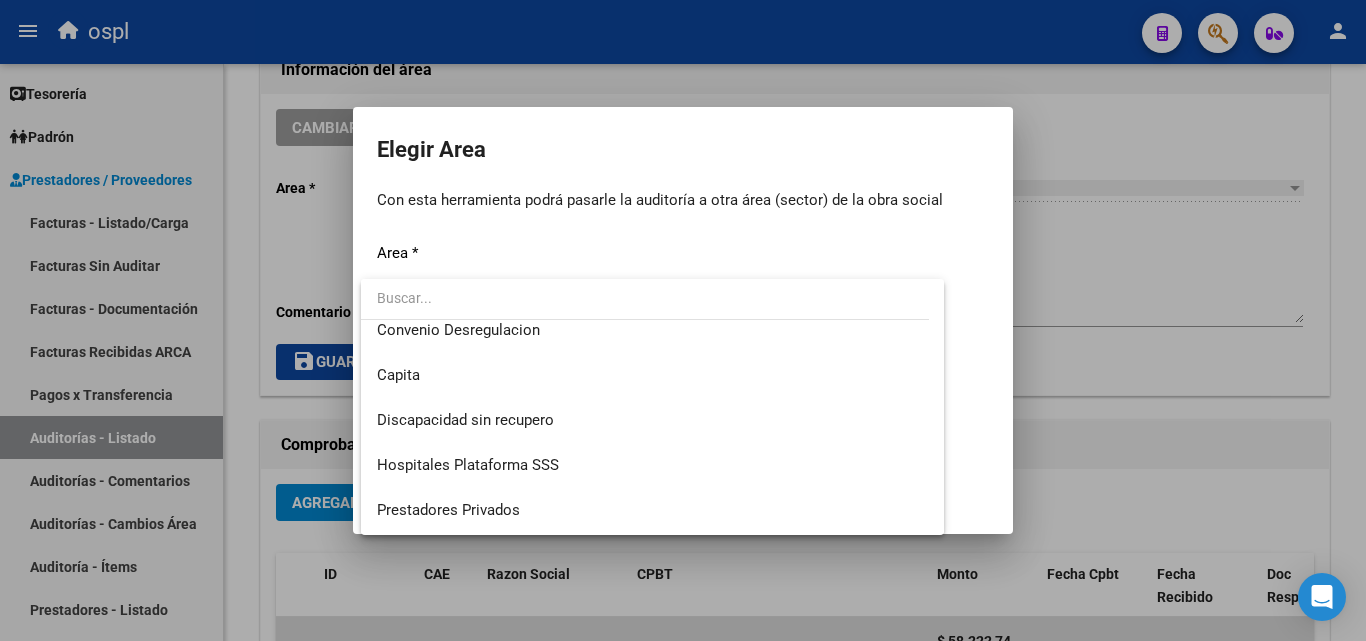 scroll, scrollTop: 194, scrollLeft: 0, axis: vertical 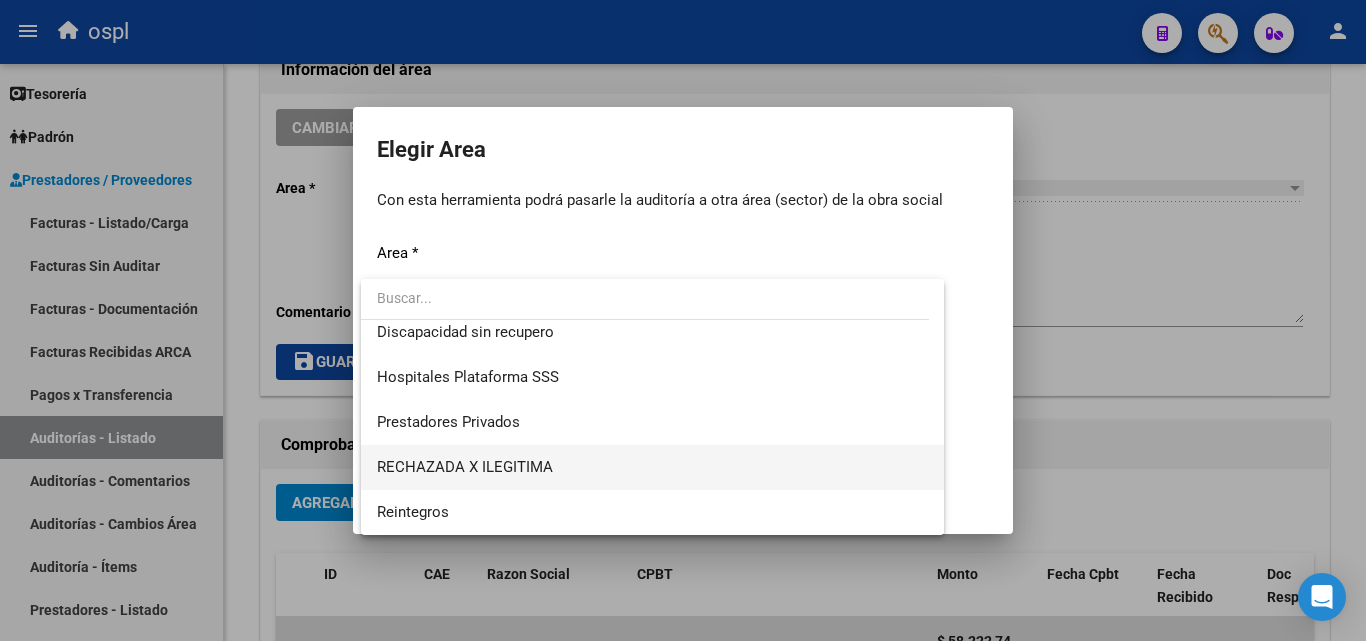 click on "RECHAZADA X ILEGITIMA" at bounding box center (652, 467) 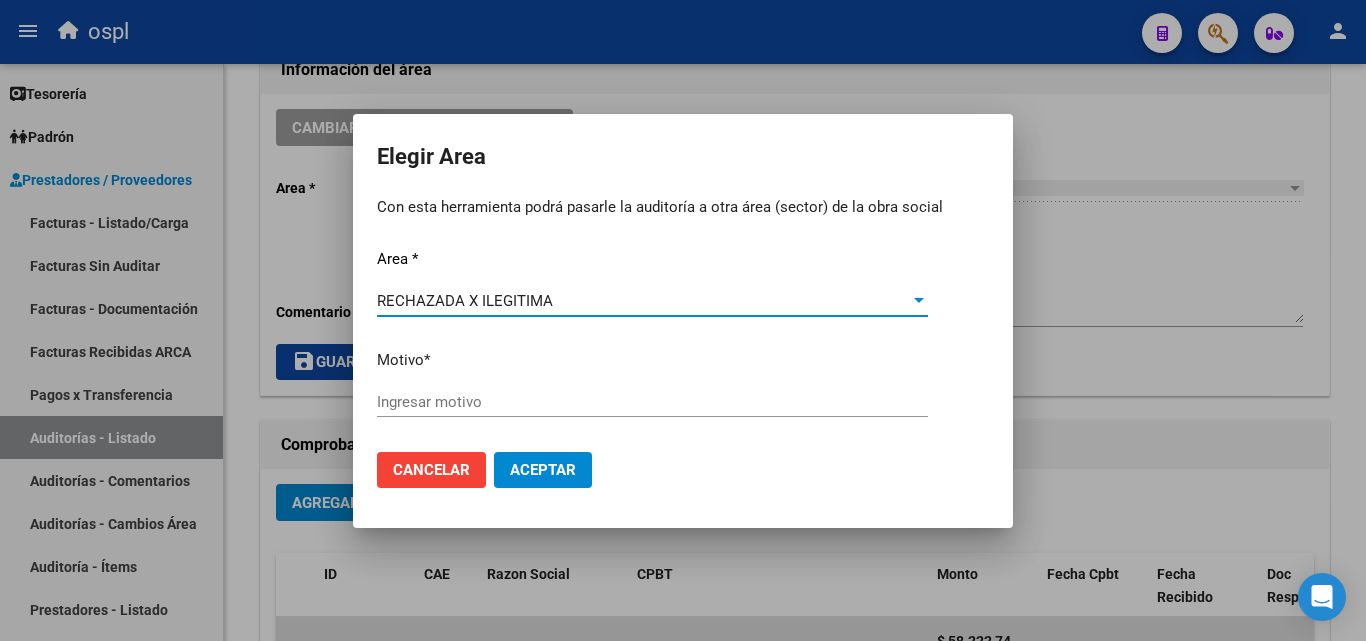 click on "Ingresar motivo" 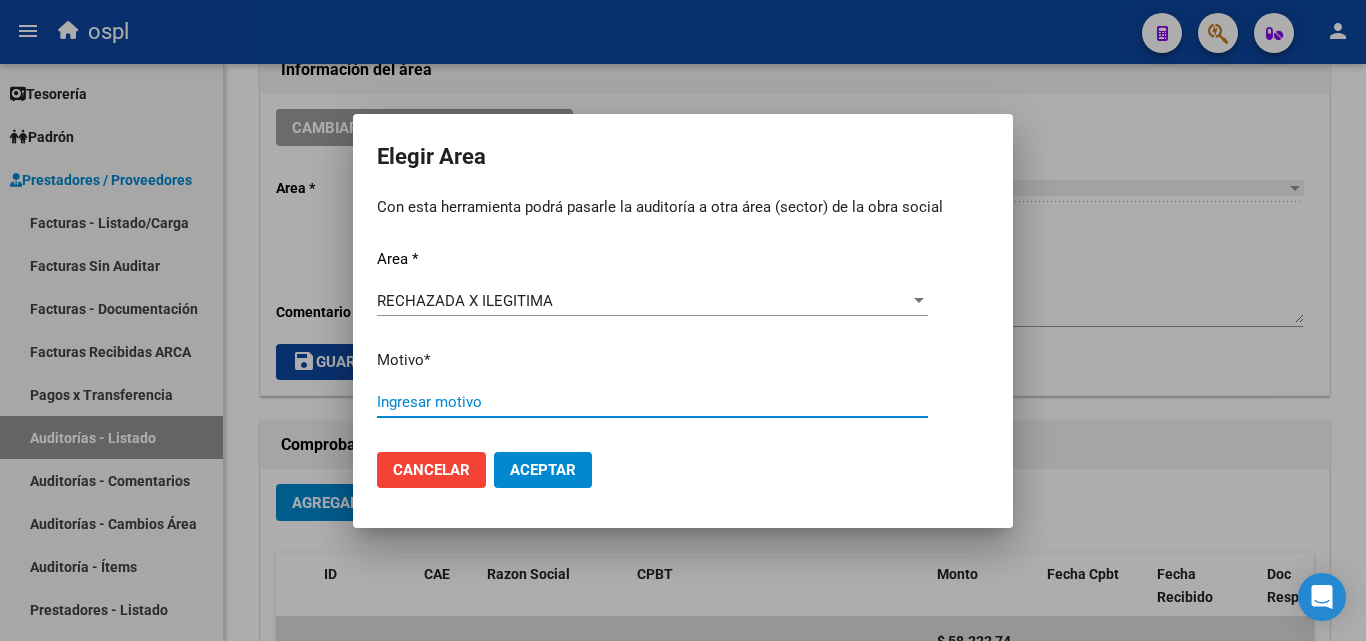 click on "Ingresar motivo" 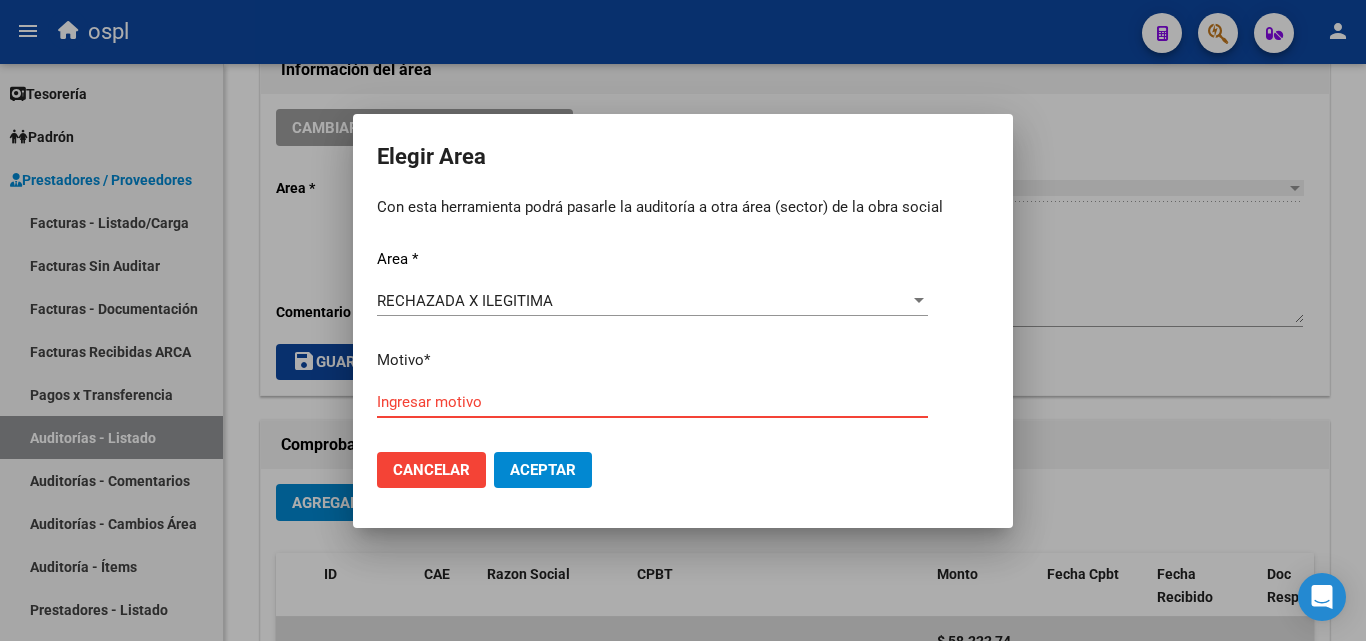 paste on "FALTA COPIA DE DNI Y NO FIRMAN EL COMPROBANTE DE ATENCION" 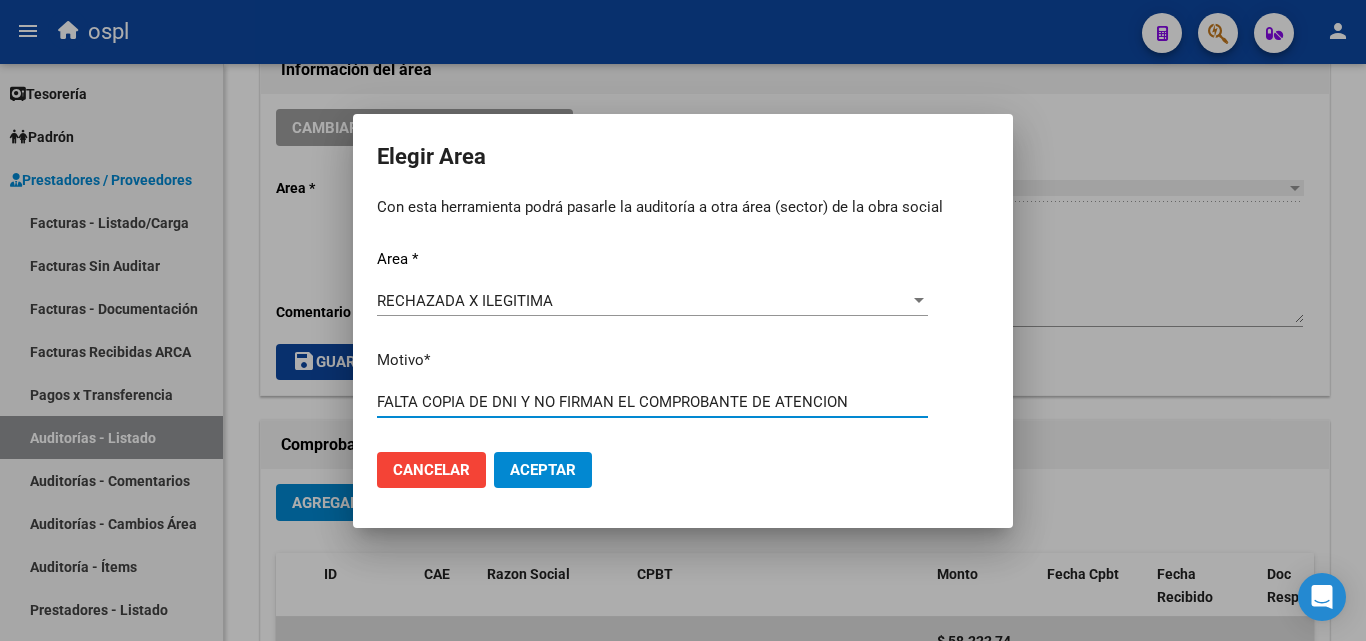 type on "FALTA COPIA DE DNI Y NO FIRMAN EL COMPROBANTE DE ATENCION" 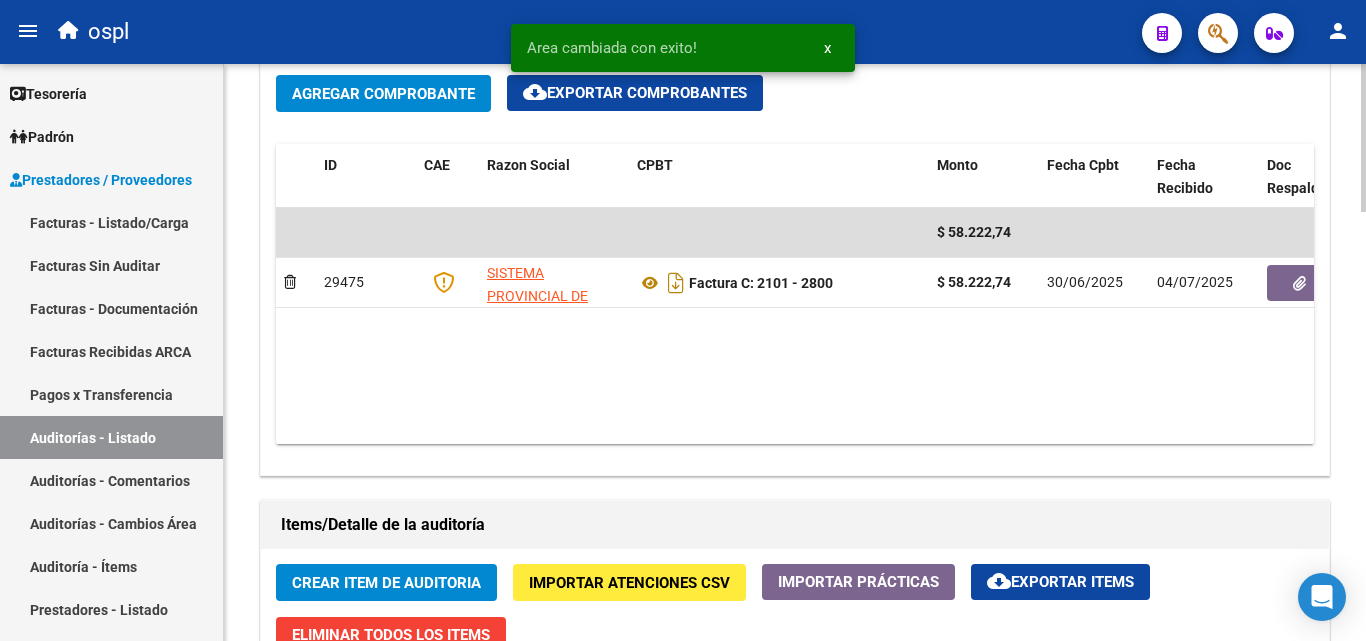 scroll, scrollTop: 1000, scrollLeft: 0, axis: vertical 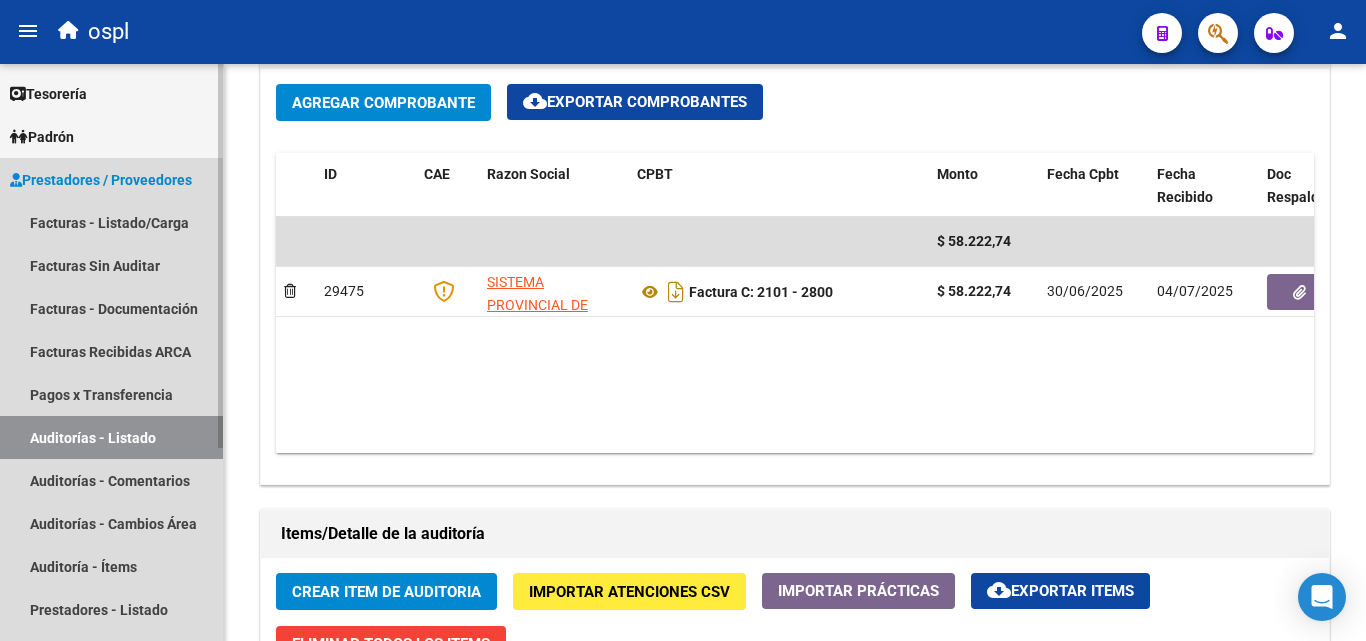 click on "Auditorías - Listado" at bounding box center (111, 437) 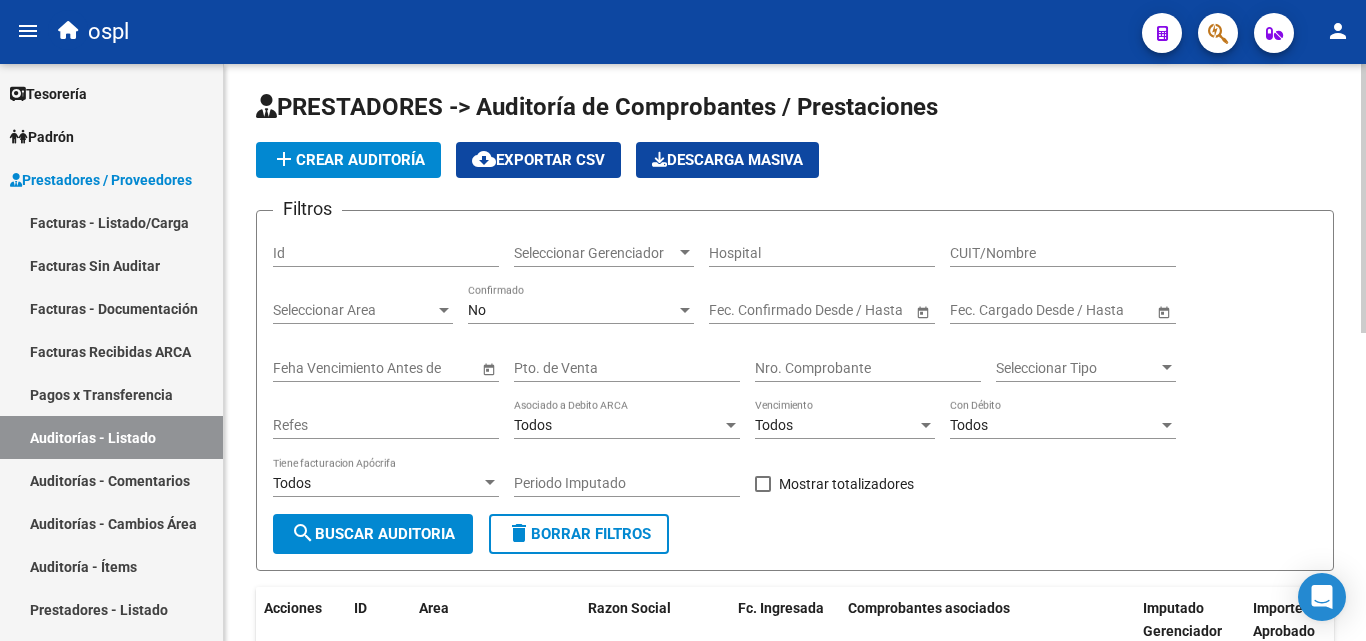 scroll, scrollTop: 0, scrollLeft: 0, axis: both 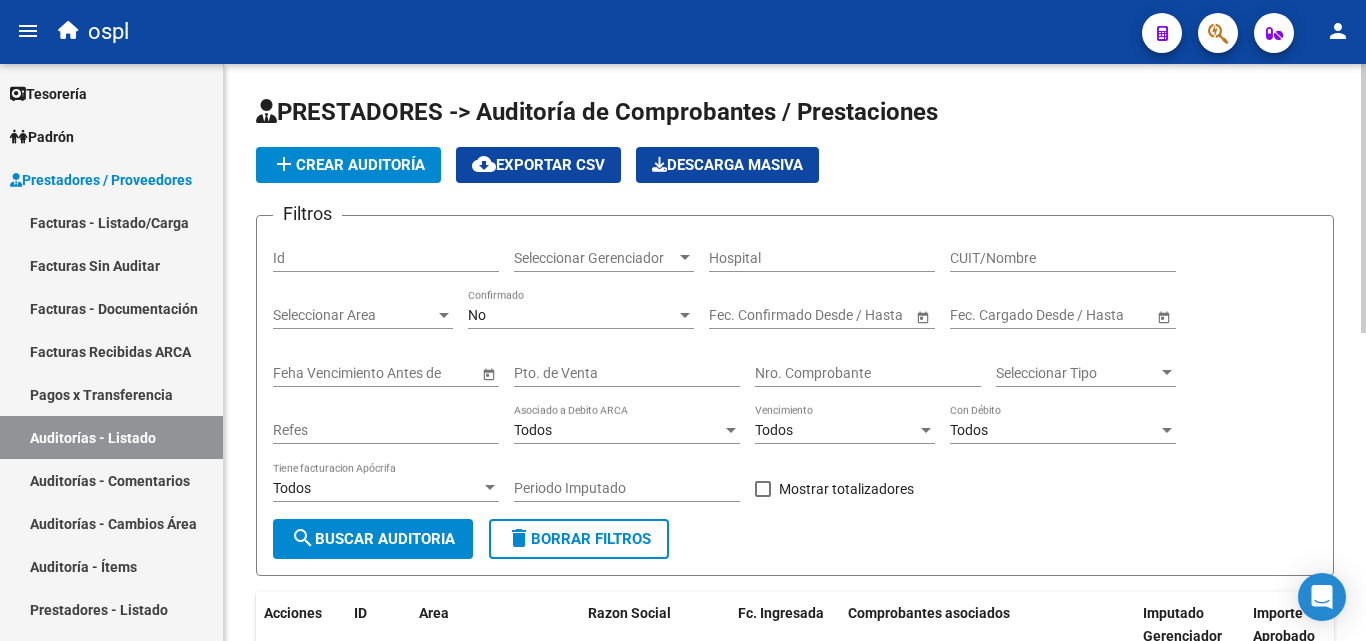 click on "PRESTADORES -> Auditoría de Comprobantes / Prestaciones" 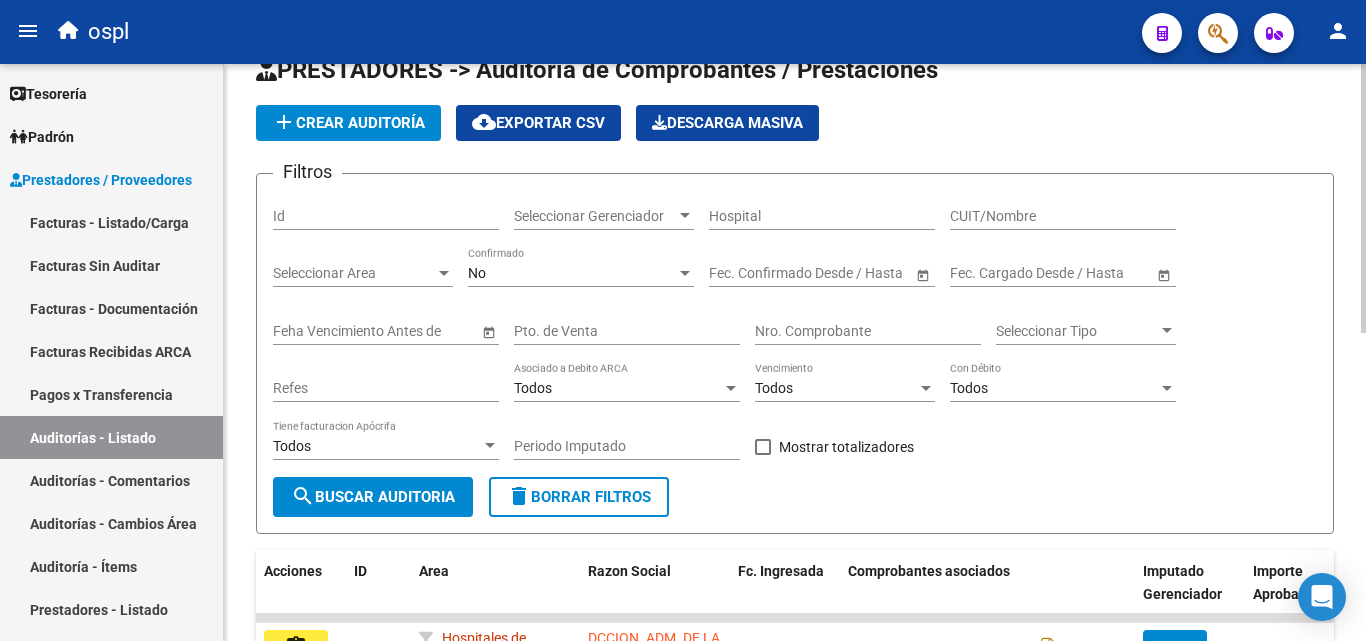 scroll, scrollTop: 0, scrollLeft: 0, axis: both 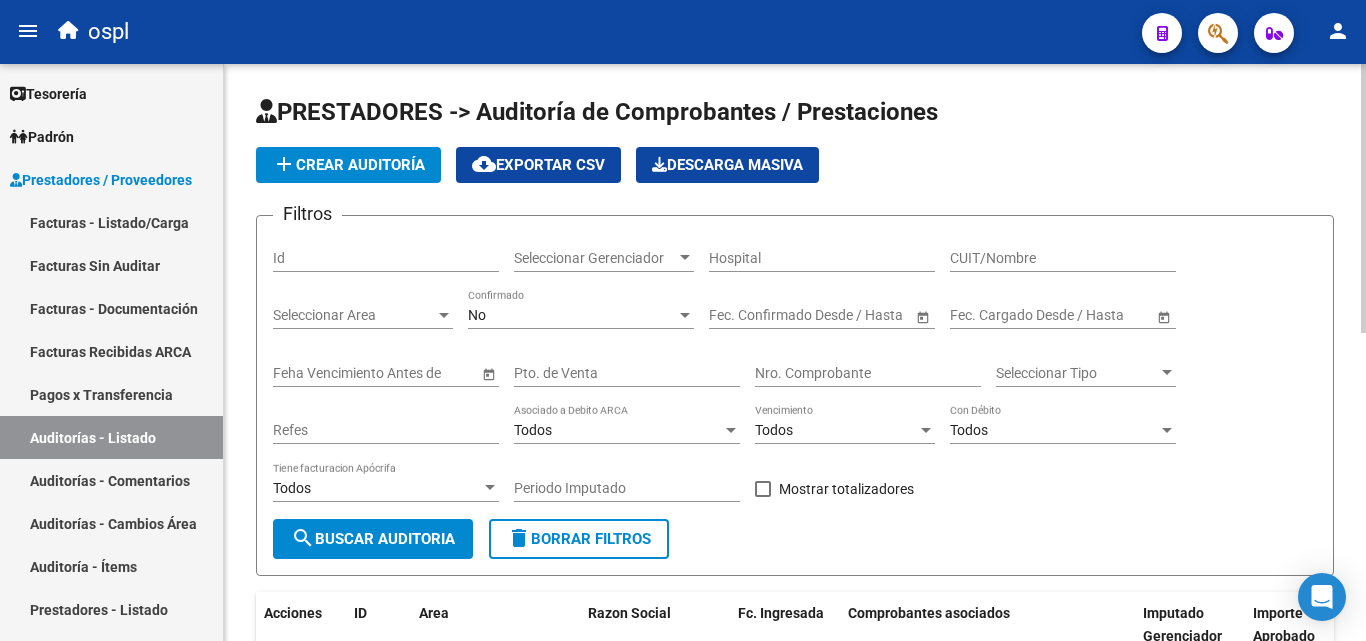 click on "Seleccionar Area" at bounding box center [354, 315] 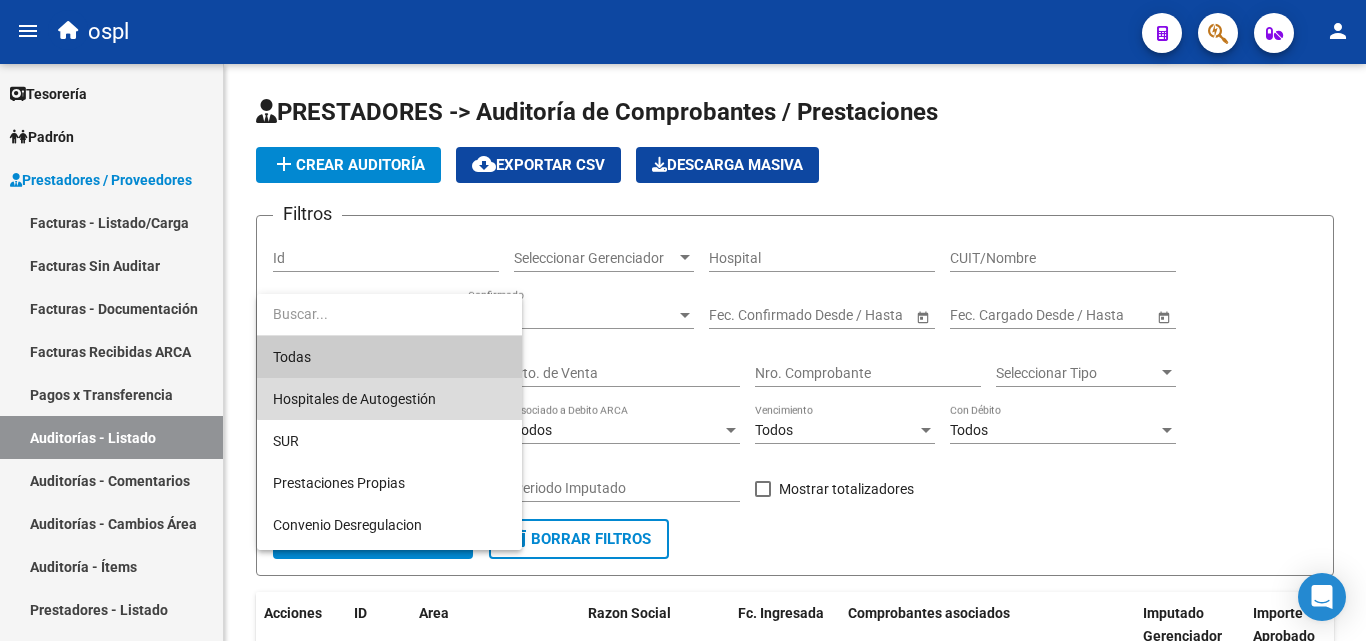 click on "Hospitales de Autogestión" at bounding box center (389, 399) 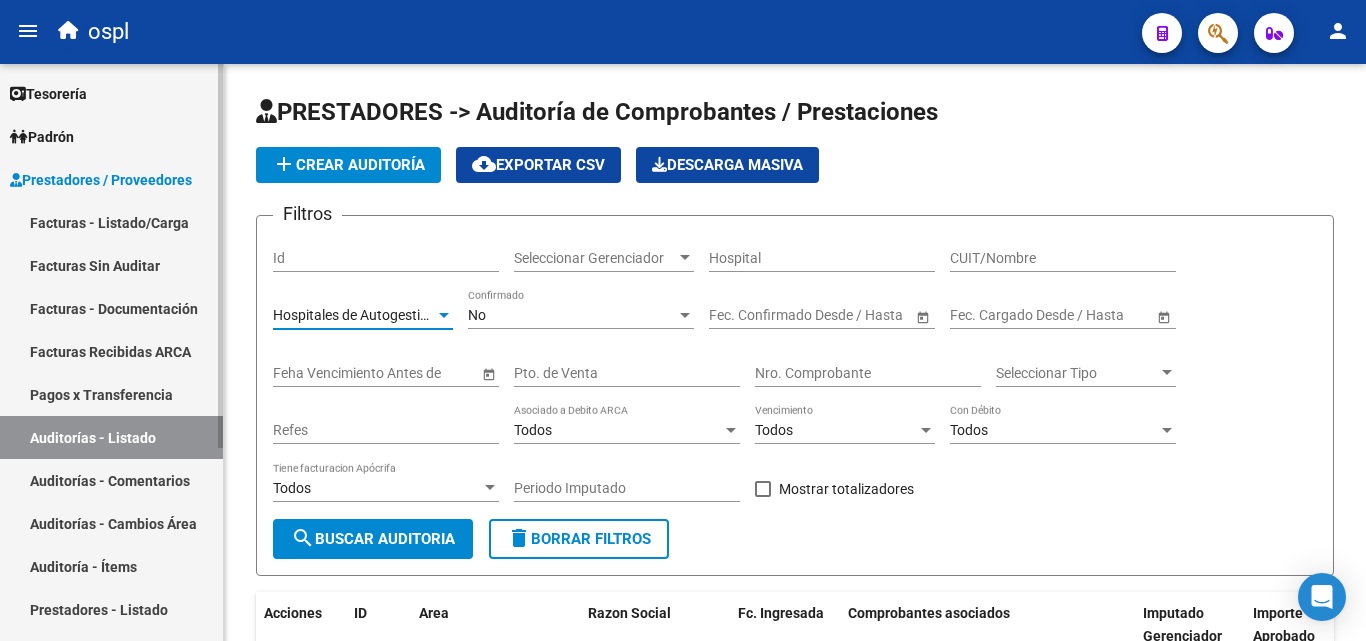 click on "Auditorías - Cambios Área" at bounding box center [111, 523] 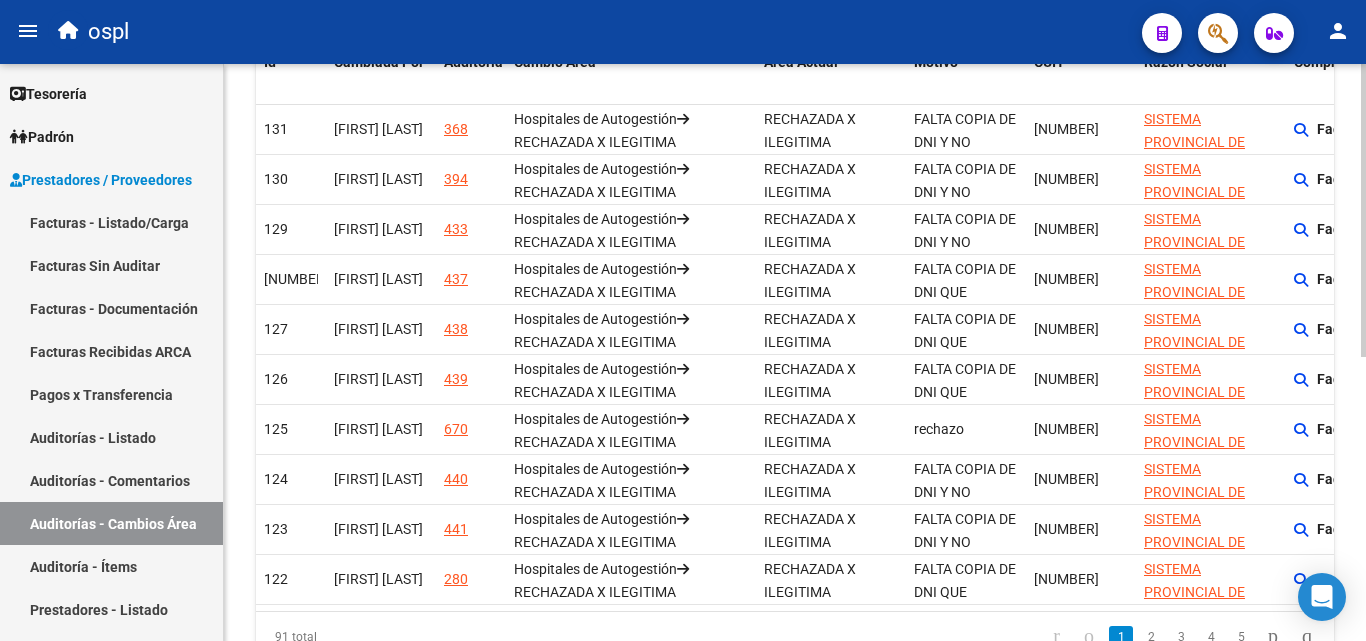 scroll, scrollTop: 459, scrollLeft: 0, axis: vertical 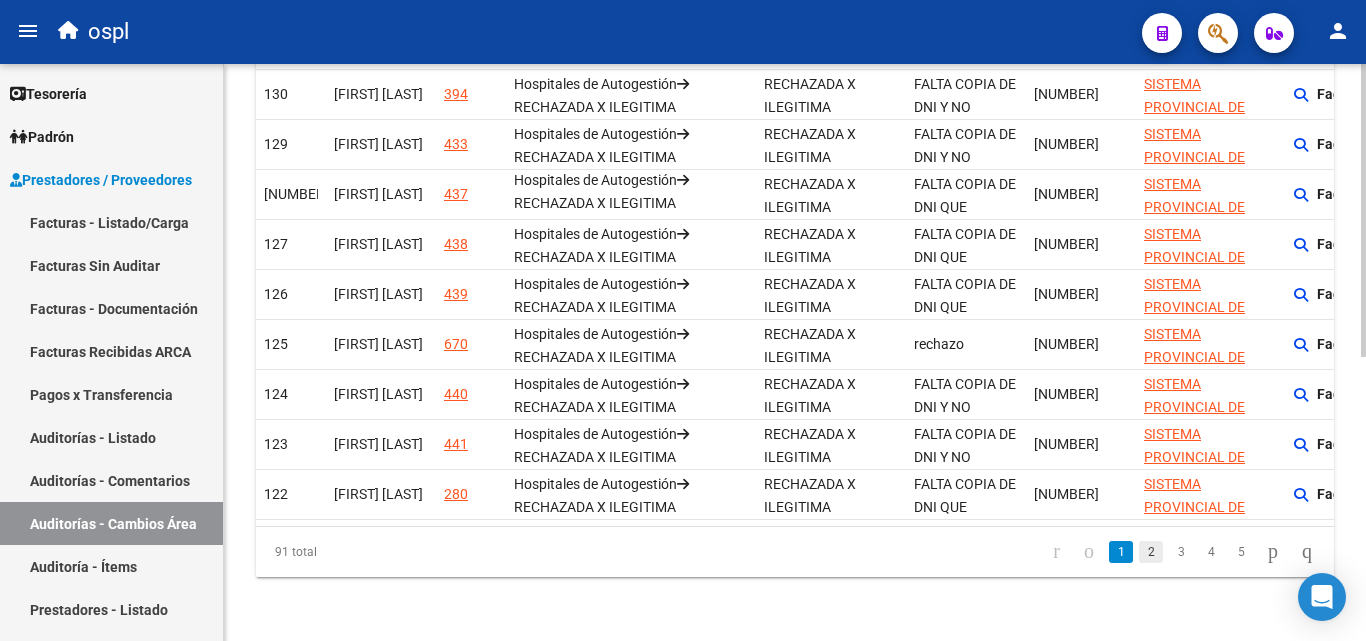 click on "2" 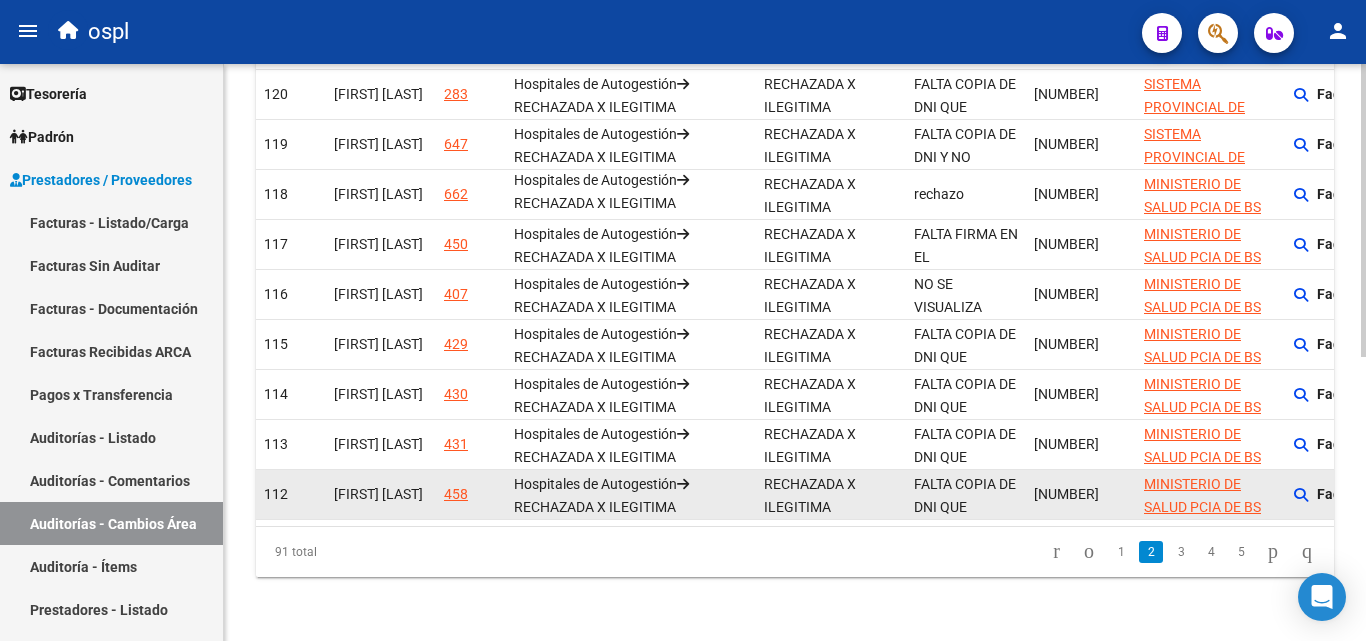 scroll, scrollTop: 559, scrollLeft: 0, axis: vertical 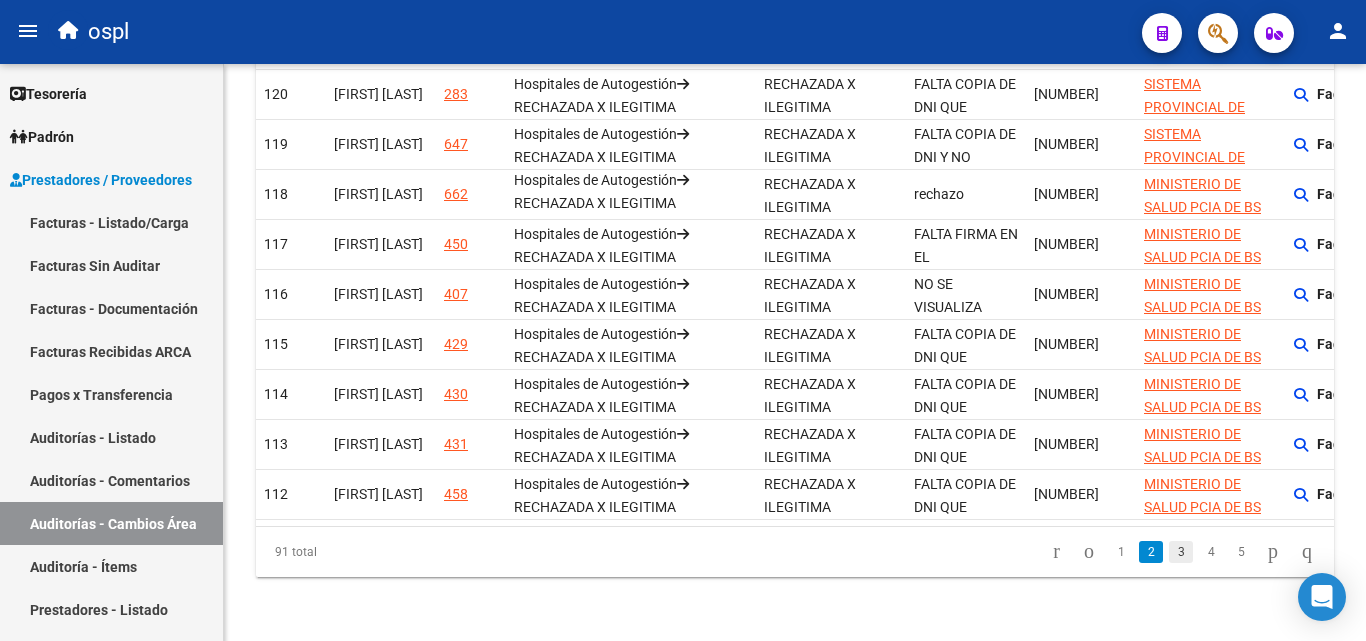 click on "3" 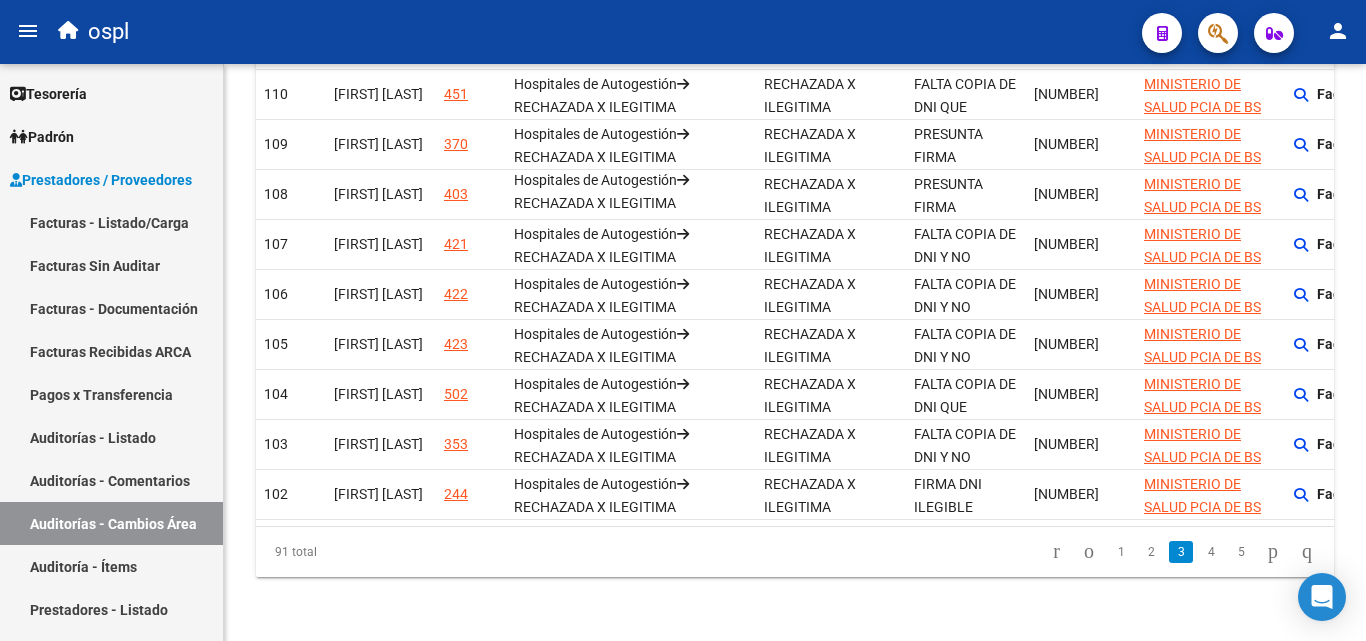 scroll, scrollTop: 459, scrollLeft: 0, axis: vertical 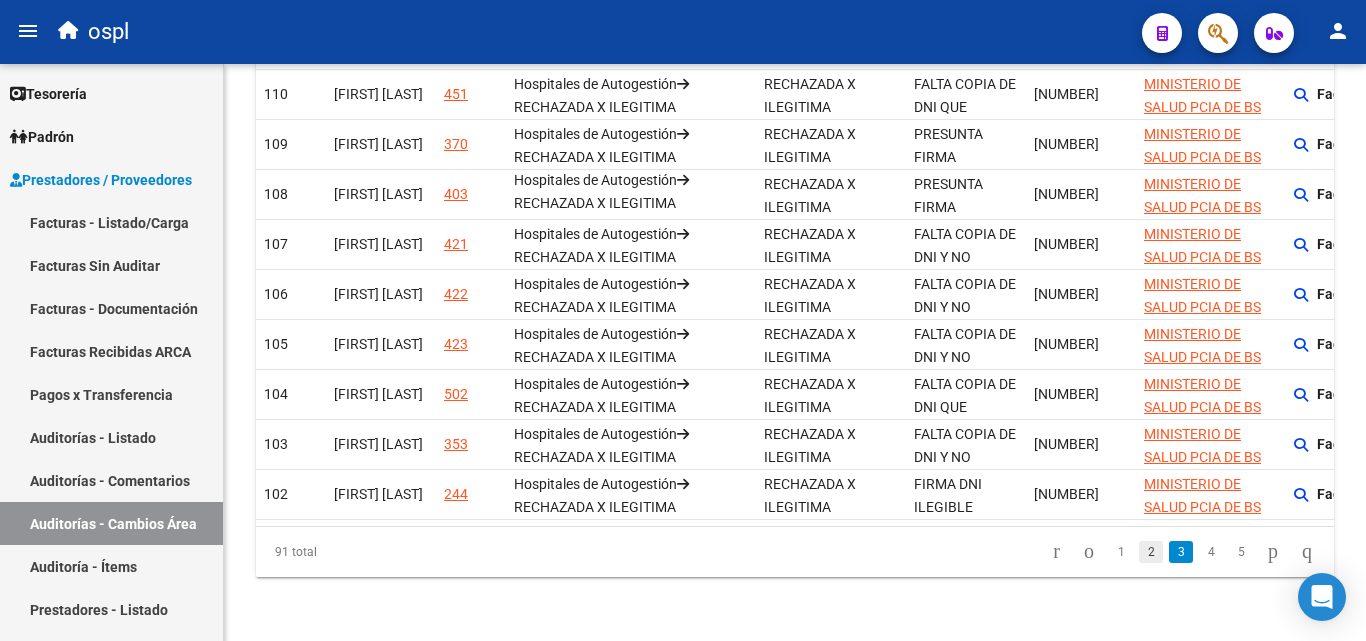 click on "2" 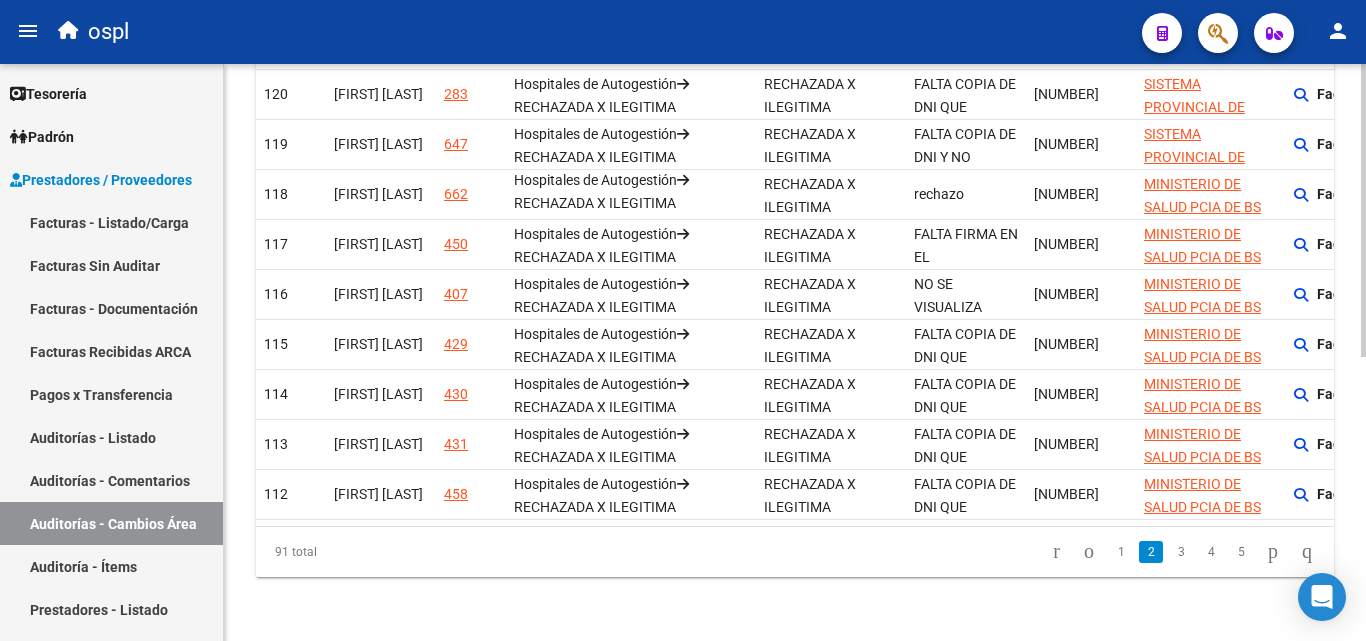 scroll, scrollTop: 559, scrollLeft: 0, axis: vertical 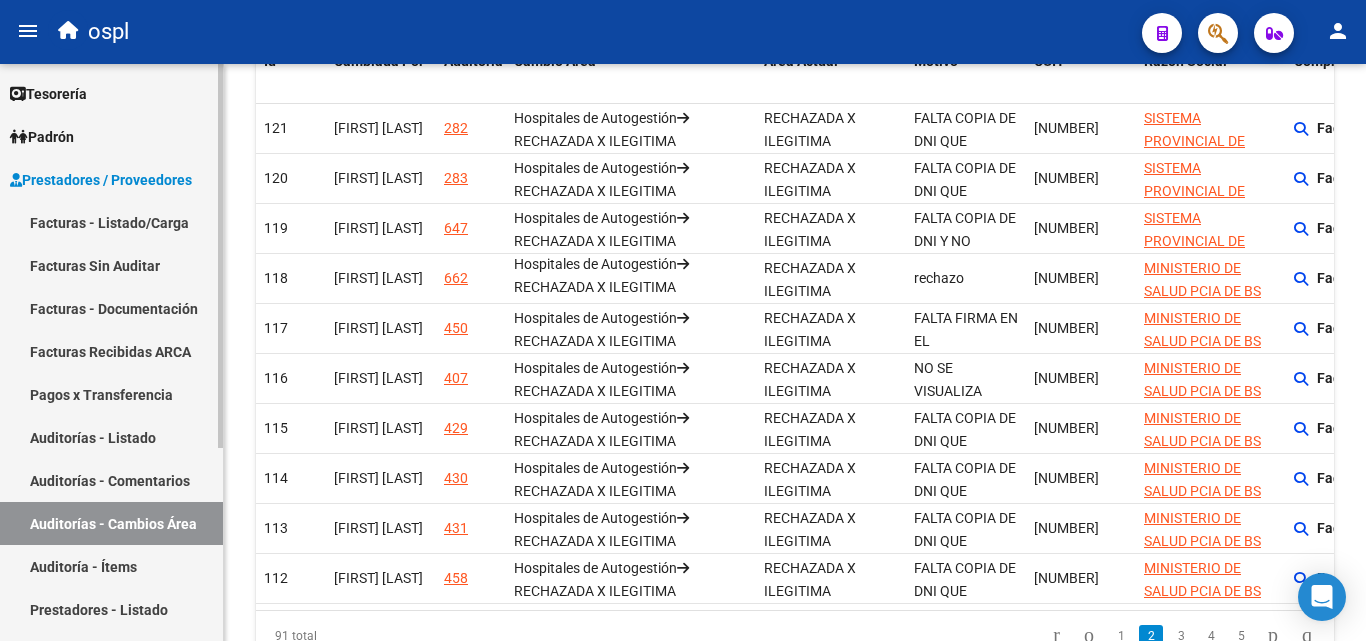 click on "Auditorías - Listado" at bounding box center (111, 437) 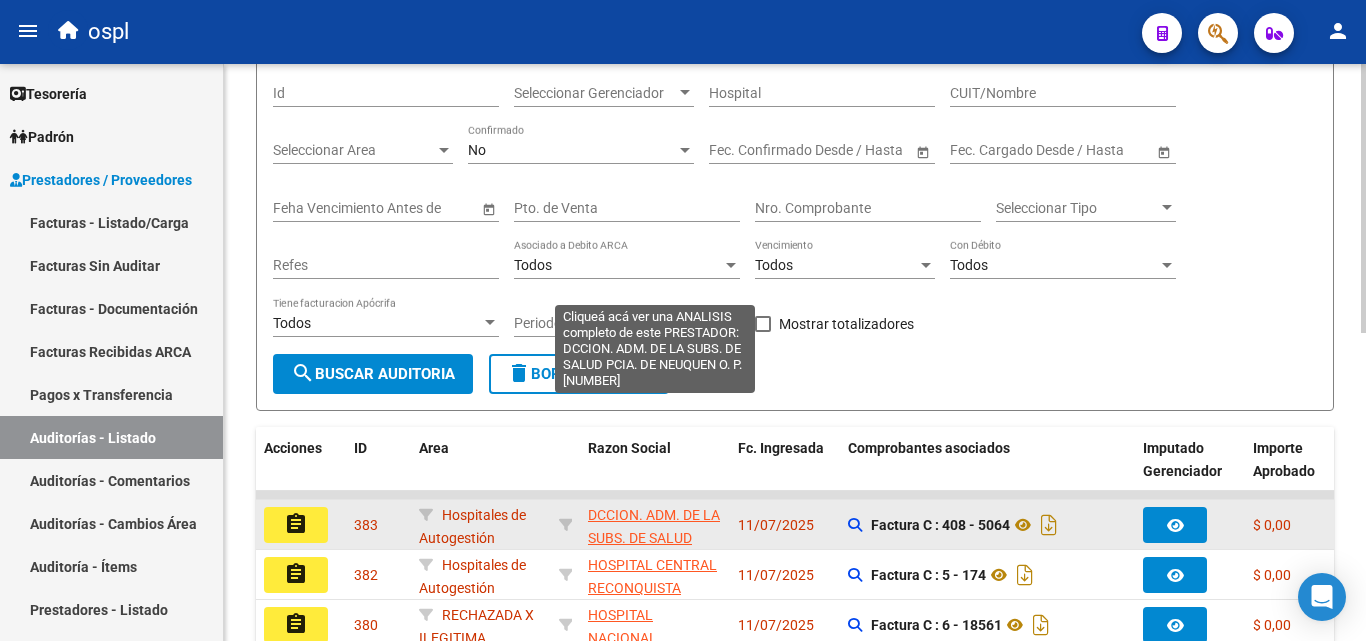 scroll, scrollTop: 159, scrollLeft: 0, axis: vertical 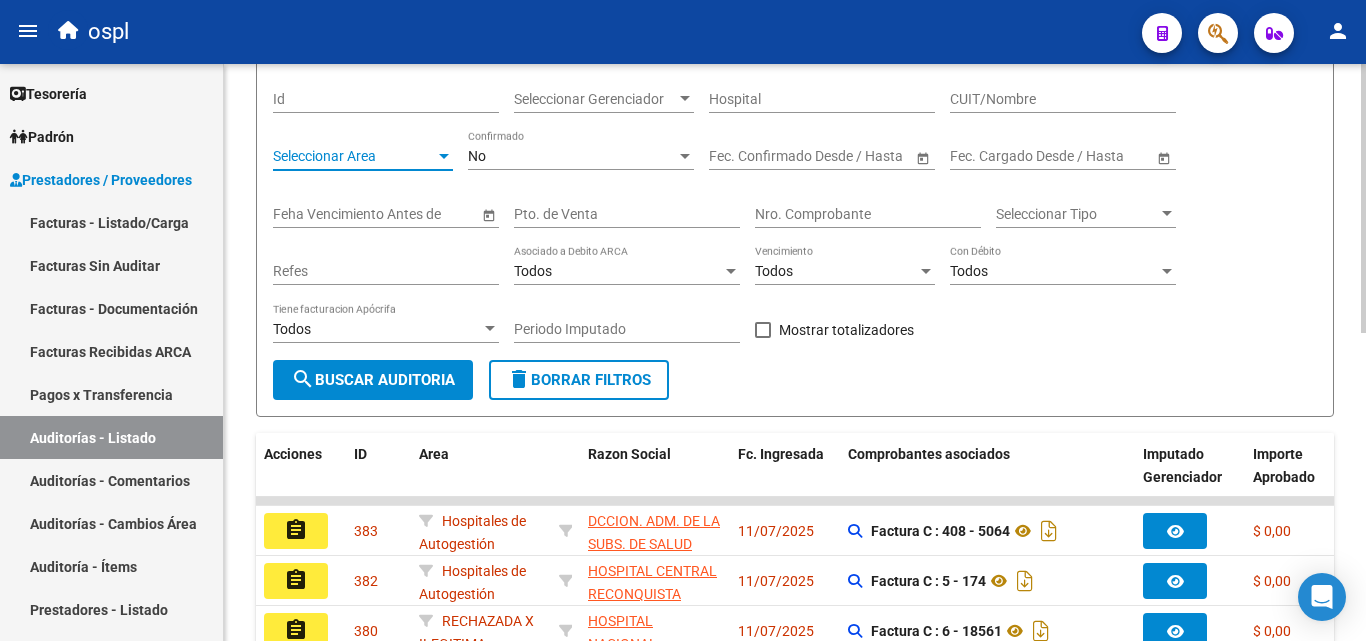 click on "Seleccionar Area" at bounding box center (354, 156) 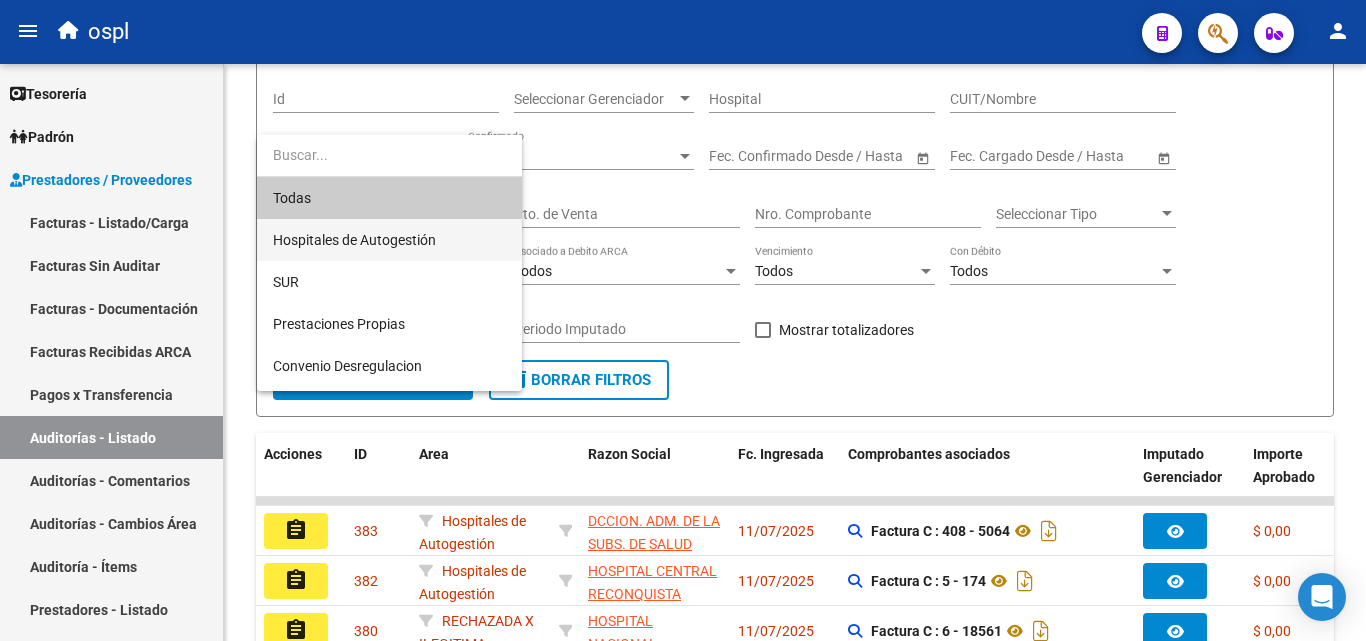 click on "Hospitales de Autogestión" at bounding box center (389, 240) 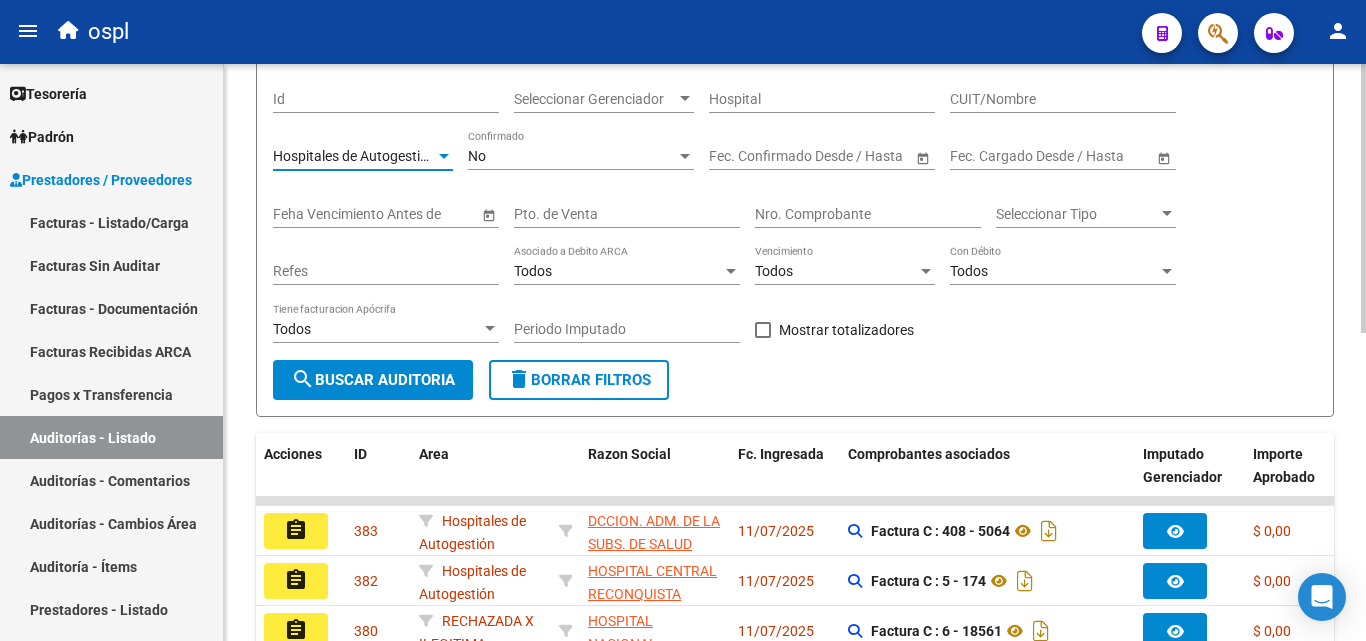click on "Todos" at bounding box center [1054, 271] 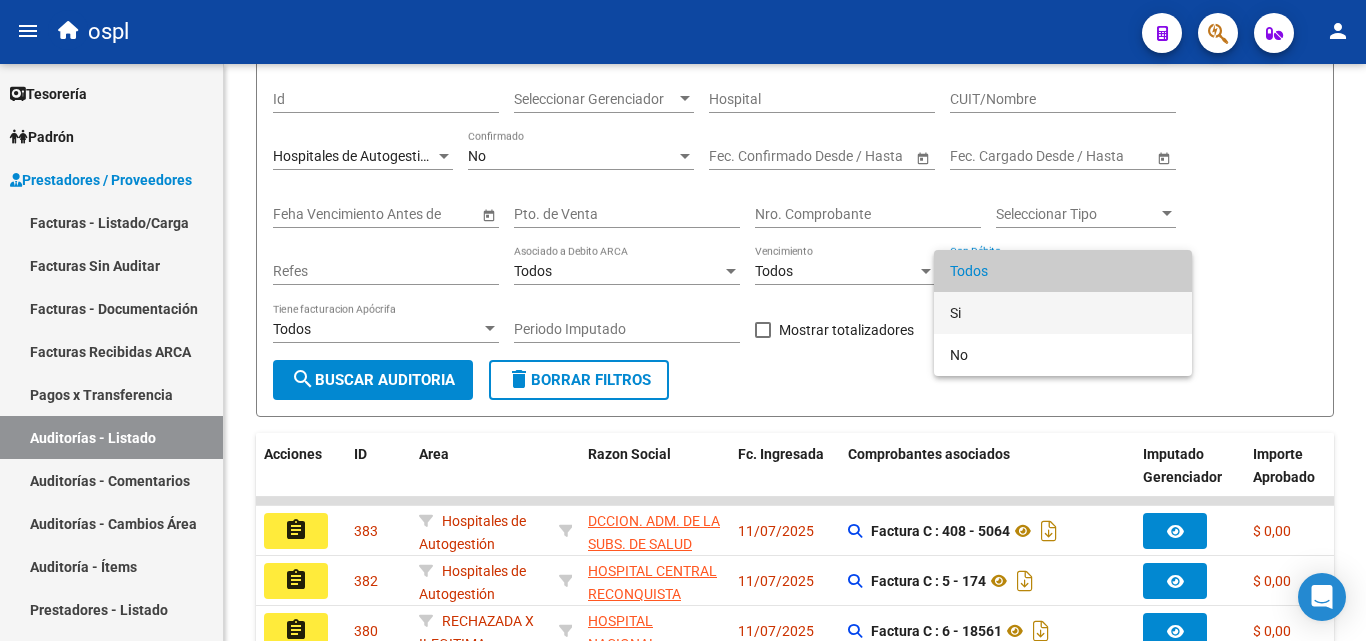 click on "Si" at bounding box center (1063, 313) 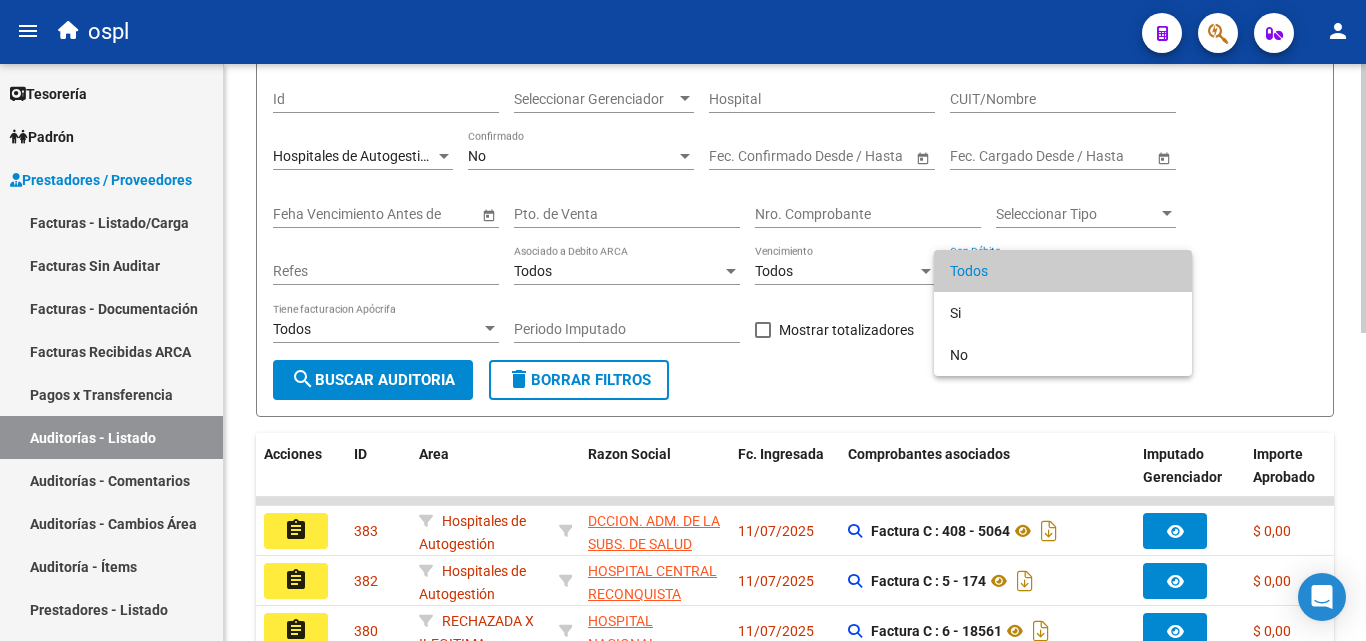 click on "Filtros Id Seleccionar Gerenciador Seleccionar Gerenciador Hospital CUIT/Nombre Hospitales de Autogestión Seleccionar Area No Confirmado Start date – End date Fec. Confirmado Desde / Hasta Start date – End date Fec. Cargado Desde / Hasta Feha Vencimiento Antes de Pto. de Venta Nro. Comprobante Seleccionar Tipo Seleccionar Tipo Refes Todos Asociado a Debito ARCA Todos Vencimiento Todos Con Débito Todos Tiene facturacion Apócrifa Periodo Imputado    Mostrar totalizadores" 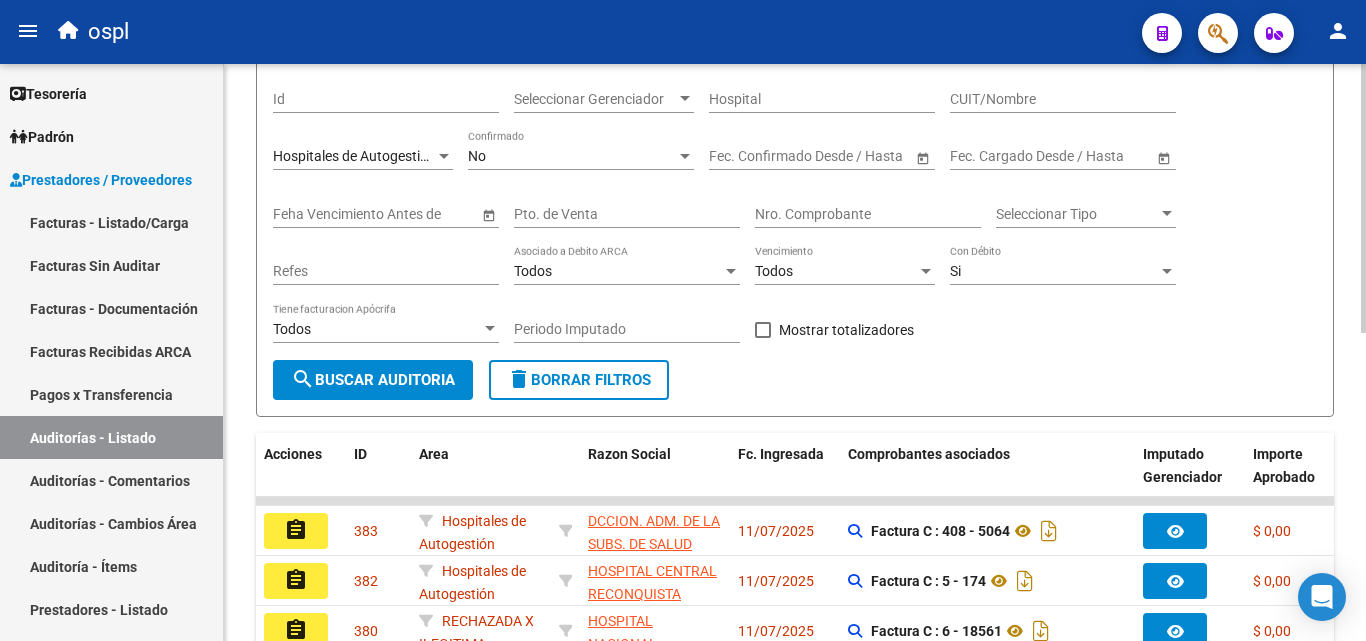 click on "search  Buscar Auditoria" 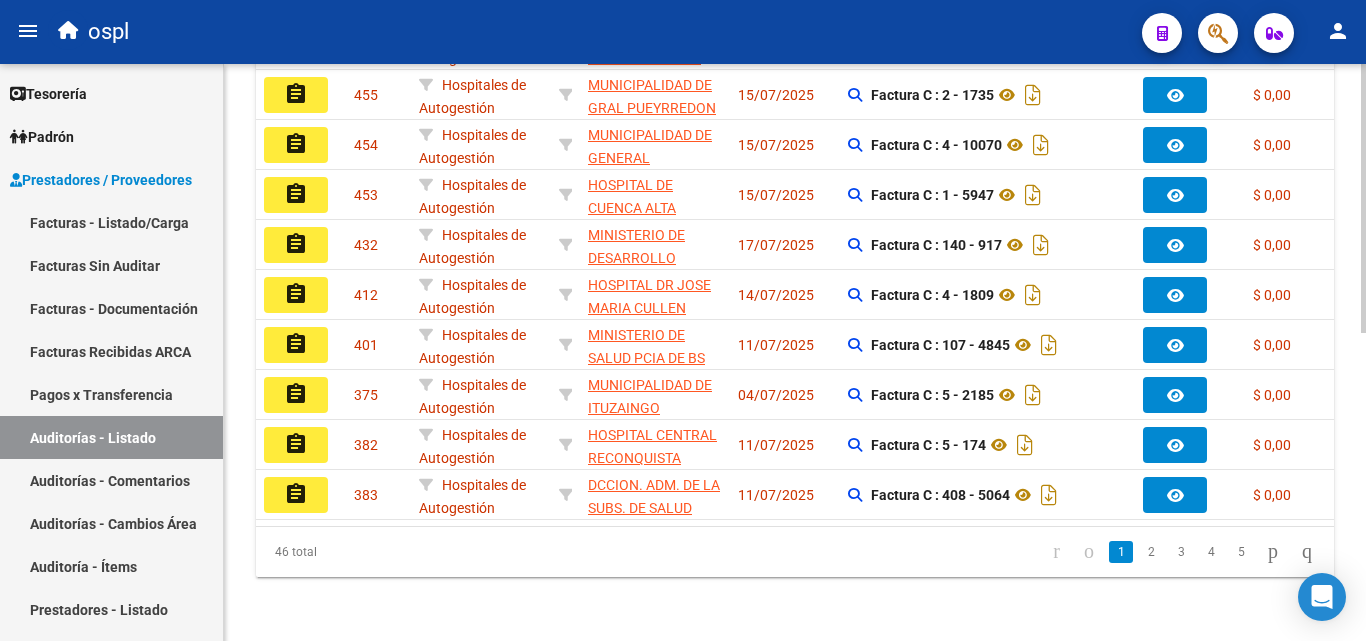 scroll, scrollTop: 561, scrollLeft: 0, axis: vertical 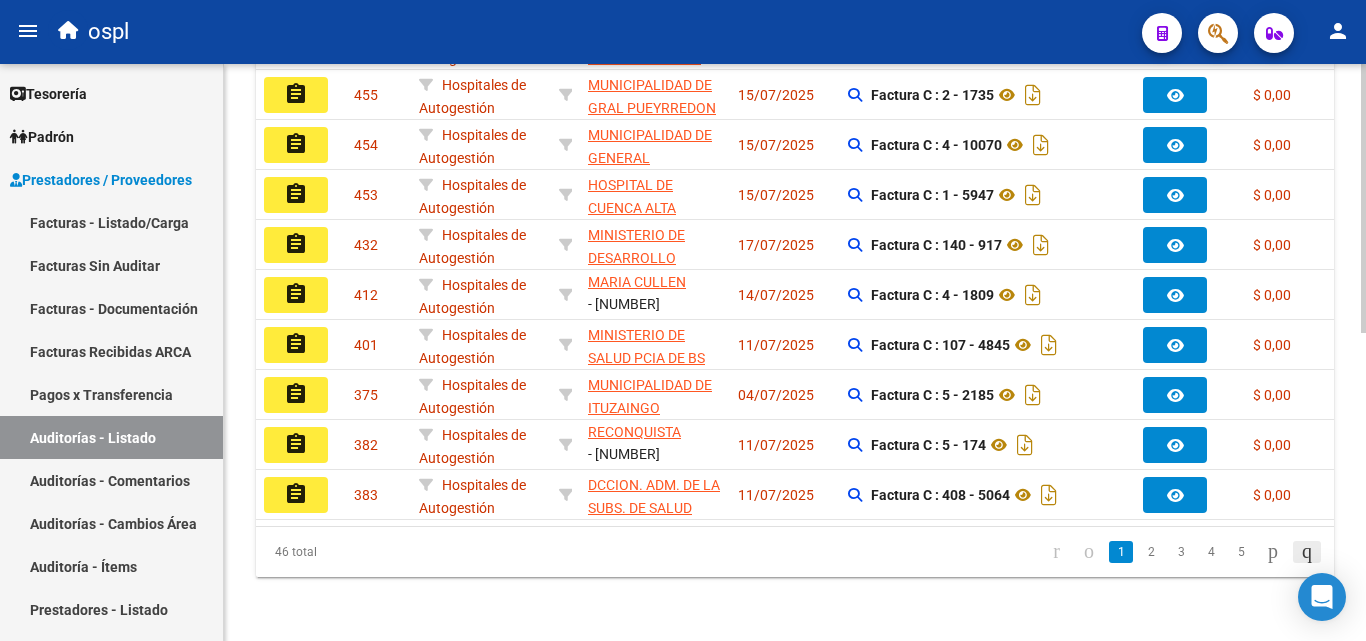click 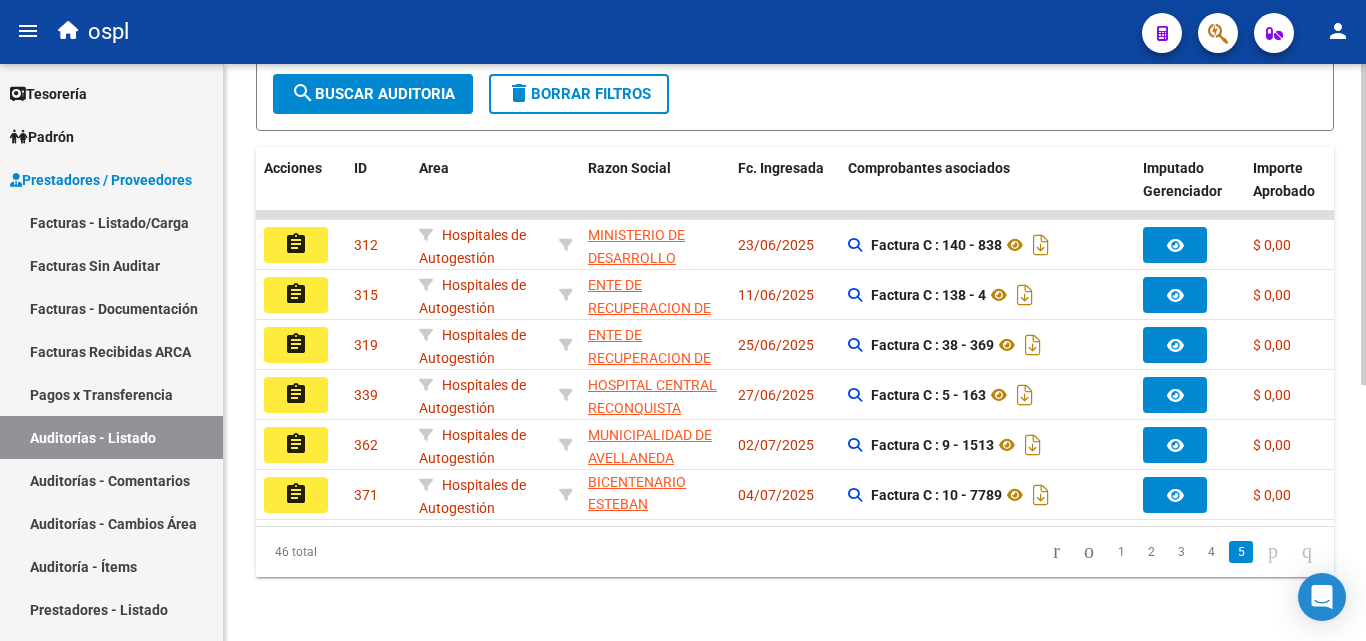 scroll, scrollTop: 461, scrollLeft: 0, axis: vertical 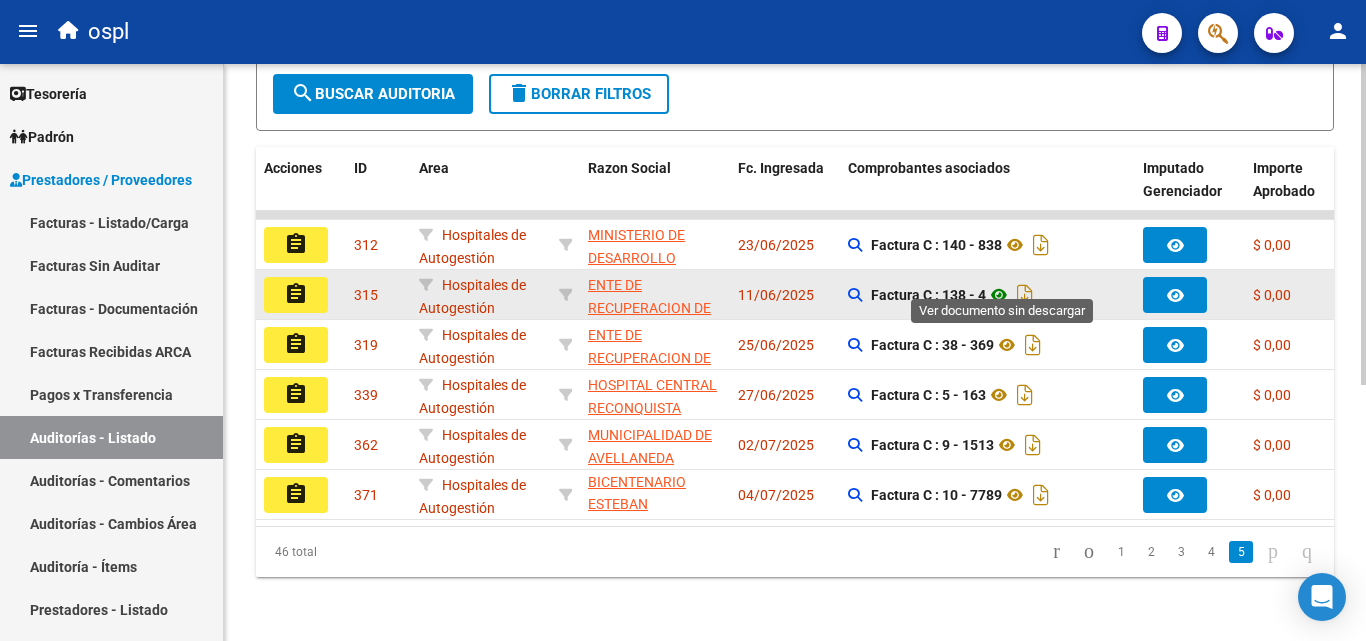 click 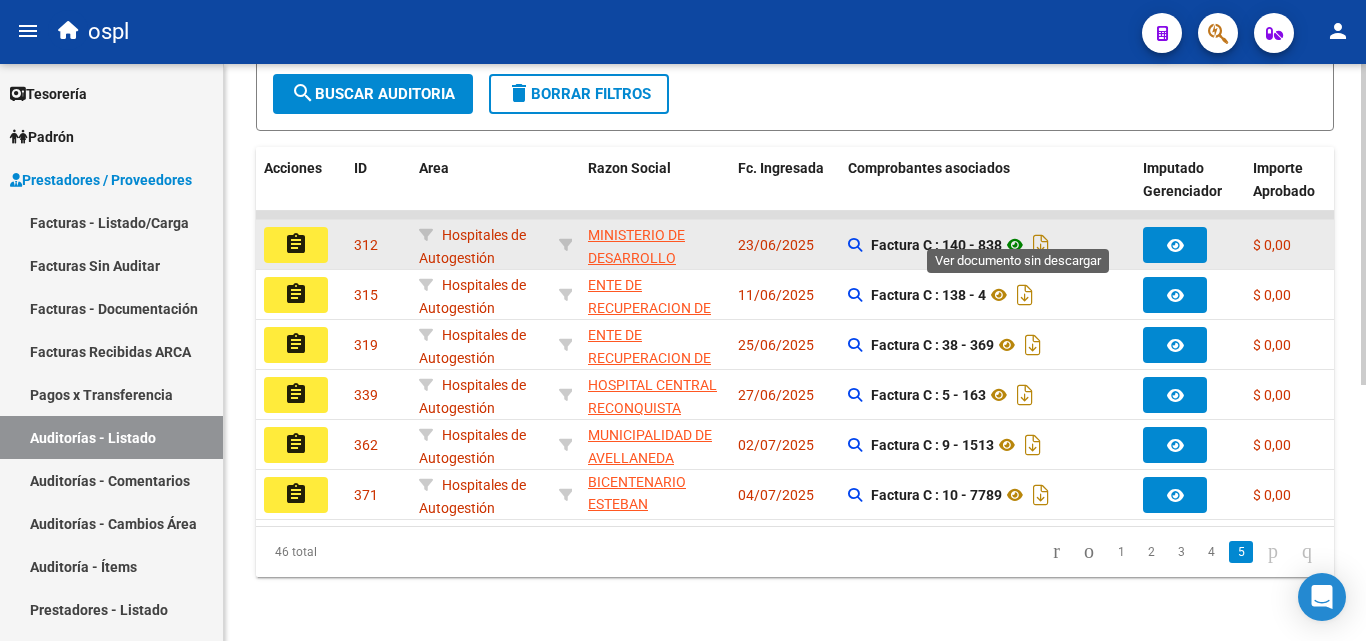 click 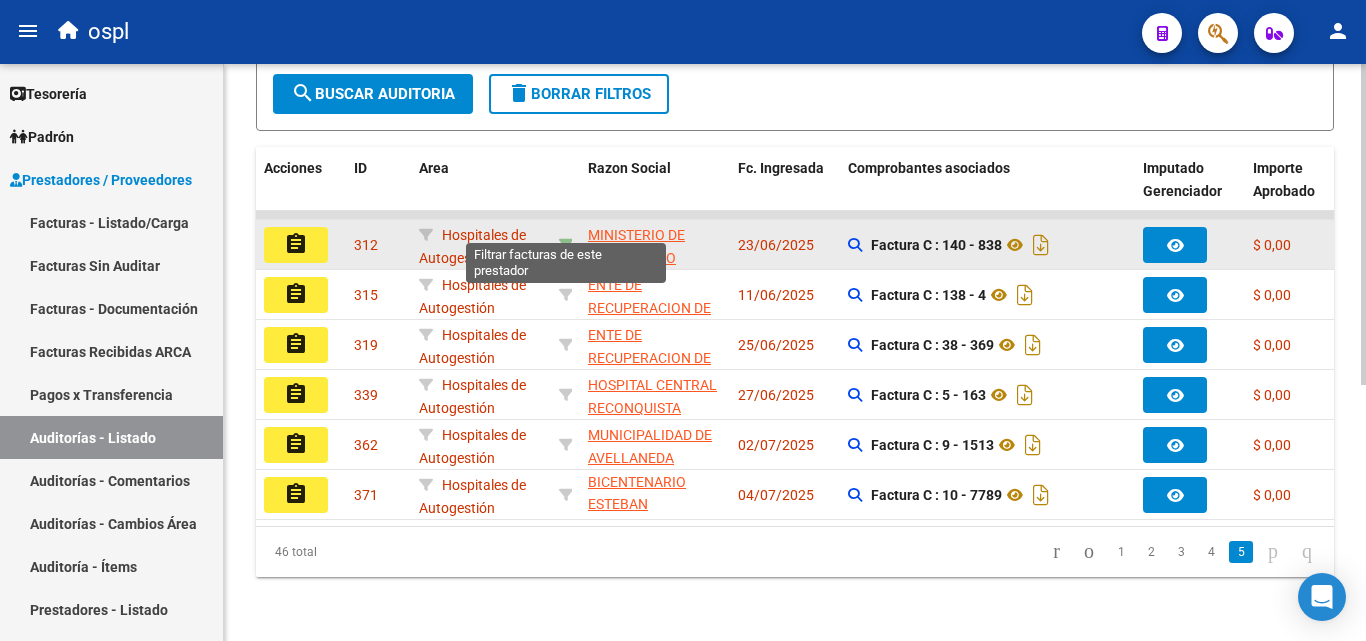 click 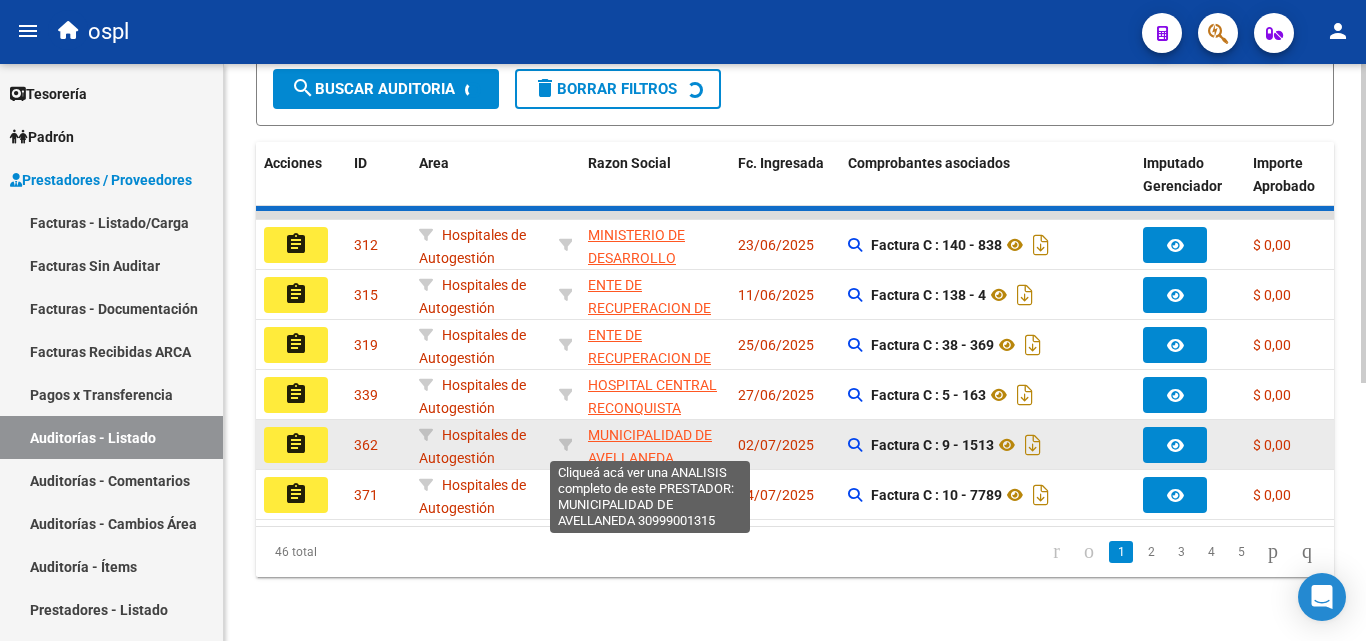 scroll, scrollTop: 261, scrollLeft: 0, axis: vertical 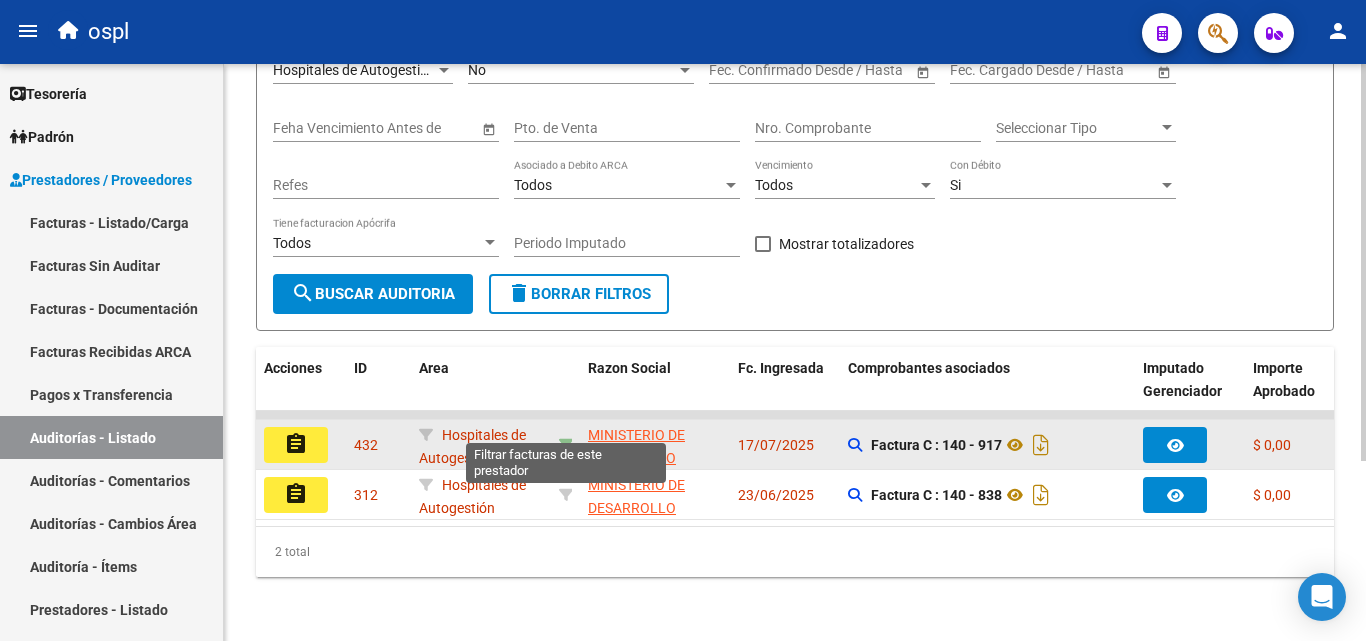 click 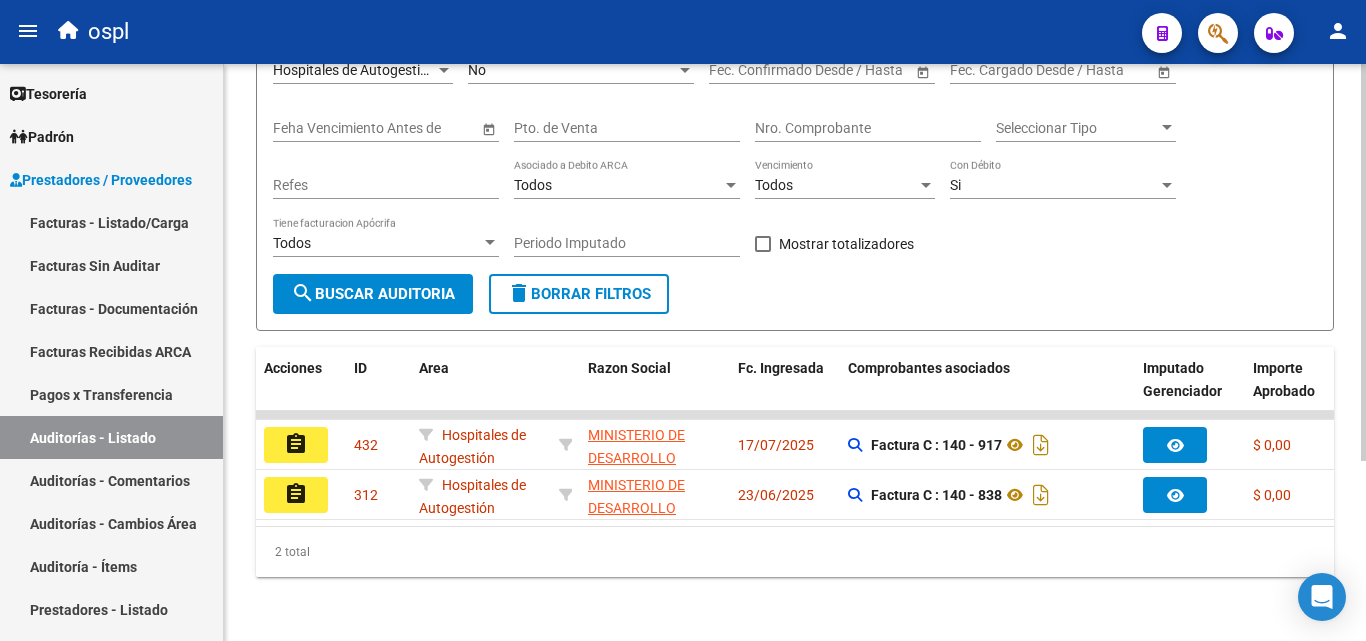 scroll, scrollTop: 261, scrollLeft: 0, axis: vertical 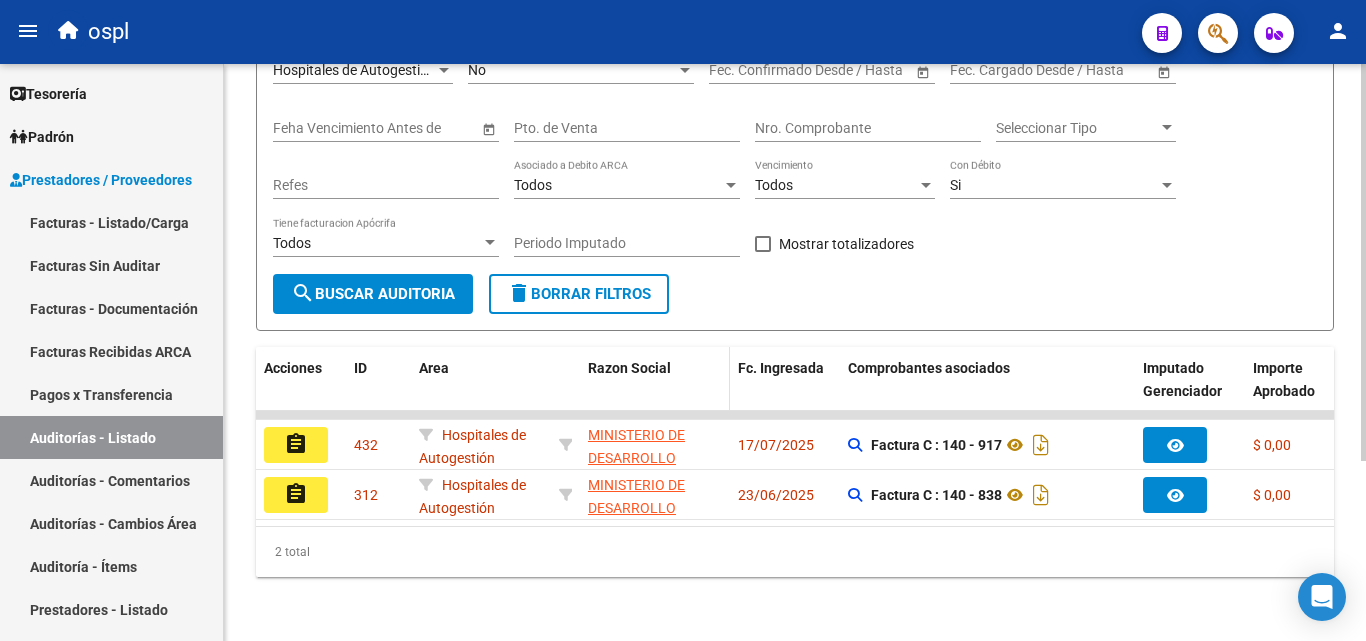 click on "Razon Social" 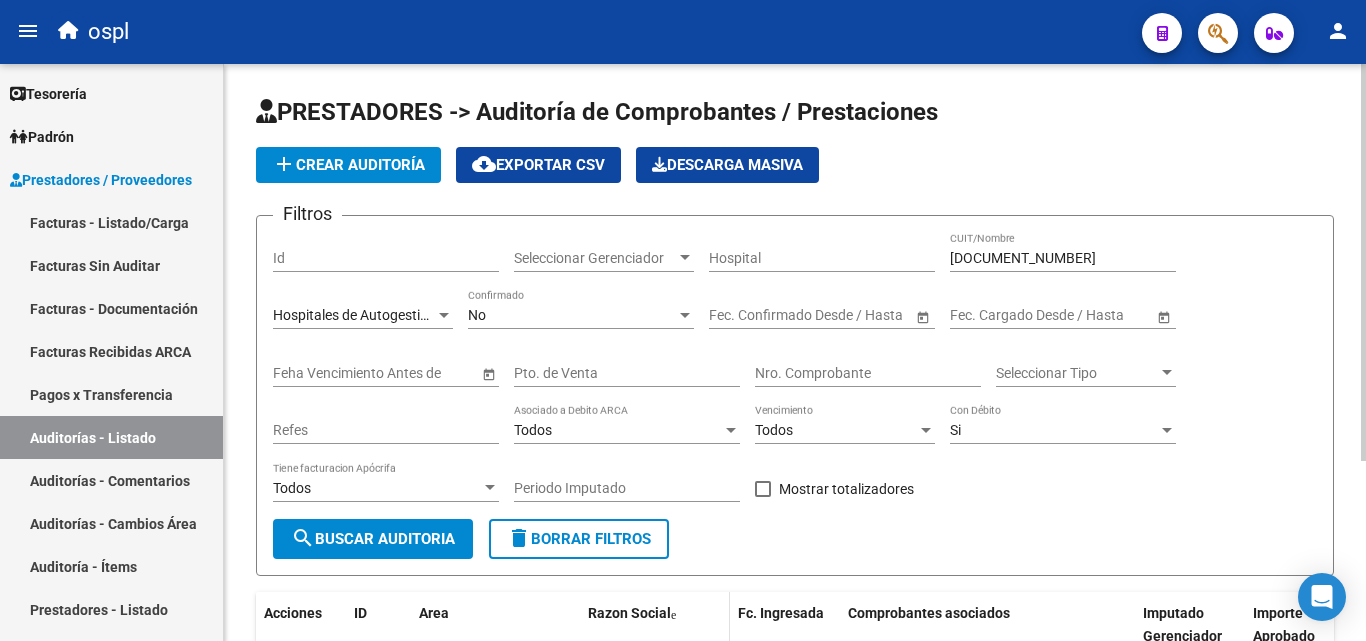 scroll, scrollTop: 261, scrollLeft: 0, axis: vertical 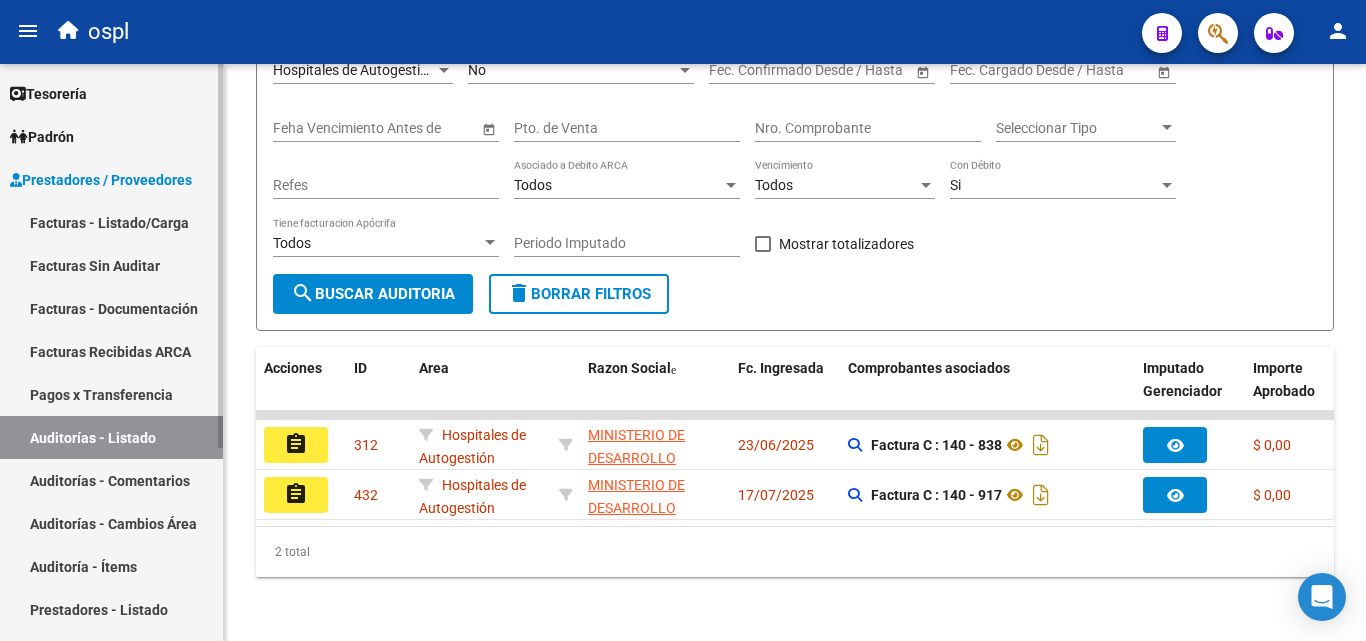 click on "Auditorías - Listado" at bounding box center (111, 437) 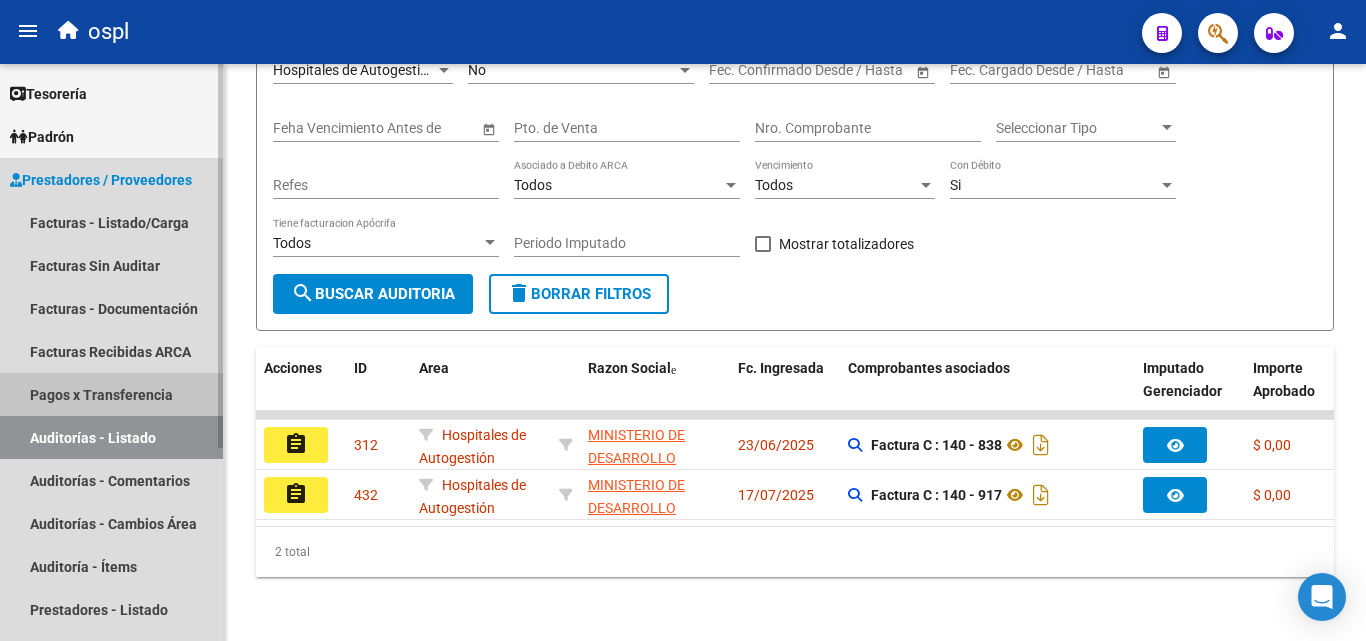 click on "Pagos x Transferencia" at bounding box center [111, 394] 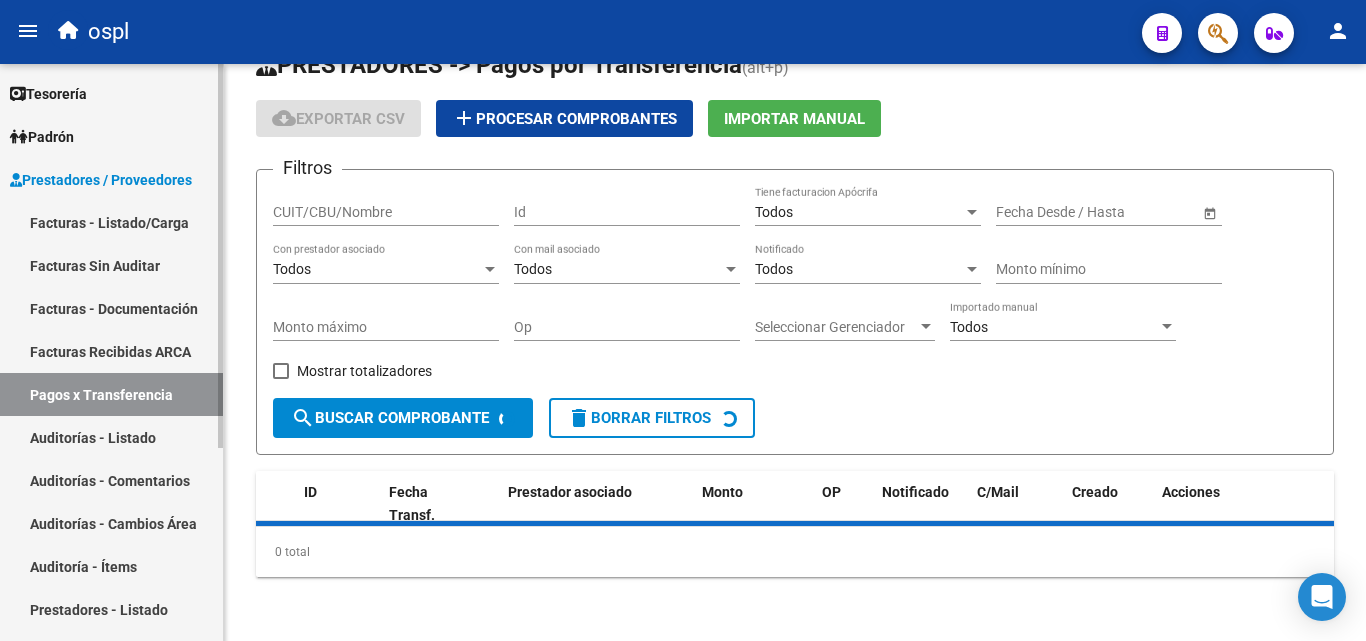 scroll, scrollTop: 0, scrollLeft: 0, axis: both 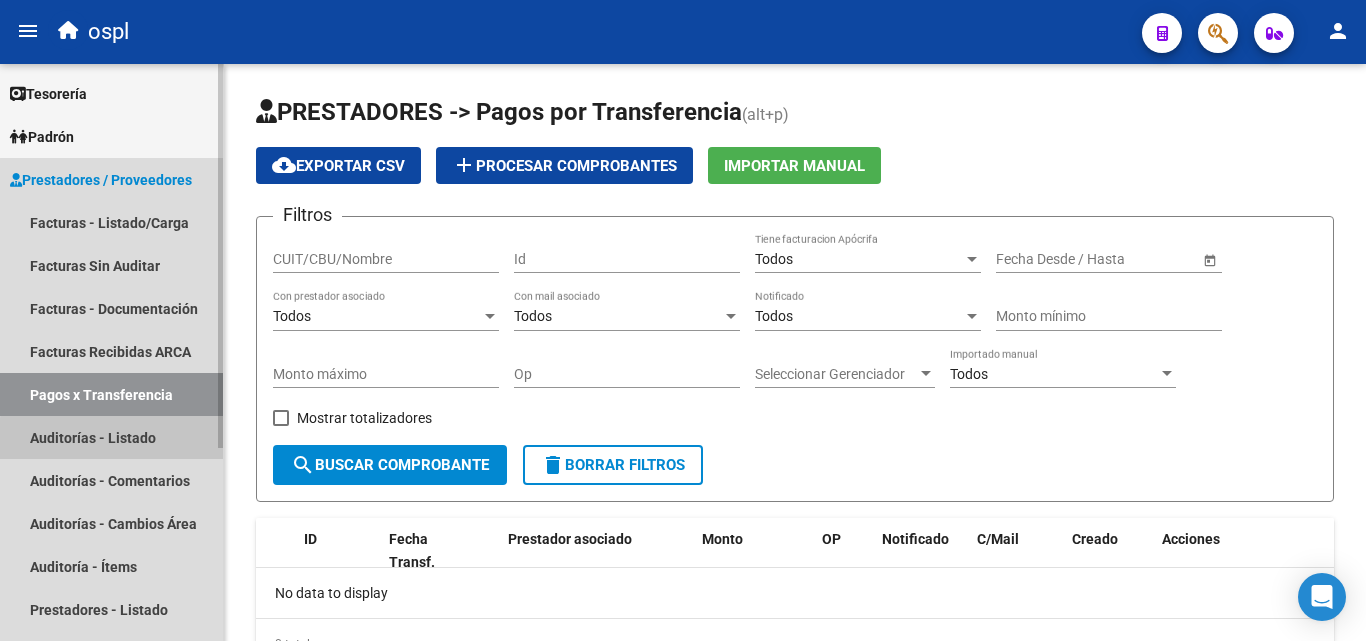 click on "Auditorías - Listado" at bounding box center [111, 437] 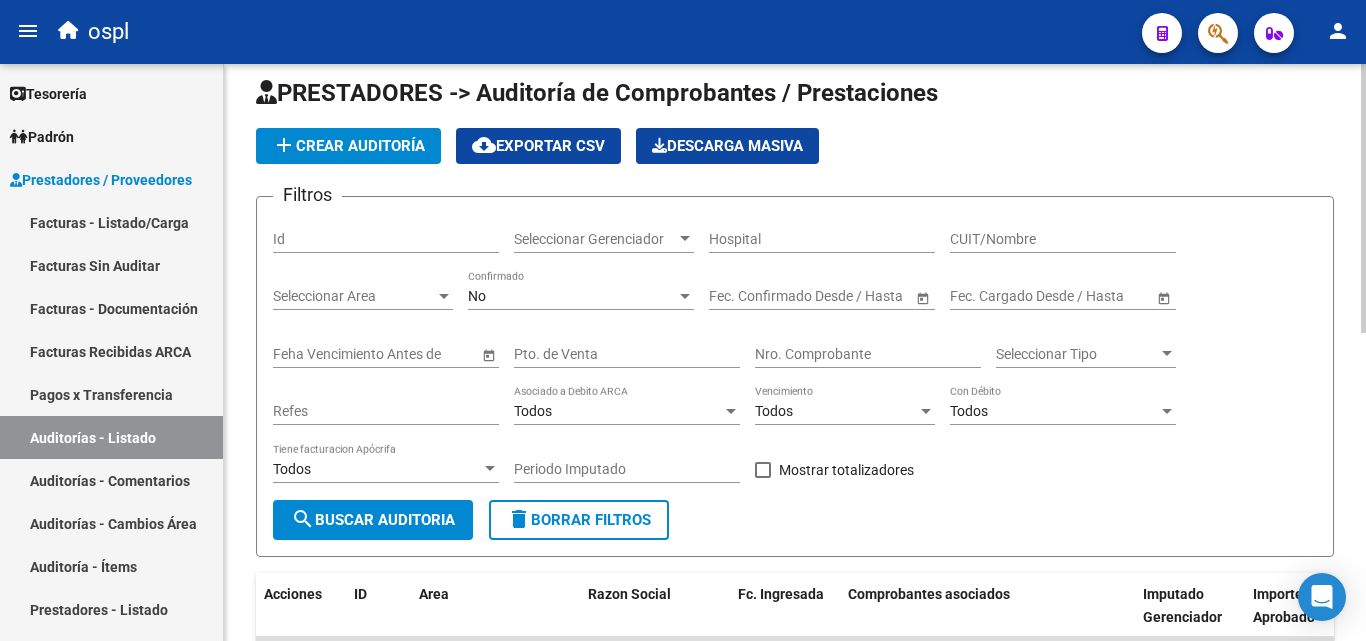 scroll, scrollTop: 0, scrollLeft: 0, axis: both 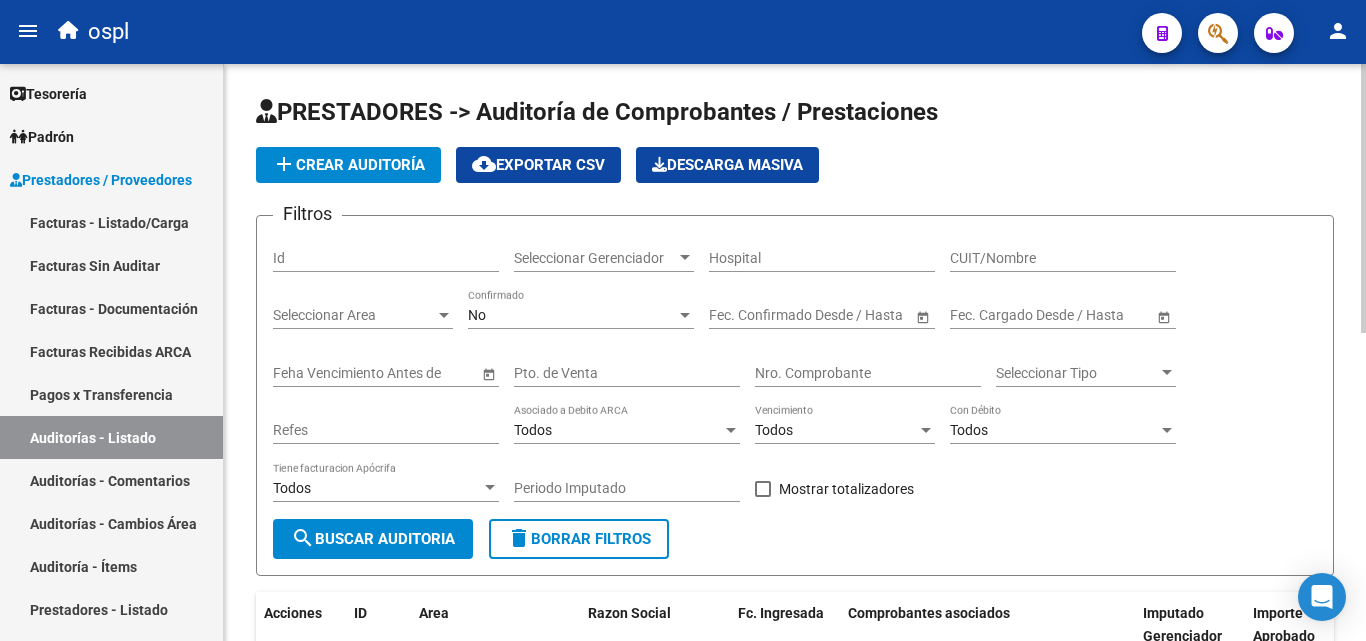 click on "Seleccionar Area Seleccionar Area" 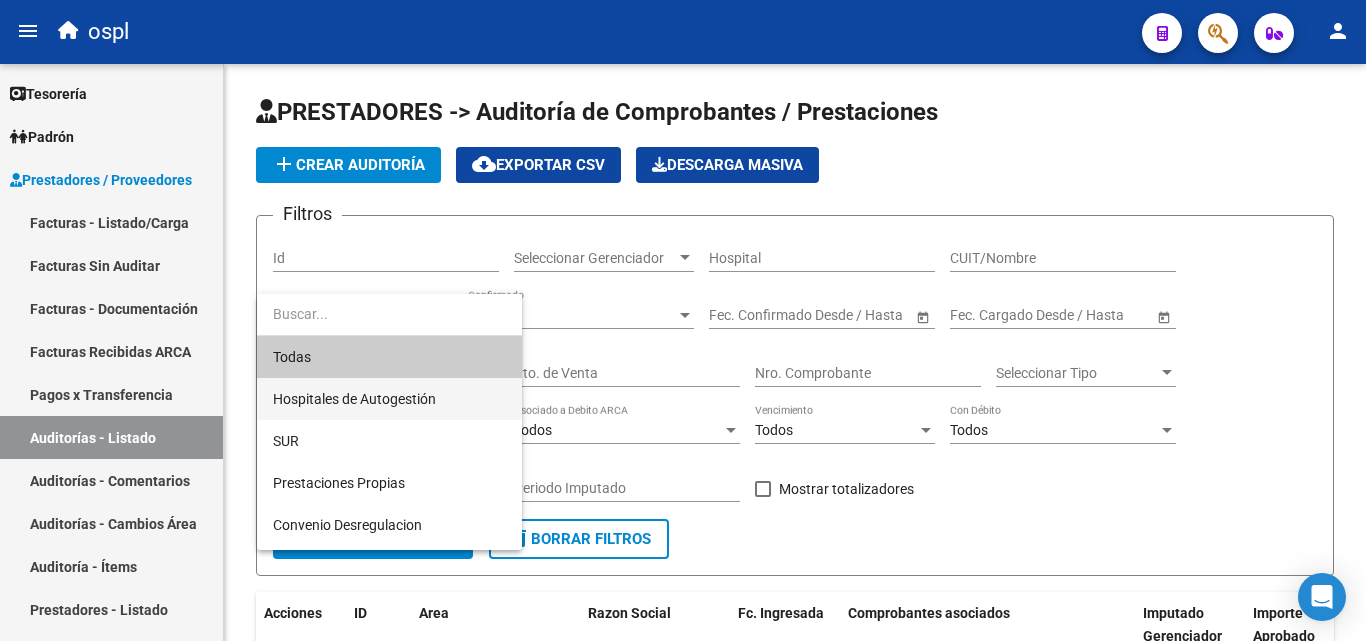 click on "Hospitales de Autogestión" at bounding box center (389, 399) 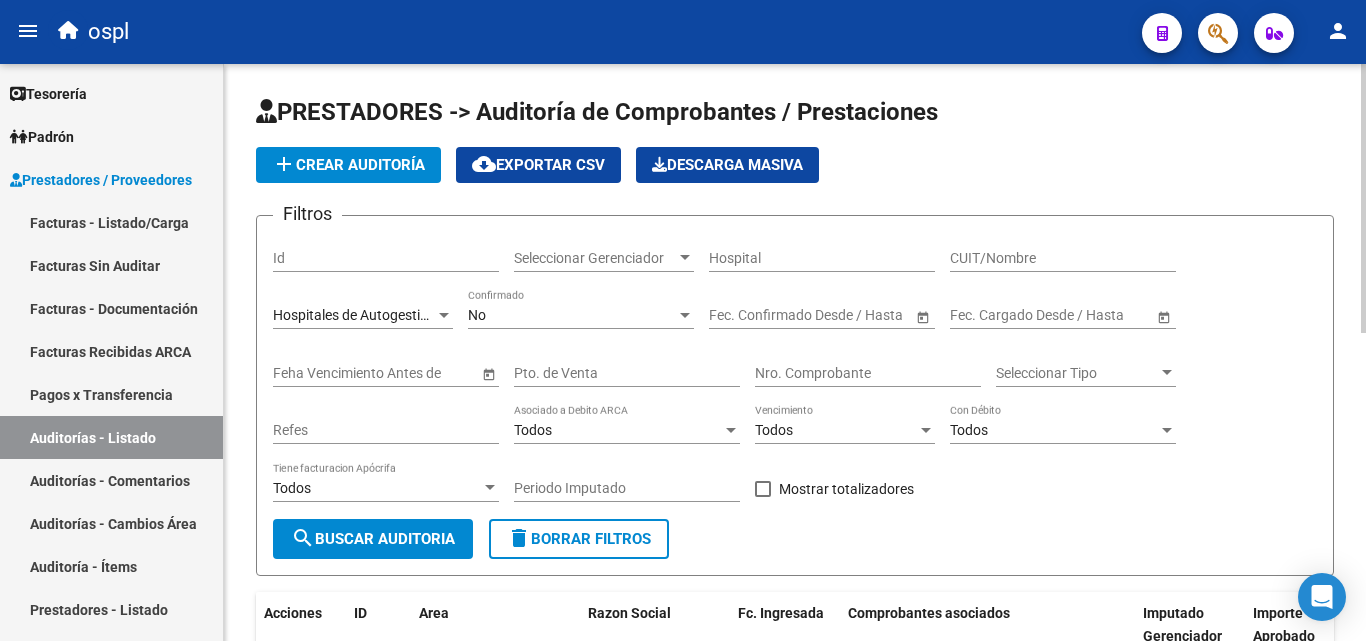 click on "Todos Con Débito" 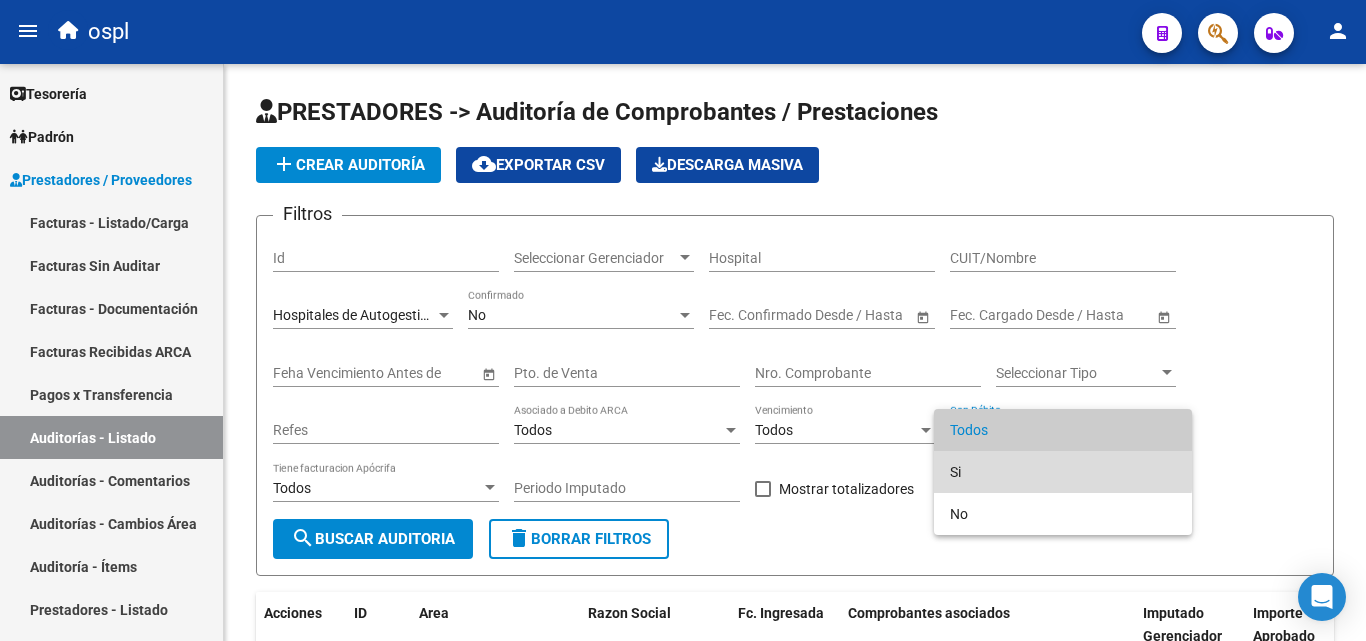 click on "Si" at bounding box center [1063, 472] 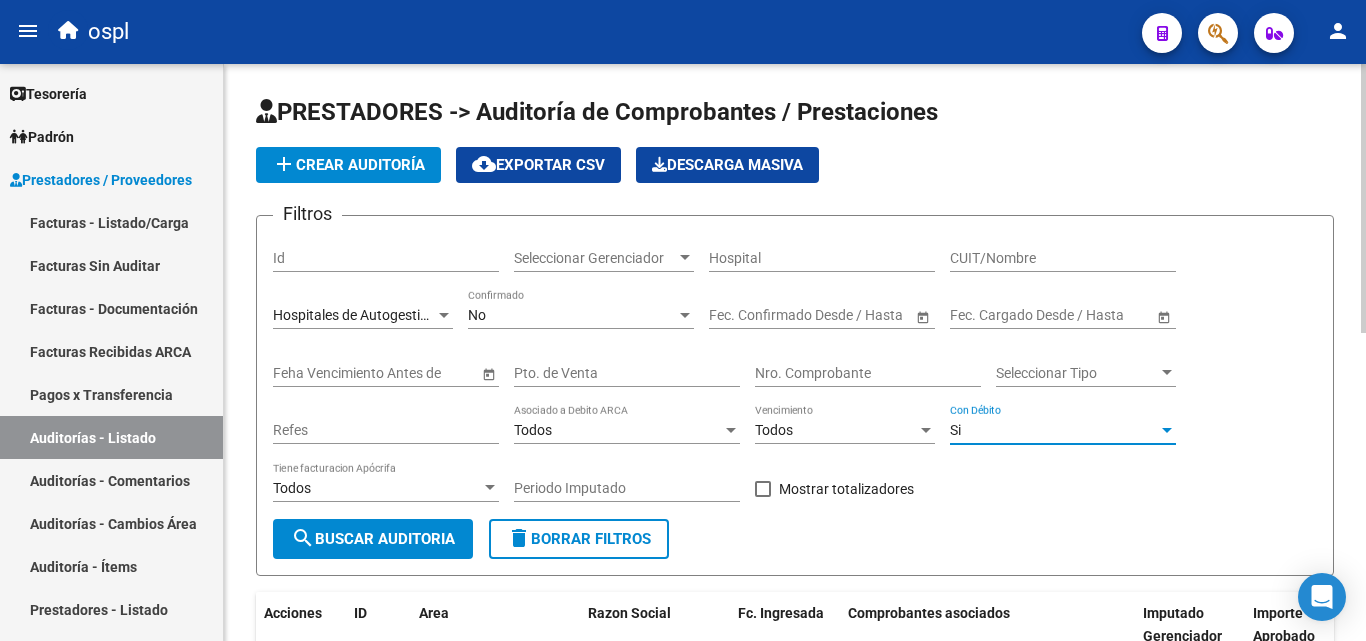 click on "search  Buscar Auditoria" 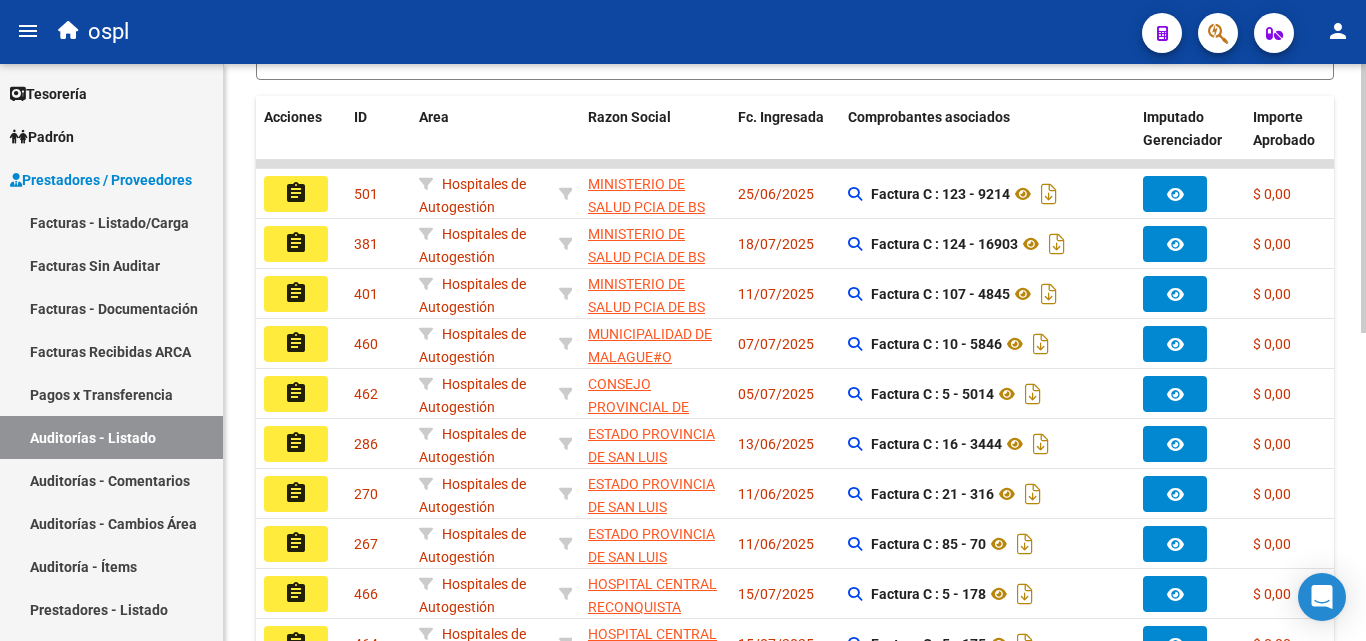 scroll, scrollTop: 500, scrollLeft: 0, axis: vertical 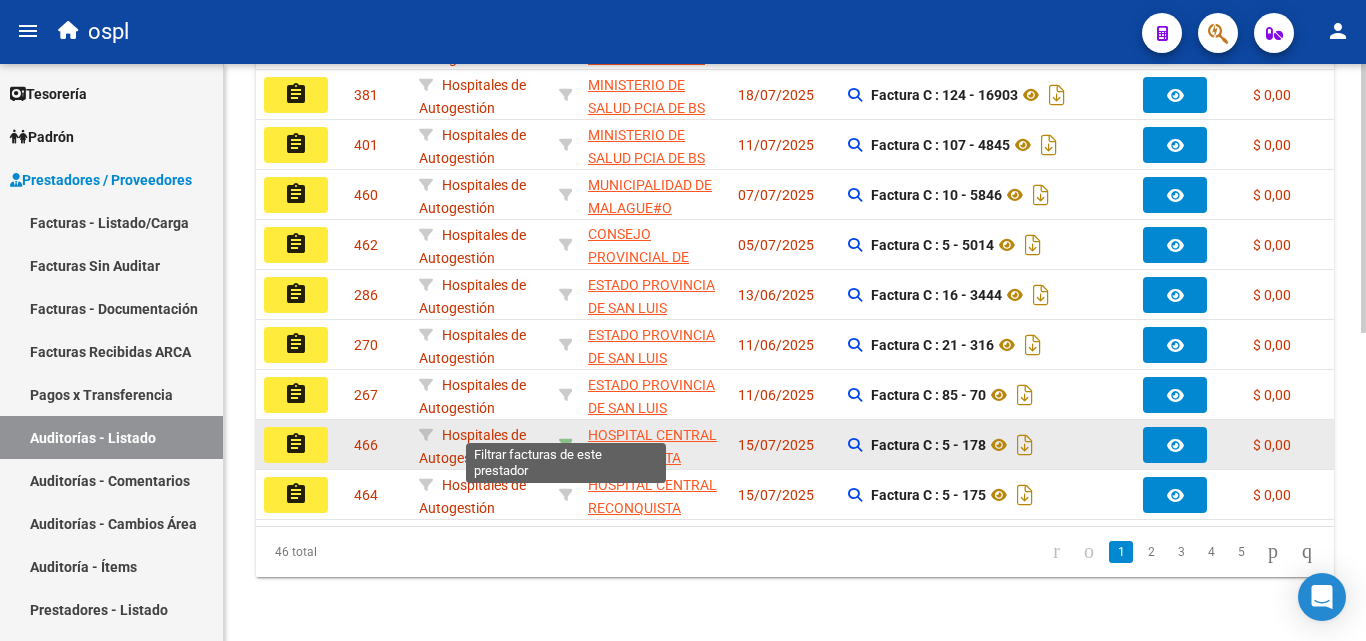 click 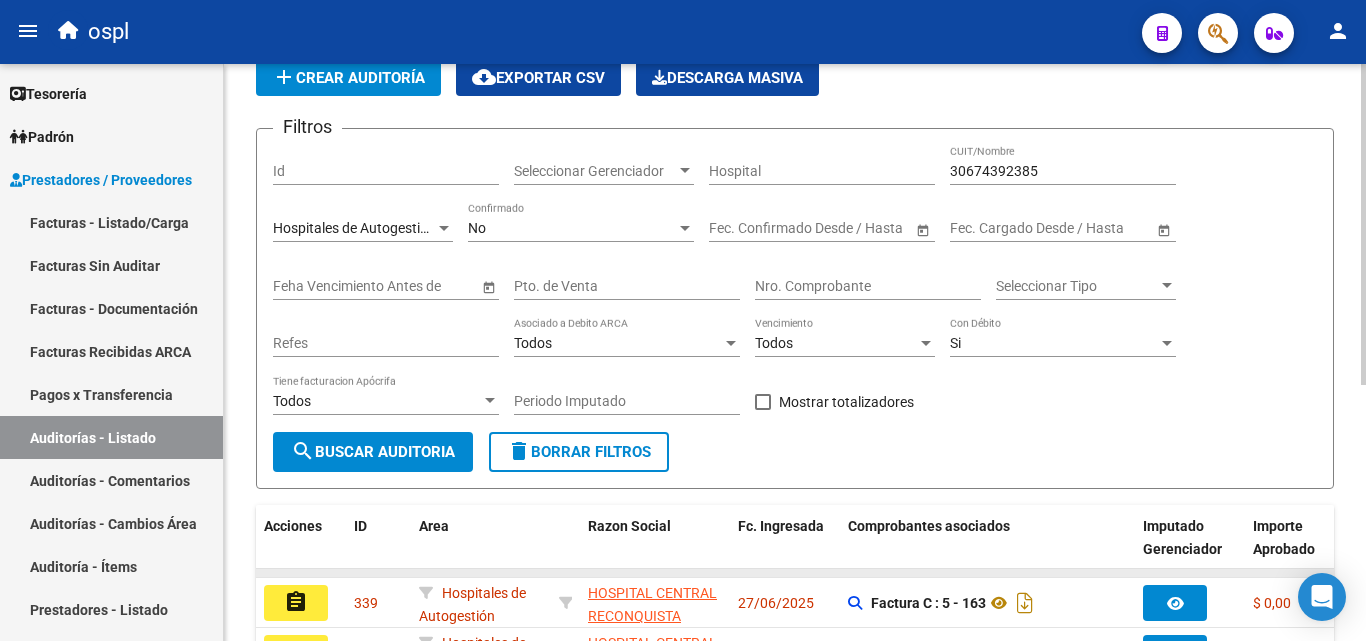 scroll, scrollTop: 61, scrollLeft: 0, axis: vertical 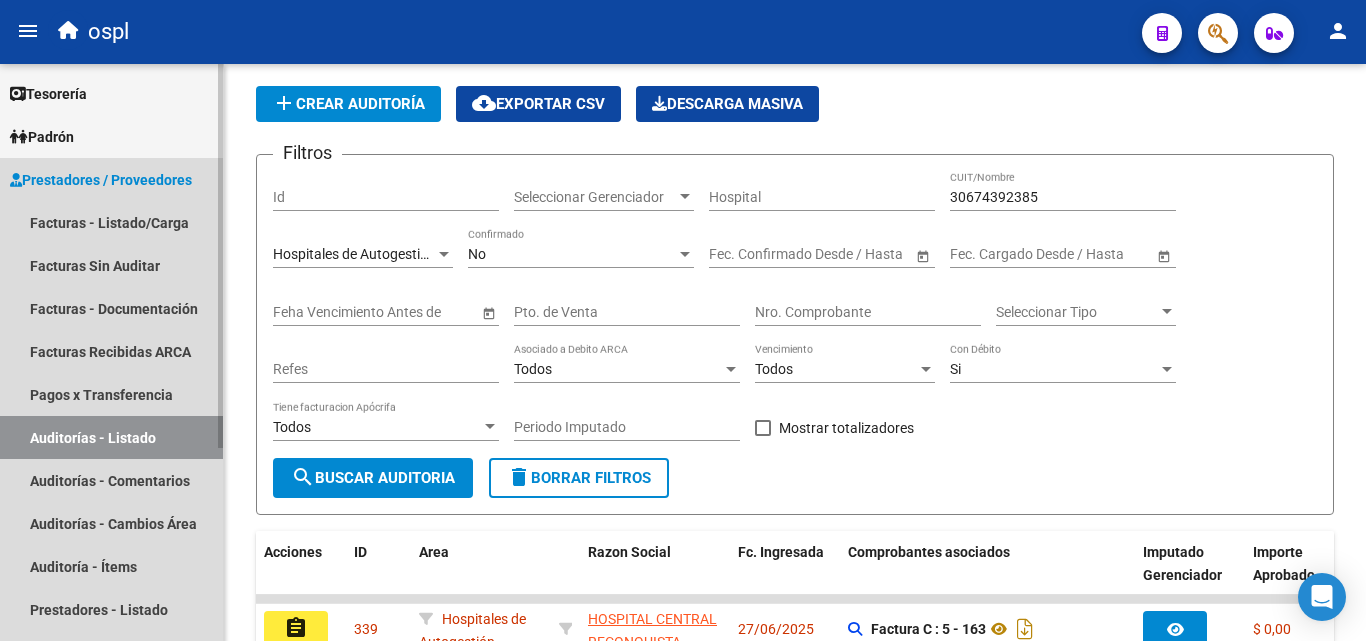 click on "Auditorías - Listado" at bounding box center (111, 437) 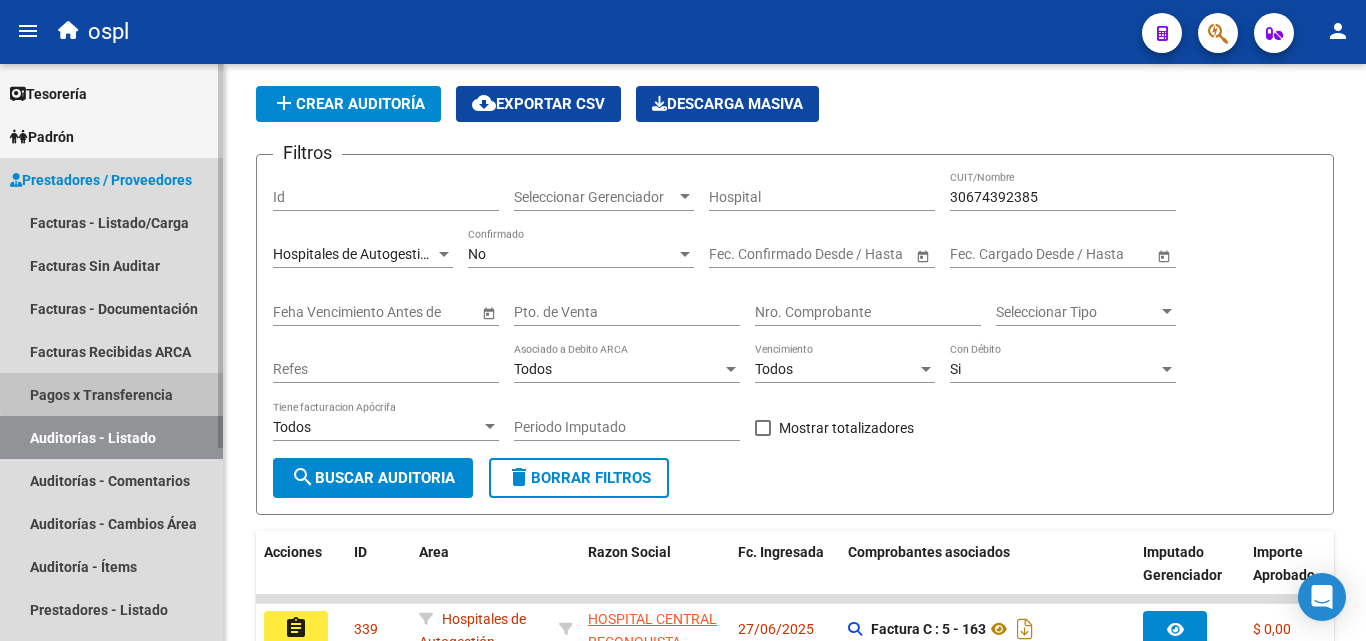click on "Pagos x Transferencia" at bounding box center (111, 394) 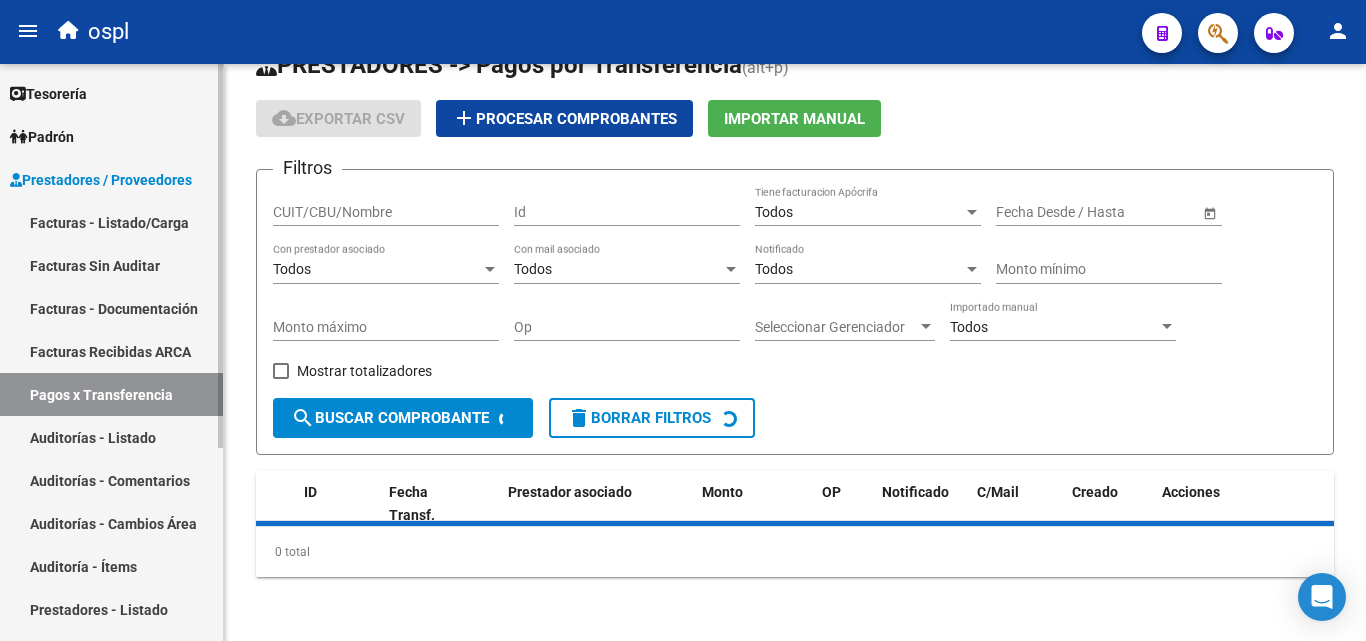 scroll, scrollTop: 61, scrollLeft: 0, axis: vertical 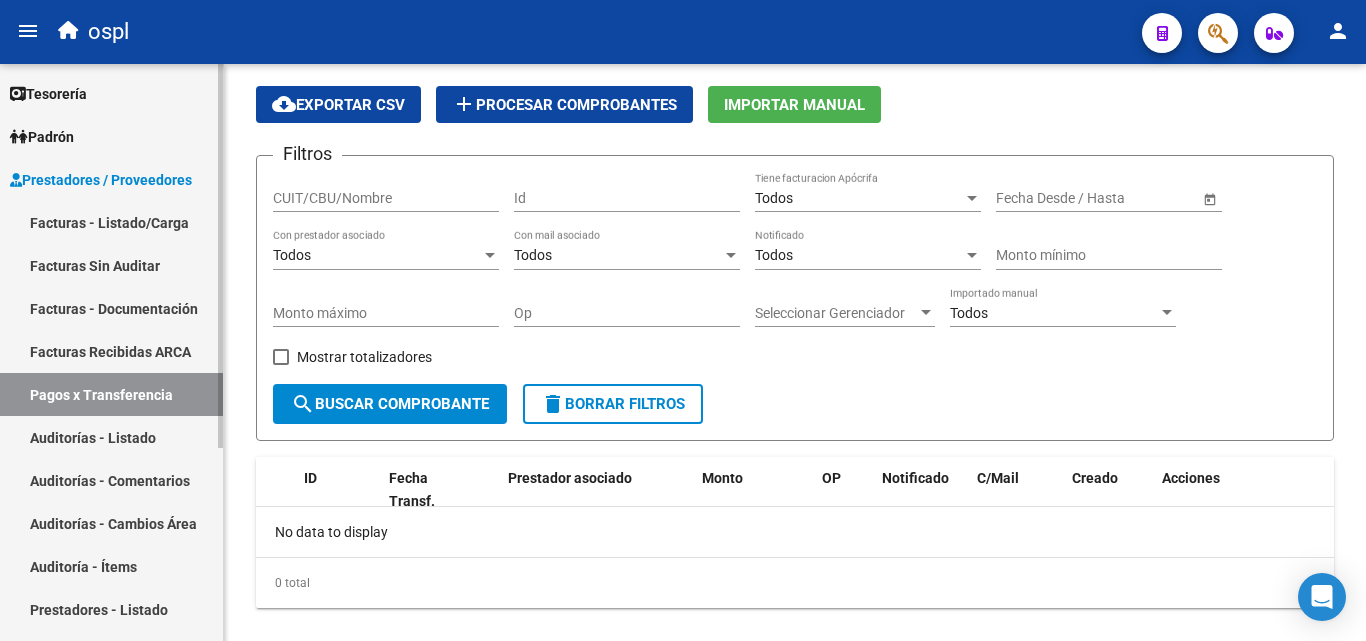 click on "Auditorías - Listado" at bounding box center [111, 437] 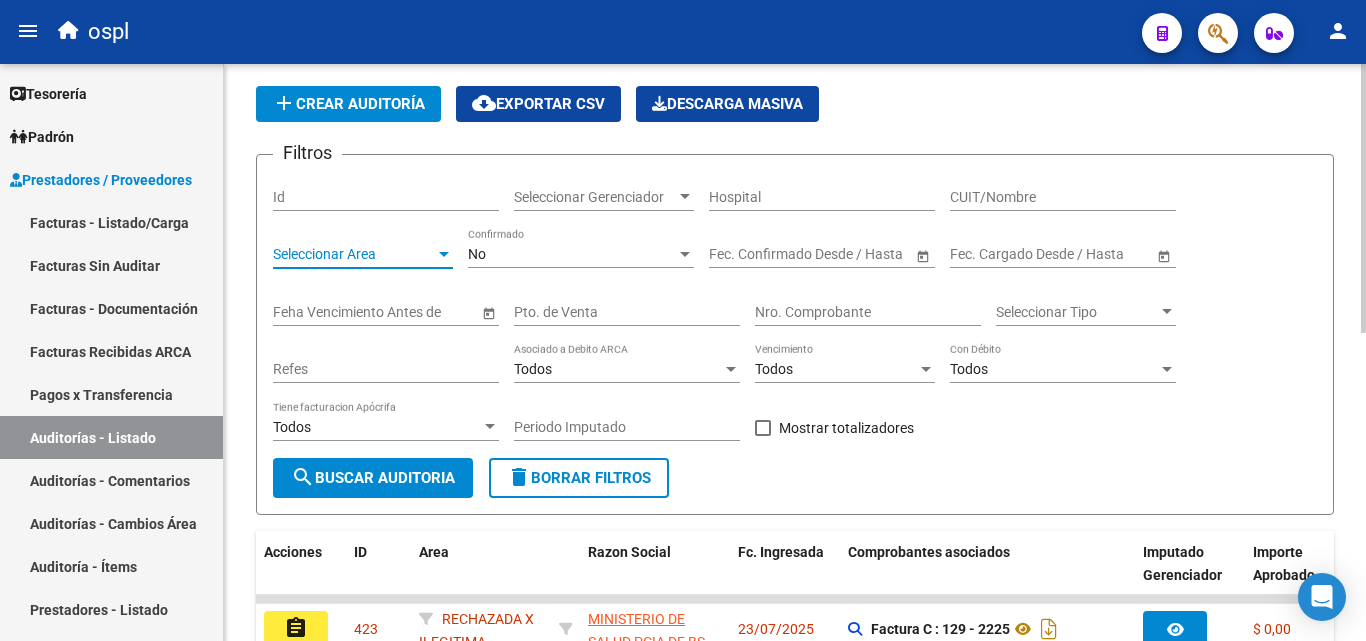 click on "Seleccionar Area" at bounding box center [354, 254] 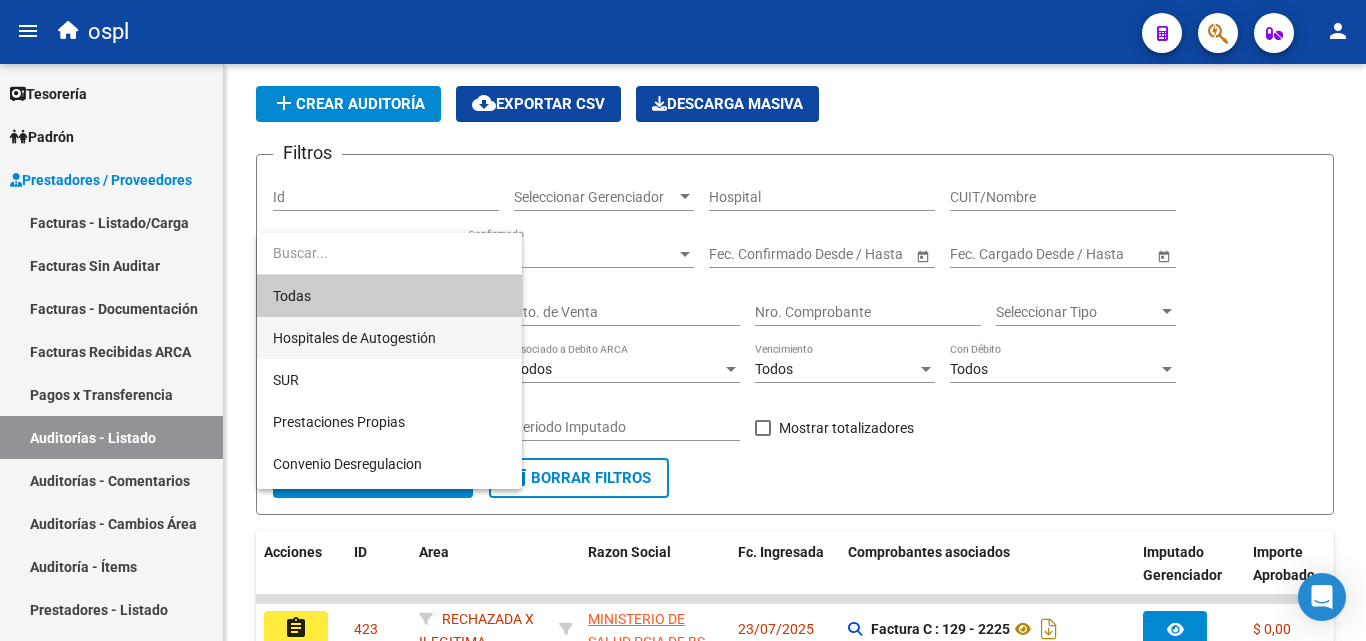 click on "Hospitales de Autogestión" at bounding box center [389, 338] 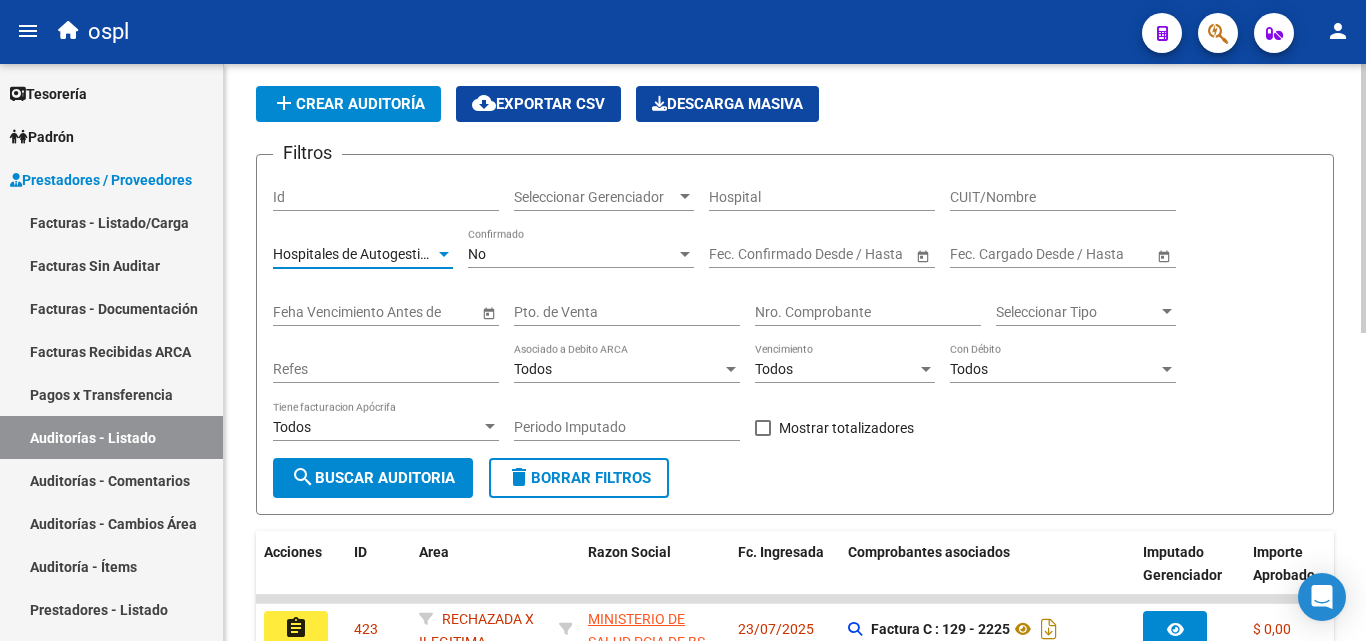 click on "Todos" at bounding box center [1054, 369] 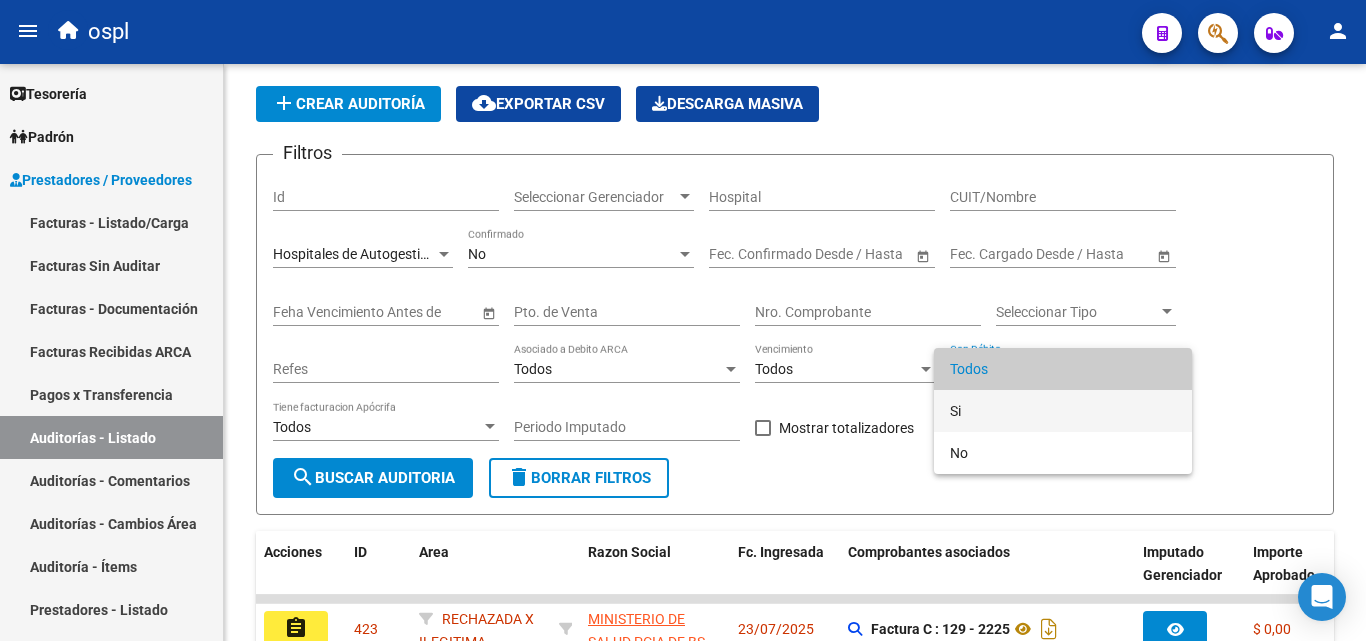 click on "Si" at bounding box center [1063, 411] 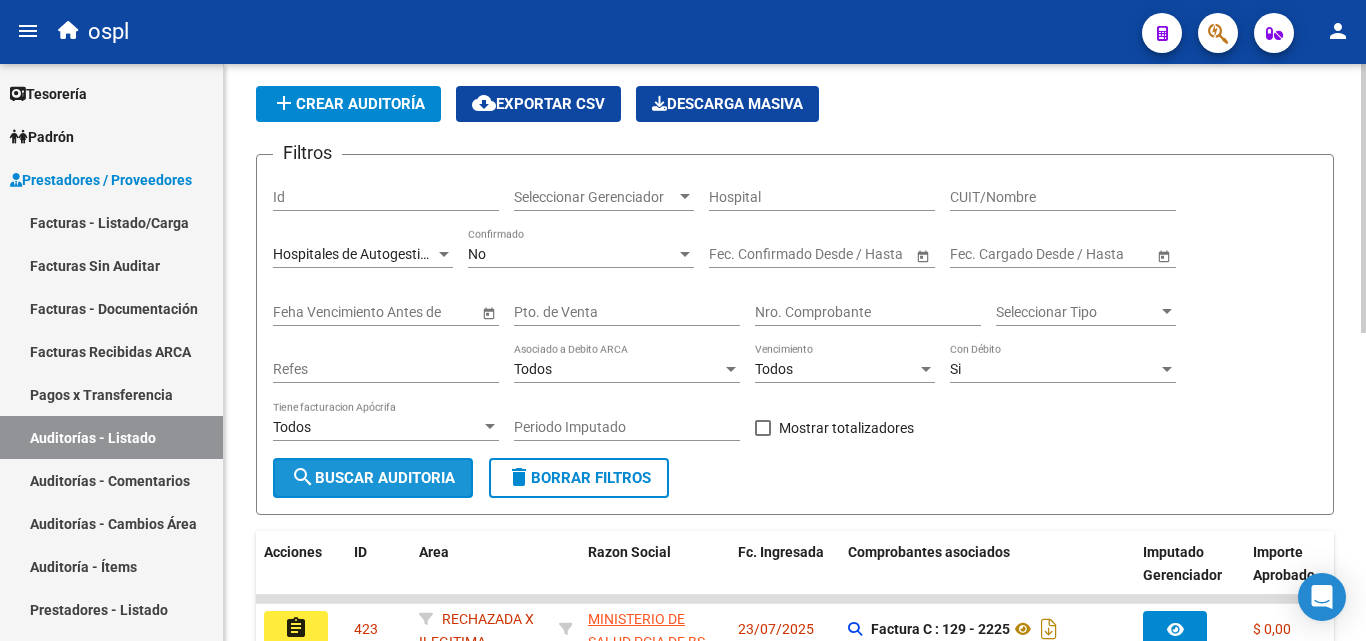 click on "search  Buscar Auditoria" 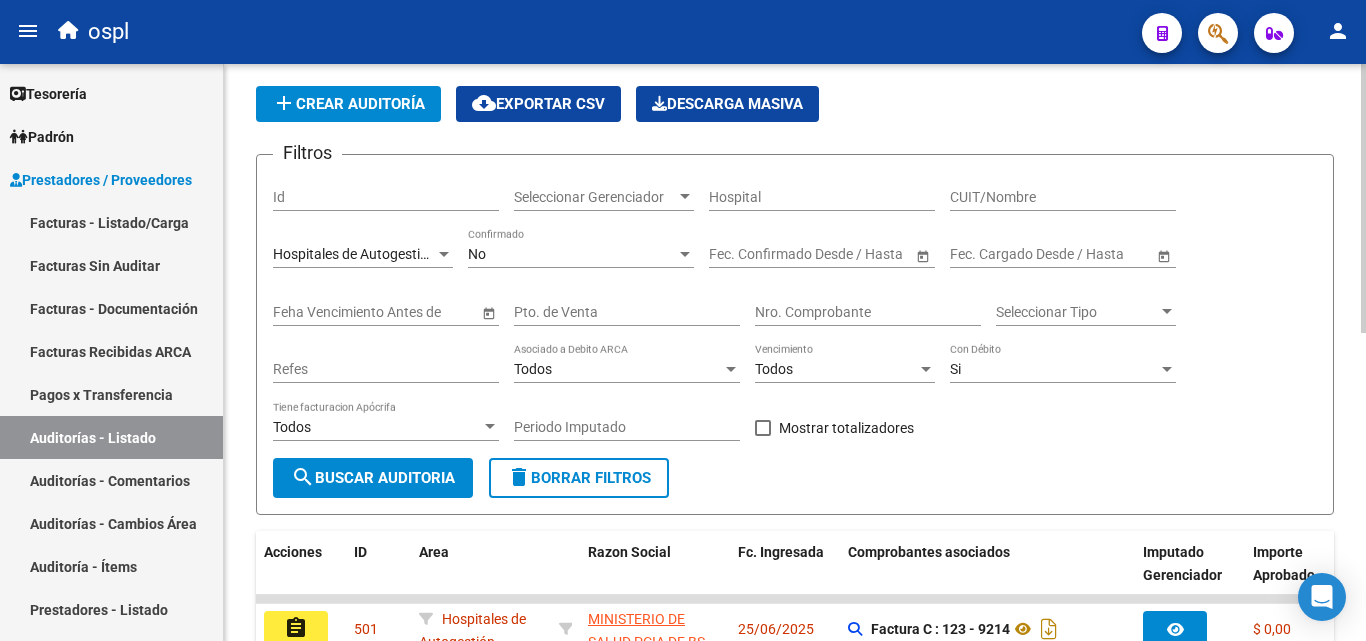 scroll, scrollTop: 561, scrollLeft: 0, axis: vertical 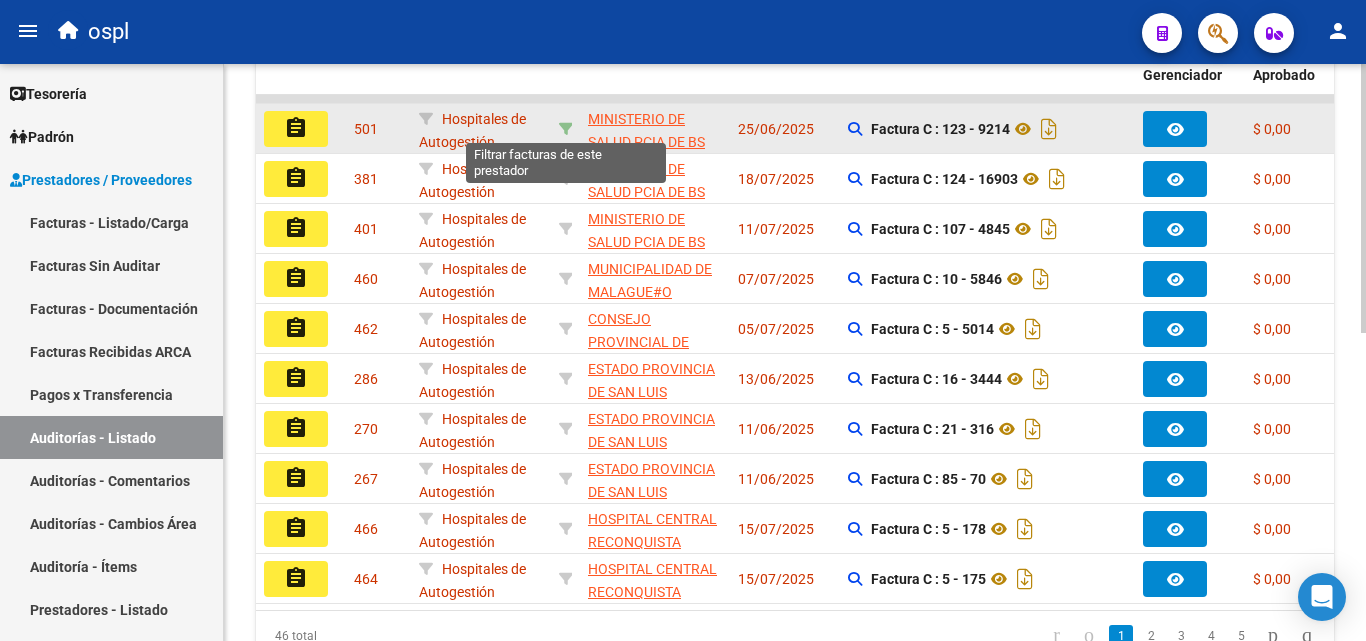 click 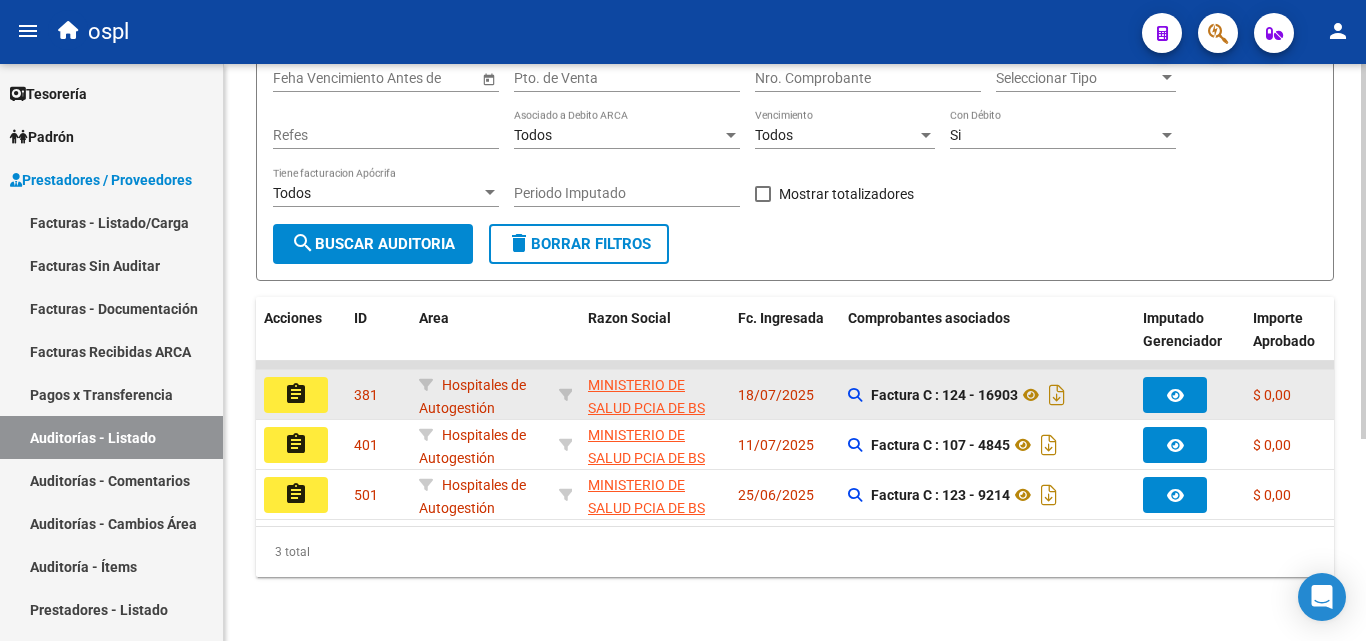 scroll, scrollTop: 311, scrollLeft: 0, axis: vertical 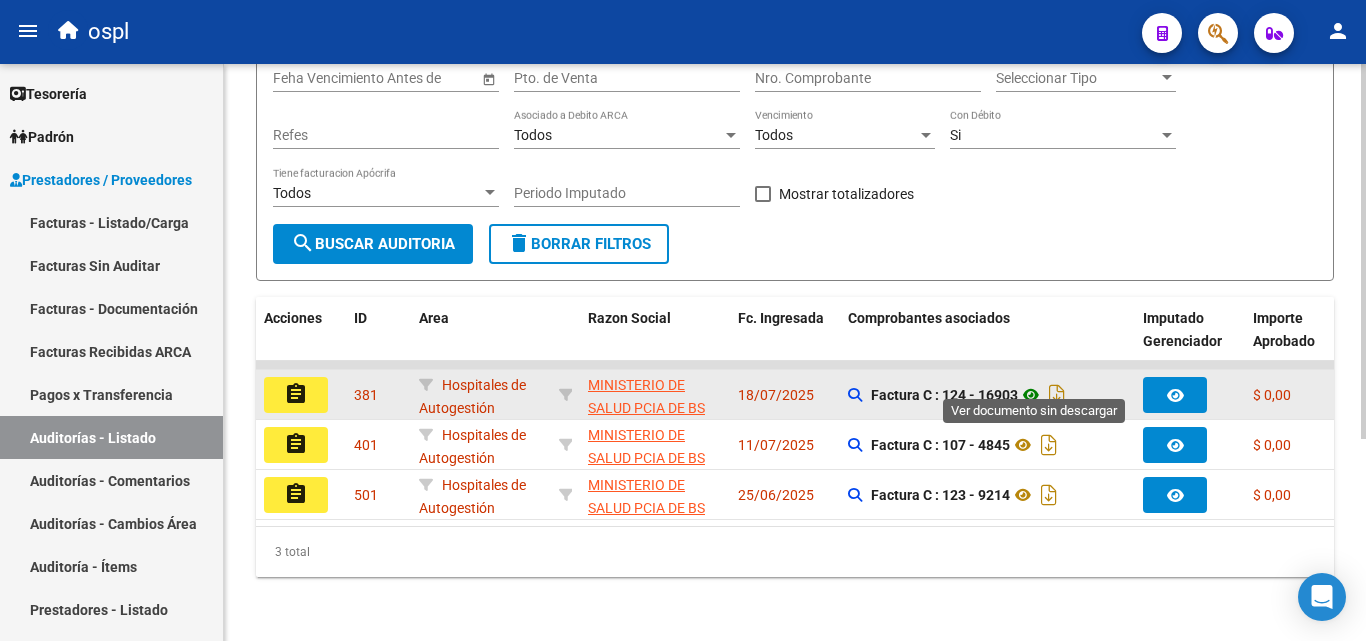 click 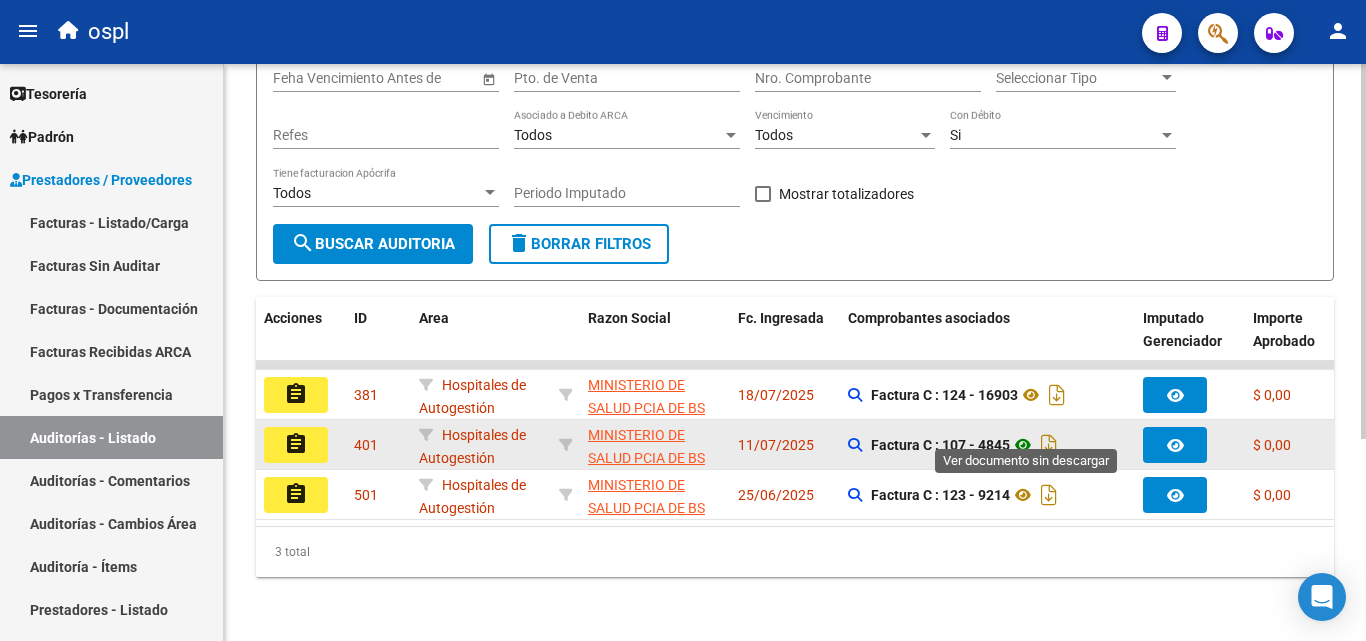 click 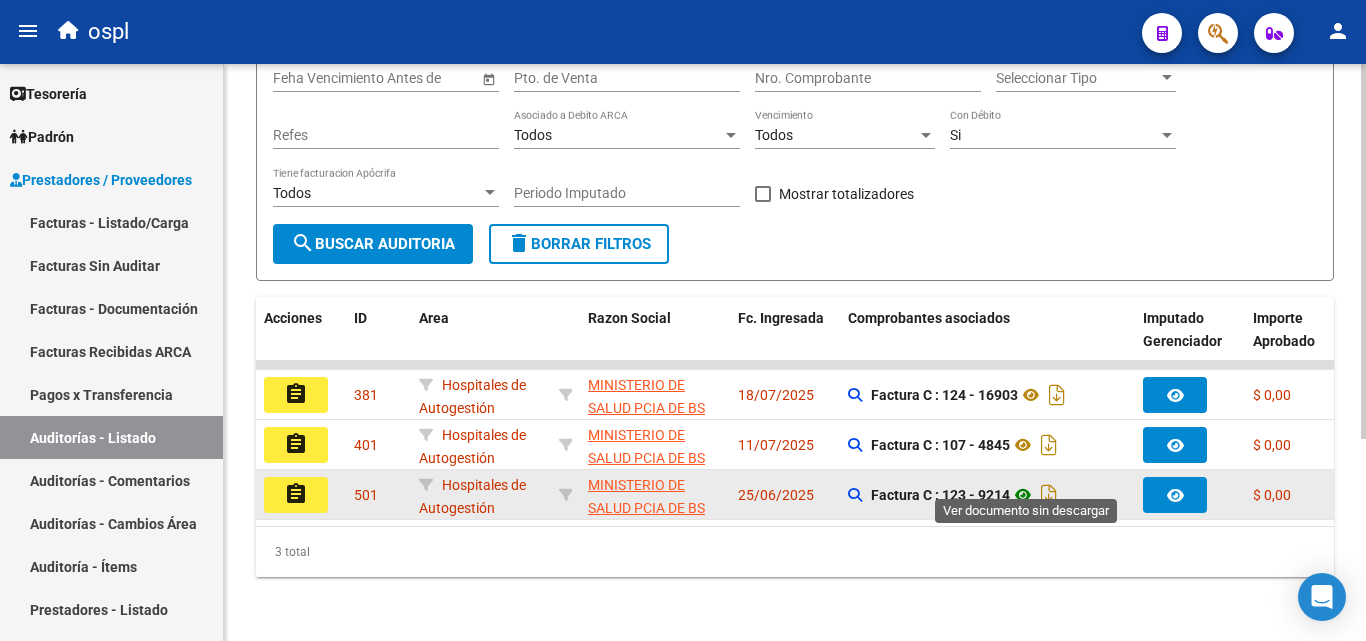 click 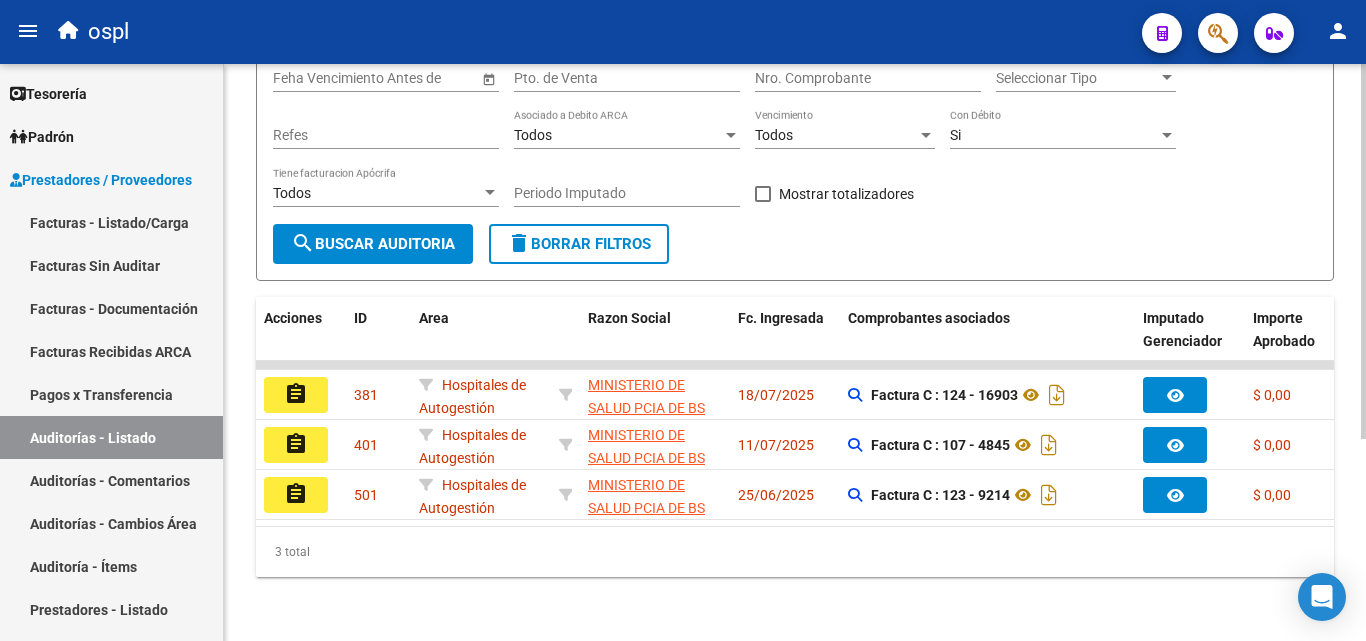 click on "3 total" 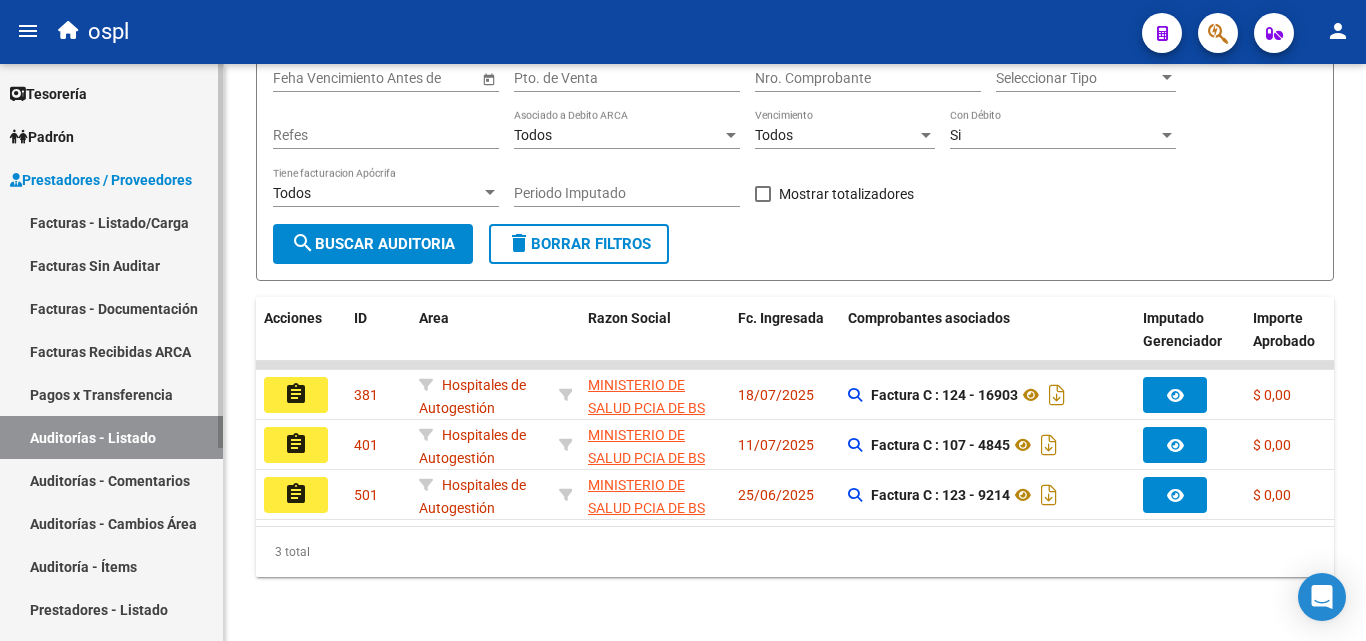 click on "Auditorías - Cambios Área" at bounding box center (111, 523) 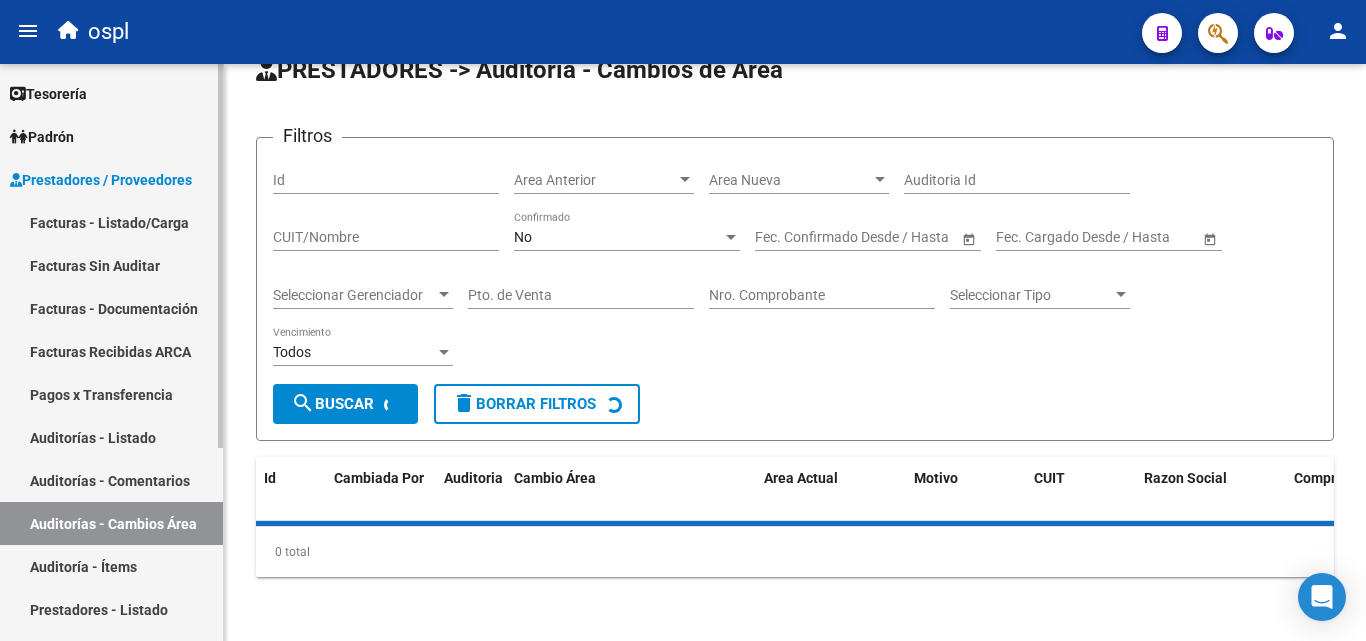 scroll, scrollTop: 0, scrollLeft: 0, axis: both 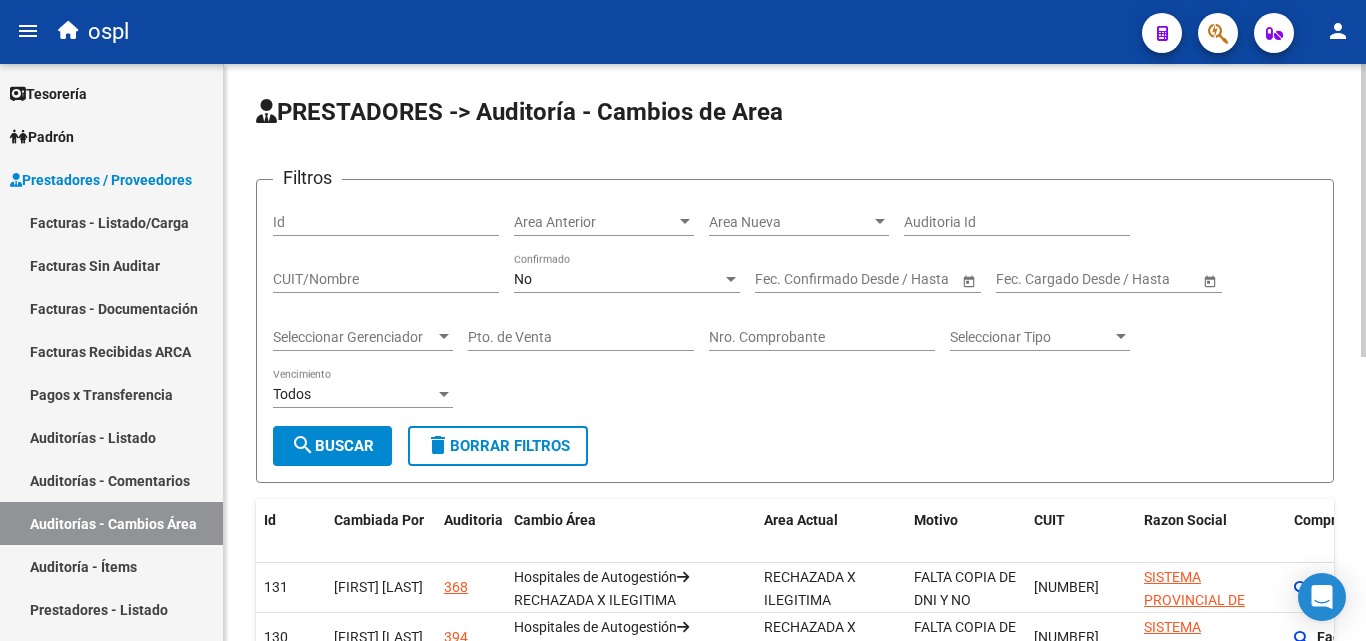 click on "Nro. Comprobante" 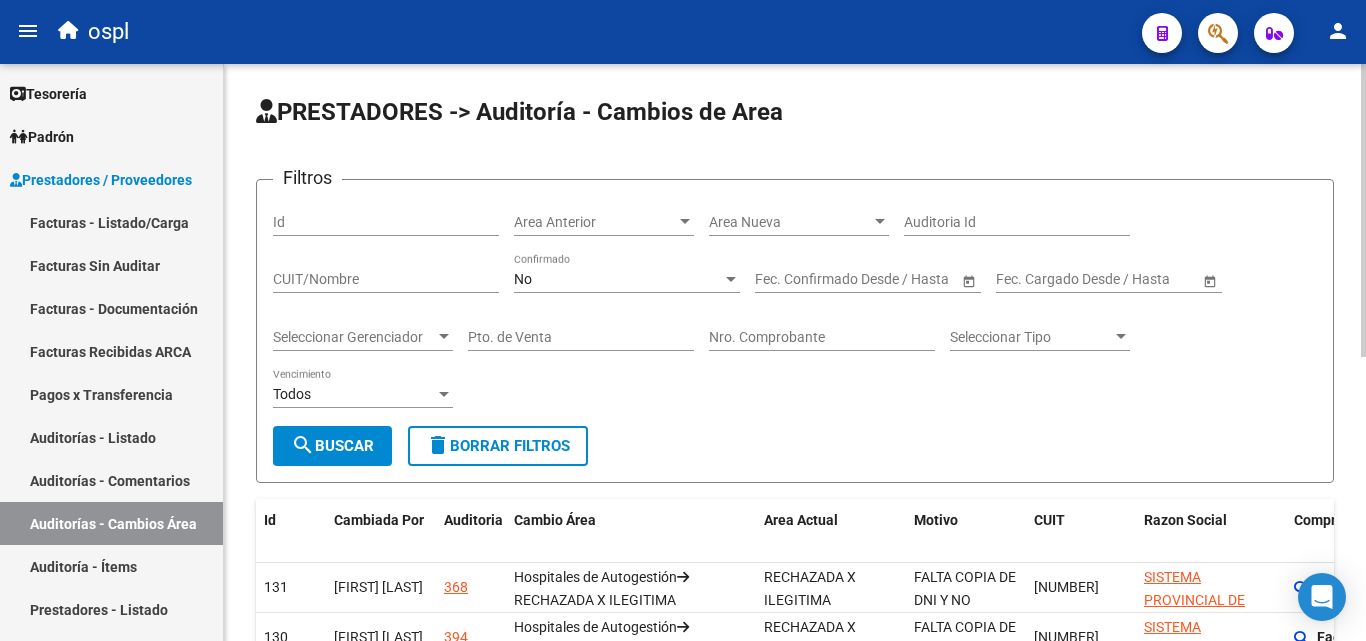 click on "Nro. Comprobante" at bounding box center [822, 337] 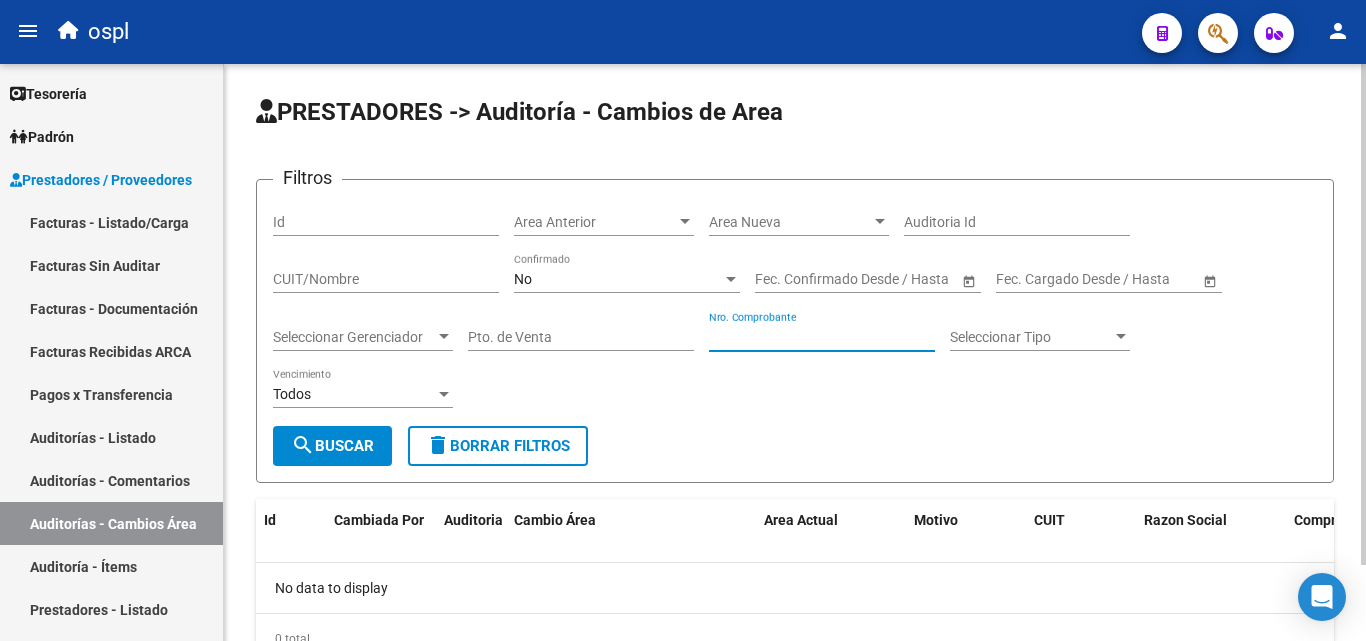 scroll, scrollTop: 87, scrollLeft: 0, axis: vertical 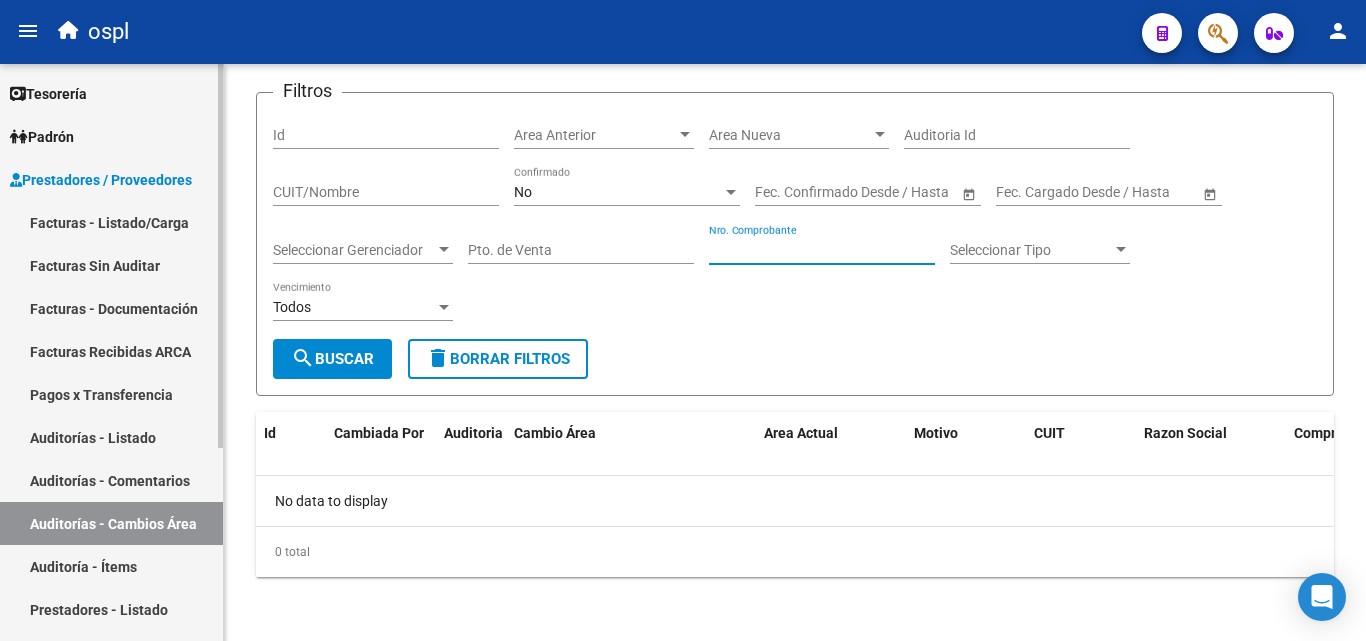 type on "[NUMBER]" 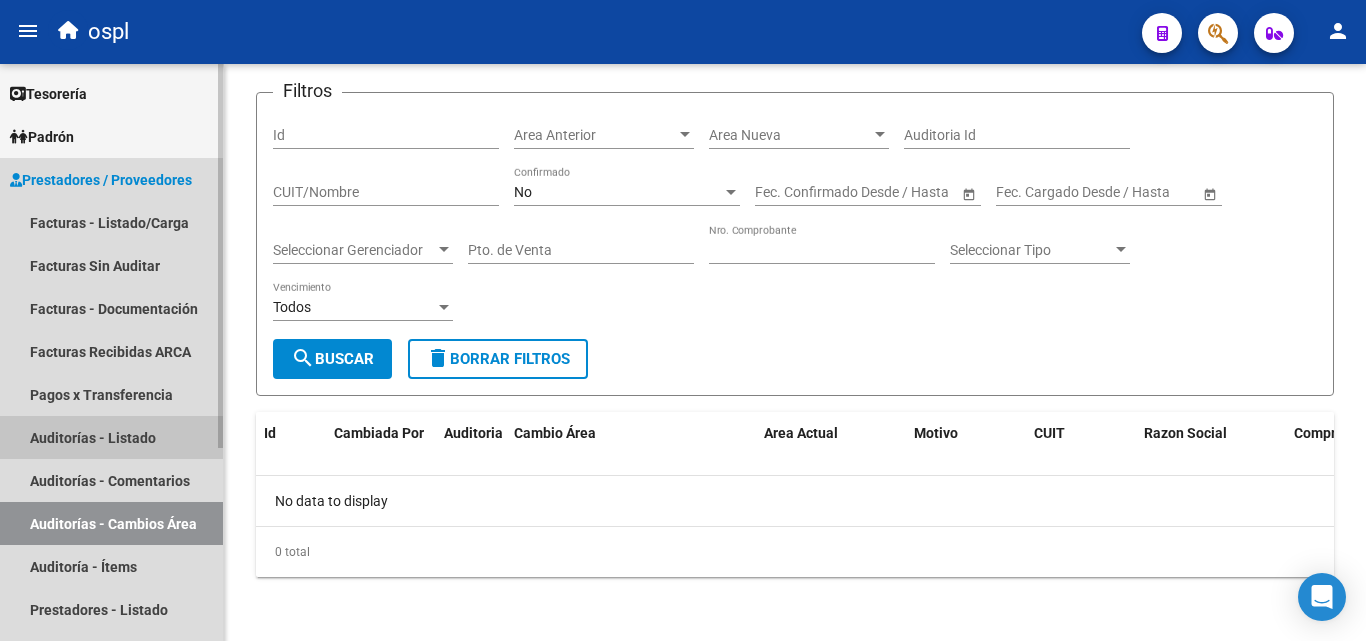 click on "Auditorías - Listado" at bounding box center [111, 437] 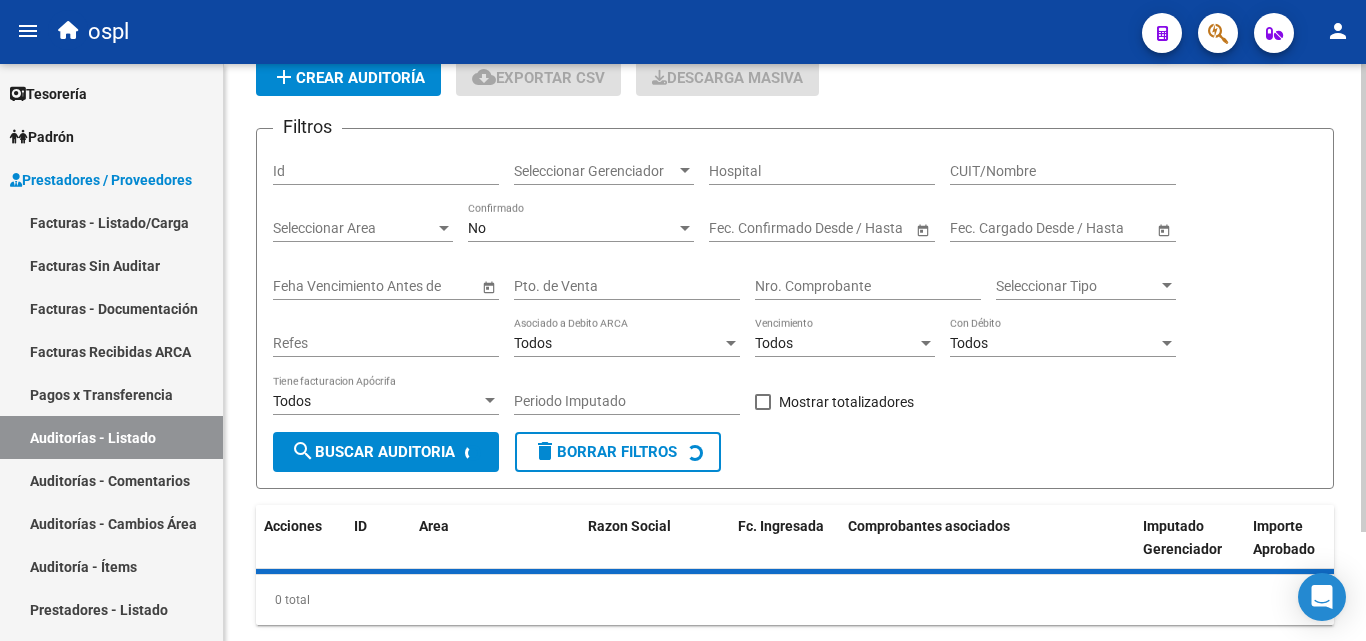 scroll, scrollTop: 0, scrollLeft: 0, axis: both 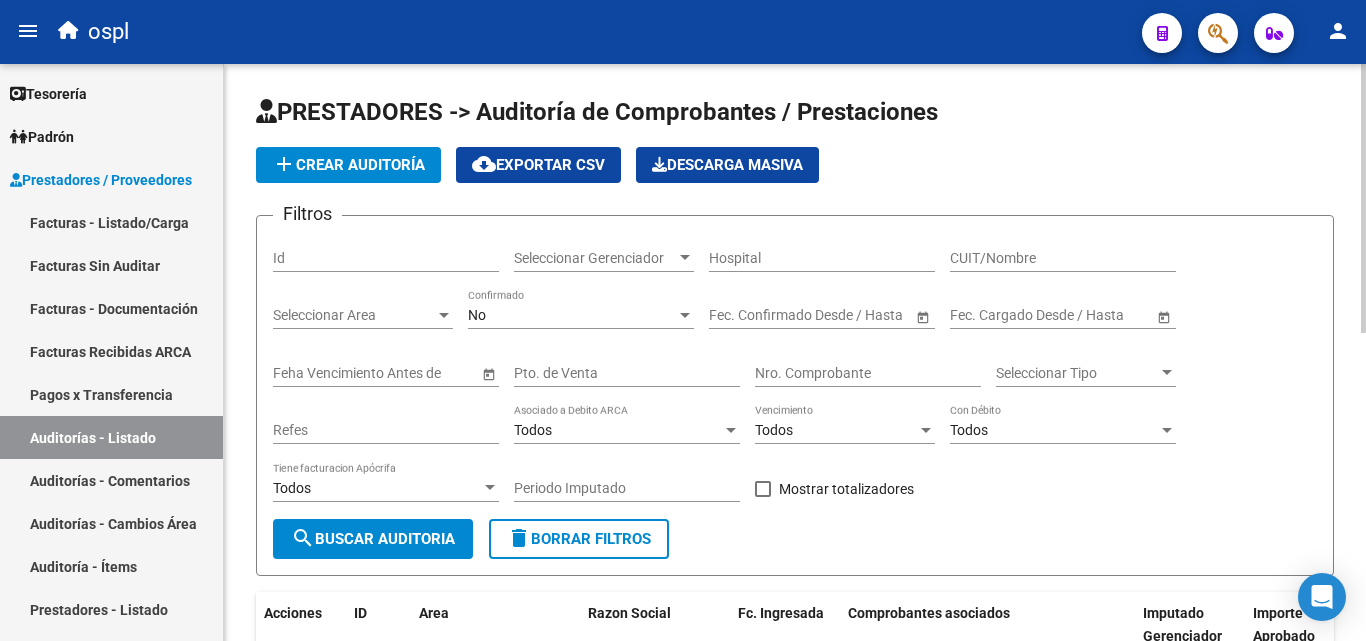 click on "Nro. Comprobante" at bounding box center [868, 373] 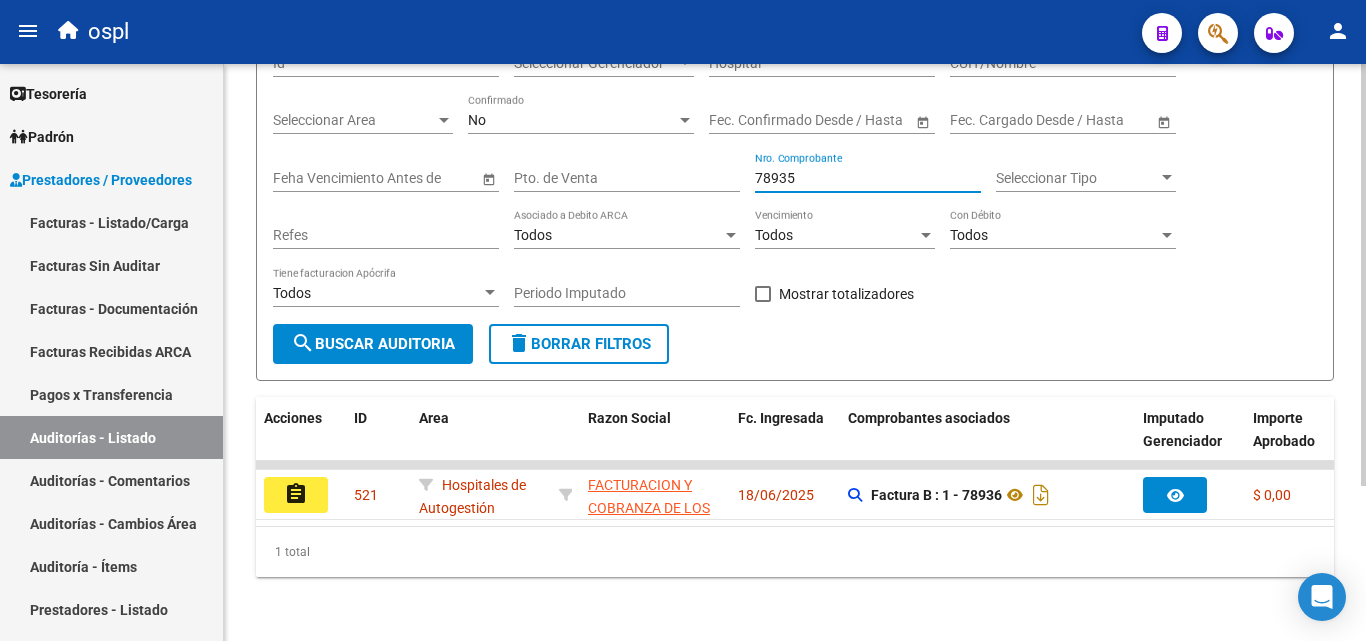 scroll, scrollTop: 211, scrollLeft: 0, axis: vertical 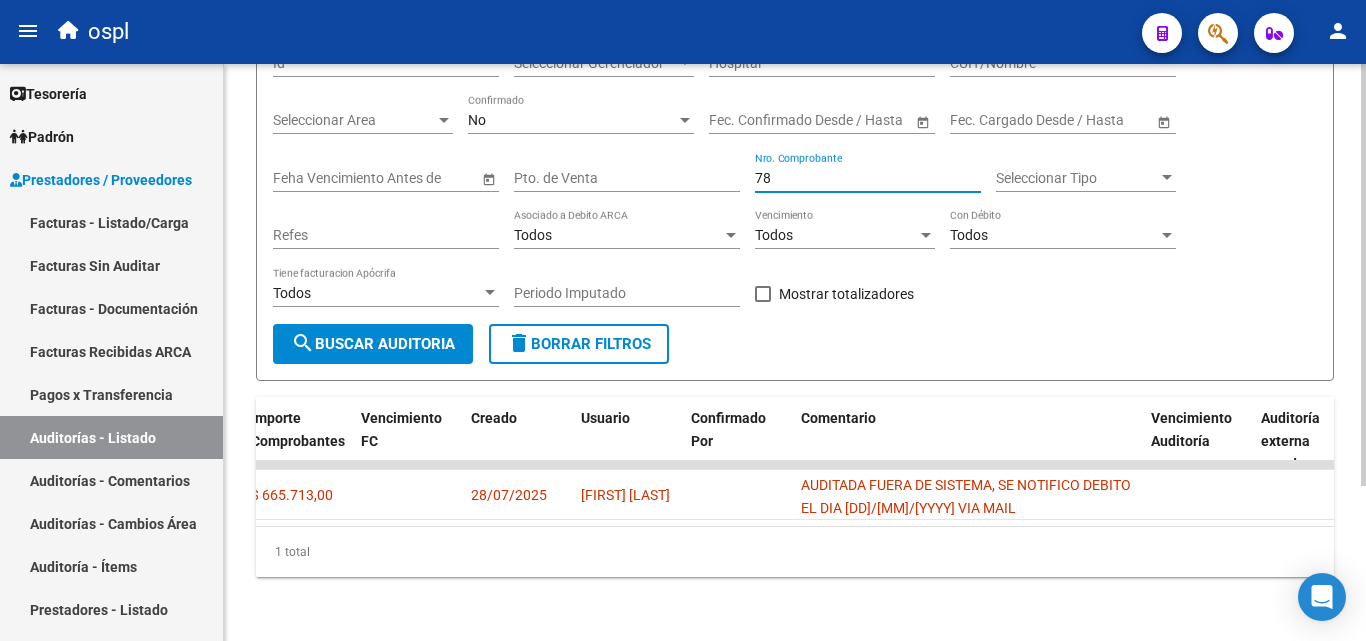 type on "[NUMBER]" 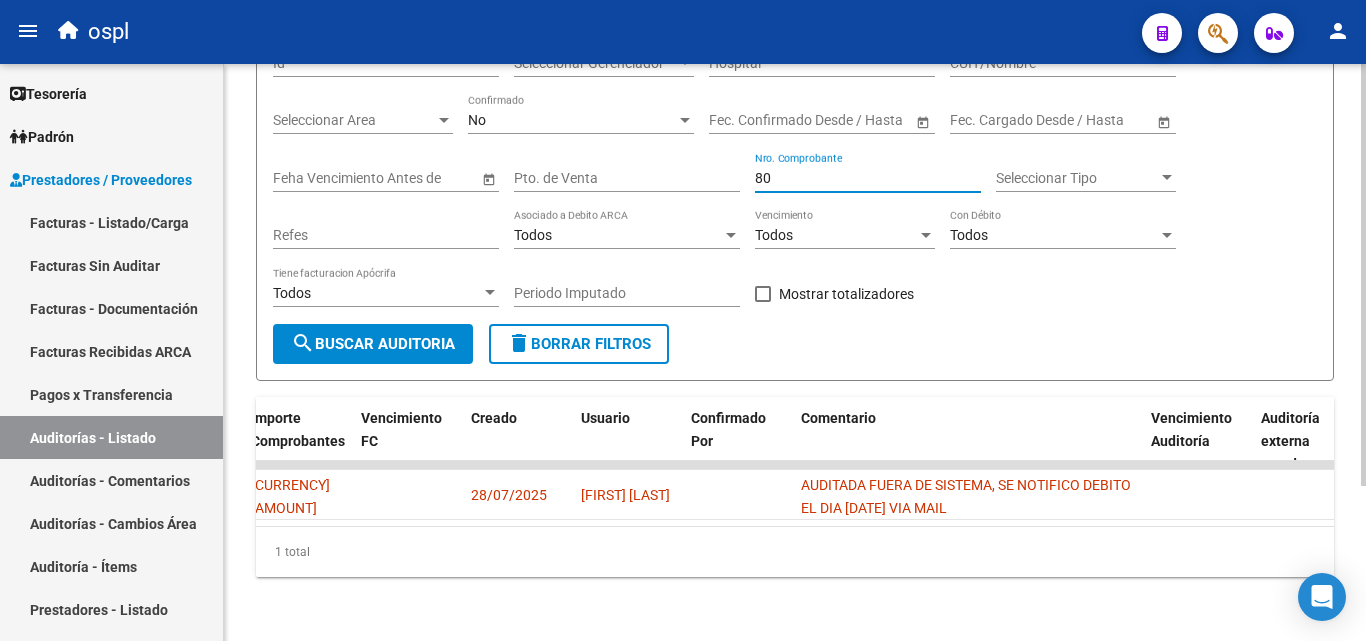 type on "8" 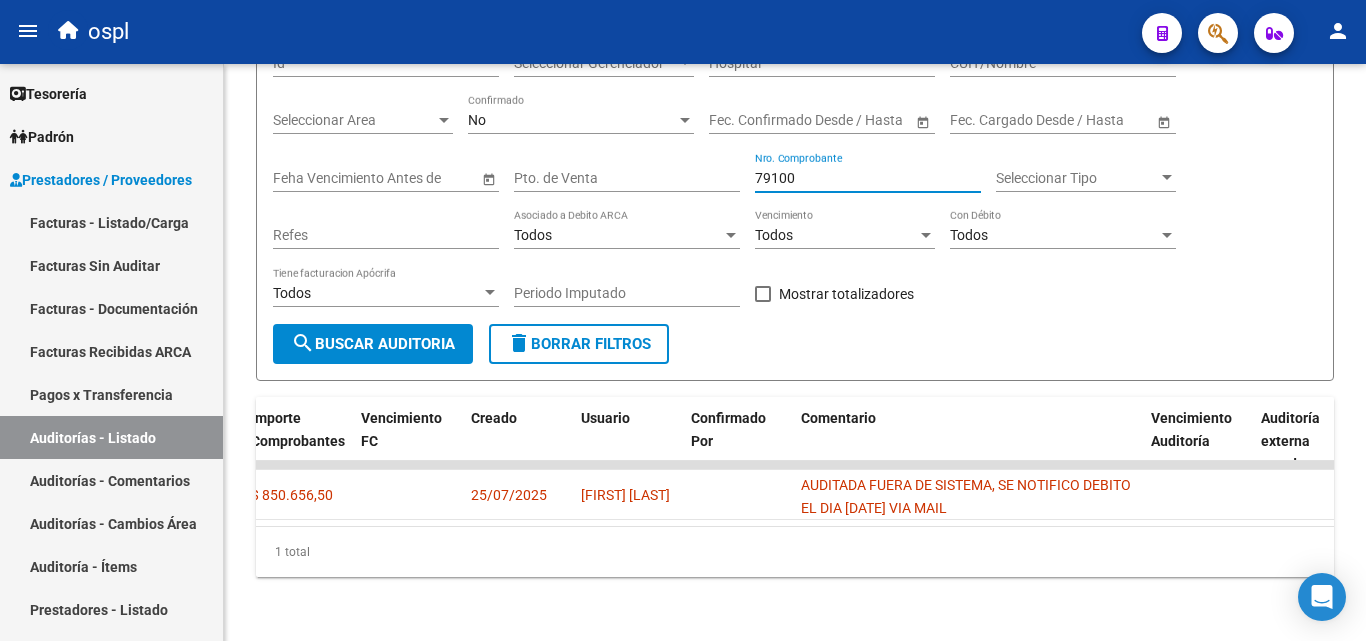 type on "79100" 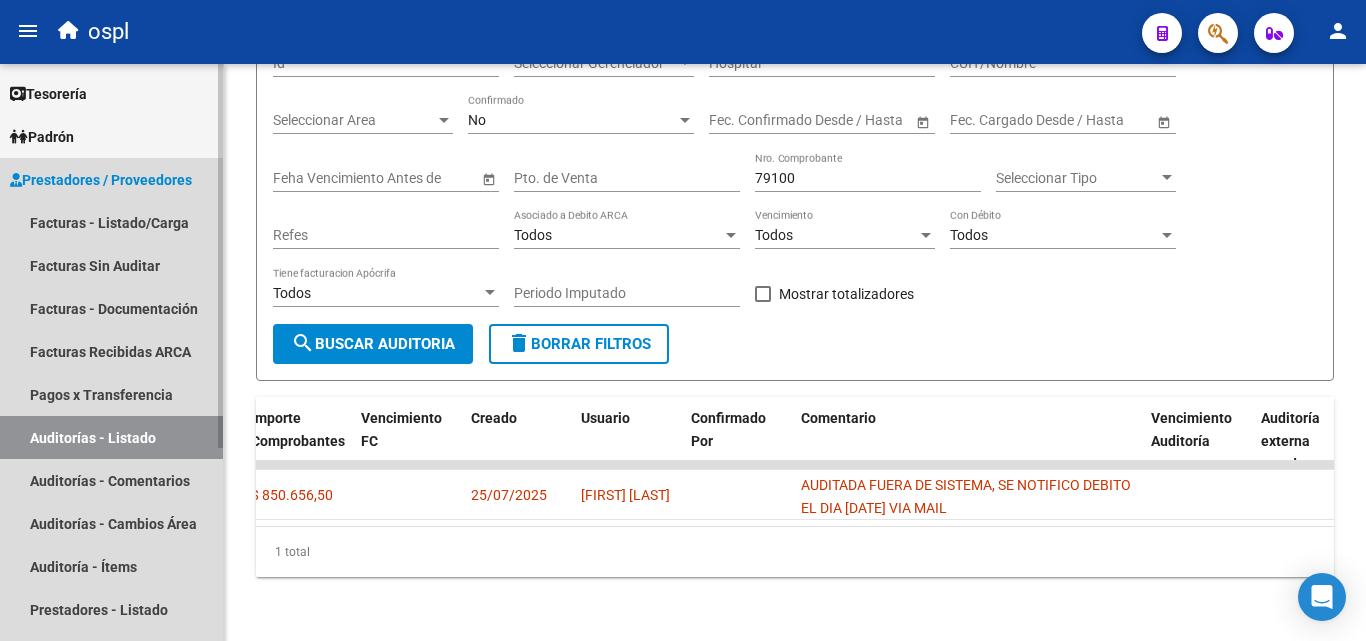 click on "Auditorías - Listado" at bounding box center [111, 437] 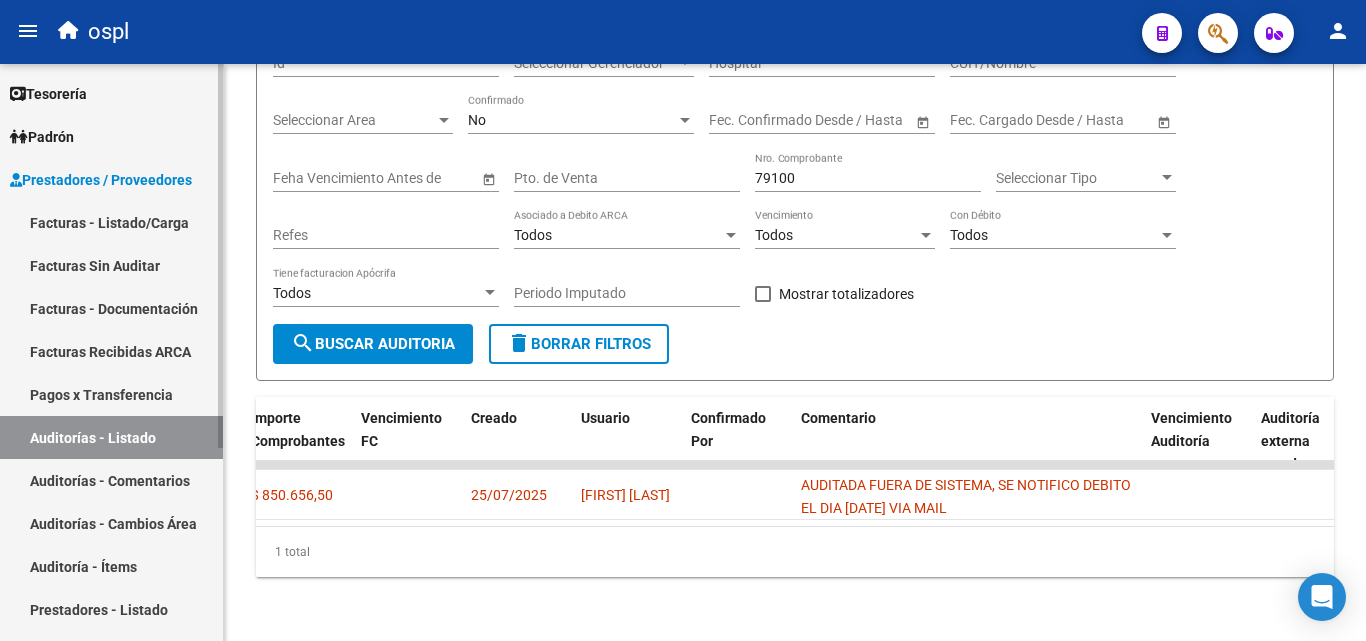 click on "Pagos x Transferencia" at bounding box center (111, 394) 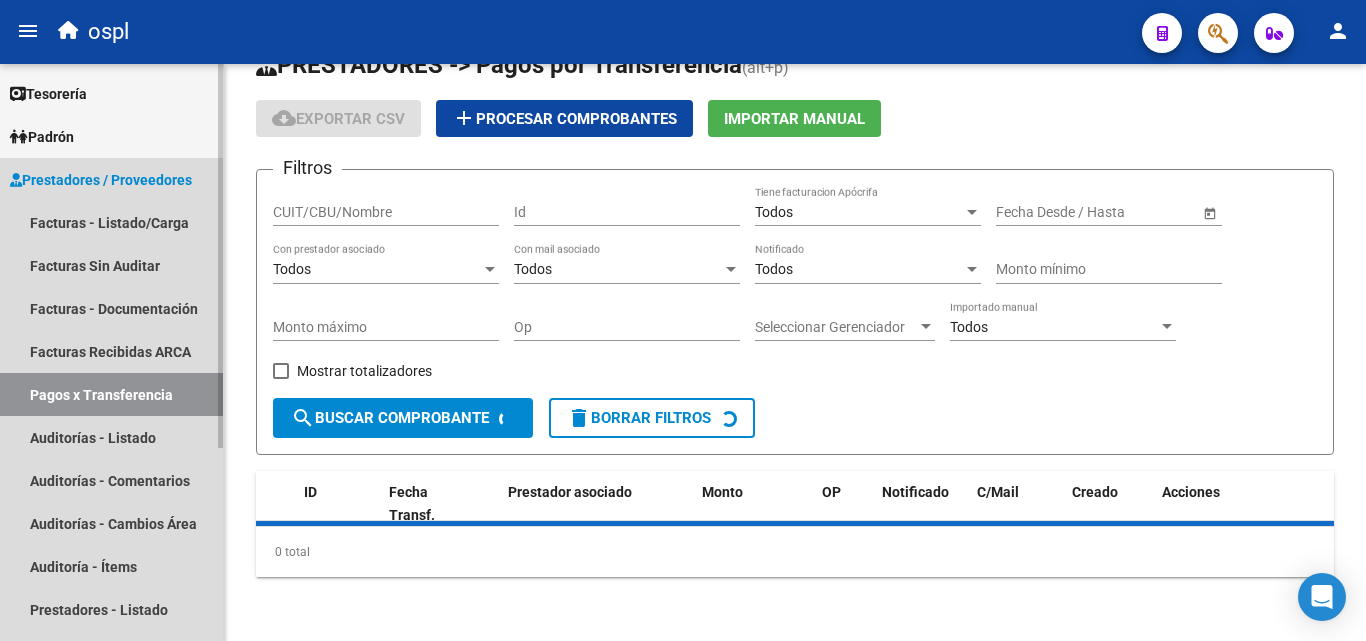 scroll, scrollTop: 0, scrollLeft: 0, axis: both 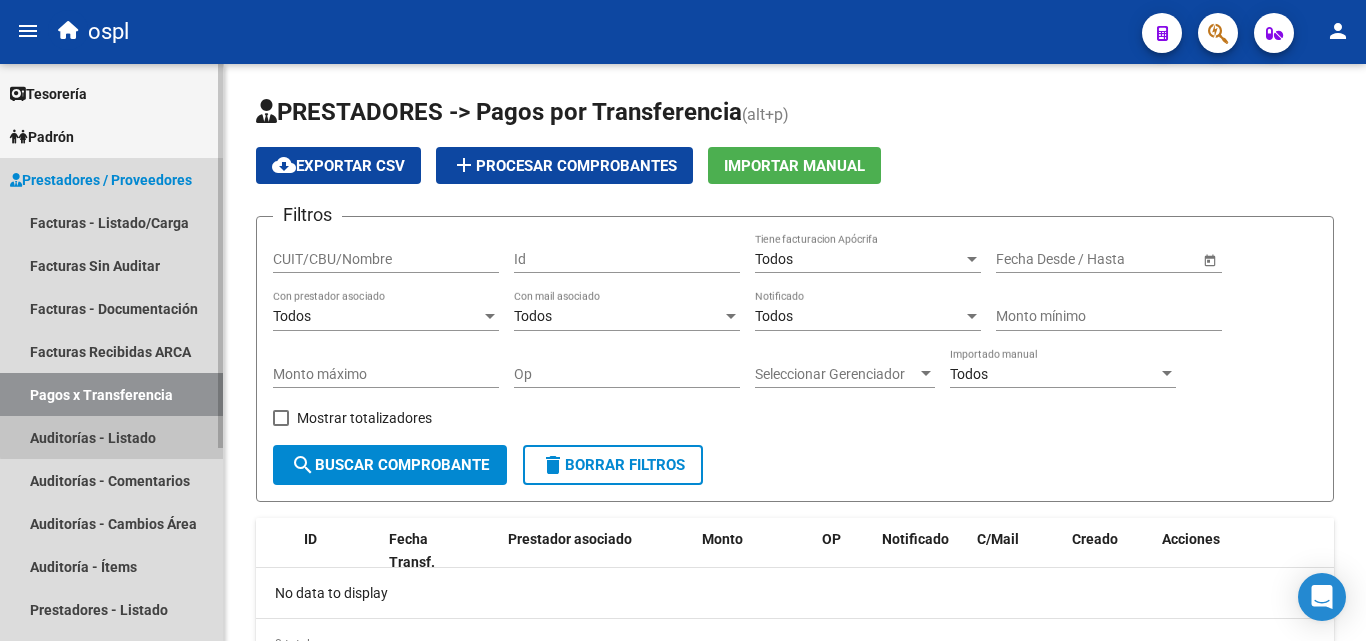 click on "Auditorías - Listado" at bounding box center (111, 437) 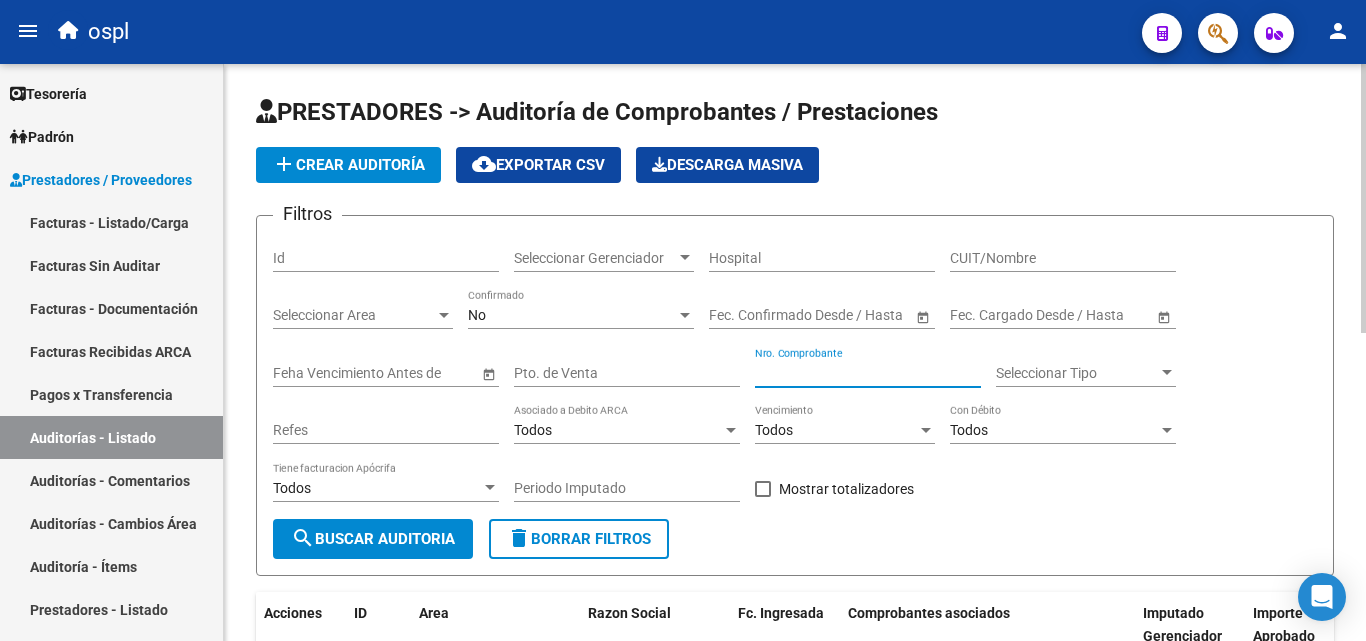 click on "Nro. Comprobante" at bounding box center (868, 373) 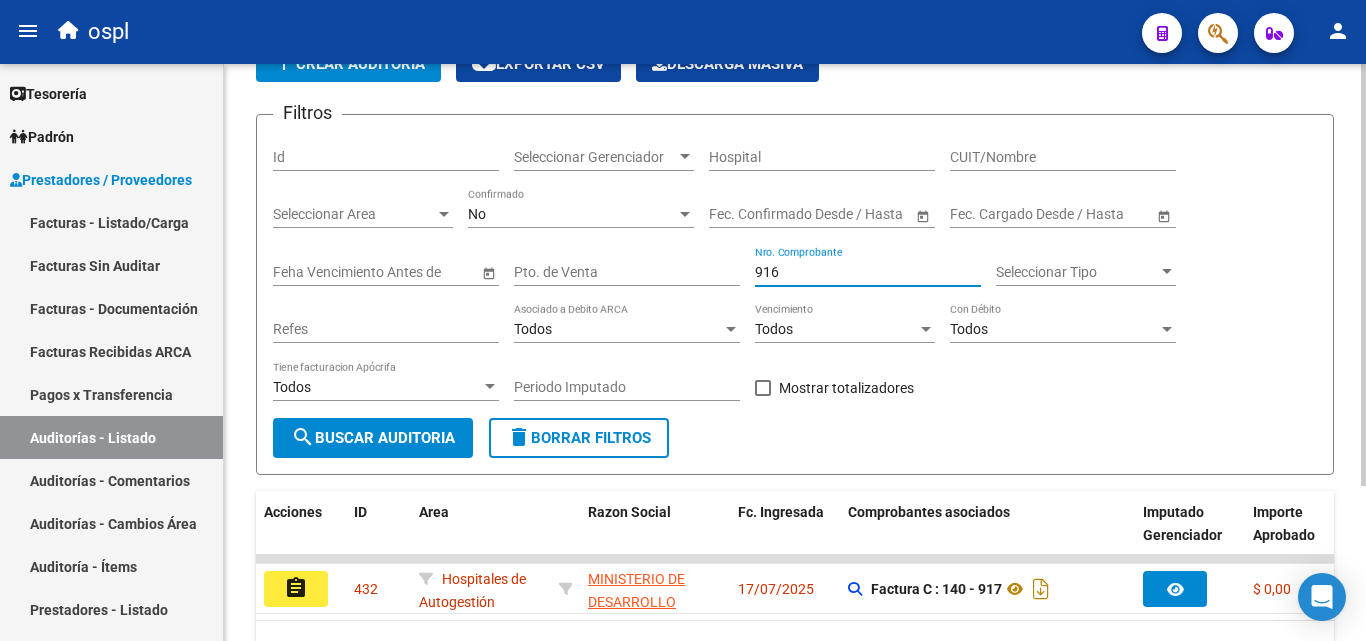 scroll, scrollTop: 211, scrollLeft: 0, axis: vertical 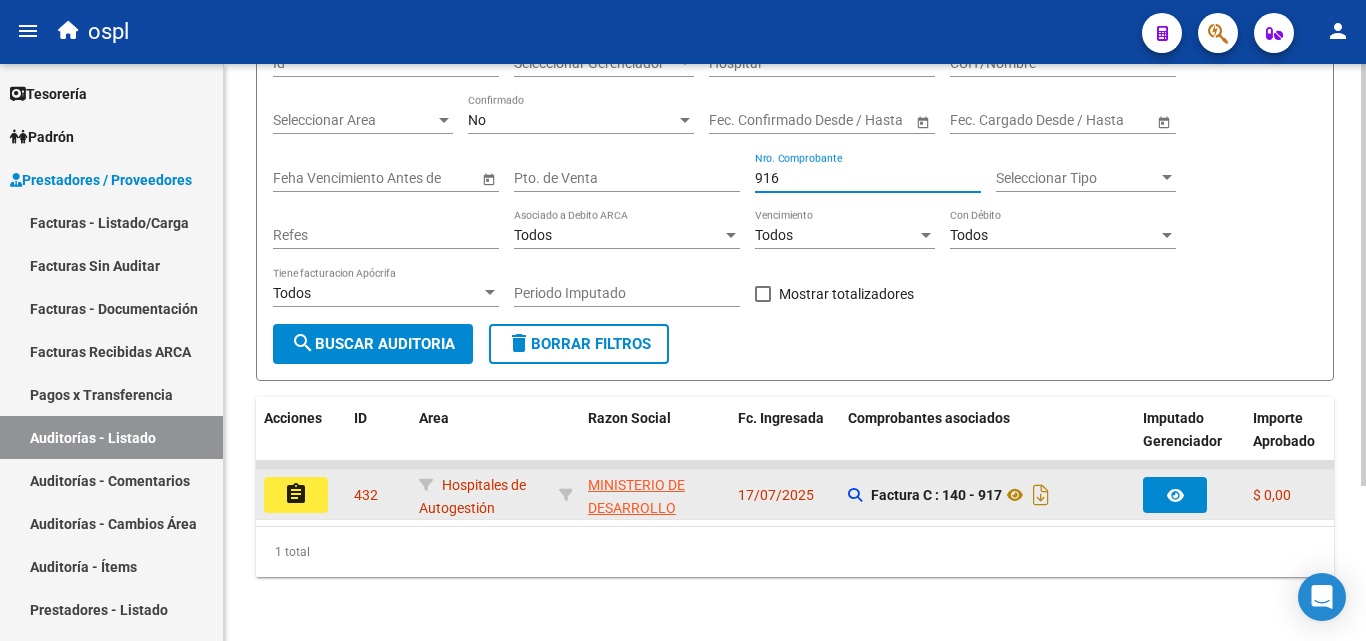 type on "916" 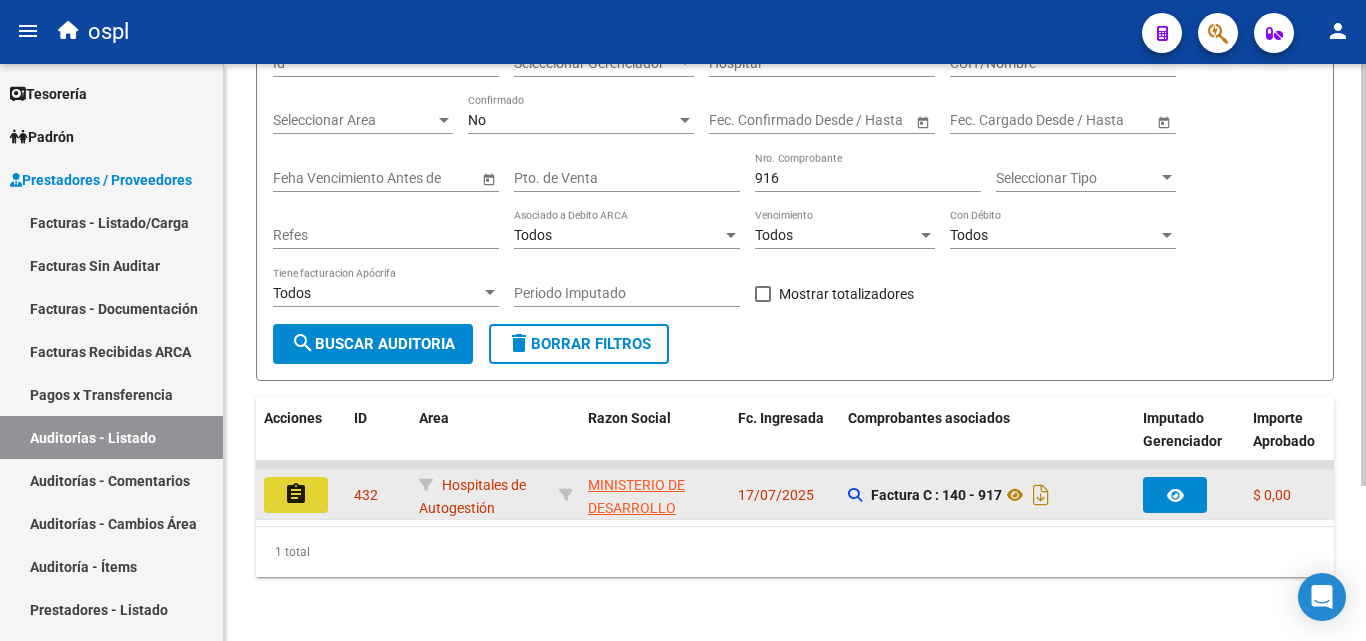 click on "assignment" 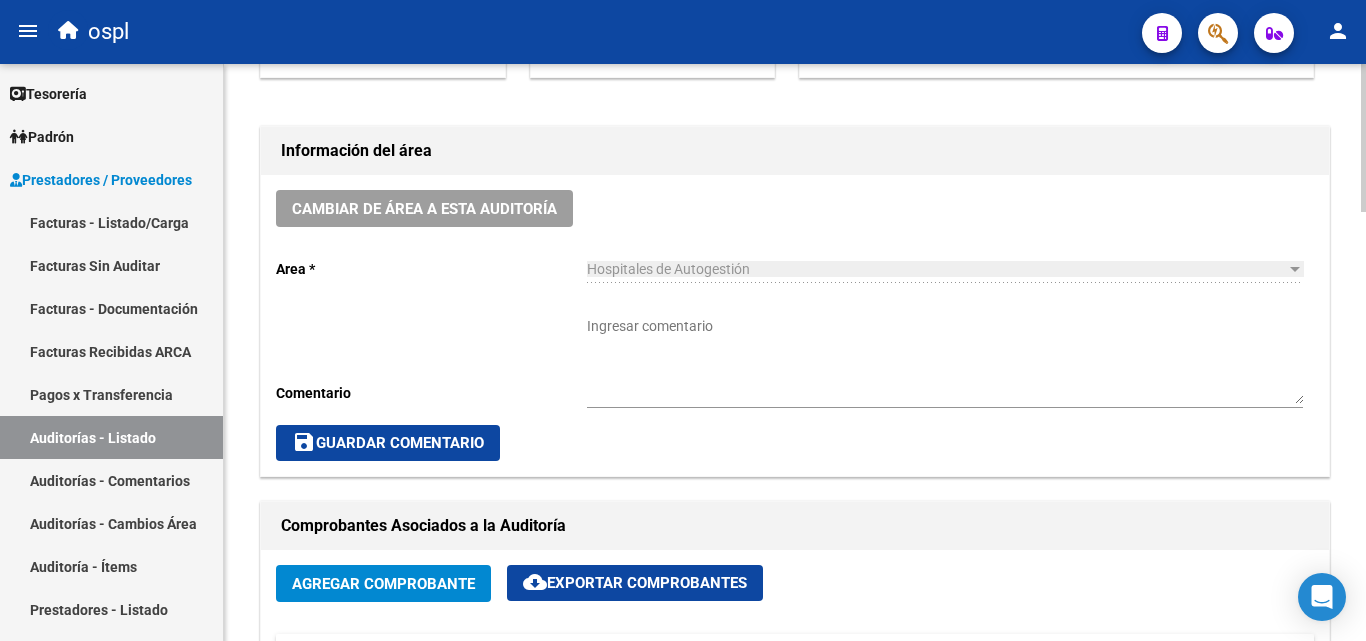 scroll, scrollTop: 500, scrollLeft: 0, axis: vertical 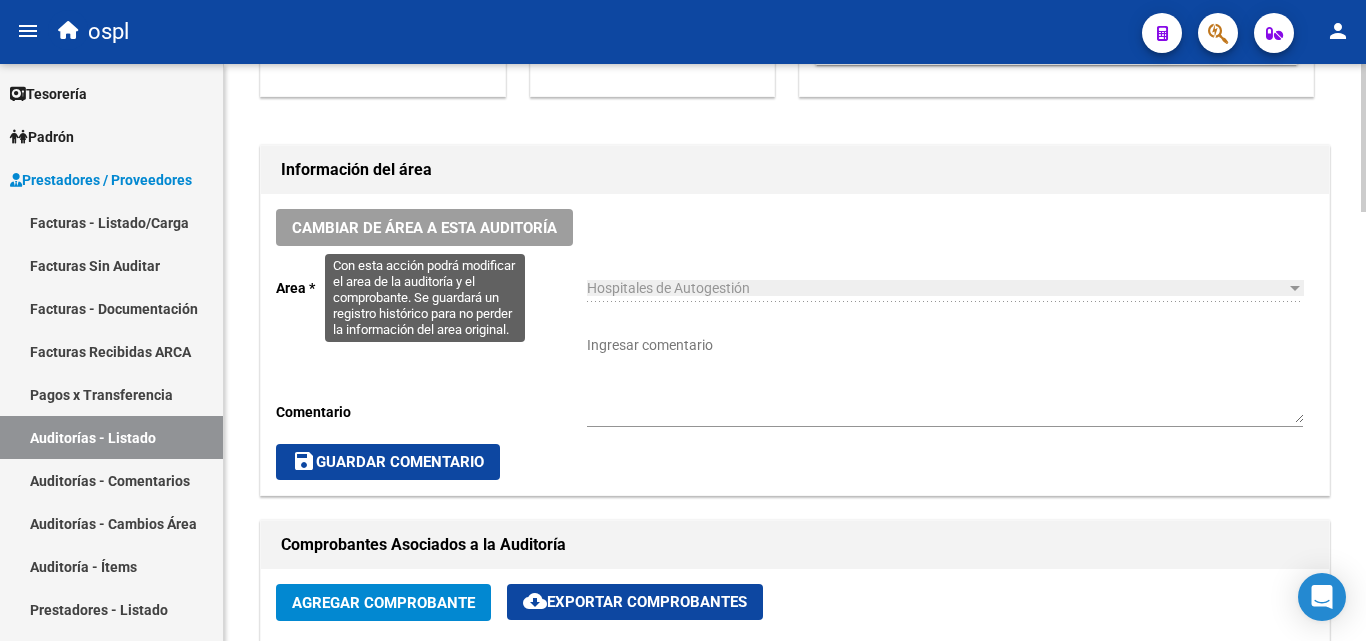 click on "Cambiar de área a esta auditoría" 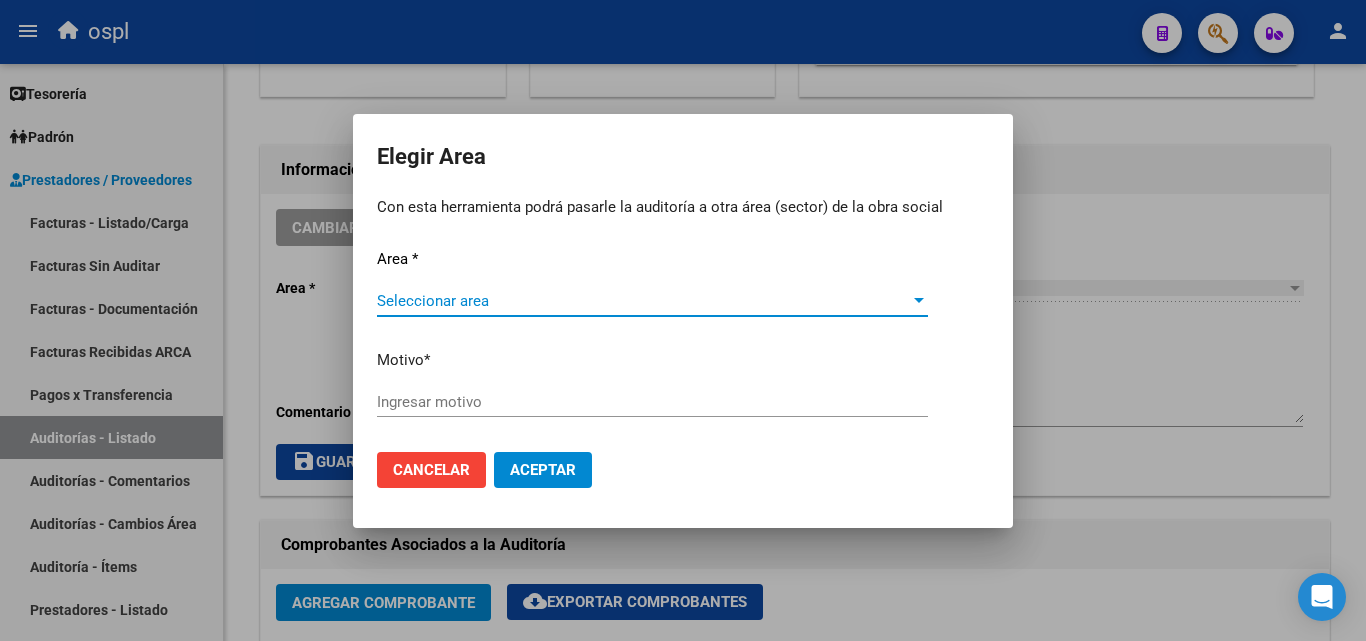 click on "Seleccionar area" at bounding box center (643, 301) 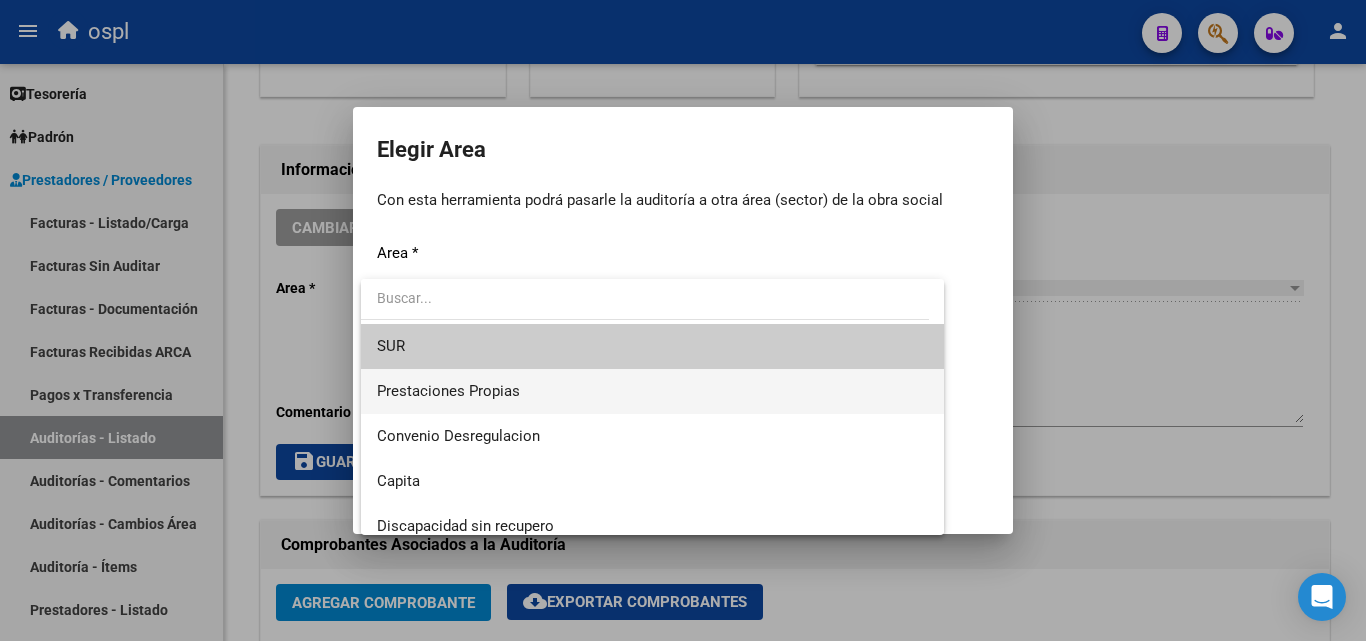 scroll, scrollTop: 194, scrollLeft: 0, axis: vertical 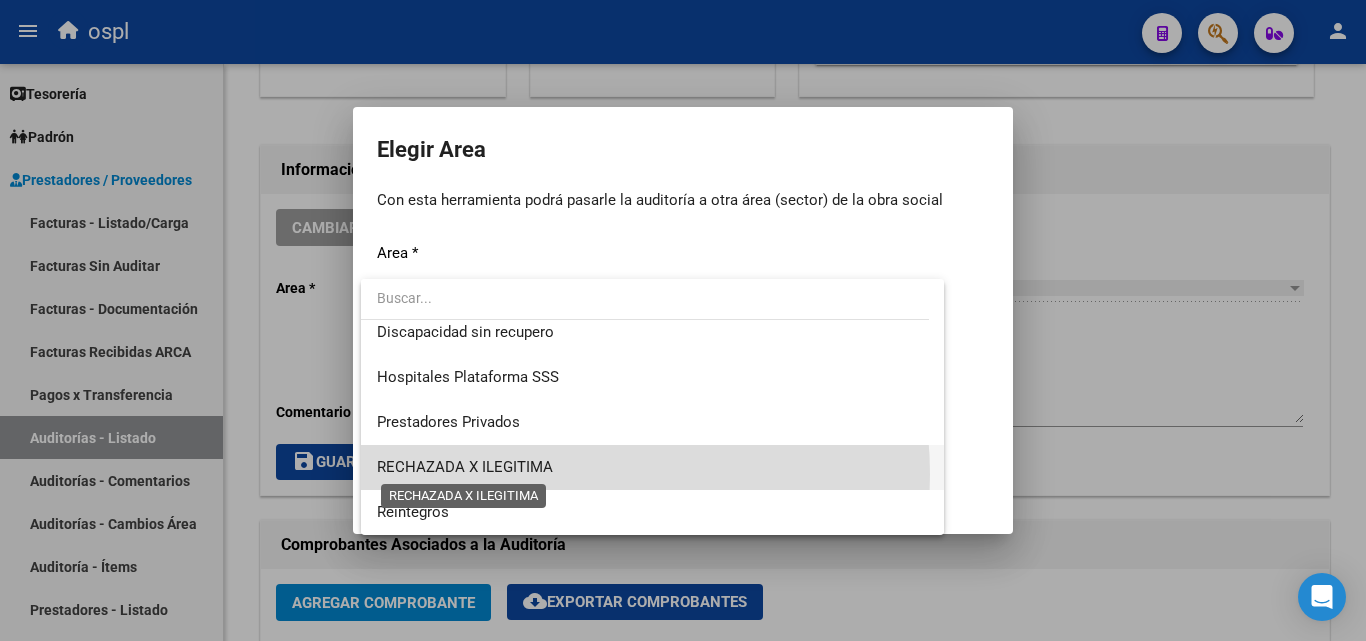 click on "RECHAZADA X ILEGITIMA" at bounding box center [465, 467] 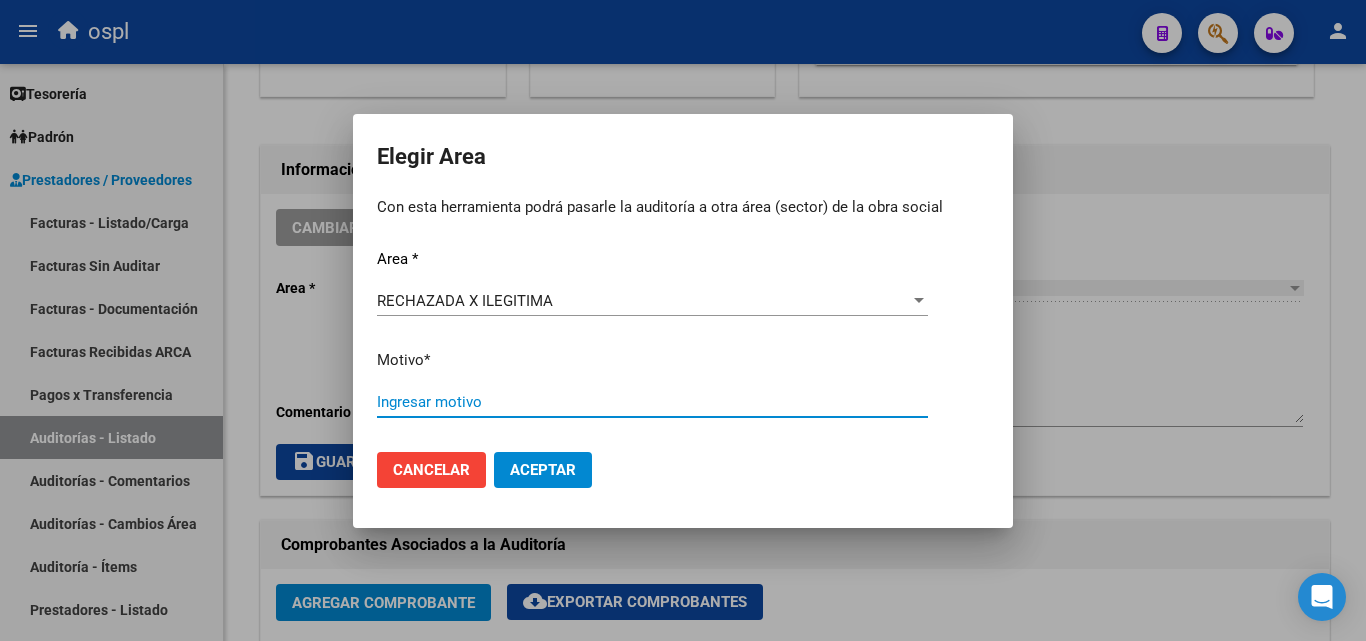click on "Ingresar motivo" at bounding box center [652, 402] 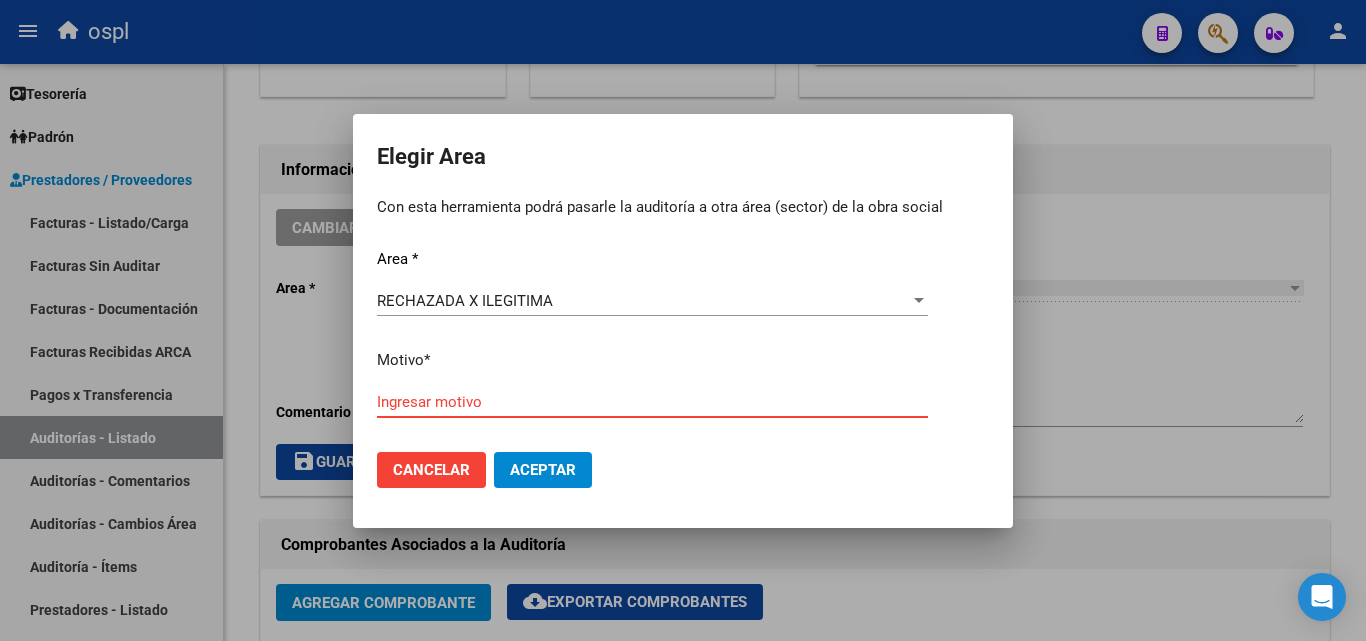 click on "Ingresar motivo" at bounding box center (652, 402) 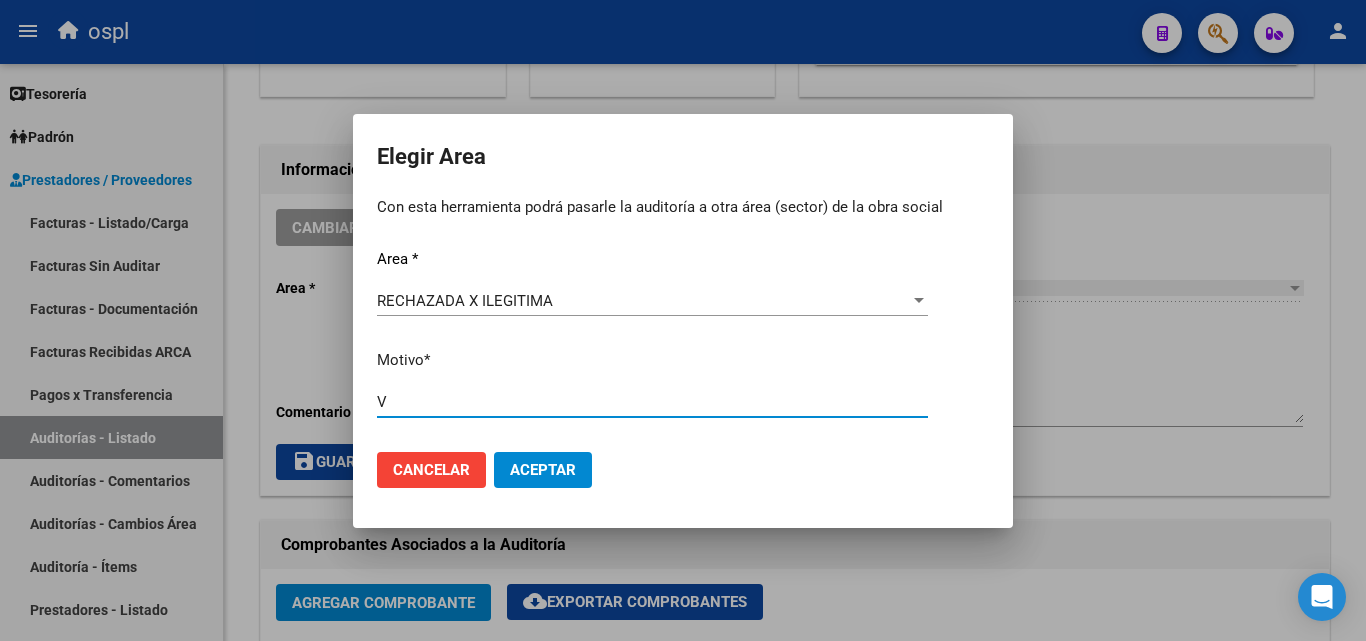 click on "V" at bounding box center (652, 402) 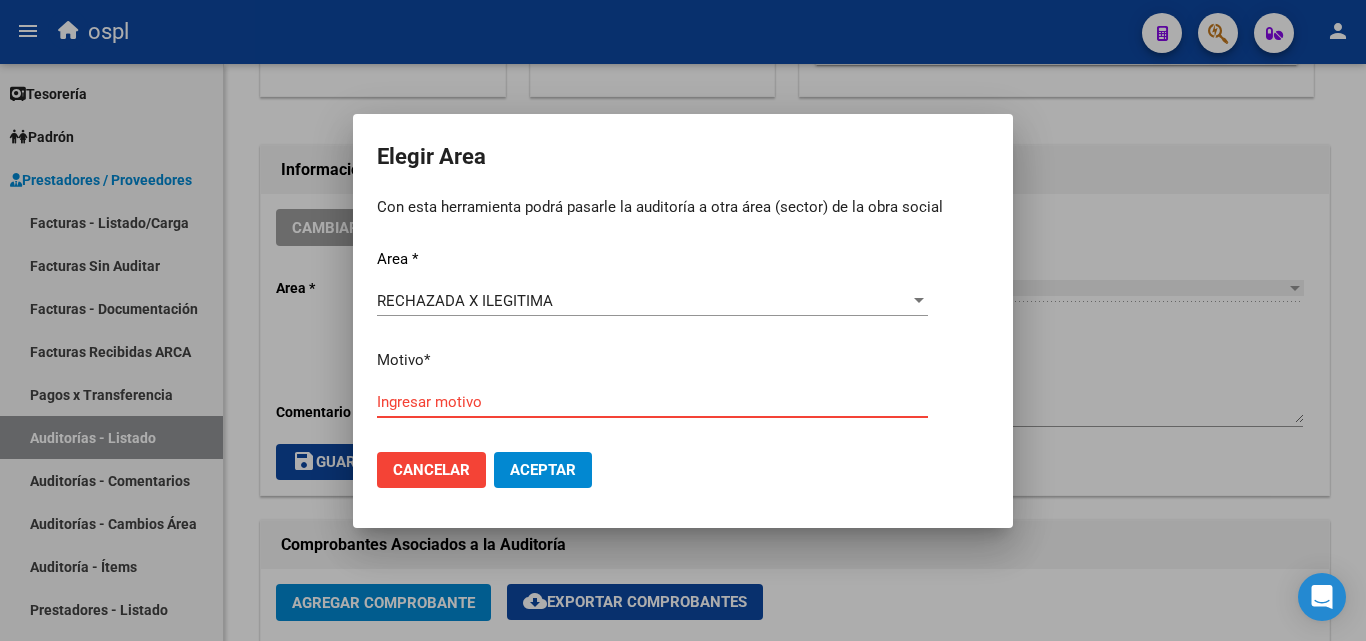 paste on "FALTA COPIA DE DNI Y NO FIRMAN EL COMPROBANTE DE ATENCION" 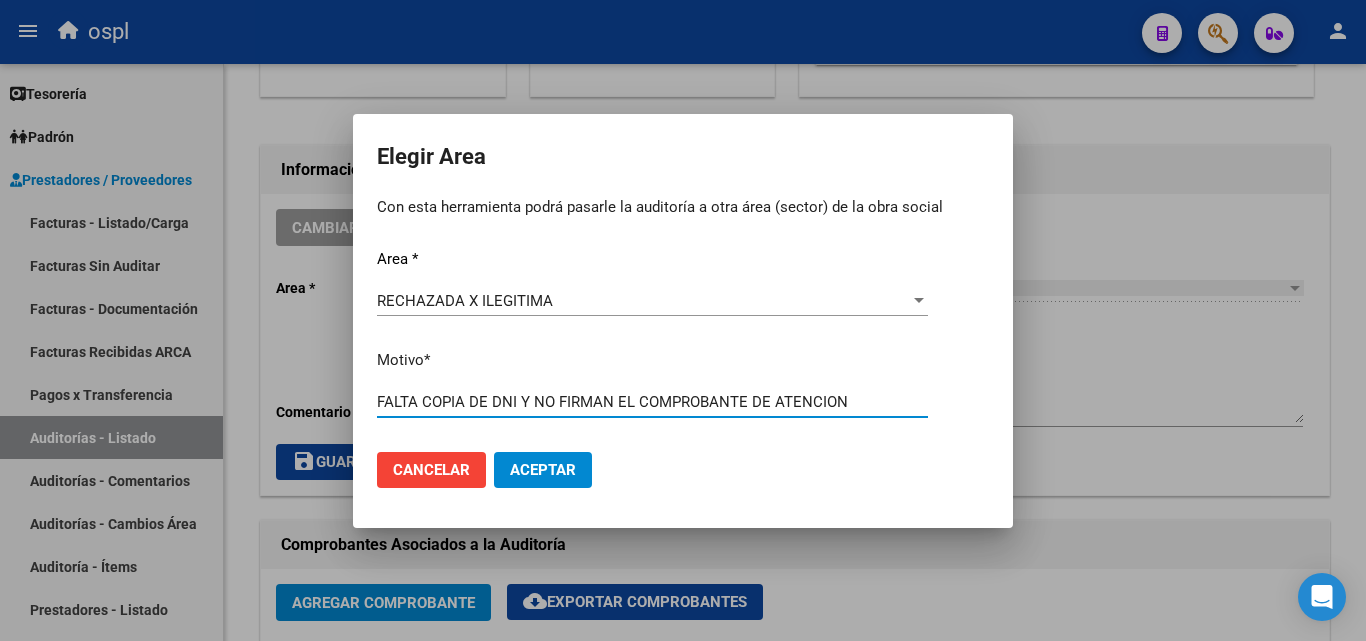 type on "FALTA COPIA DE DNI Y NO FIRMAN EL COMPROBANTE DE ATENCION" 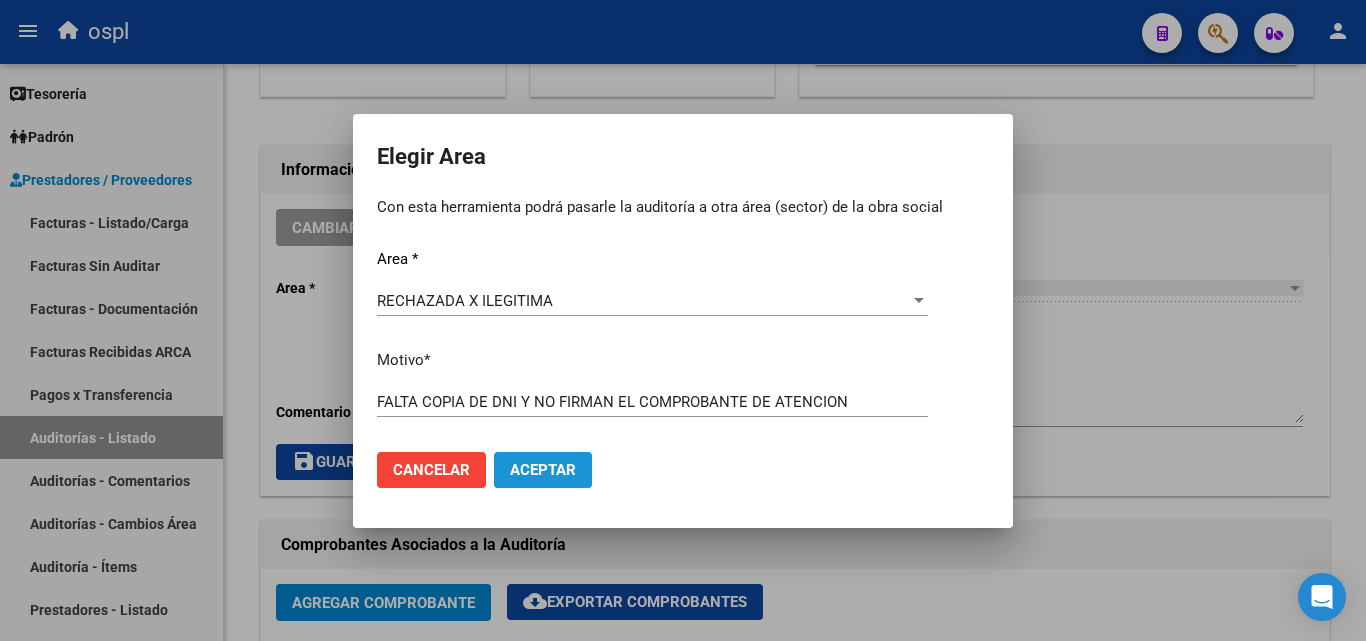 click on "Aceptar" at bounding box center (543, 470) 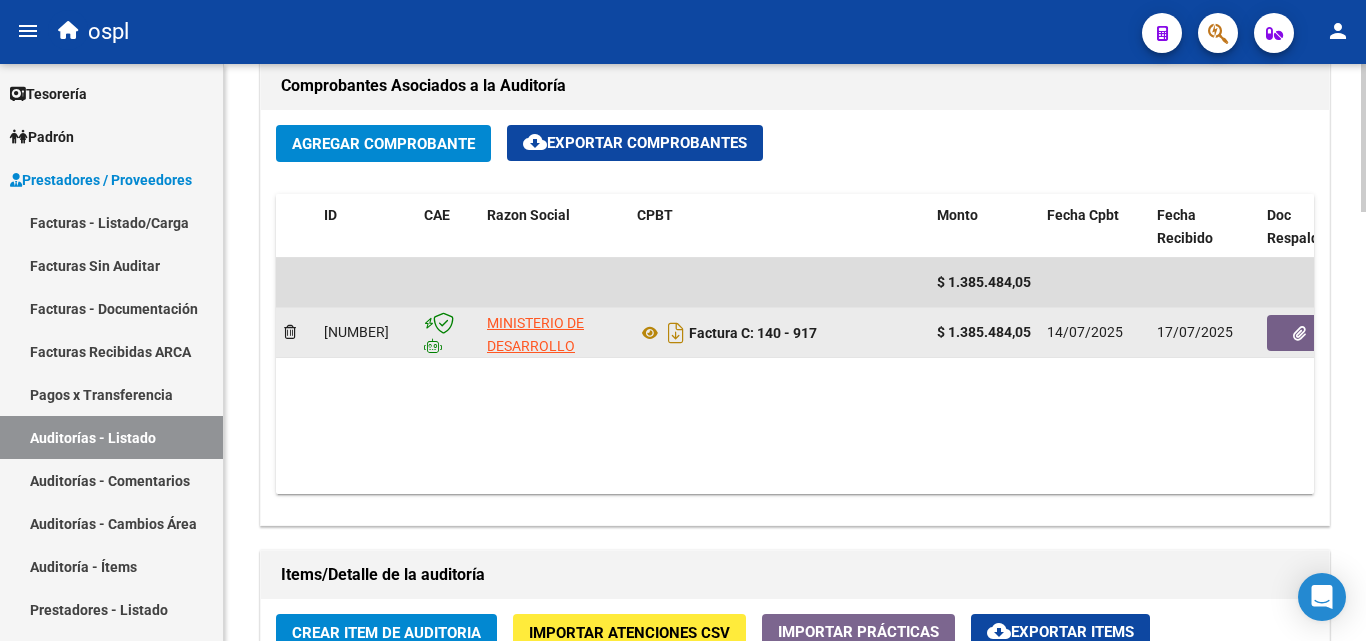scroll, scrollTop: 1000, scrollLeft: 0, axis: vertical 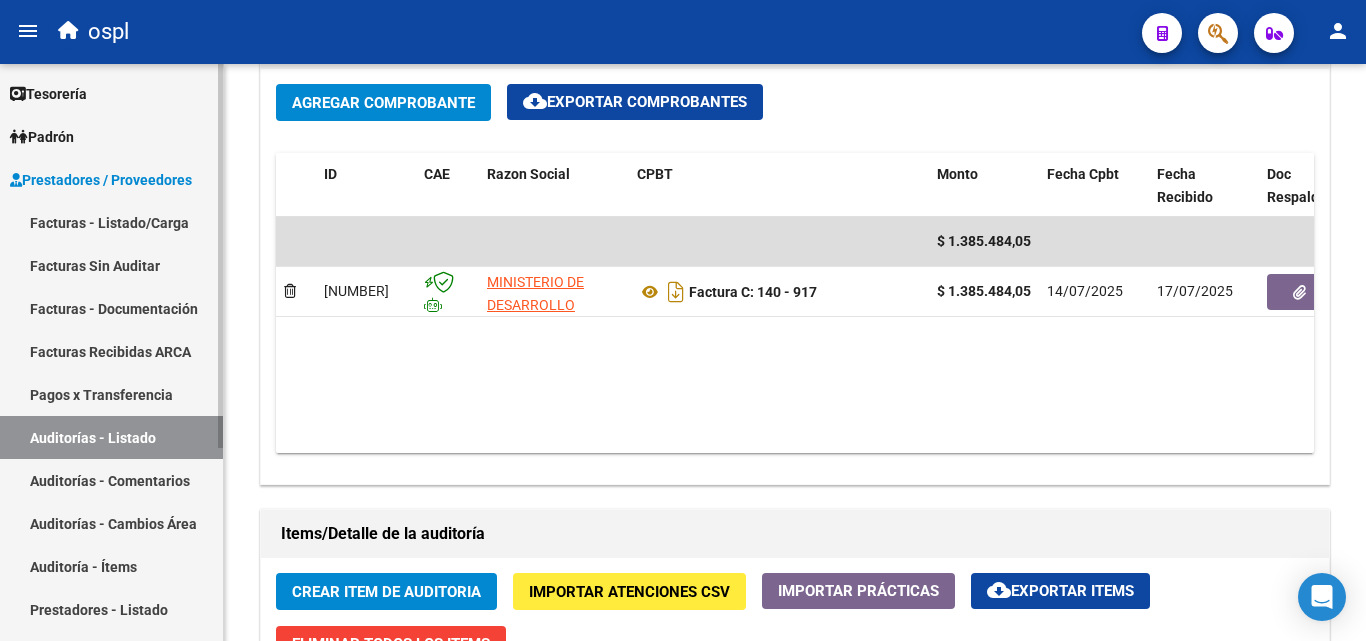 click on "Auditorías - Listado" at bounding box center [111, 437] 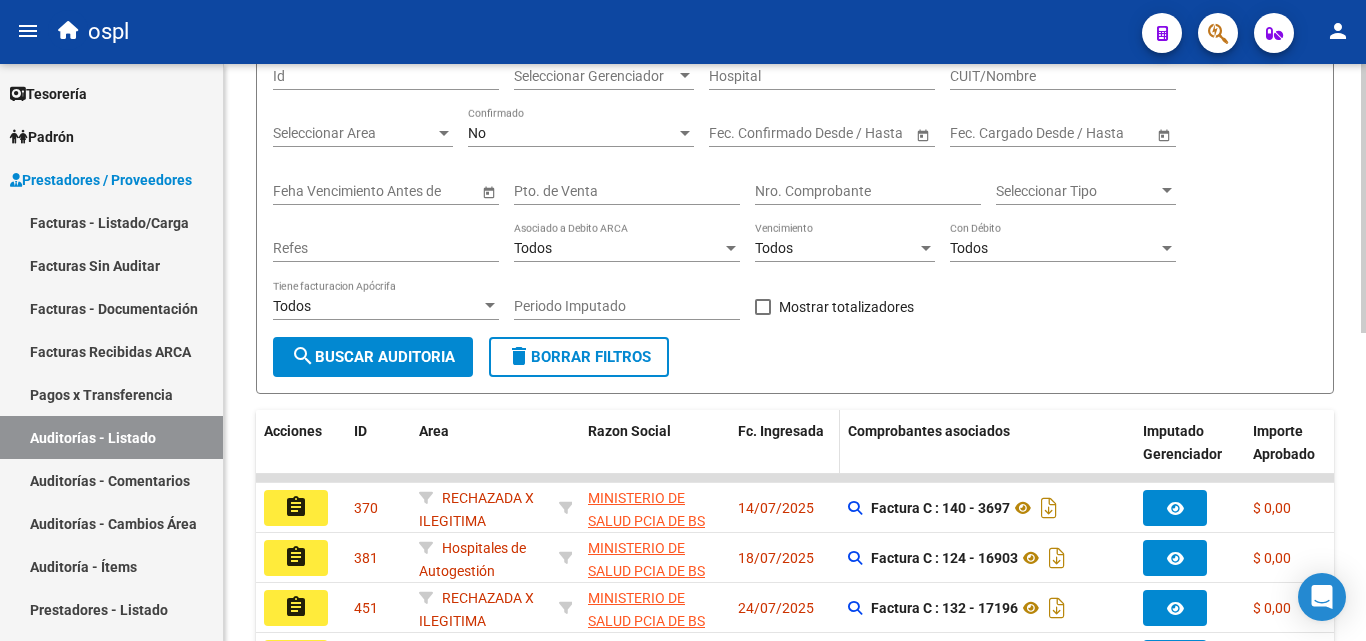 scroll, scrollTop: 161, scrollLeft: 0, axis: vertical 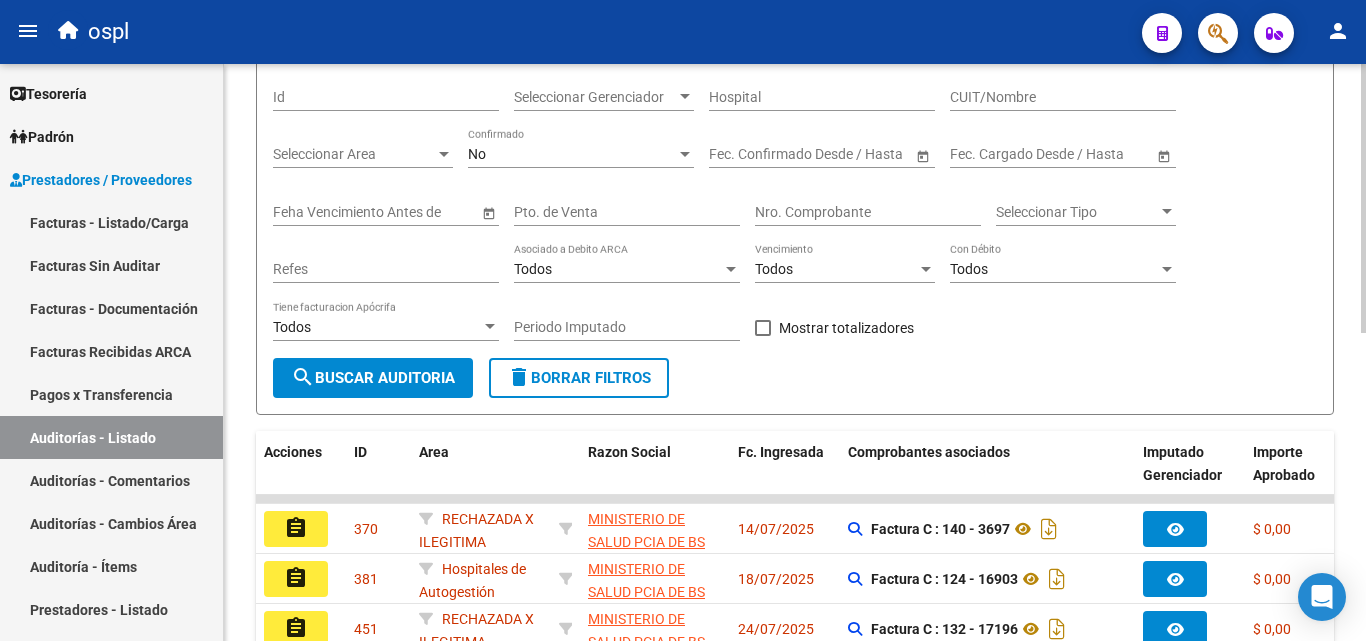 click on "Nro. Comprobante" at bounding box center (868, 212) 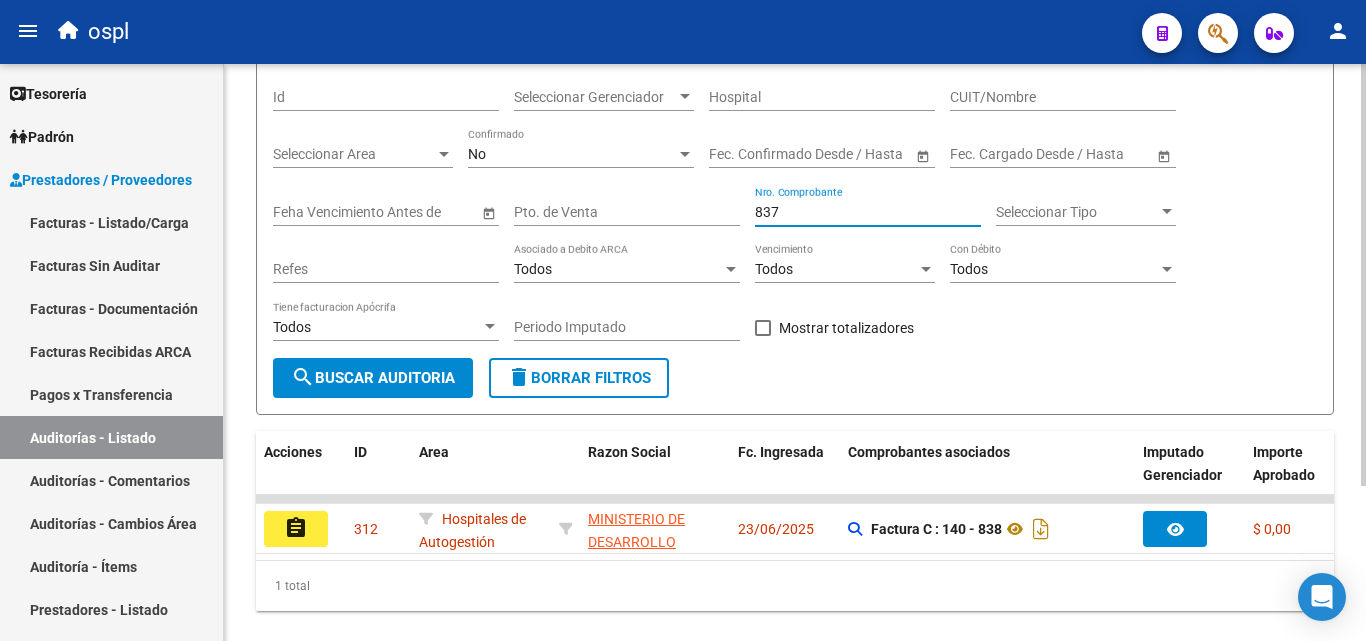 scroll, scrollTop: 211, scrollLeft: 0, axis: vertical 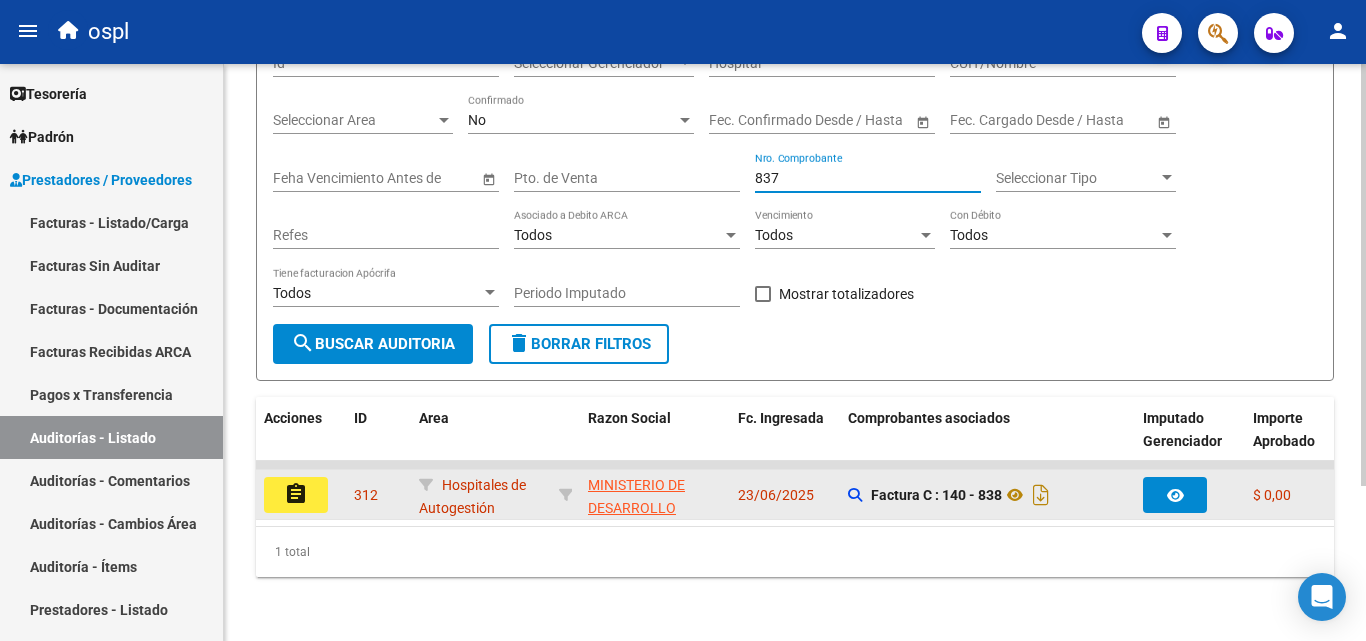 type on "837" 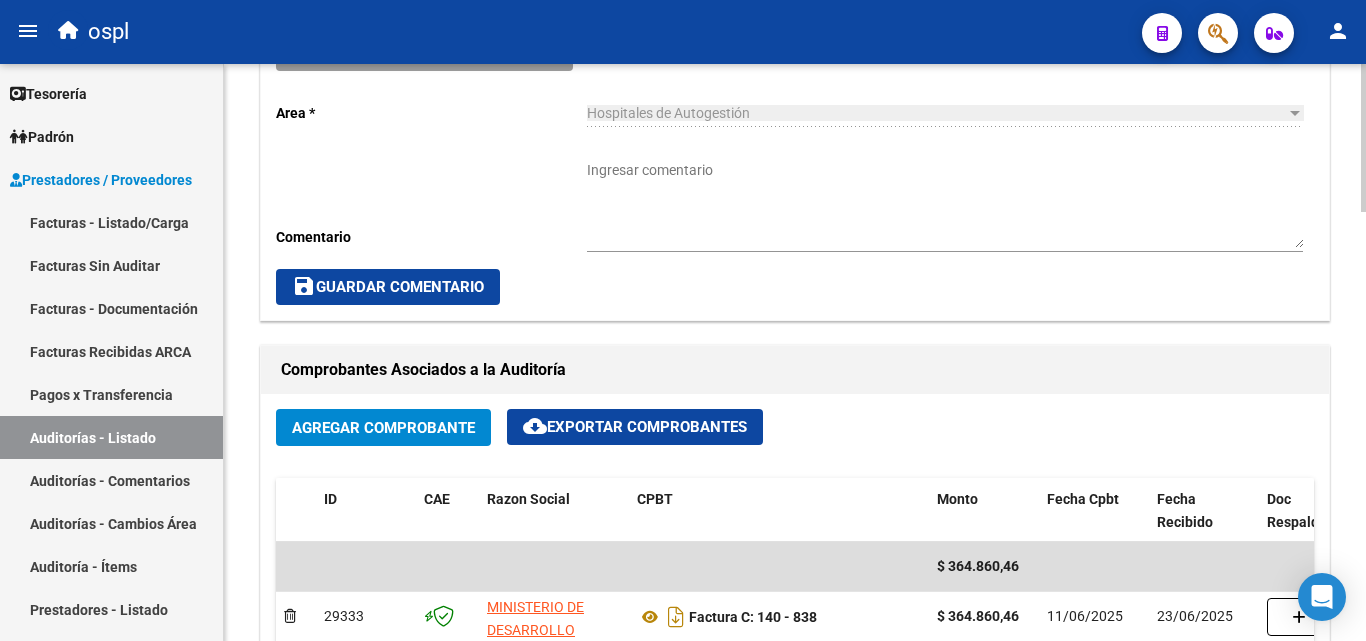 scroll, scrollTop: 600, scrollLeft: 0, axis: vertical 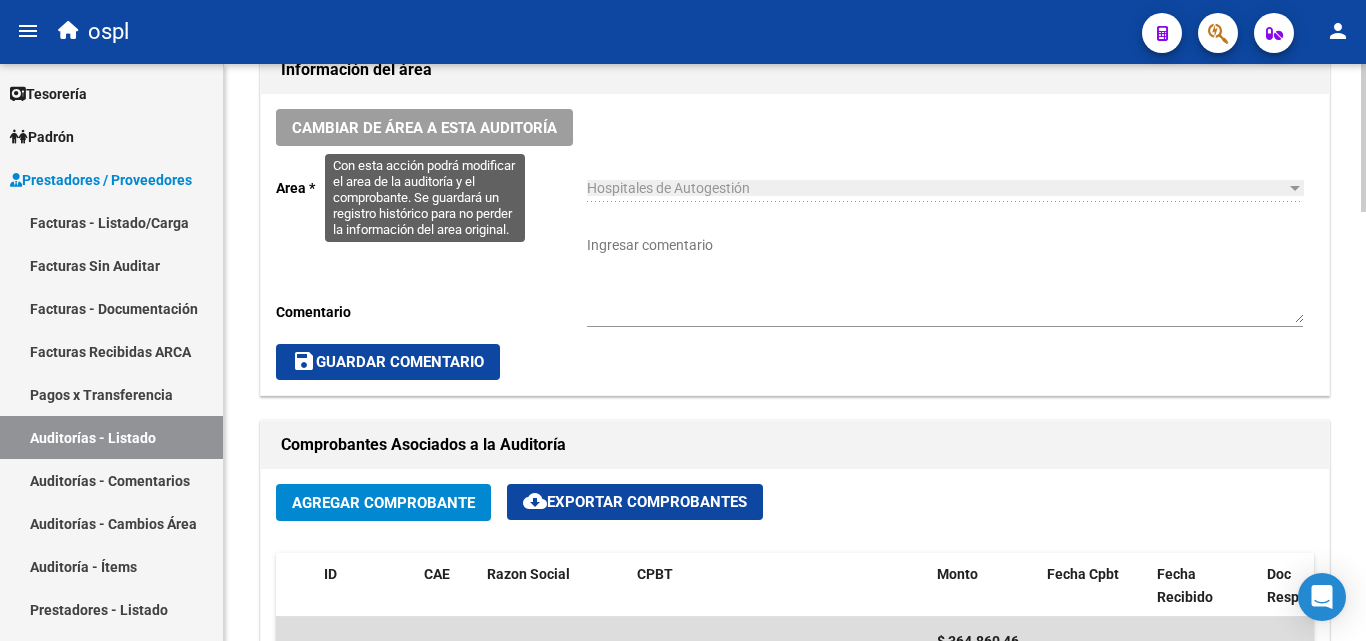 click on "Cambiar de área a esta auditoría" 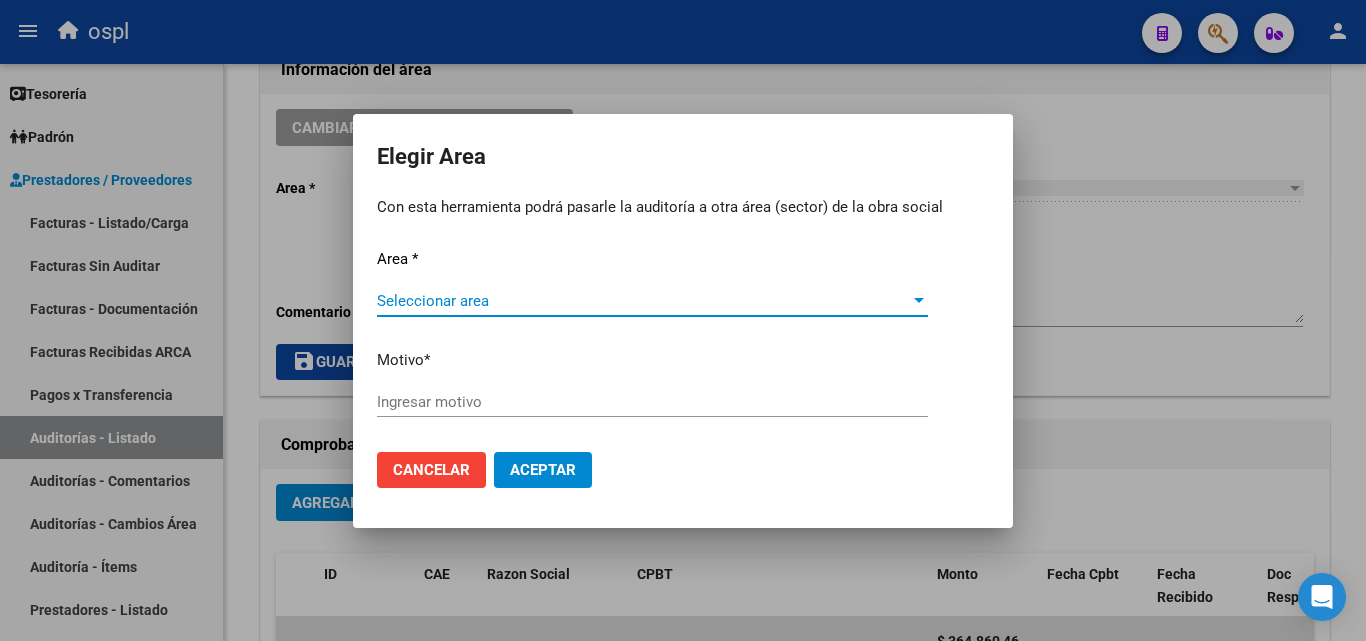 click on "Seleccionar area" at bounding box center (643, 301) 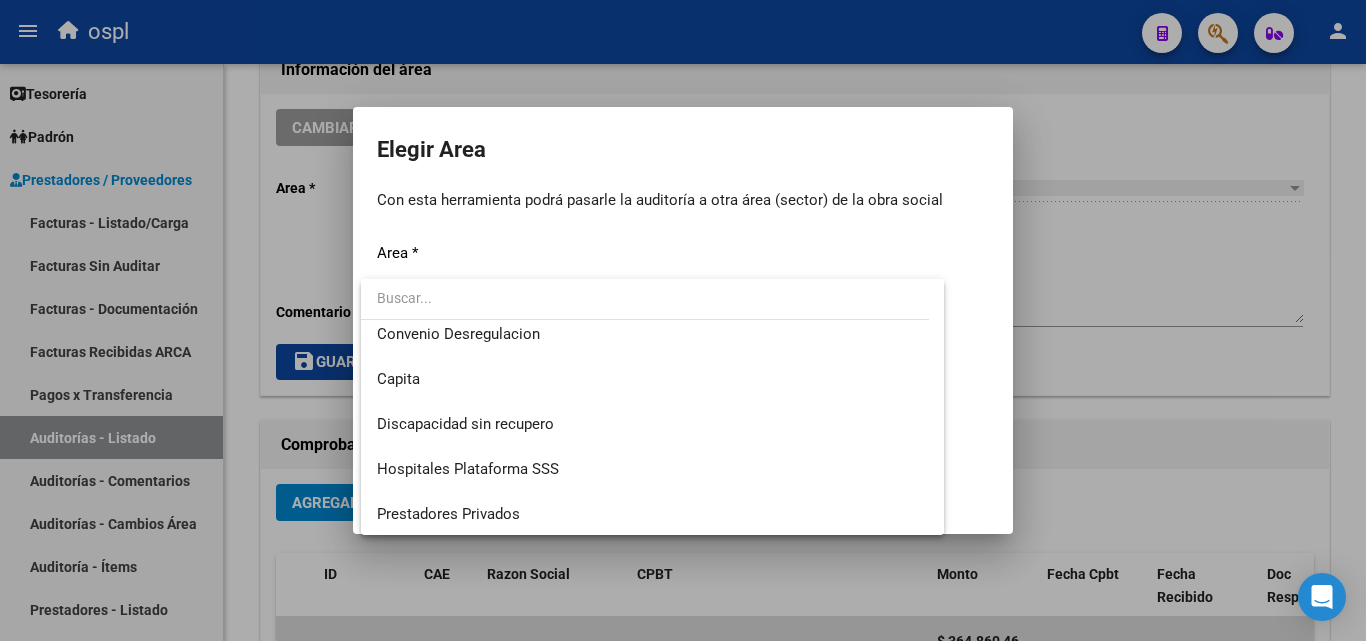 scroll, scrollTop: 194, scrollLeft: 0, axis: vertical 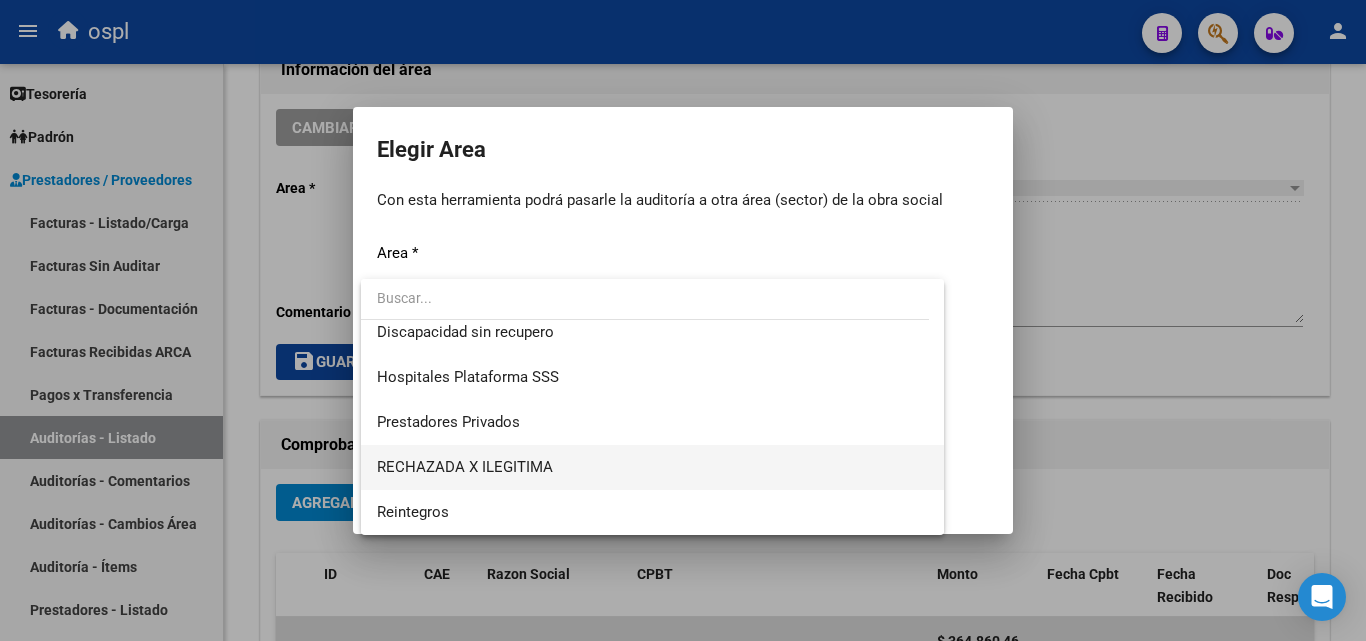 click on "RECHAZADA X ILEGITIMA" at bounding box center [652, 467] 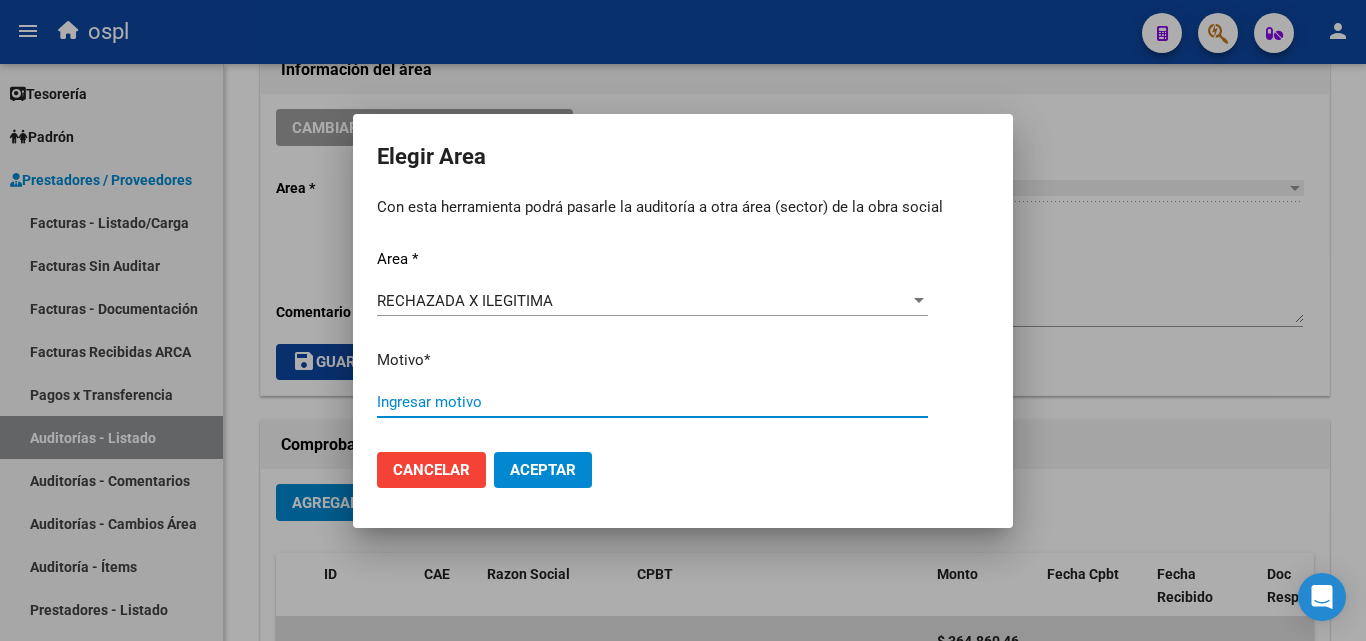 click on "Ingresar motivo" at bounding box center [652, 402] 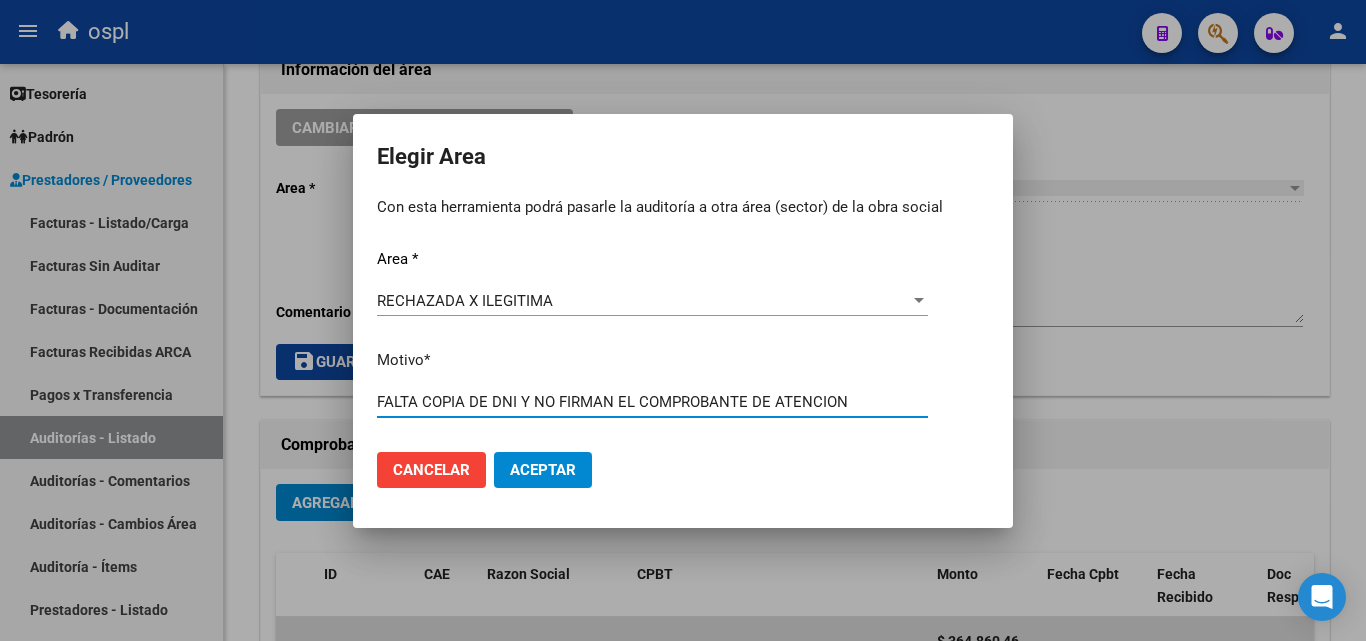 type on "FALTA COPIA DE DNI Y NO FIRMAN EL COMPROBANTE DE ATENCION" 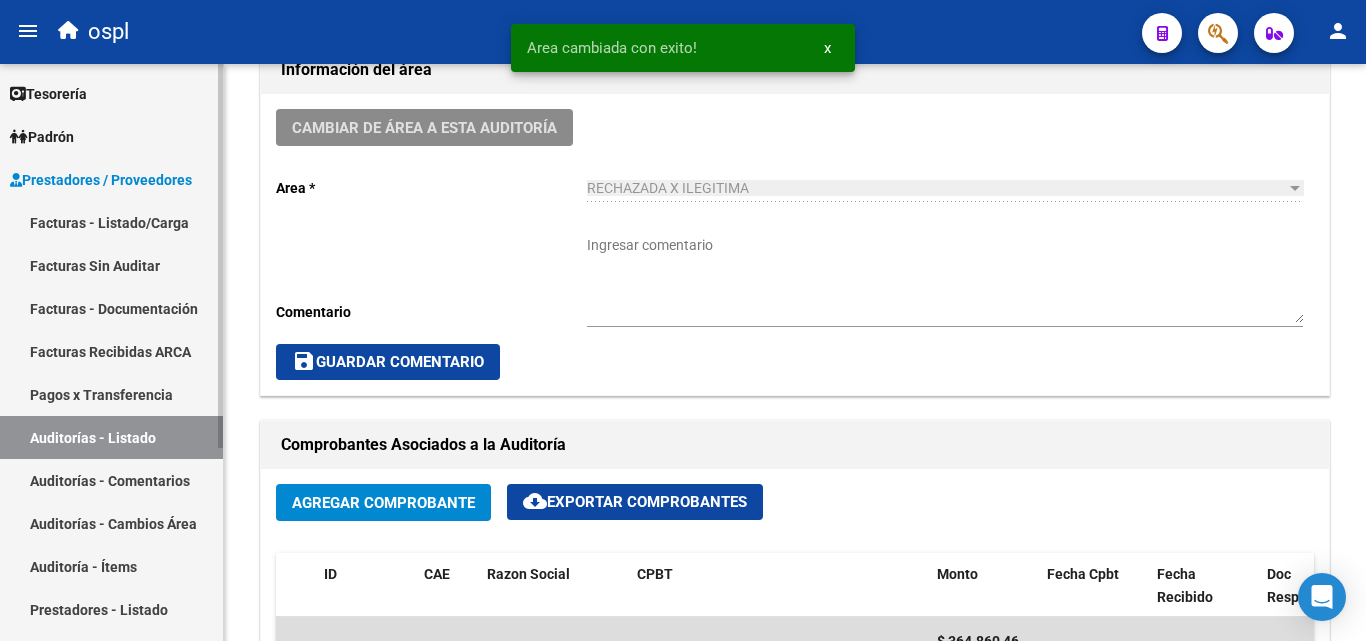 click on "Auditorías - Listado" at bounding box center [111, 437] 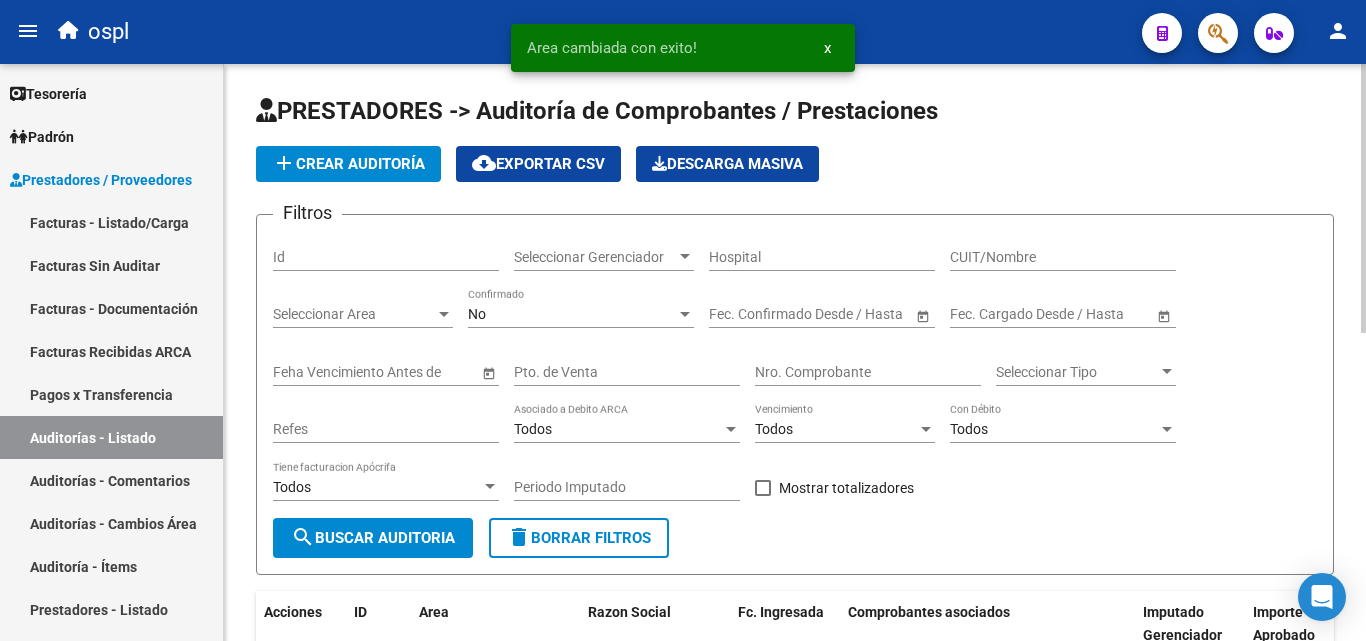 scroll, scrollTop: 0, scrollLeft: 0, axis: both 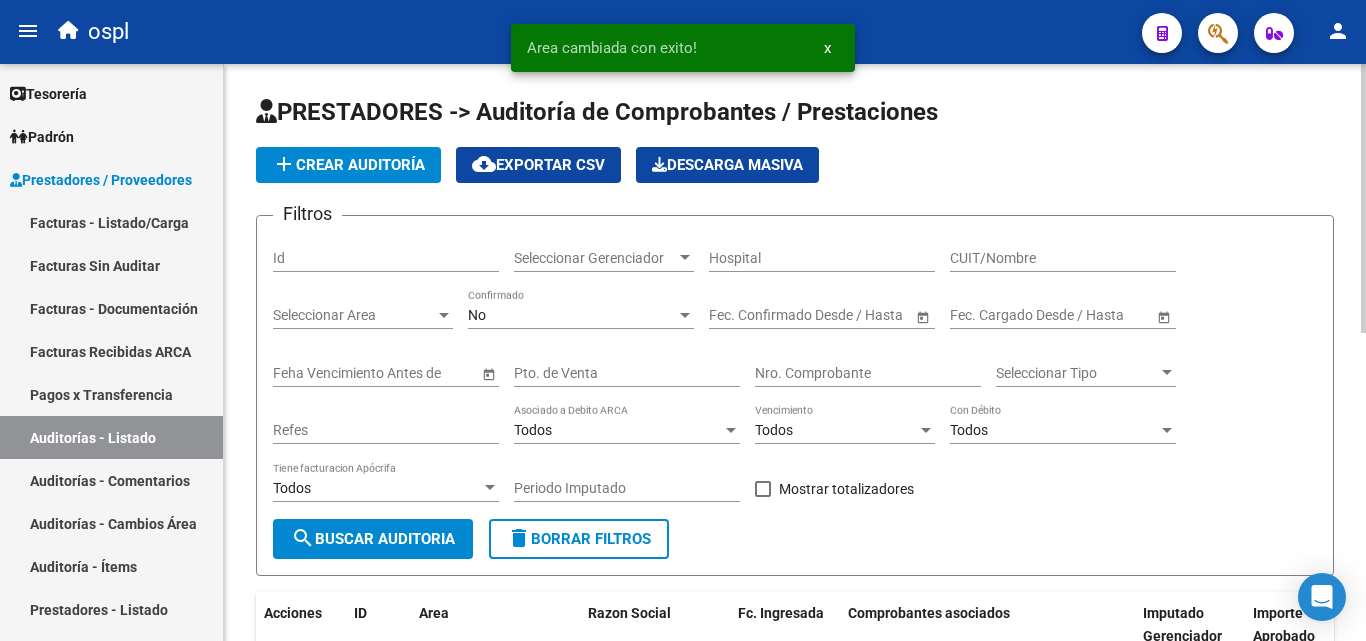 click on "Nro. Comprobante" at bounding box center (868, 373) 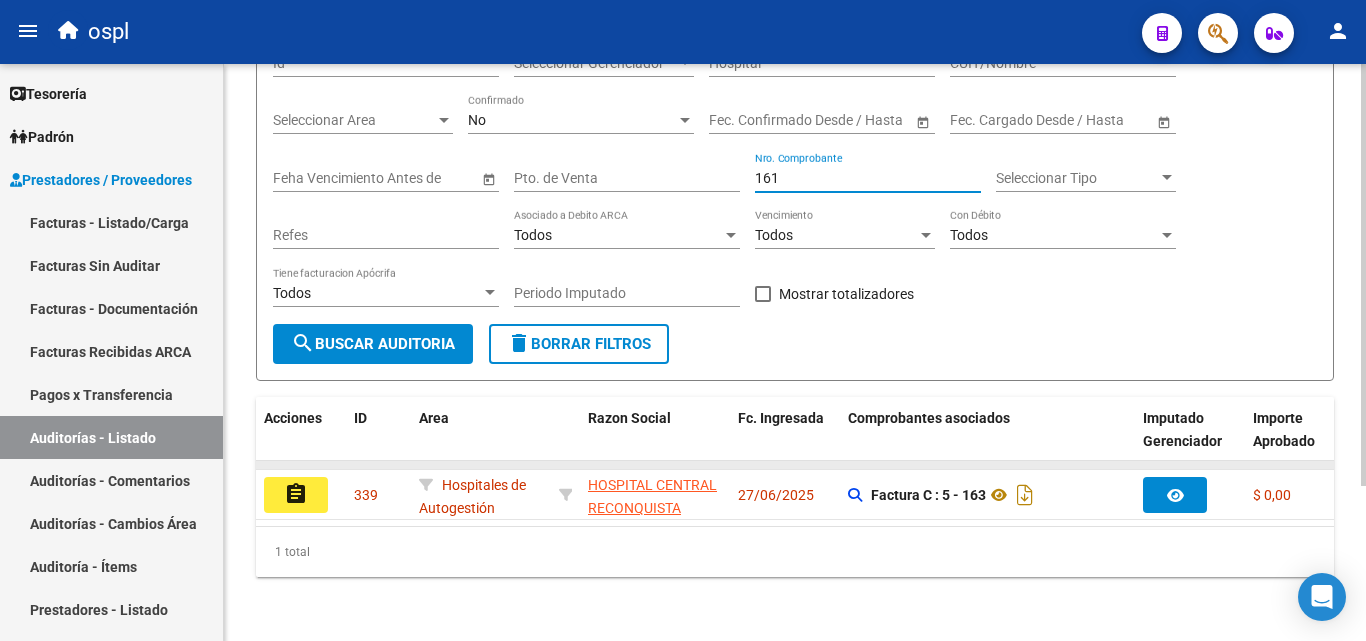 scroll, scrollTop: 211, scrollLeft: 0, axis: vertical 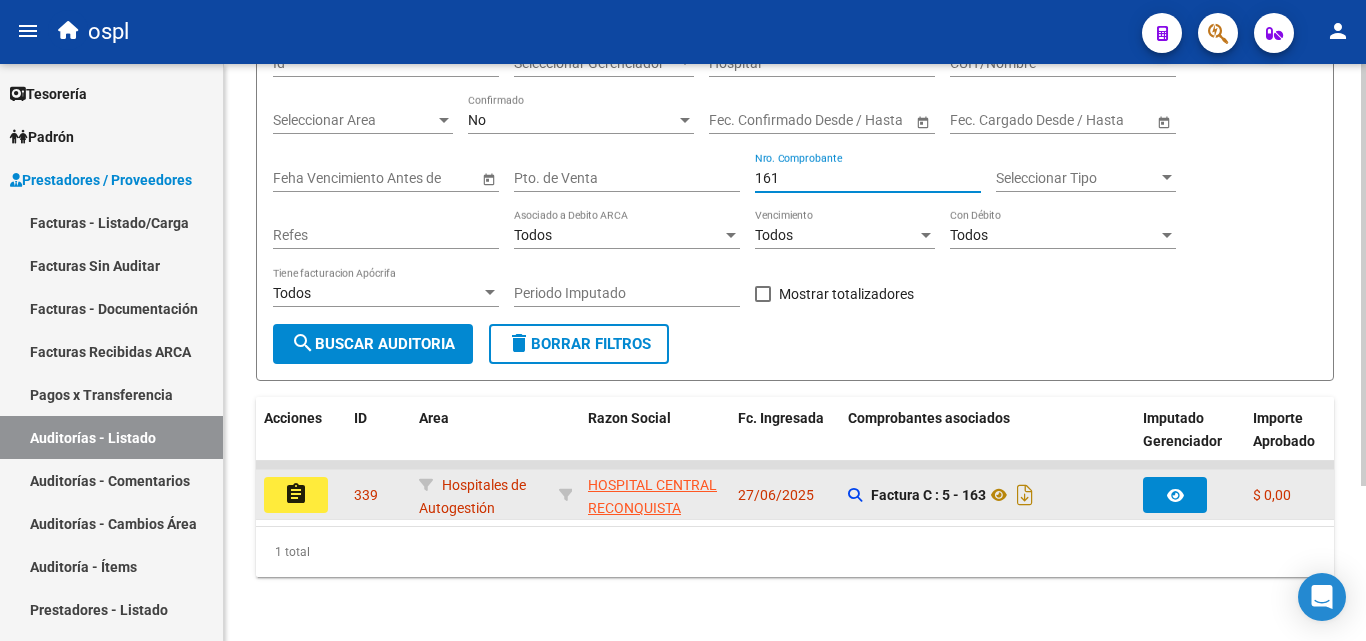 type on "161" 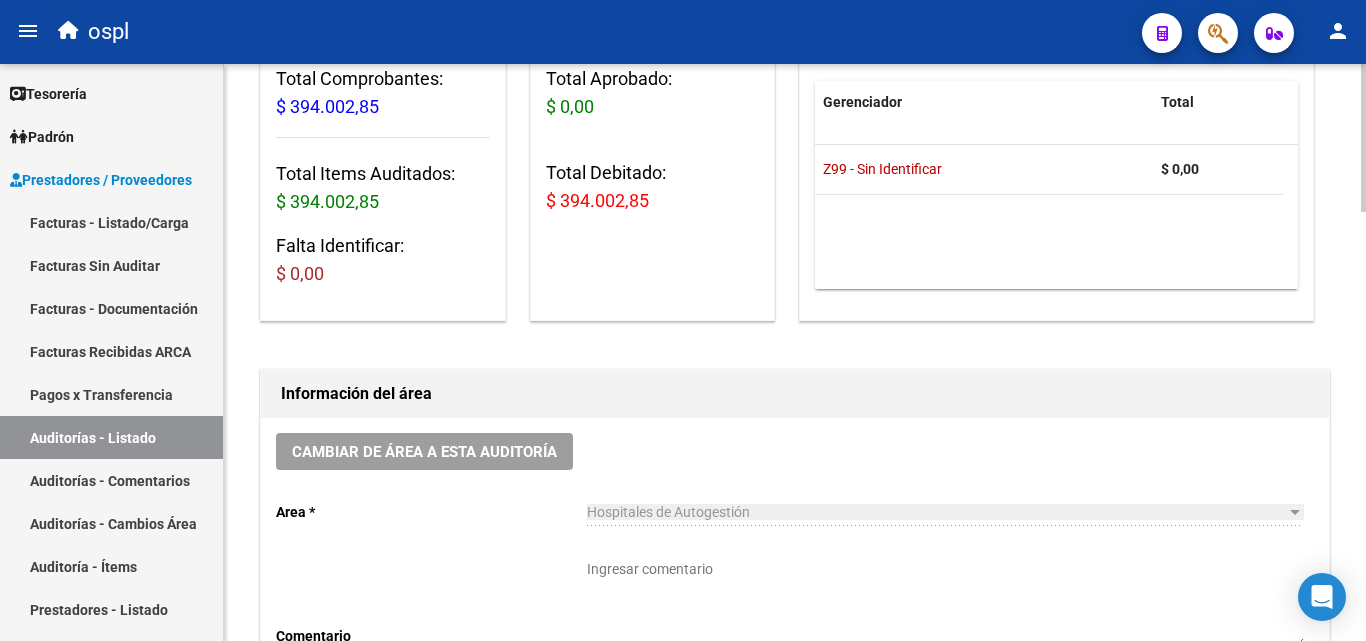 scroll, scrollTop: 900, scrollLeft: 0, axis: vertical 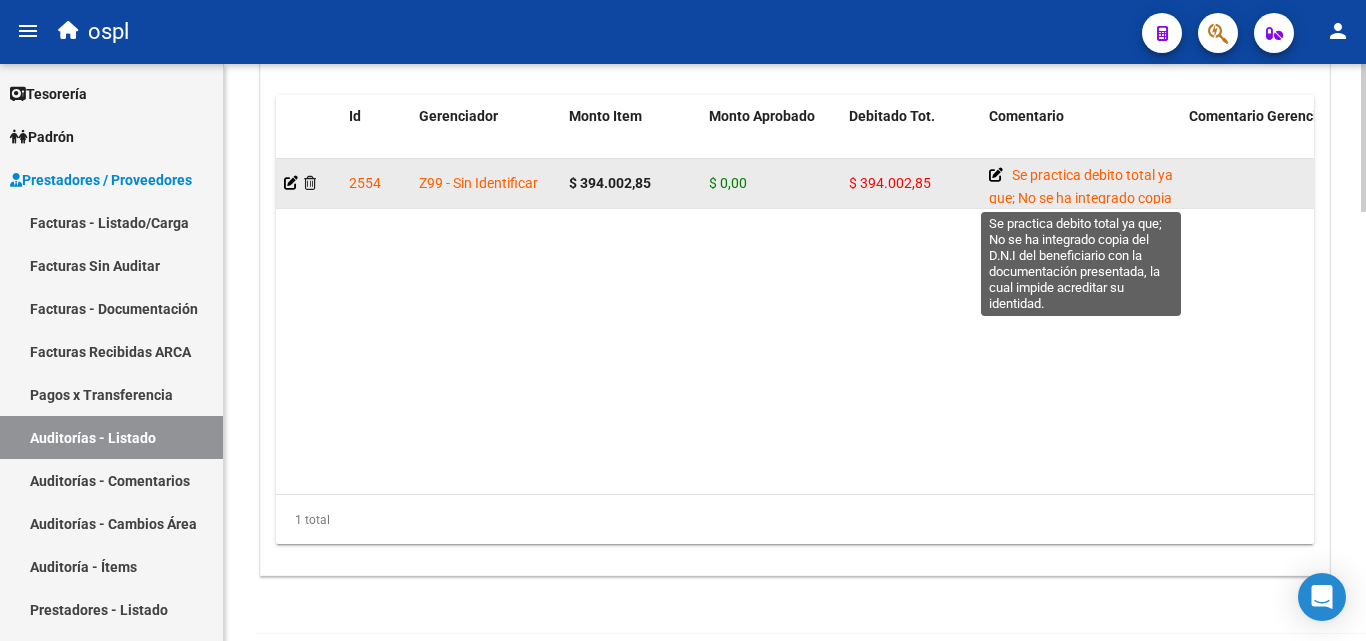 click 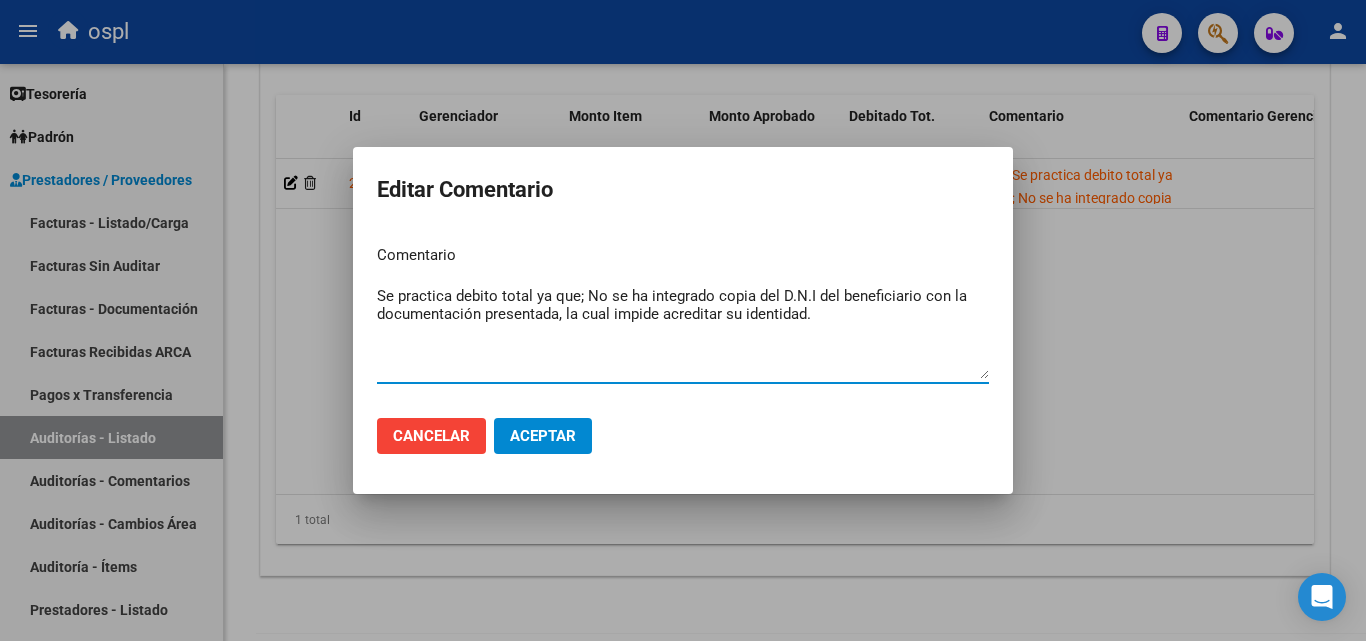 drag, startPoint x: 576, startPoint y: 296, endPoint x: 371, endPoint y: 308, distance: 205.35092 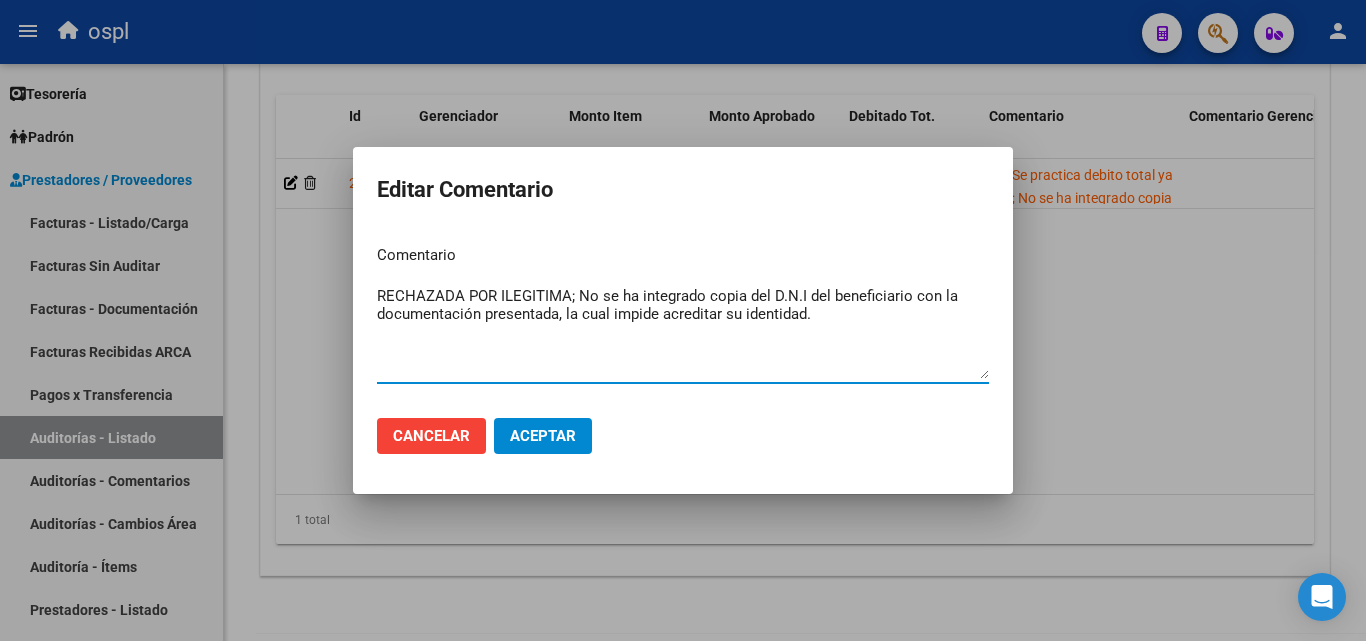 type on "RECHAZADA POR ILEGITIMA; No se ha integrado copia del D.N.I del beneficiario con la documentación presentada, la cual impide acreditar su identidad." 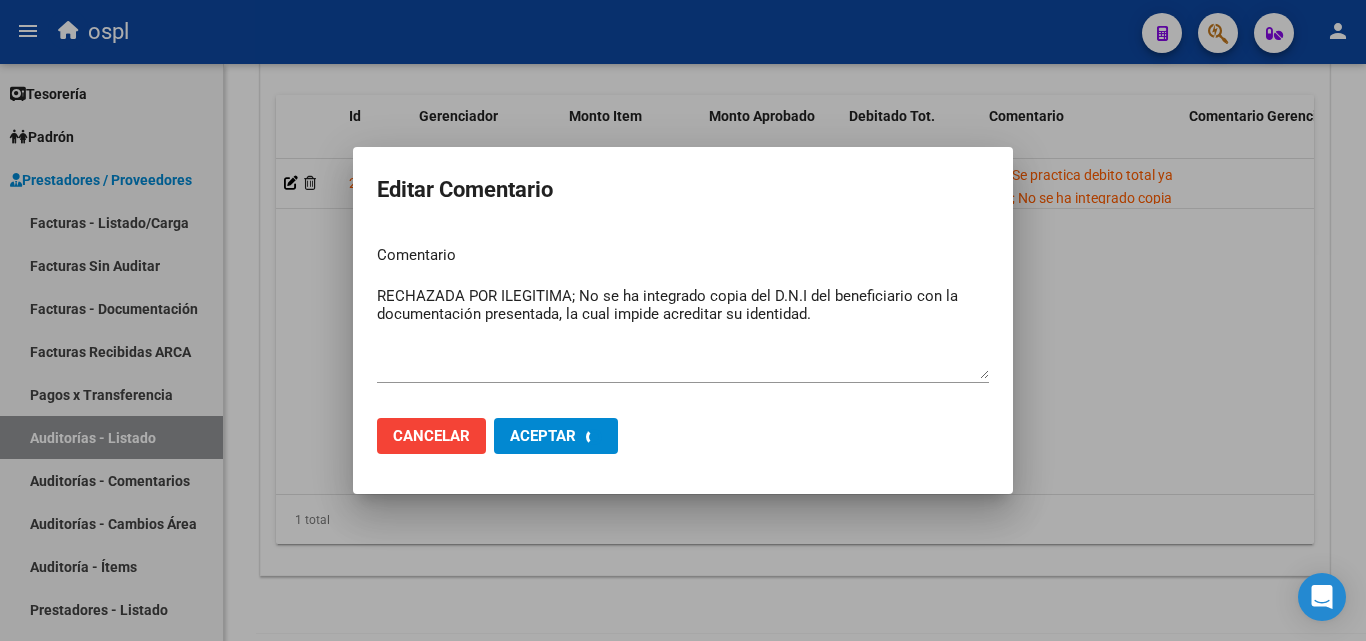type 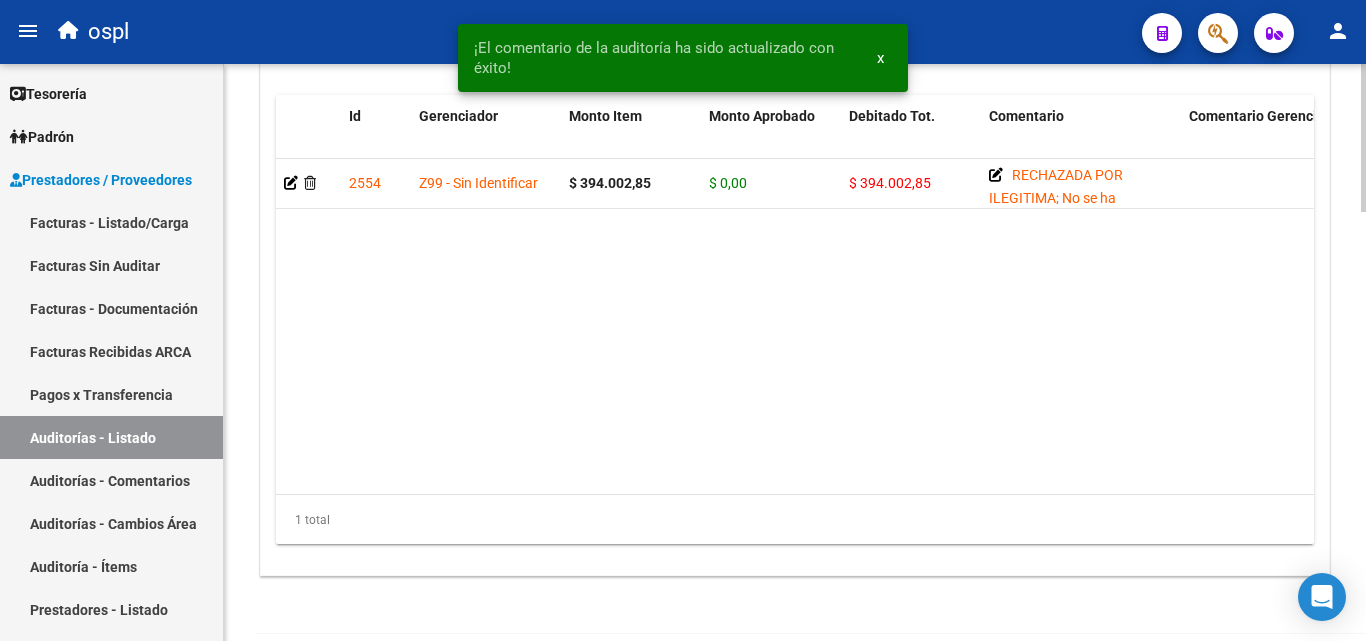 click on "[NUMBER]  Z99 - Sin Identificar $ 394.002,85 $ 0,00 $ 394.002,85      RECHAZADA POR ILEGITIMA; No se ha integrado copia del D.N.I del beneficiario con la documentación presentada, la cual impide acreditar su identidad.      [NUMBER]  [NUMBER]   [FIRST] [LAST]         undefined   [DD]/[MM]/[YYYY]   Internación  Jaqueline De Souza   [DD]/[MM]/[YYYY]   Hospitales de Autogestión Jaqueline De Souza" 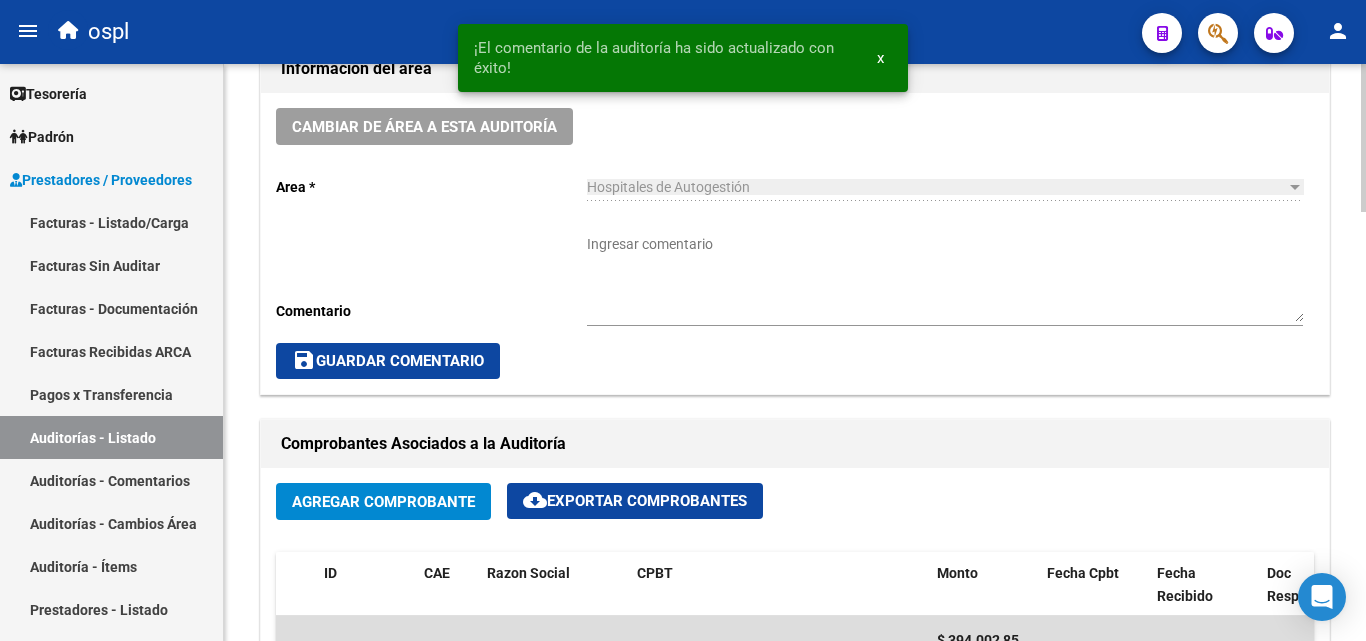 scroll, scrollTop: 600, scrollLeft: 0, axis: vertical 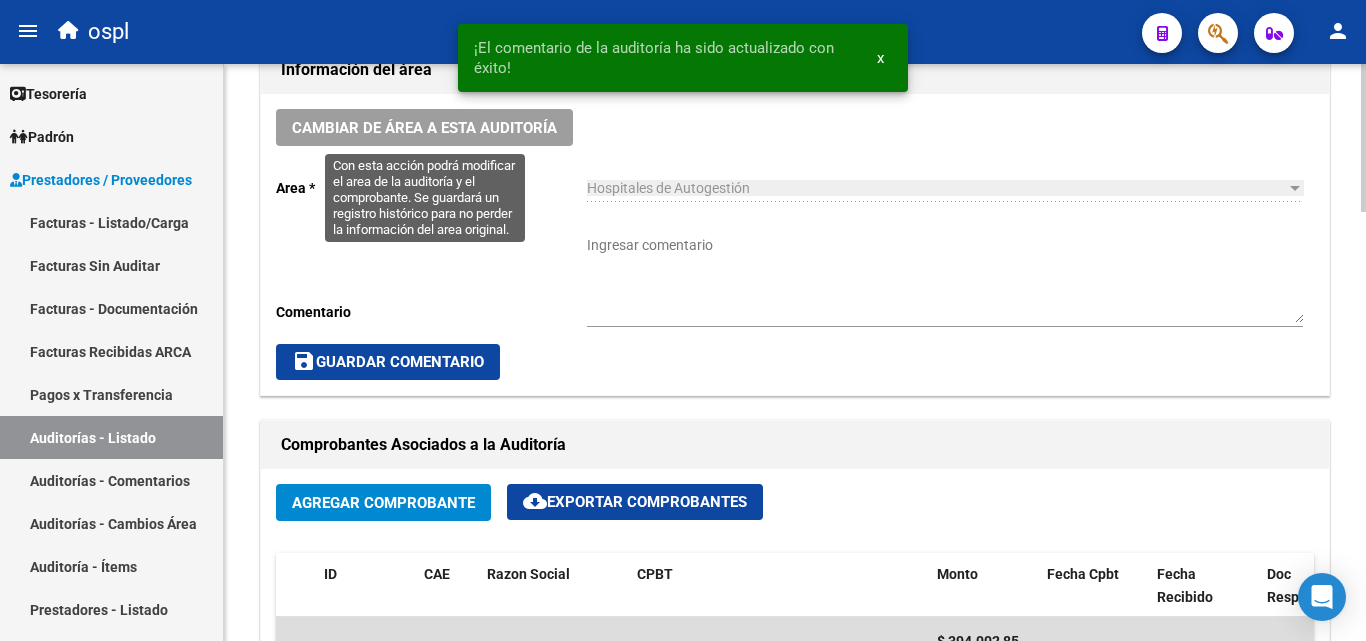 click on "Cambiar de área a esta auditoría" 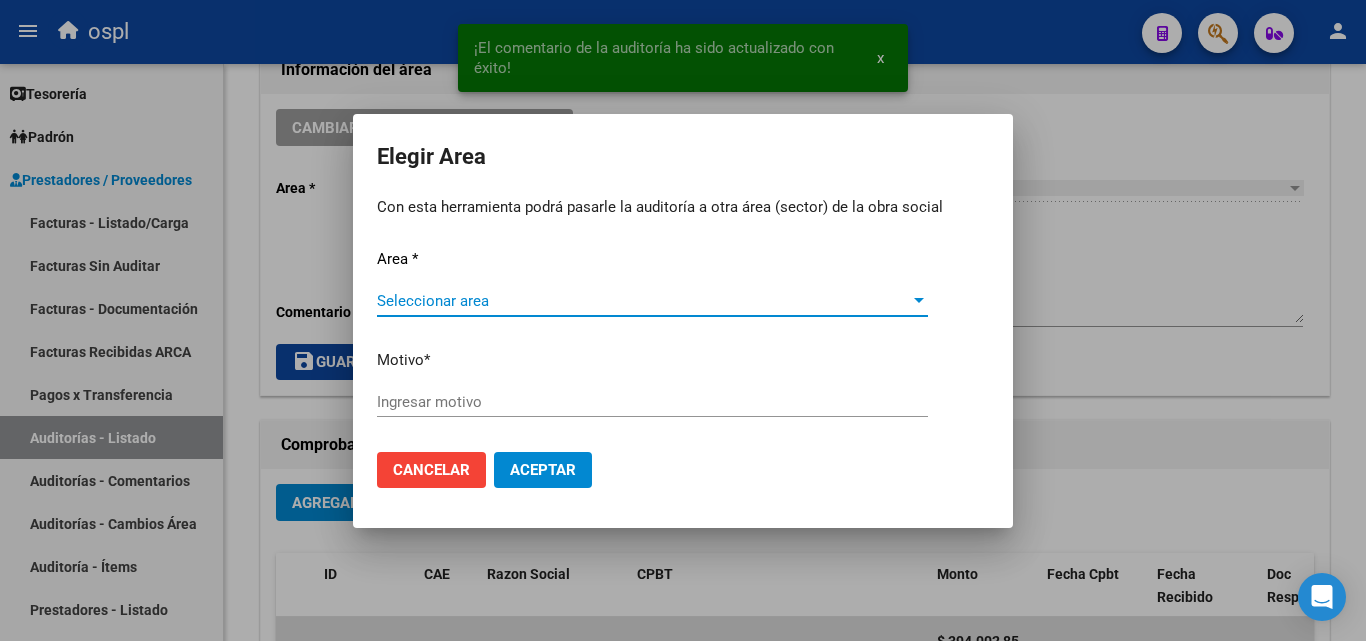 click on "Seleccionar area" at bounding box center [643, 301] 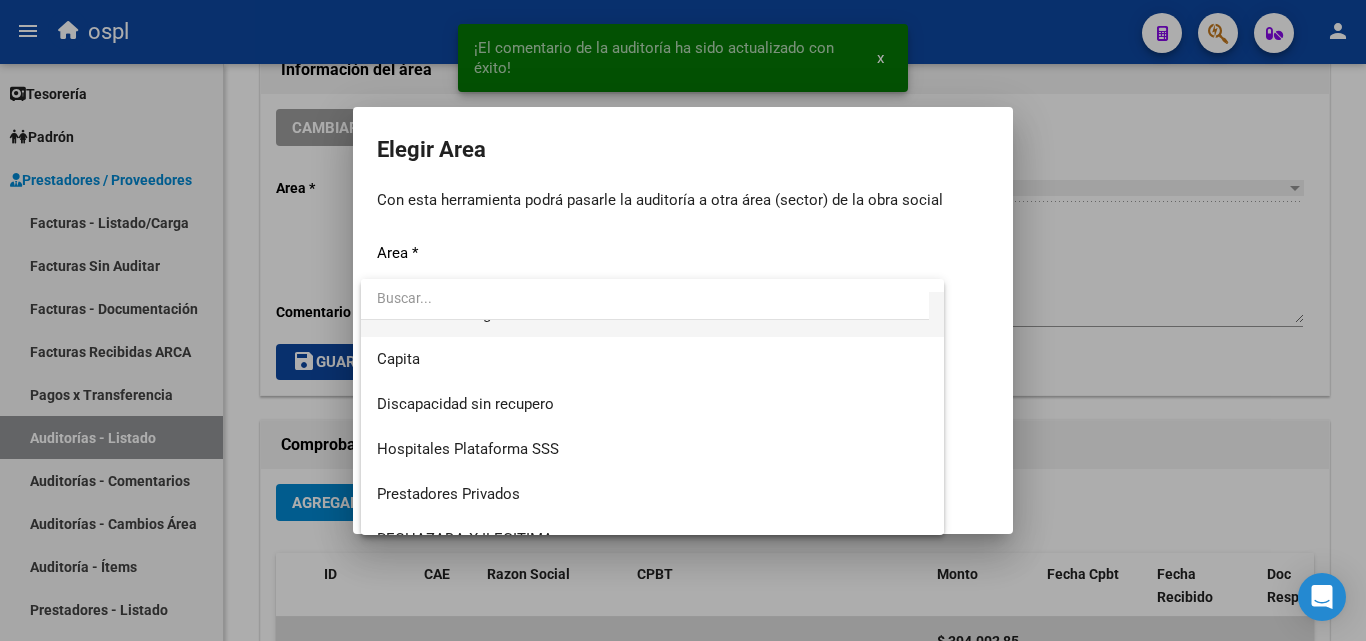 scroll, scrollTop: 194, scrollLeft: 0, axis: vertical 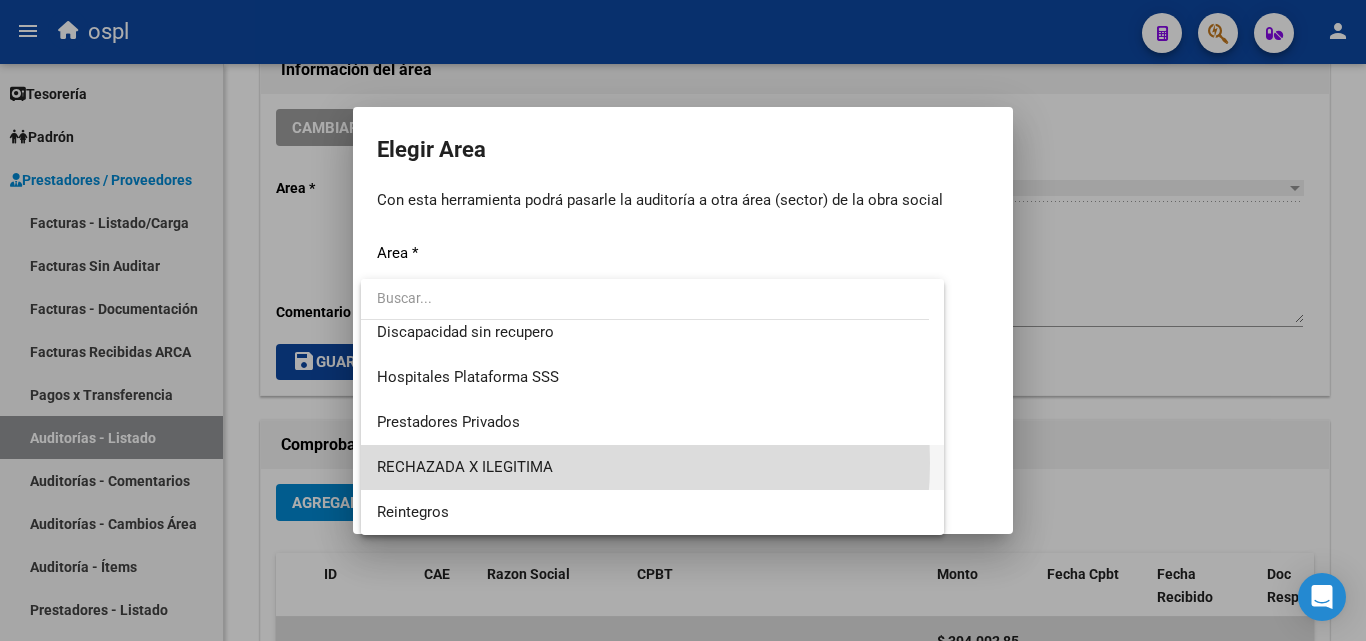 click on "RECHAZADA X ILEGITIMA" at bounding box center [652, 467] 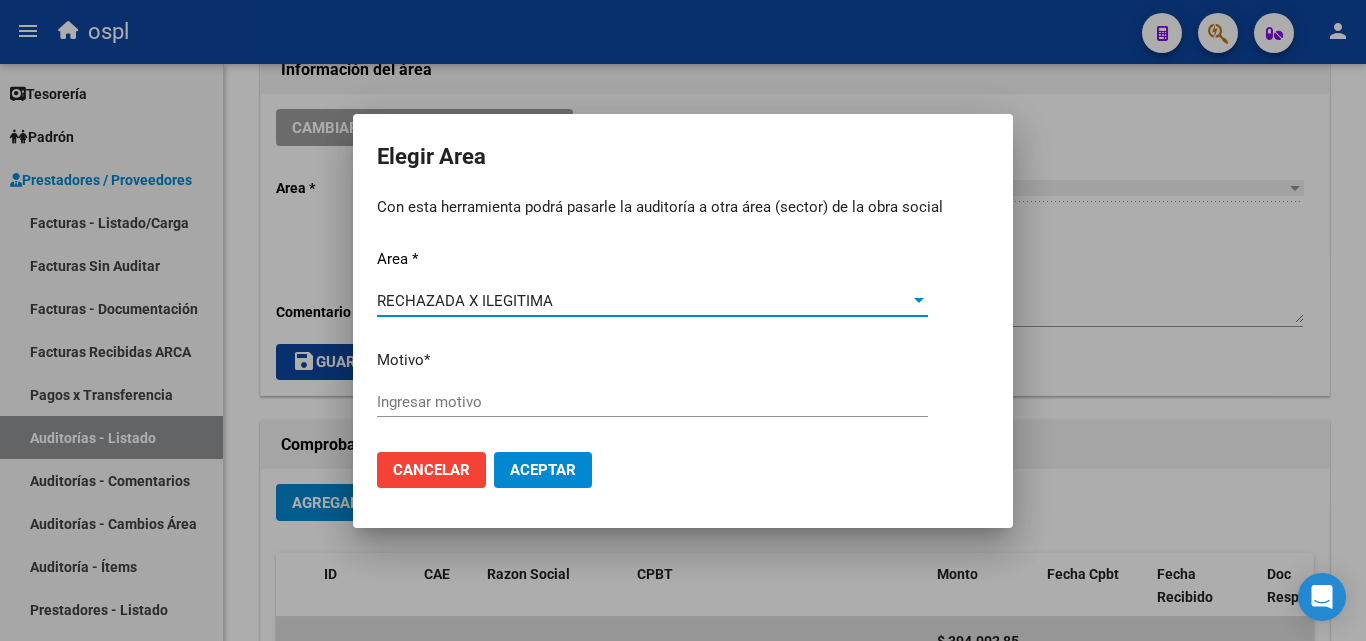 click on "Ingresar motivo" at bounding box center (652, 402) 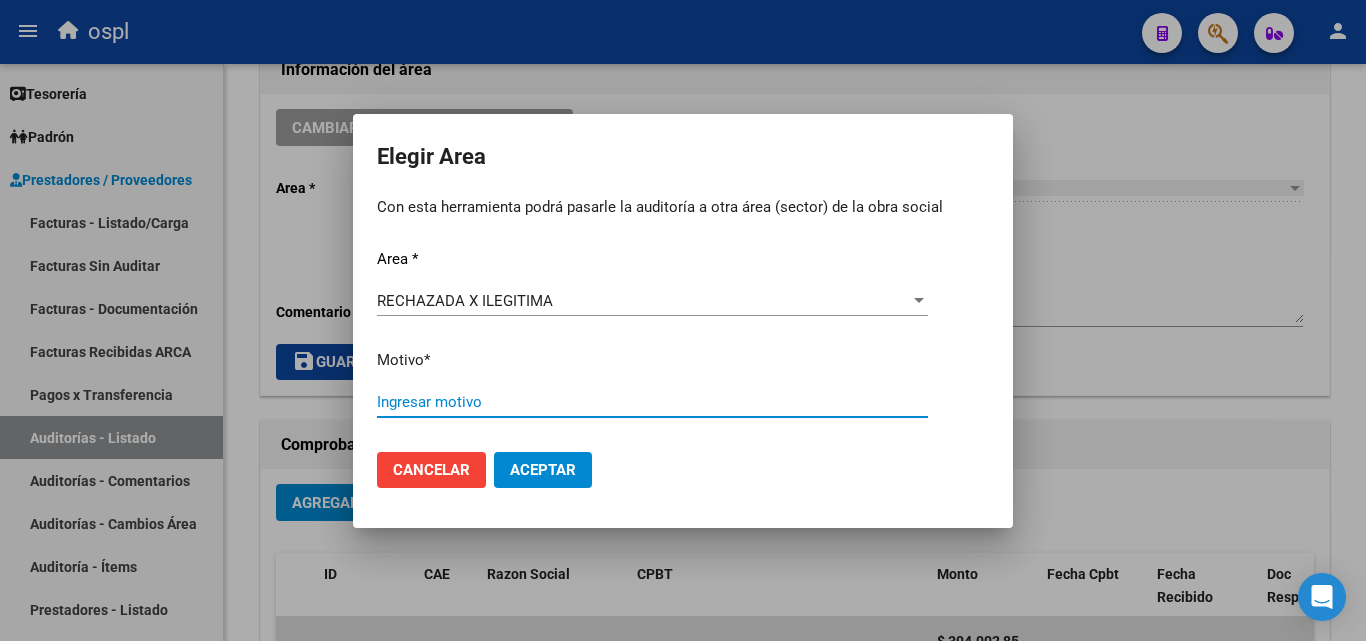 paste on "No se ha integrado copia del D.N.I del beneficiario con la documentación presentada, la cual impide acreditar su identidad." 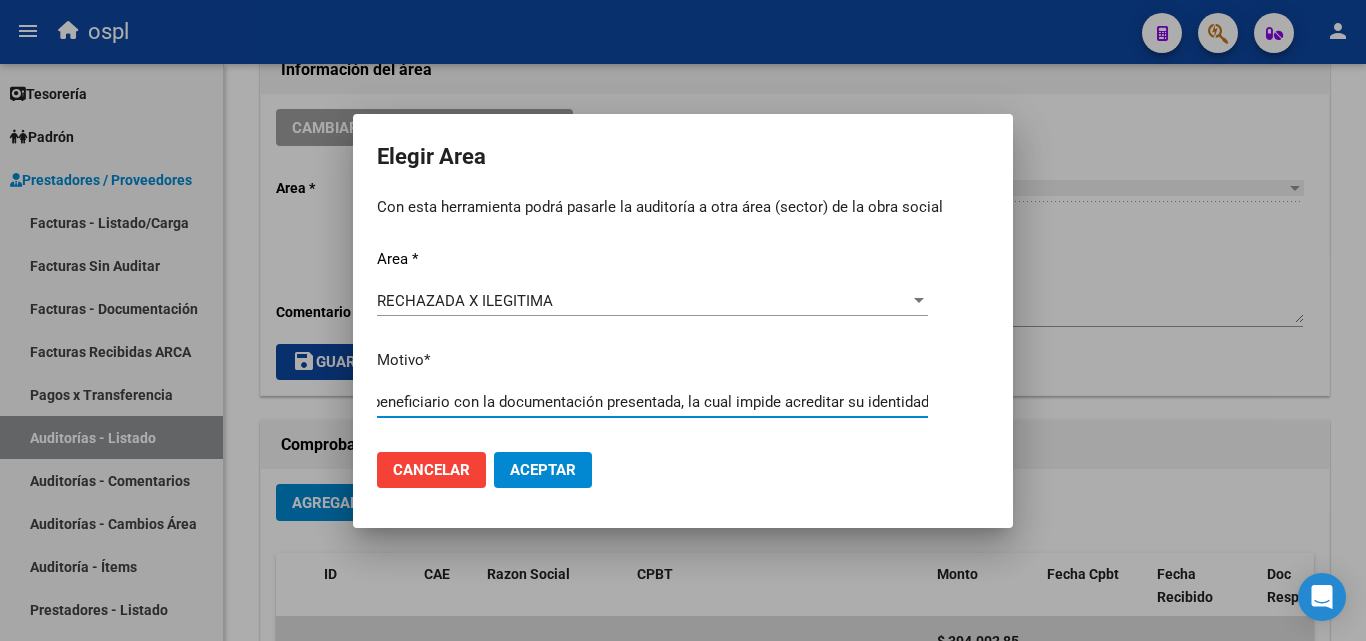 scroll, scrollTop: 0, scrollLeft: 0, axis: both 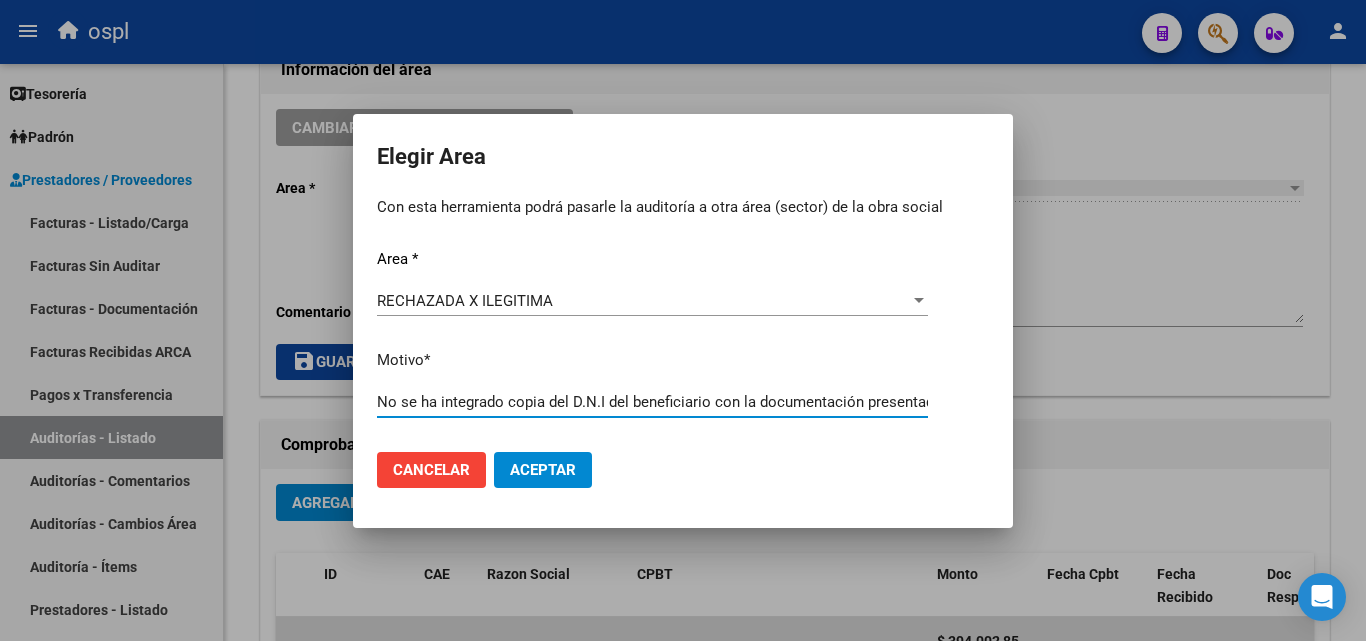 drag, startPoint x: 927, startPoint y: 401, endPoint x: 234, endPoint y: 438, distance: 693.98706 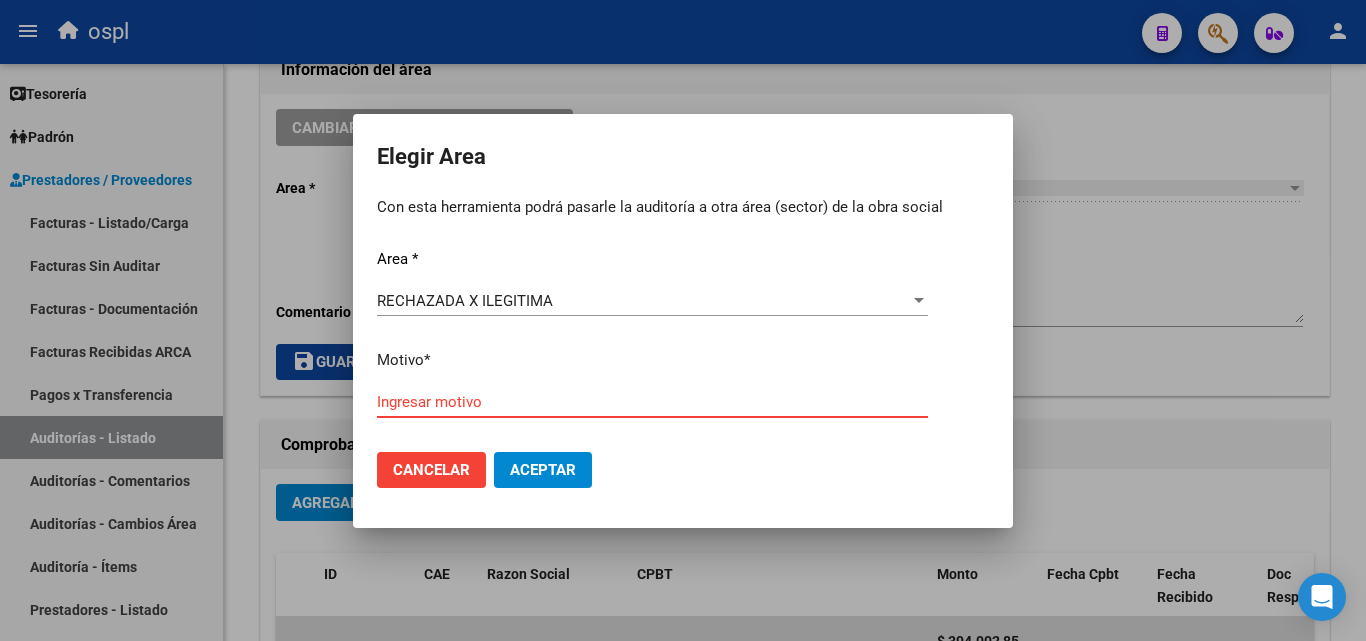click on "Ingresar motivo" at bounding box center [652, 402] 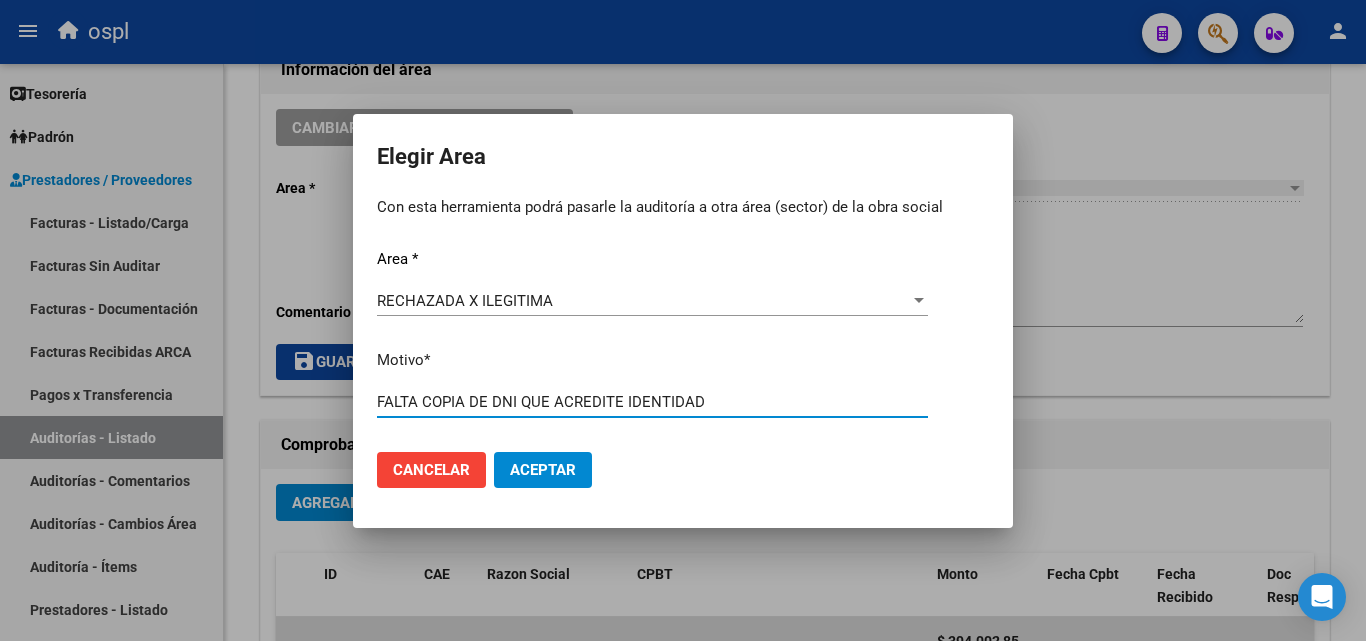 type on "FALTA COPIA DE DNI QUE ACREDITE IDENTIDAD" 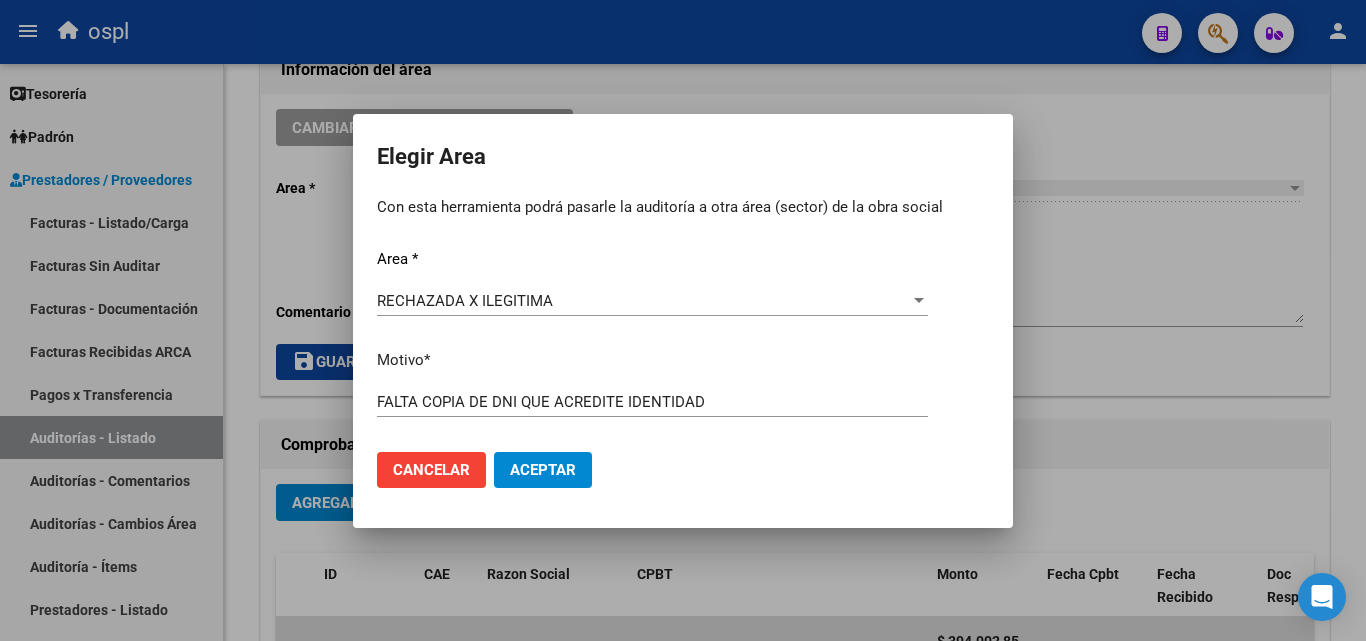 click on "Cancelar Aceptar" at bounding box center (683, 470) 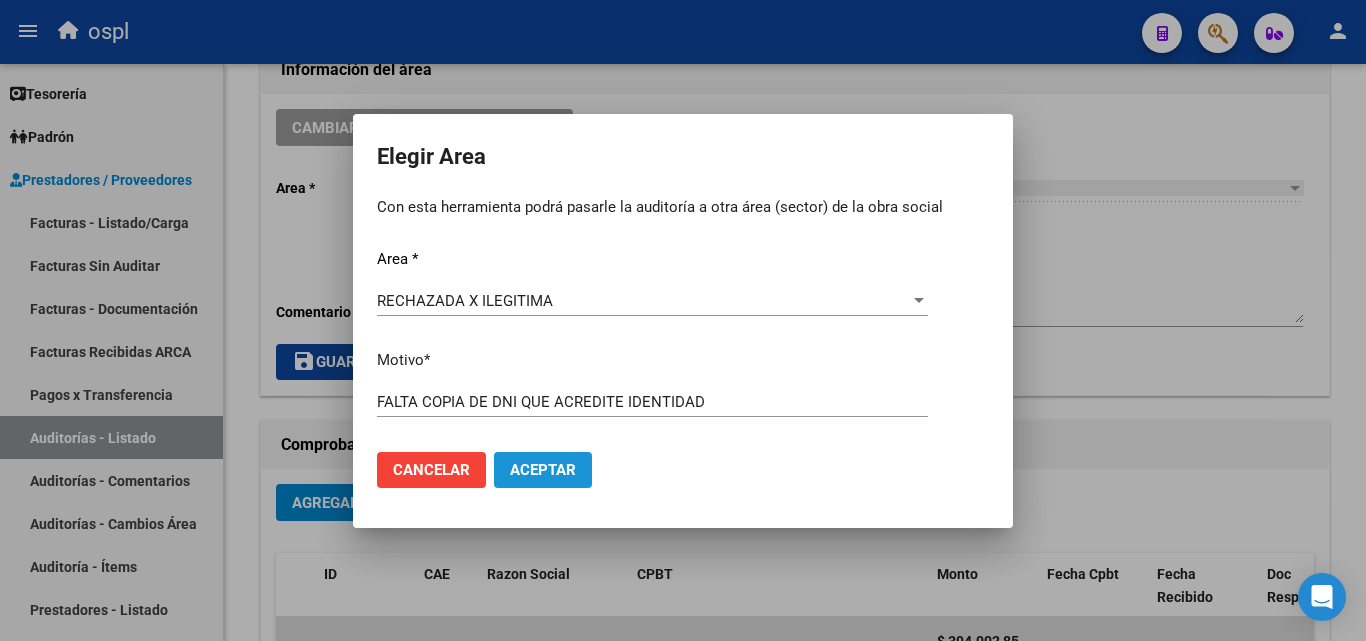 click on "Aceptar" at bounding box center [543, 470] 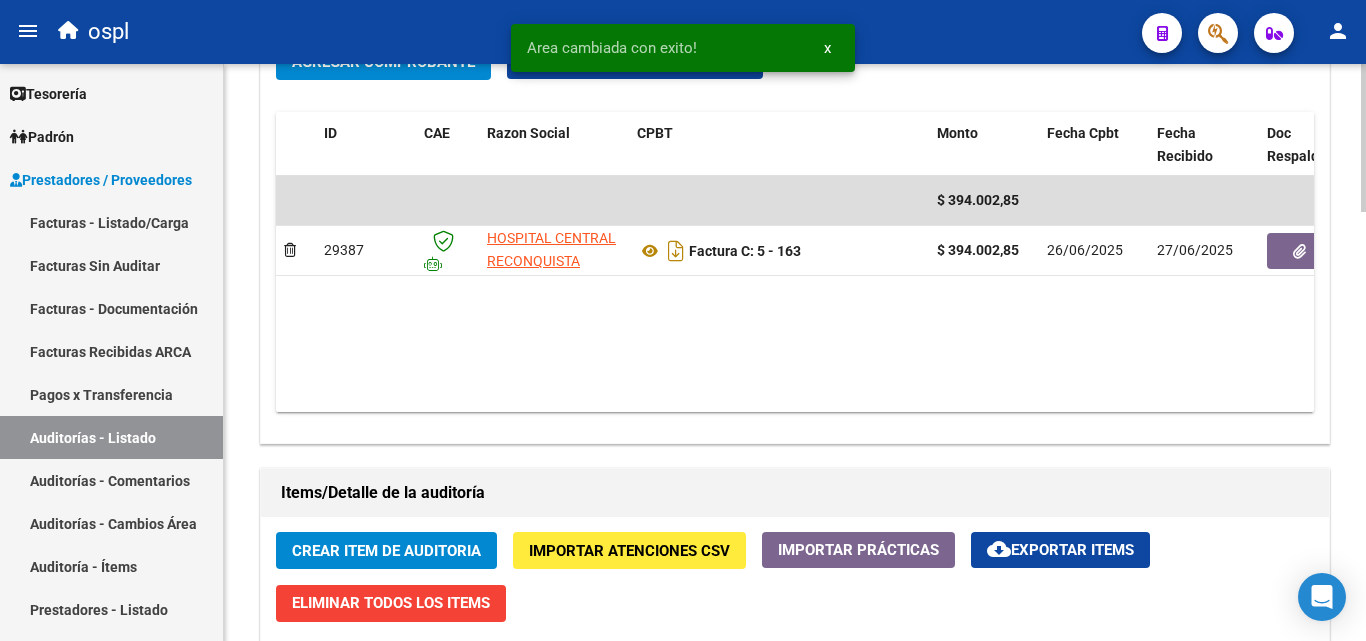scroll, scrollTop: 1000, scrollLeft: 0, axis: vertical 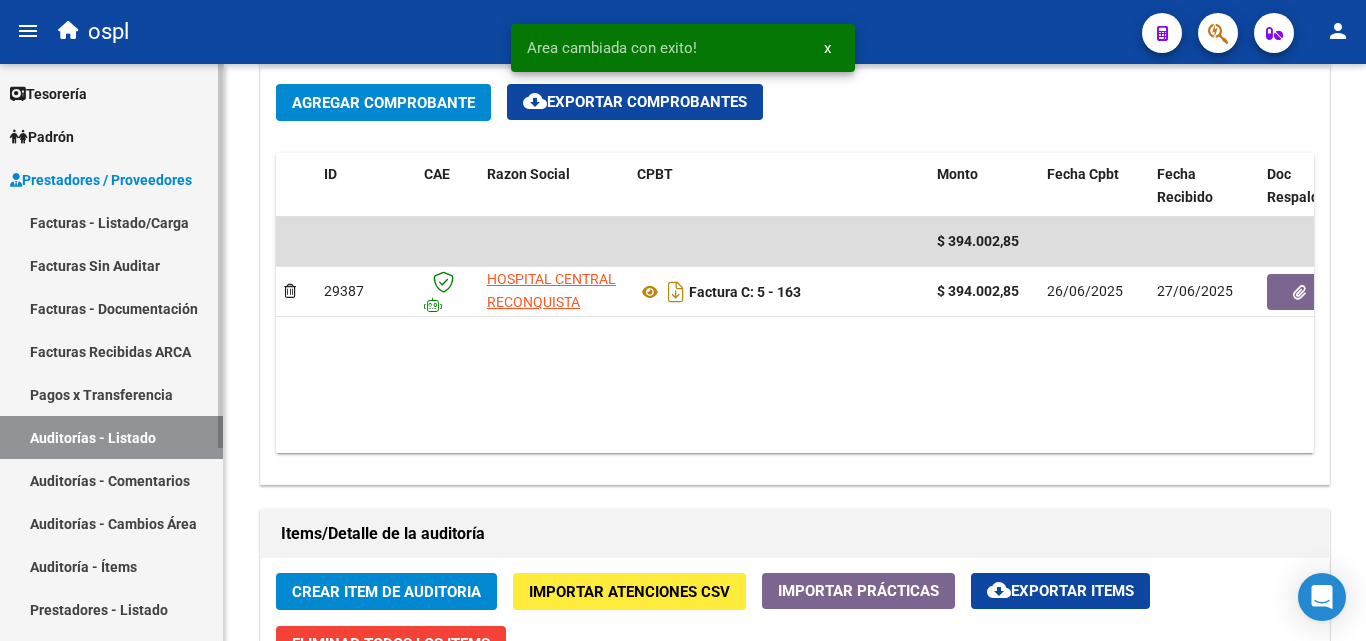 click on "Auditorías - Listado" at bounding box center (111, 437) 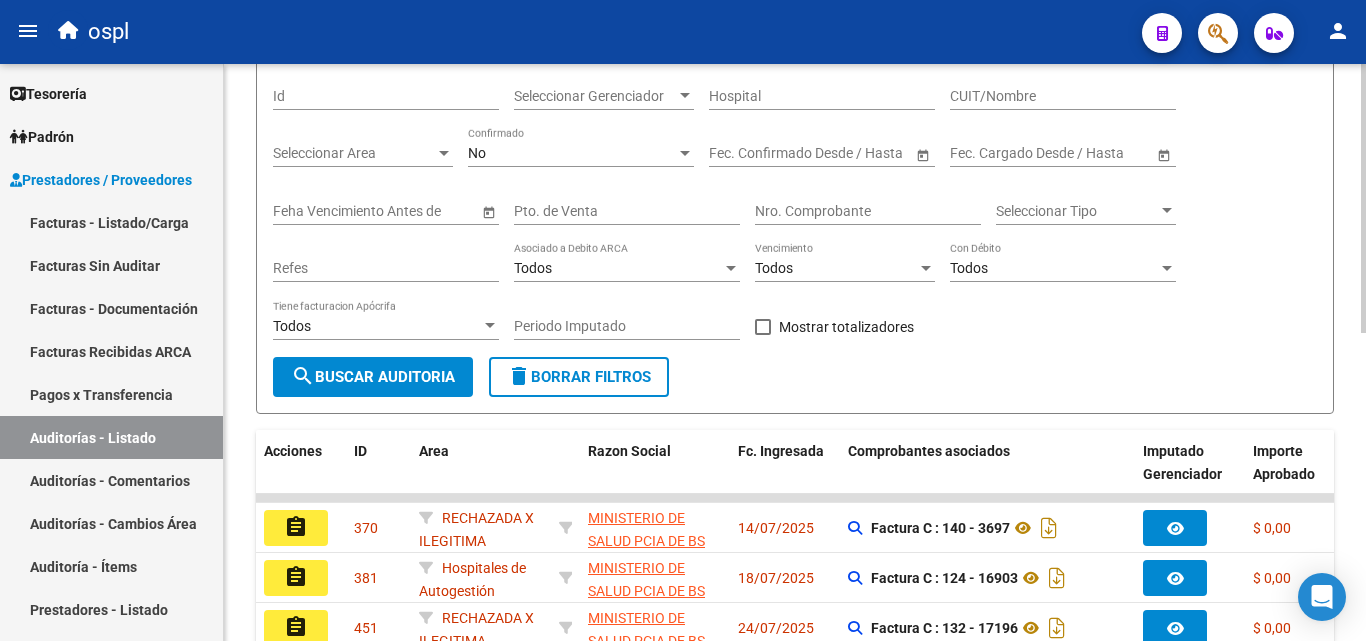 scroll, scrollTop: 161, scrollLeft: 0, axis: vertical 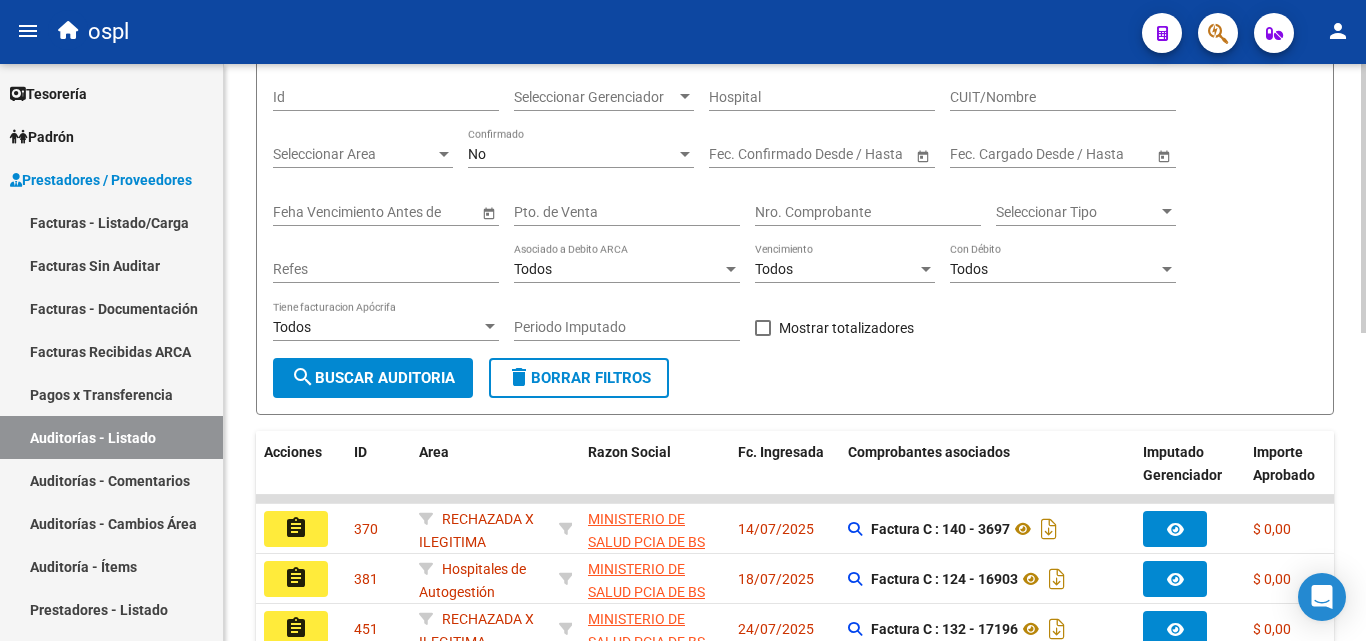 click on "Nro. Comprobante" at bounding box center (868, 212) 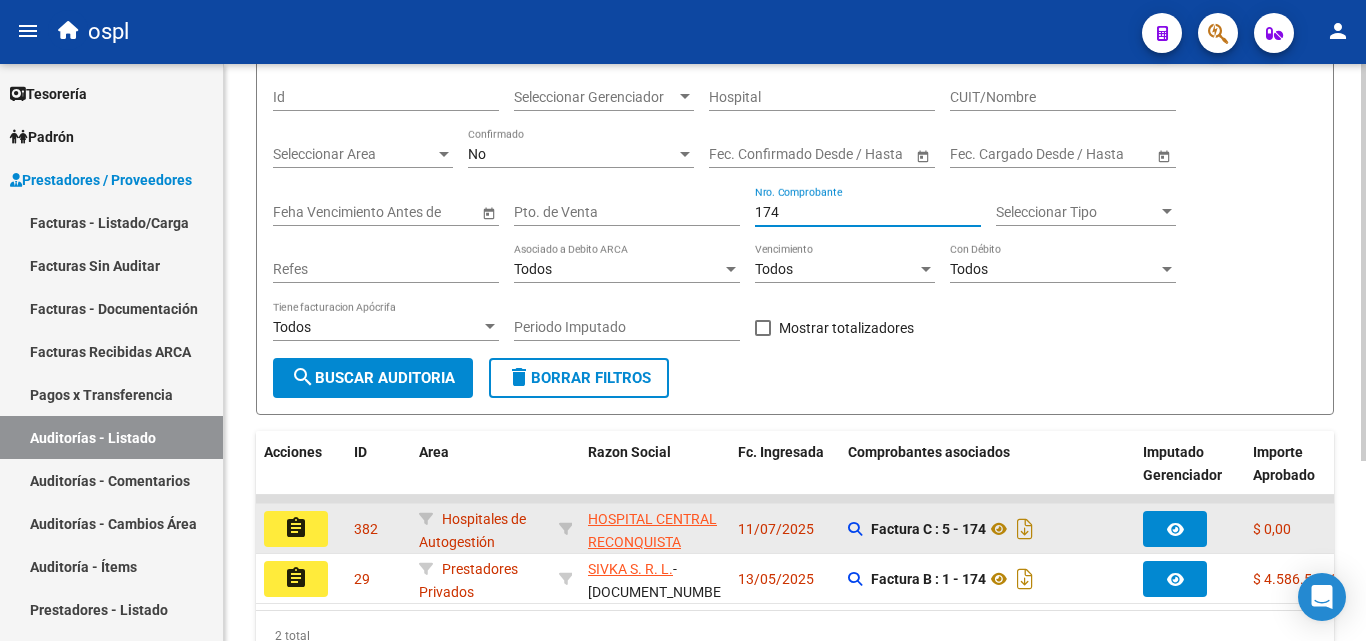 type on "174" 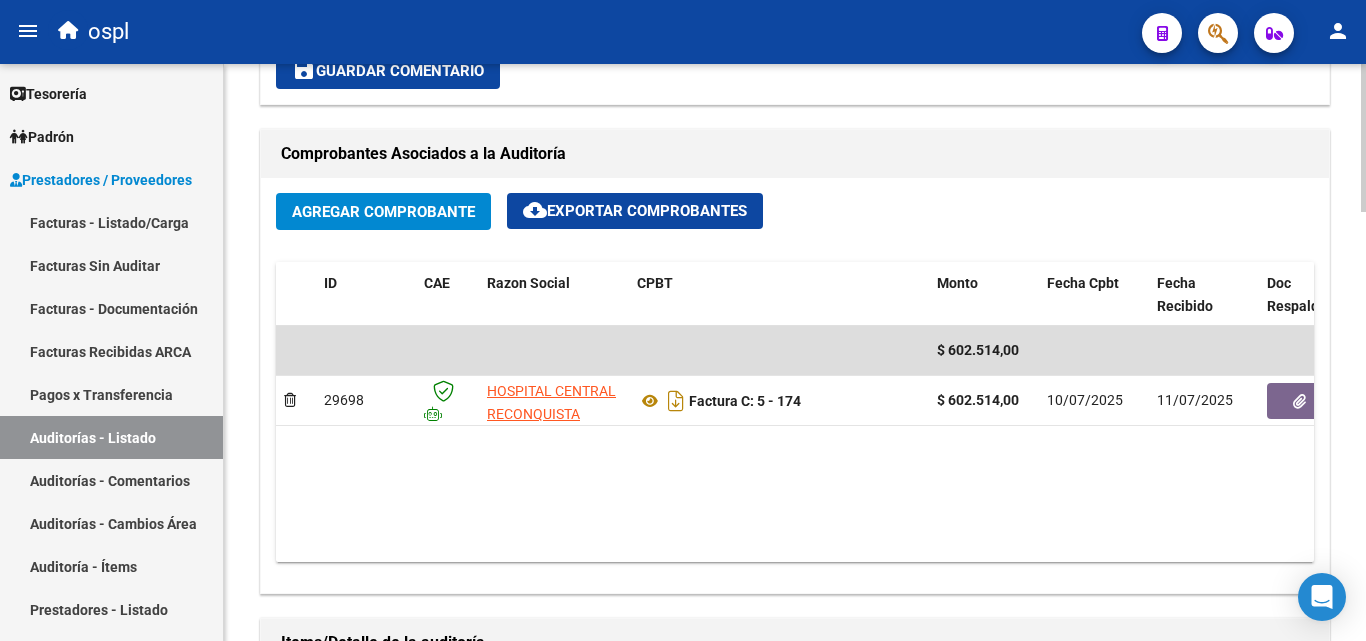 scroll, scrollTop: 1500, scrollLeft: 0, axis: vertical 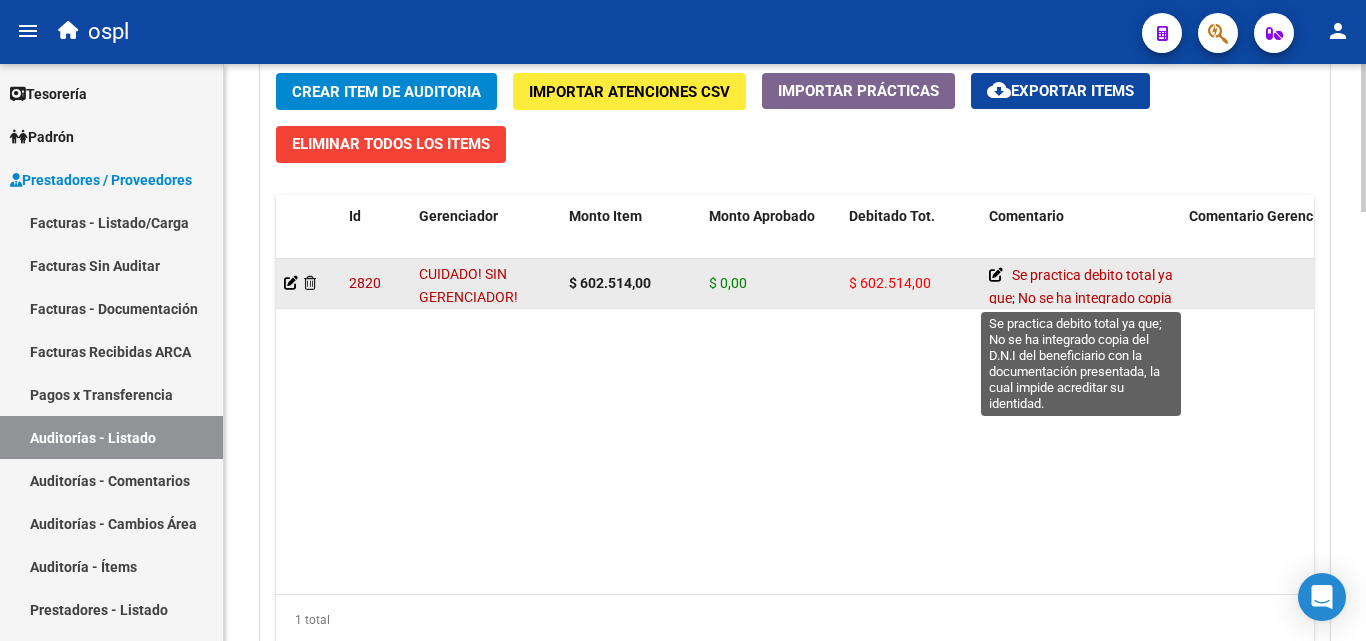 click 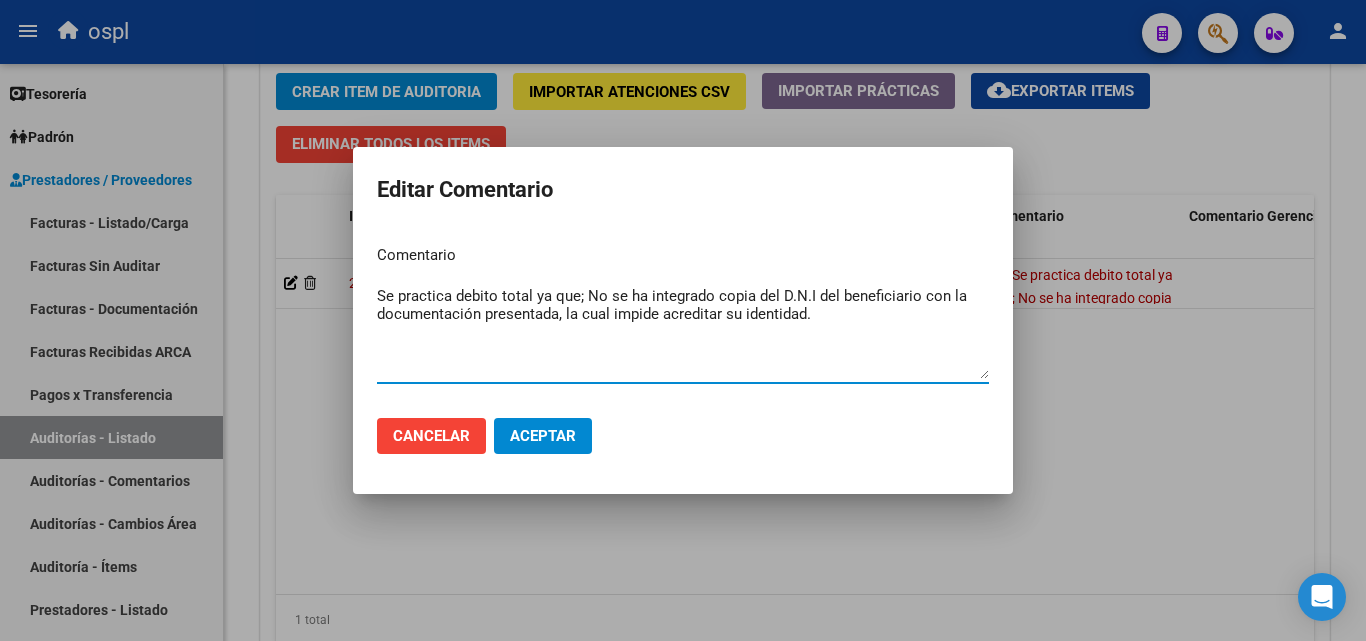 drag, startPoint x: 575, startPoint y: 293, endPoint x: 344, endPoint y: 261, distance: 233.20592 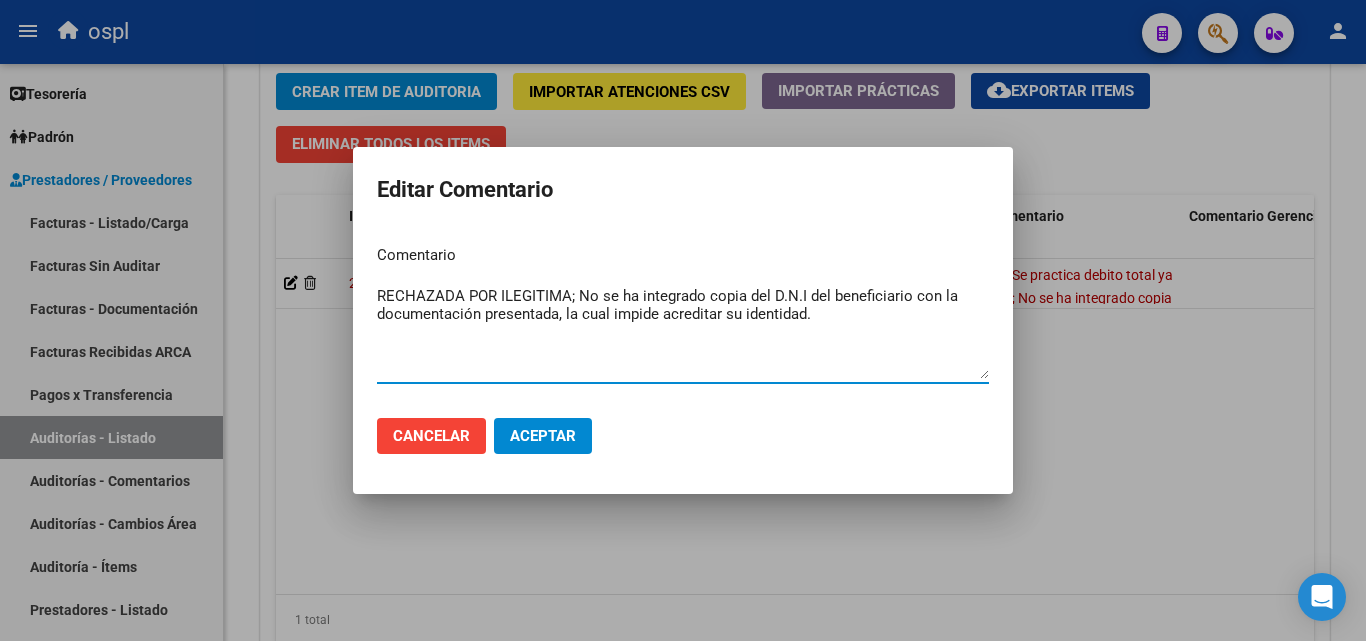 type on "RECHAZADA POR ILEGITIMA; No se ha integrado copia del D.N.I del beneficiario con la documentación presentada, la cual impide acreditar su identidad." 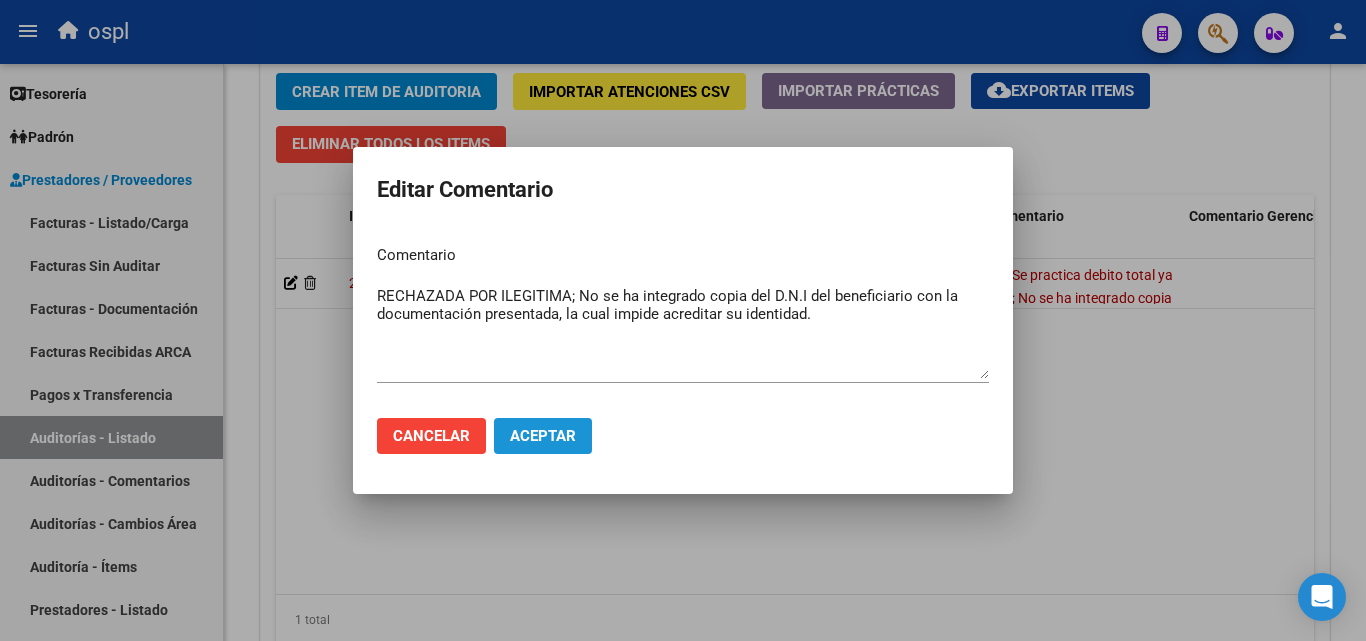 click on "Aceptar" 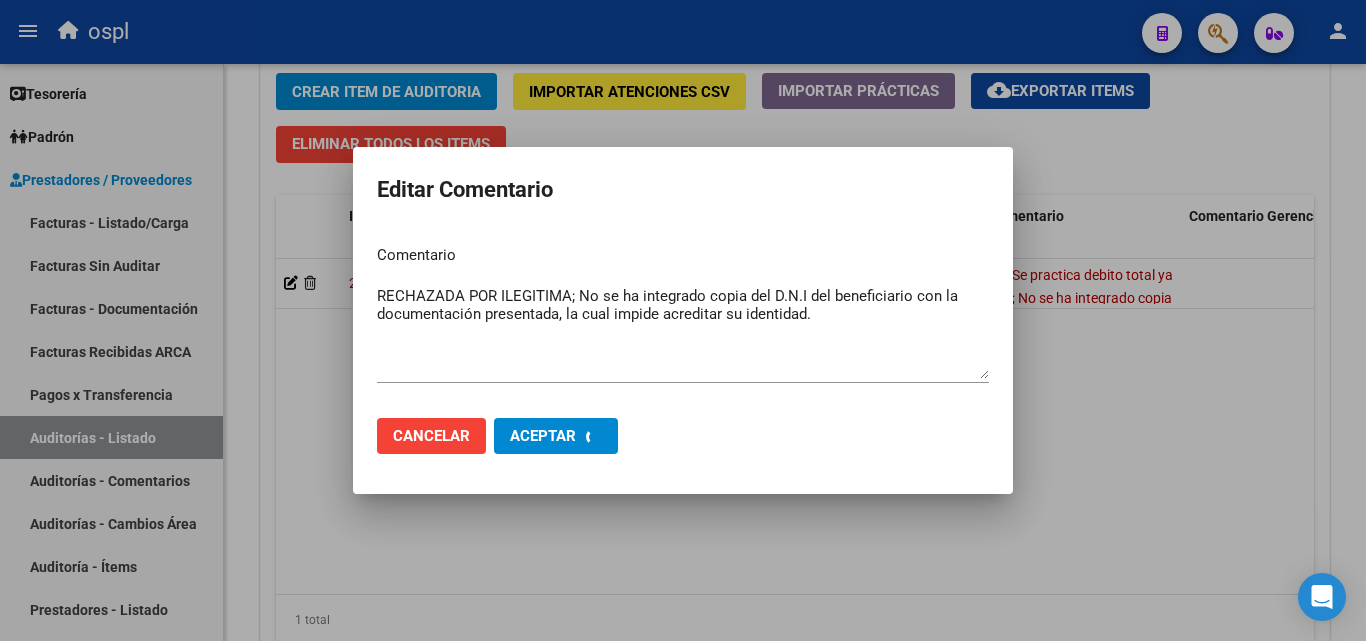 type 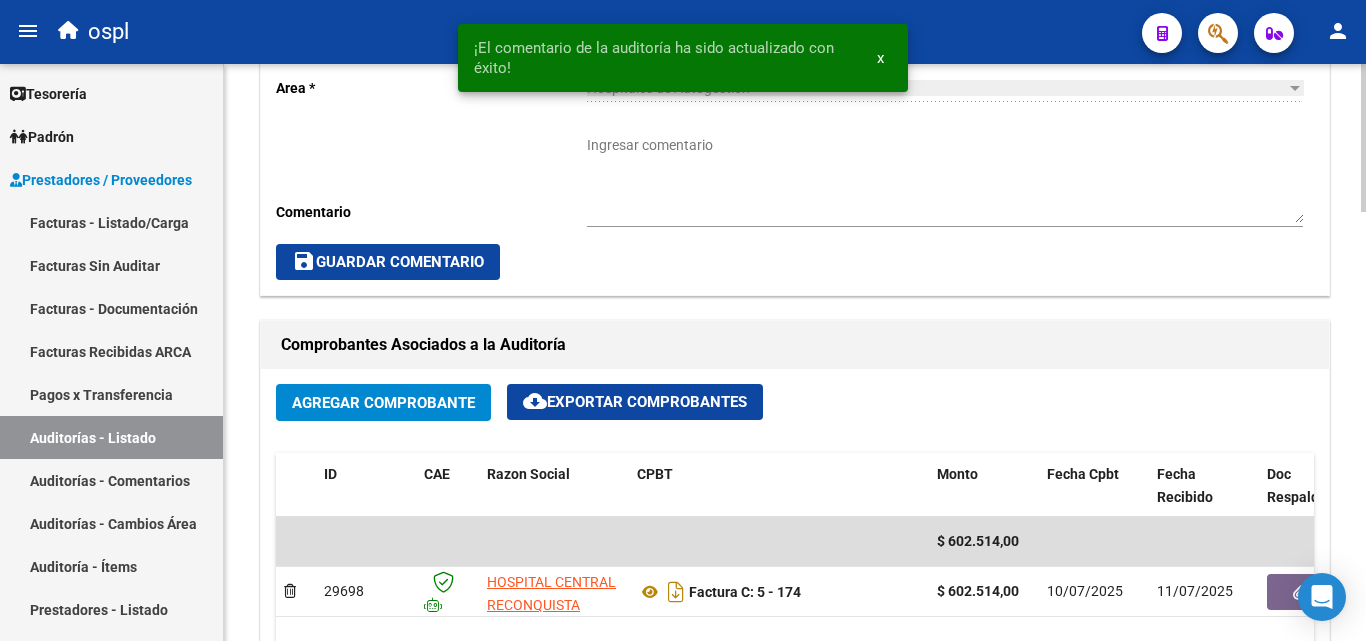 scroll, scrollTop: 500, scrollLeft: 0, axis: vertical 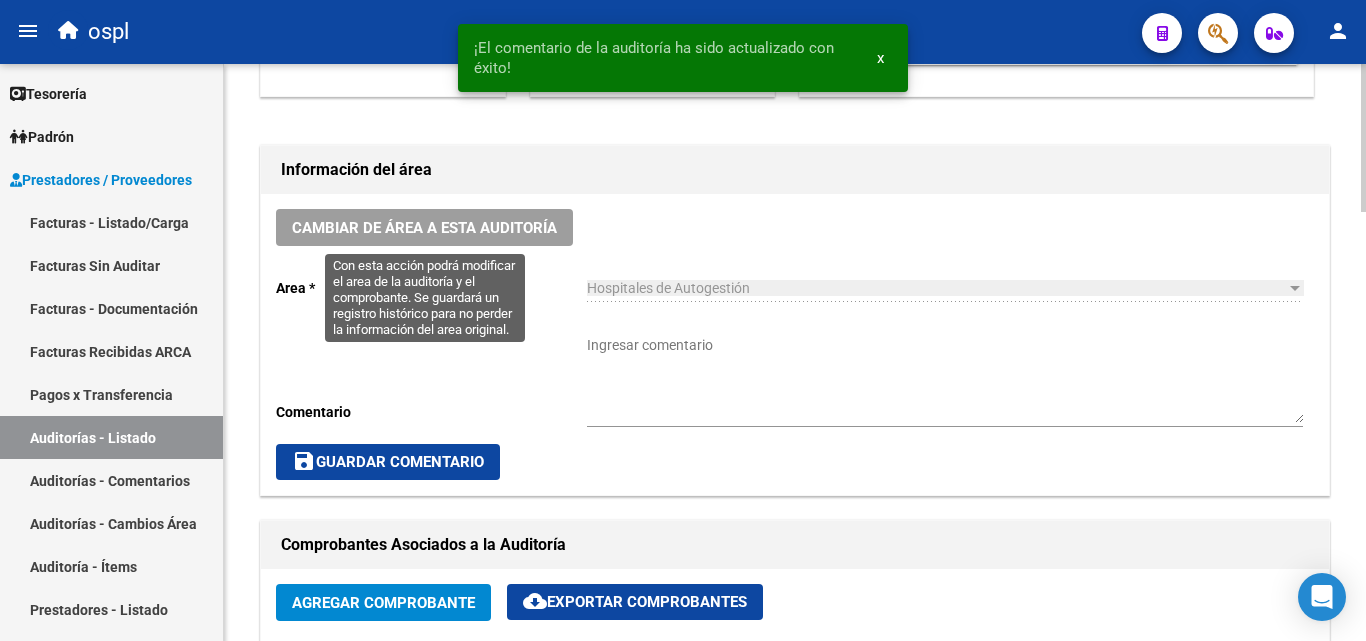 click on "Cambiar de área a esta auditoría" 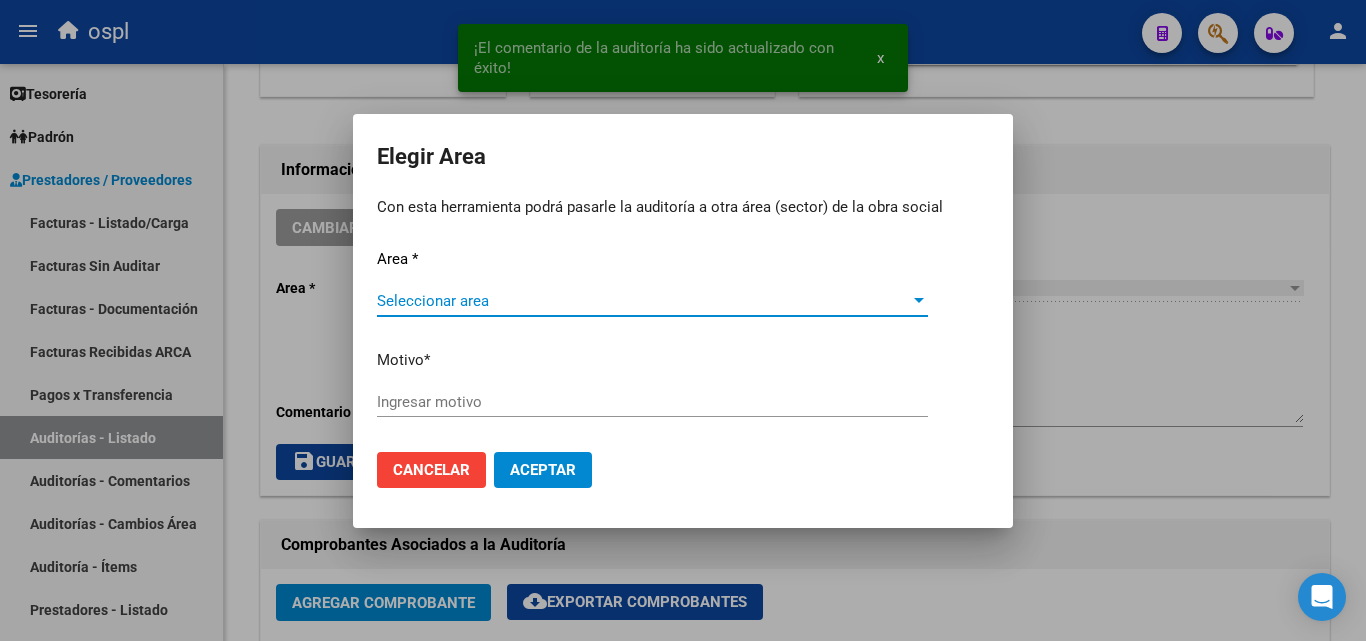 click on "Seleccionar area" at bounding box center (643, 301) 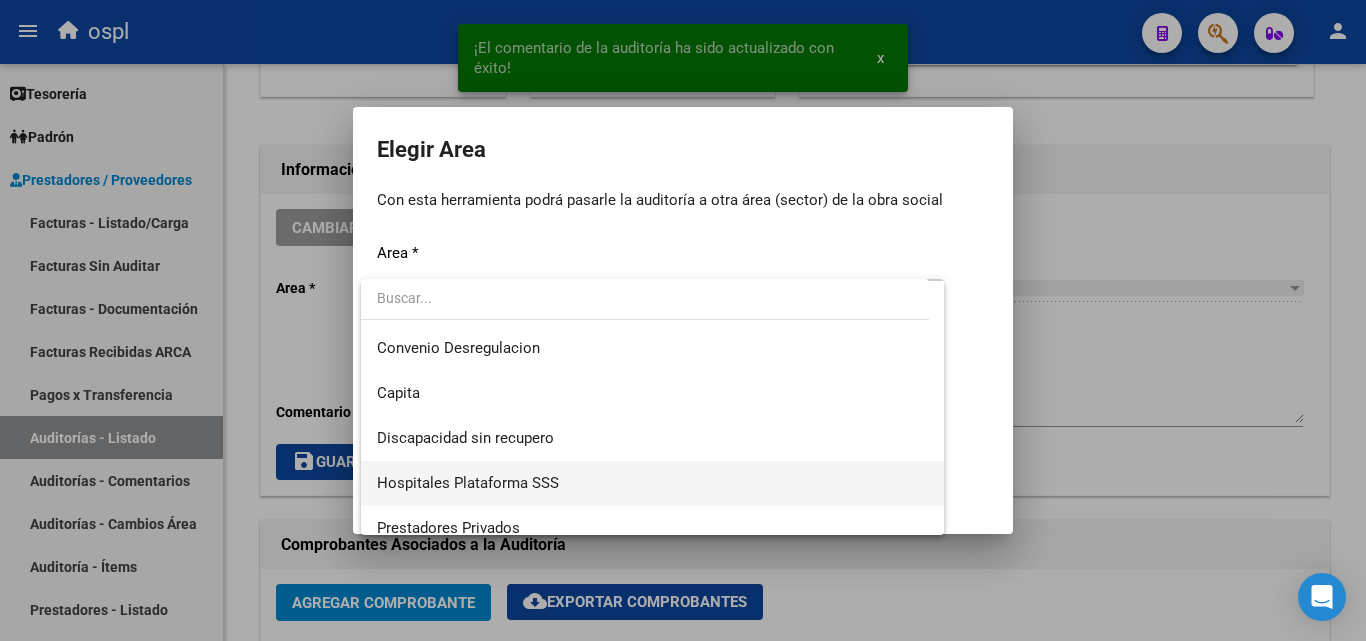 scroll, scrollTop: 194, scrollLeft: 0, axis: vertical 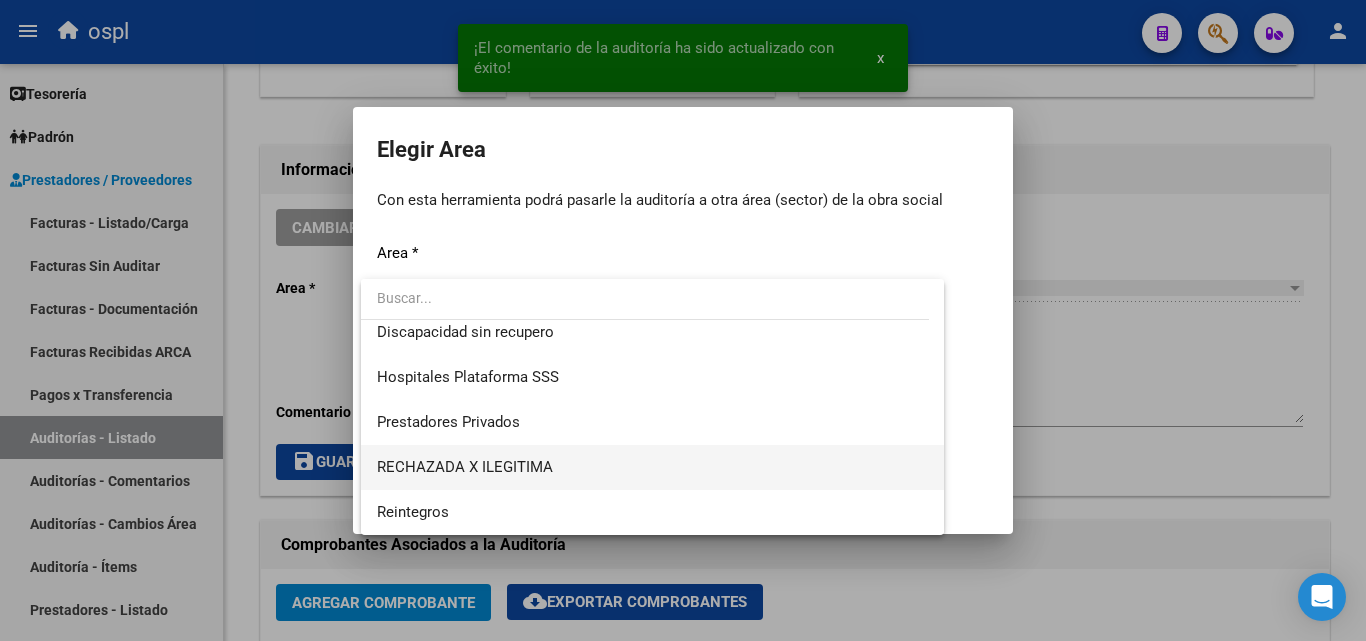 click on "RECHAZADA X ILEGITIMA" at bounding box center (652, 467) 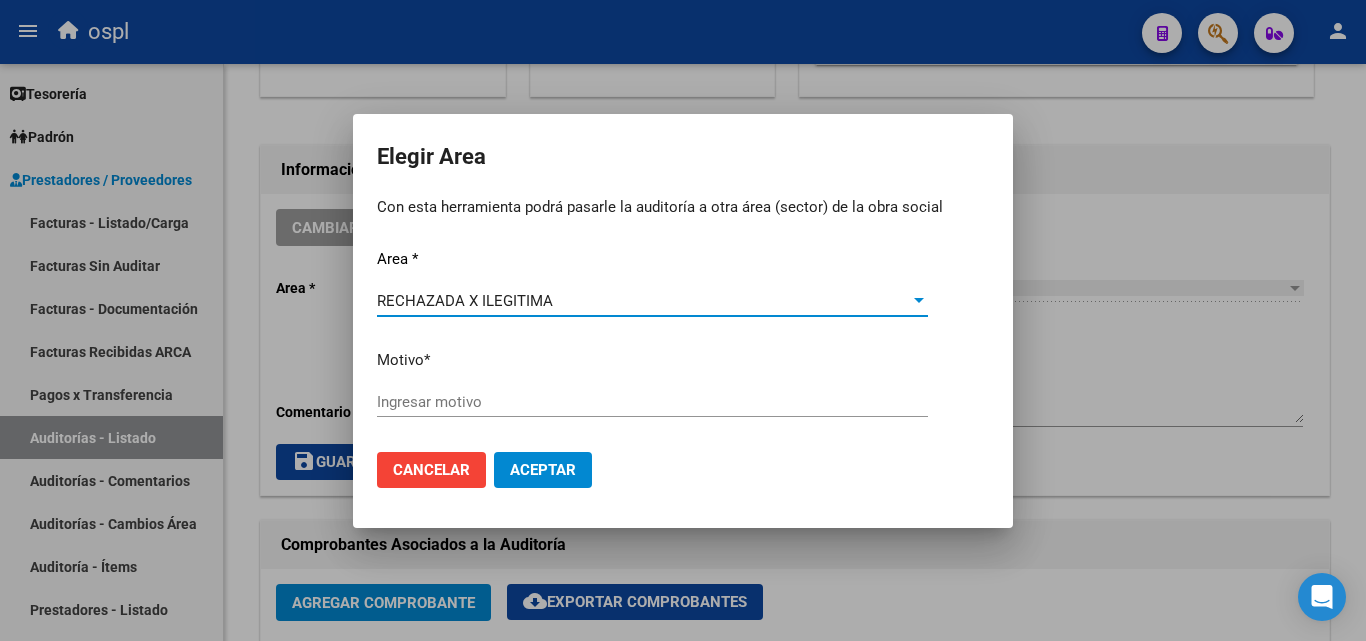 click on "Ingresar motivo" at bounding box center (652, 402) 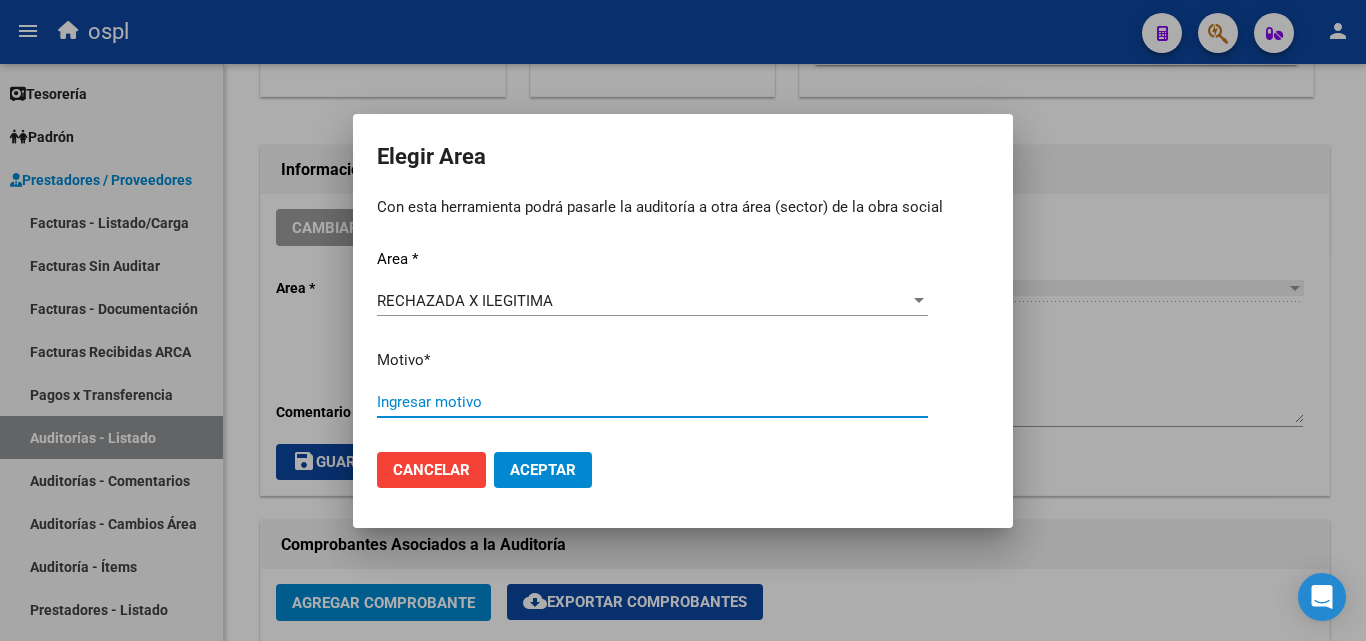 paste on "FALTA COPIA DE DNI QUE ACREDITE IDENTIDAD" 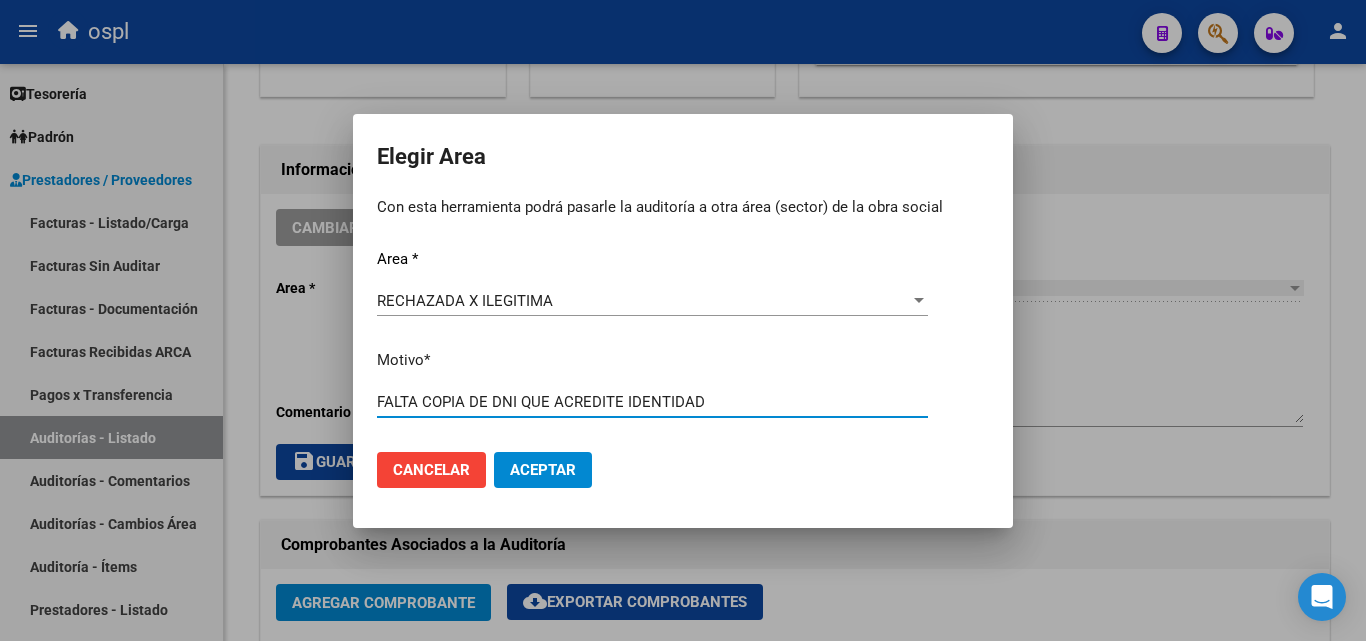 type on "FALTA COPIA DE DNI QUE ACREDITE IDENTIDAD" 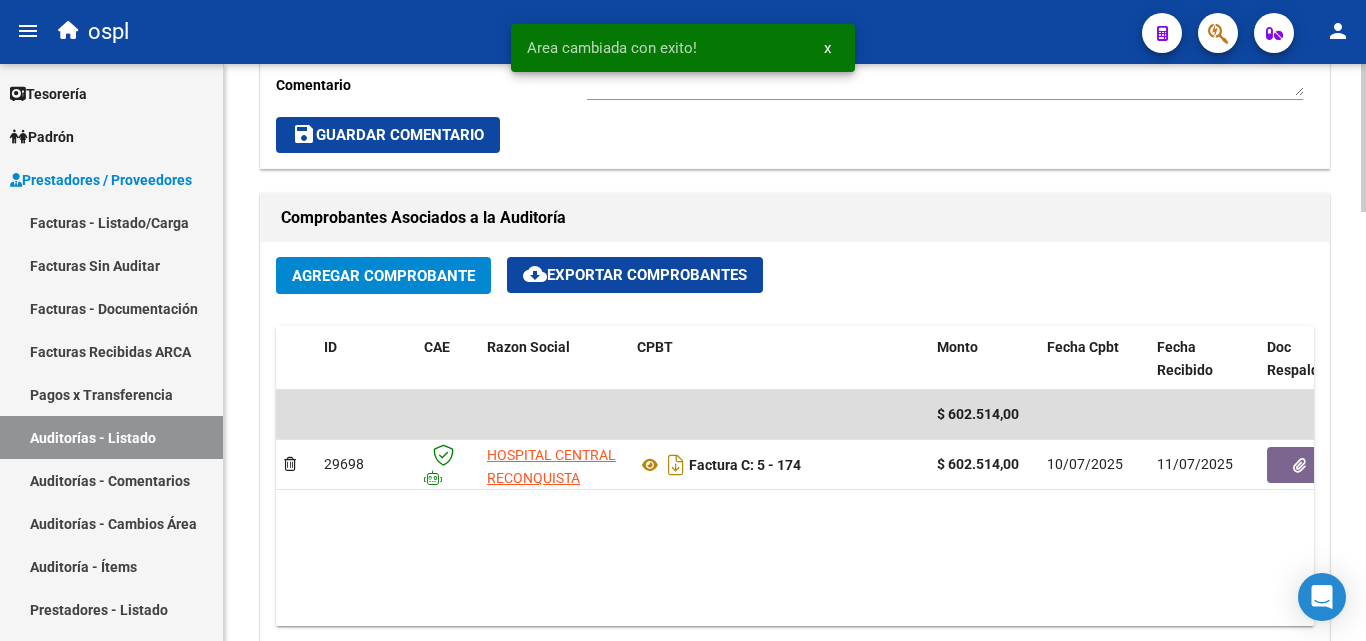 scroll, scrollTop: 900, scrollLeft: 0, axis: vertical 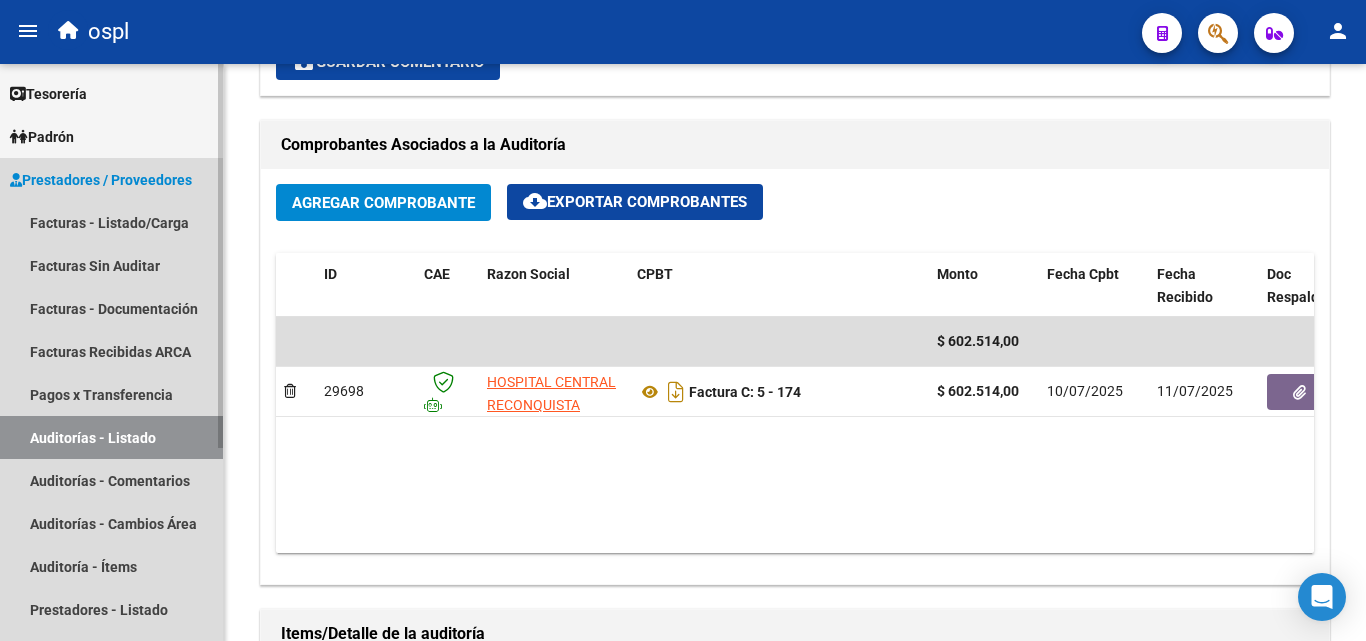 click on "Auditorías - Listado" at bounding box center [111, 437] 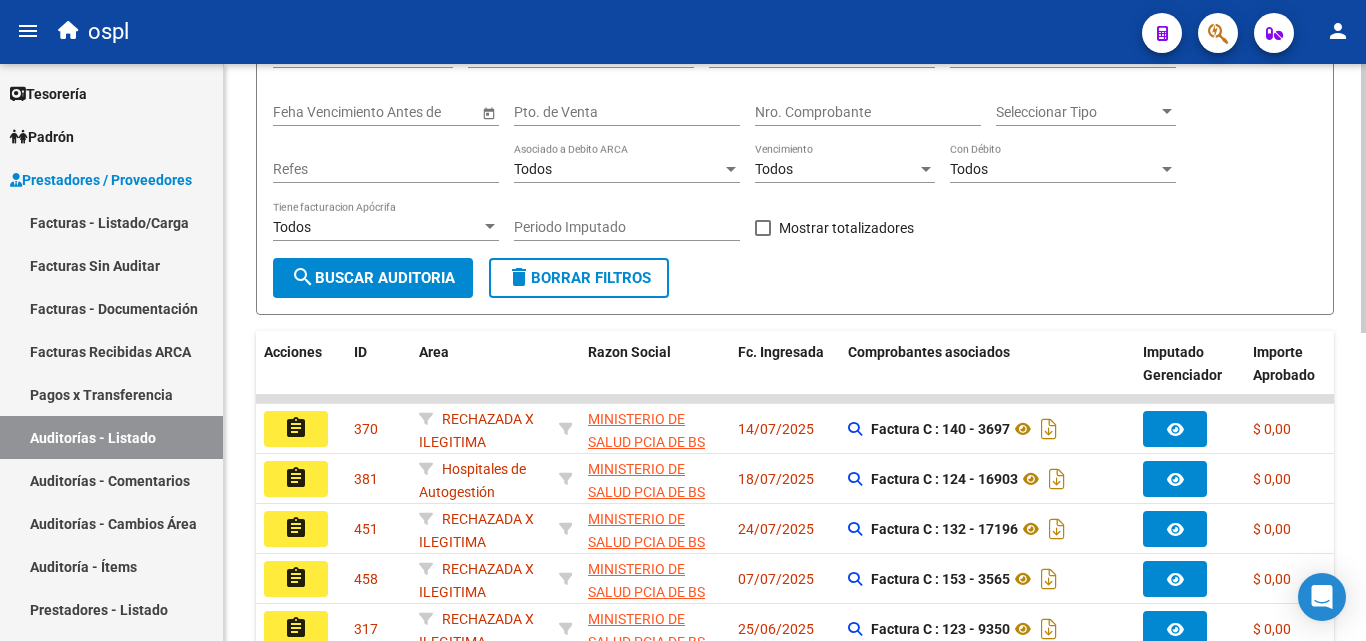 scroll, scrollTop: 161, scrollLeft: 0, axis: vertical 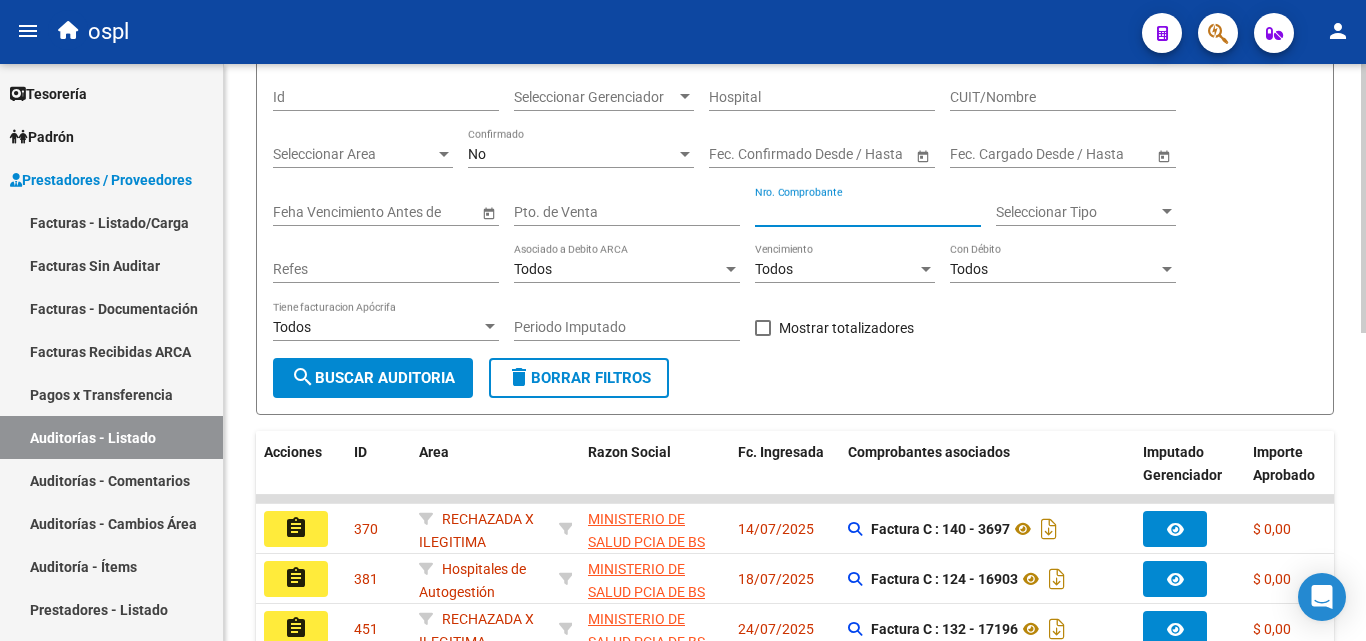 click on "Nro. Comprobante" at bounding box center (868, 212) 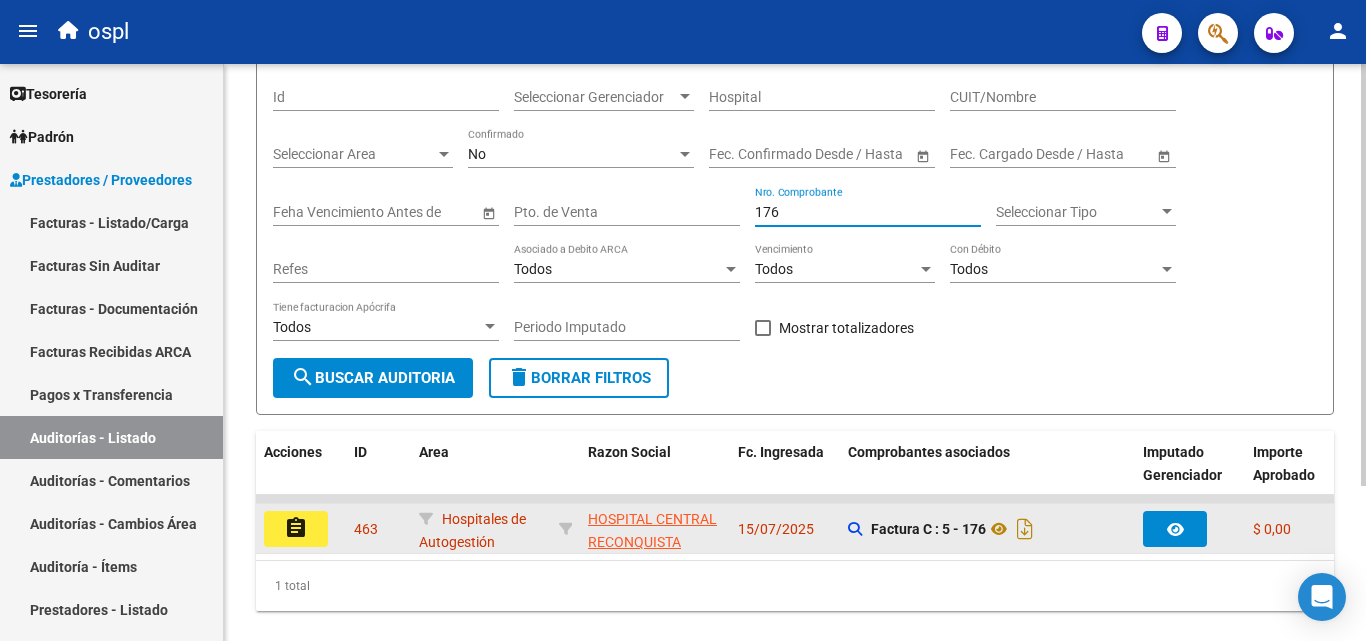 type on "176" 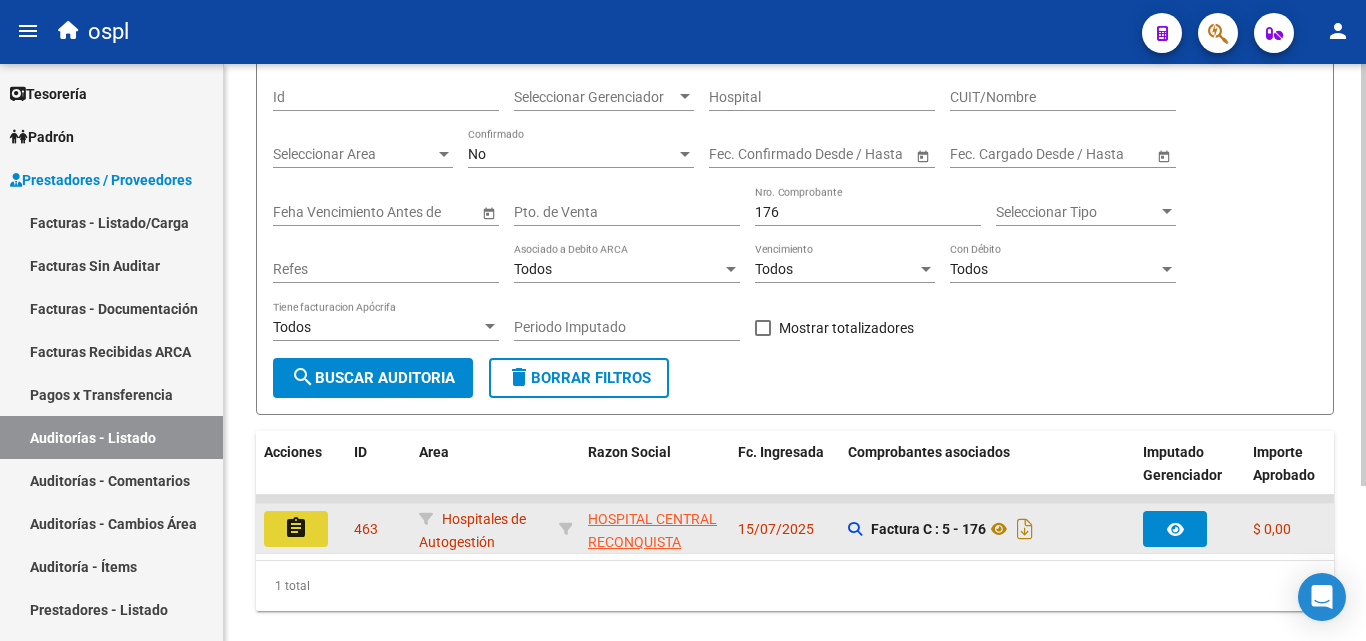 click on "assignment" 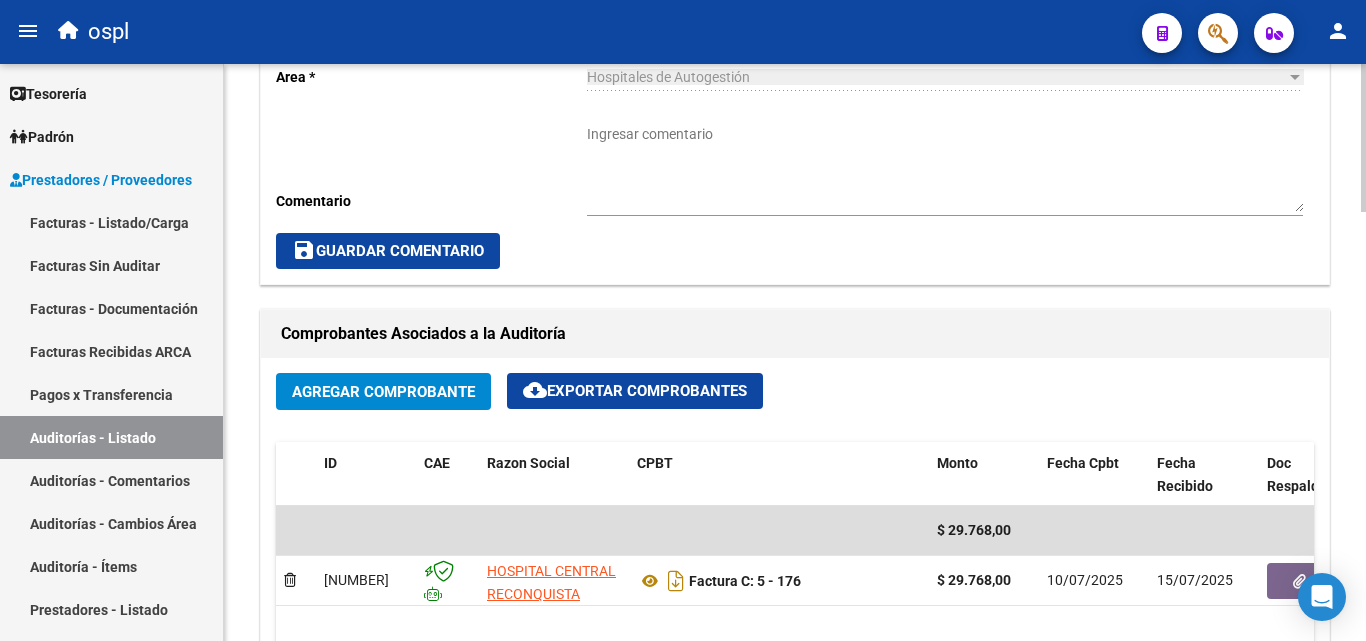 scroll, scrollTop: 600, scrollLeft: 0, axis: vertical 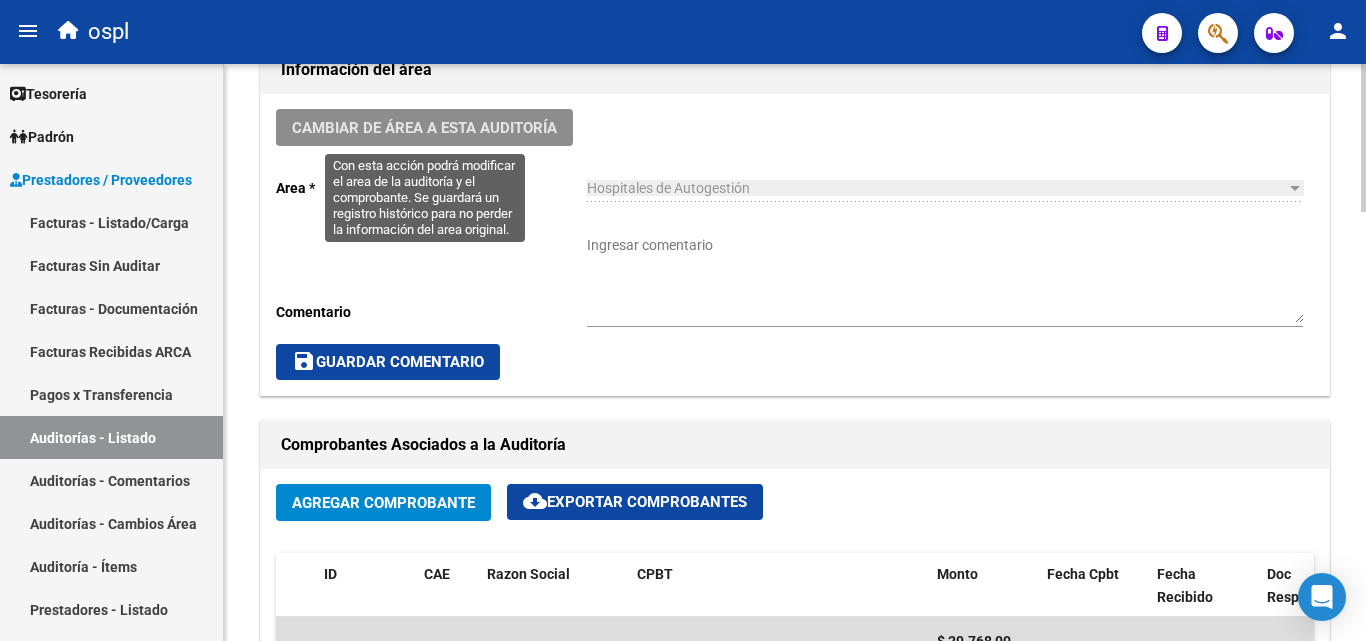 click on "Cambiar de área a esta auditoría" 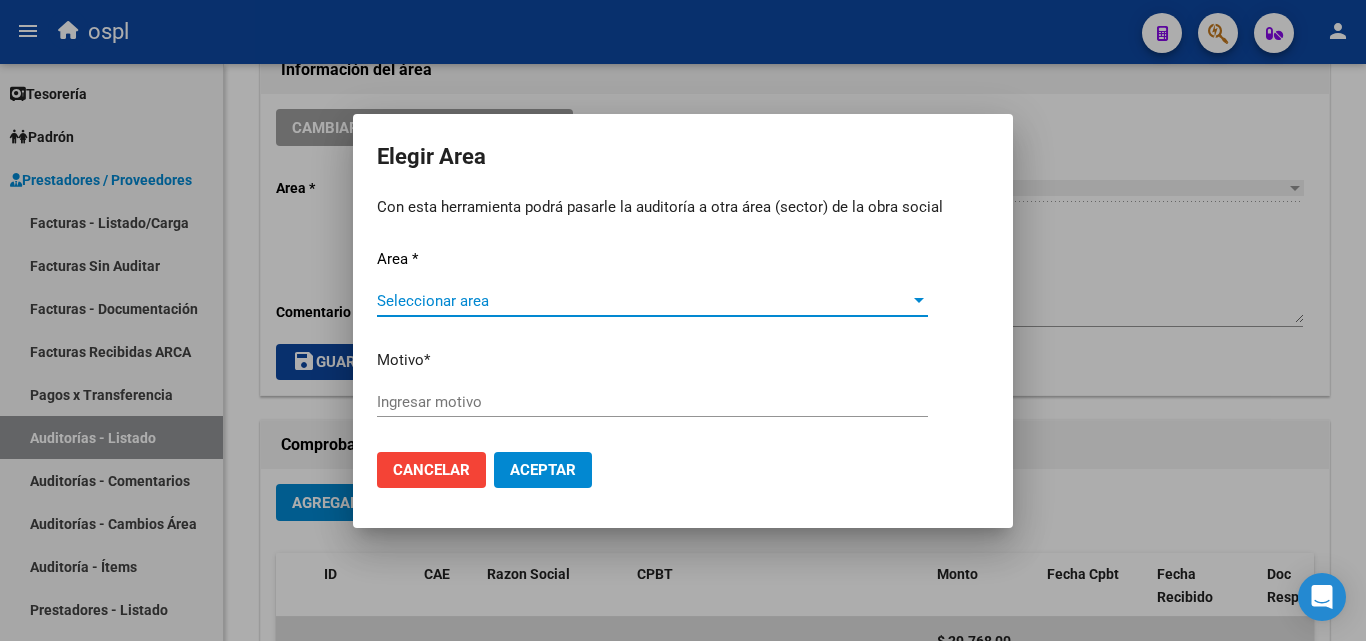 click on "Seleccionar area" at bounding box center (643, 301) 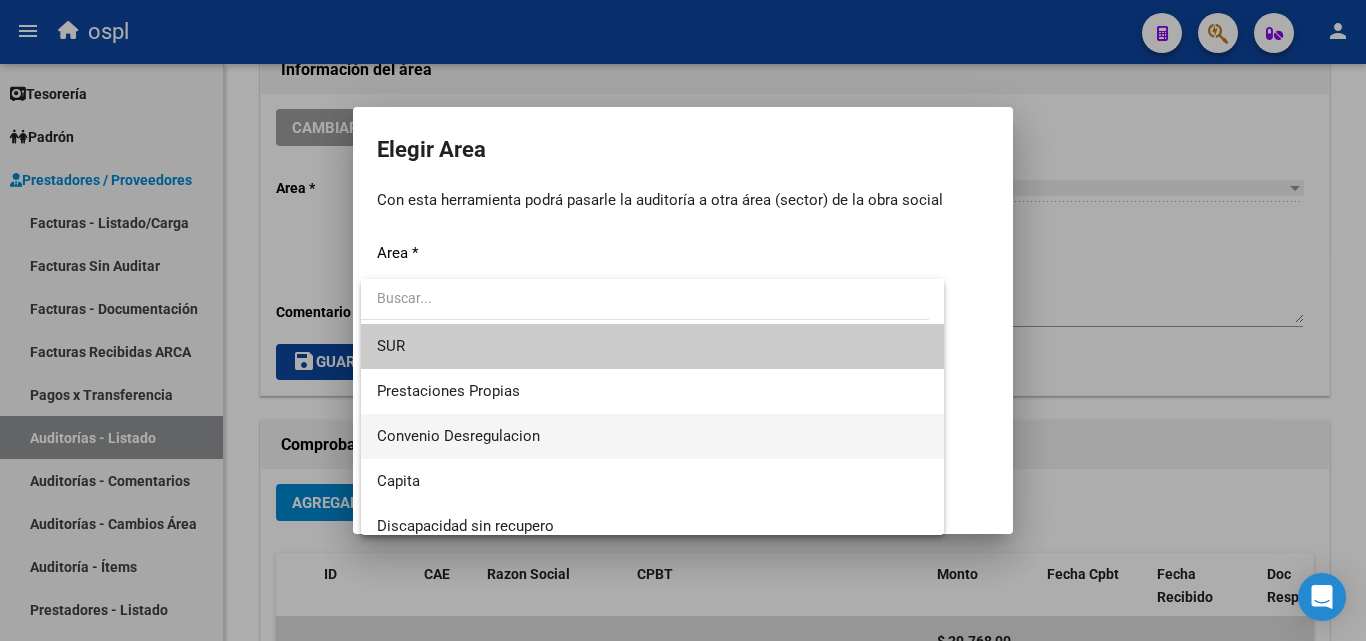 scroll, scrollTop: 194, scrollLeft: 0, axis: vertical 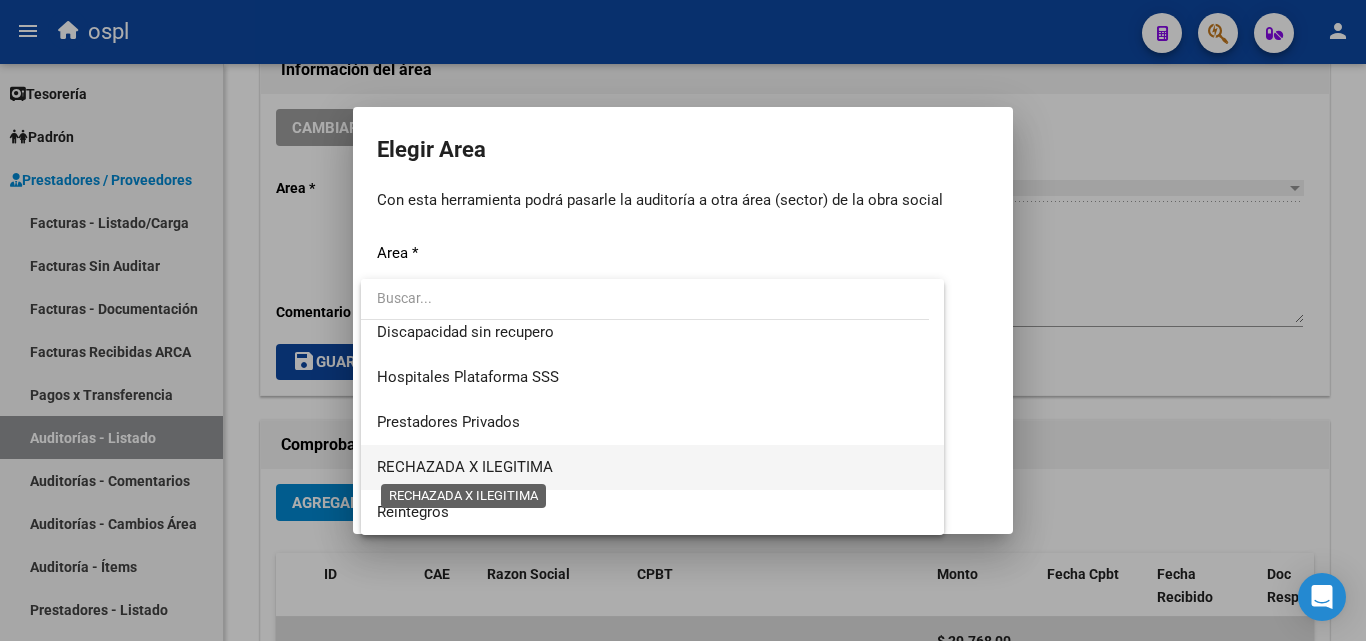 click on "RECHAZADA X ILEGITIMA" at bounding box center [465, 467] 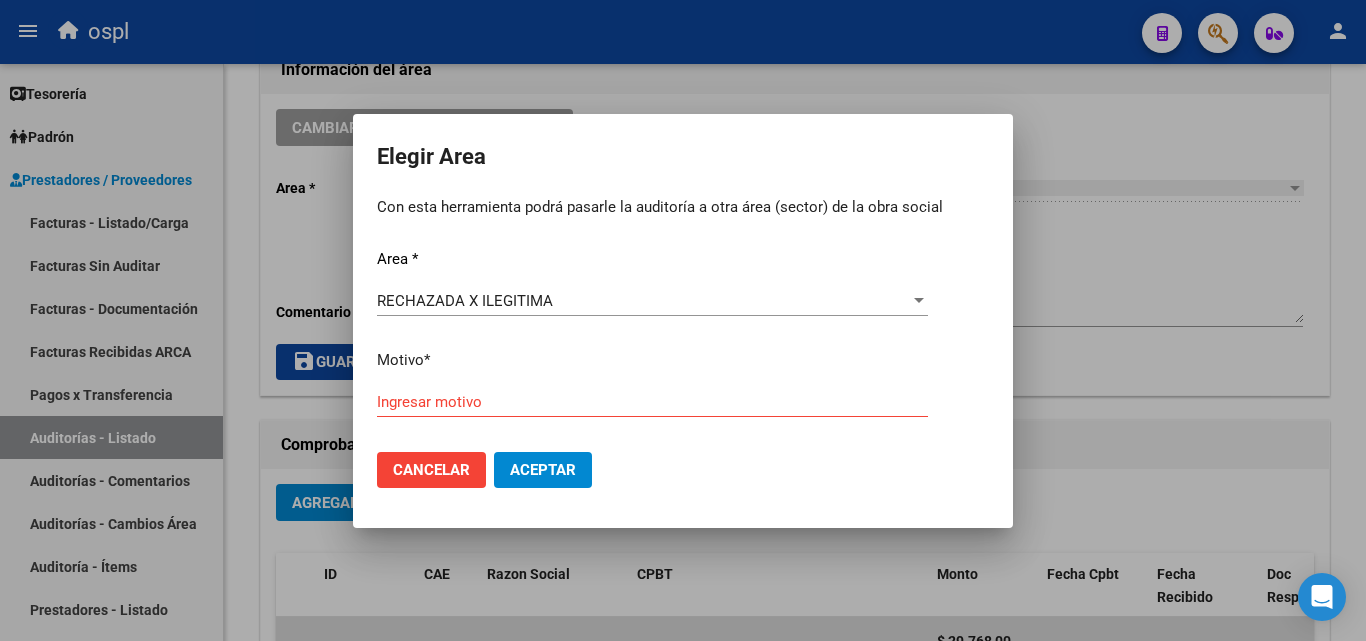 click on "Ingresar motivo" 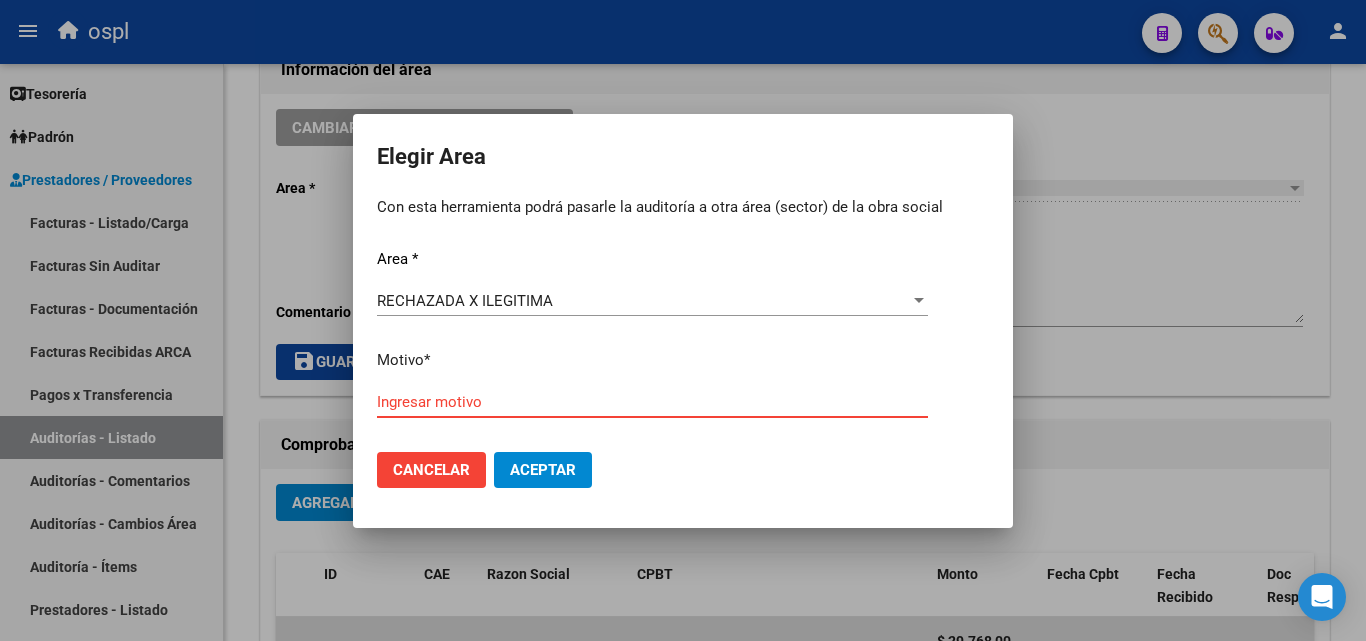 click on "Ingresar motivo" at bounding box center (652, 402) 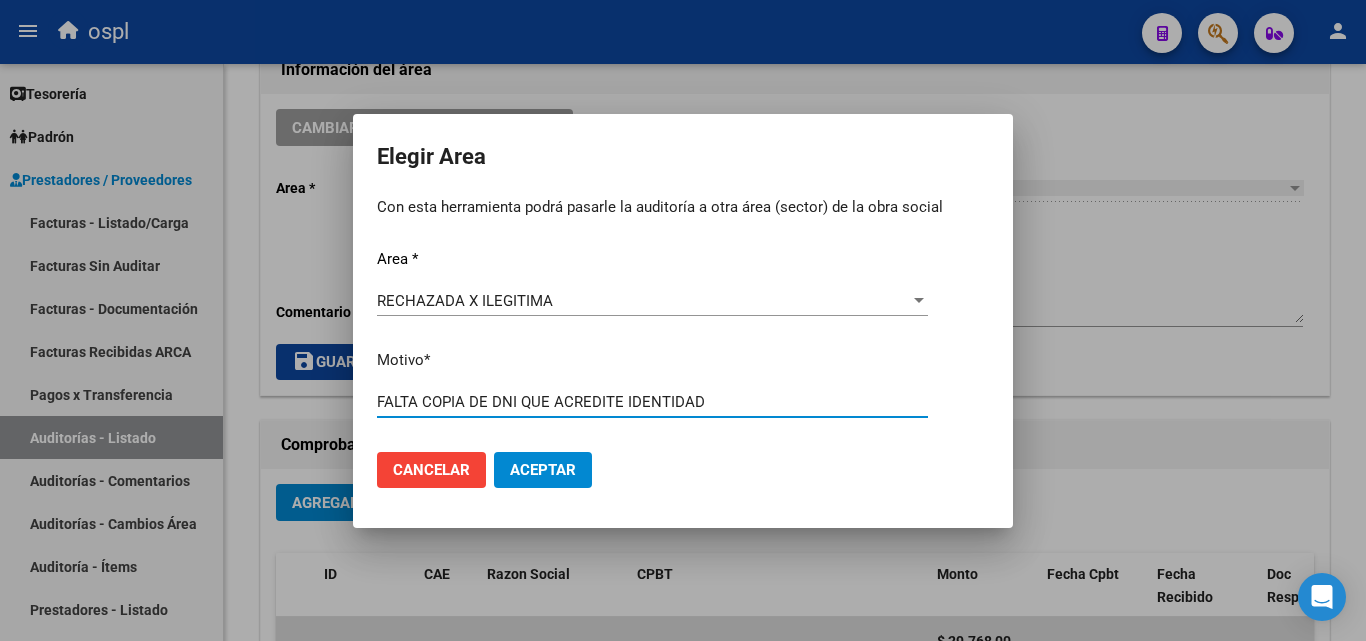 type on "FALTA COPIA DE DNI QUE ACREDITE IDENTIDAD" 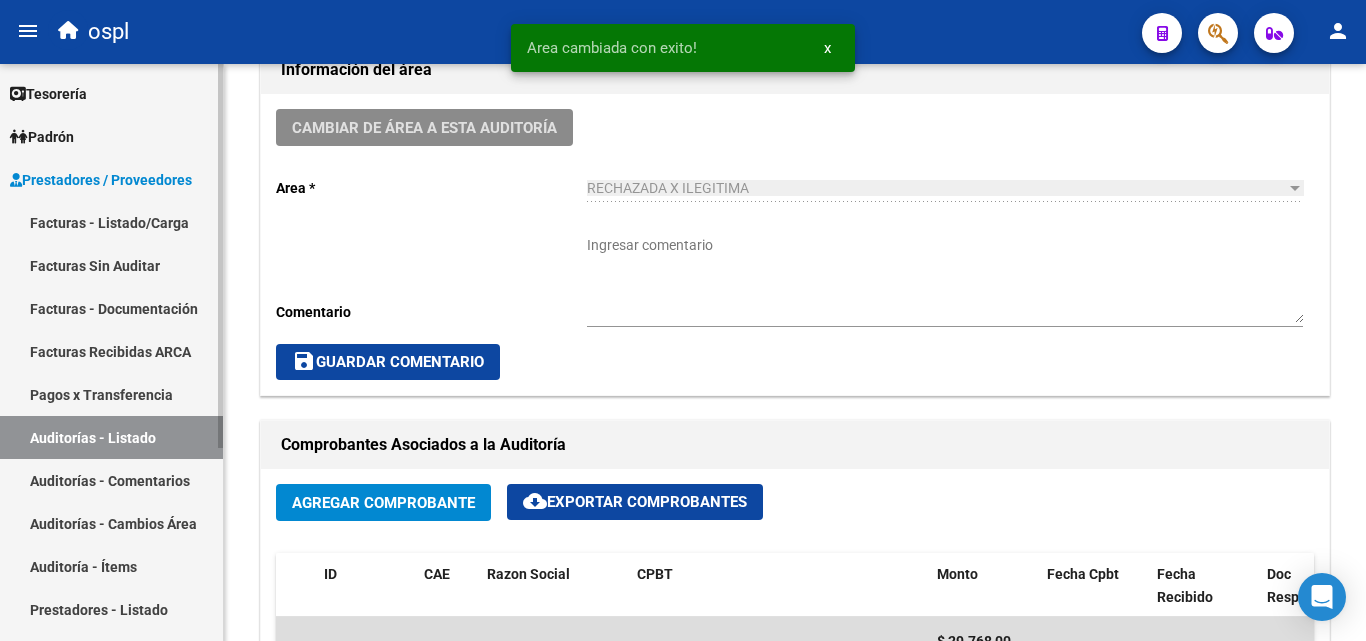click on "Auditorías - Listado" at bounding box center (111, 437) 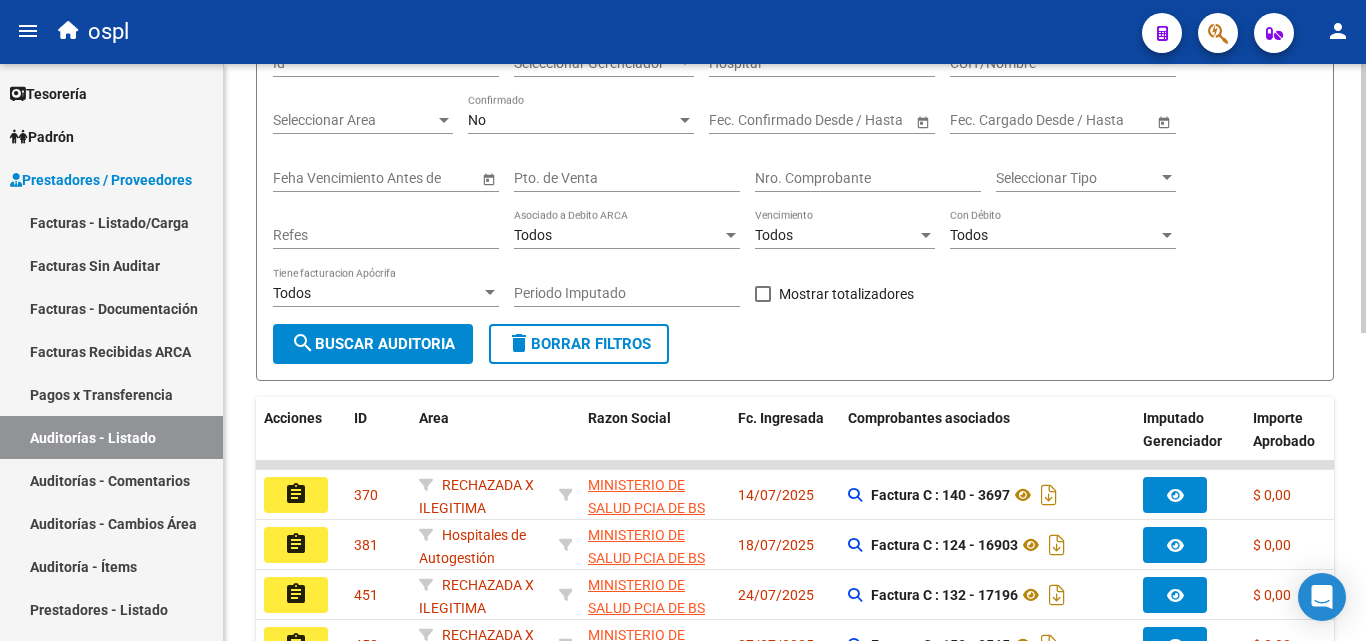 scroll, scrollTop: 200, scrollLeft: 0, axis: vertical 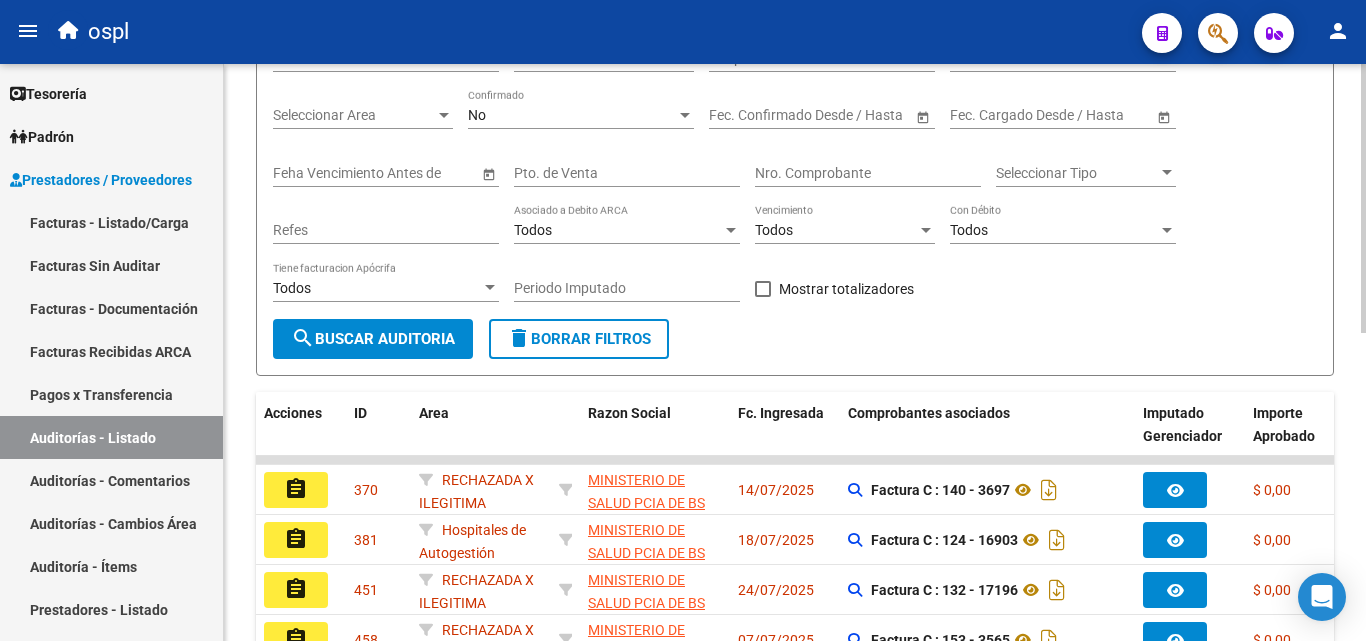 click on "Nro. Comprobante" at bounding box center (868, 173) 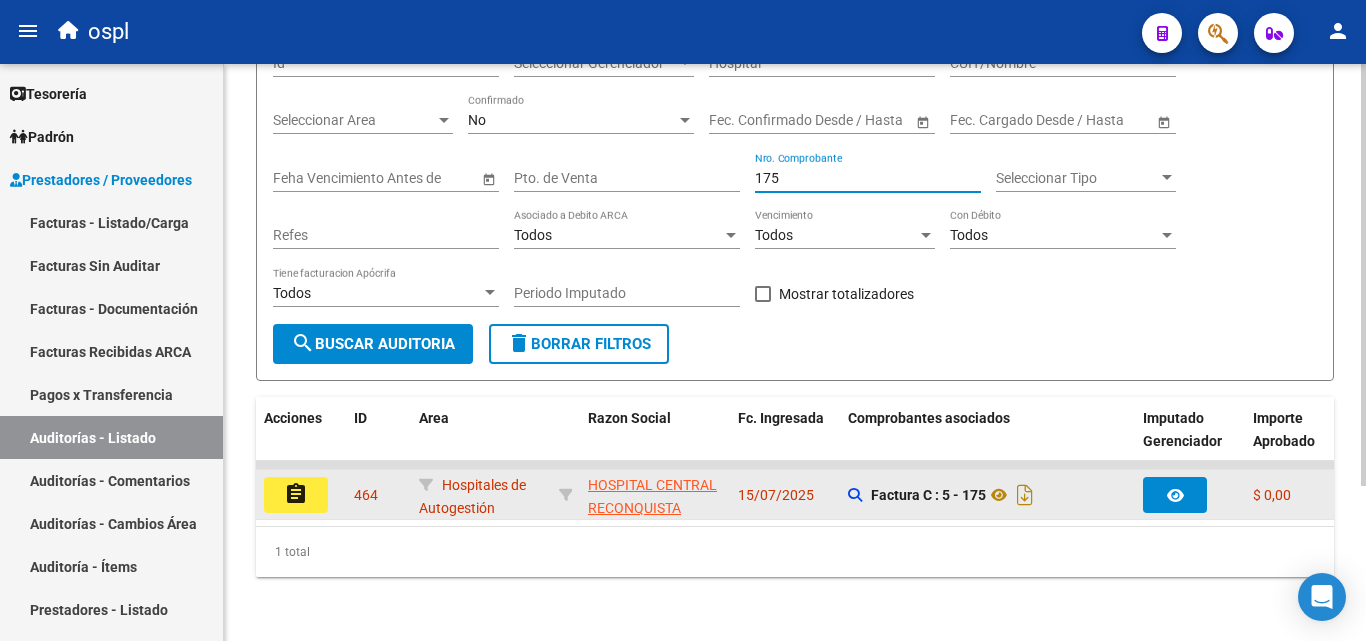 type on "175" 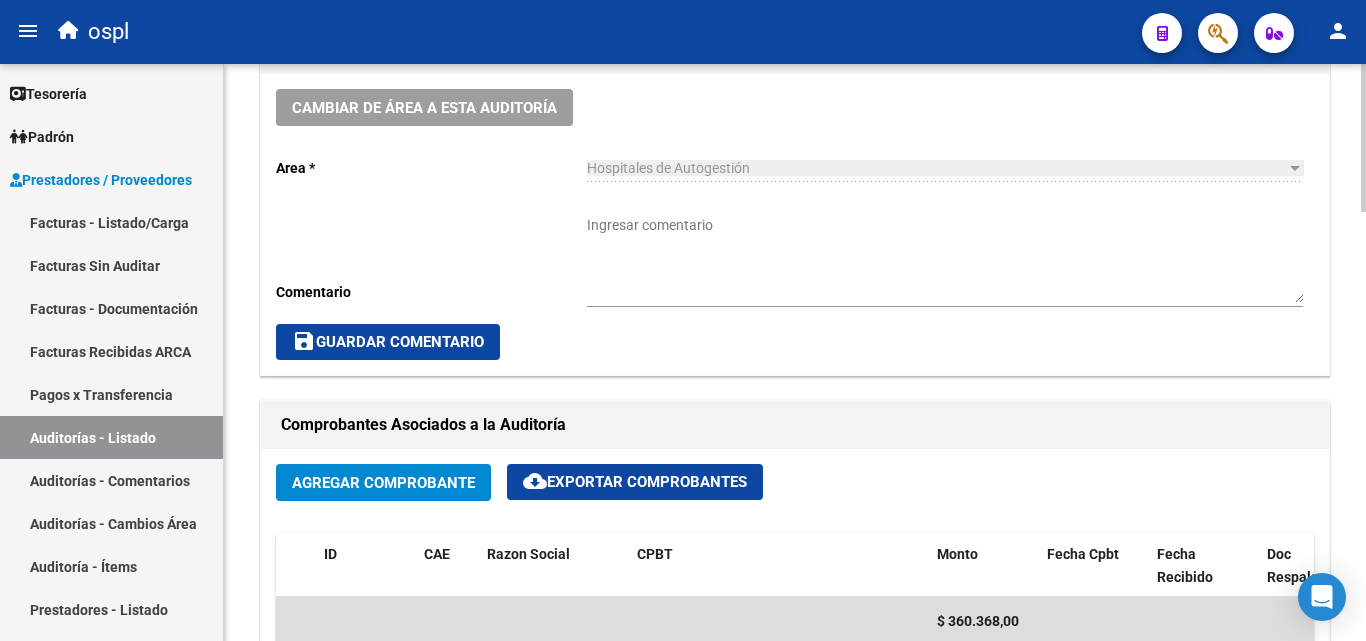 scroll, scrollTop: 500, scrollLeft: 0, axis: vertical 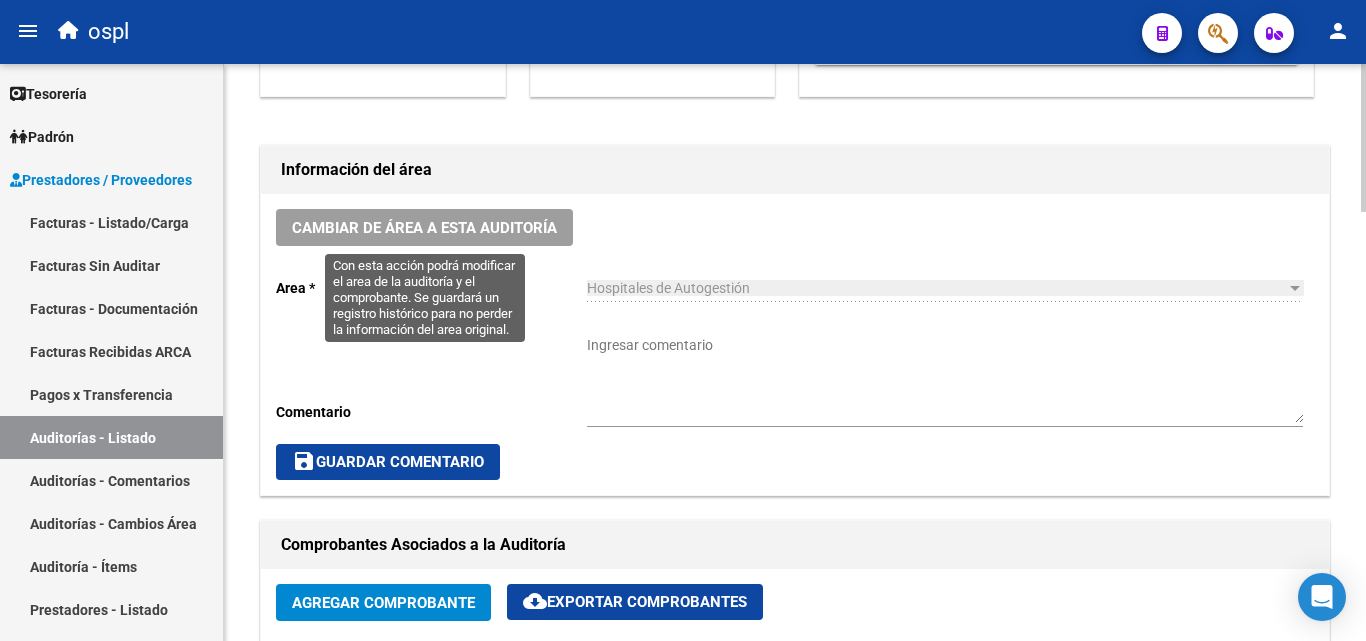 click on "Cambiar de área a esta auditoría" 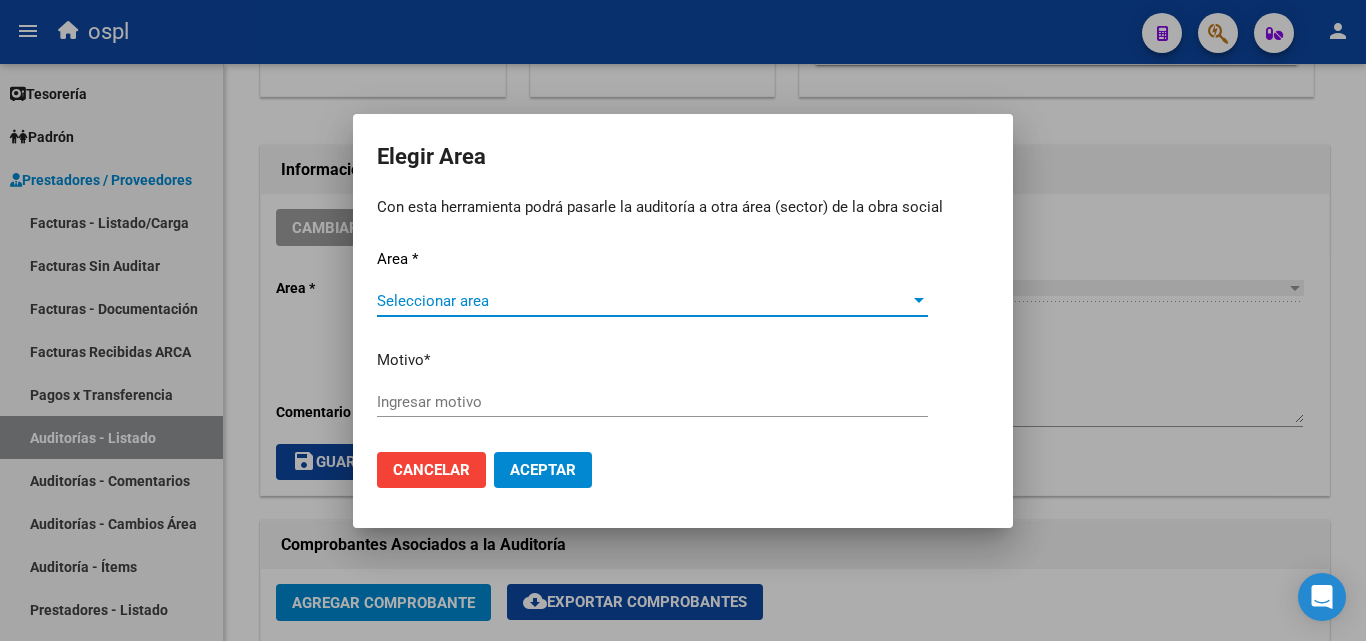 click on "Seleccionar area" at bounding box center [643, 301] 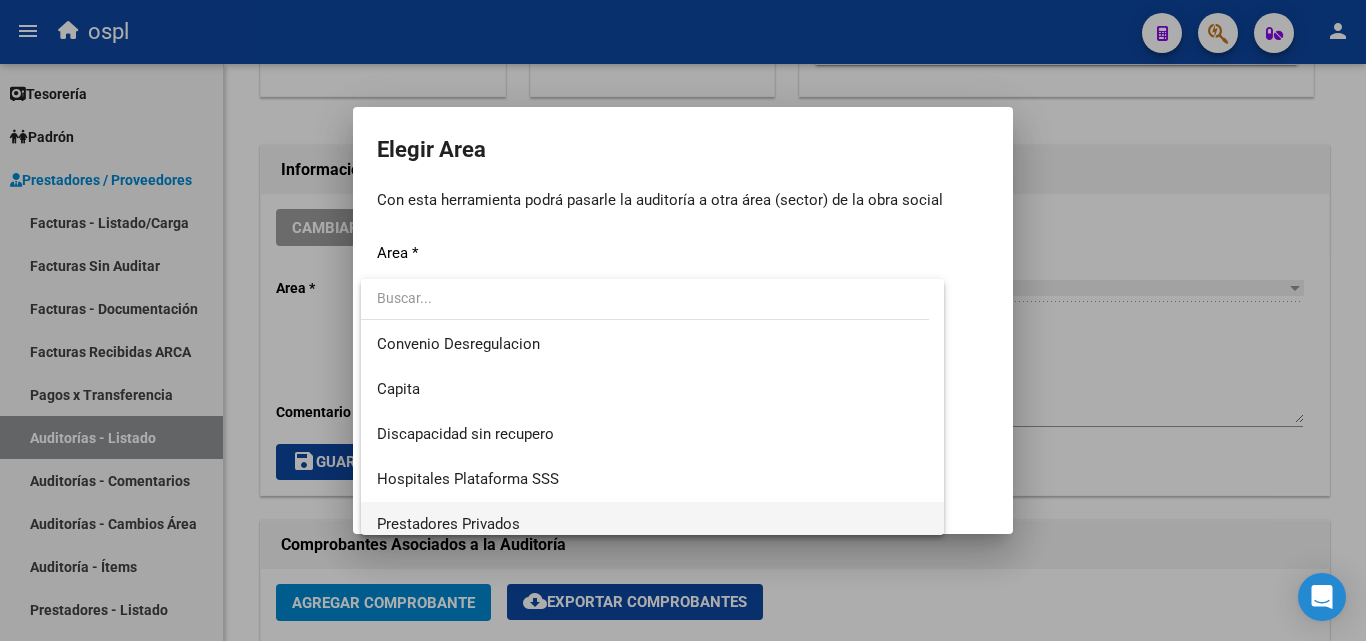 scroll, scrollTop: 194, scrollLeft: 0, axis: vertical 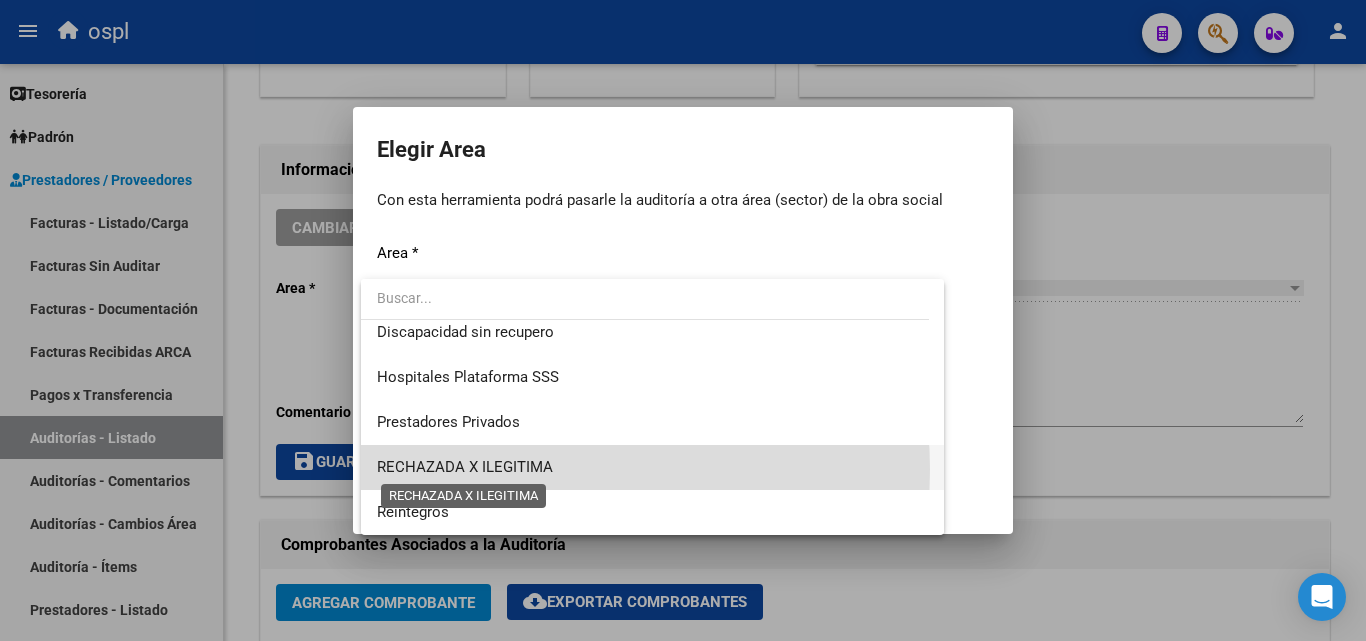 click on "RECHAZADA X ILEGITIMA" at bounding box center (465, 467) 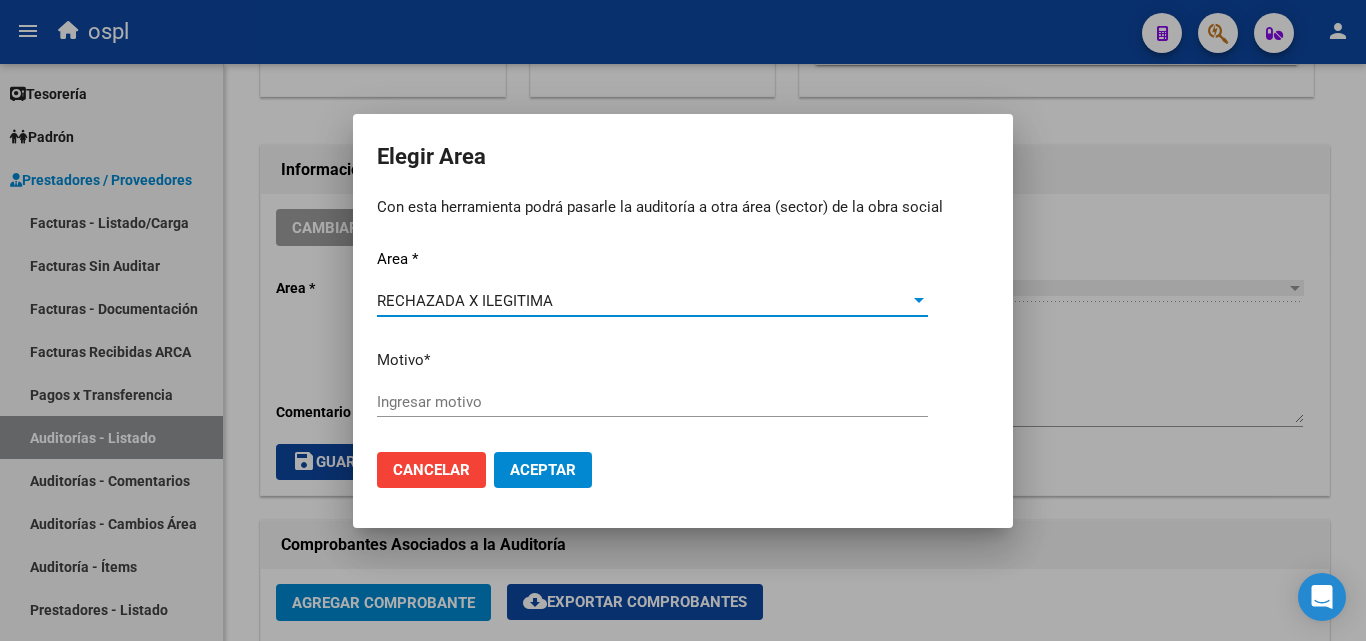 click on "Ingresar motivo" at bounding box center (652, 402) 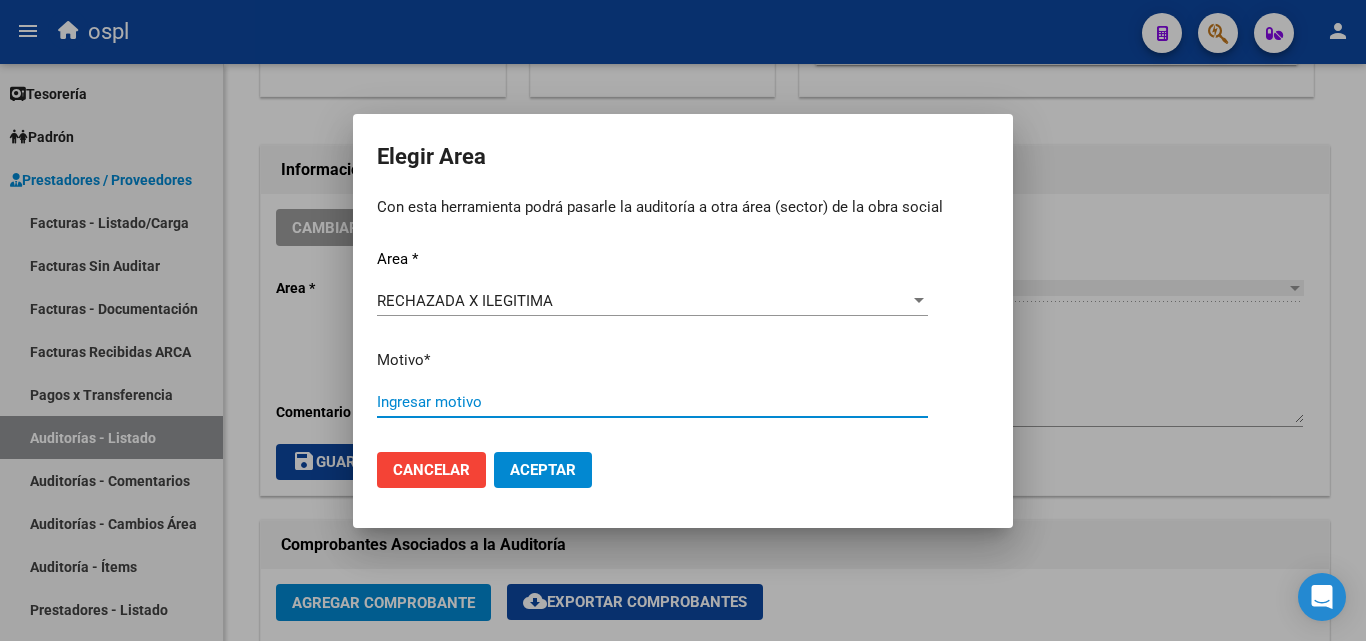 paste on "FALTA COPIA DE DNI QUE ACREDITE IDENTIDAD" 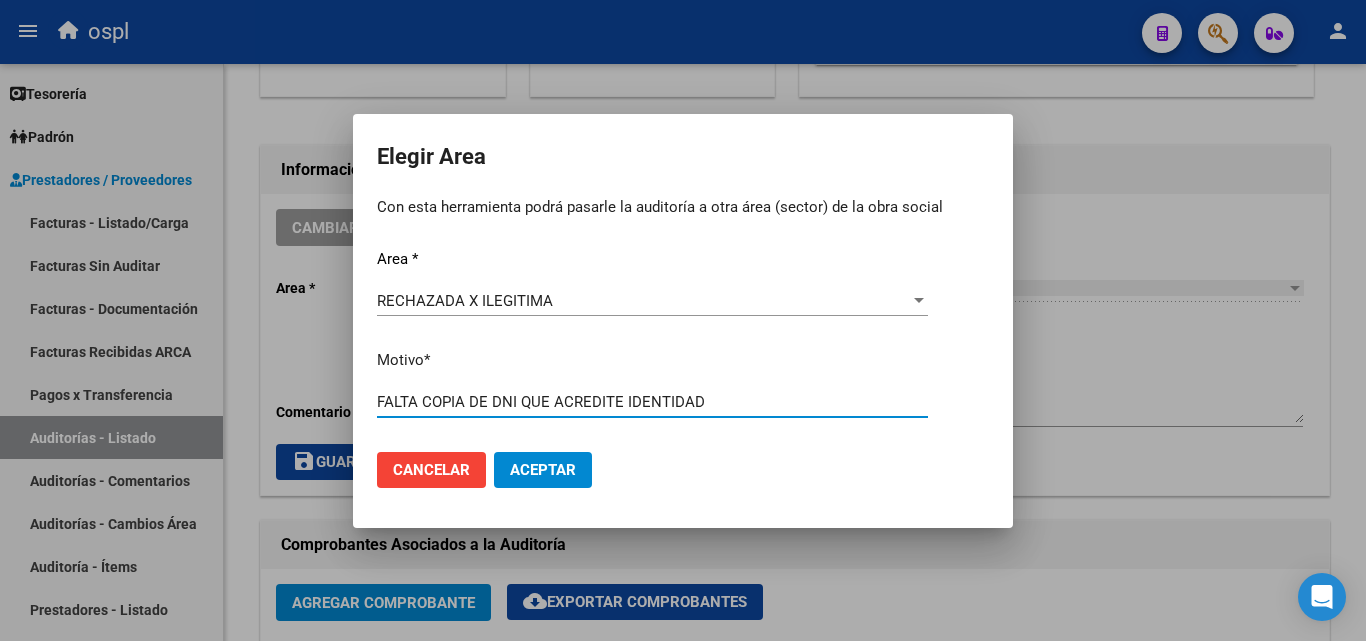 type on "FALTA COPIA DE DNI QUE ACREDITE IDENTIDAD" 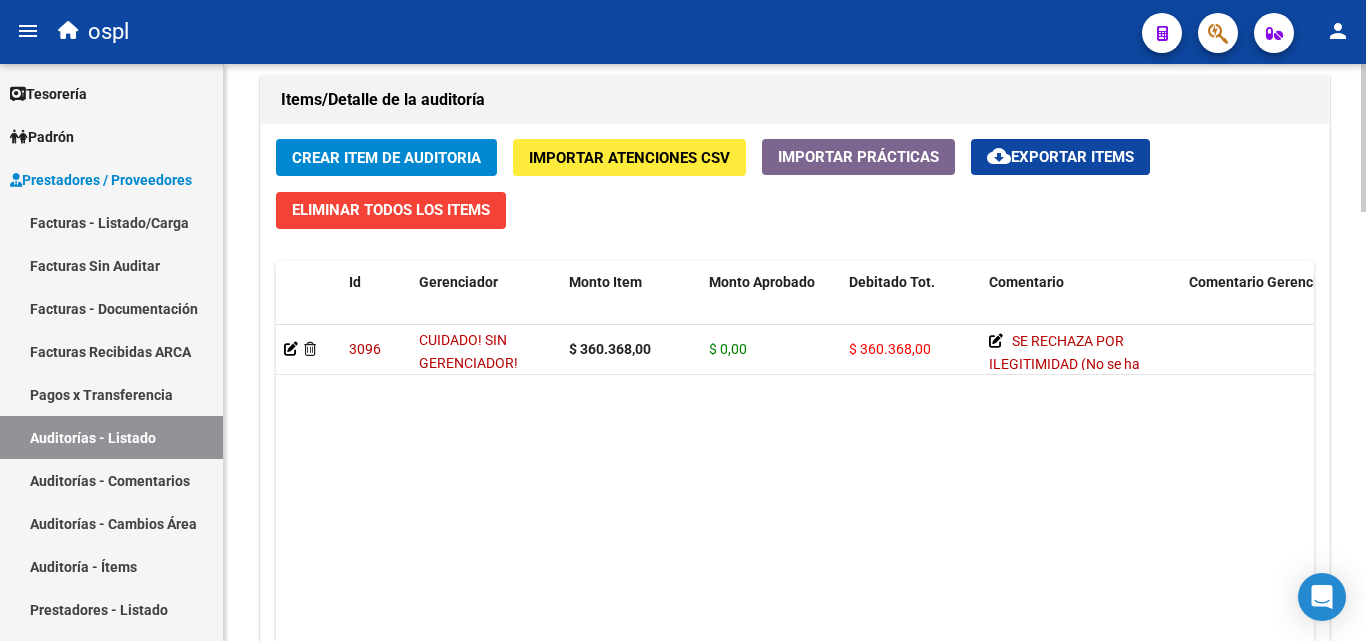 scroll, scrollTop: 1500, scrollLeft: 0, axis: vertical 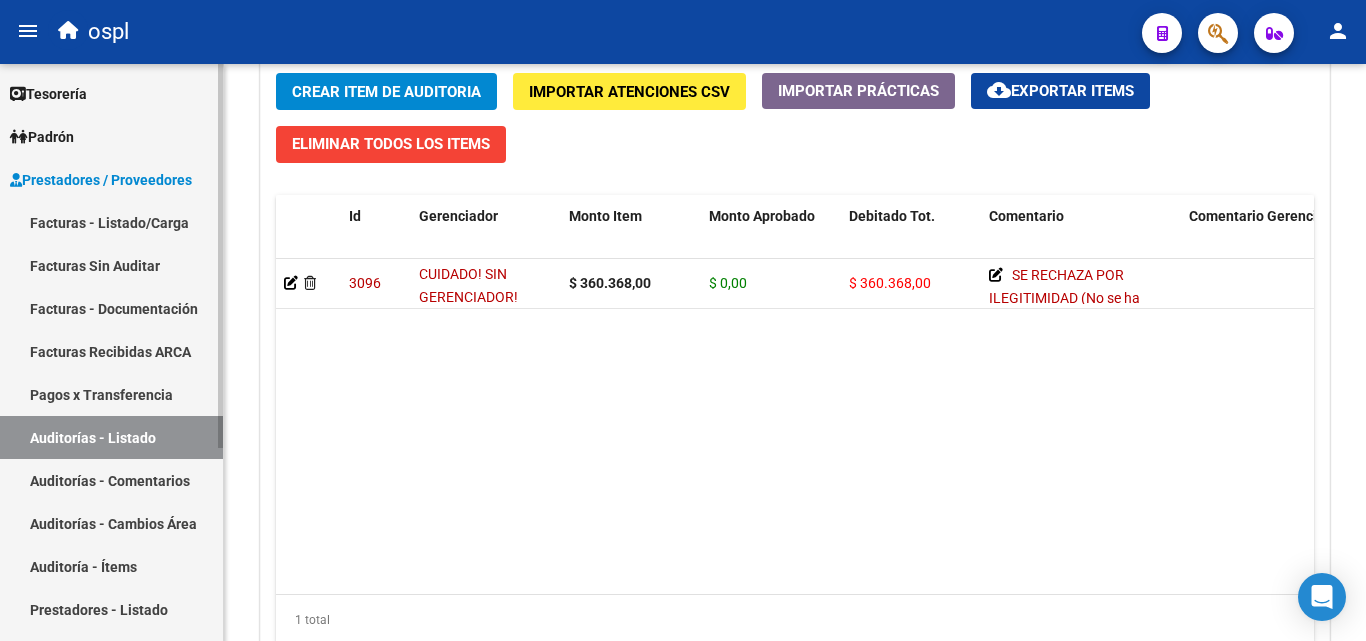 click on "Facturas - Documentación" at bounding box center (111, 308) 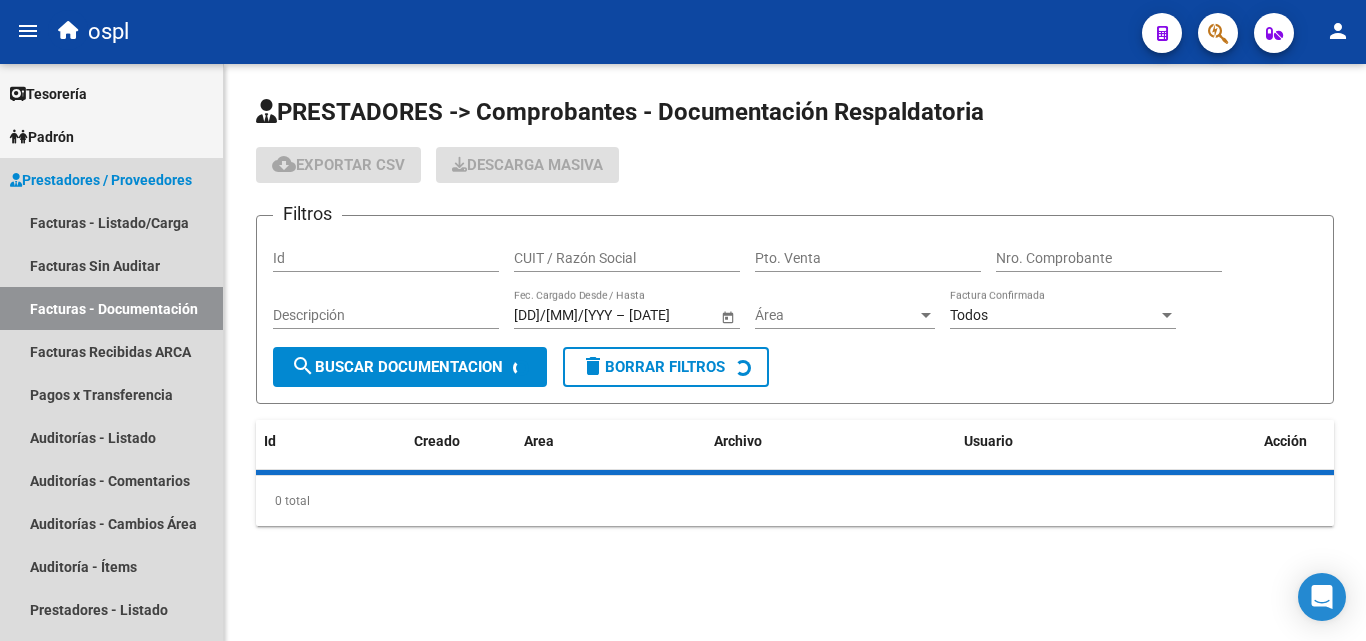scroll, scrollTop: 0, scrollLeft: 0, axis: both 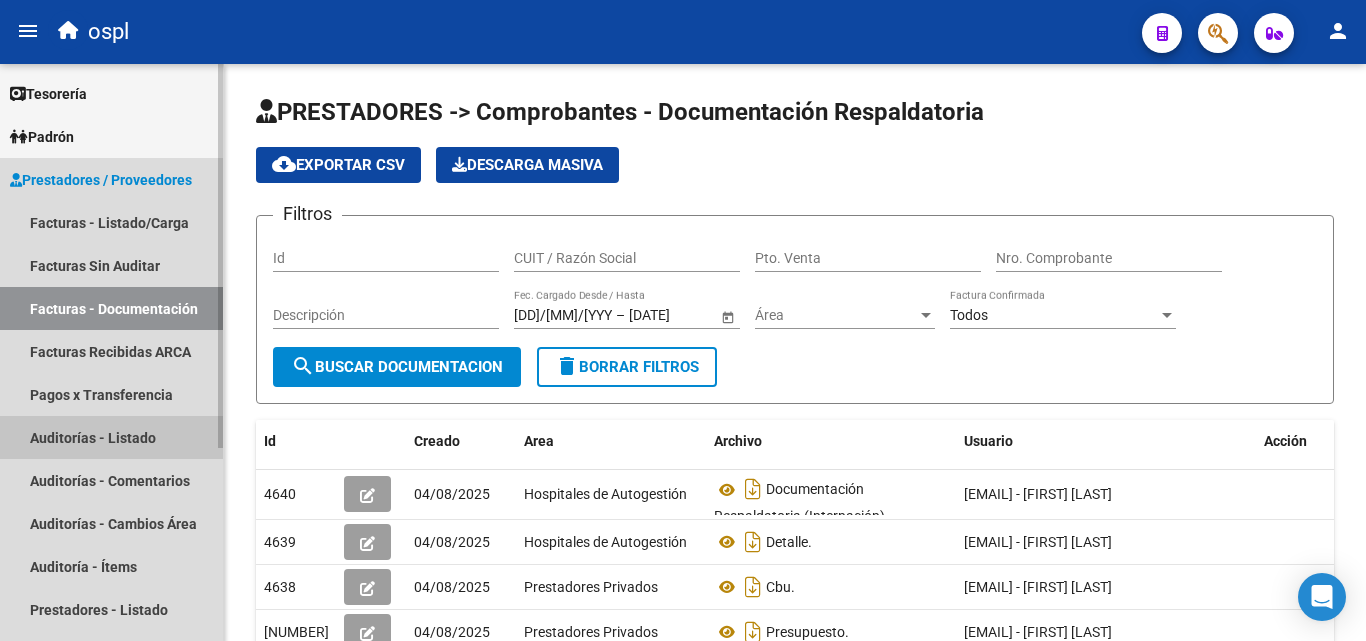click on "Auditorías - Listado" at bounding box center (111, 437) 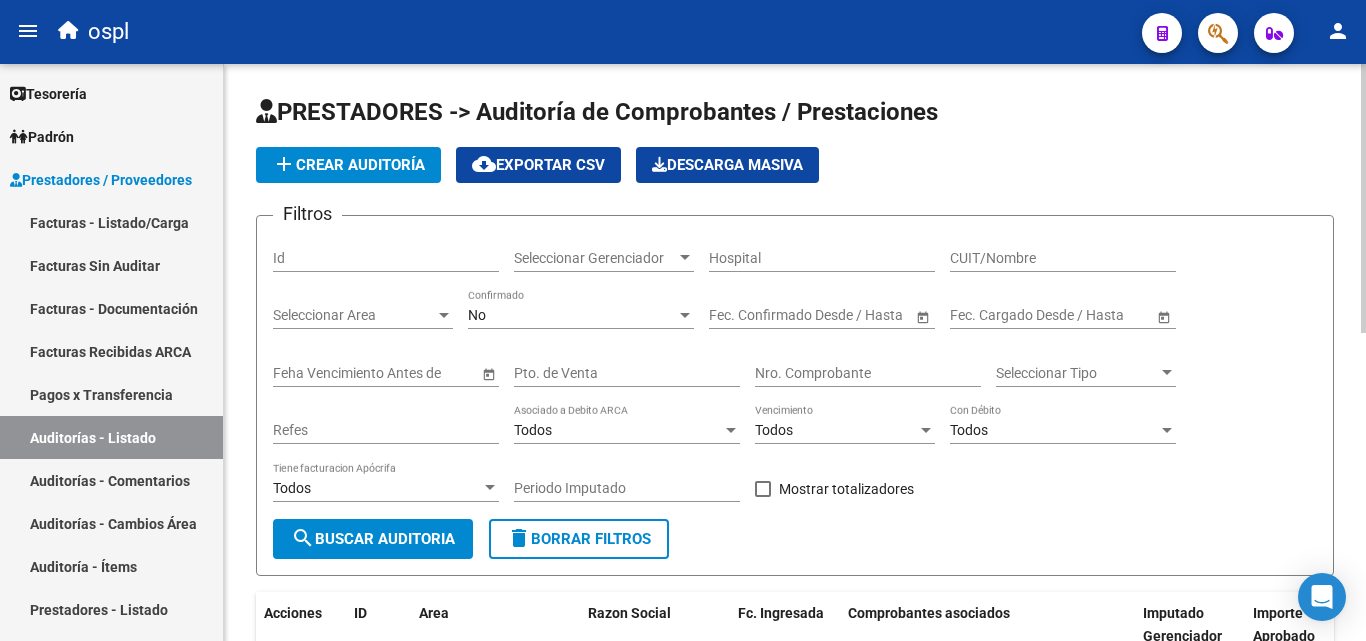 click on "Nro. Comprobante" at bounding box center [868, 373] 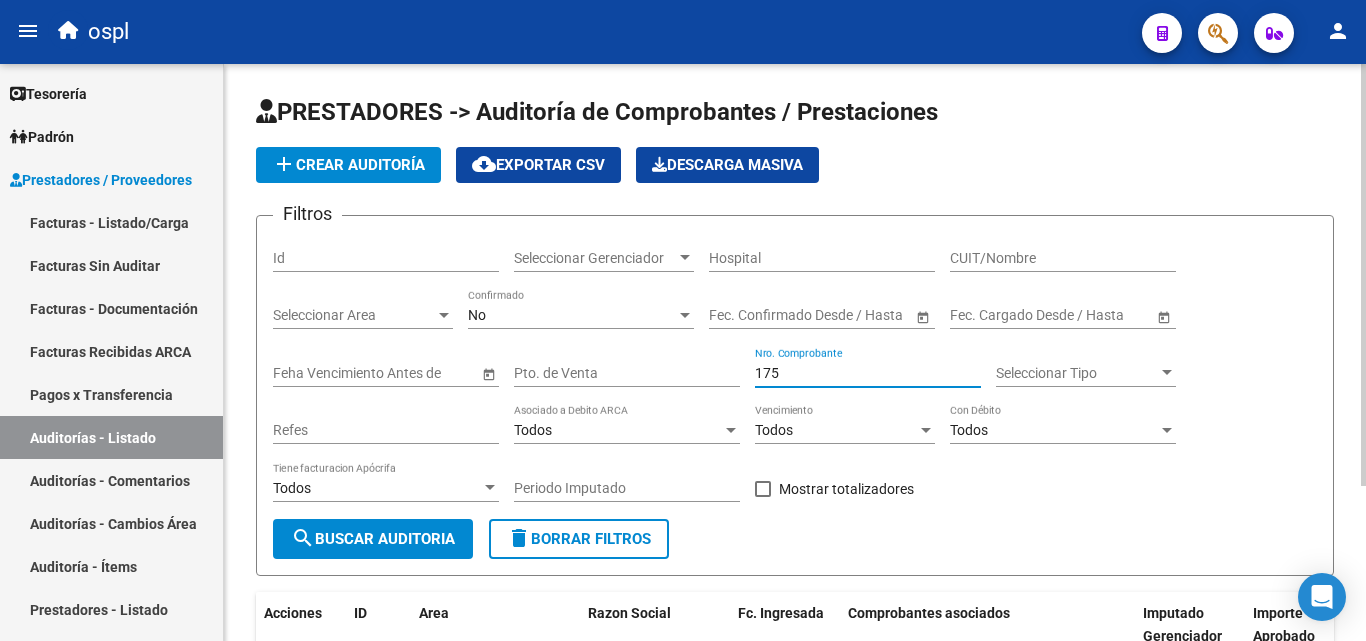 scroll, scrollTop: 211, scrollLeft: 0, axis: vertical 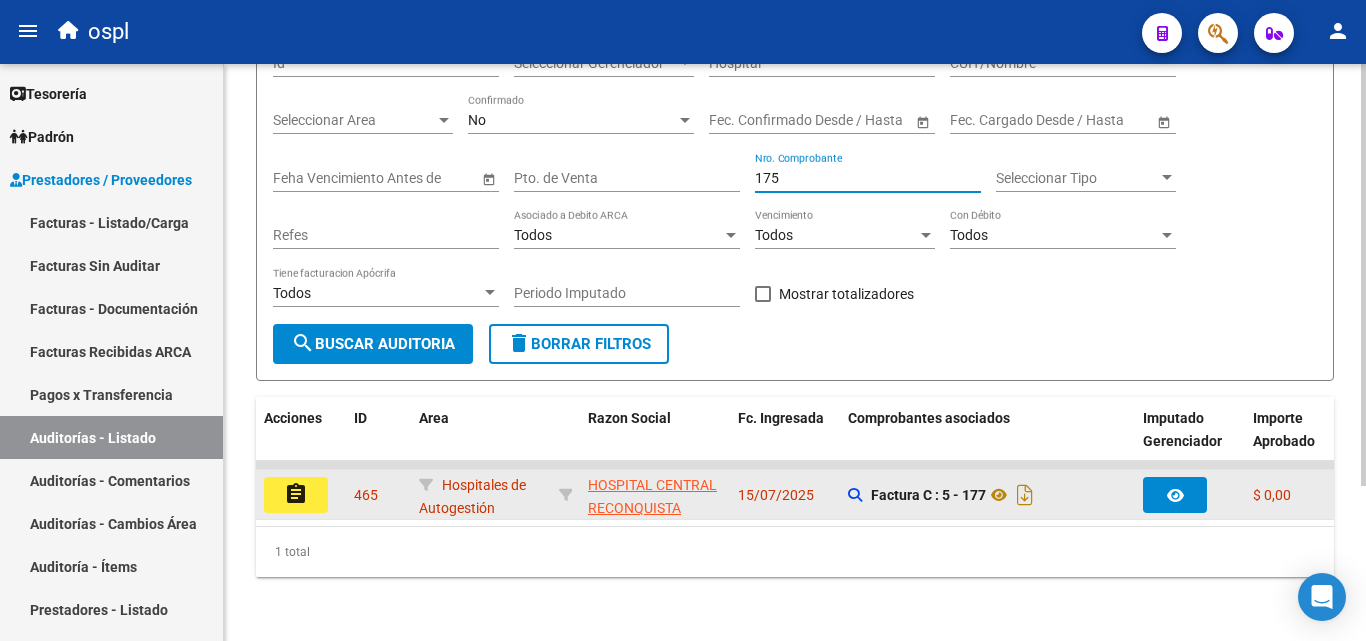type on "175" 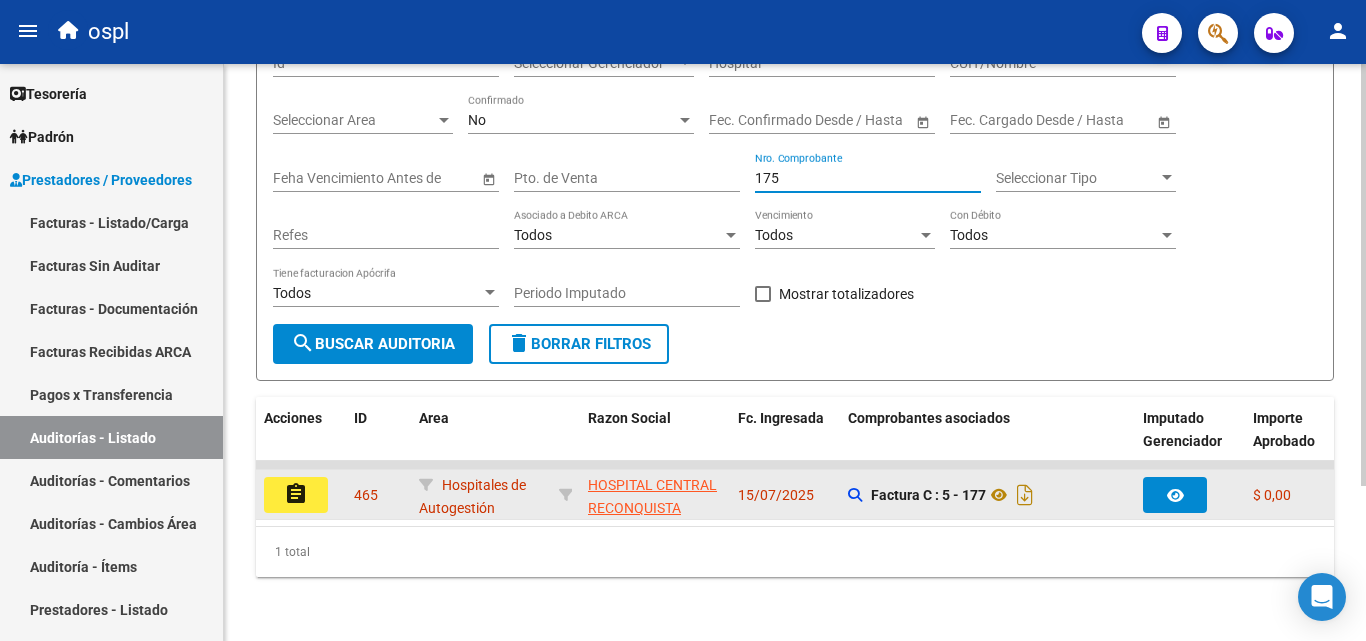 click on "assignment" 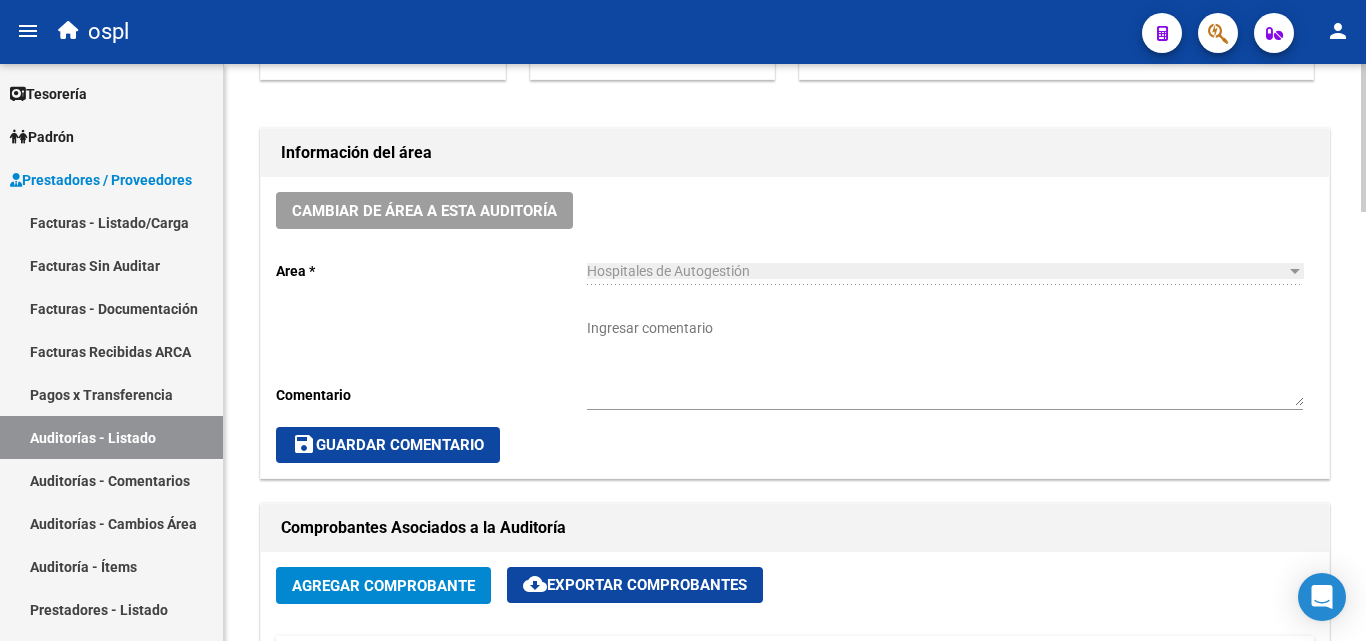 scroll, scrollTop: 500, scrollLeft: 0, axis: vertical 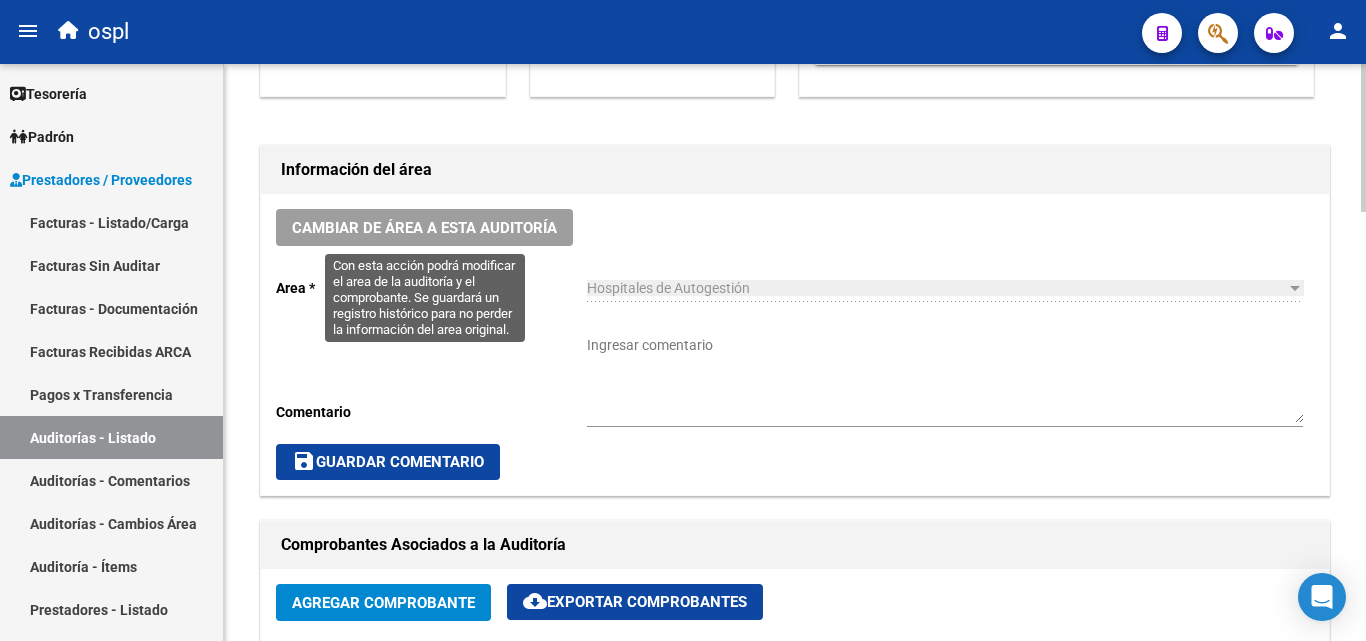 click on "Cambiar de área a esta auditoría" 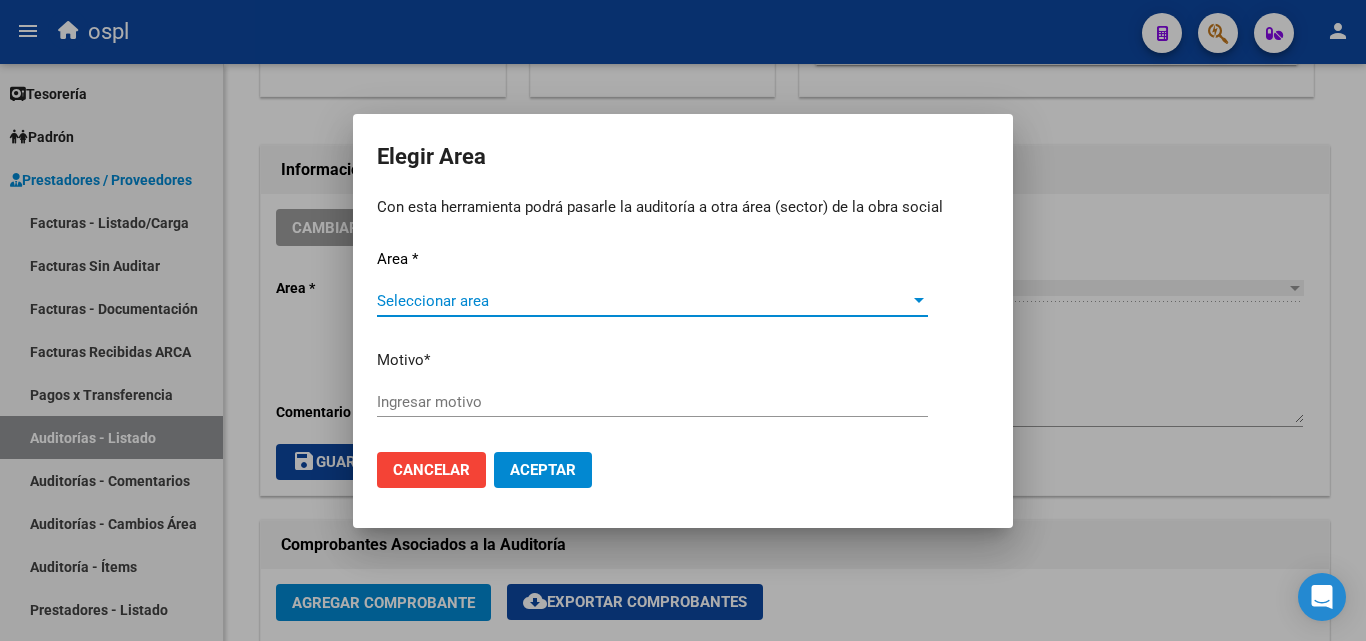 click on "Seleccionar area" at bounding box center [643, 301] 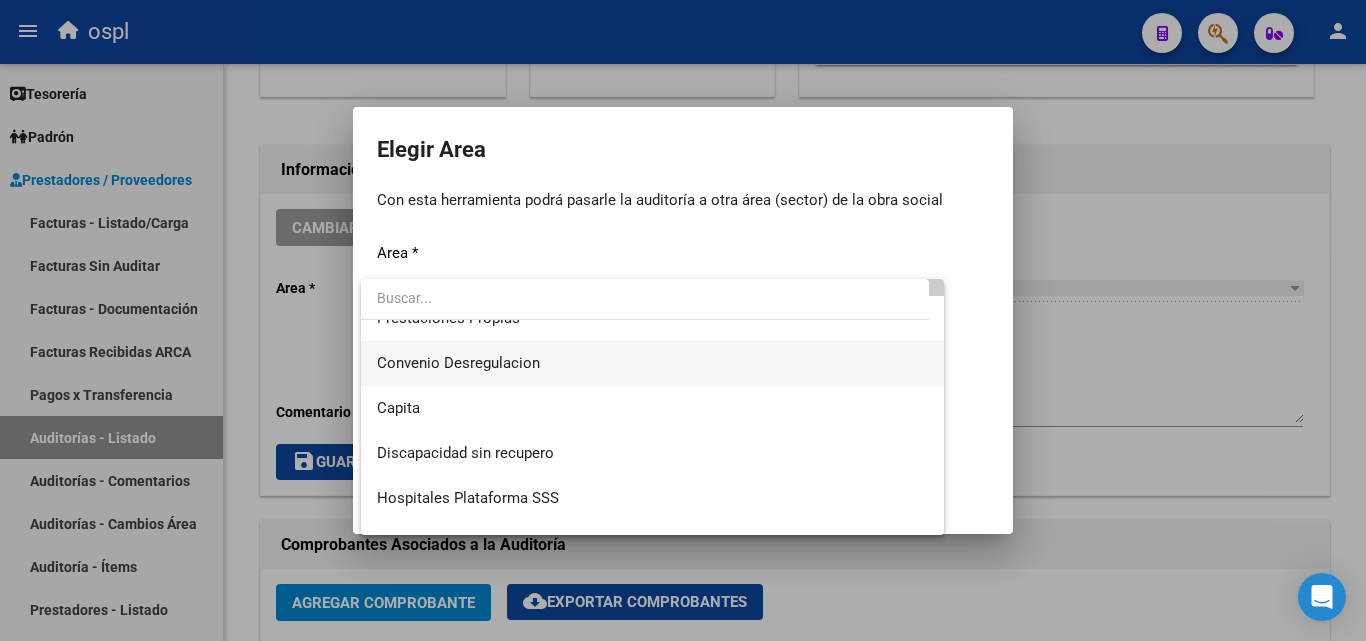 scroll, scrollTop: 194, scrollLeft: 0, axis: vertical 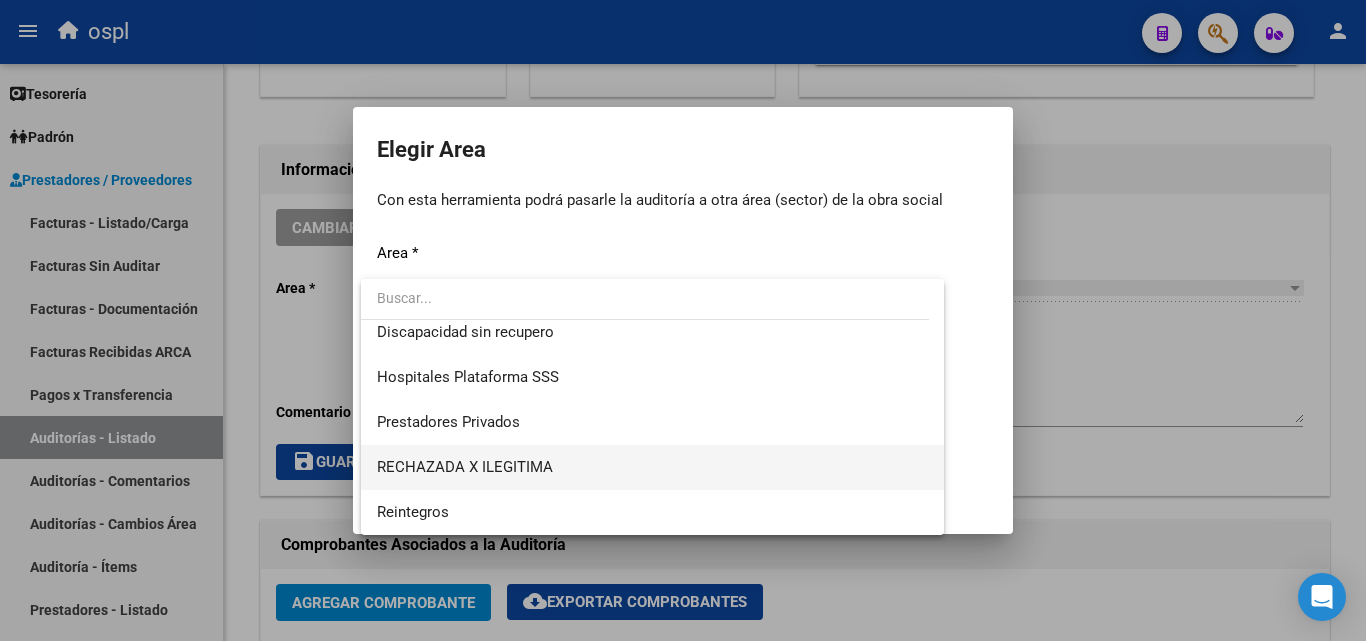 click on "RECHAZADA X ILEGITIMA" at bounding box center [652, 467] 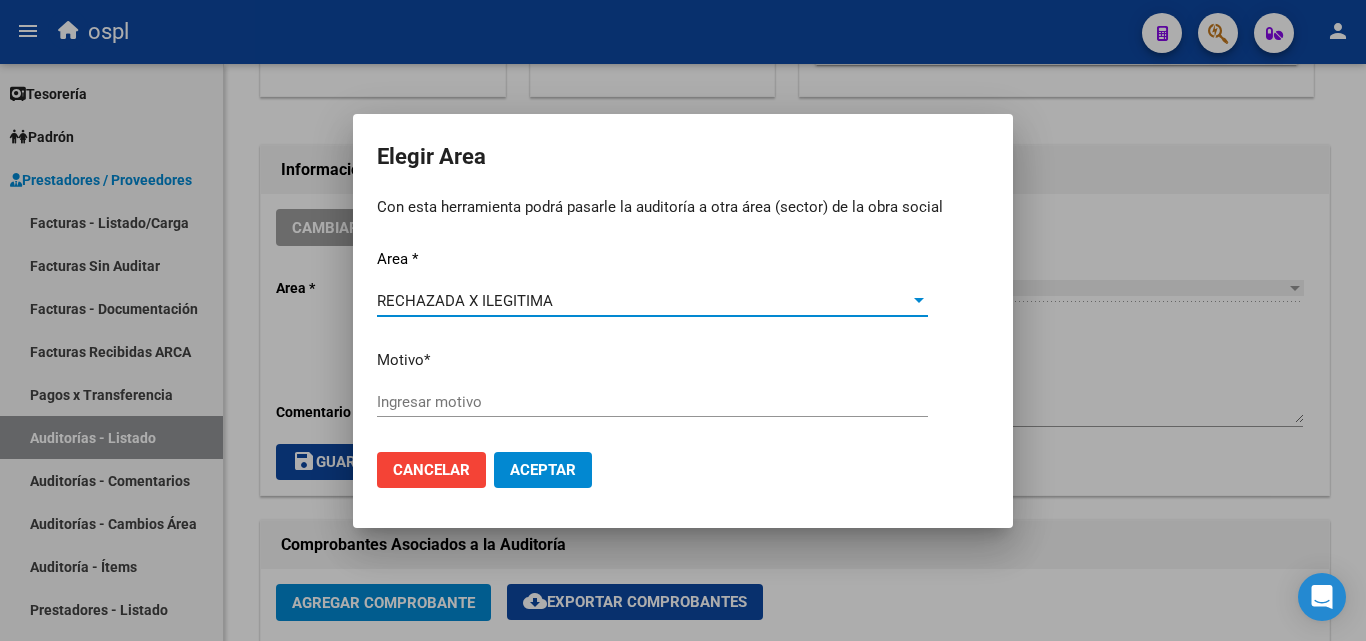 click on "Ingresar motivo" at bounding box center (652, 402) 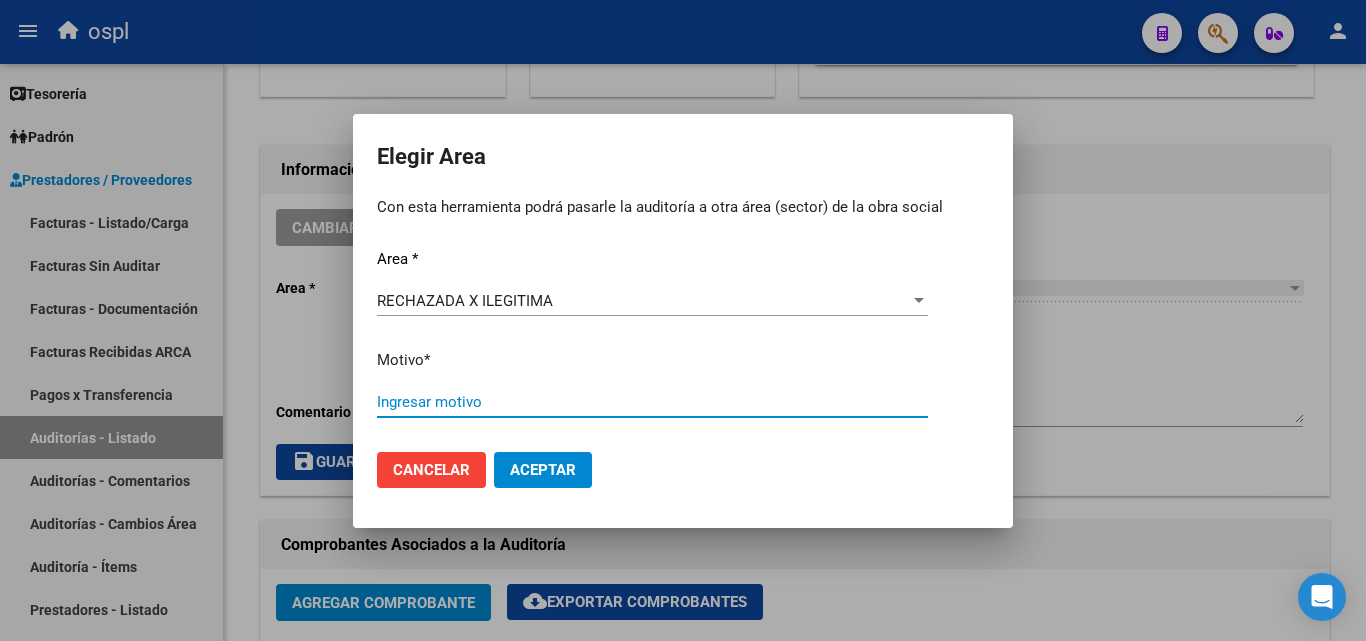 paste on "FALTA COPIA DE DNI QUE ACREDITE IDENTIDAD" 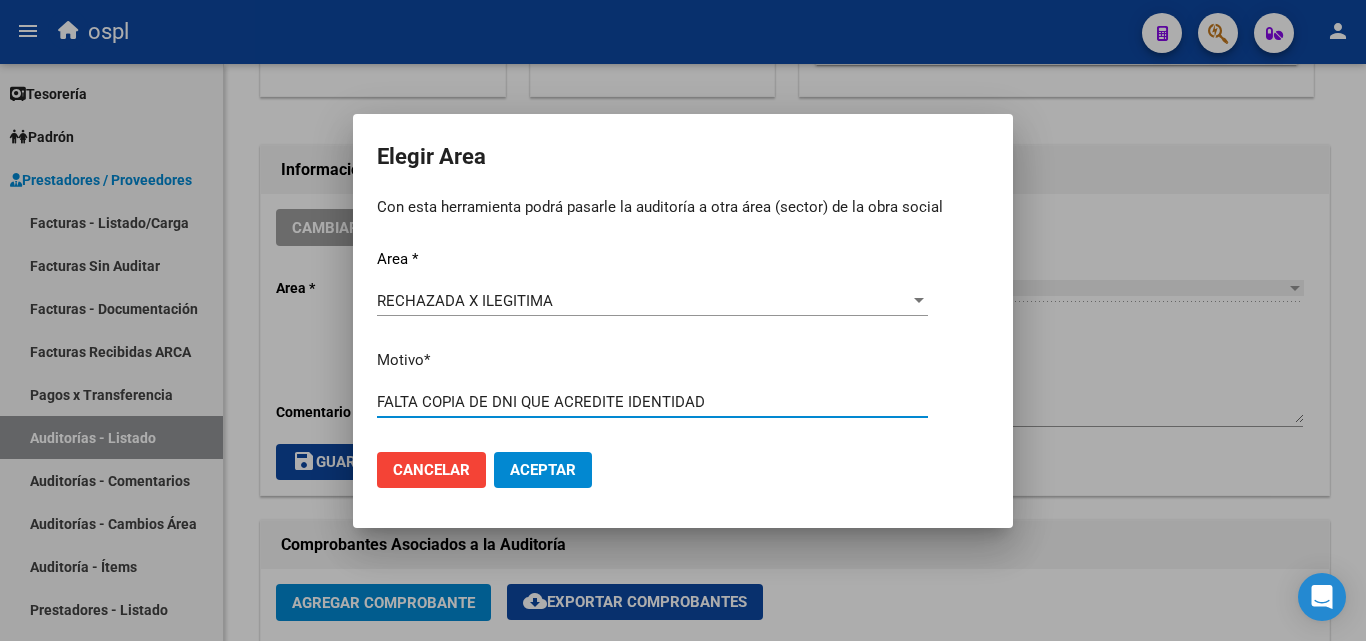type on "FALTA COPIA DE DNI QUE ACREDITE IDENTIDAD" 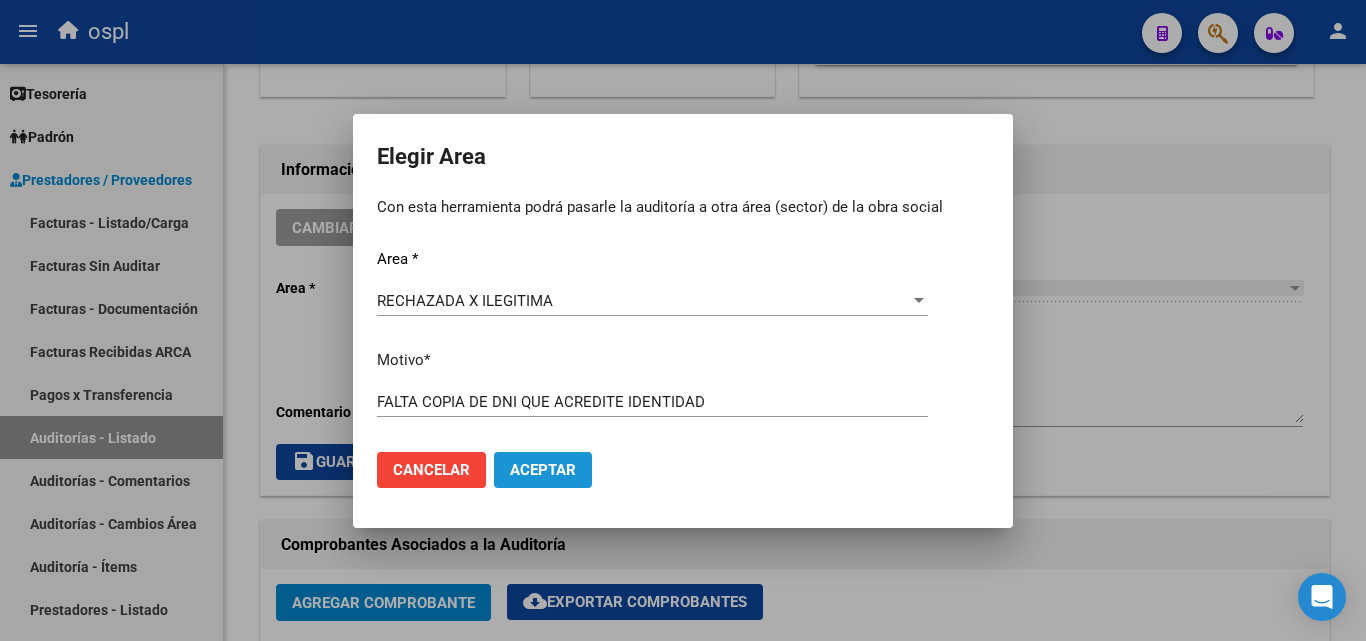 click on "Aceptar" at bounding box center (543, 470) 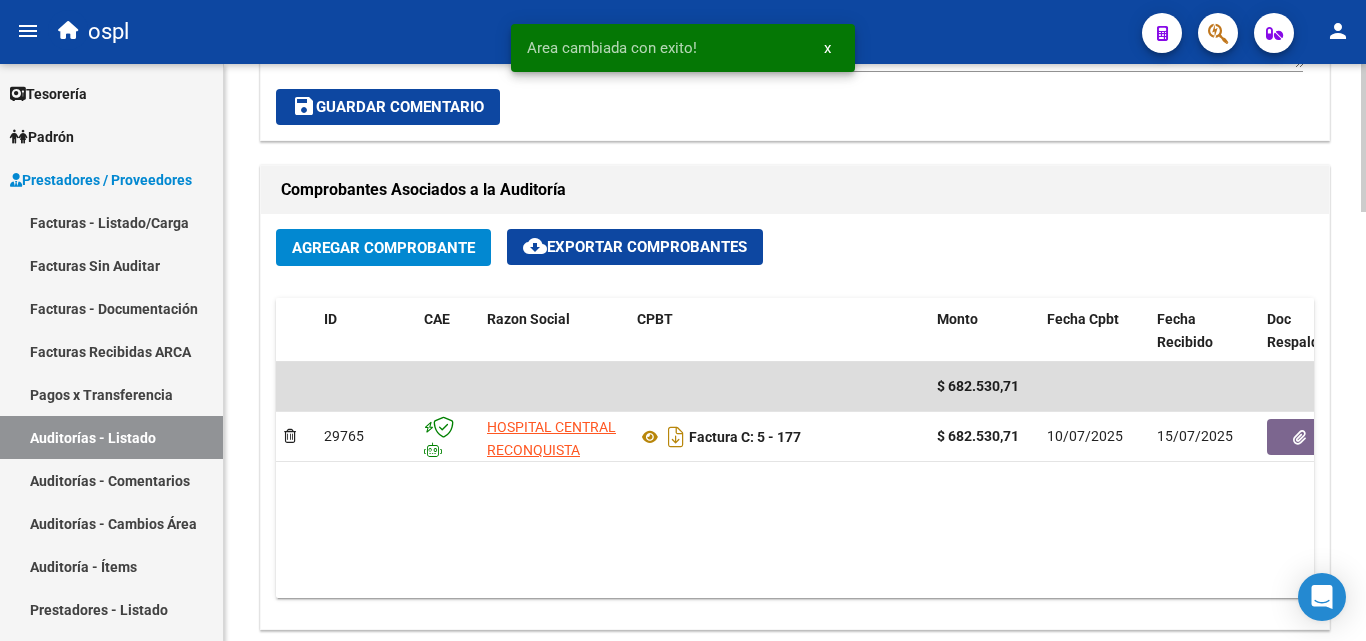 scroll, scrollTop: 900, scrollLeft: 0, axis: vertical 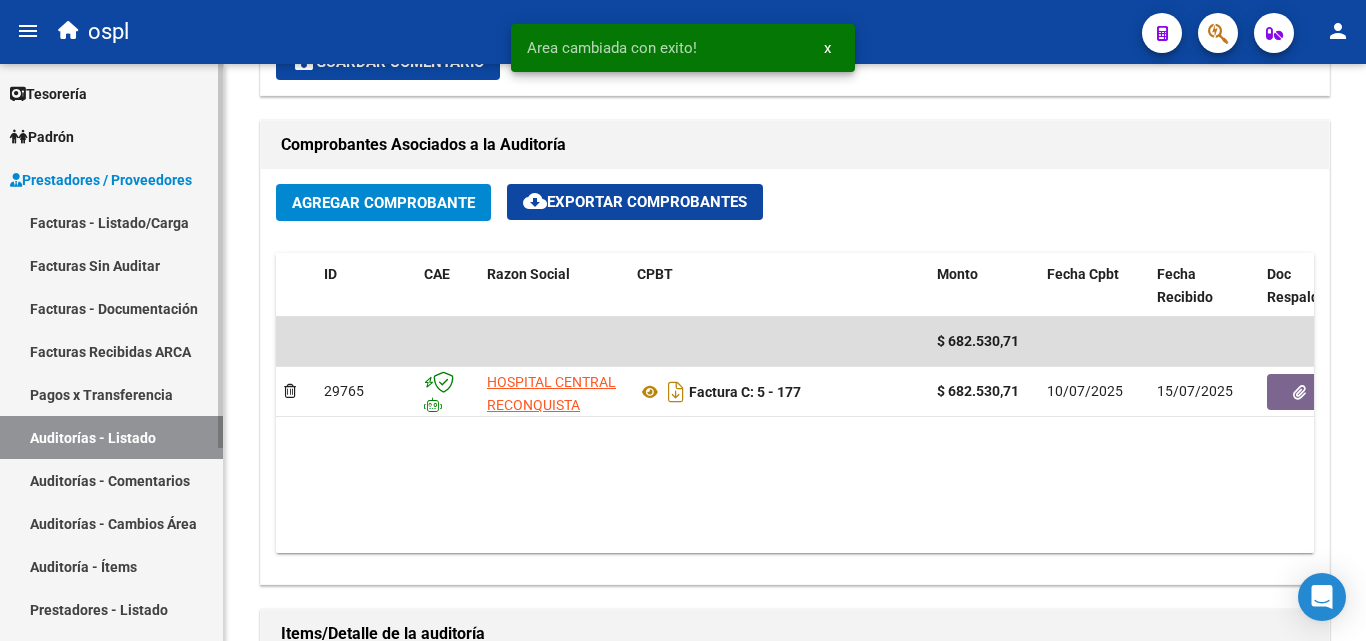 click on "Auditorías - Listado" at bounding box center [111, 437] 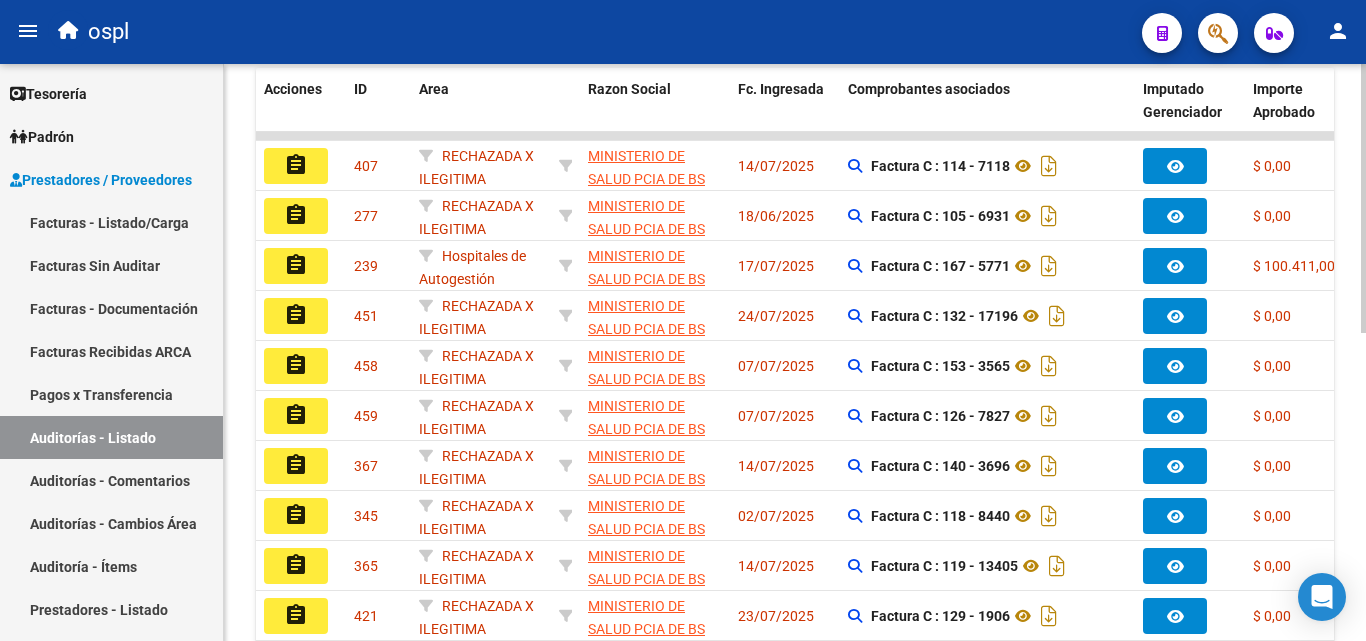 scroll, scrollTop: 161, scrollLeft: 0, axis: vertical 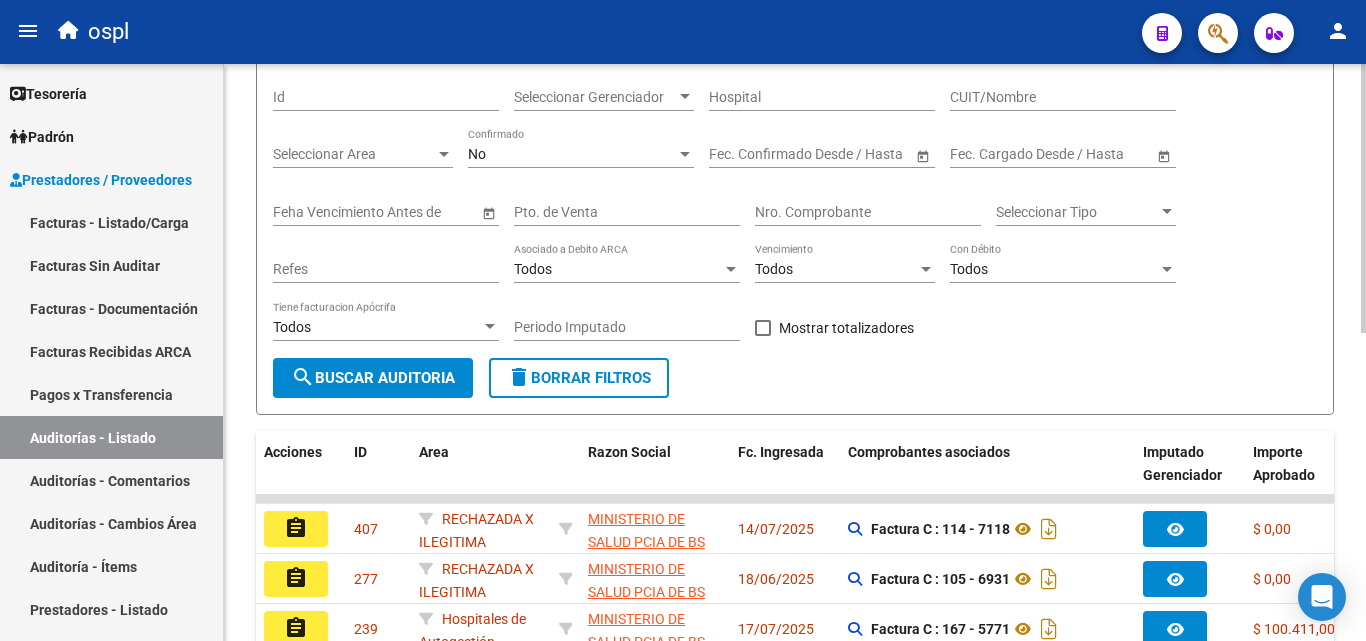 click on "Nro. Comprobante" at bounding box center (868, 212) 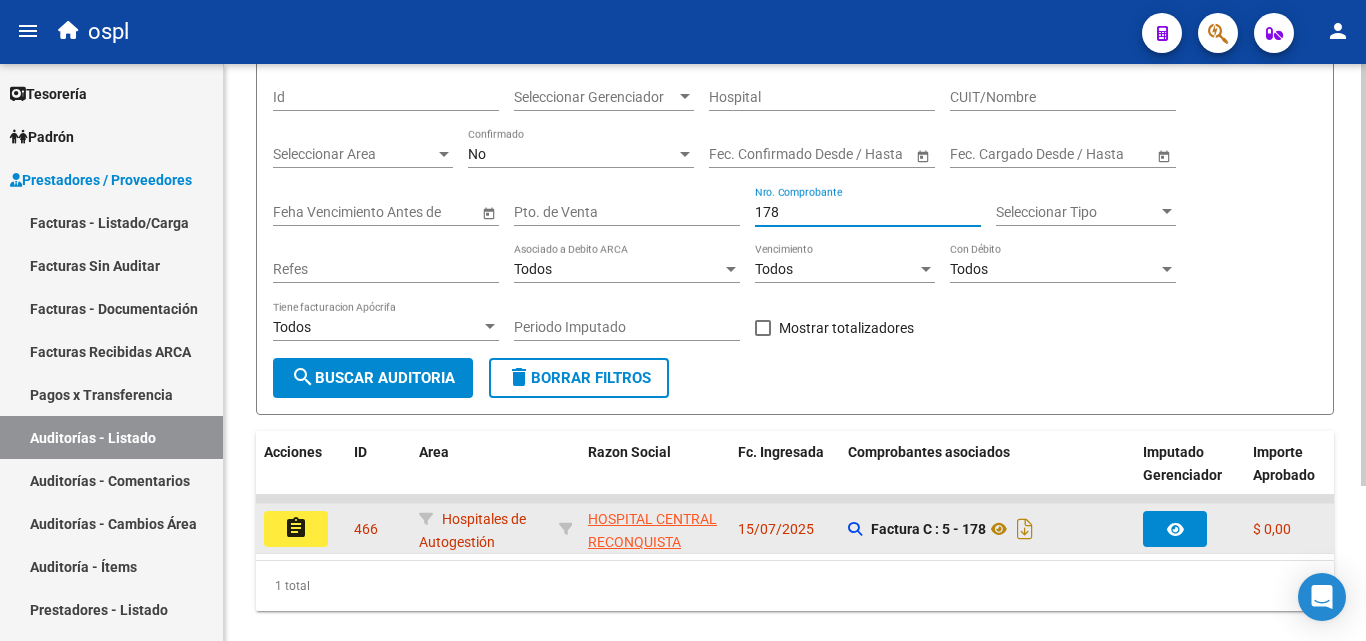 type on "178" 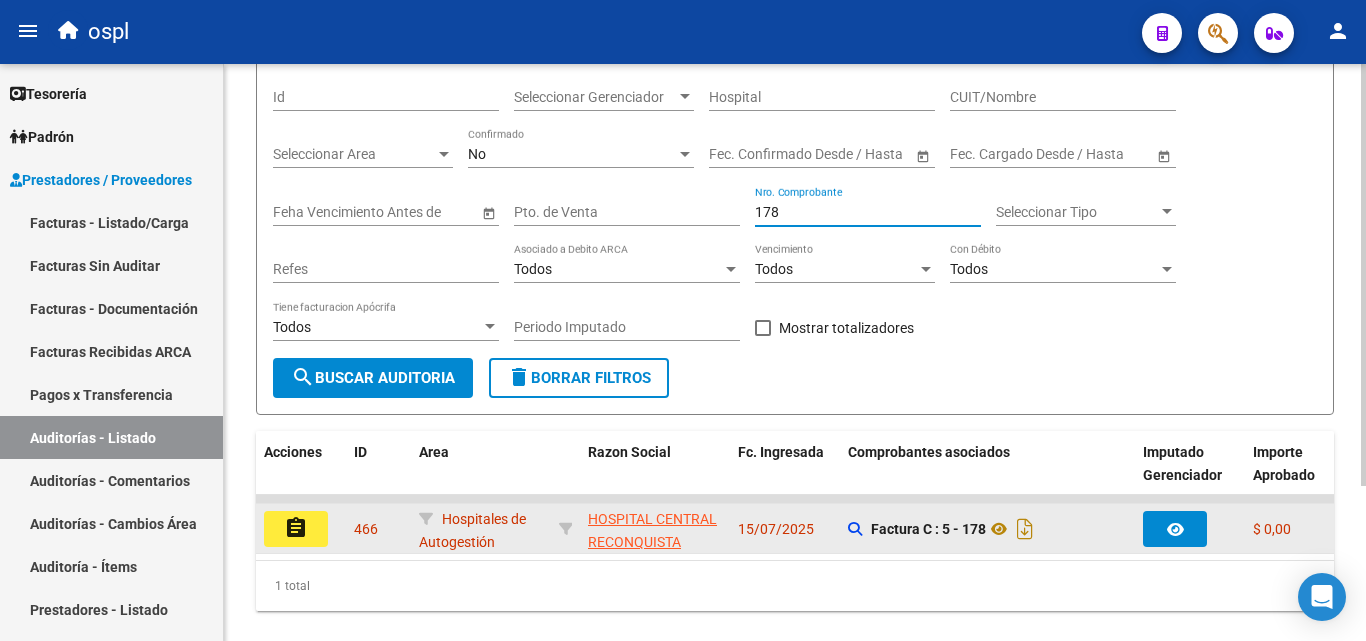 click on "assignment" 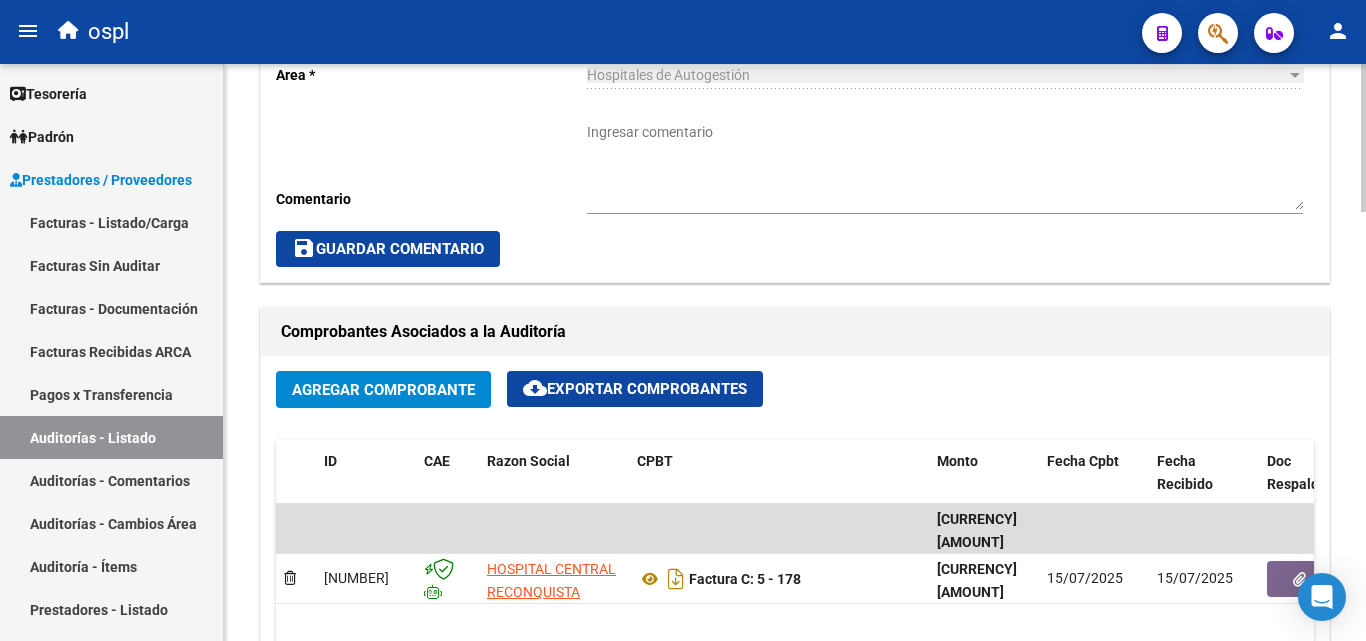 scroll, scrollTop: 600, scrollLeft: 0, axis: vertical 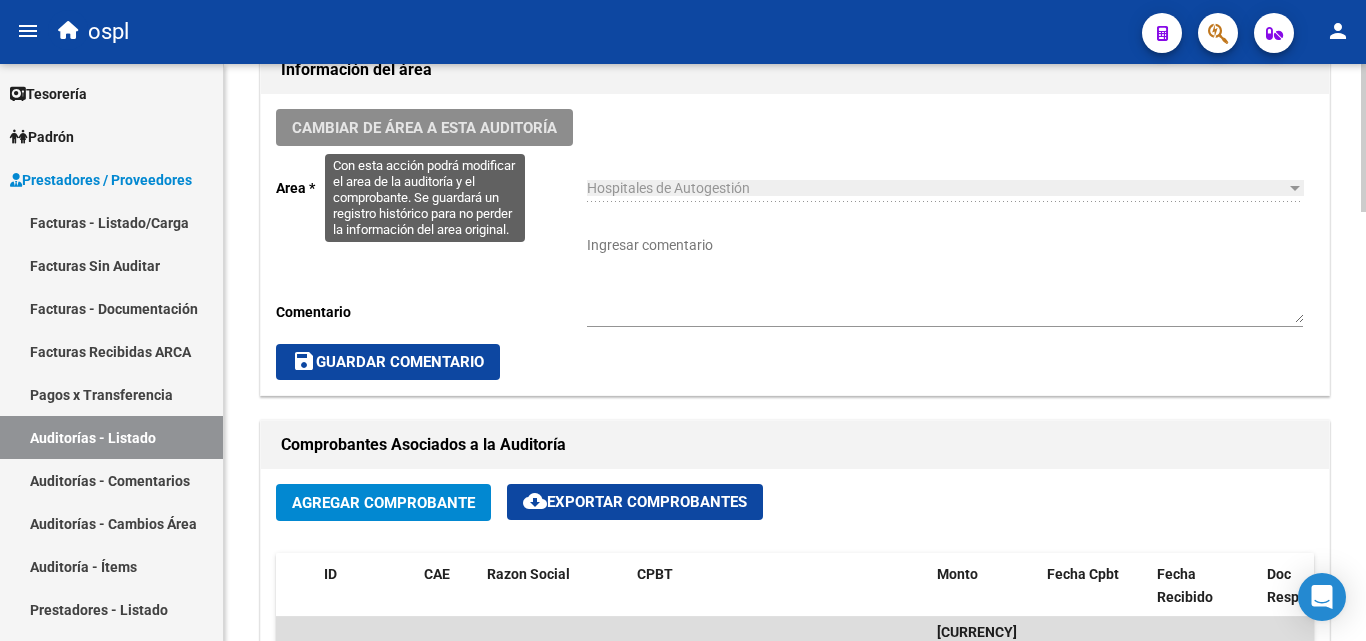 click on "Cambiar de área a esta auditoría" 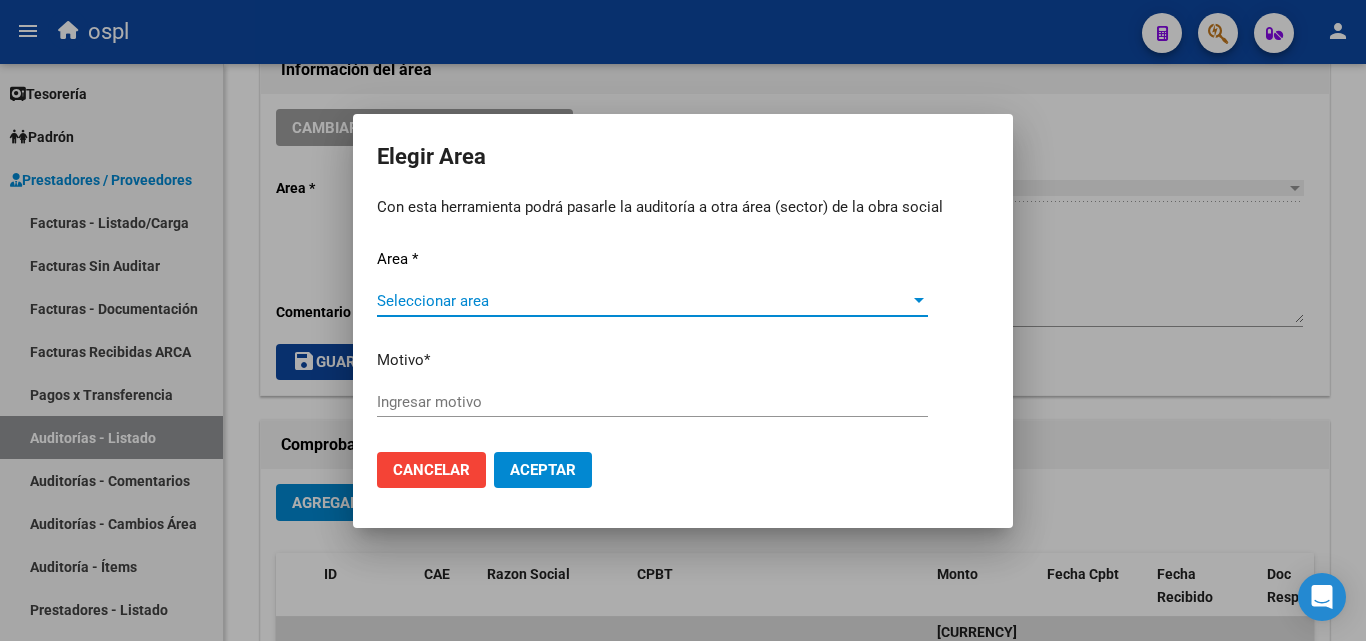 click on "Seleccionar area" at bounding box center (643, 301) 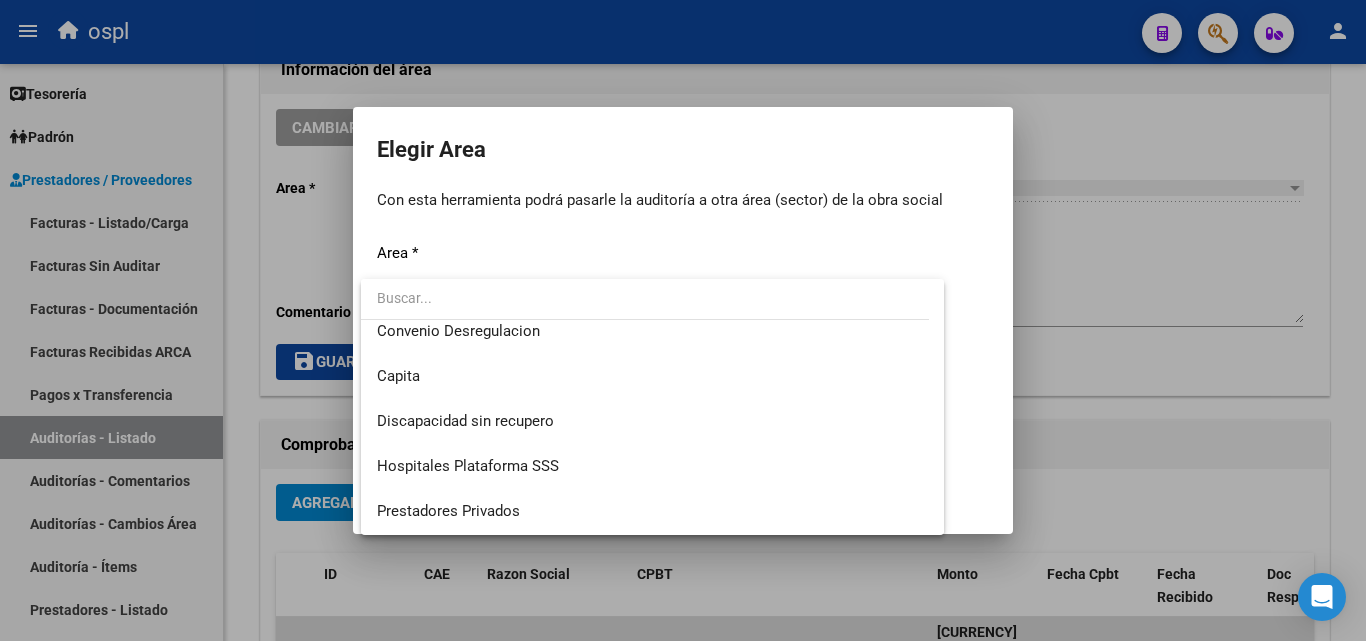 scroll, scrollTop: 194, scrollLeft: 0, axis: vertical 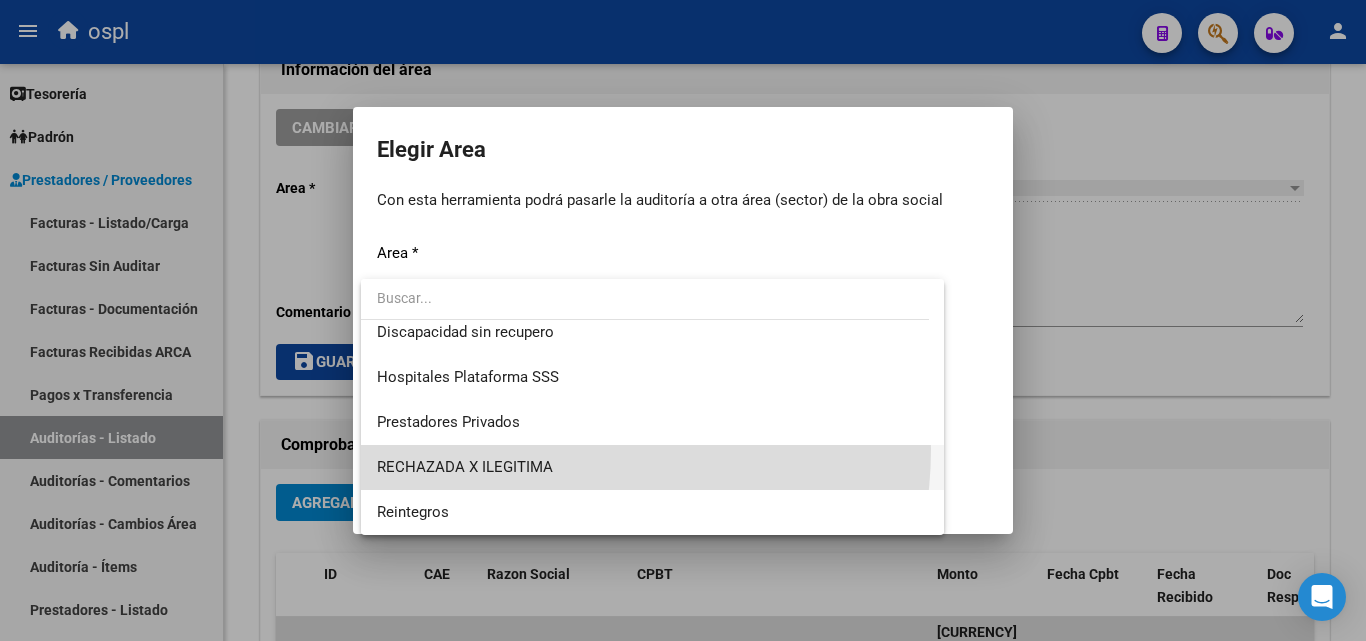 click on "RECHAZADA X ILEGITIMA" at bounding box center (652, 467) 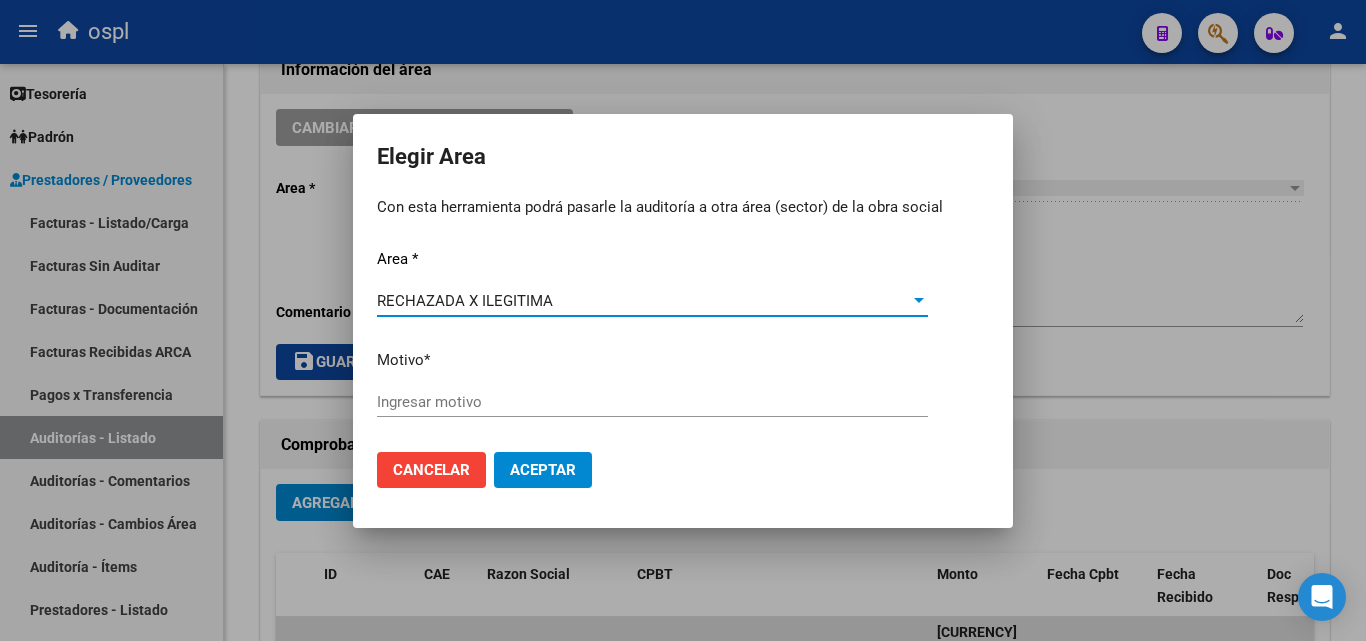 click on "Ingresar motivo" at bounding box center (652, 402) 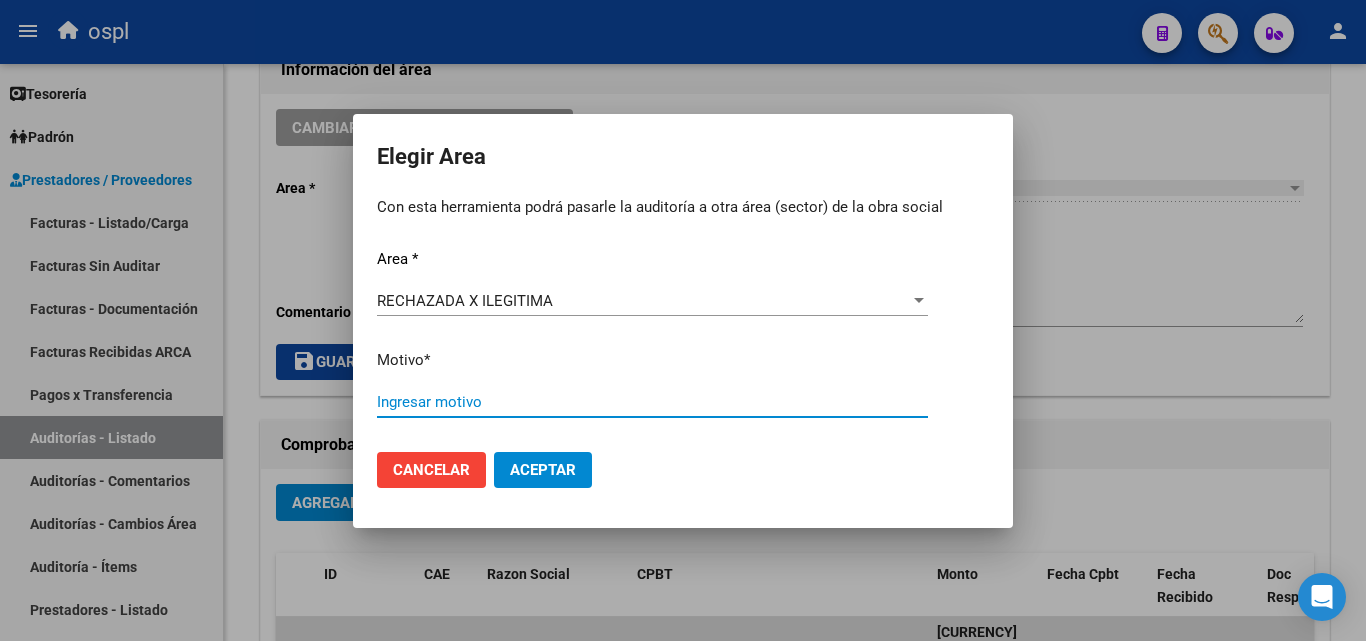 paste on "FALTA COPIA DE DNI QUE ACREDITE IDENTIDAD" 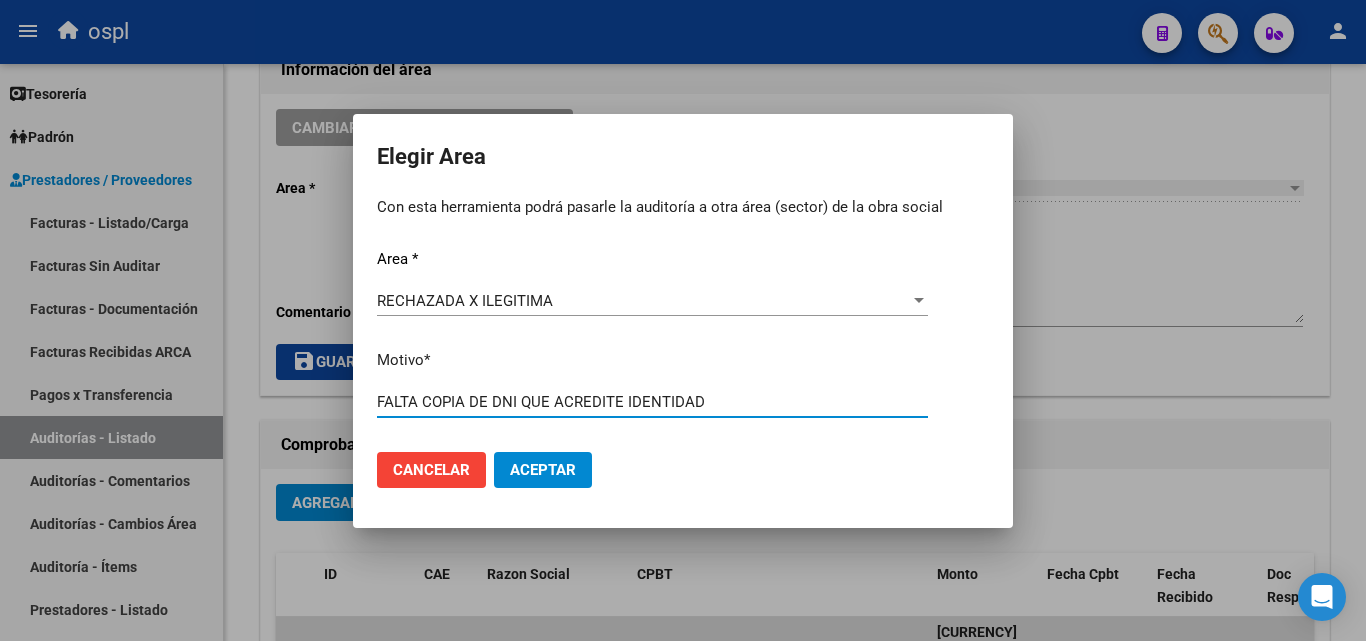 type on "FALTA COPIA DE DNI QUE ACREDITE IDENTIDAD" 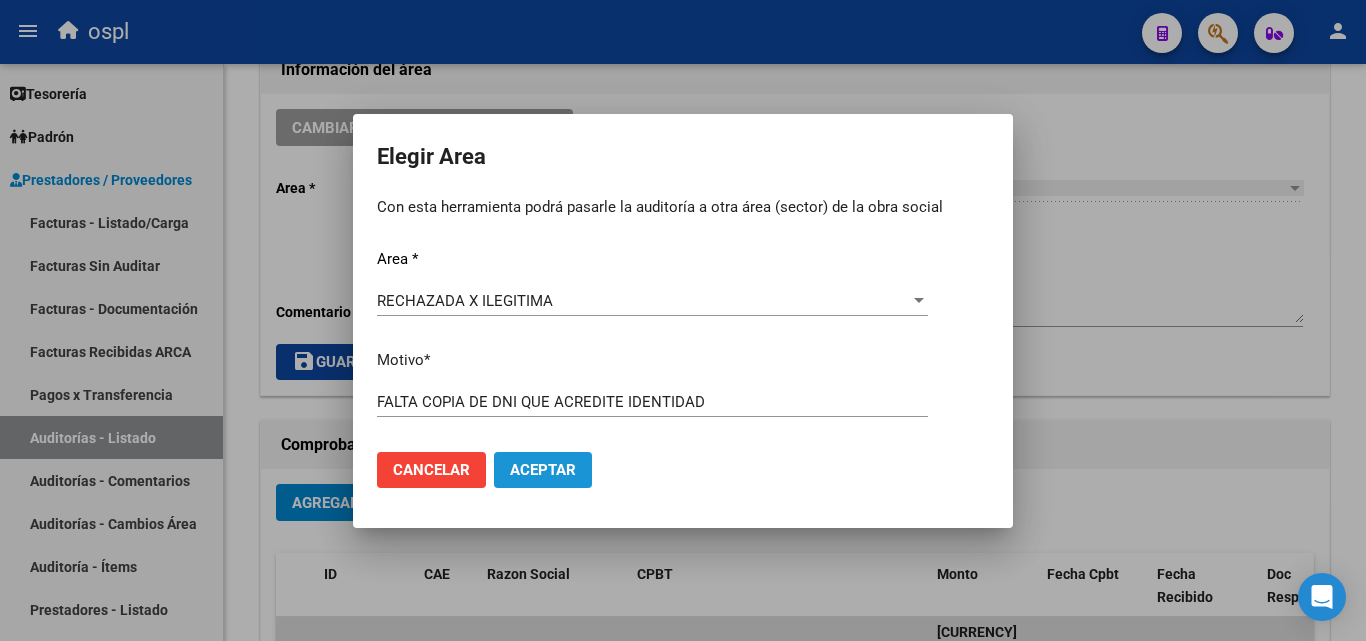 click on "Aceptar" at bounding box center (543, 470) 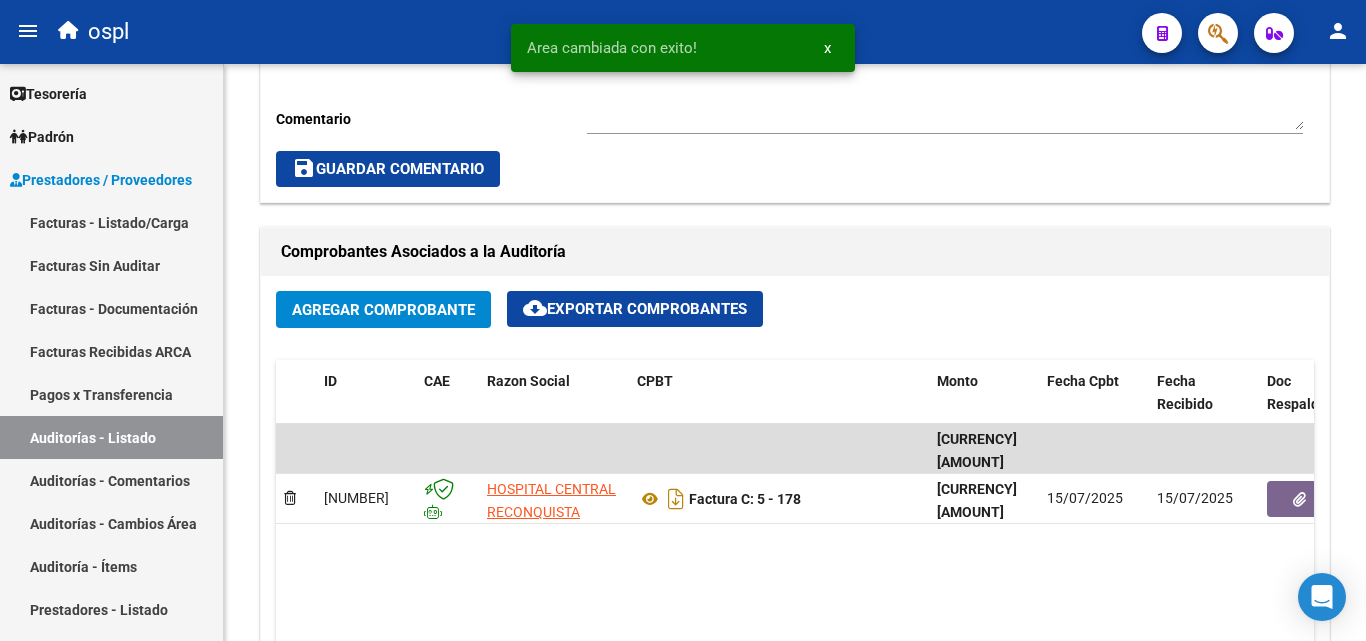 scroll, scrollTop: 1000, scrollLeft: 0, axis: vertical 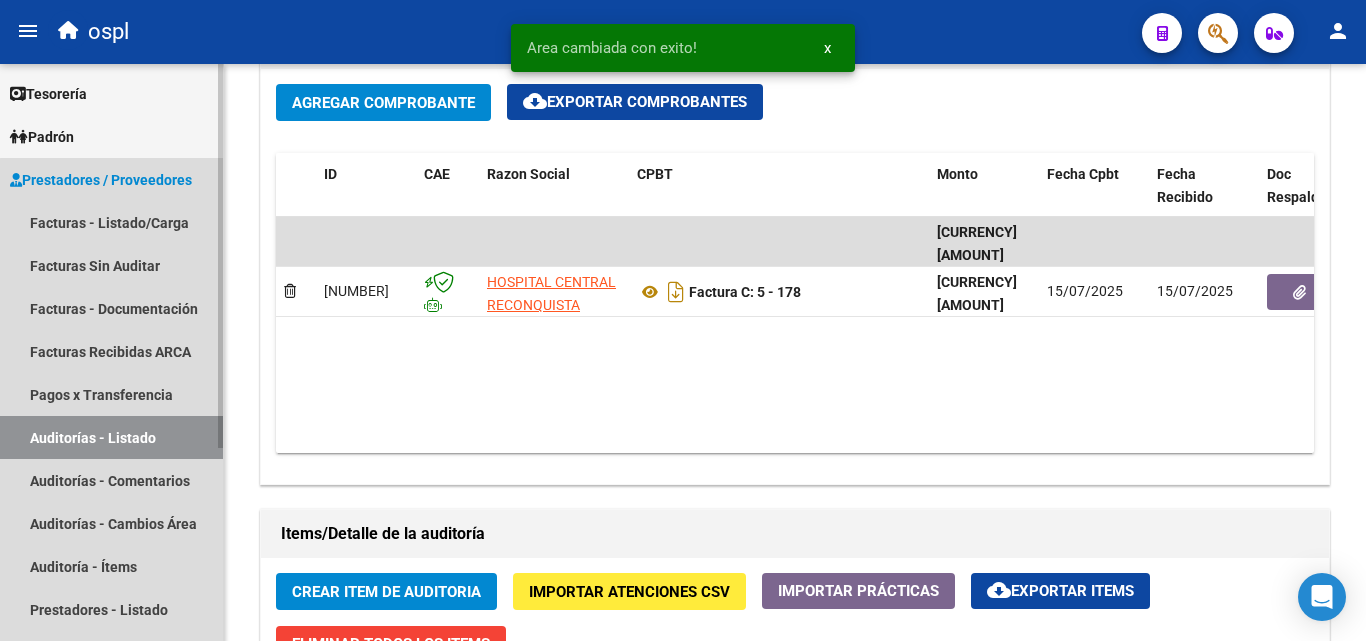 click on "Auditorías - Listado" at bounding box center [111, 437] 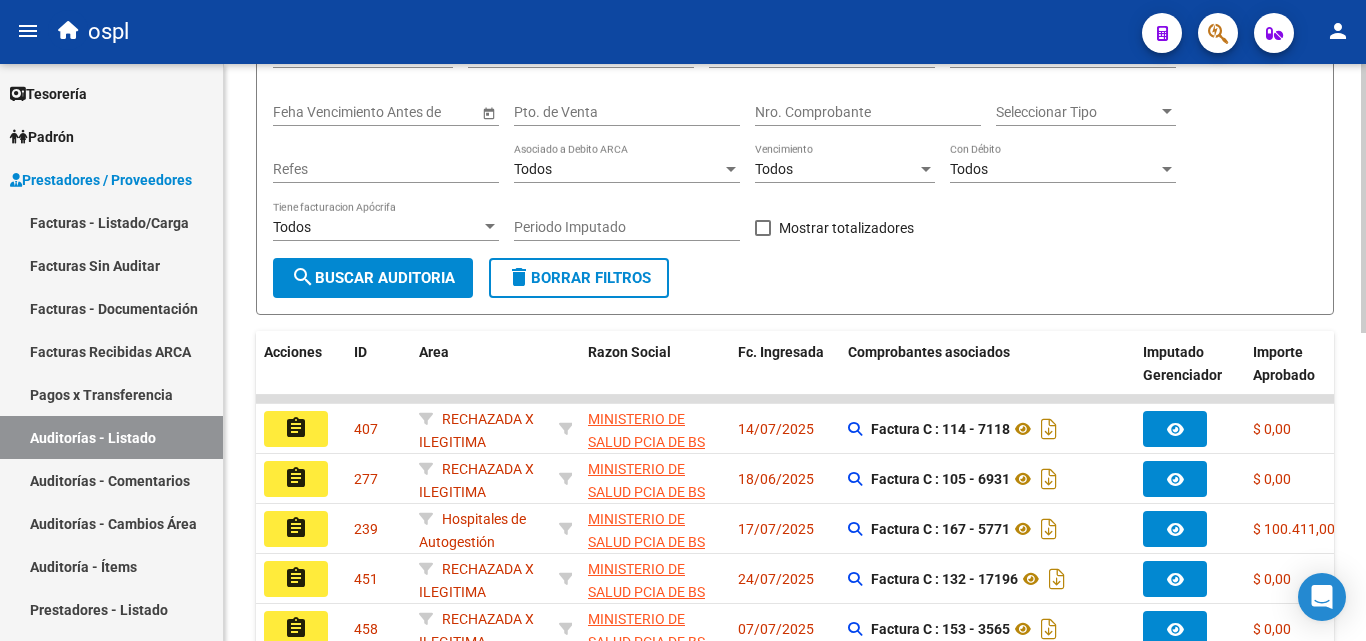 scroll, scrollTop: 61, scrollLeft: 0, axis: vertical 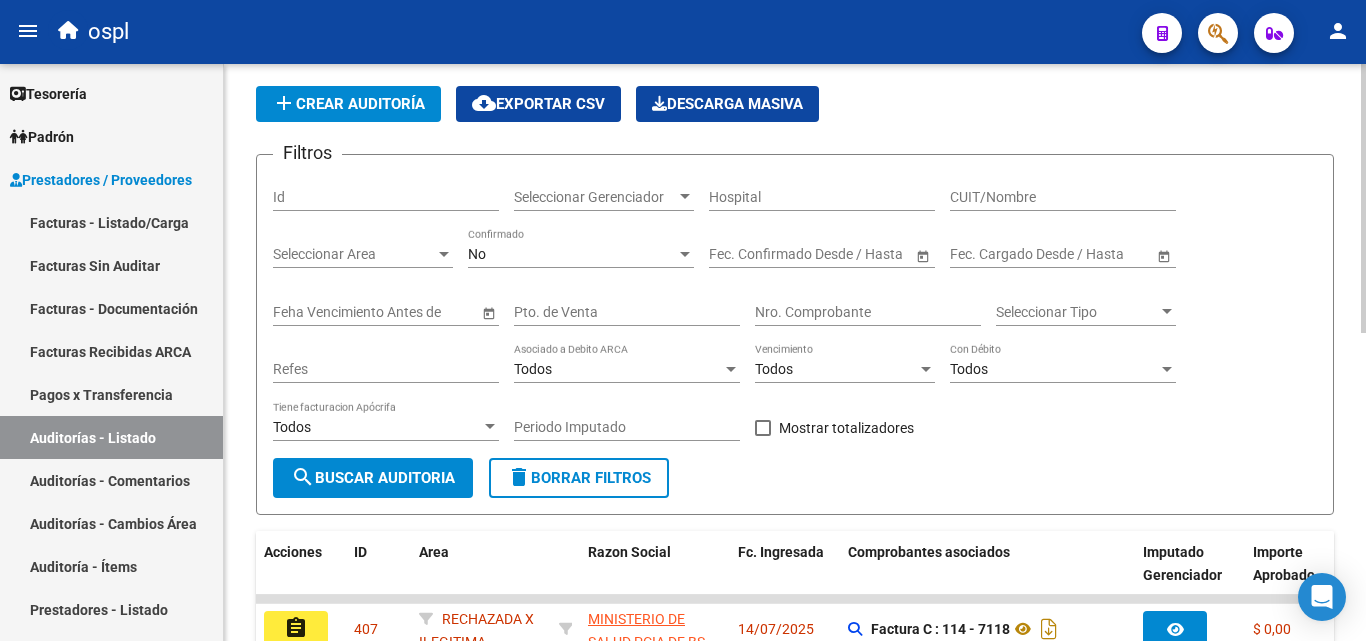 click on "Nro. Comprobante" at bounding box center (868, 312) 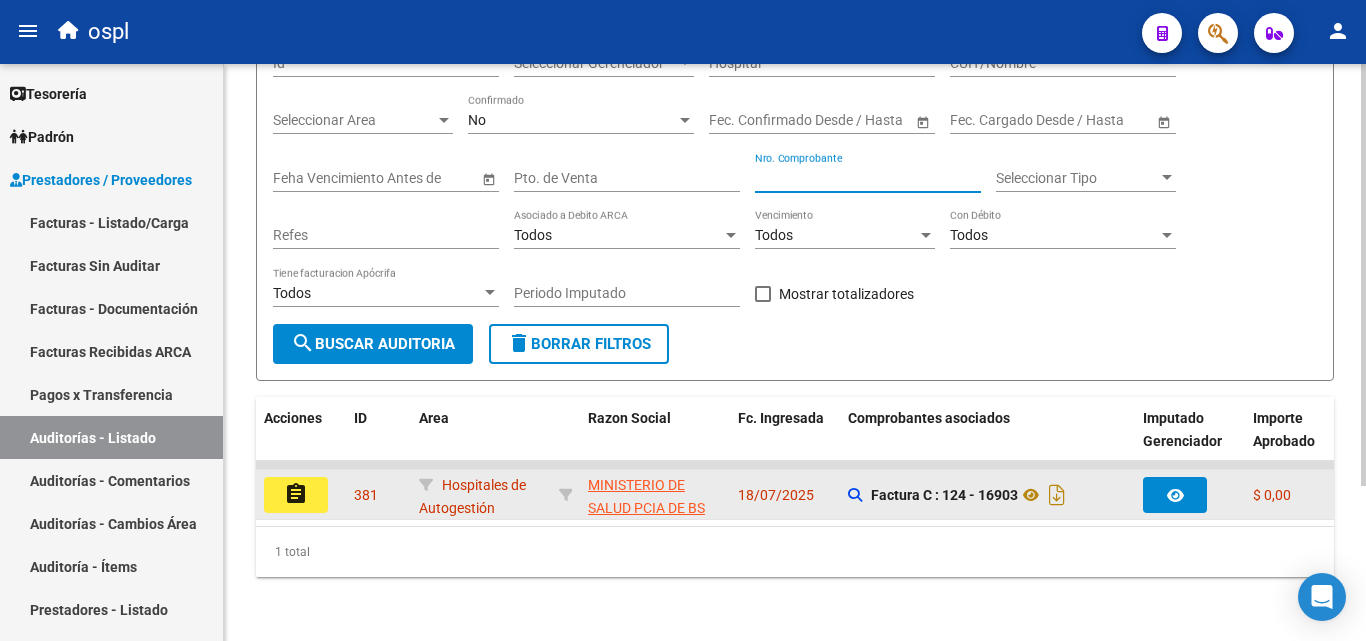 scroll, scrollTop: 211, scrollLeft: 0, axis: vertical 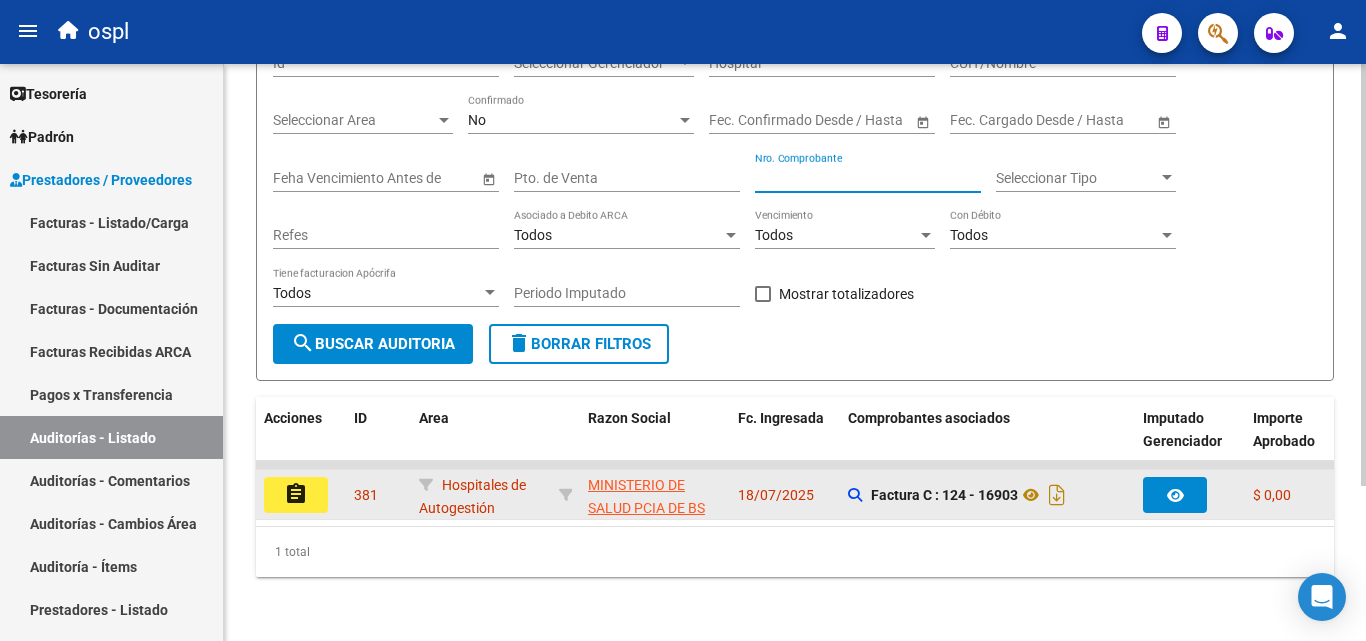 type on "[NUMBER]" 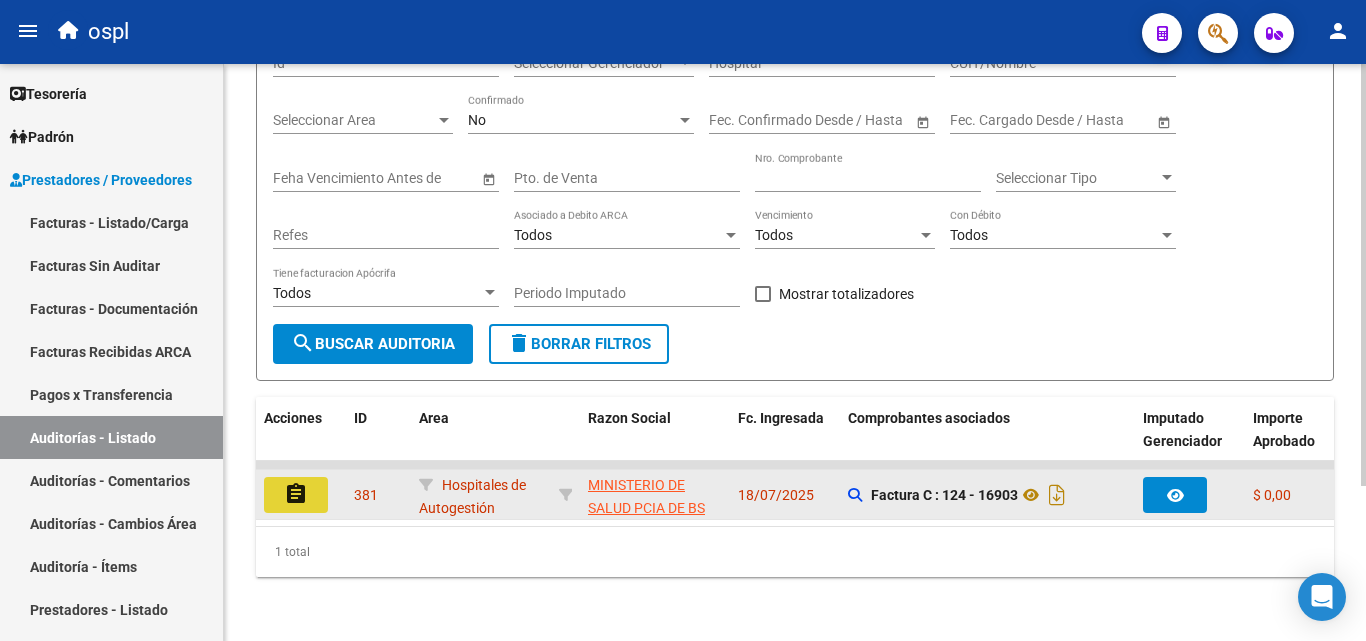 click on "assignment" 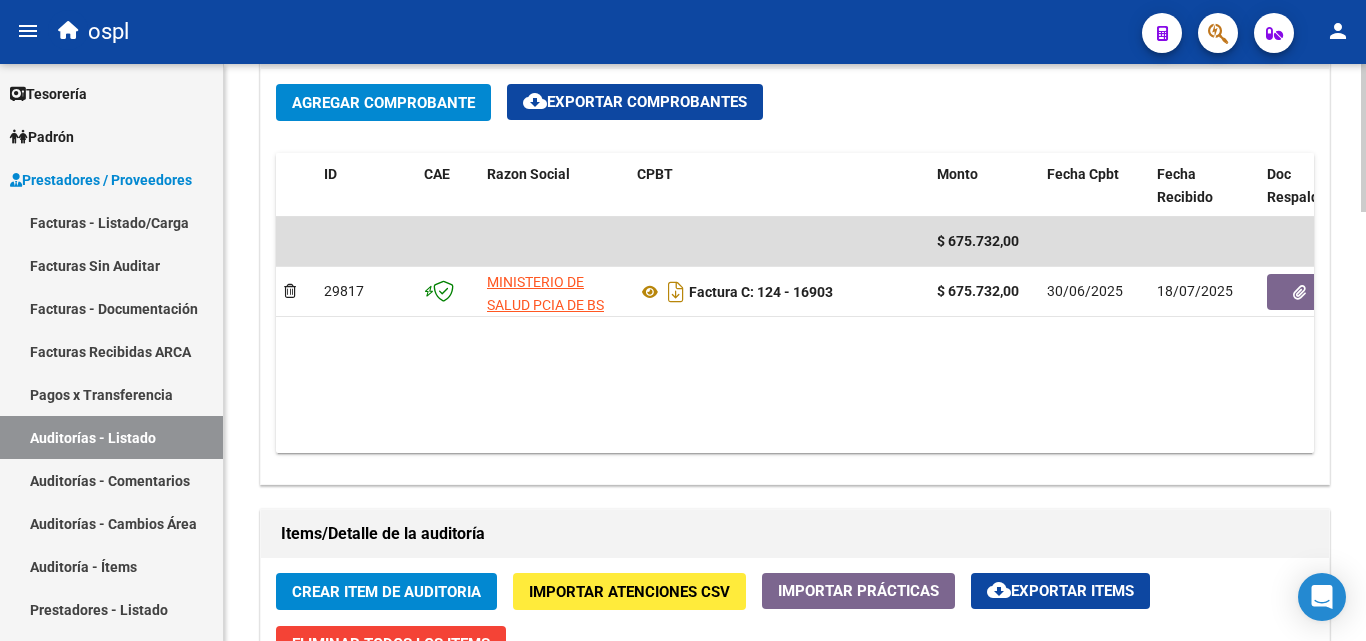 scroll, scrollTop: 1500, scrollLeft: 0, axis: vertical 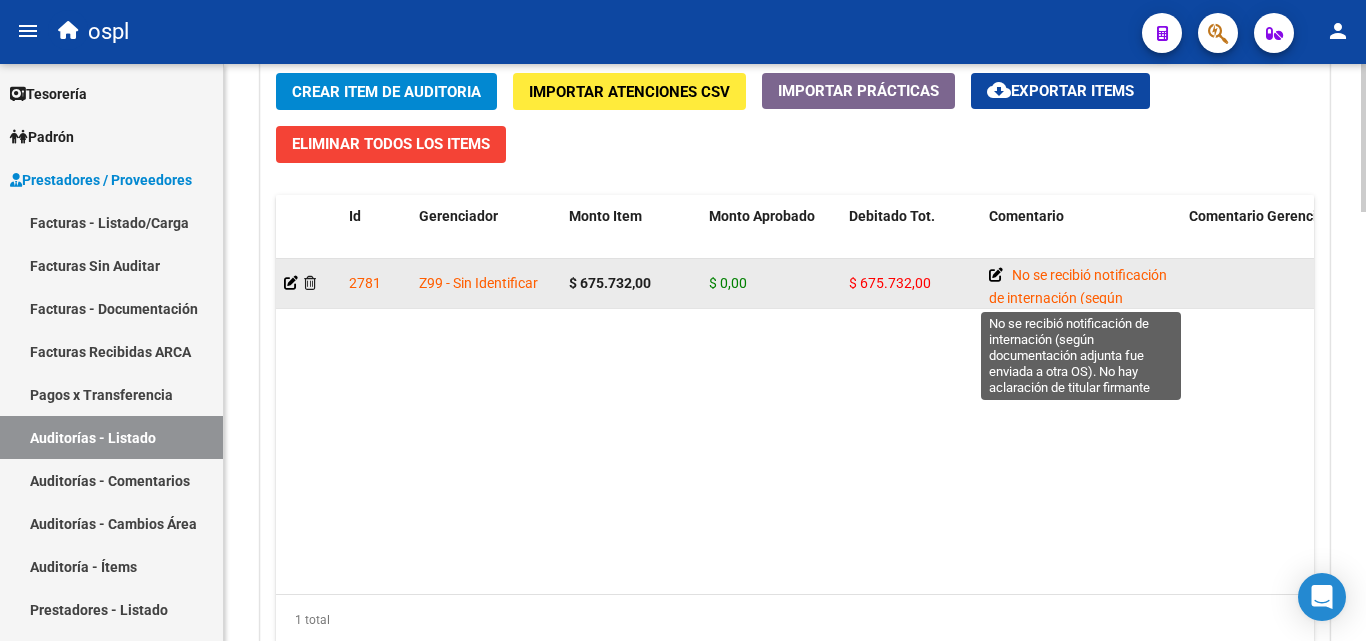 click 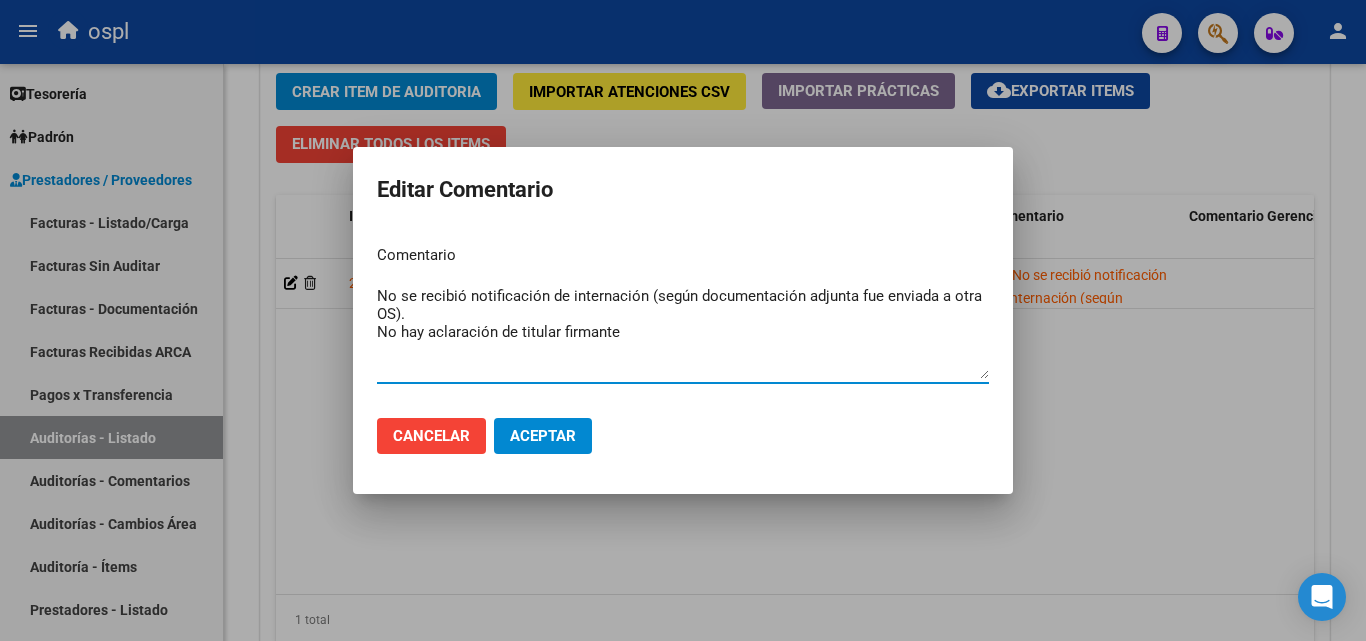 drag, startPoint x: 377, startPoint y: 294, endPoint x: 715, endPoint y: 333, distance: 340.24255 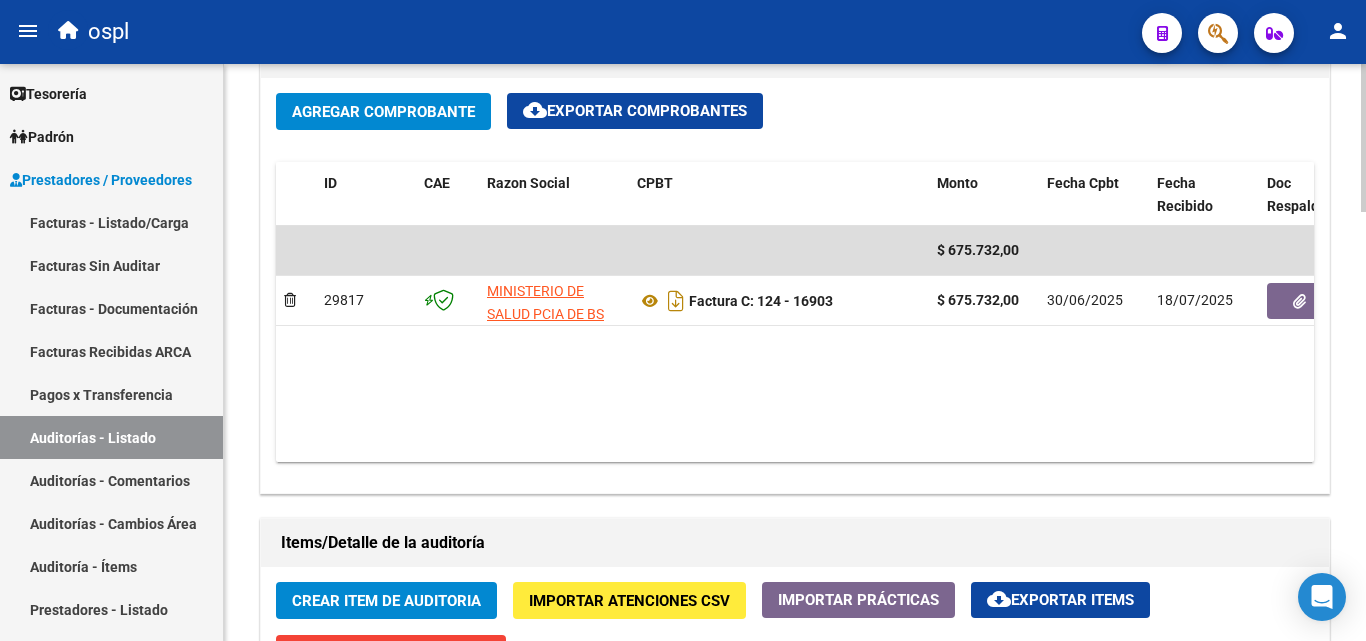 scroll, scrollTop: 1000, scrollLeft: 0, axis: vertical 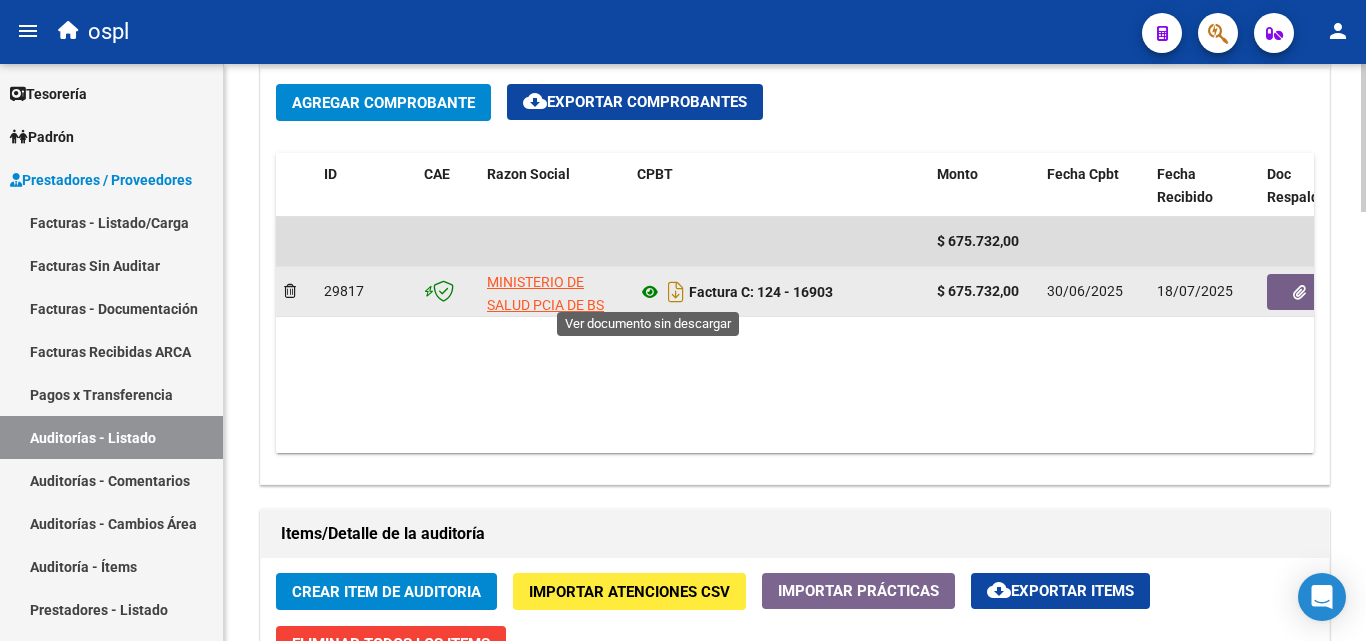 click 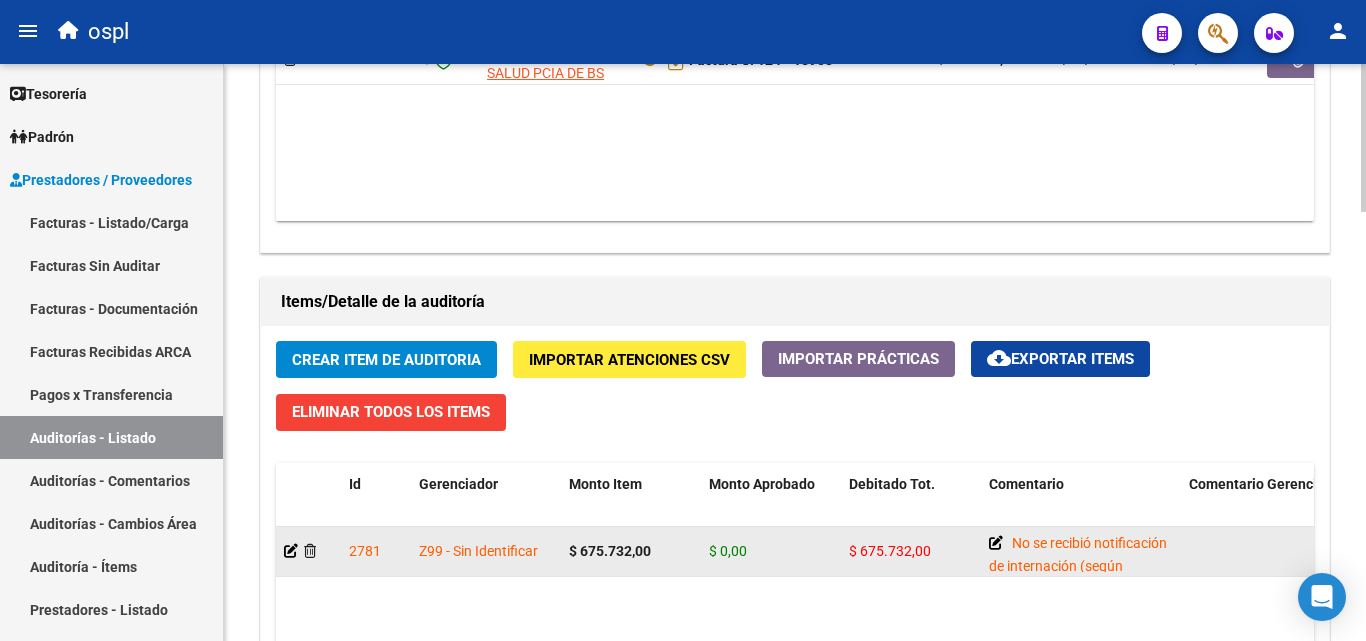 scroll, scrollTop: 1077, scrollLeft: 0, axis: vertical 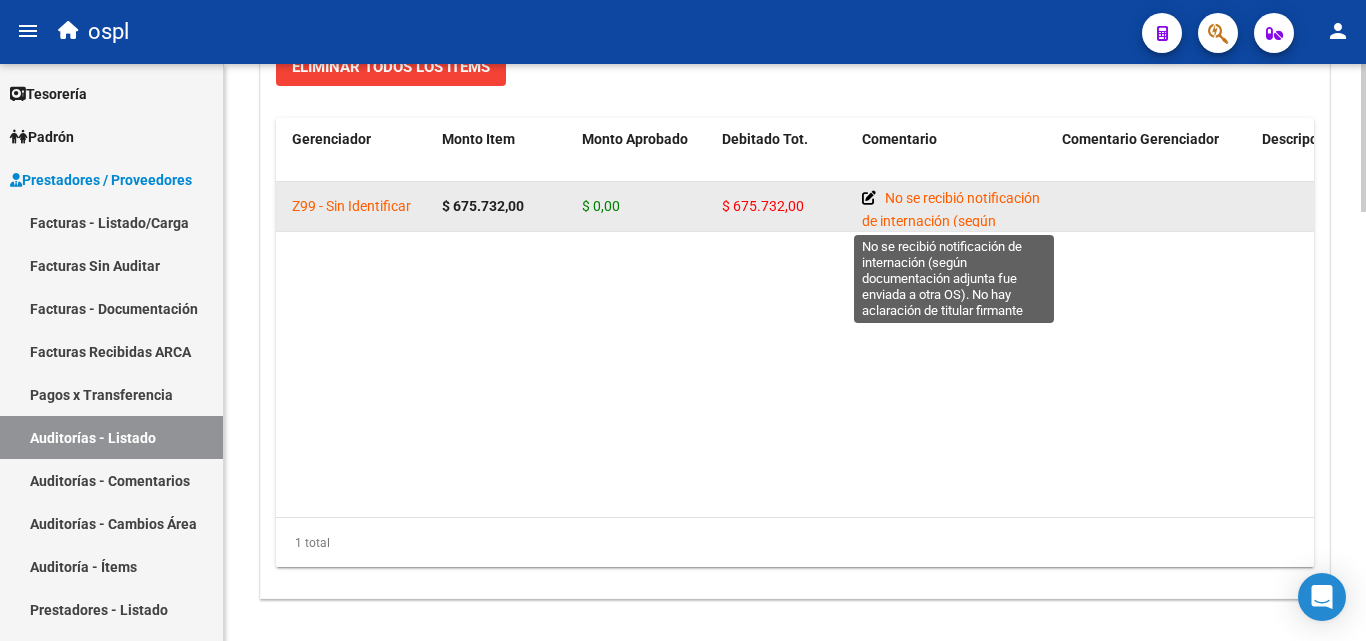 click 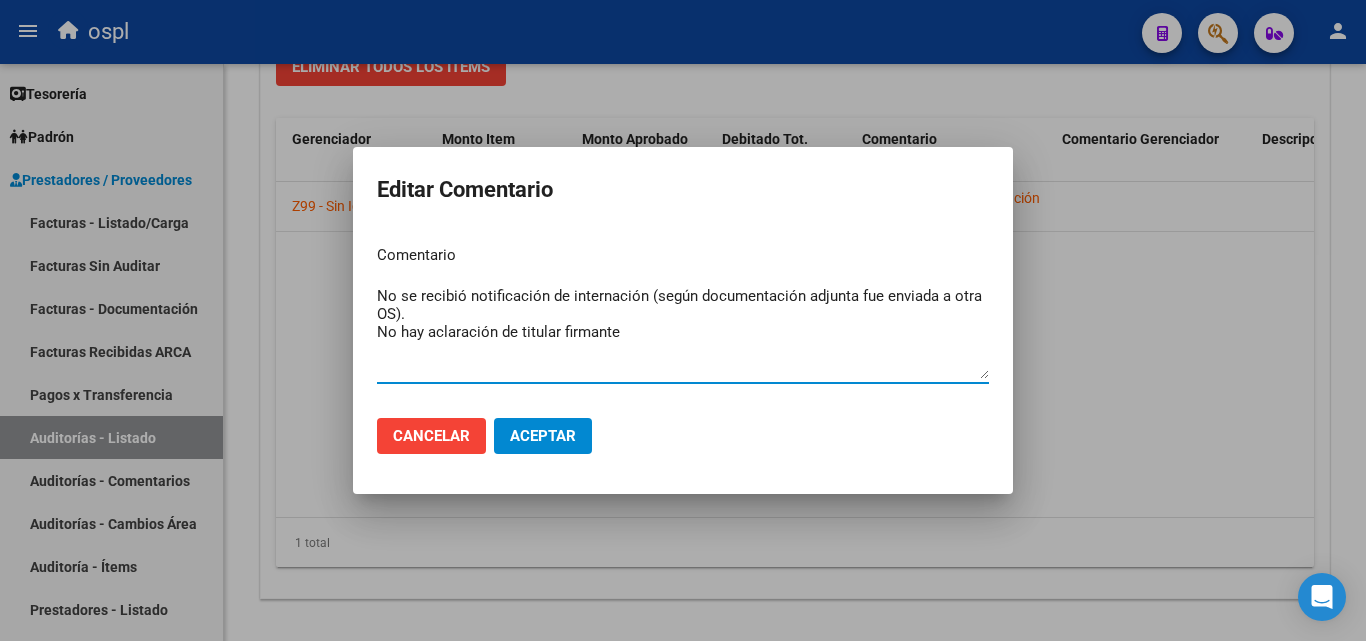 click on "No se recibió notificación de internación (según documentación adjunta fue enviada a otra OS).
No hay aclaración de titular firmante" at bounding box center [683, 332] 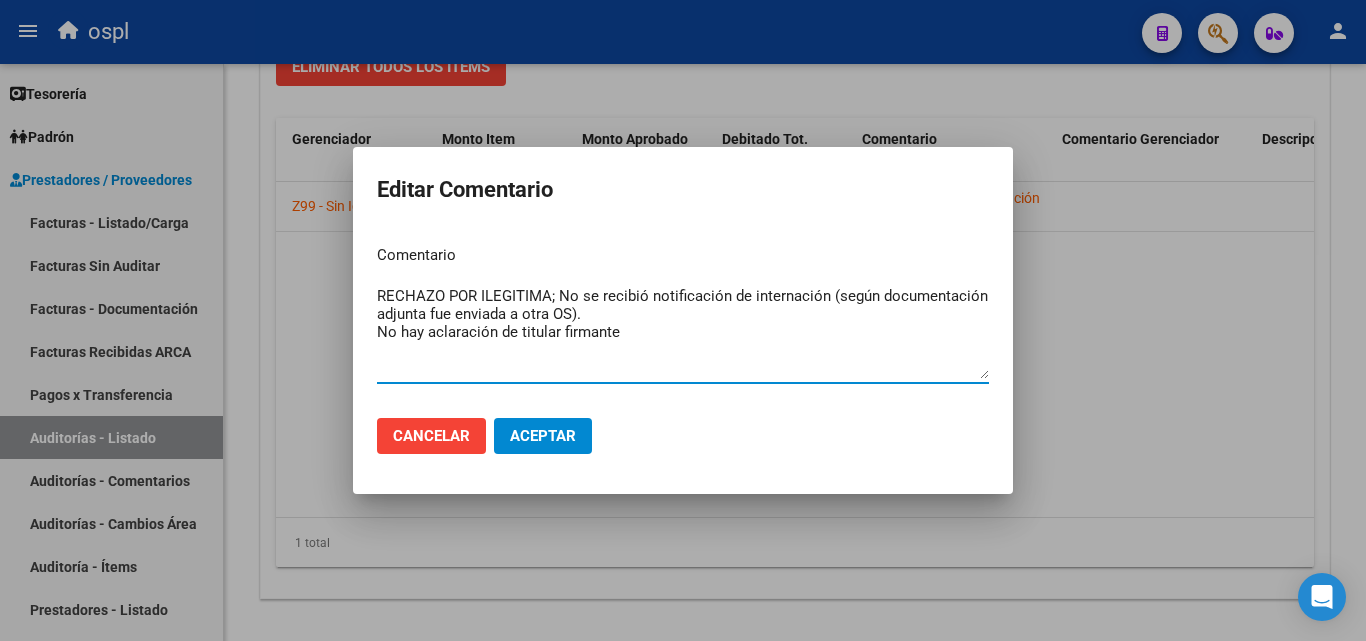 type on "RECHAZO POR ILEGITIMA; No se recibió notificación de internación (según documentación adjunta fue enviada a otra OS).
No hay aclaración de titular firmante" 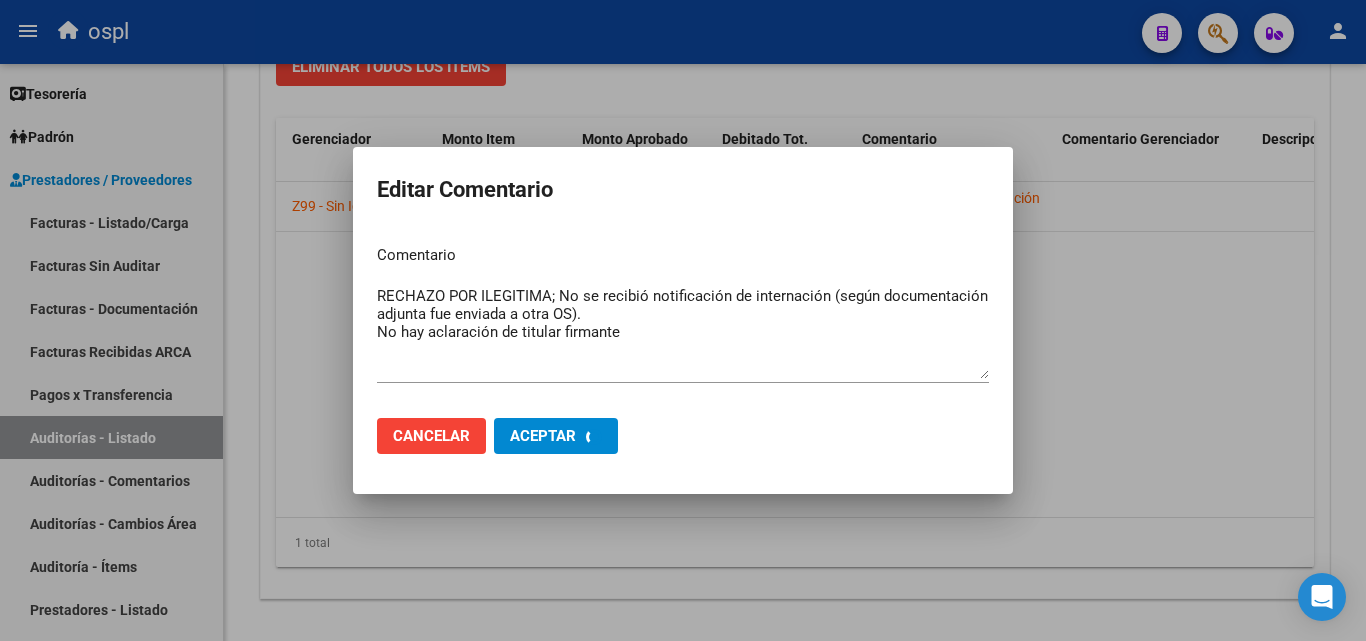 type 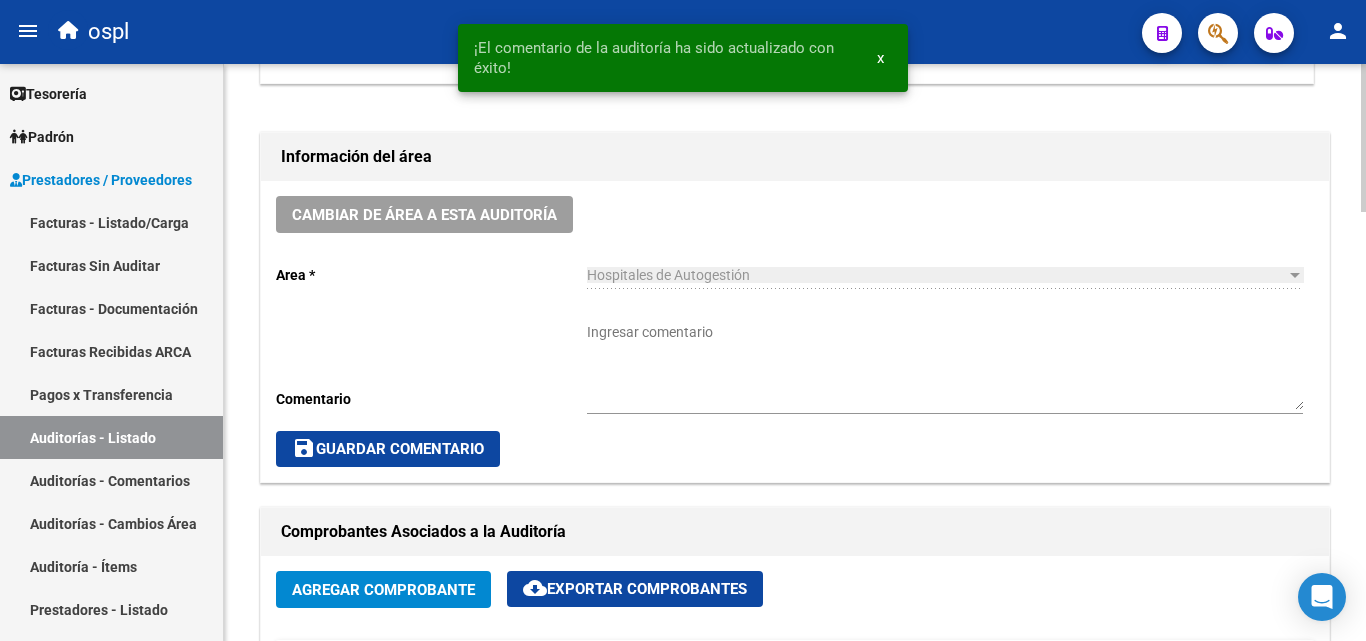 scroll, scrollTop: 477, scrollLeft: 0, axis: vertical 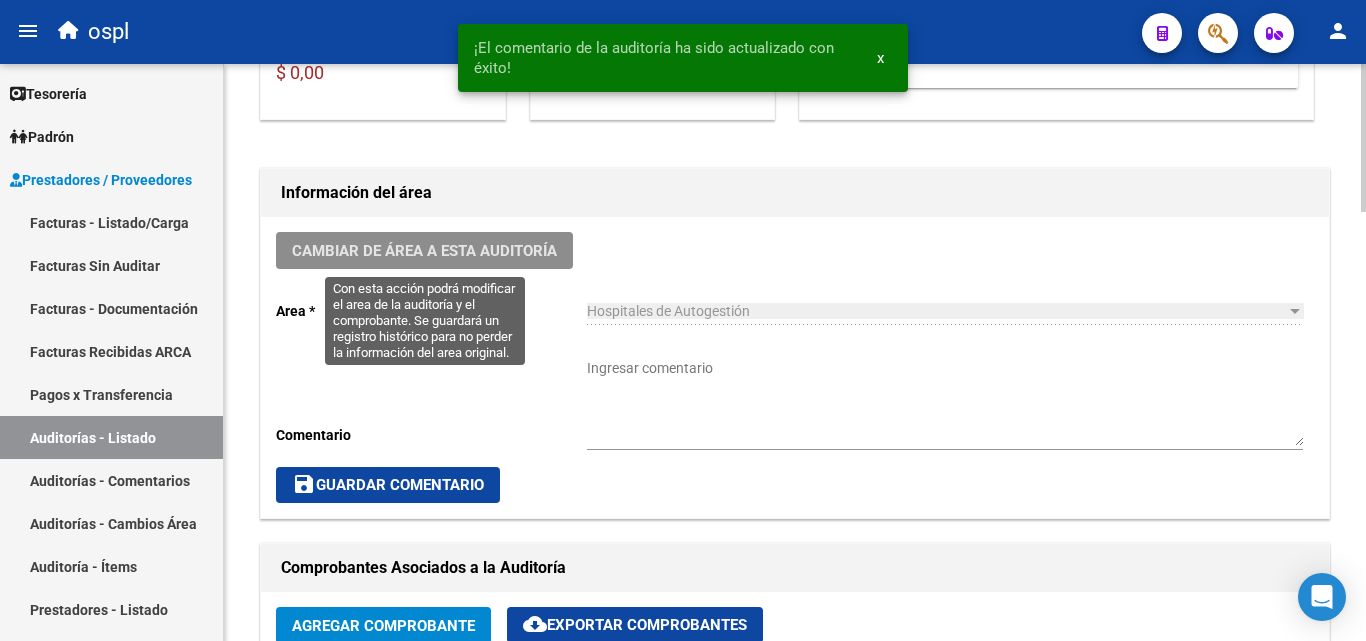 click on "Cambiar de área a esta auditoría" 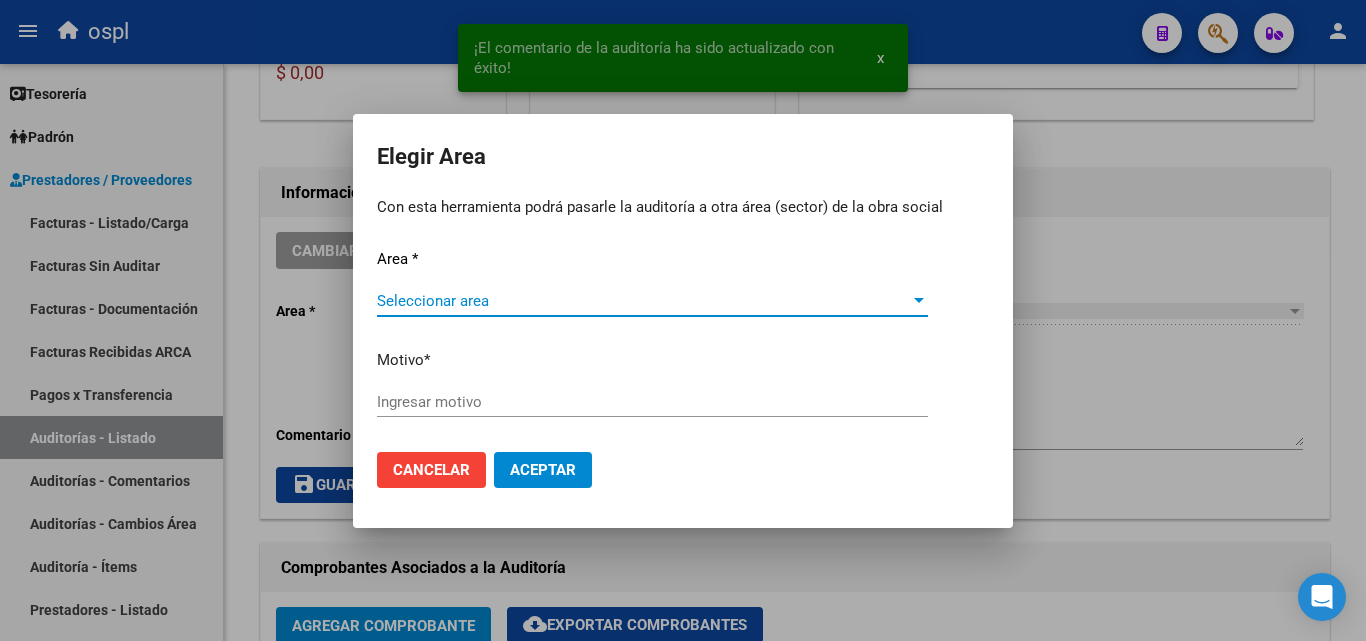 click on "Seleccionar area" at bounding box center (643, 301) 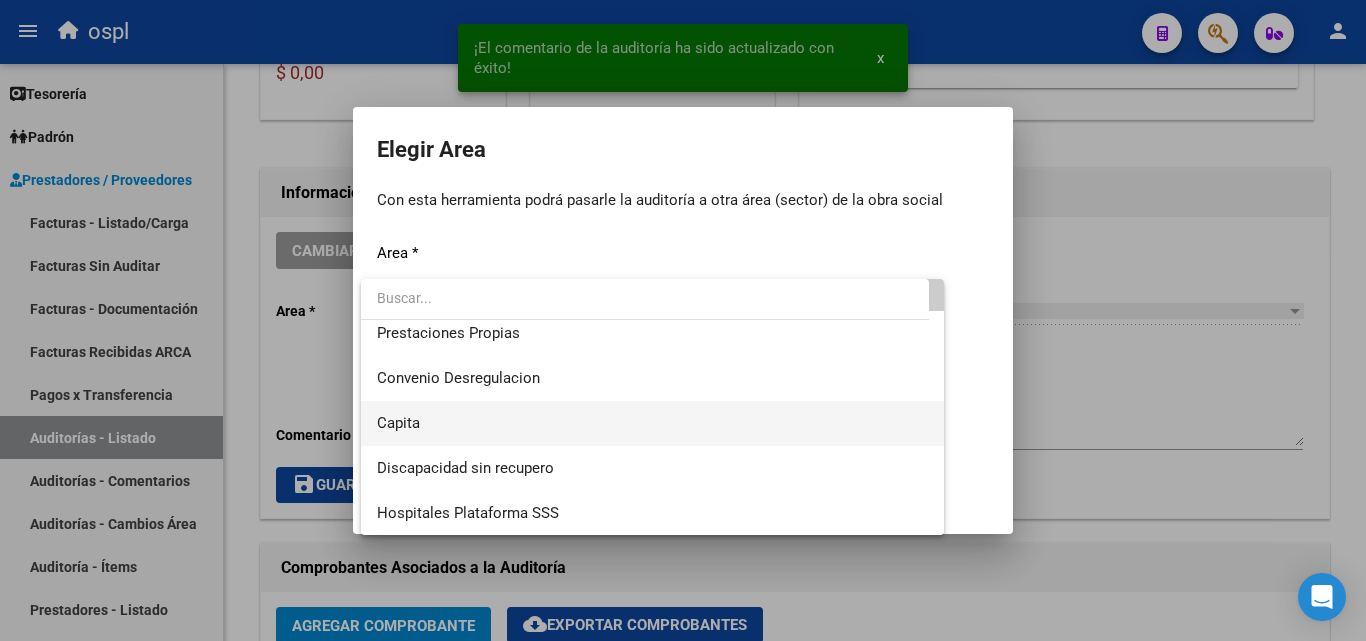 scroll, scrollTop: 194, scrollLeft: 0, axis: vertical 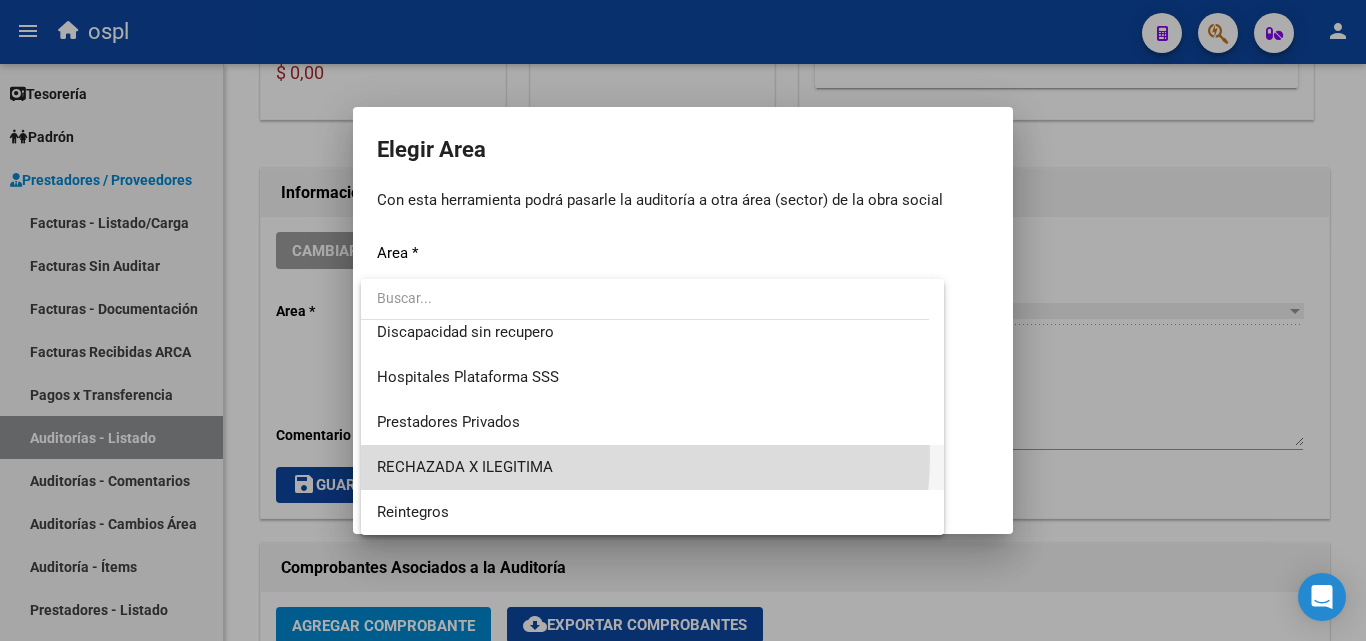 click on "RECHAZADA X ILEGITIMA" at bounding box center [652, 467] 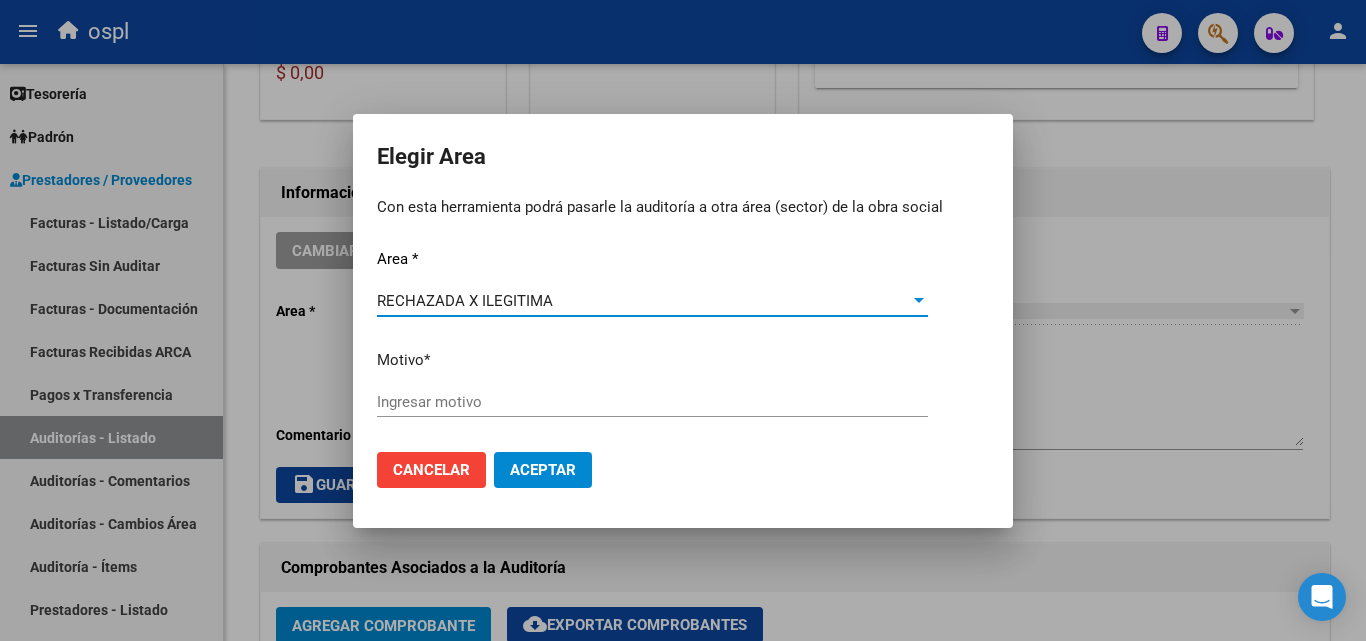 click on "Ingresar motivo" 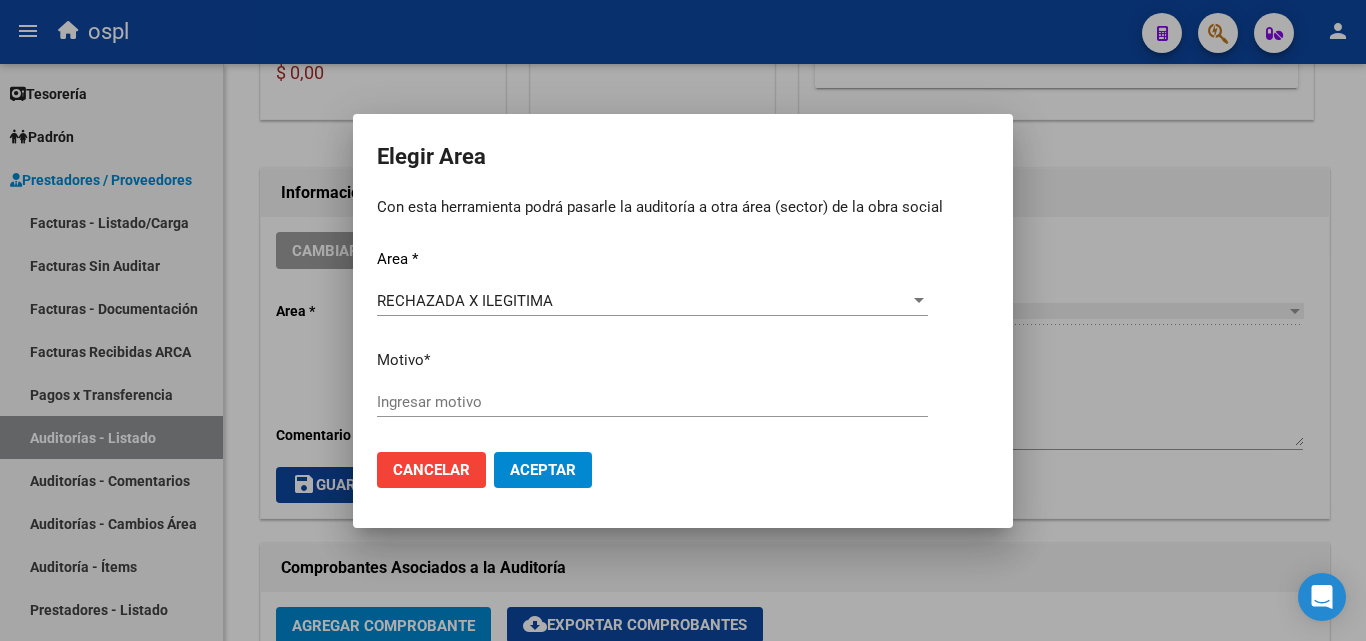 click on "Ingresar motivo" 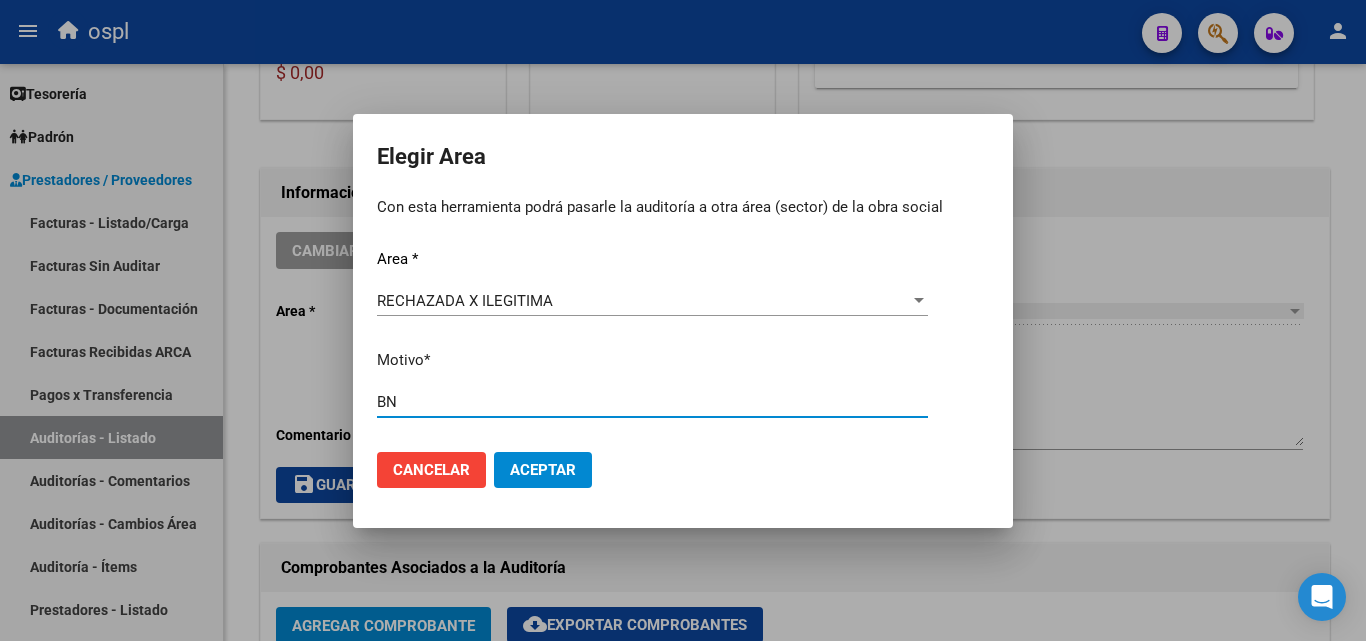 type on "B" 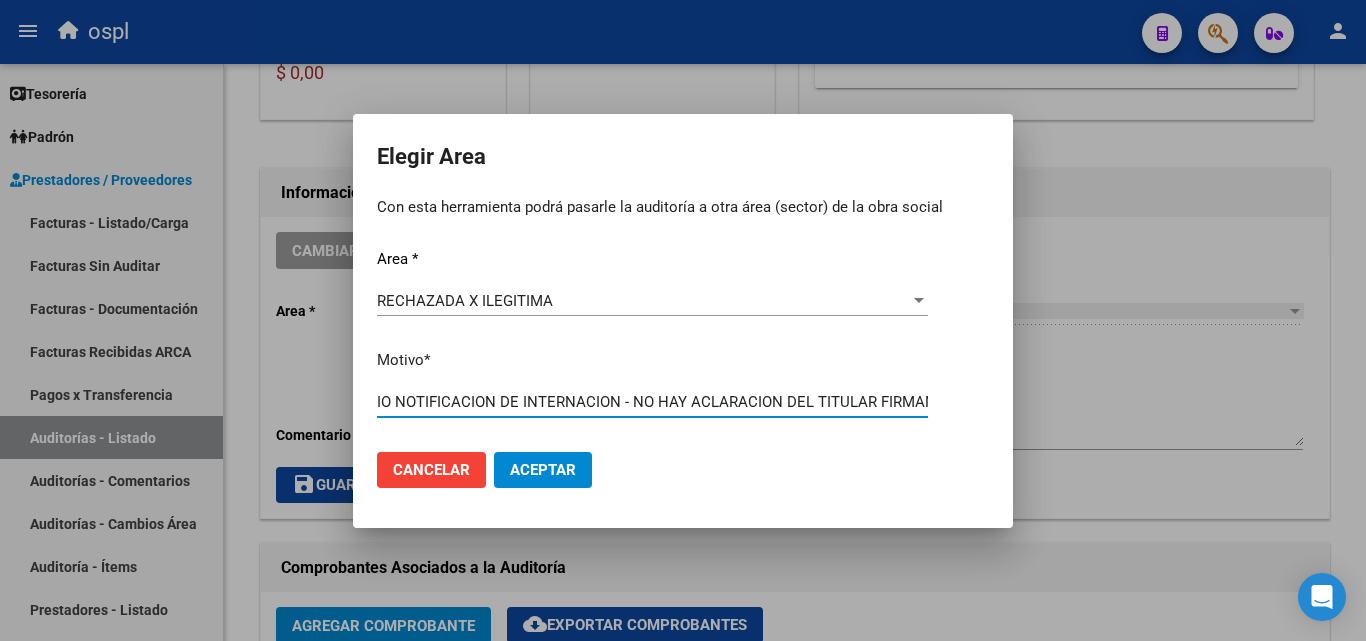 scroll, scrollTop: 0, scrollLeft: 105, axis: horizontal 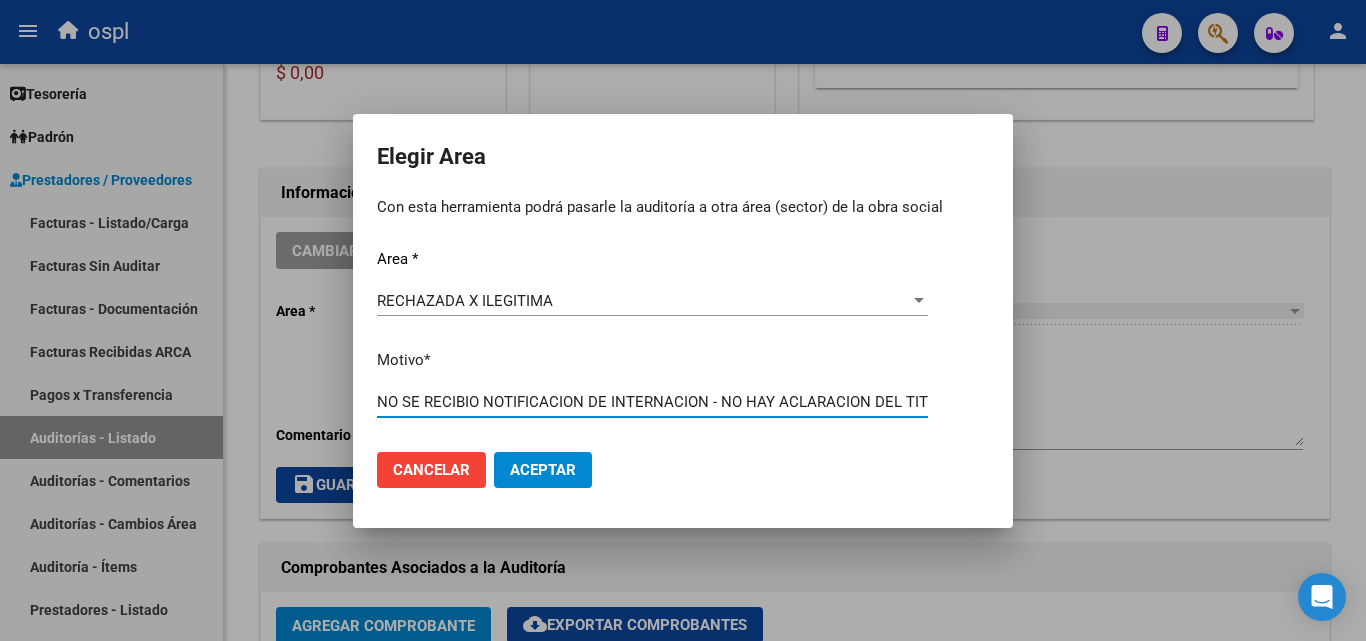 drag, startPoint x: 927, startPoint y: 402, endPoint x: 116, endPoint y: 415, distance: 811.1042 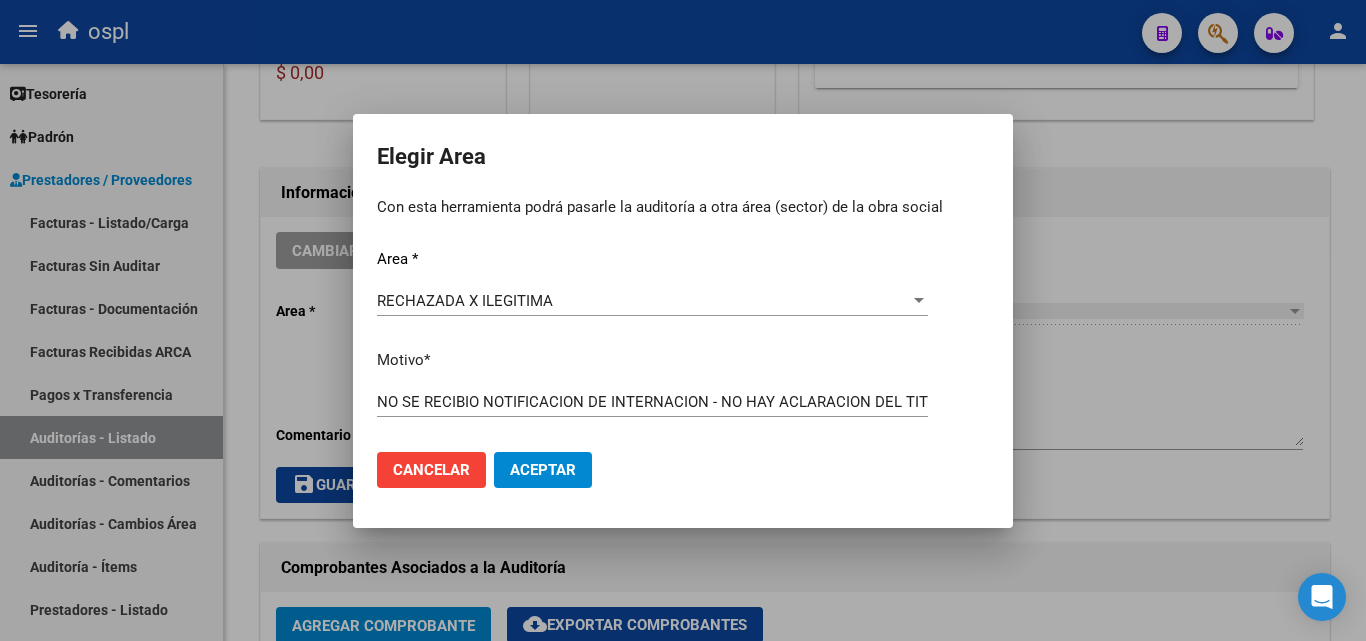 click on "Aceptar" at bounding box center [543, 470] 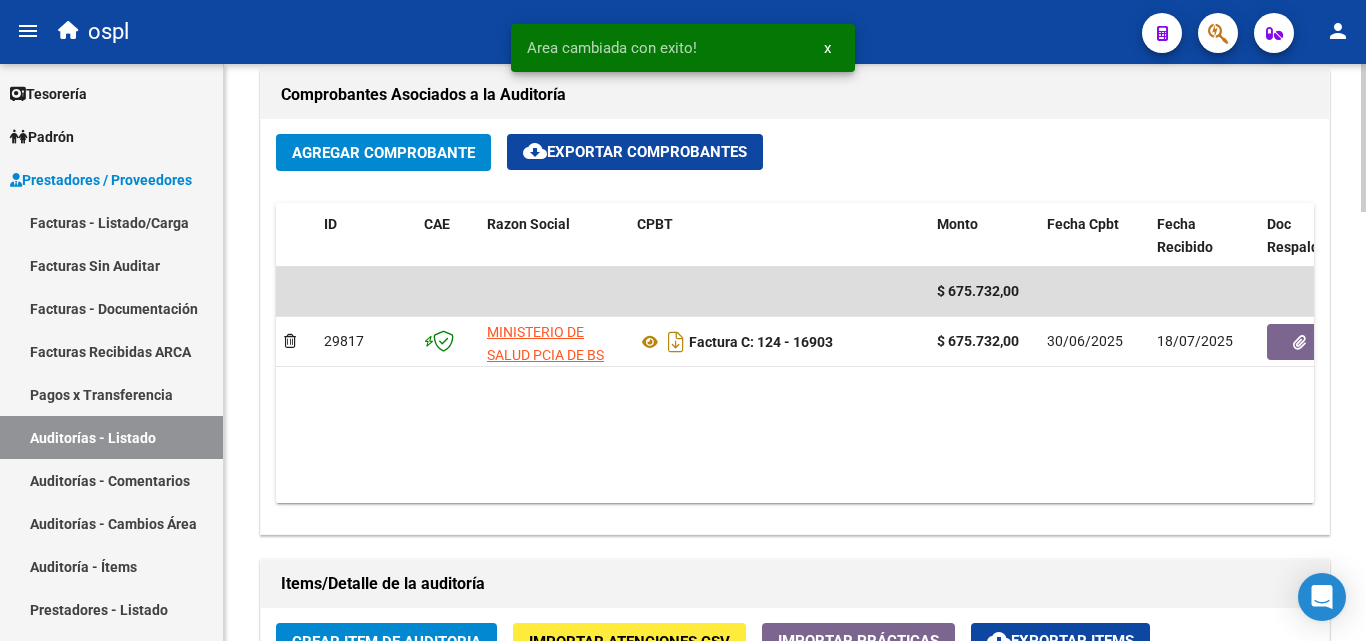 scroll, scrollTop: 1077, scrollLeft: 0, axis: vertical 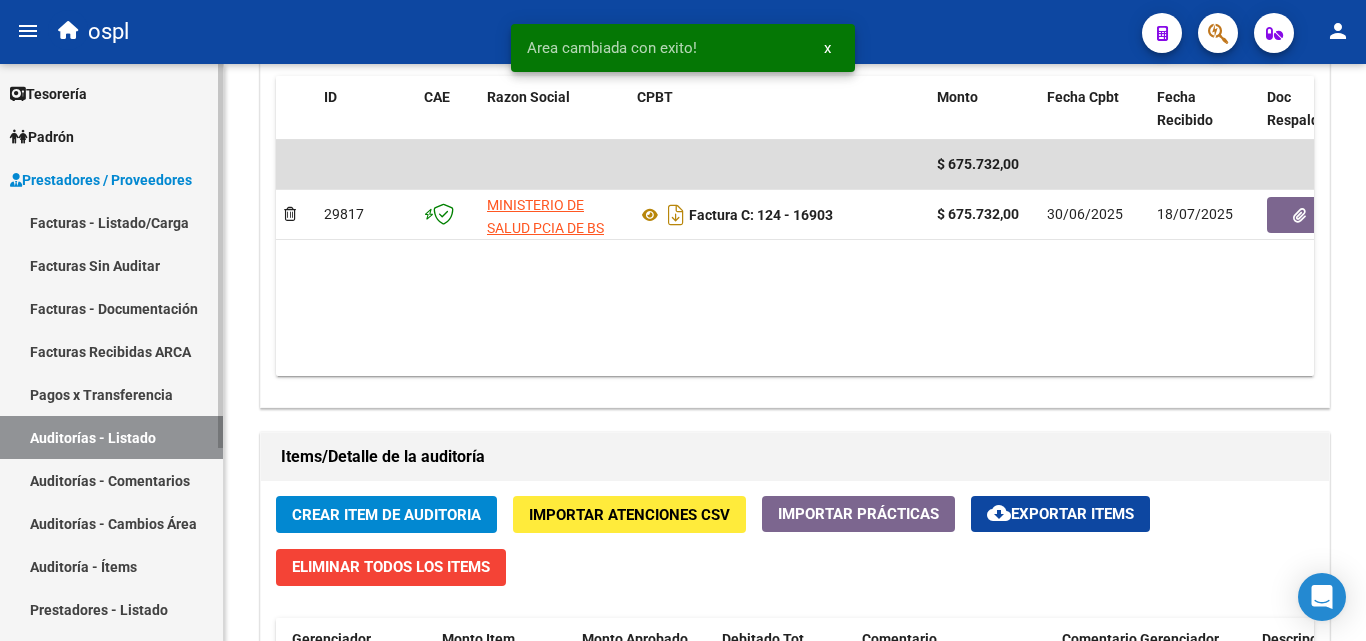 click on "Auditorías - Listado" at bounding box center [111, 437] 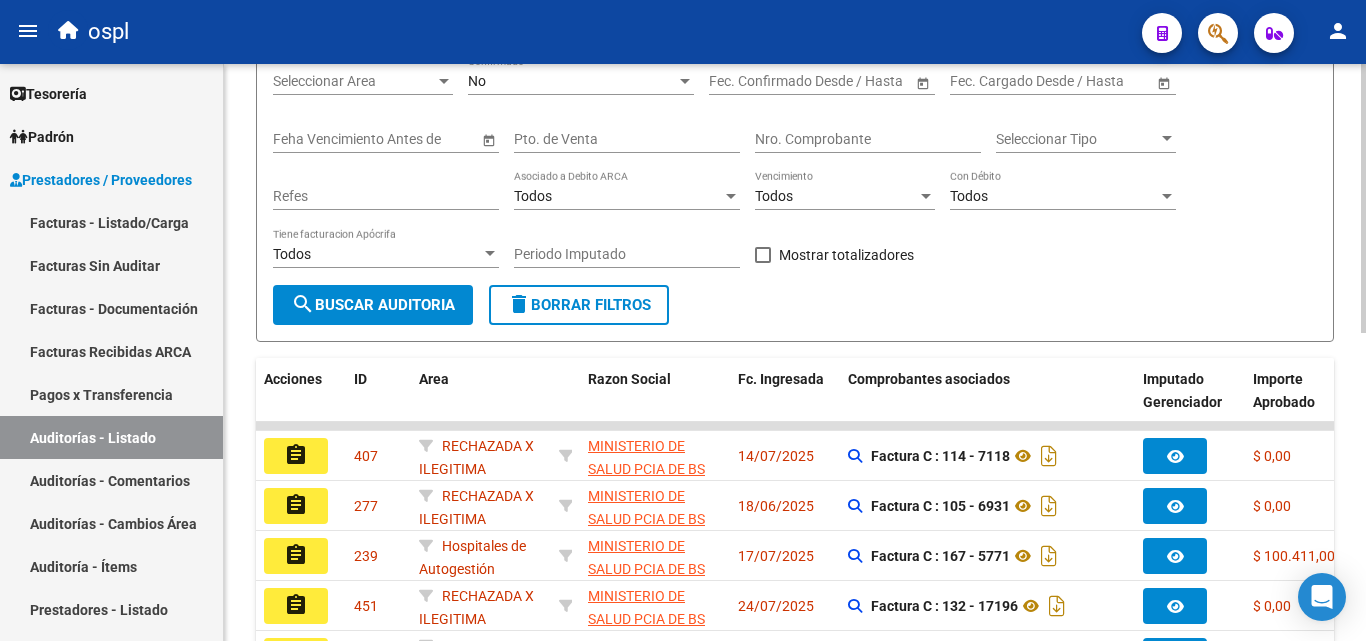 scroll, scrollTop: 161, scrollLeft: 0, axis: vertical 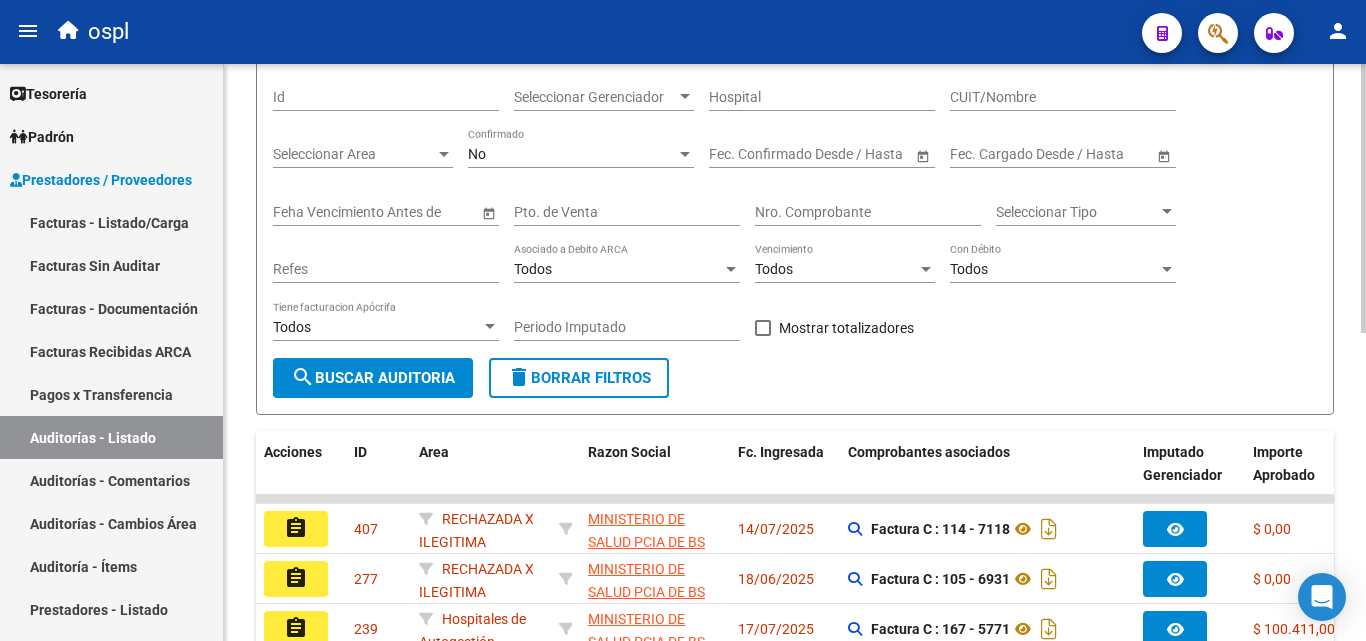 click on "Nro. Comprobante" at bounding box center (868, 212) 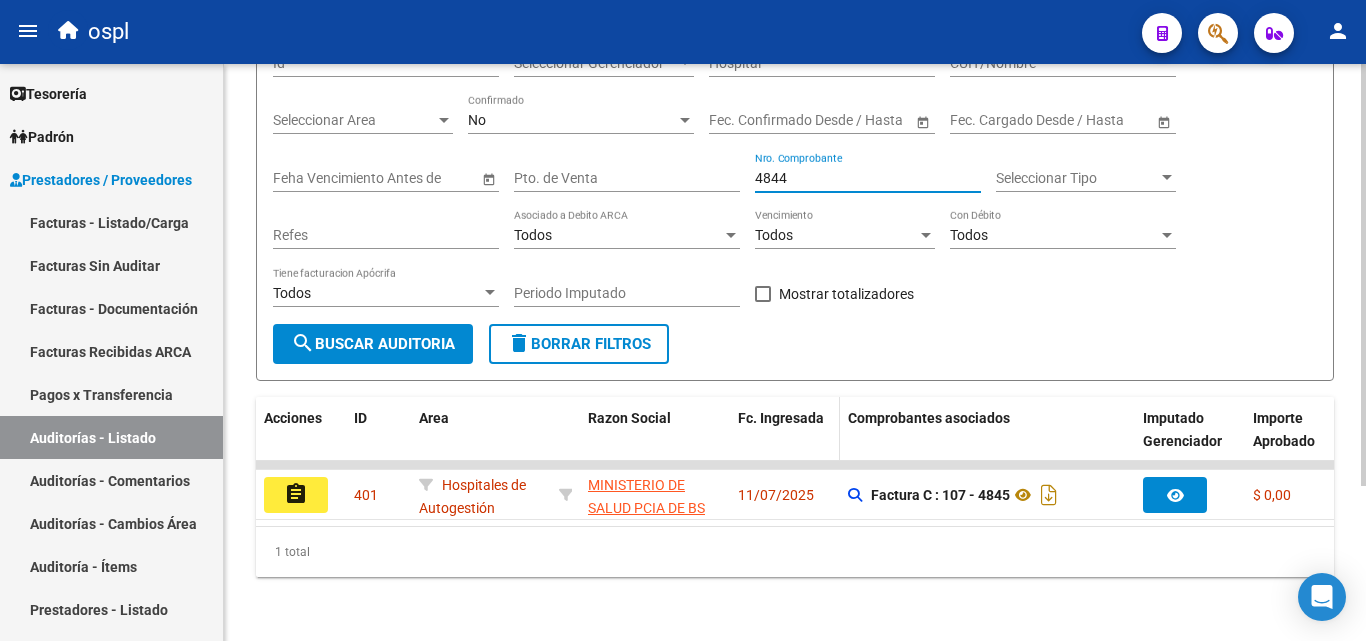 scroll, scrollTop: 211, scrollLeft: 0, axis: vertical 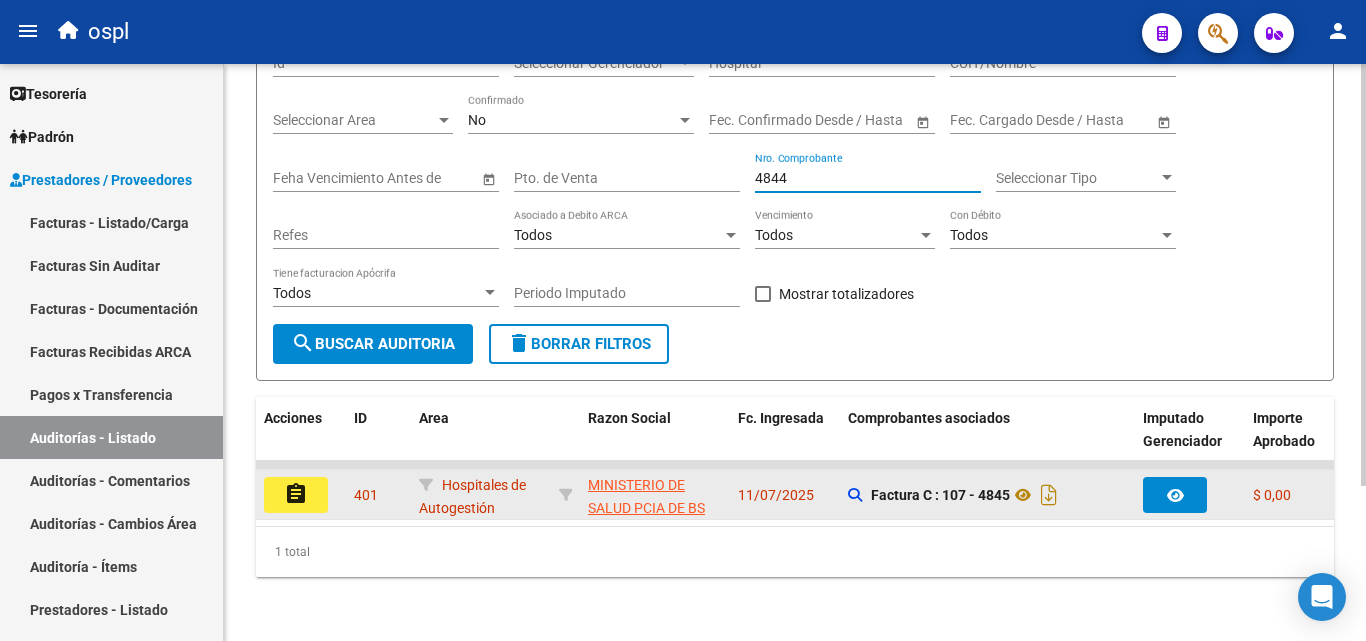 type on "4844" 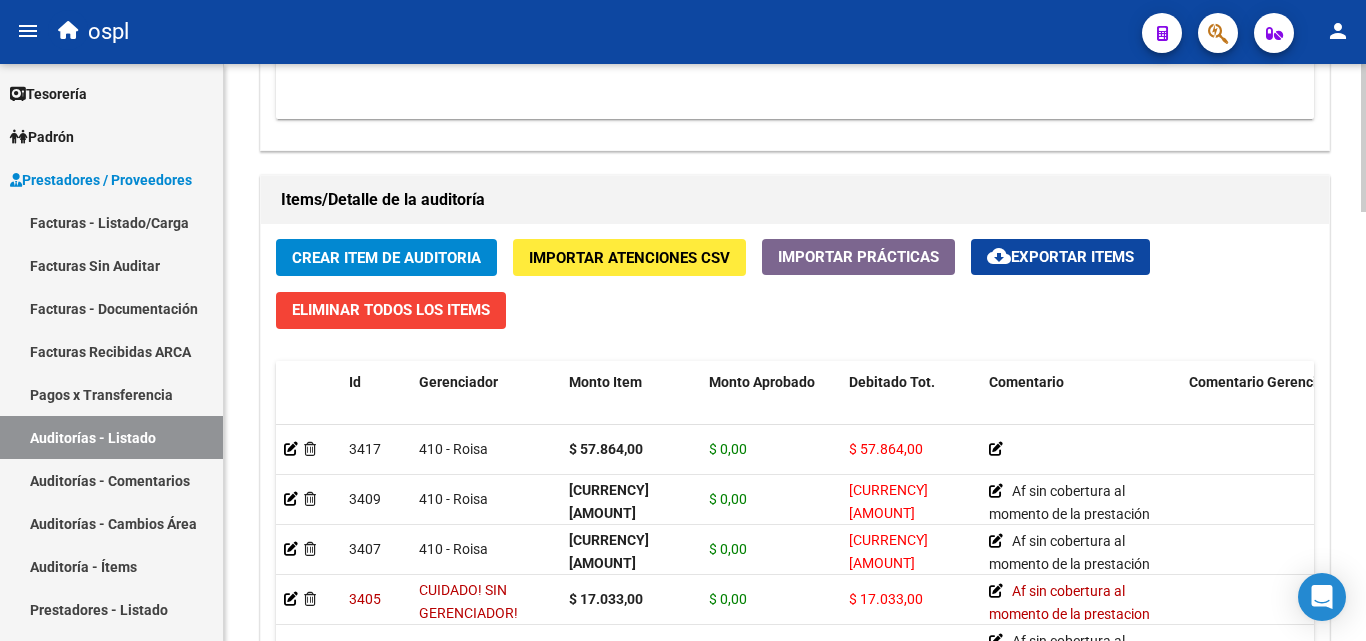 scroll, scrollTop: 1500, scrollLeft: 0, axis: vertical 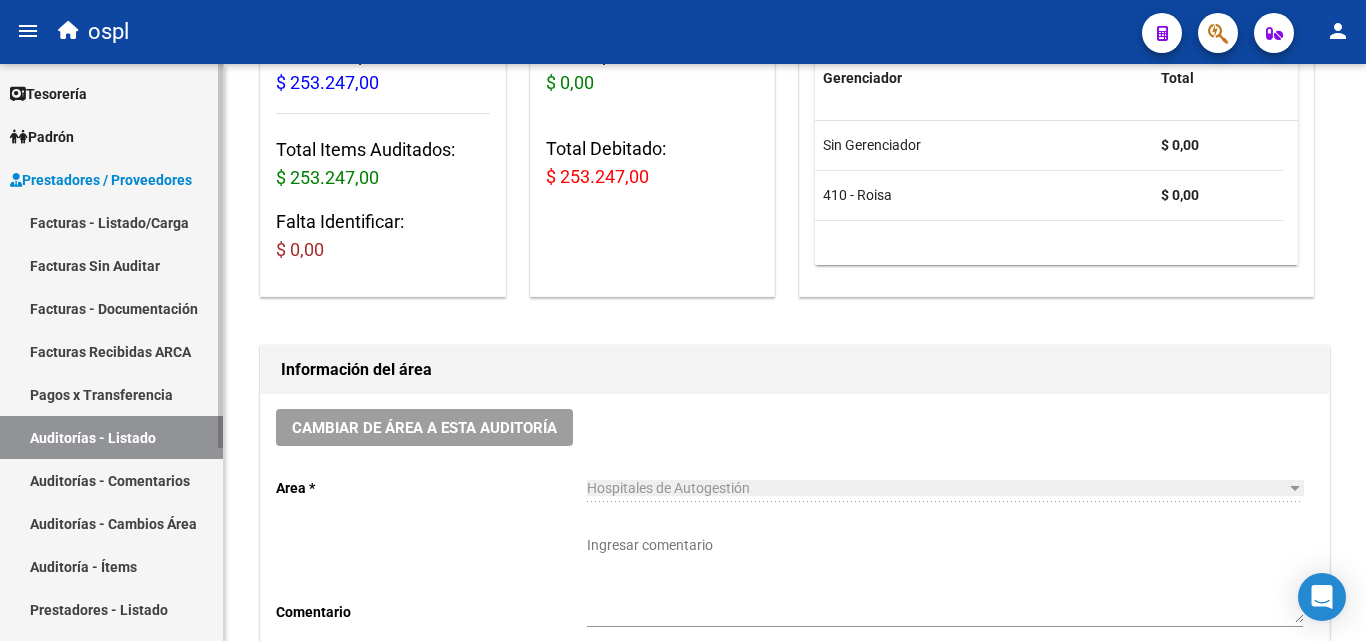click on "Auditorías - Listado" at bounding box center (111, 437) 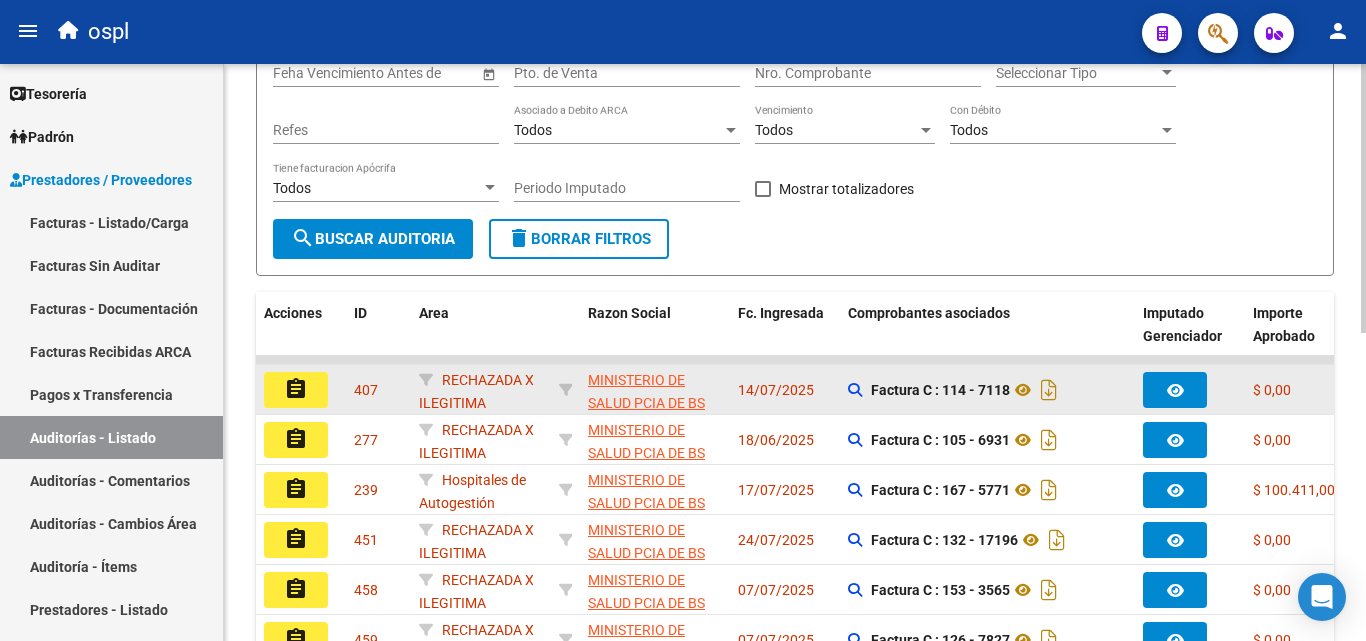 scroll, scrollTop: 100, scrollLeft: 0, axis: vertical 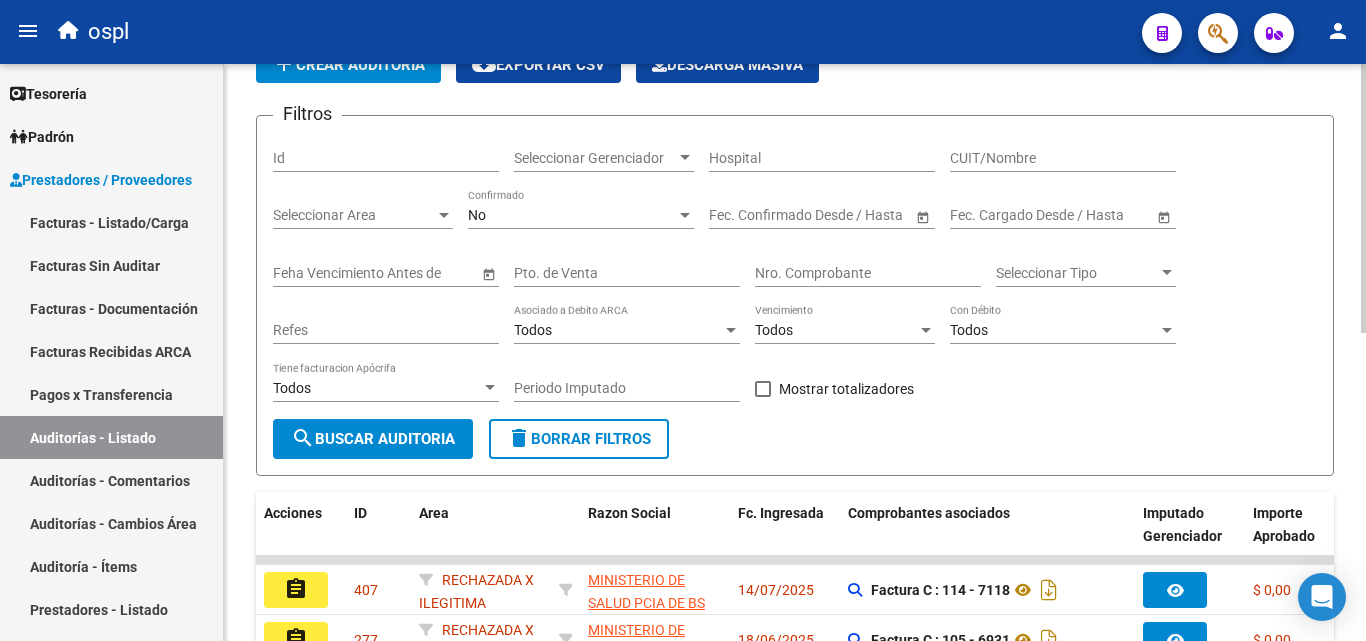 click on "Nro. Comprobante" at bounding box center [868, 273] 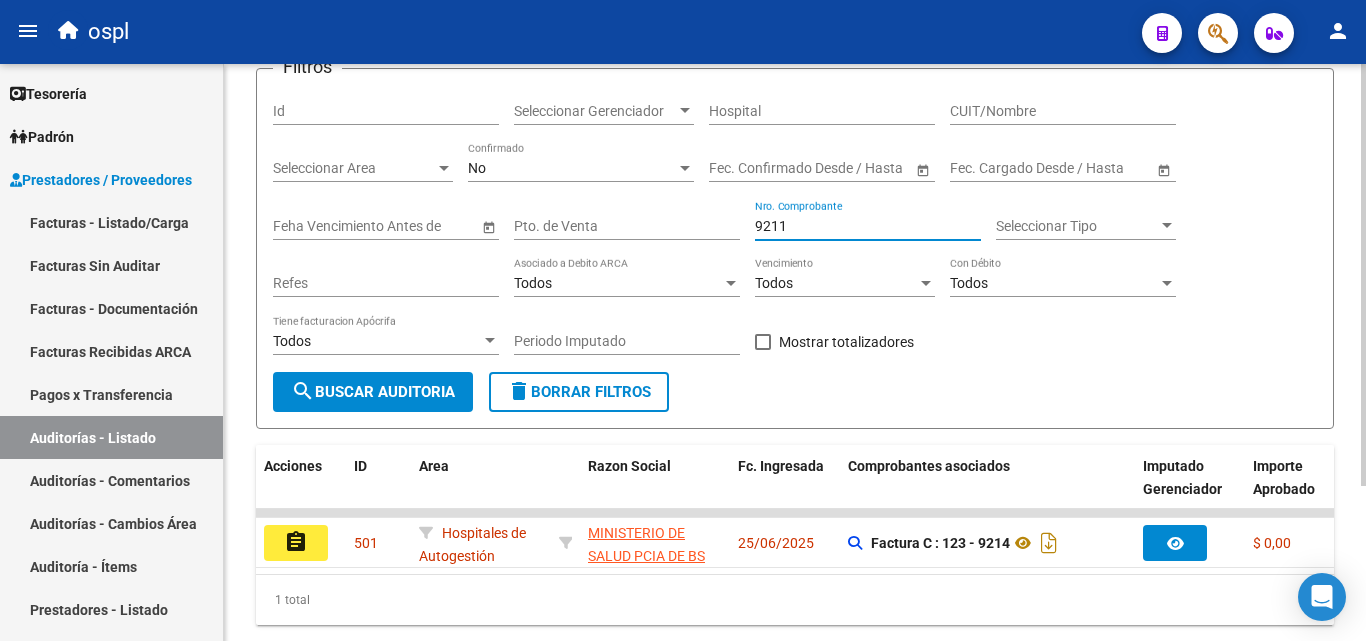 scroll, scrollTop: 211, scrollLeft: 0, axis: vertical 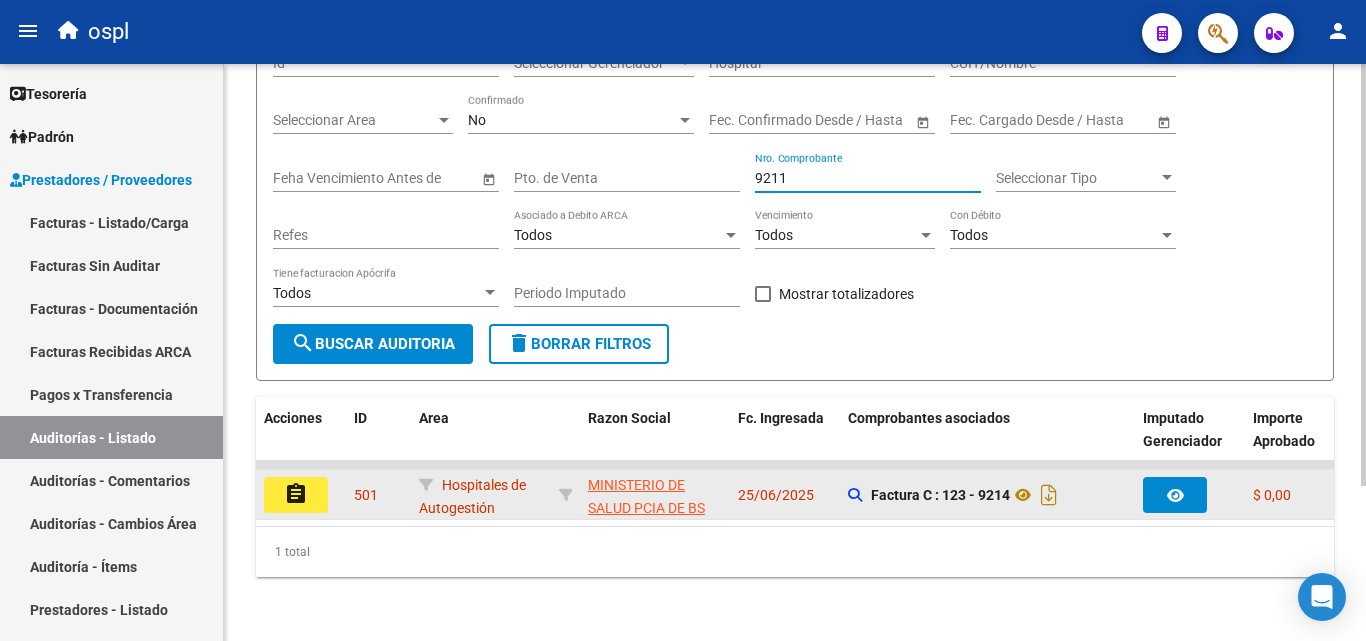 type on "9211" 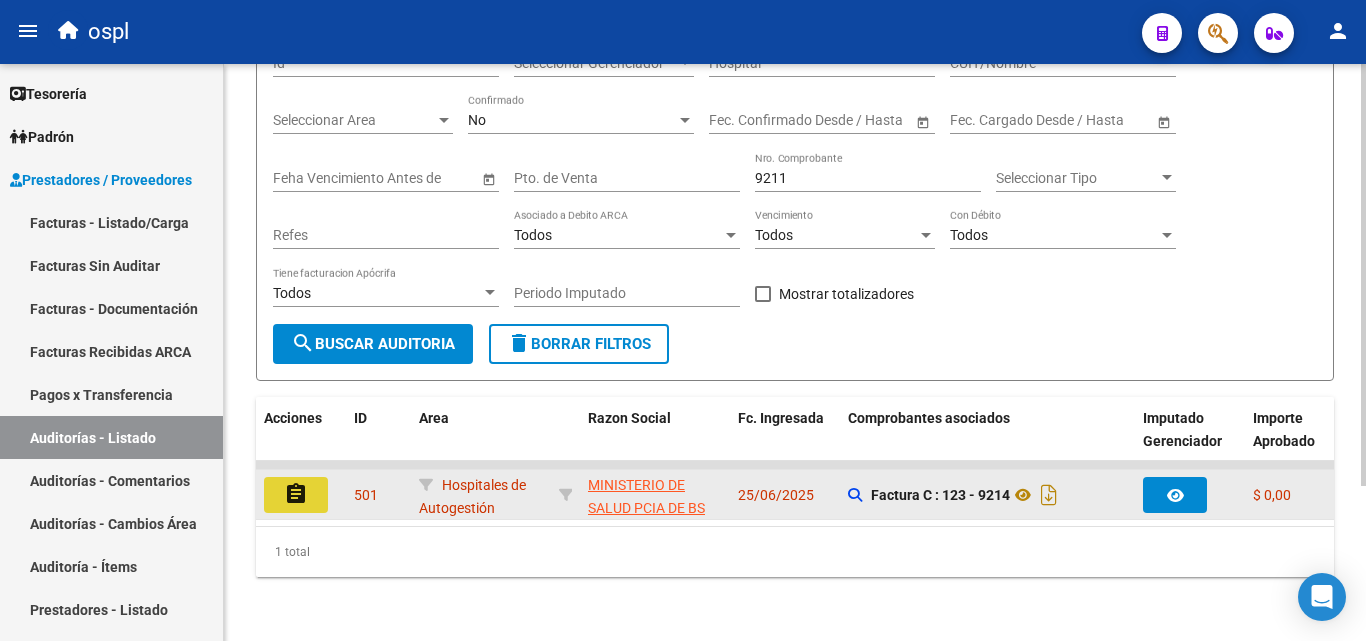 click on "assignment" 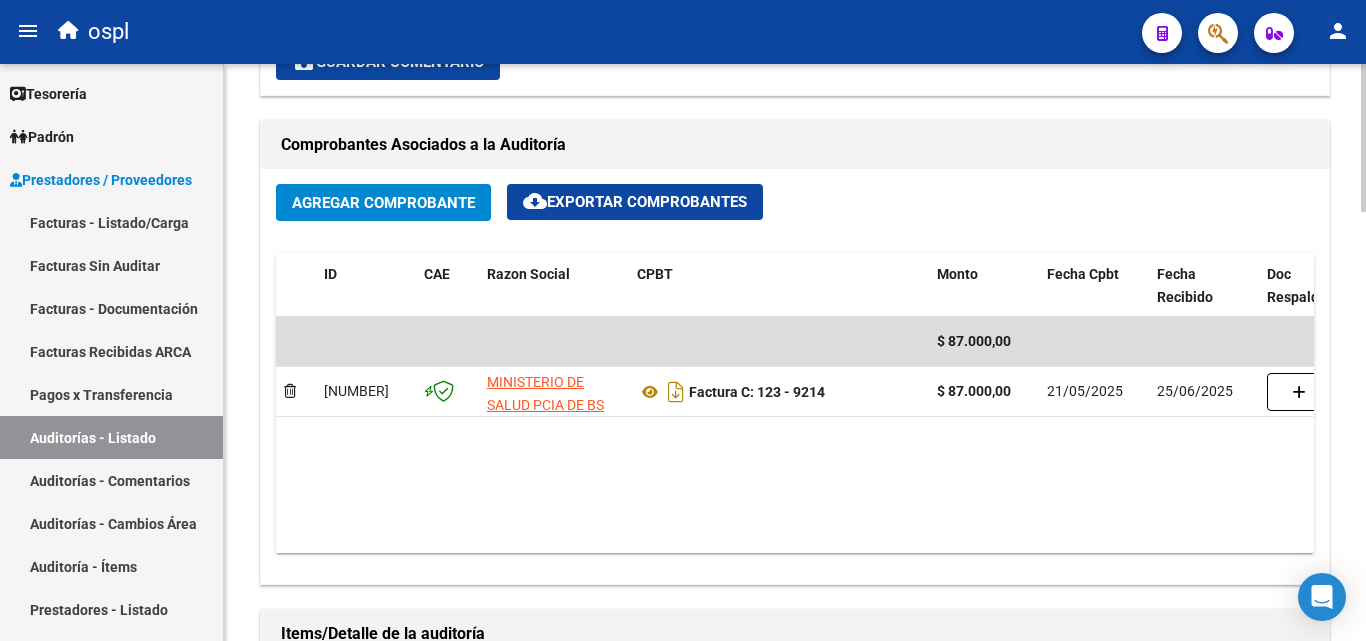 scroll, scrollTop: 1000, scrollLeft: 0, axis: vertical 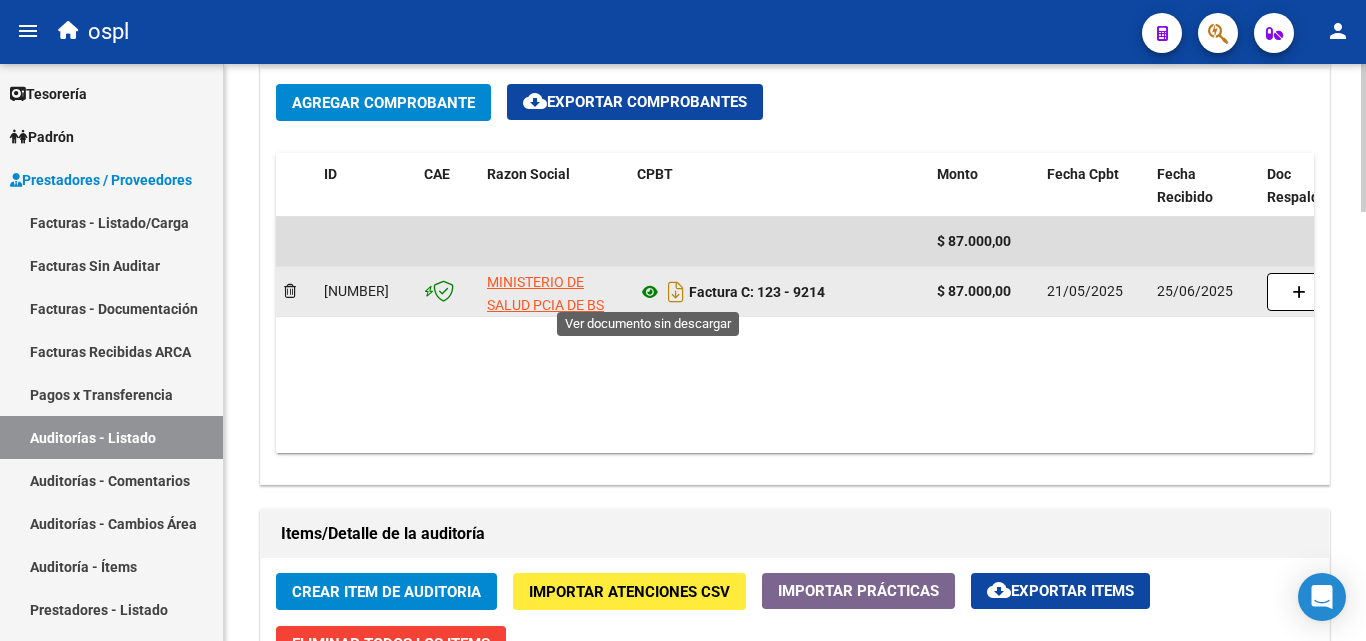 click 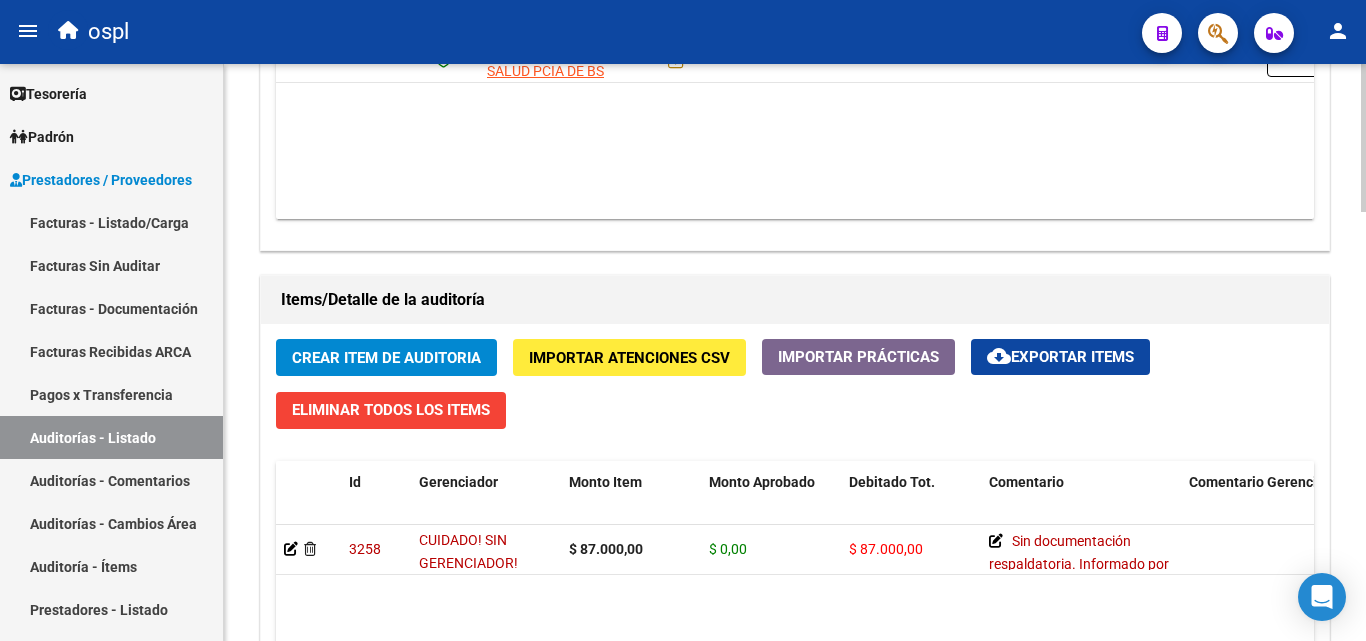 scroll, scrollTop: 1600, scrollLeft: 0, axis: vertical 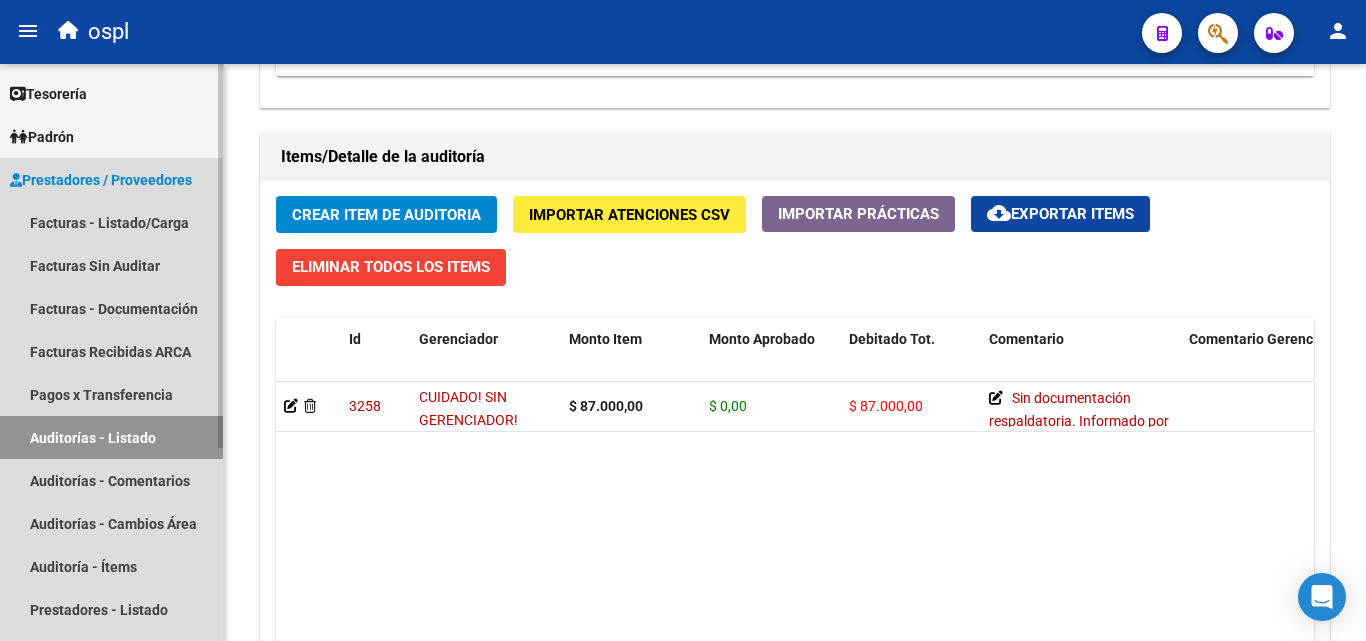click on "Auditorías - Listado" at bounding box center [111, 437] 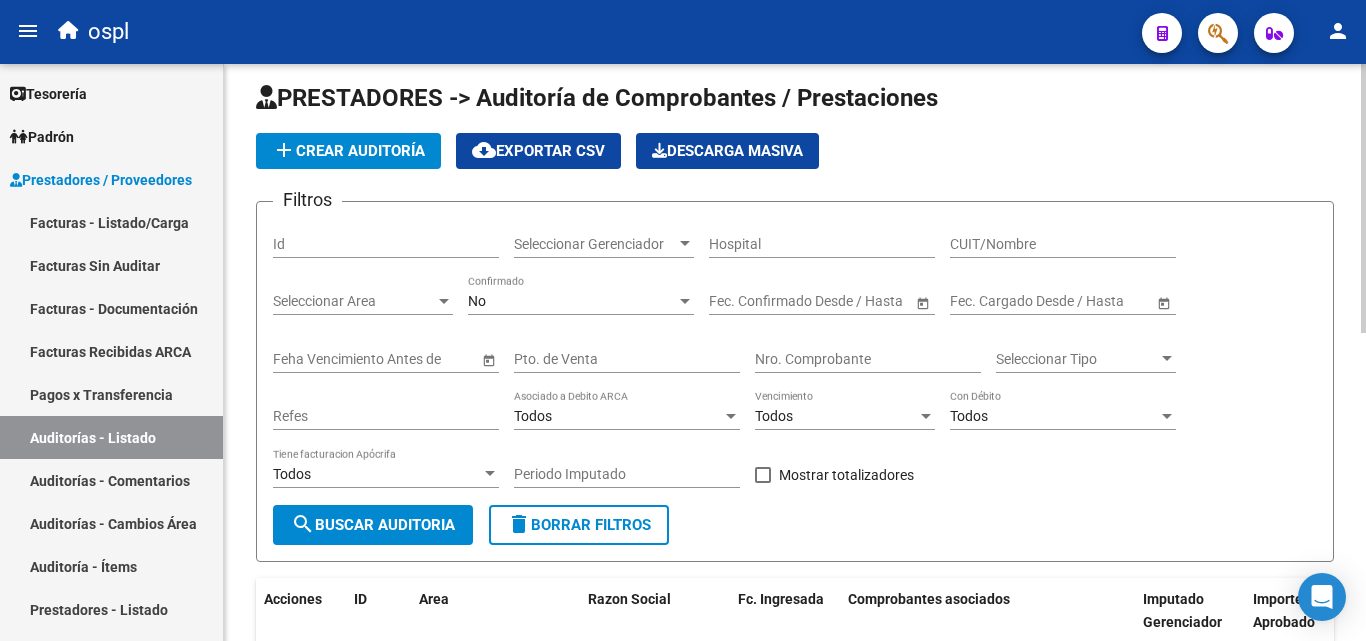 scroll, scrollTop: 0, scrollLeft: 0, axis: both 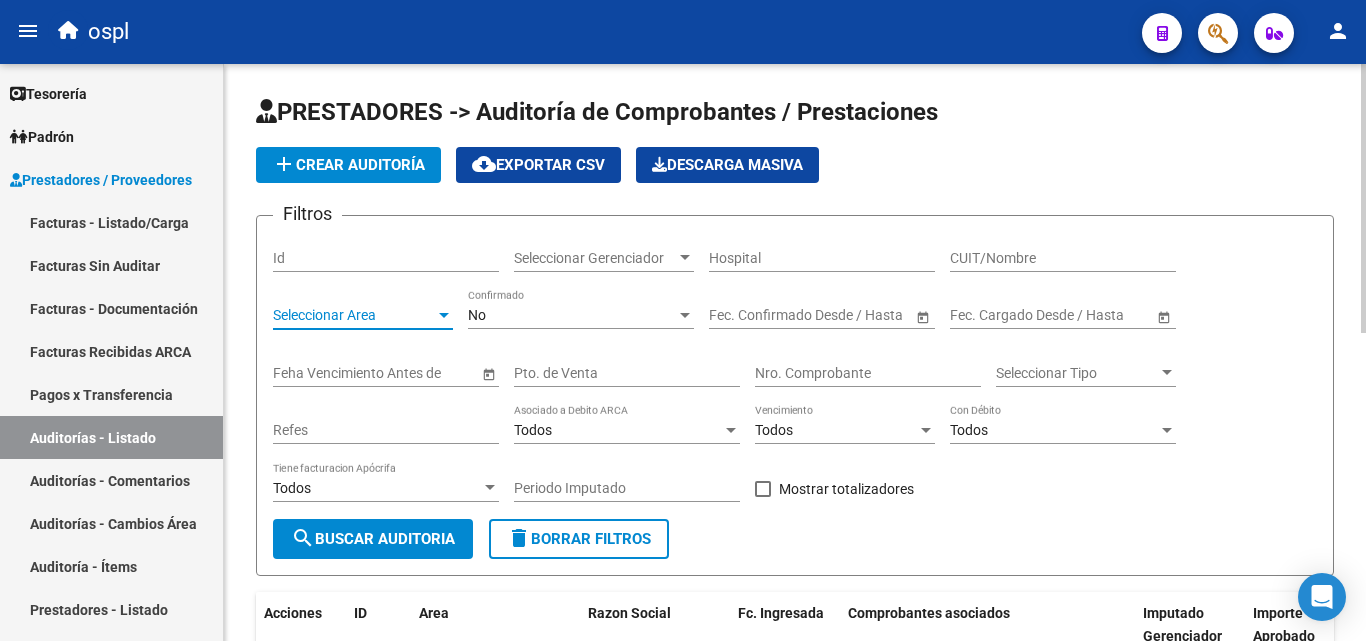 click on "Seleccionar Area" at bounding box center [354, 315] 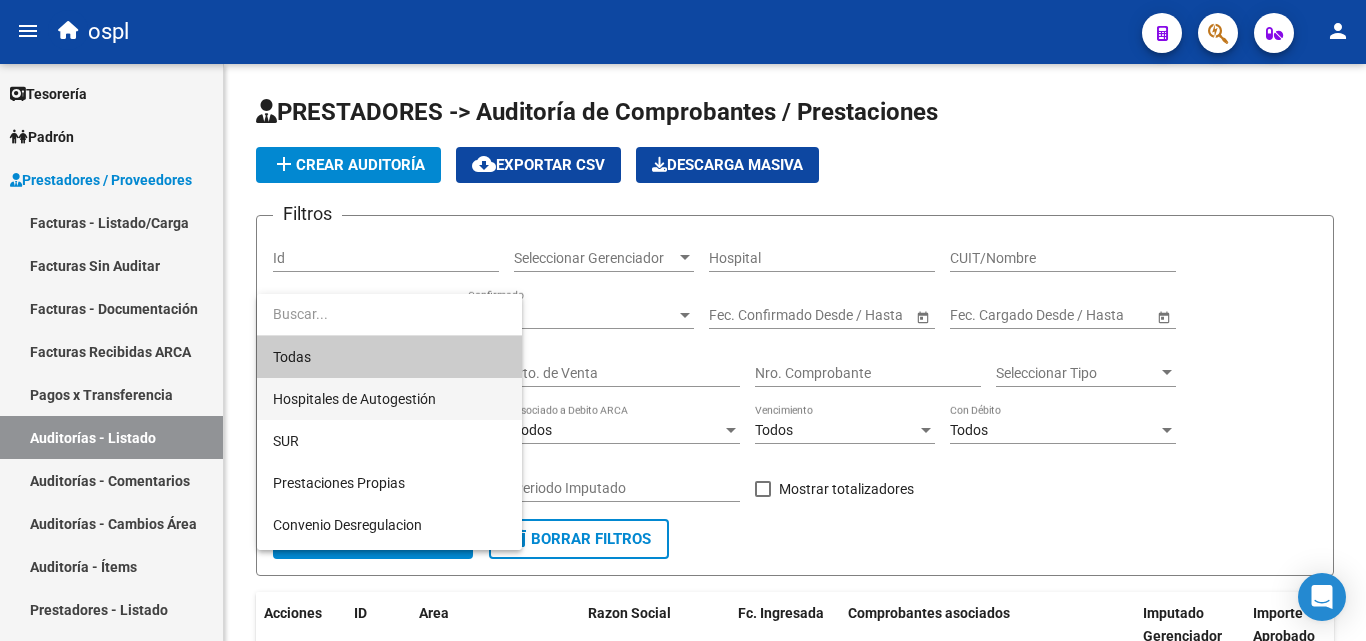 click on "Hospitales de Autogestión" at bounding box center (389, 399) 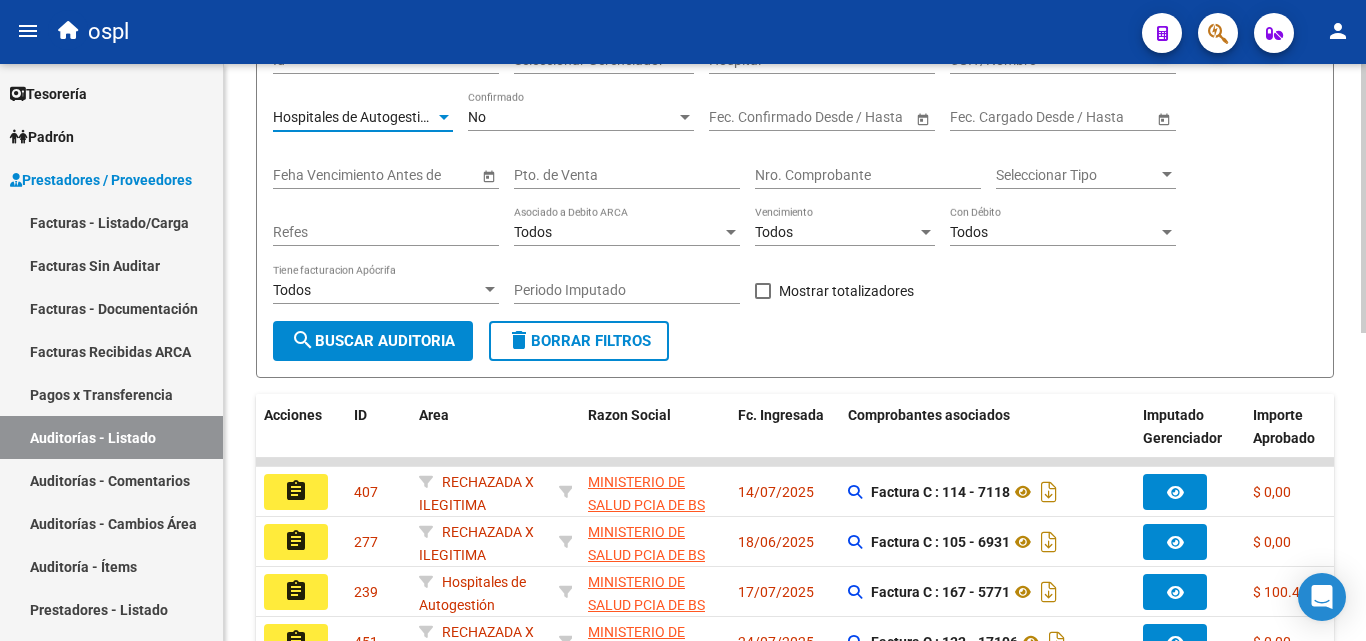 scroll, scrollTop: 200, scrollLeft: 0, axis: vertical 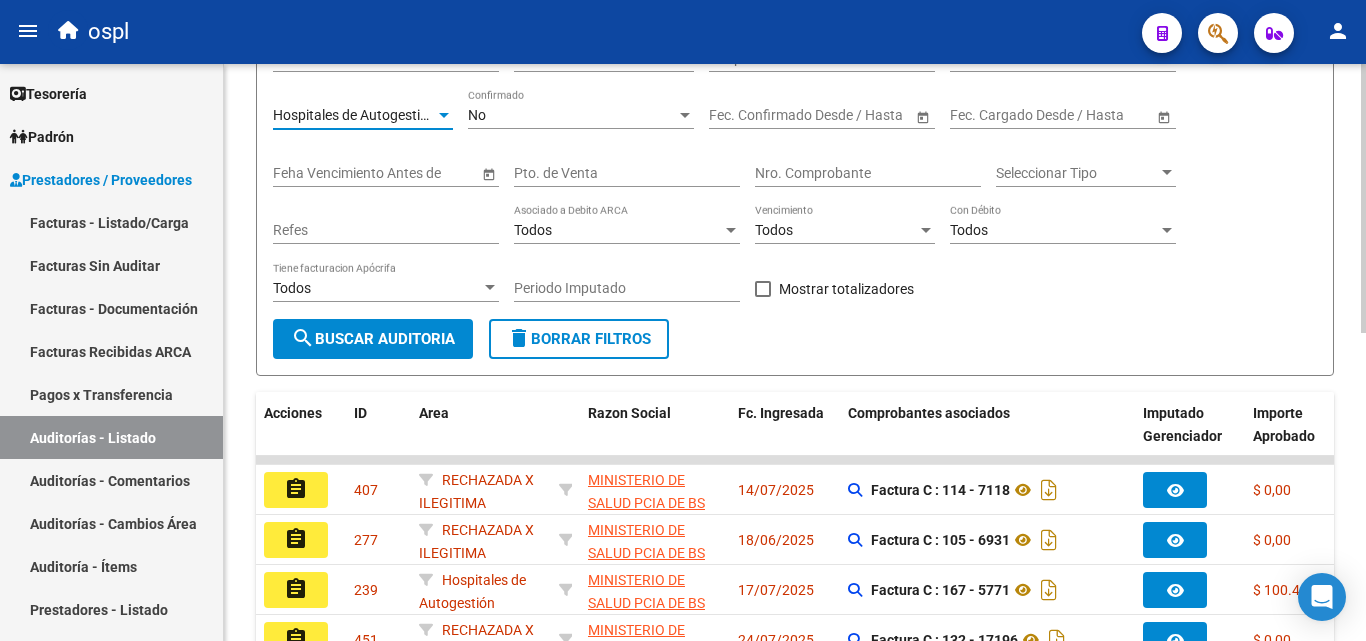 click on "Todos Con Débito" 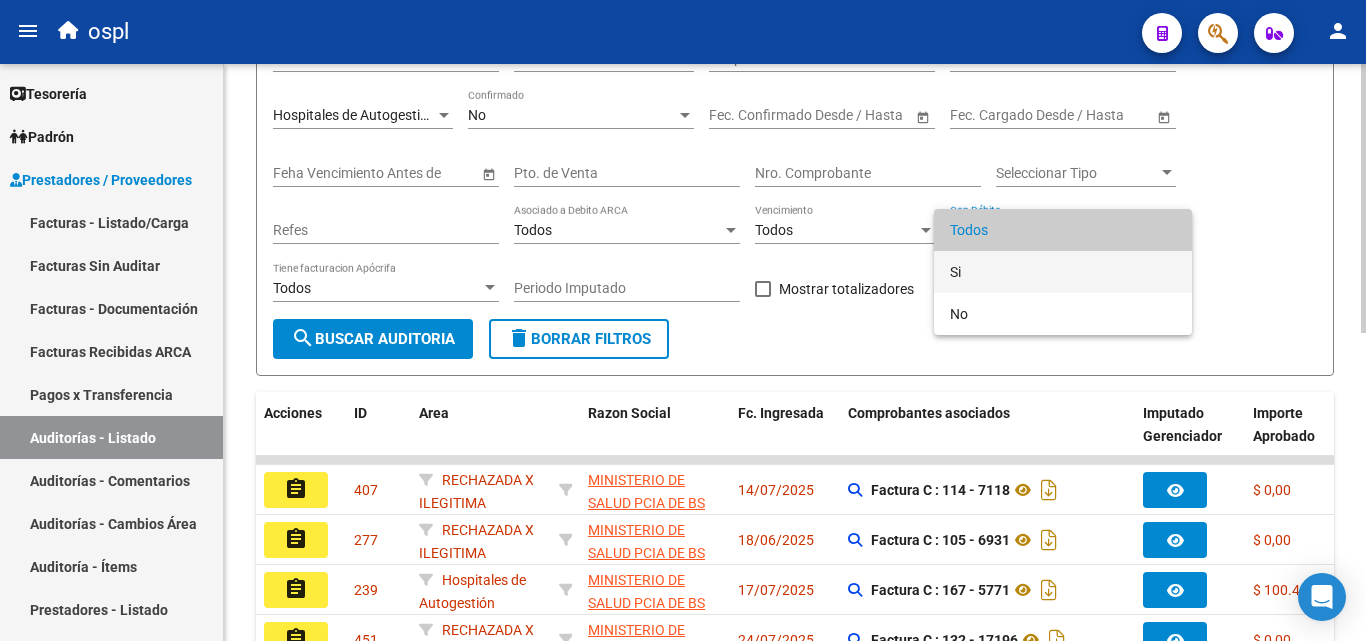 drag, startPoint x: 975, startPoint y: 265, endPoint x: 741, endPoint y: 311, distance: 238.47852 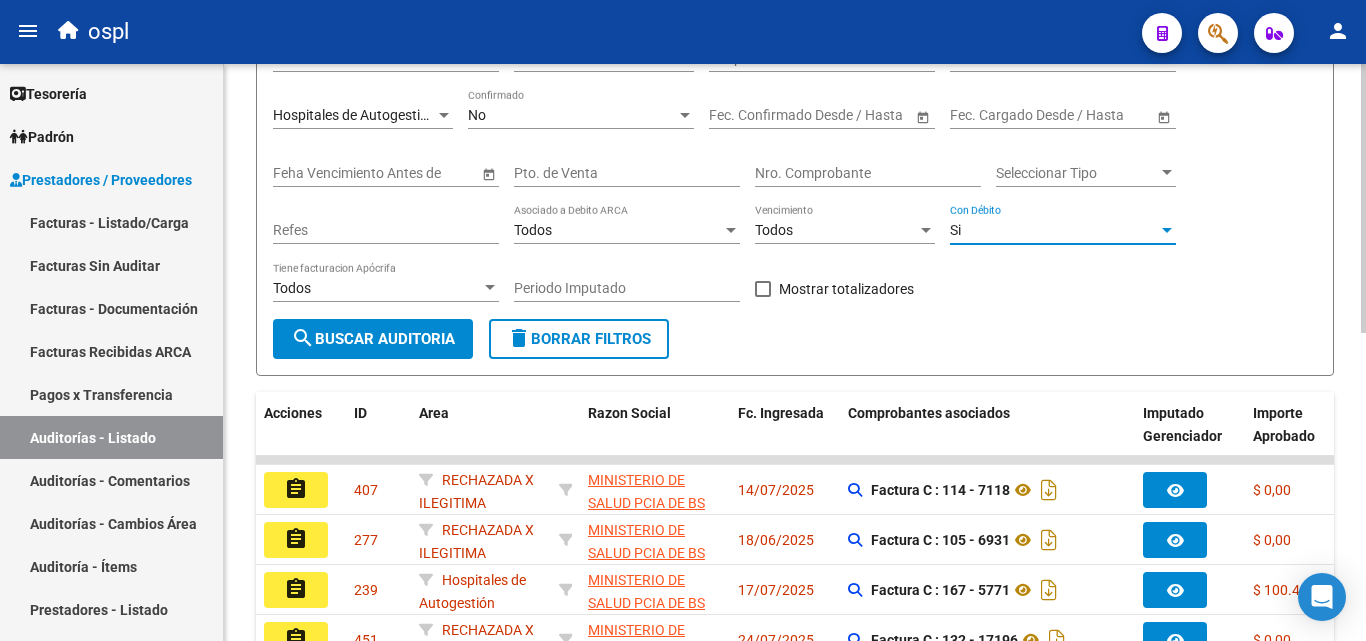 click on "search  Buscar Auditoria" 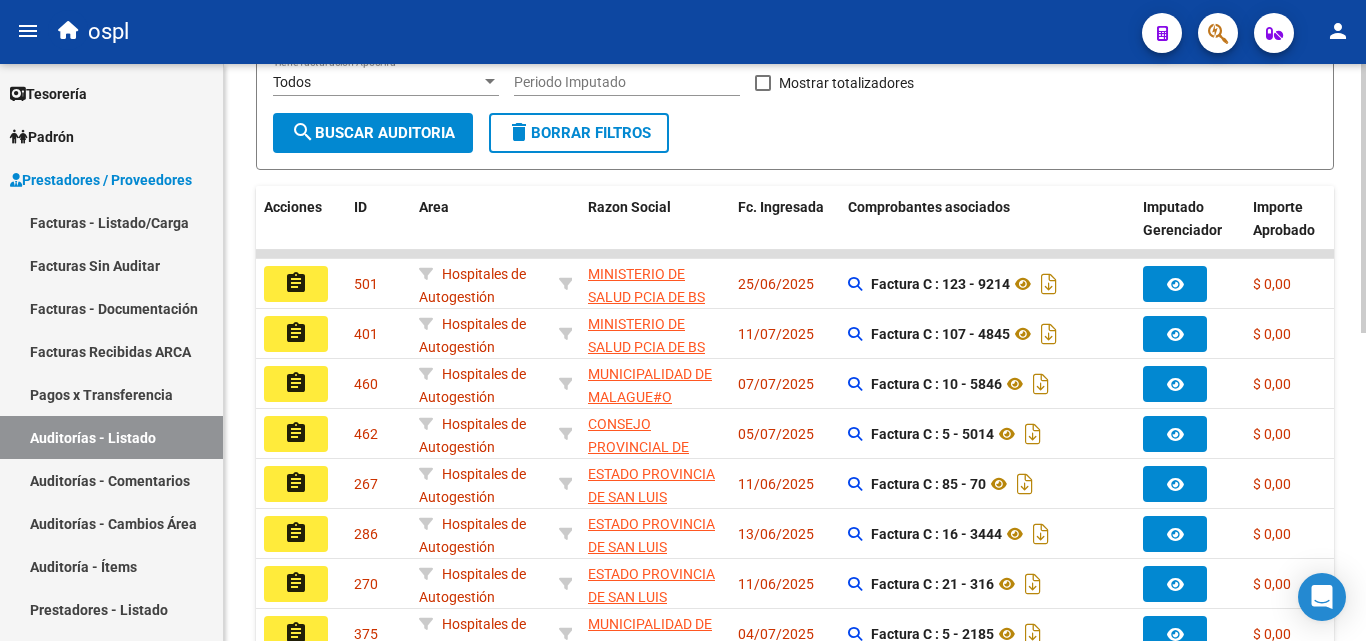 scroll, scrollTop: 361, scrollLeft: 0, axis: vertical 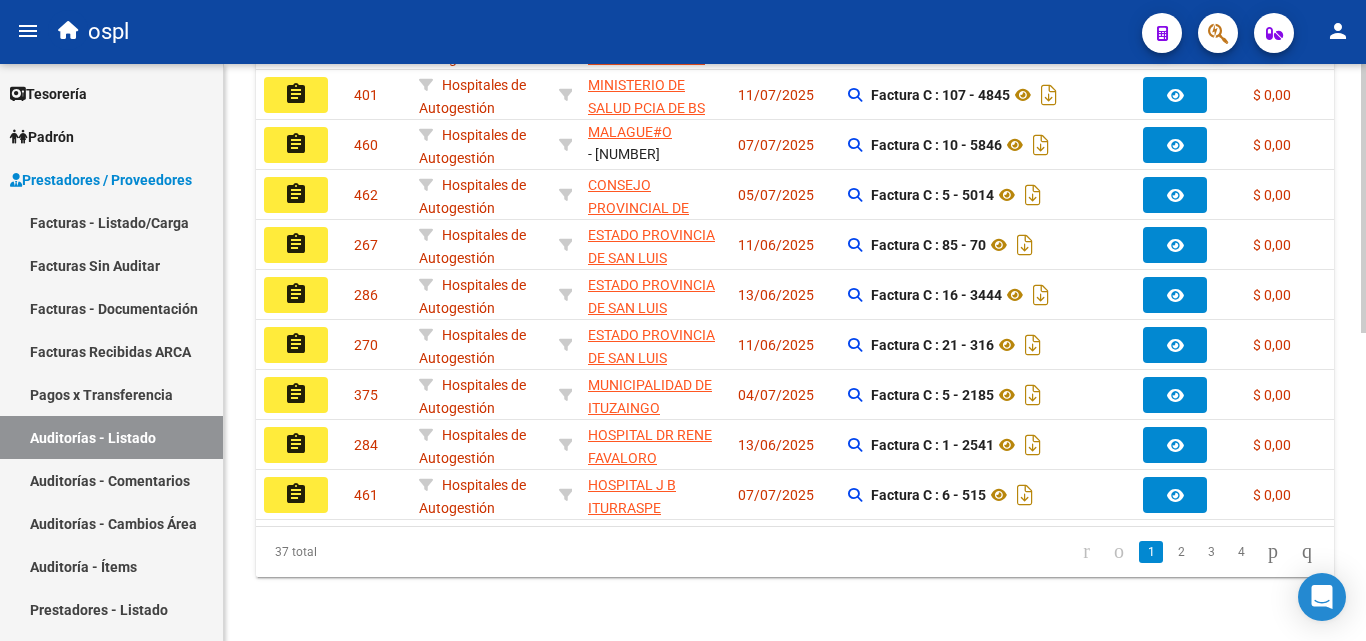 drag, startPoint x: 1289, startPoint y: 551, endPoint x: 1224, endPoint y: 555, distance: 65.12296 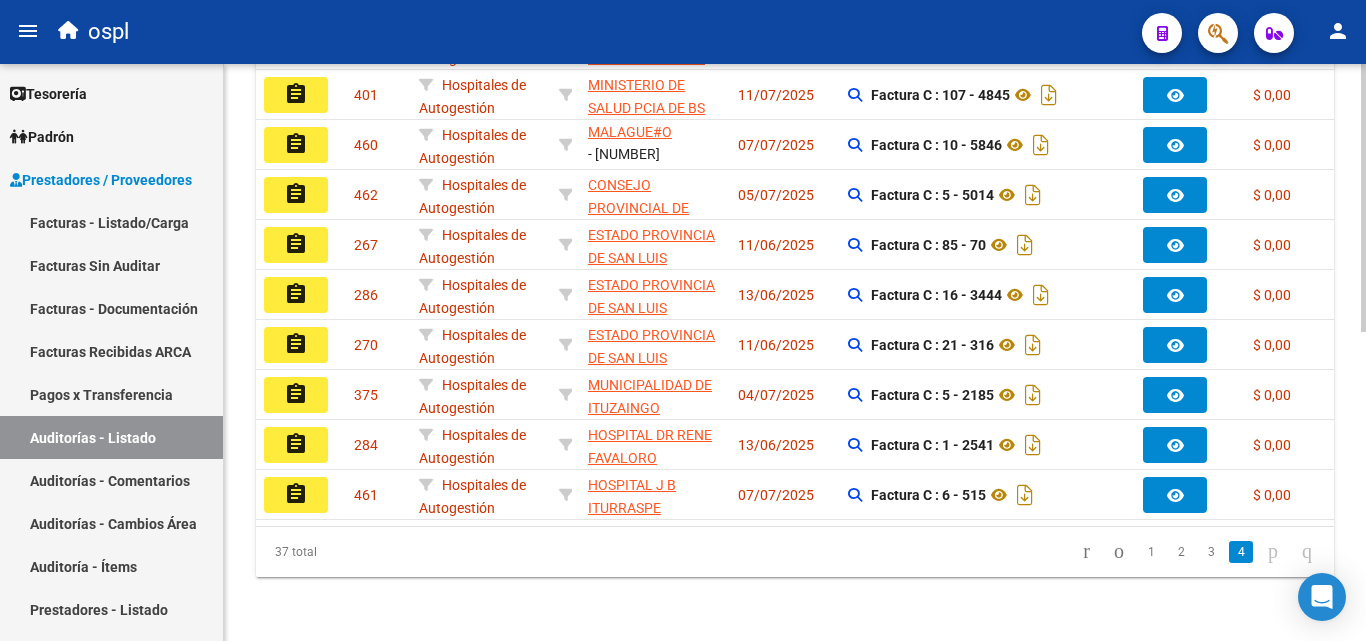scroll, scrollTop: 511, scrollLeft: 0, axis: vertical 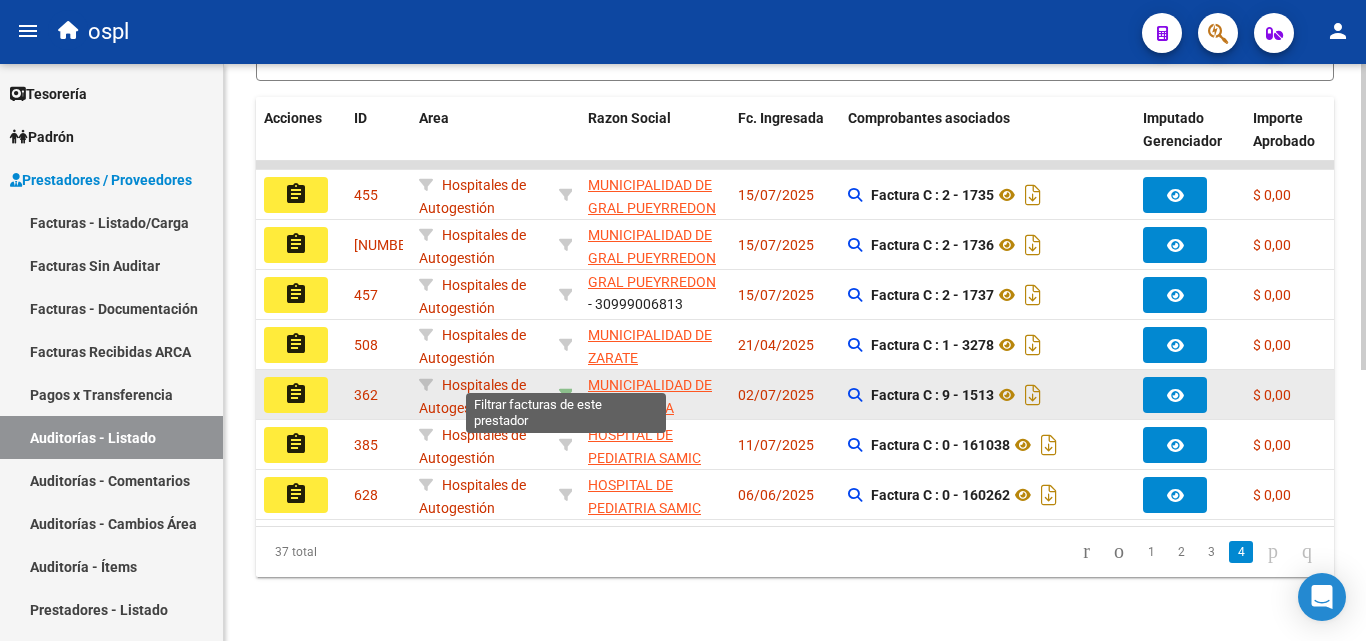 click 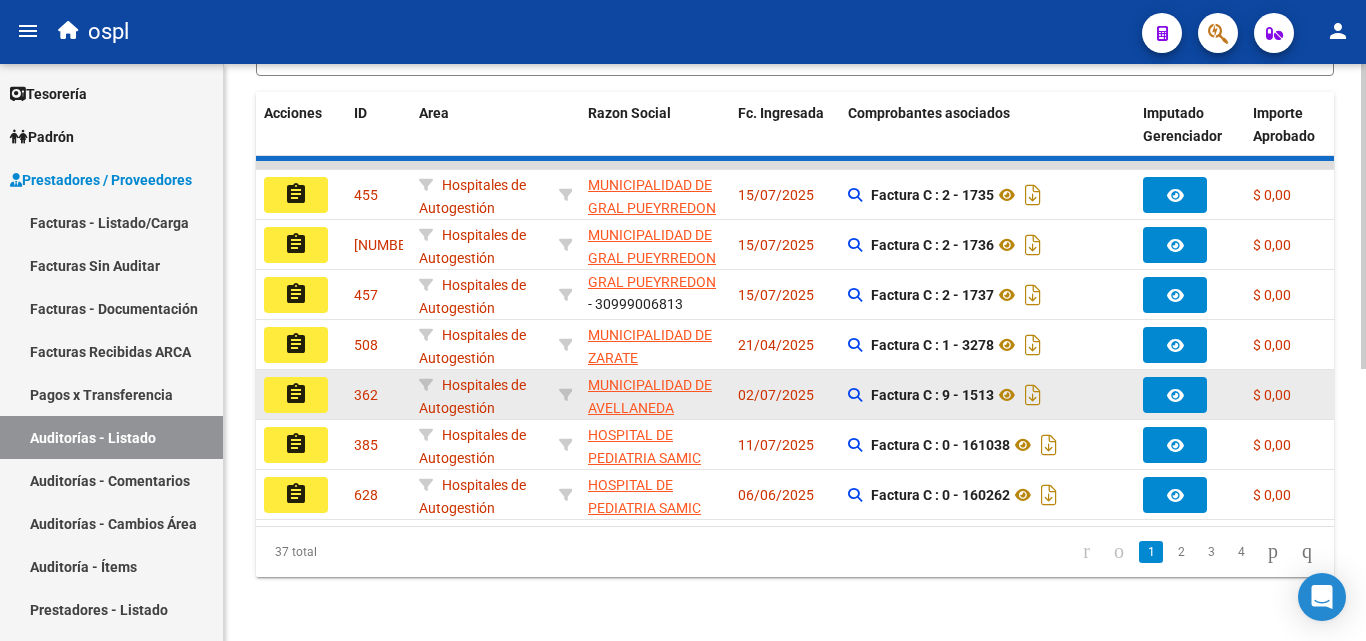 scroll, scrollTop: 211, scrollLeft: 0, axis: vertical 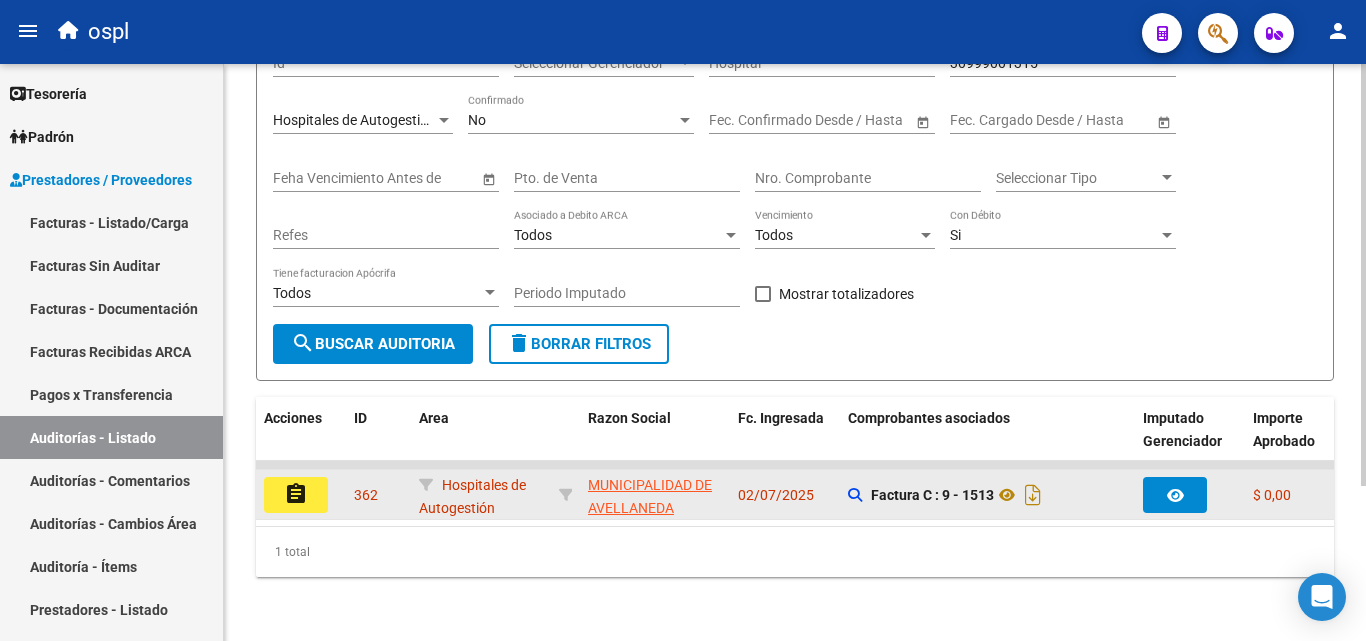 click on "assignment" 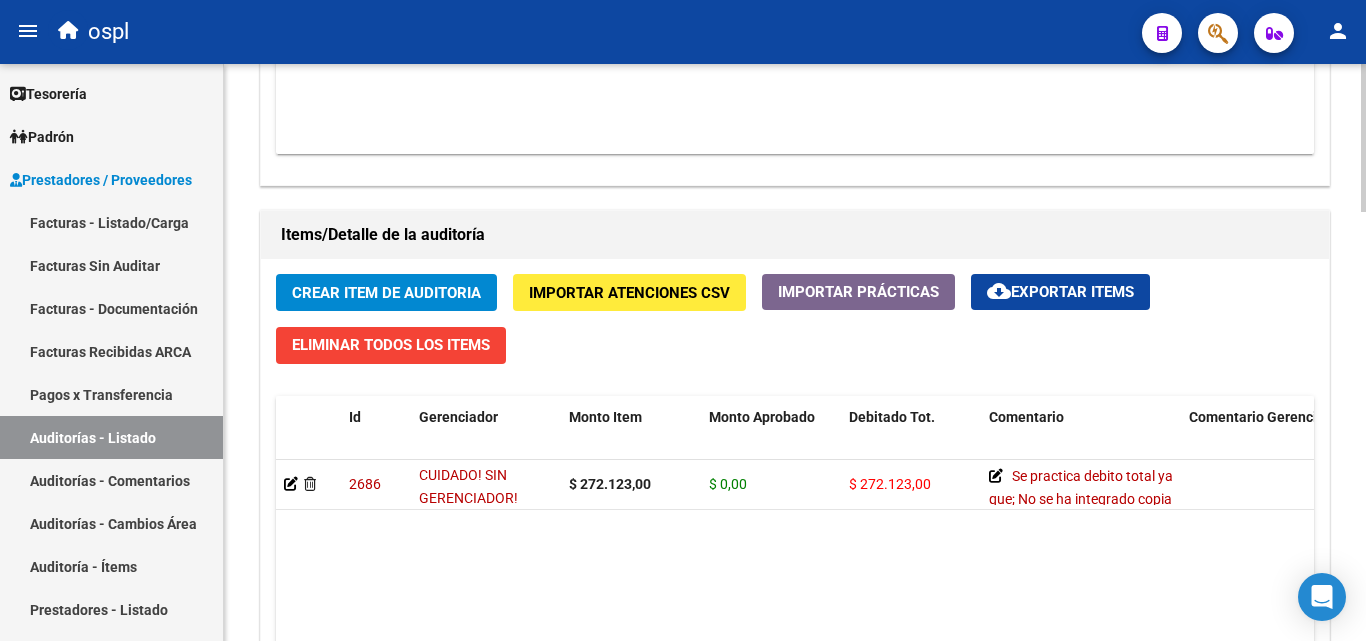 scroll, scrollTop: 1300, scrollLeft: 0, axis: vertical 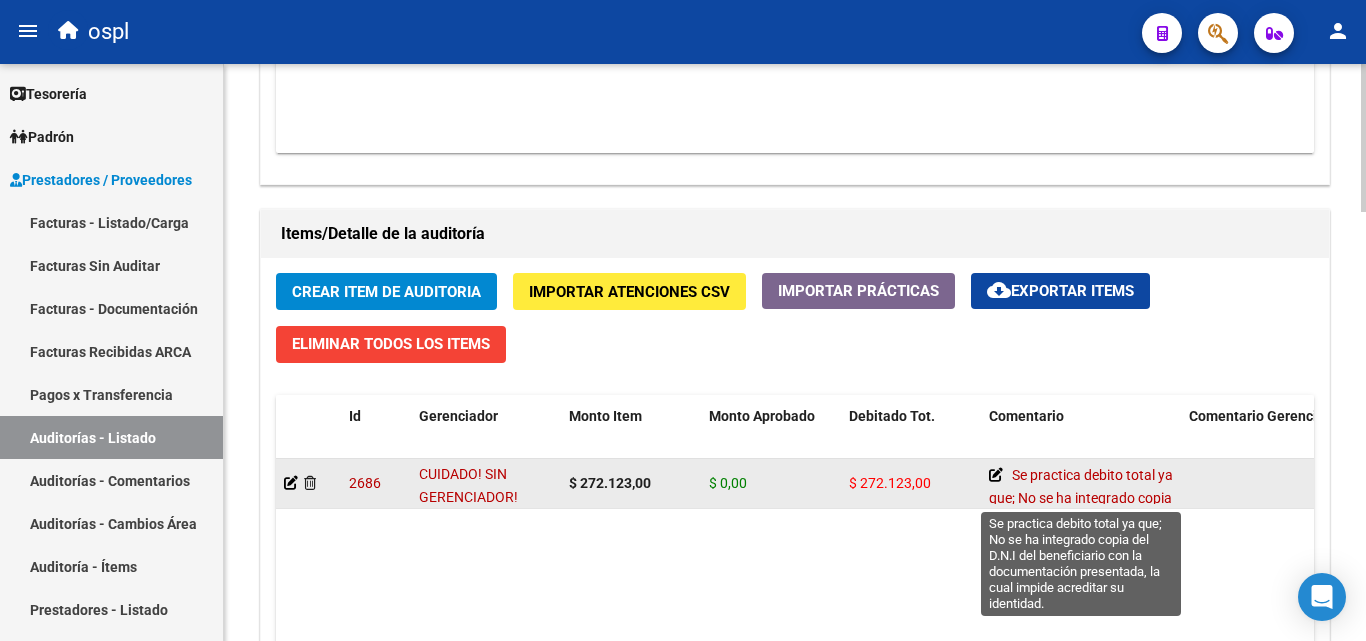 click 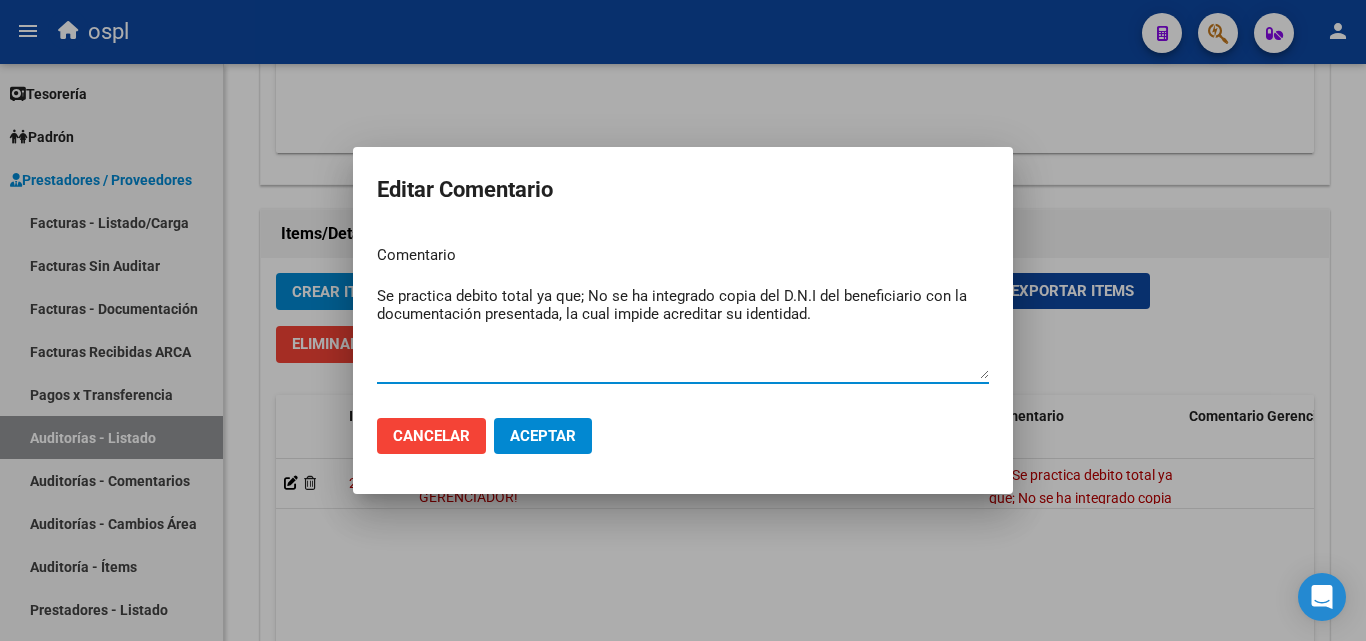 drag, startPoint x: 577, startPoint y: 299, endPoint x: 320, endPoint y: 297, distance: 257.00778 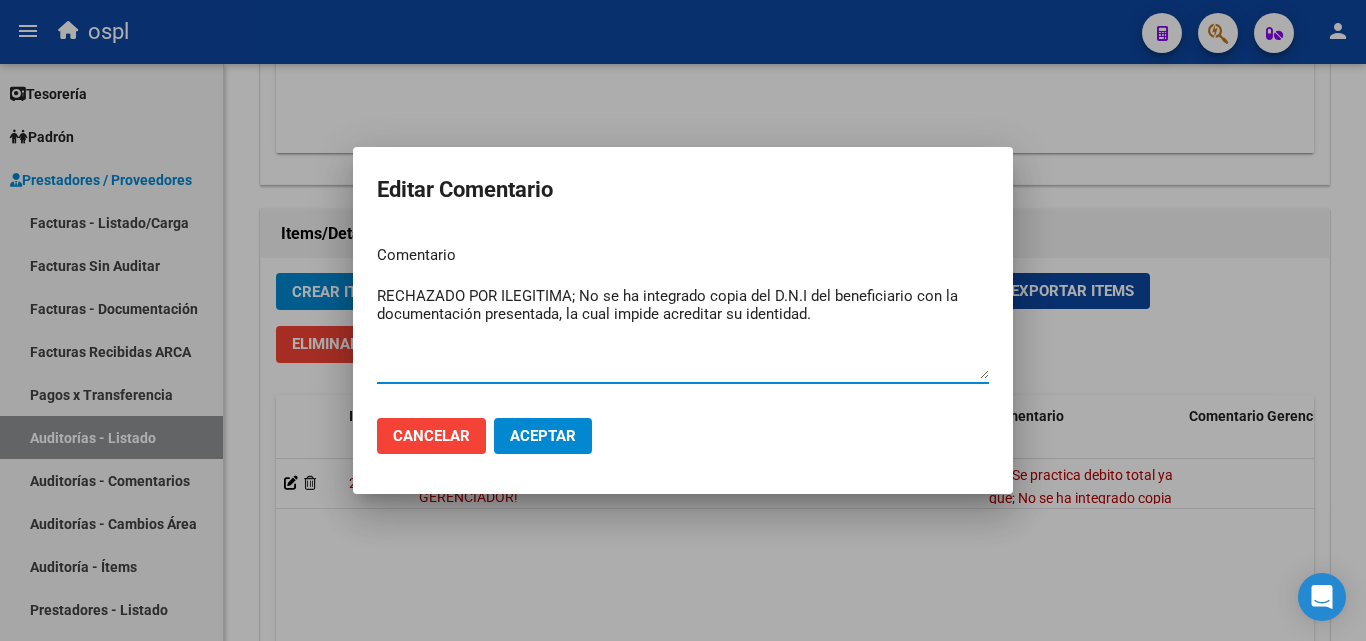 type on "RECHAZADO POR ILEGITIMA; No se ha integrado copia del D.N.I del beneficiario con la documentación presentada, la cual impide acreditar su identidad." 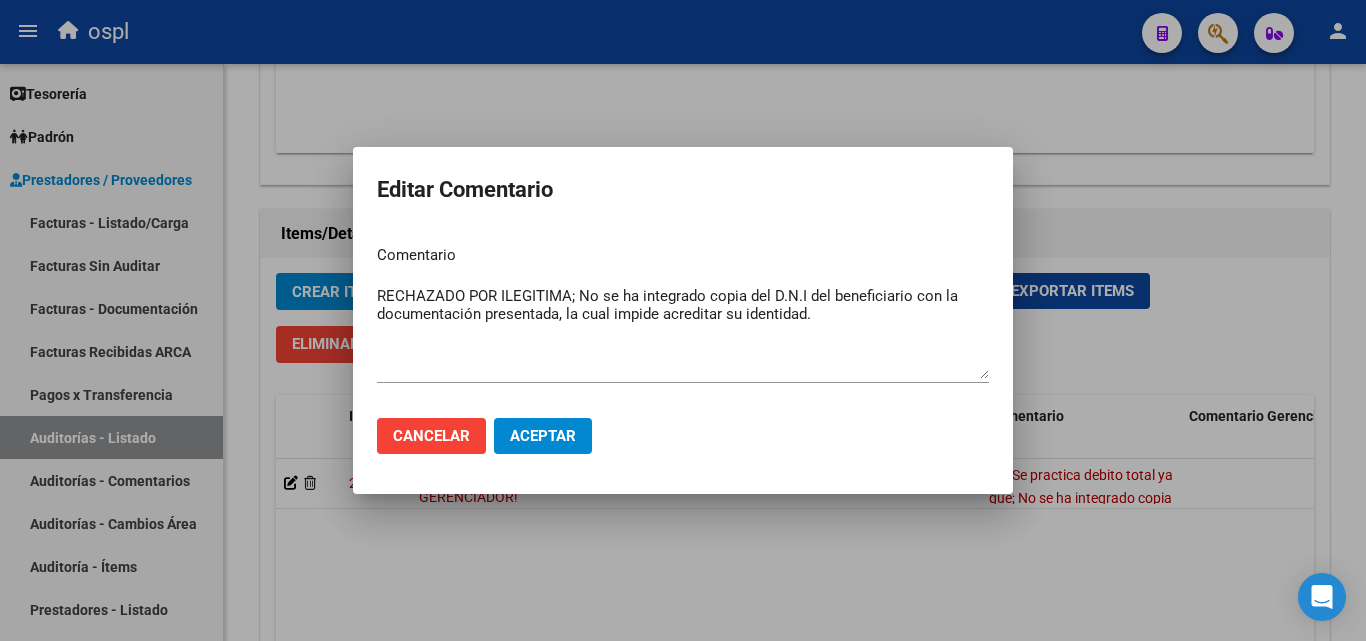 click on "Aceptar" 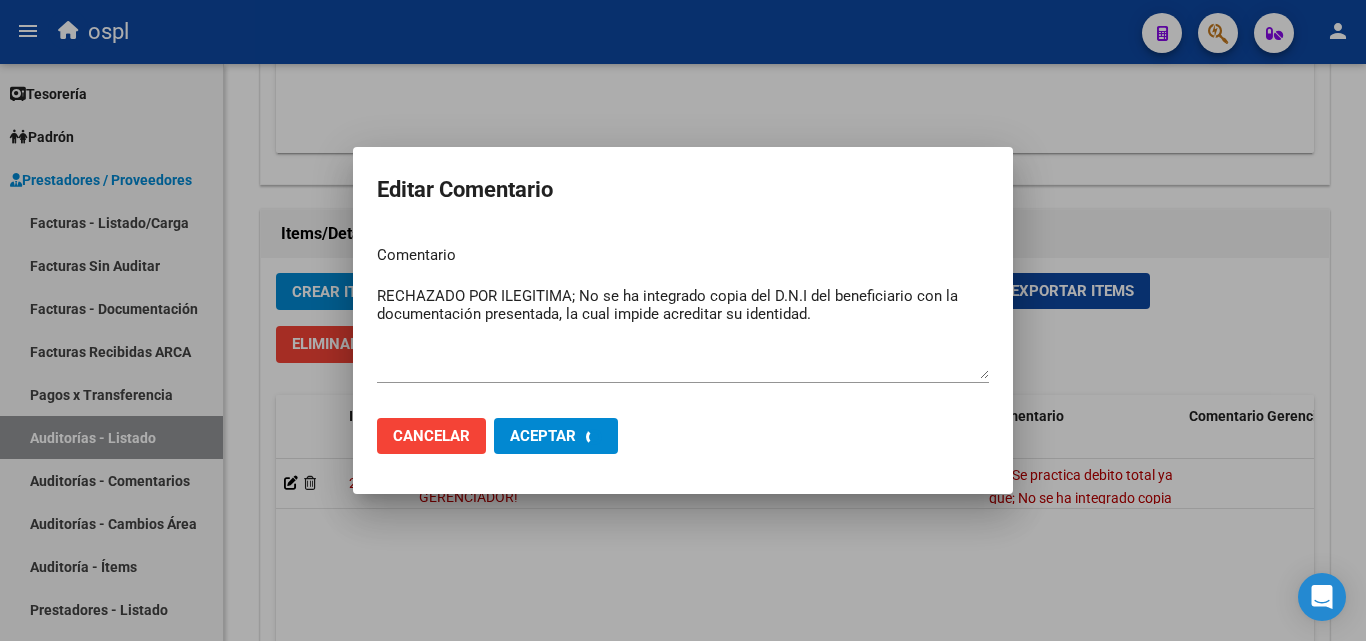 type 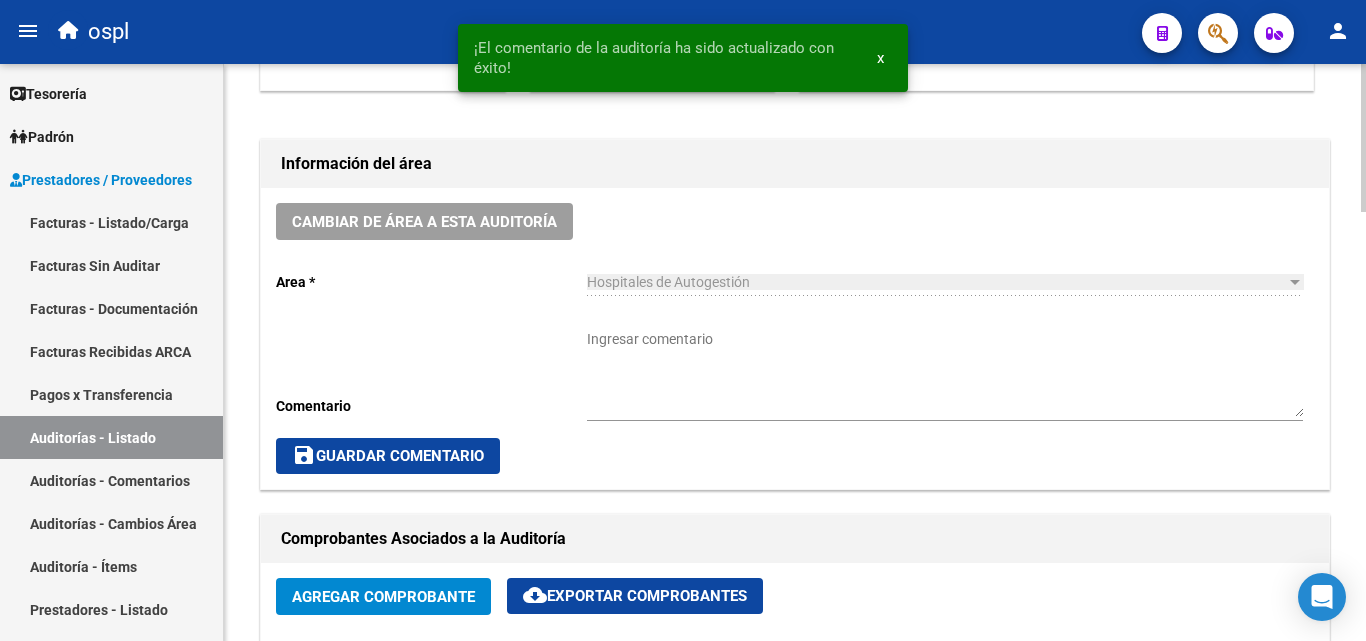 scroll, scrollTop: 500, scrollLeft: 0, axis: vertical 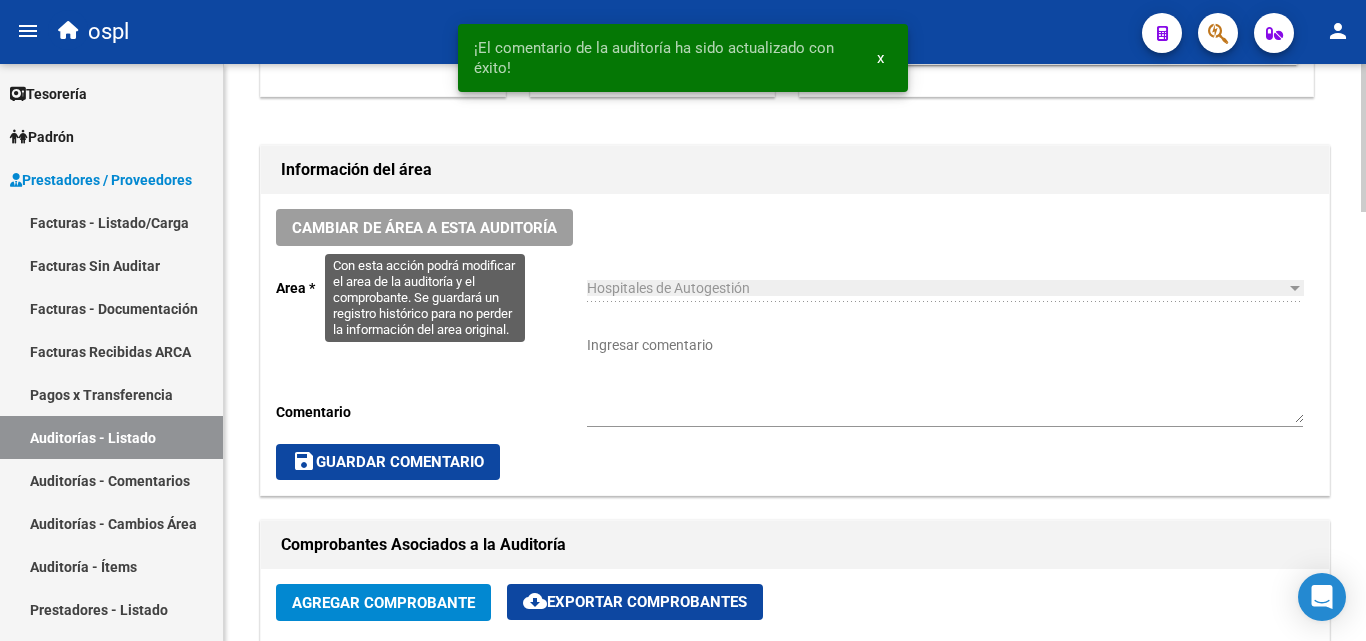 click on "Cambiar de área a esta auditoría" 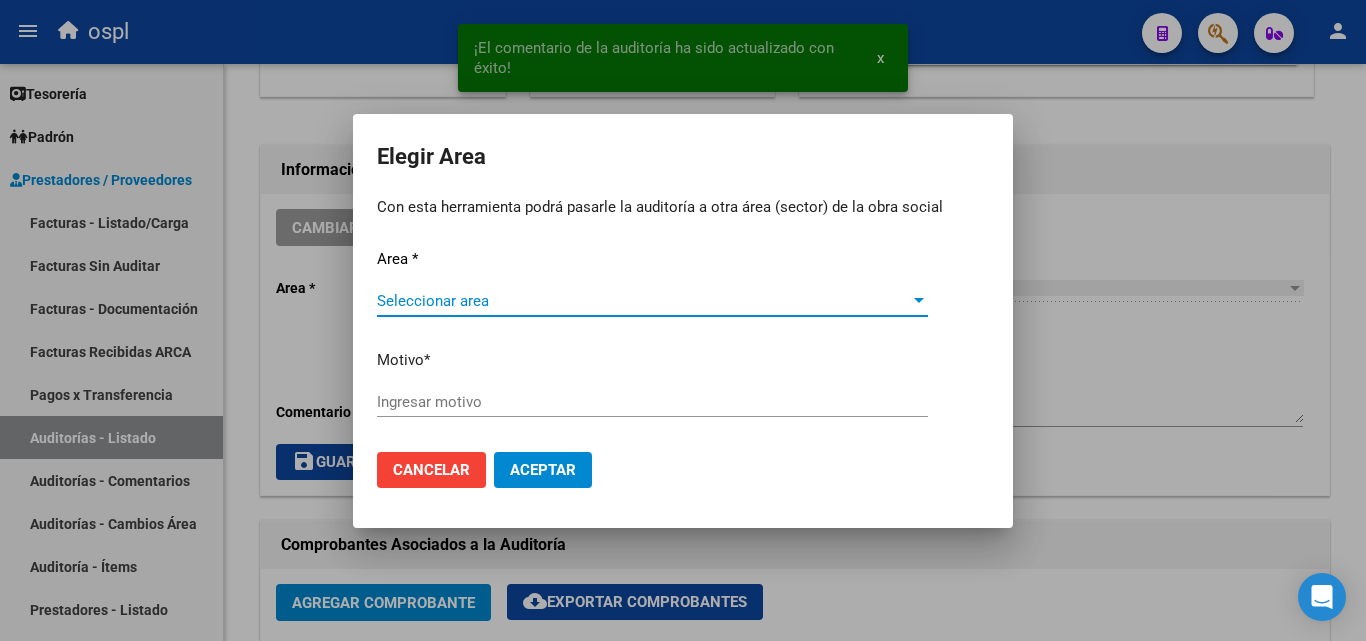 click on "Seleccionar area" at bounding box center [643, 301] 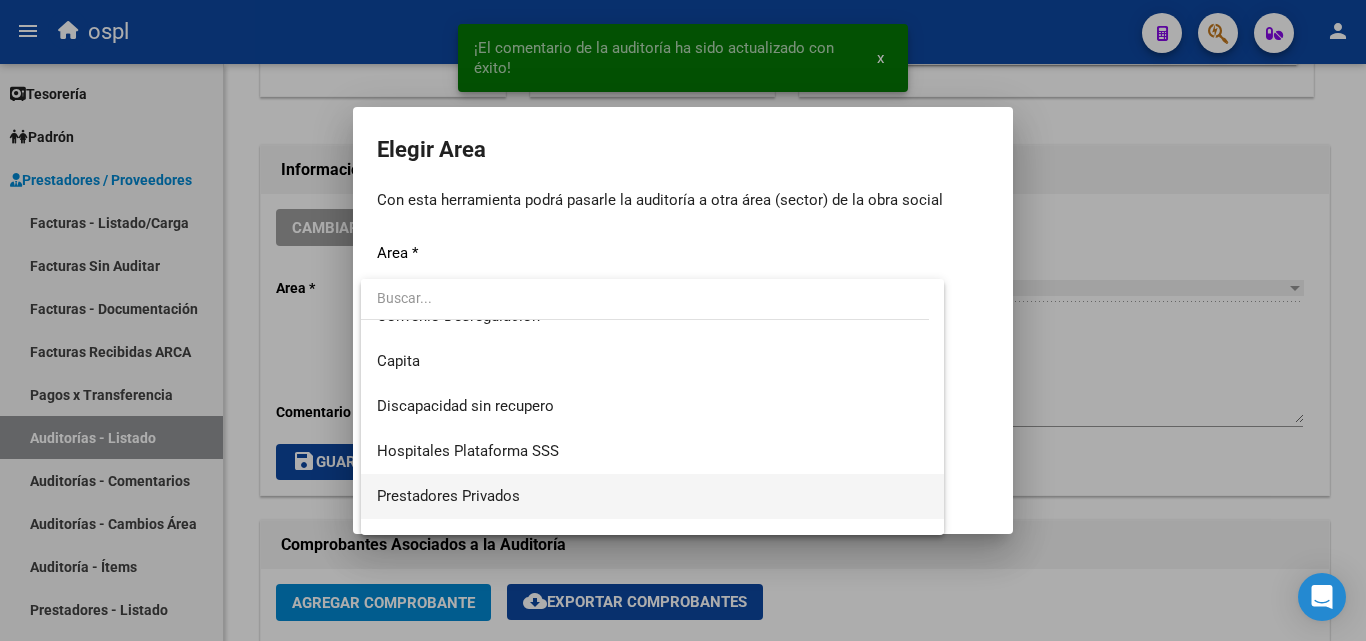scroll, scrollTop: 194, scrollLeft: 0, axis: vertical 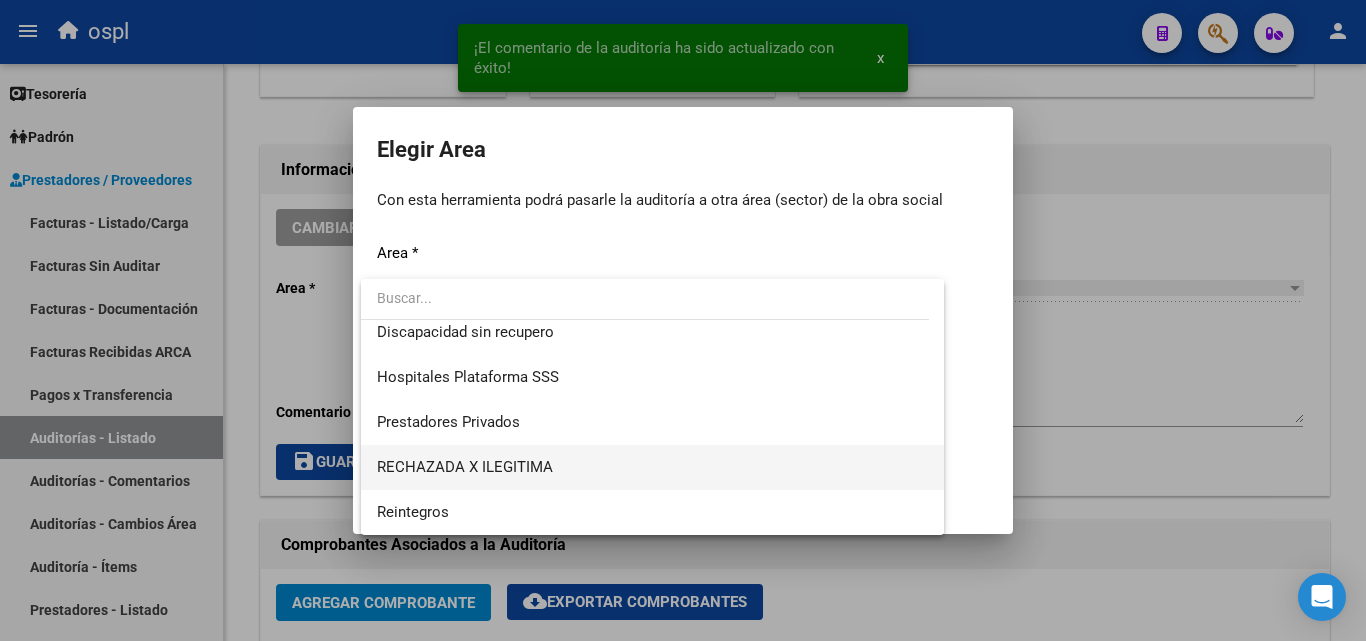 click on "RECHAZADA X ILEGITIMA" at bounding box center [652, 467] 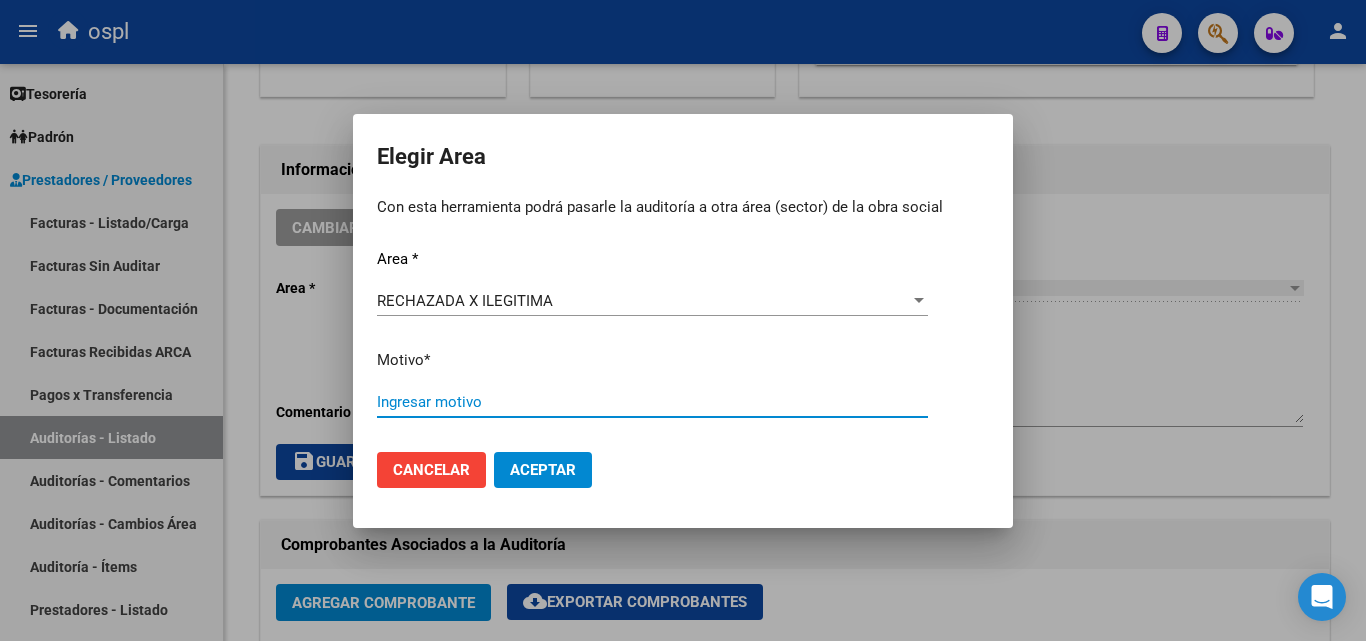 click on "Ingresar motivo" at bounding box center [652, 402] 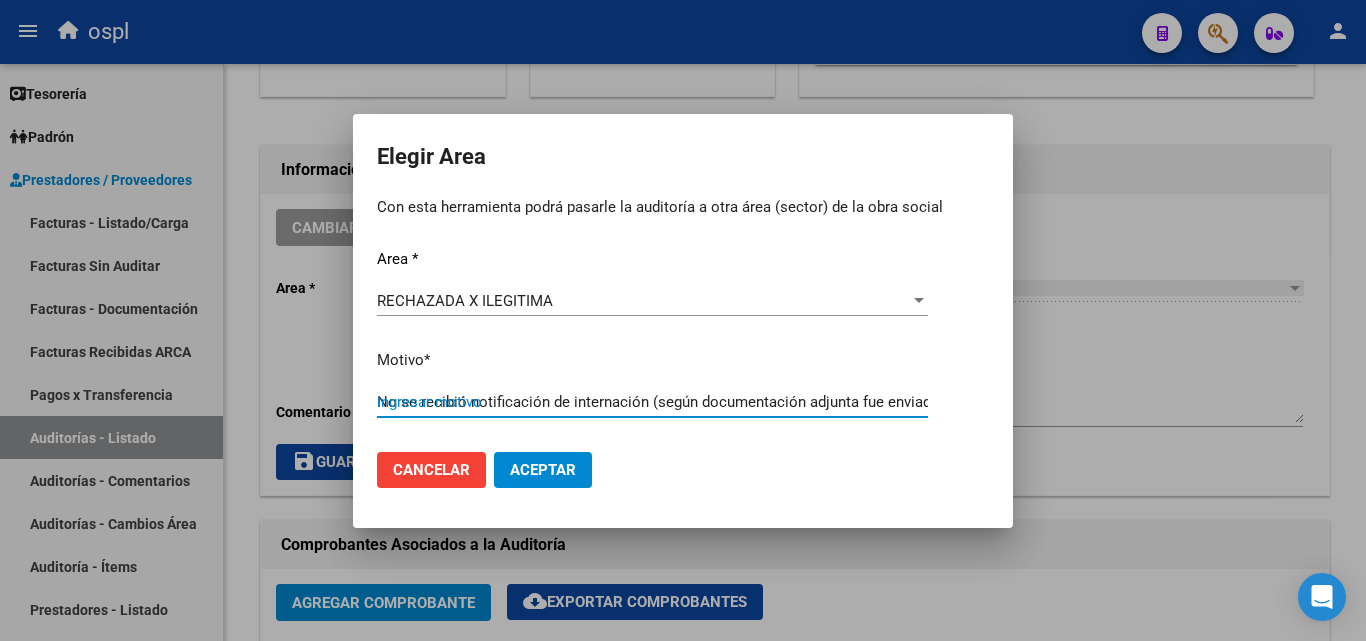 scroll, scrollTop: 0, scrollLeft: 331, axis: horizontal 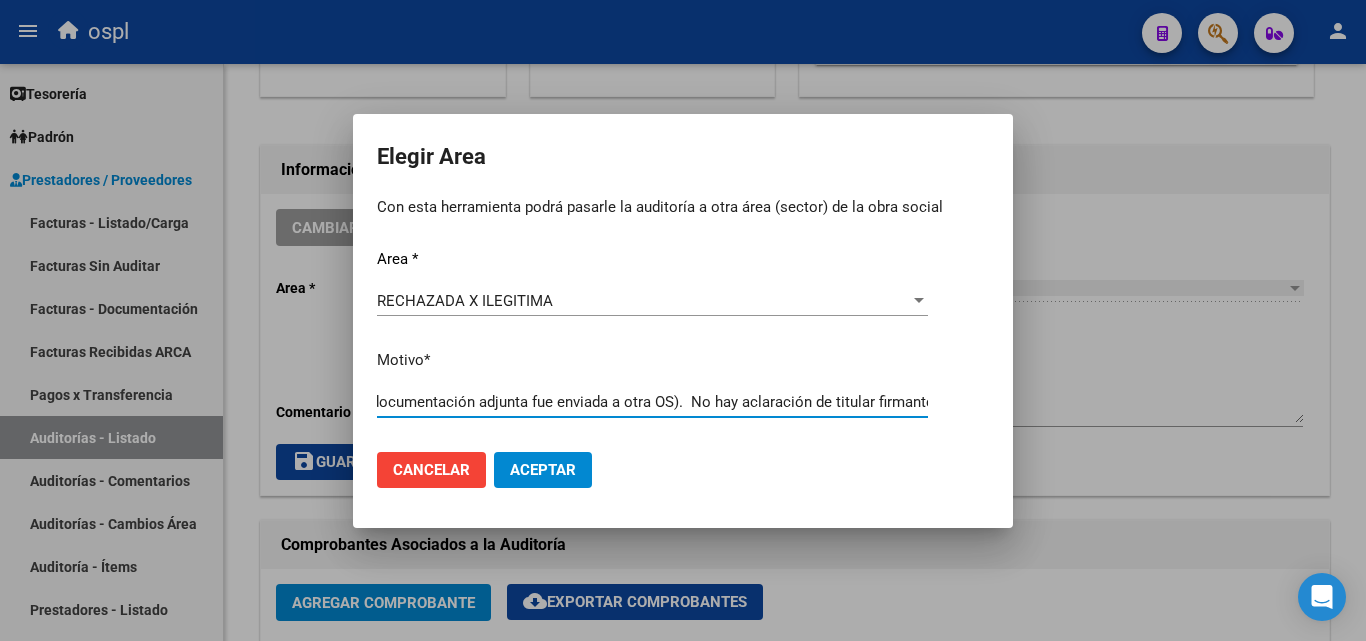 type on "No se recibió notificación de internación (según documentación adjunta fue enviada a otra OS).  No hay aclaración de titular firmante" 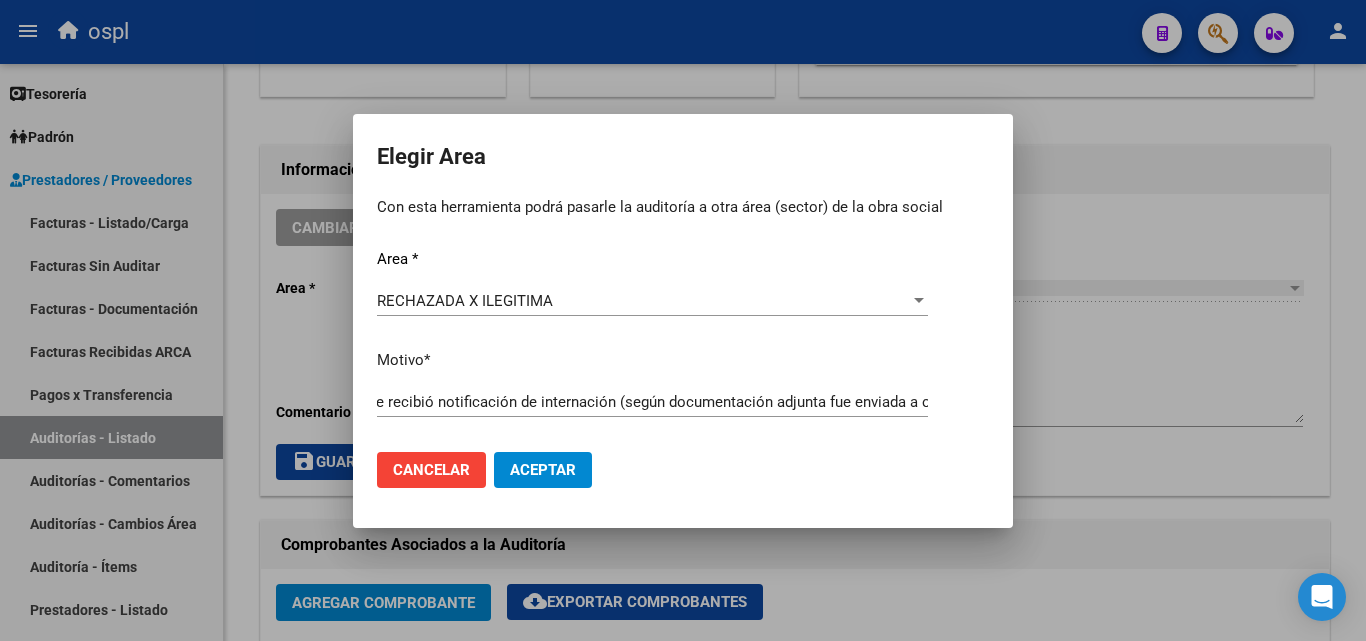 scroll, scrollTop: 0, scrollLeft: 0, axis: both 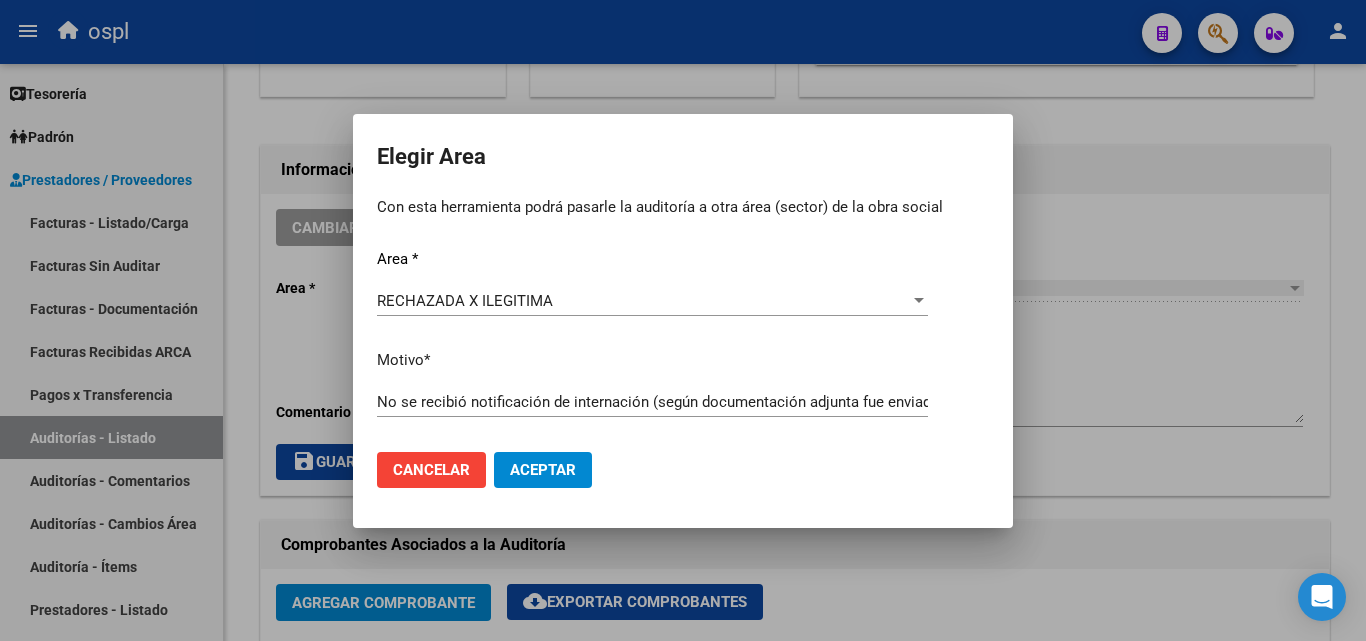 drag, startPoint x: 935, startPoint y: 395, endPoint x: 327, endPoint y: 423, distance: 608.6444 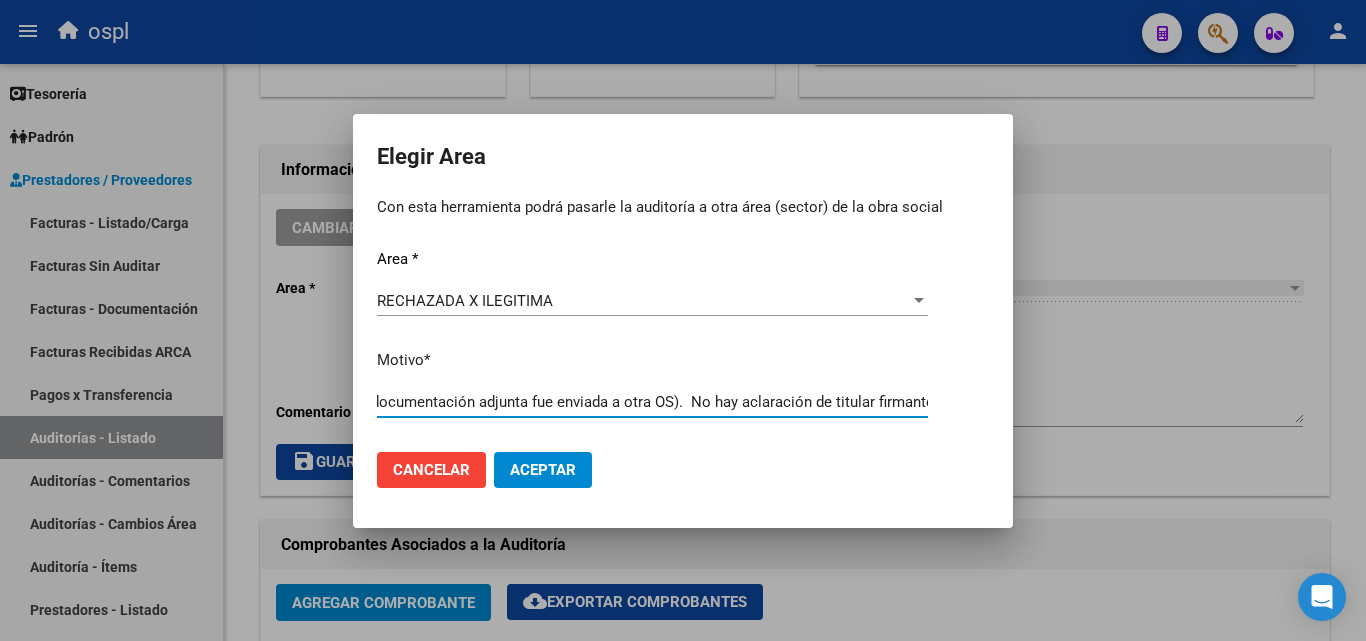 scroll, scrollTop: 0, scrollLeft: 0, axis: both 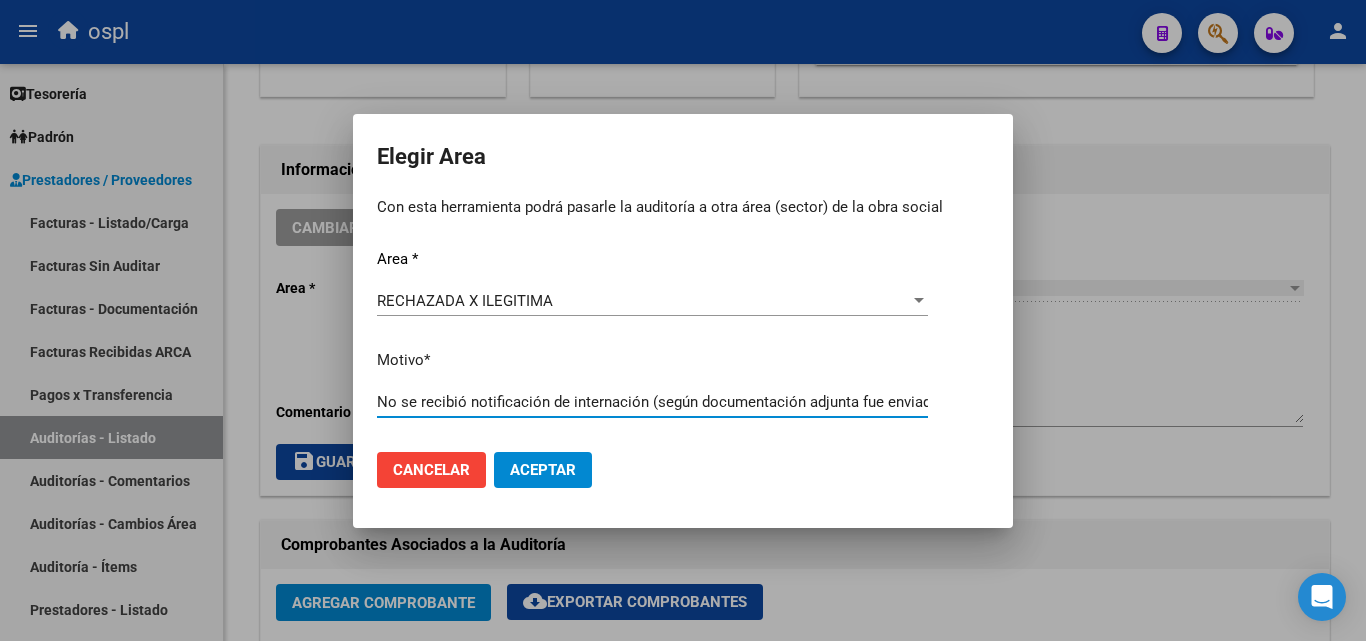 drag, startPoint x: 927, startPoint y: 400, endPoint x: 305, endPoint y: 416, distance: 622.20575 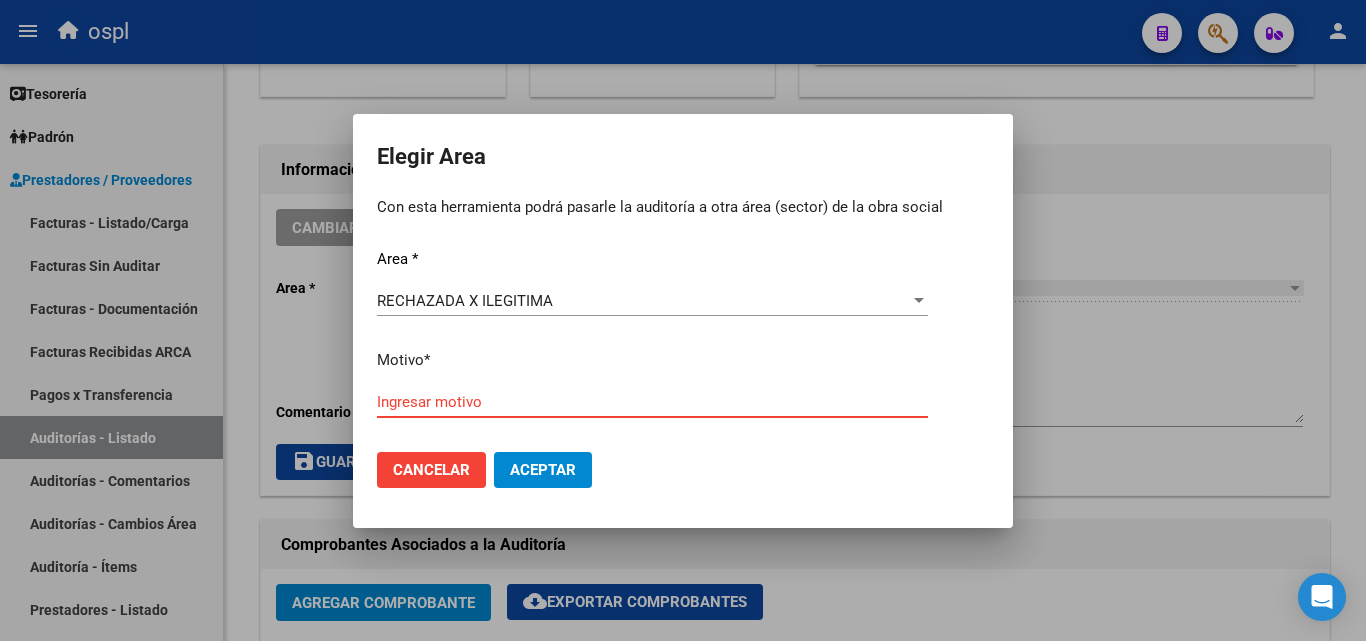 paste on "FALTA COPIA DE DNI QUE ACREDITE IDENTIDAD" 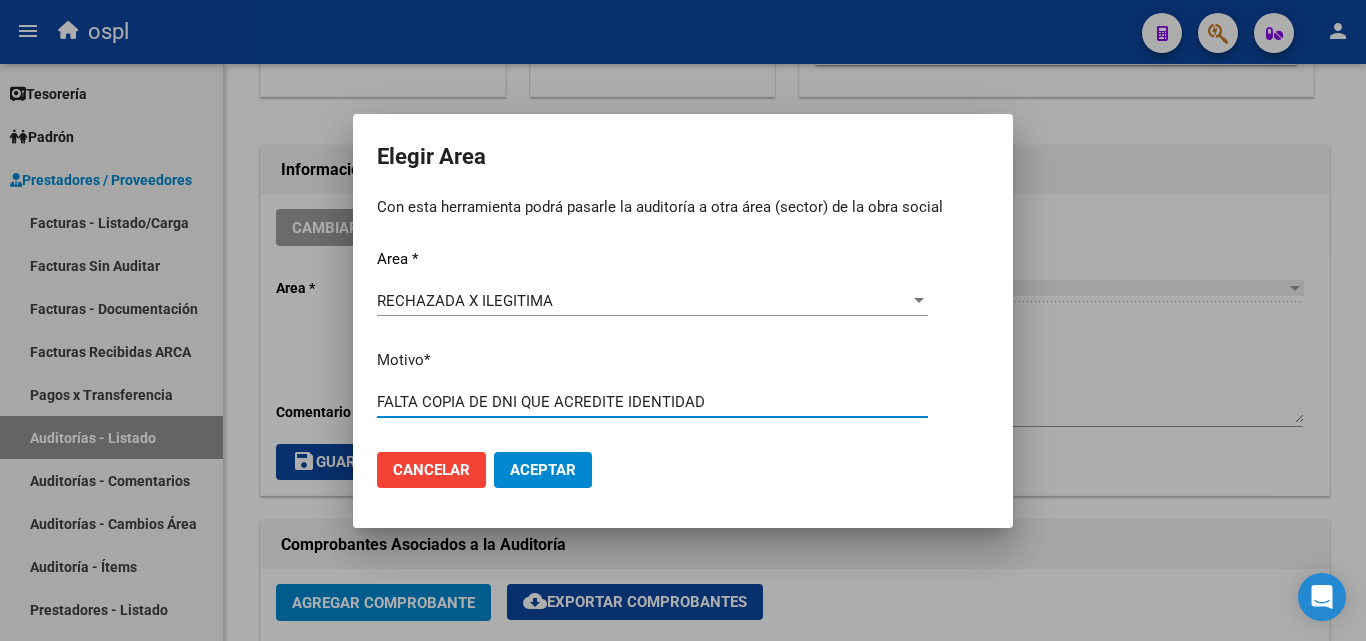 type on "FALTA COPIA DE DNI QUE ACREDITE IDENTIDAD" 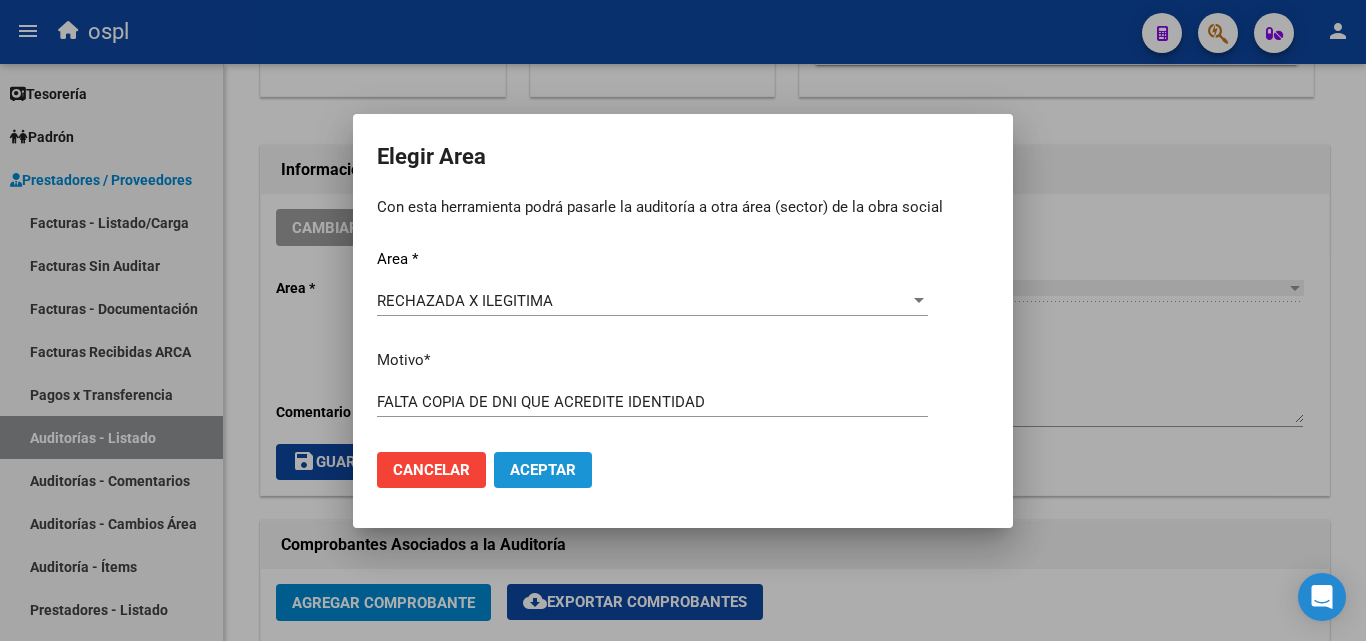 click on "Aceptar" at bounding box center [543, 470] 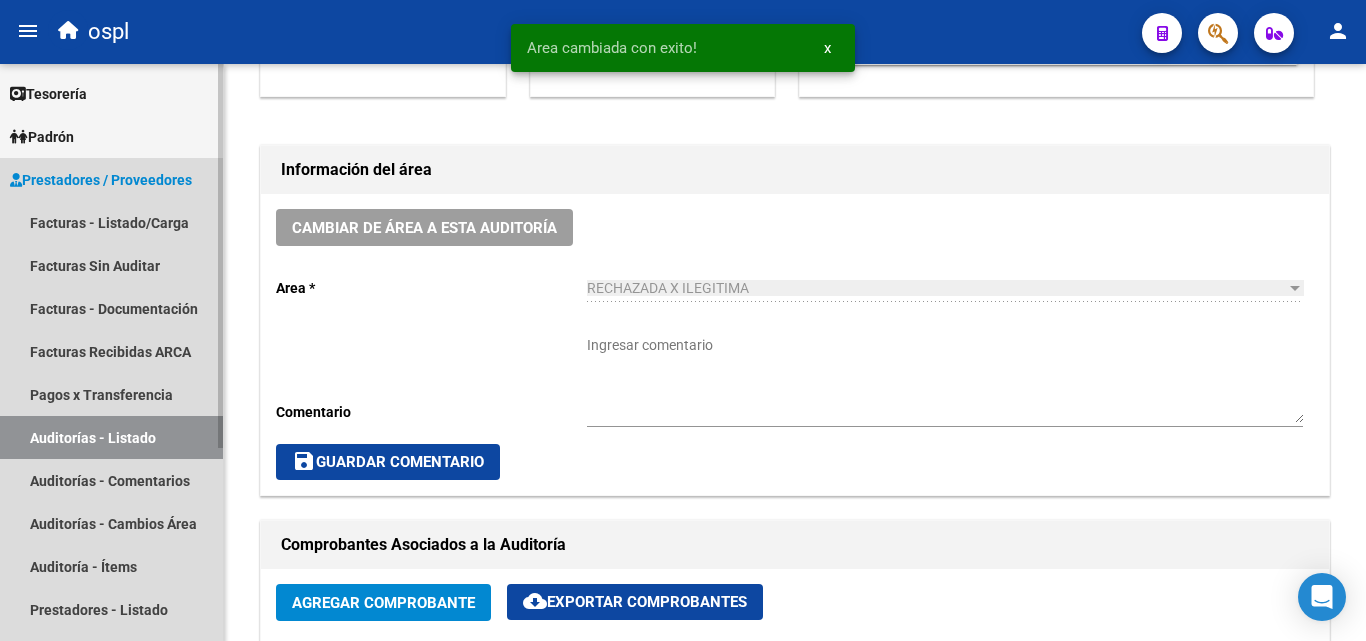click on "Auditorías - Listado" at bounding box center [111, 437] 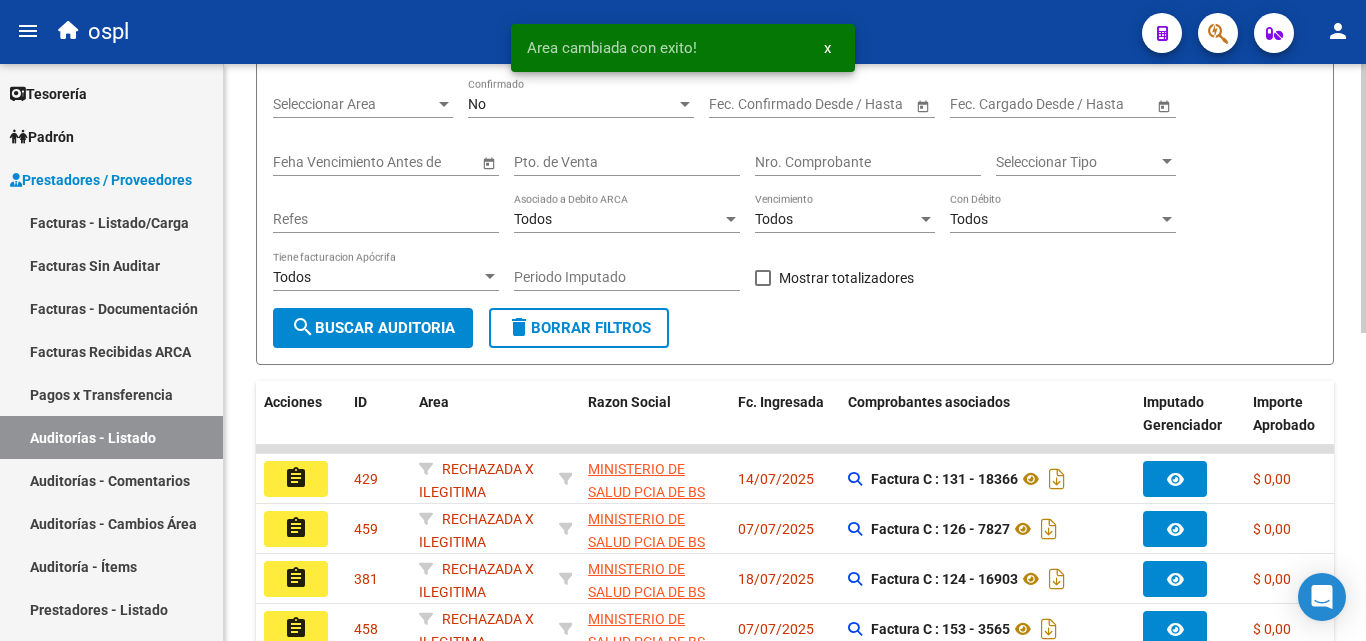 scroll, scrollTop: 0, scrollLeft: 0, axis: both 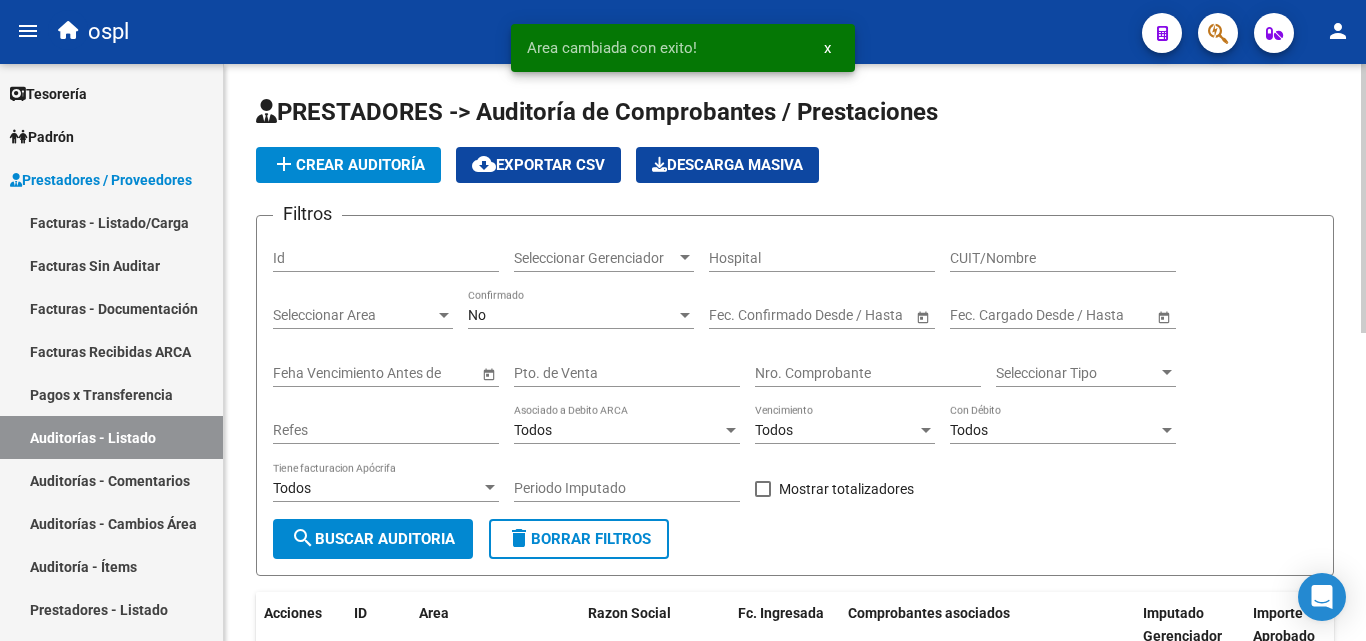 drag, startPoint x: 862, startPoint y: 167, endPoint x: 861, endPoint y: 193, distance: 26.019224 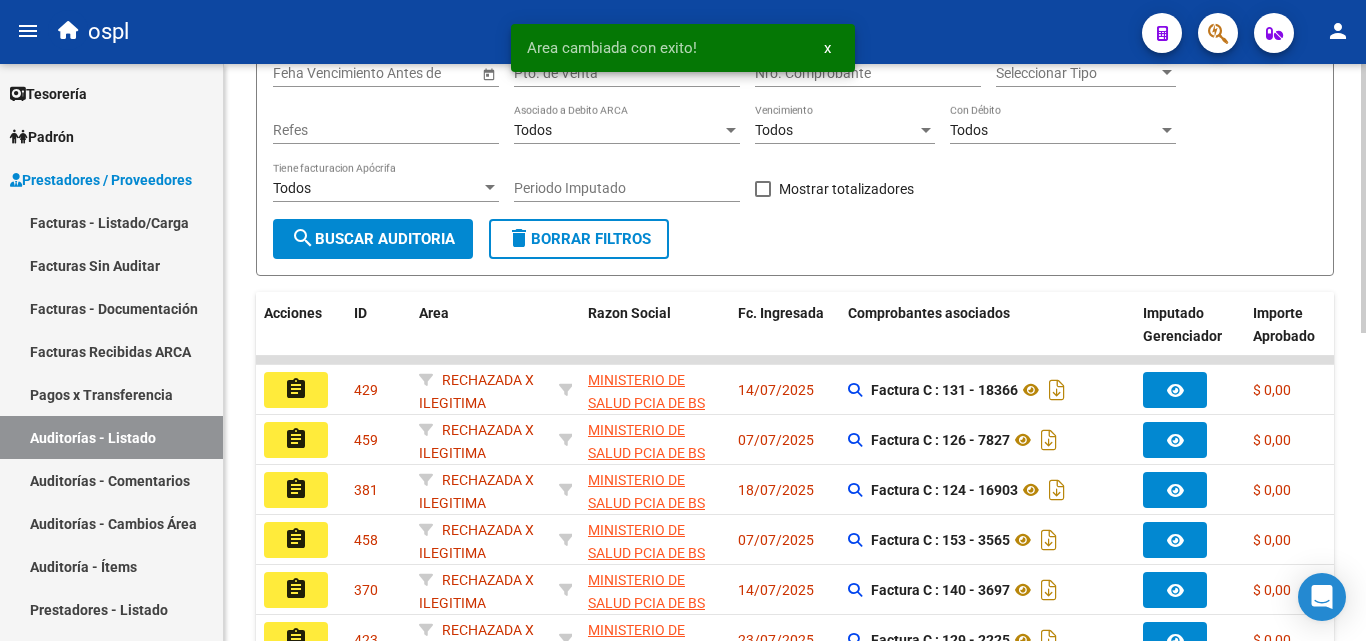 drag, startPoint x: 997, startPoint y: 214, endPoint x: 999, endPoint y: 224, distance: 10.198039 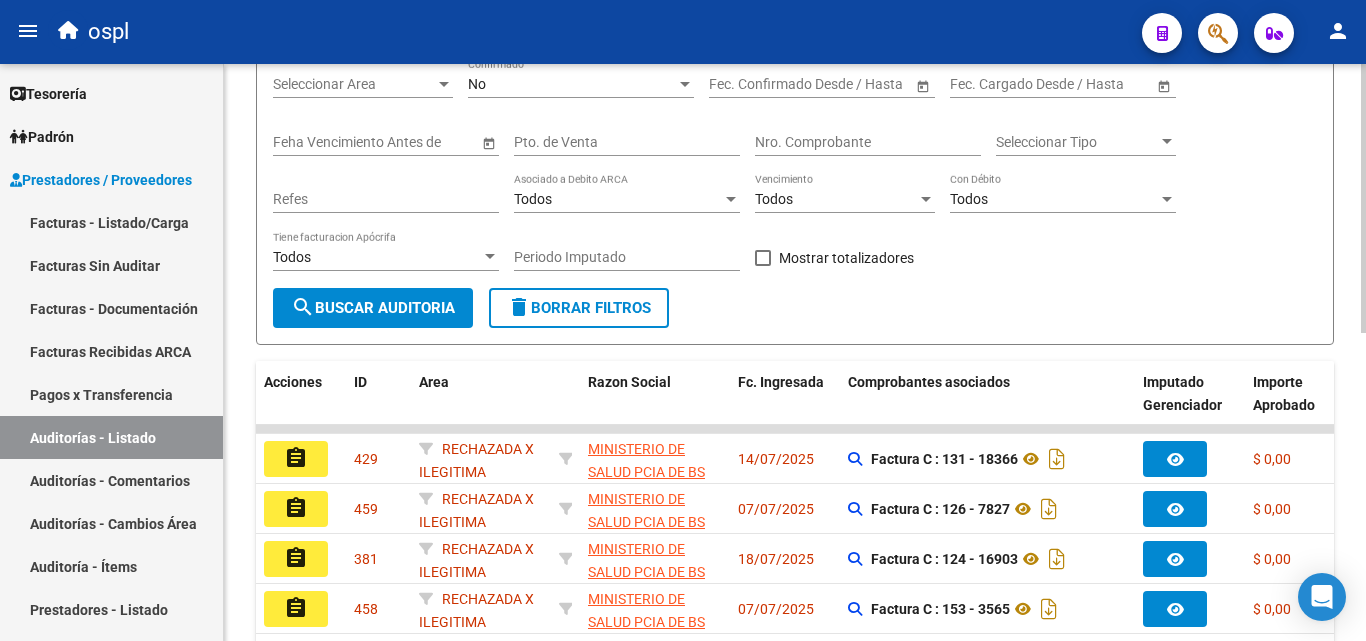 scroll, scrollTop: 100, scrollLeft: 0, axis: vertical 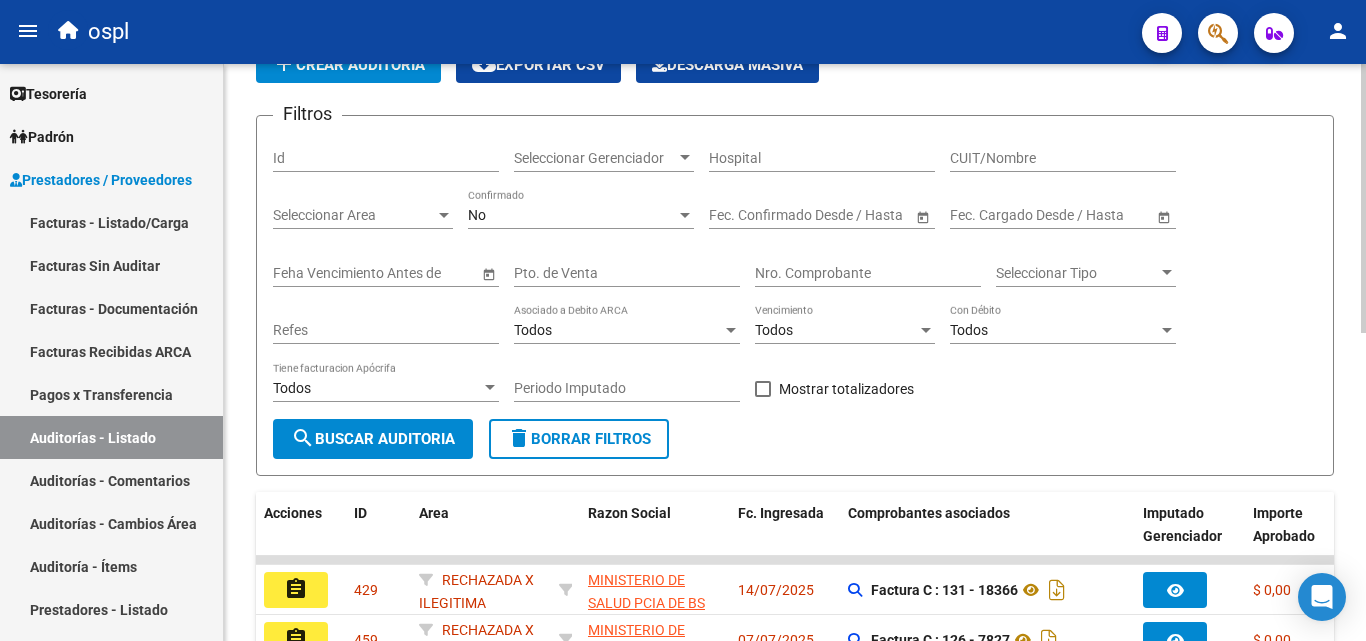 click on "Seleccionar Area" at bounding box center [354, 215] 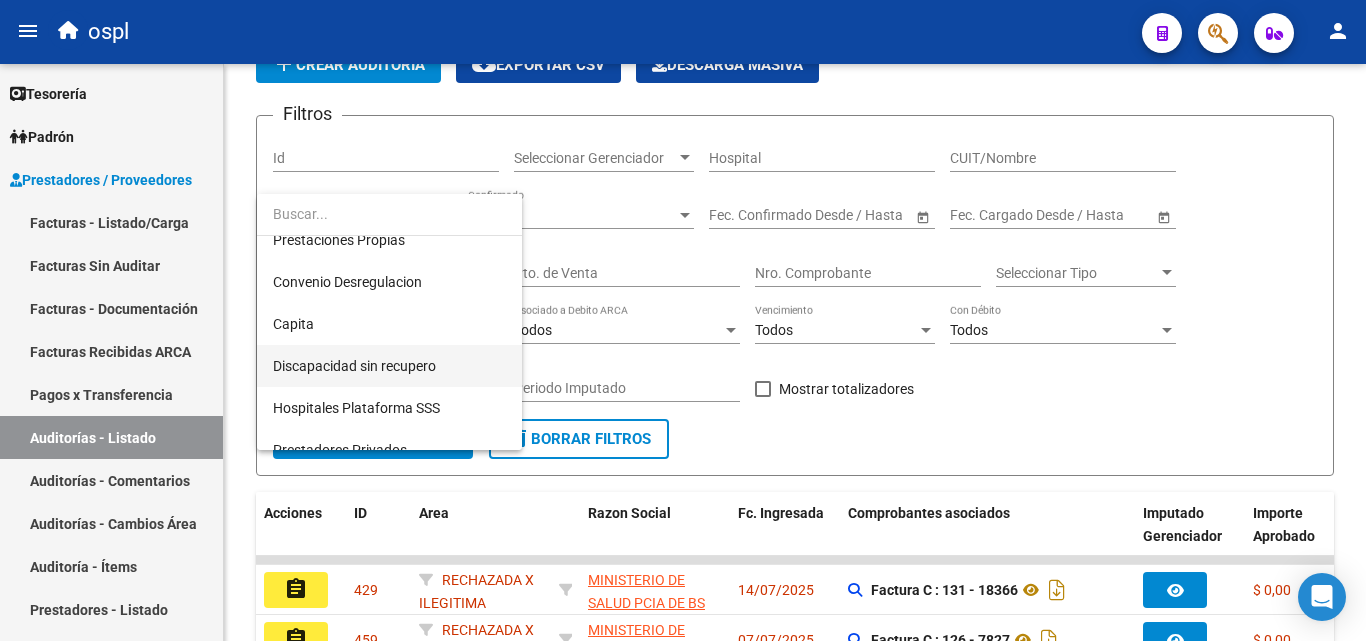 scroll, scrollTop: 248, scrollLeft: 0, axis: vertical 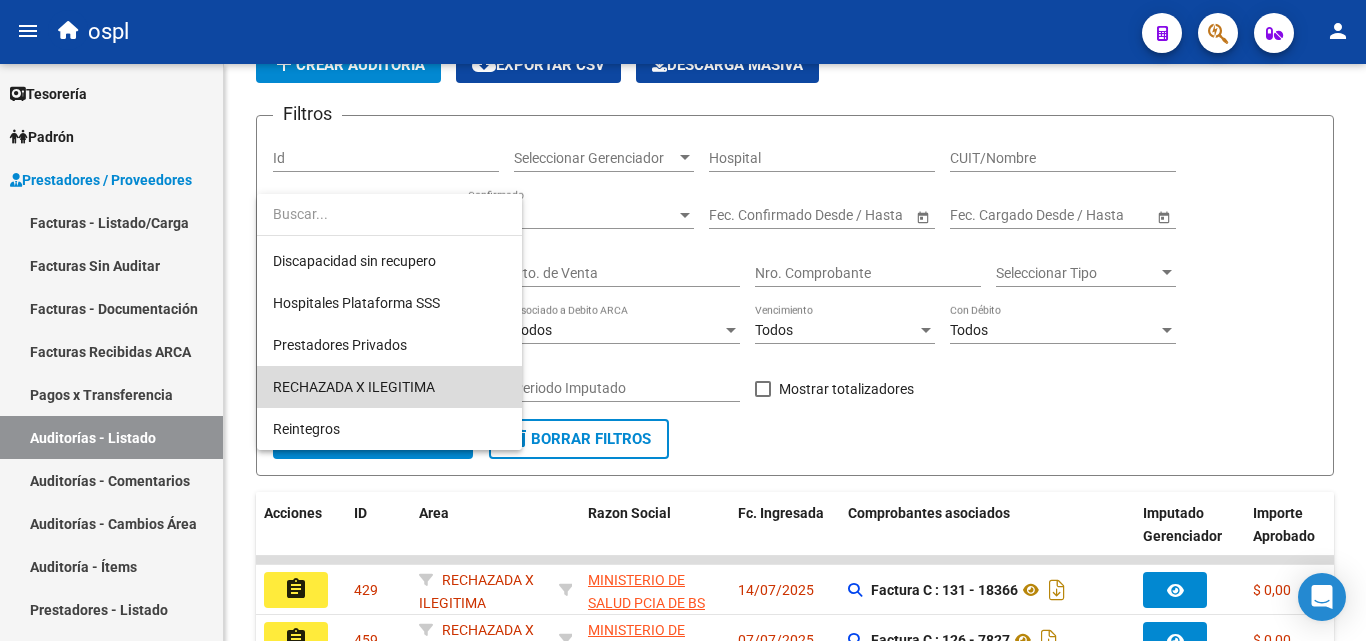 click on "RECHAZADA X ILEGITIMA" at bounding box center (389, 387) 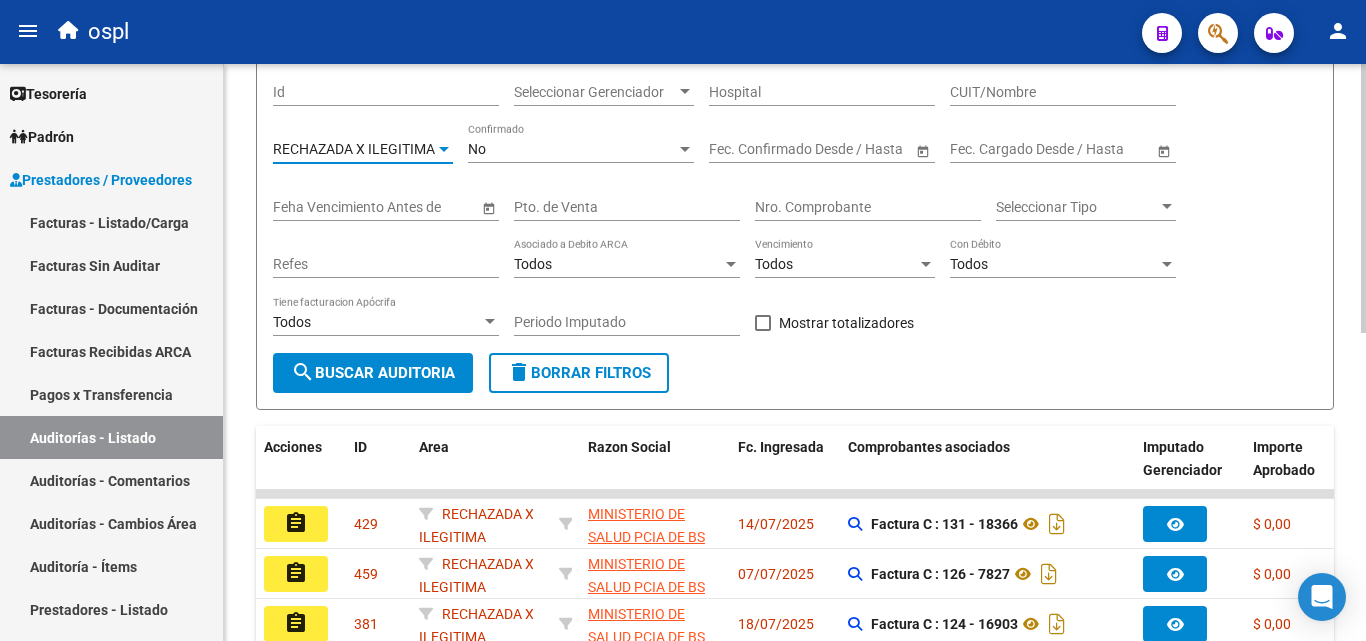 scroll, scrollTop: 161, scrollLeft: 0, axis: vertical 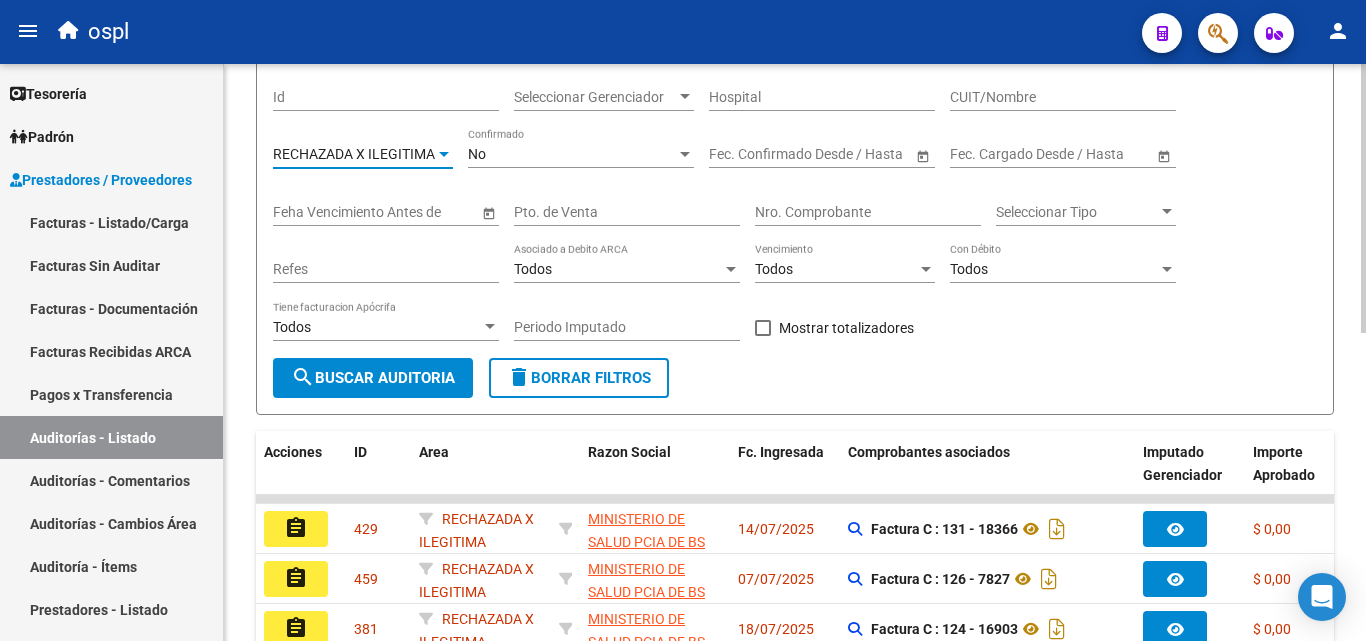 click on "search  Buscar Auditoria" 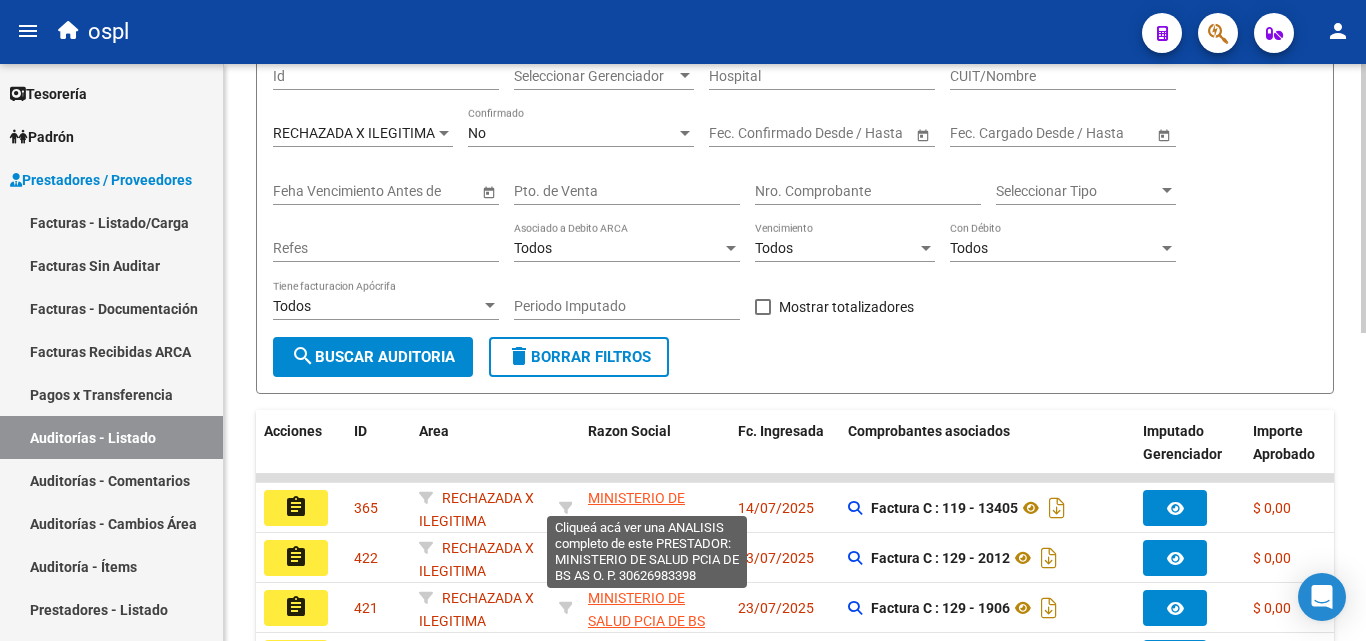 scroll, scrollTop: 161, scrollLeft: 0, axis: vertical 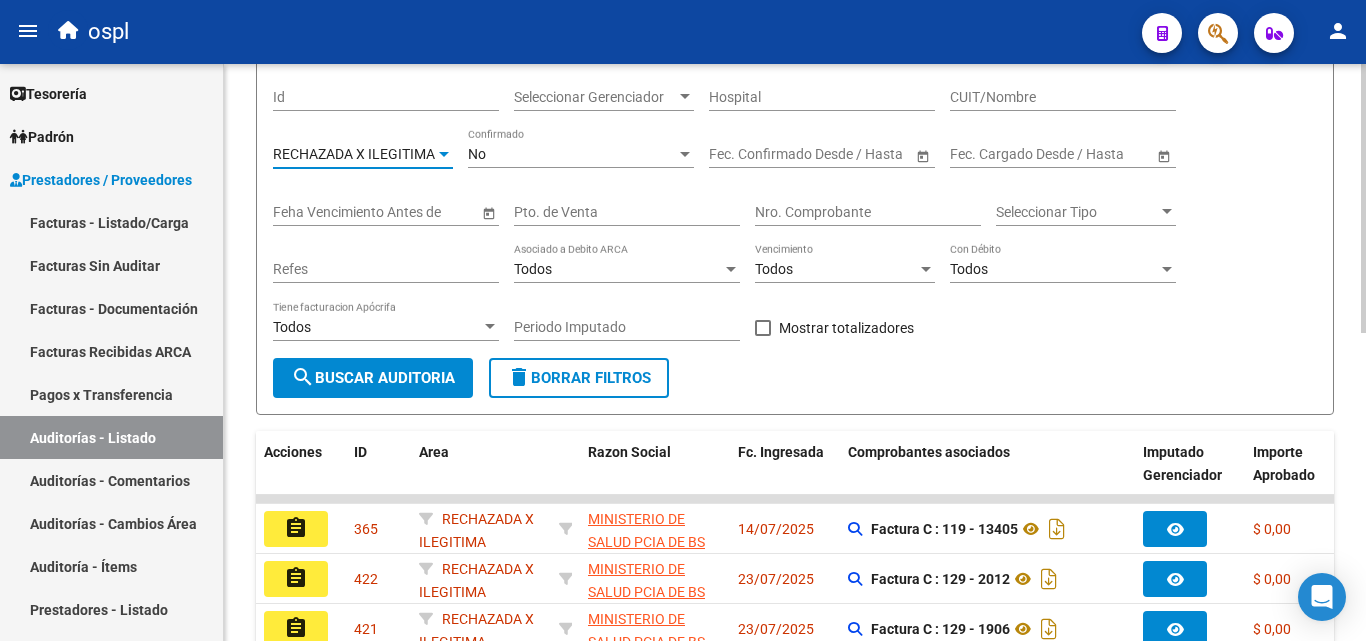 click at bounding box center [444, 154] 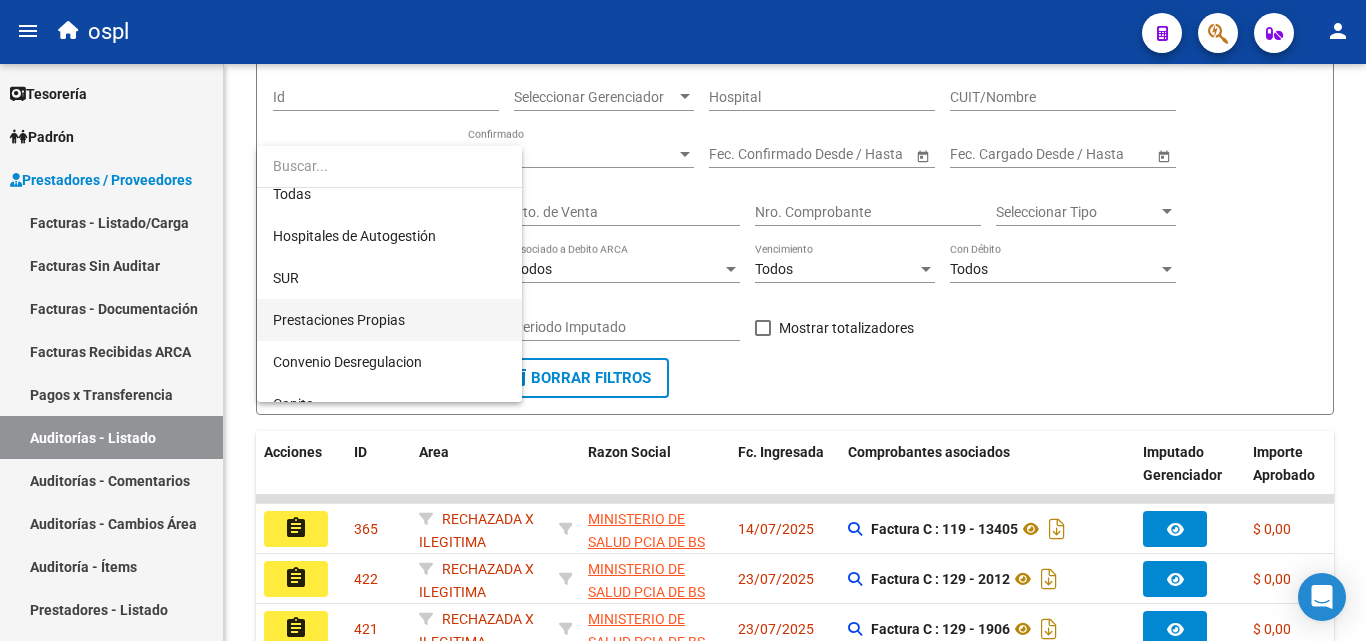 scroll, scrollTop: 0, scrollLeft: 0, axis: both 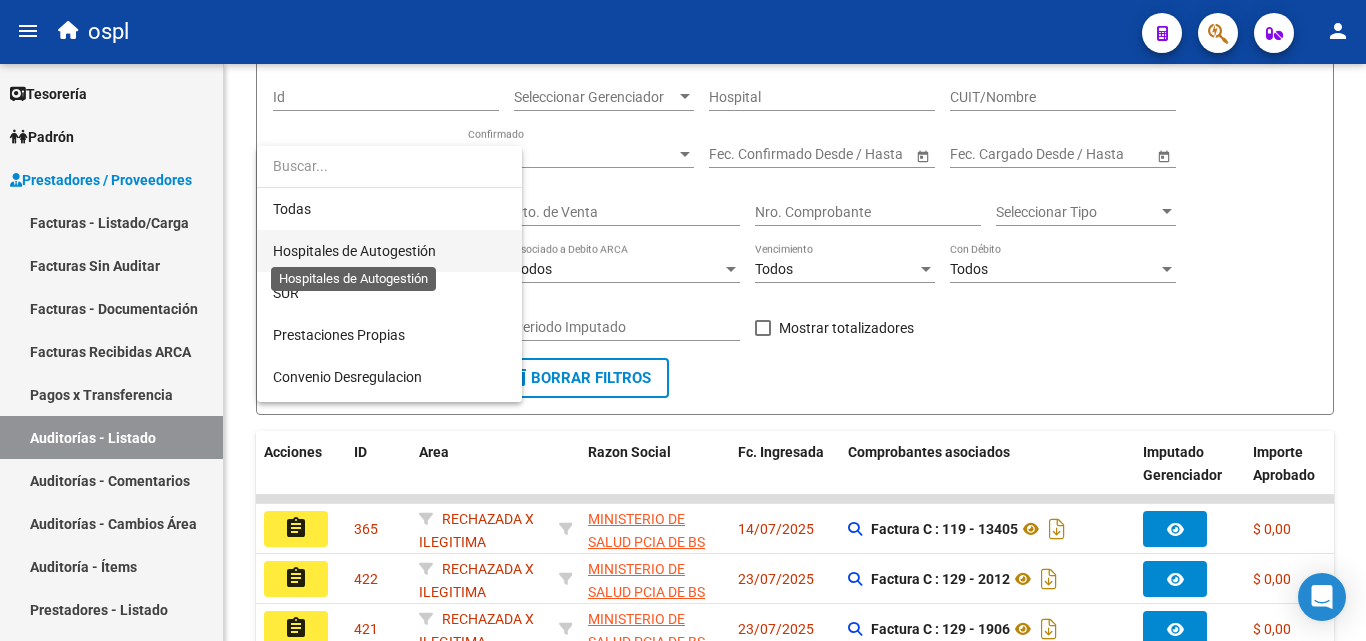 click on "Hospitales de Autogestión" at bounding box center [354, 251] 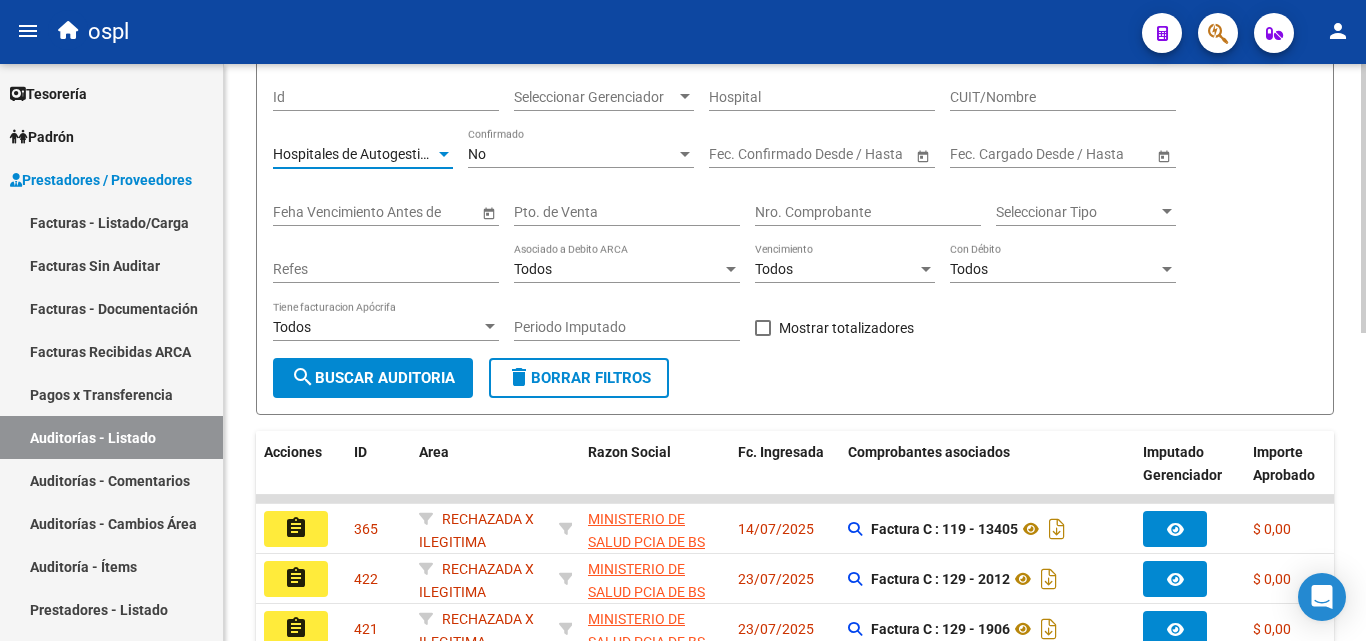 click on "Todos" at bounding box center (1054, 269) 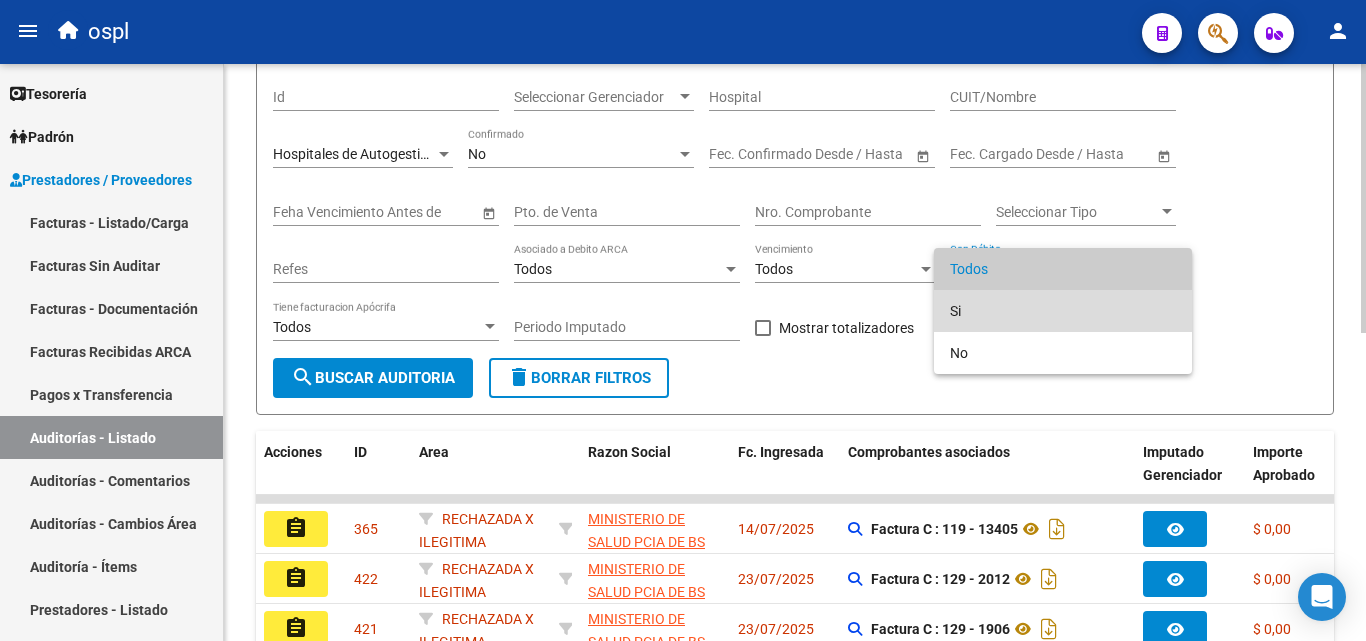 drag, startPoint x: 970, startPoint y: 320, endPoint x: 924, endPoint y: 337, distance: 49.0408 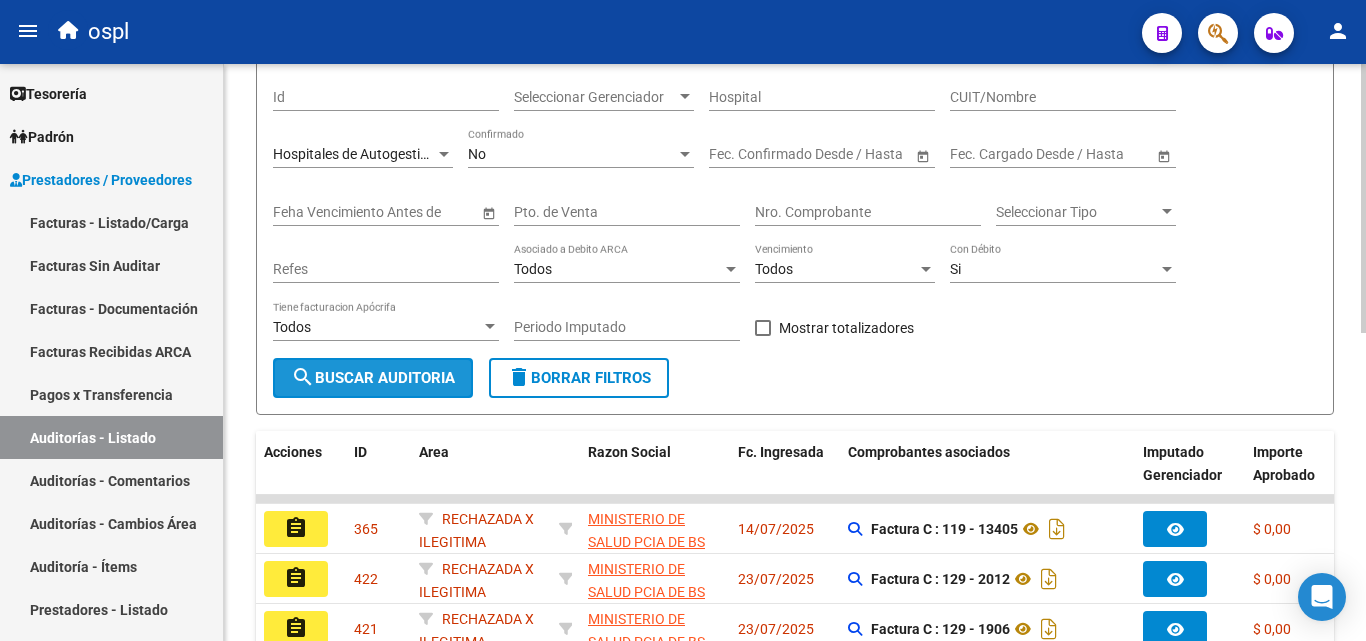 click on "search  Buscar Auditoria" 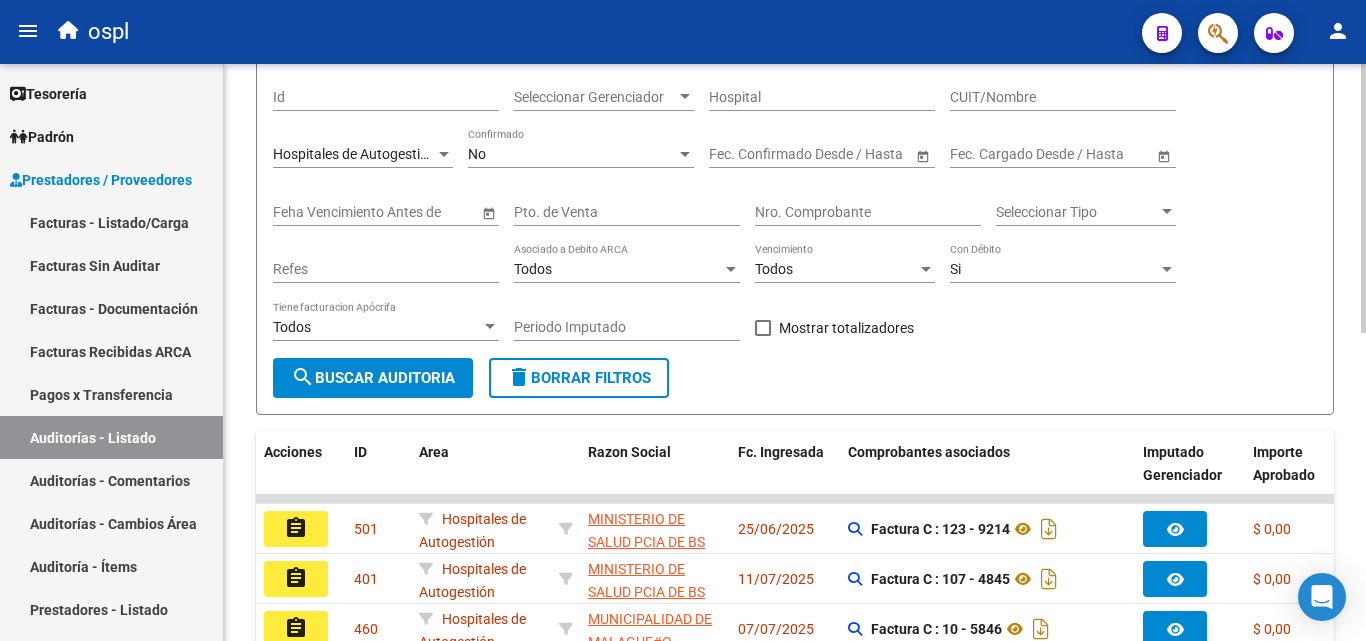 click on "Filtros Id Seleccionar Gerenciador Seleccionar Gerenciador Hospital CUIT/Nombre Hospitales de Autogestión Seleccionar Area No Confirmado Start date – End date Fec. Confirmado Desde / Hasta Start date – End date Fec. Cargado Desde / Hasta Feha Vencimiento Antes de Pto. de Venta Nro. Comprobante Seleccionar Tipo Seleccionar Tipo Refes Todos Asociado a Debito ARCA Todos Vencimiento Si Con Débito Todos Tiene facturacion Apócrifa Periodo Imputado    Mostrar totalizadores" 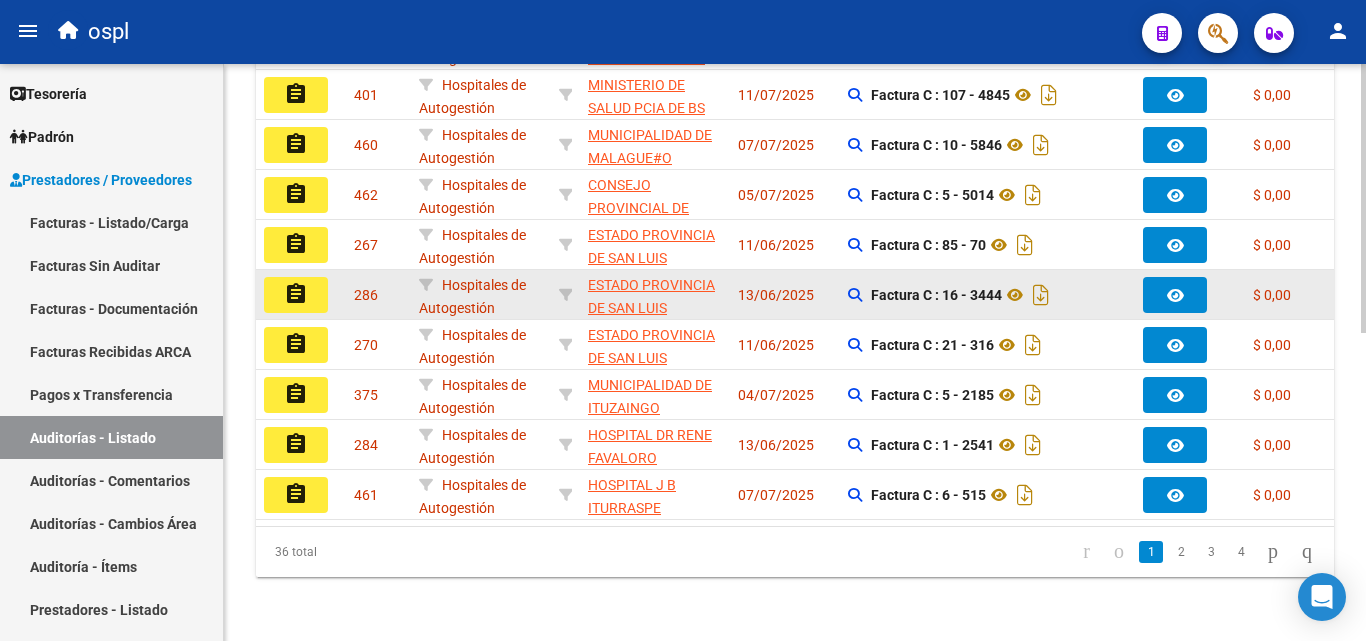 scroll, scrollTop: 561, scrollLeft: 0, axis: vertical 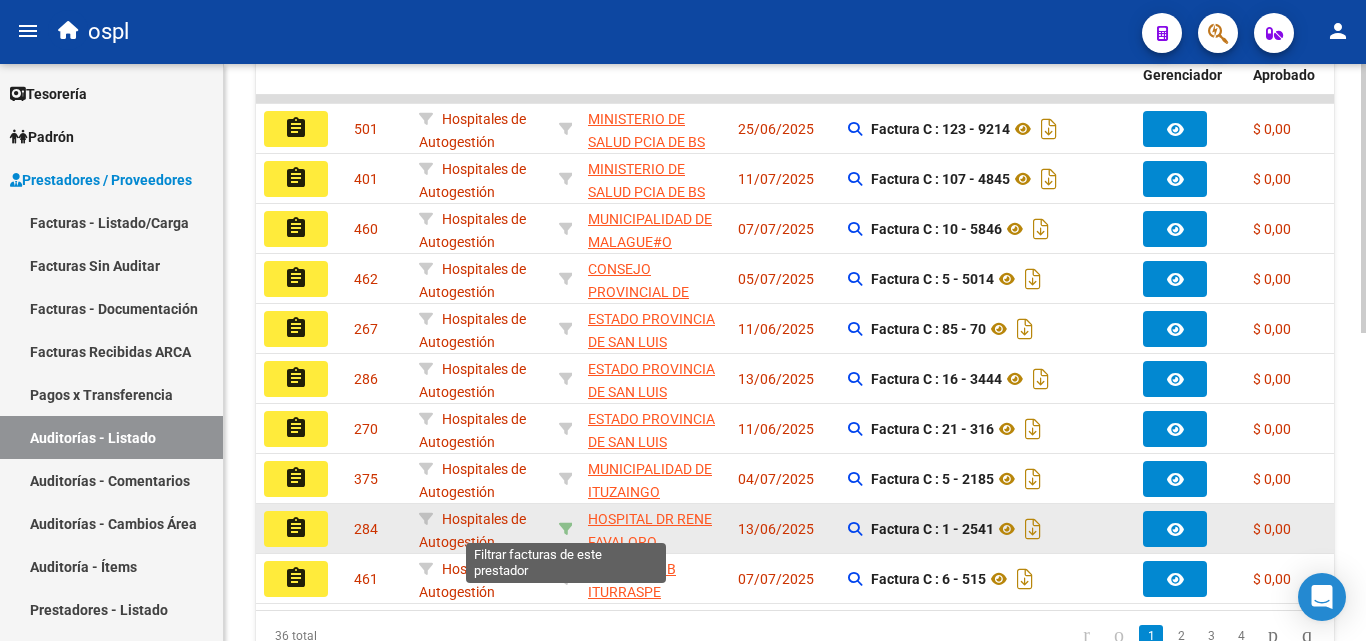 click 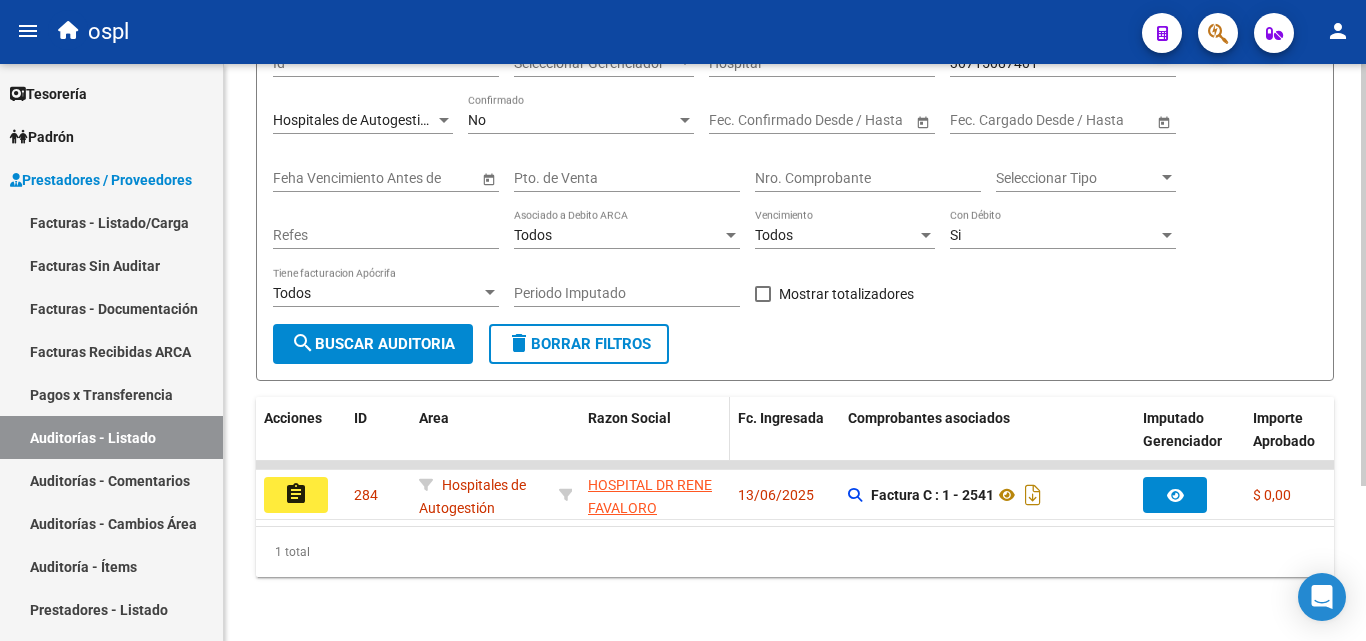 scroll, scrollTop: 211, scrollLeft: 0, axis: vertical 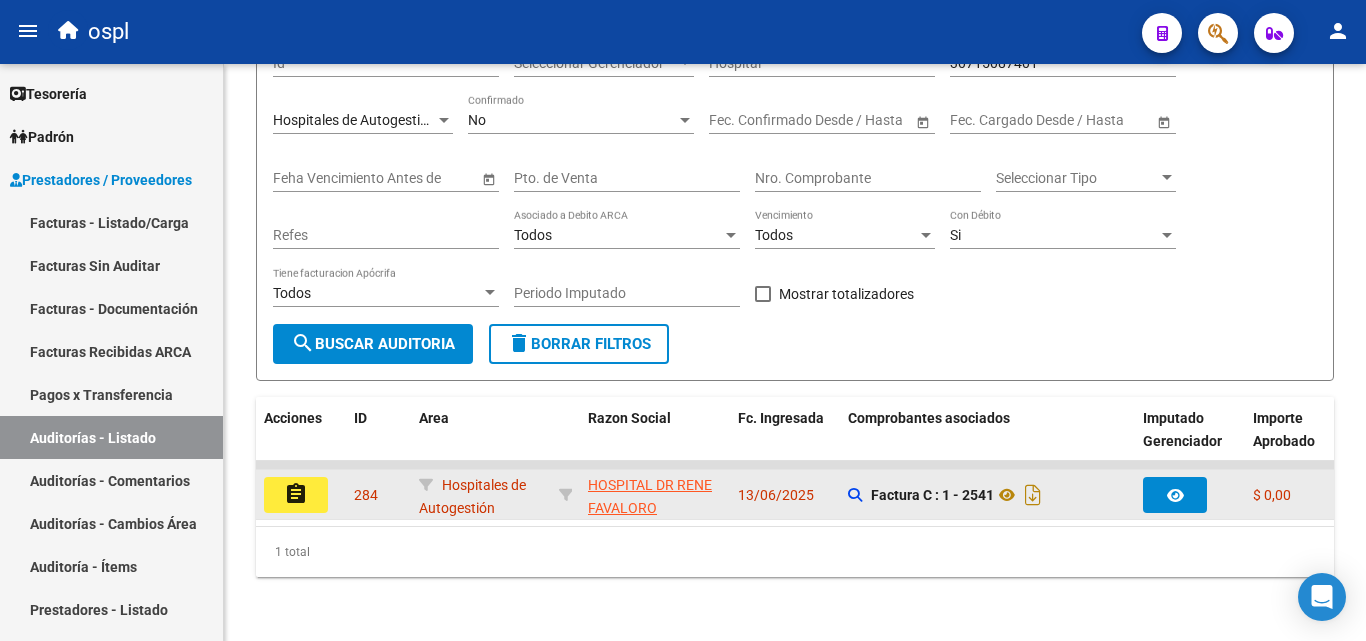 click on "assignment" 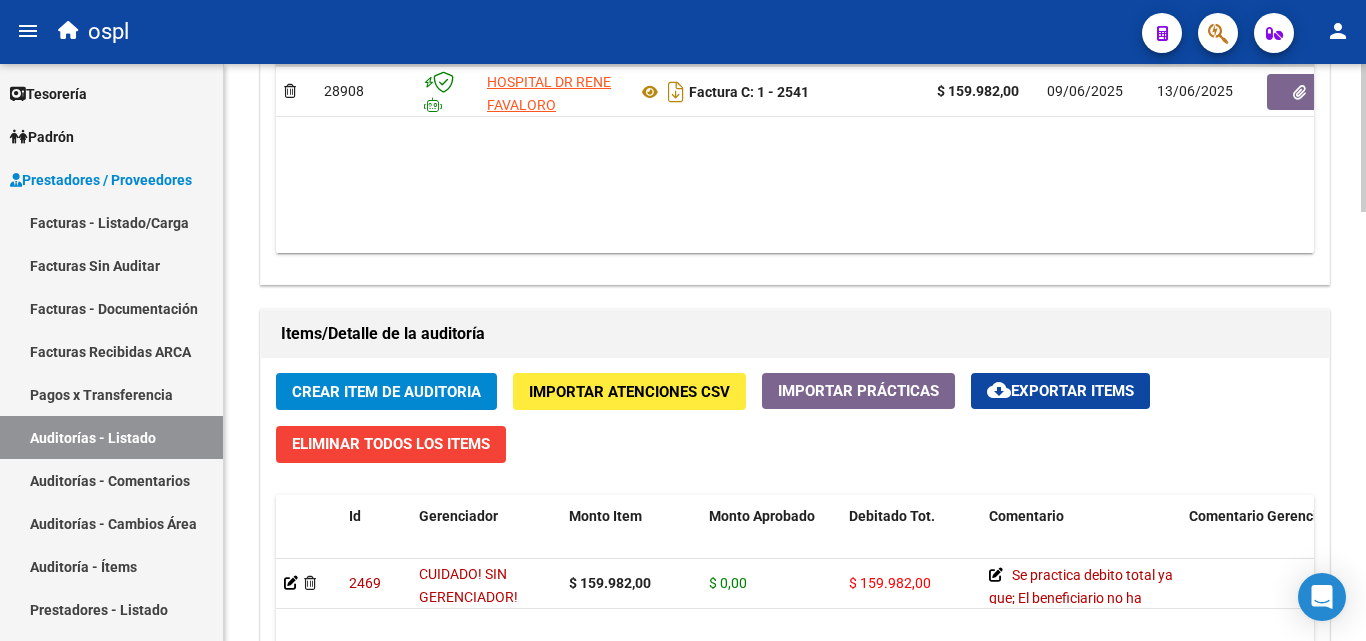 scroll, scrollTop: 1500, scrollLeft: 0, axis: vertical 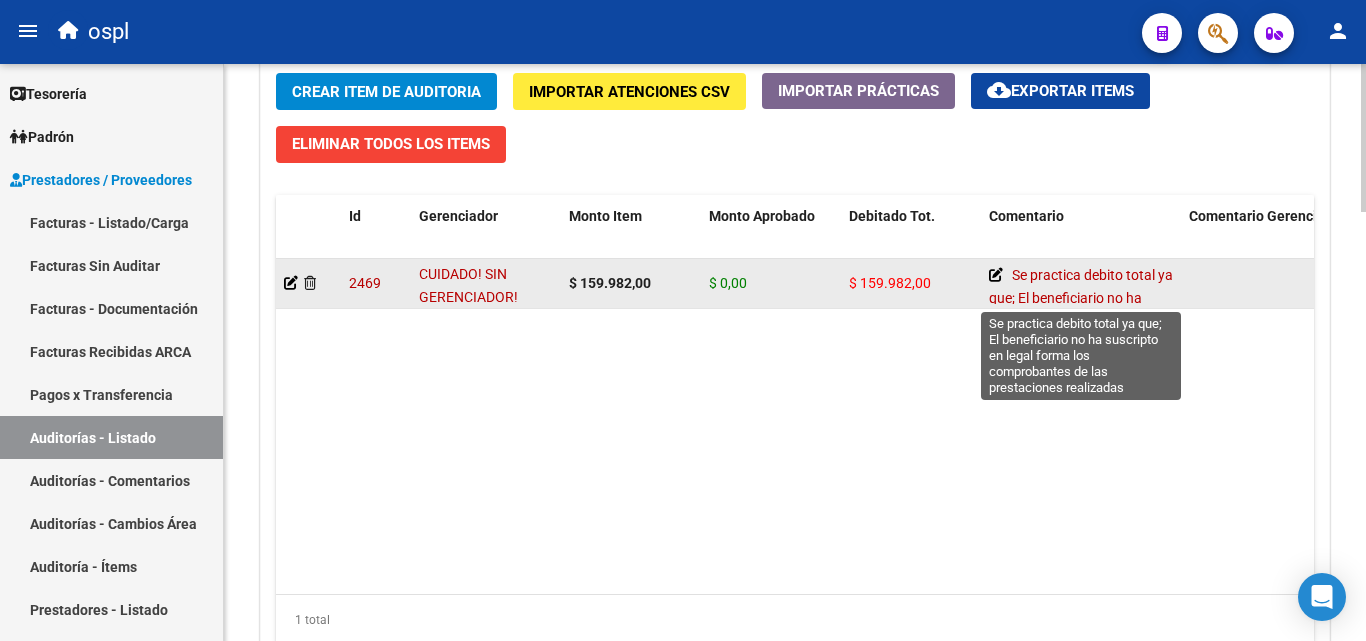 click 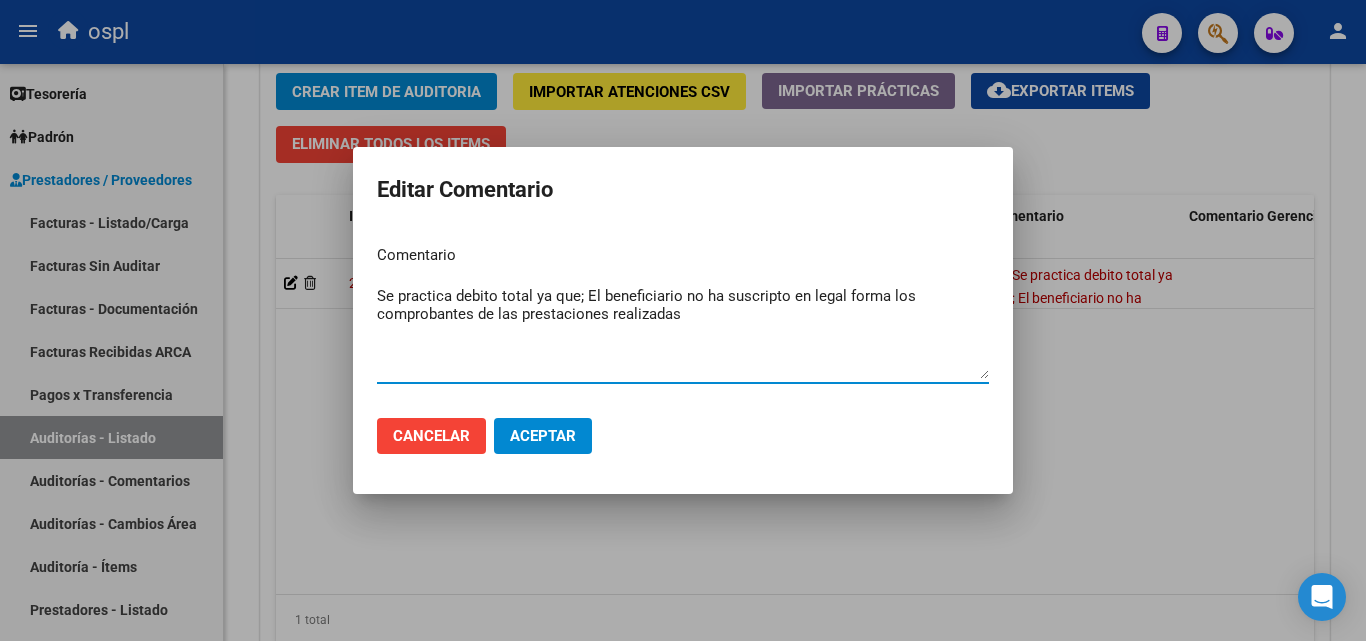 drag, startPoint x: 577, startPoint y: 296, endPoint x: 233, endPoint y: 299, distance: 344.0131 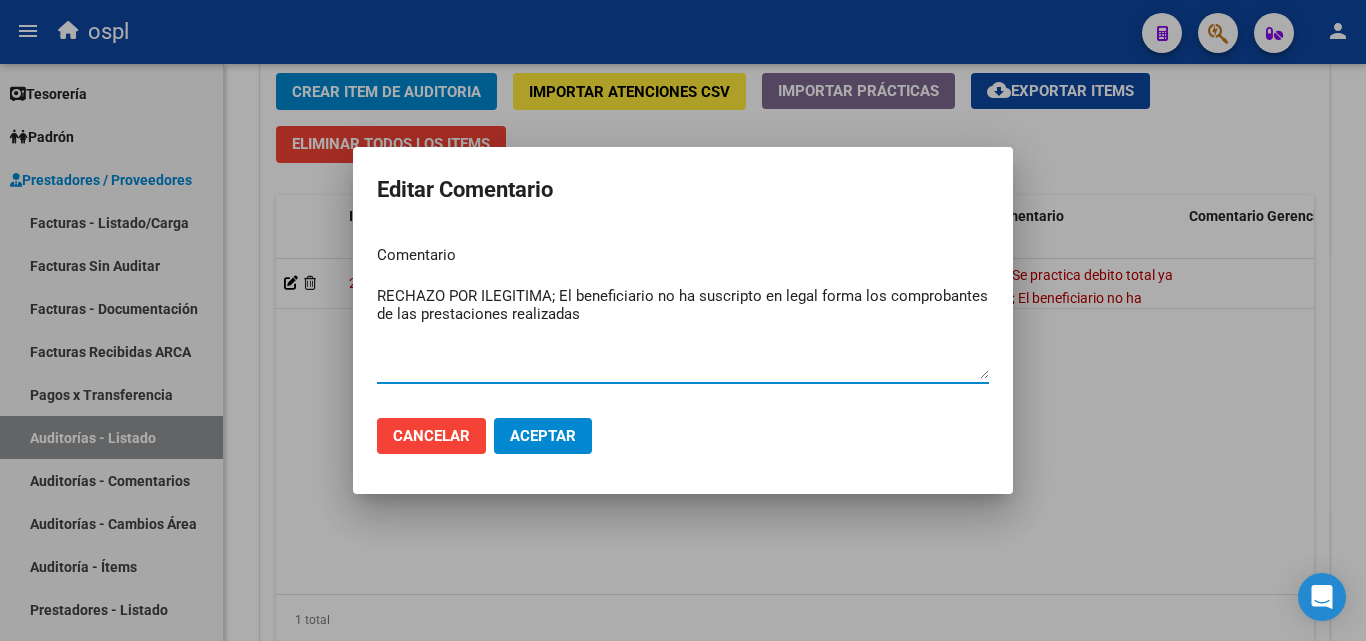 type on "RECHAZO POR ILEGITIMA; El beneficiario no ha suscripto en legal forma los comprobantes de las prestaciones realizadas" 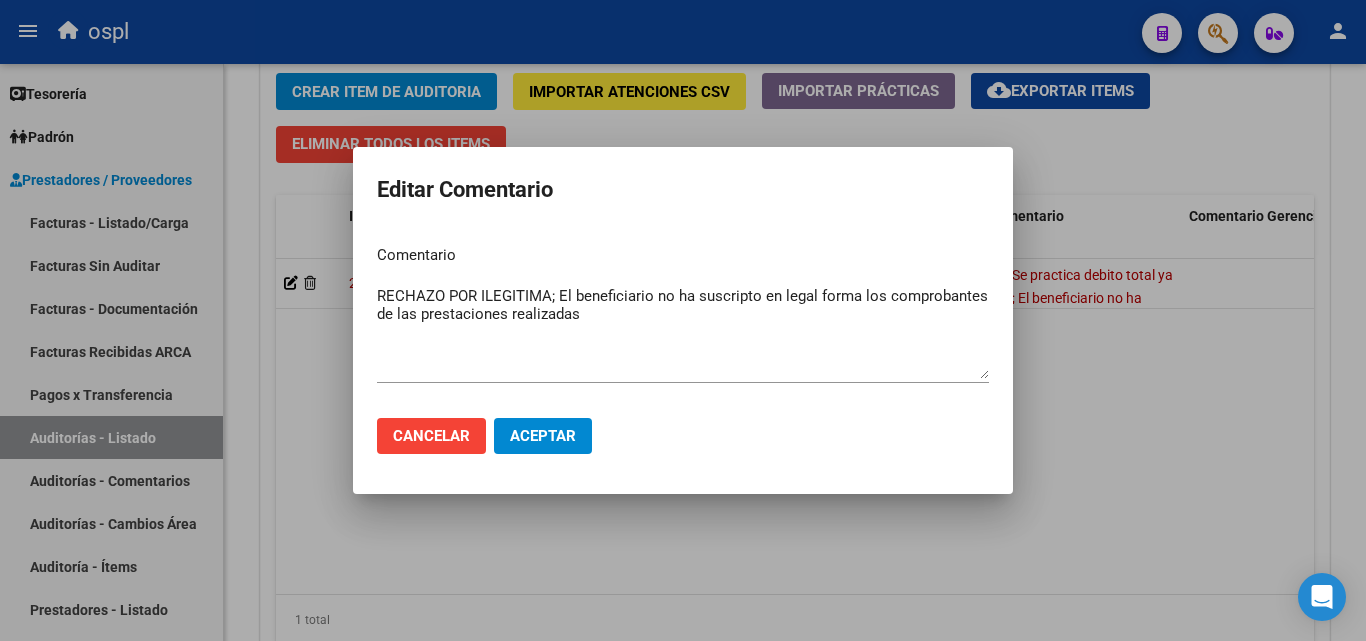 click on "Comentario    RECHAZO POR ILEGITIMA; El beneficiario no ha suscripto en legal forma los comprobantes de las prestaciones realizadas Ingresar el comentario" at bounding box center [683, 315] 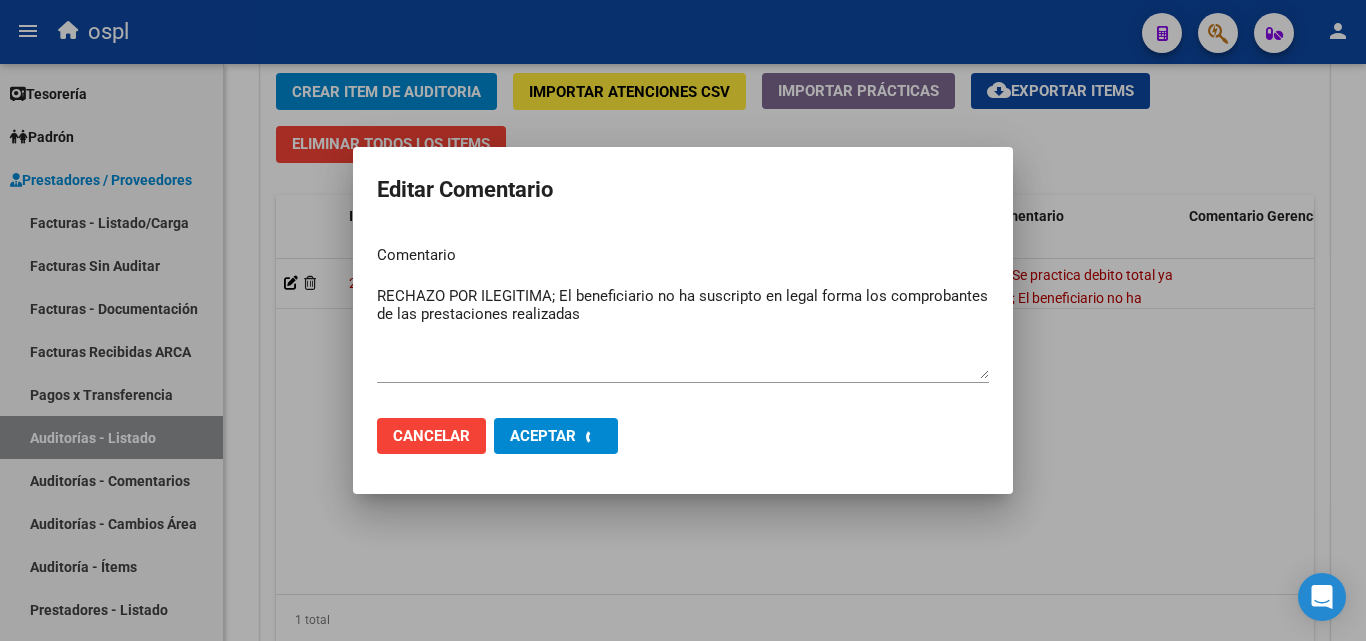 type 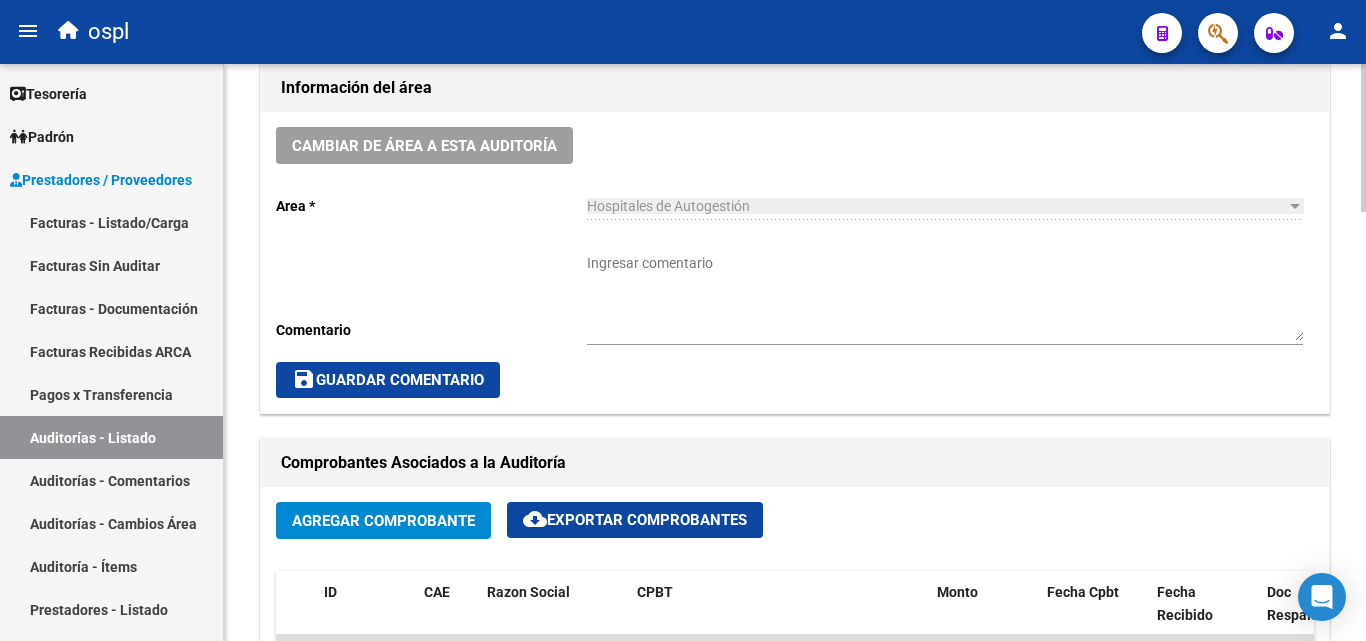 scroll, scrollTop: 577, scrollLeft: 0, axis: vertical 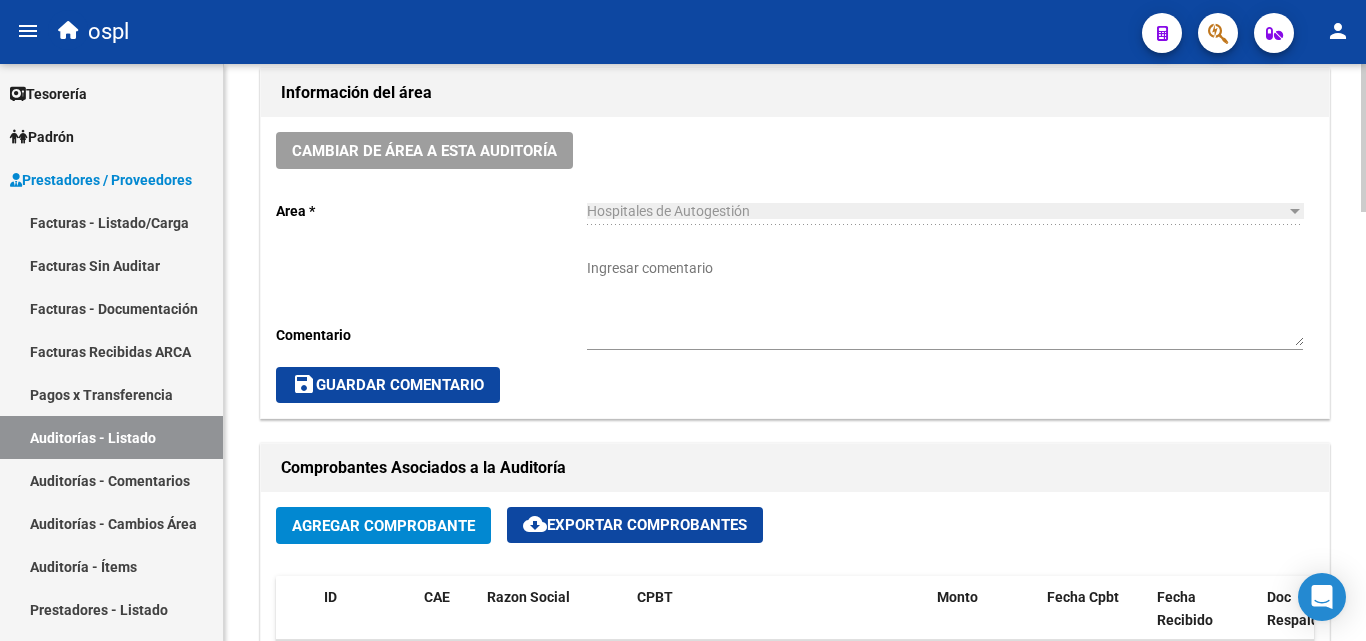 click on "Cambiar de área a esta auditoría" 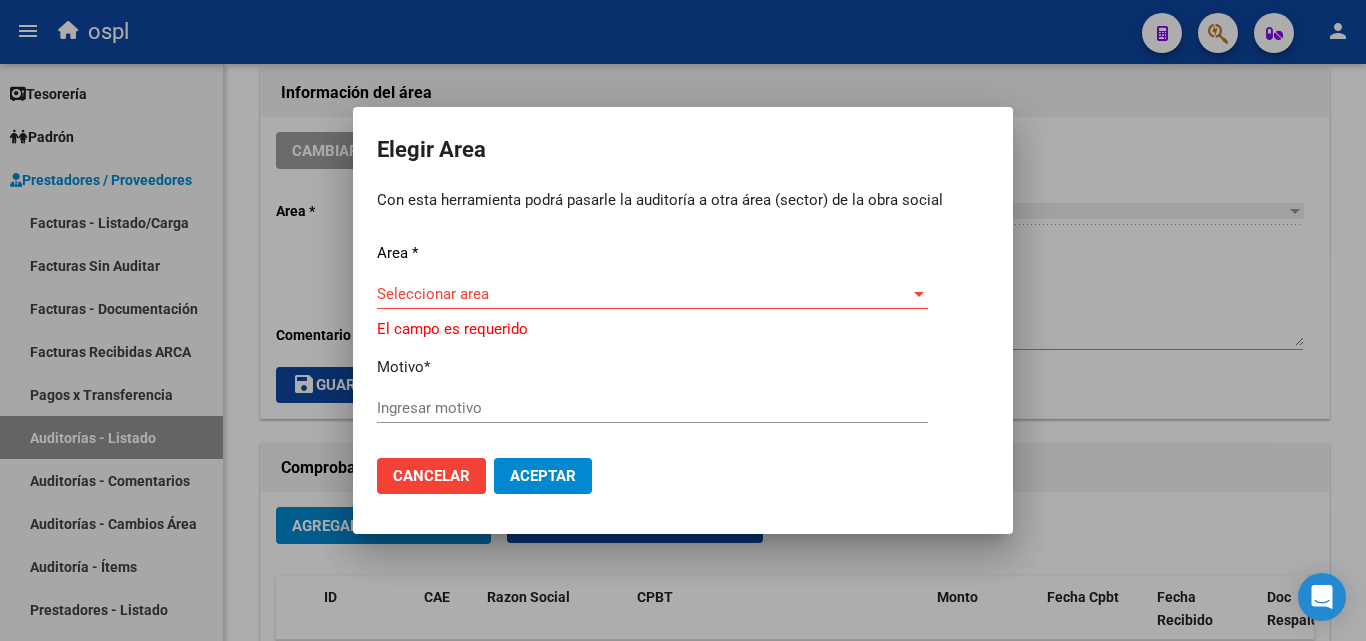 click on "Seleccionar area Seleccionar area" at bounding box center (652, 294) 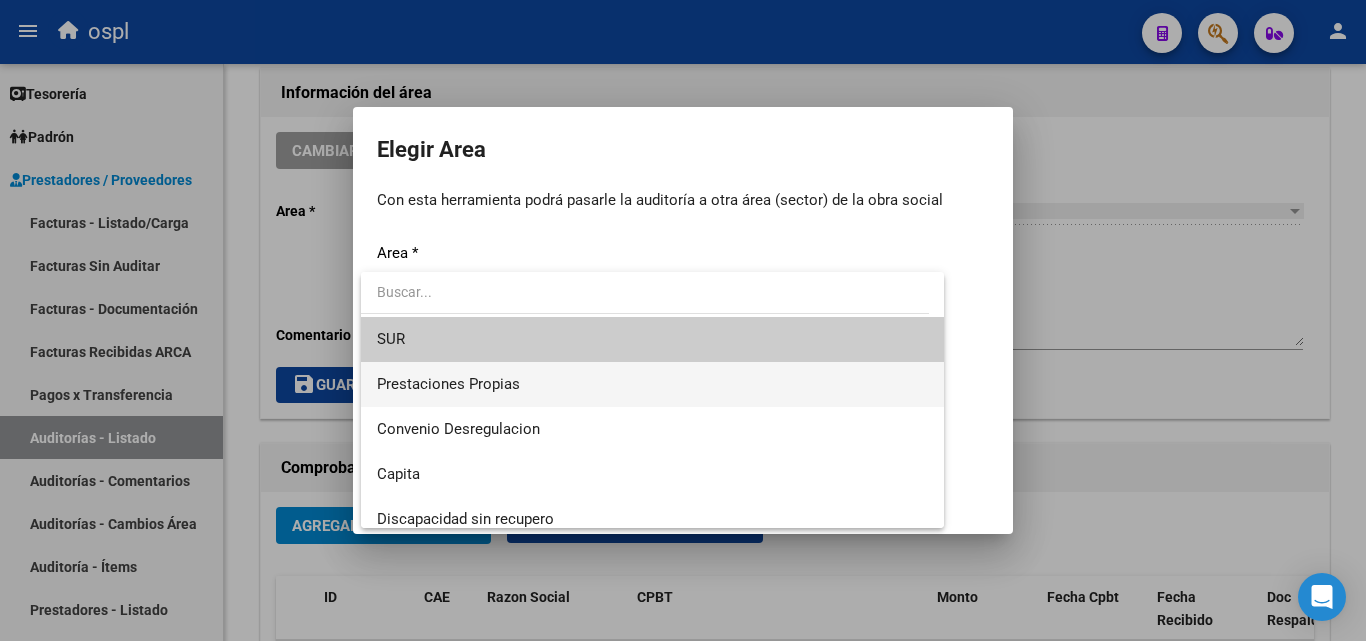 scroll, scrollTop: 194, scrollLeft: 0, axis: vertical 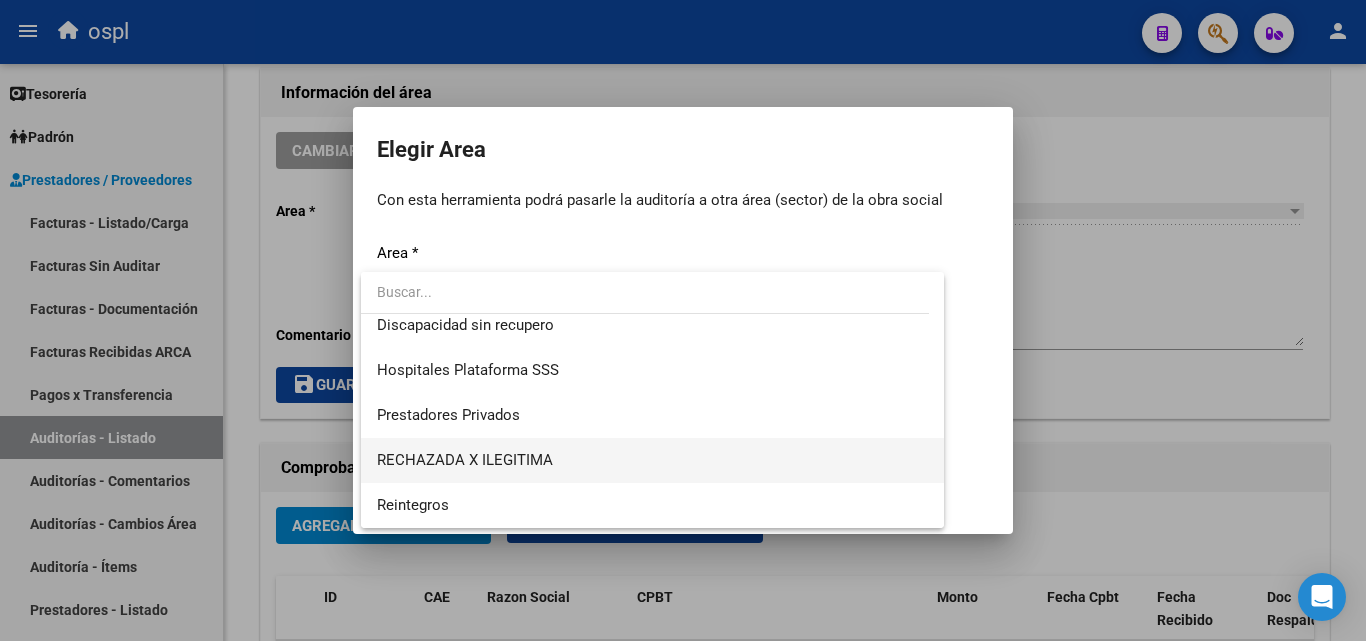 click on "RECHAZADA X ILEGITIMA" at bounding box center [652, 460] 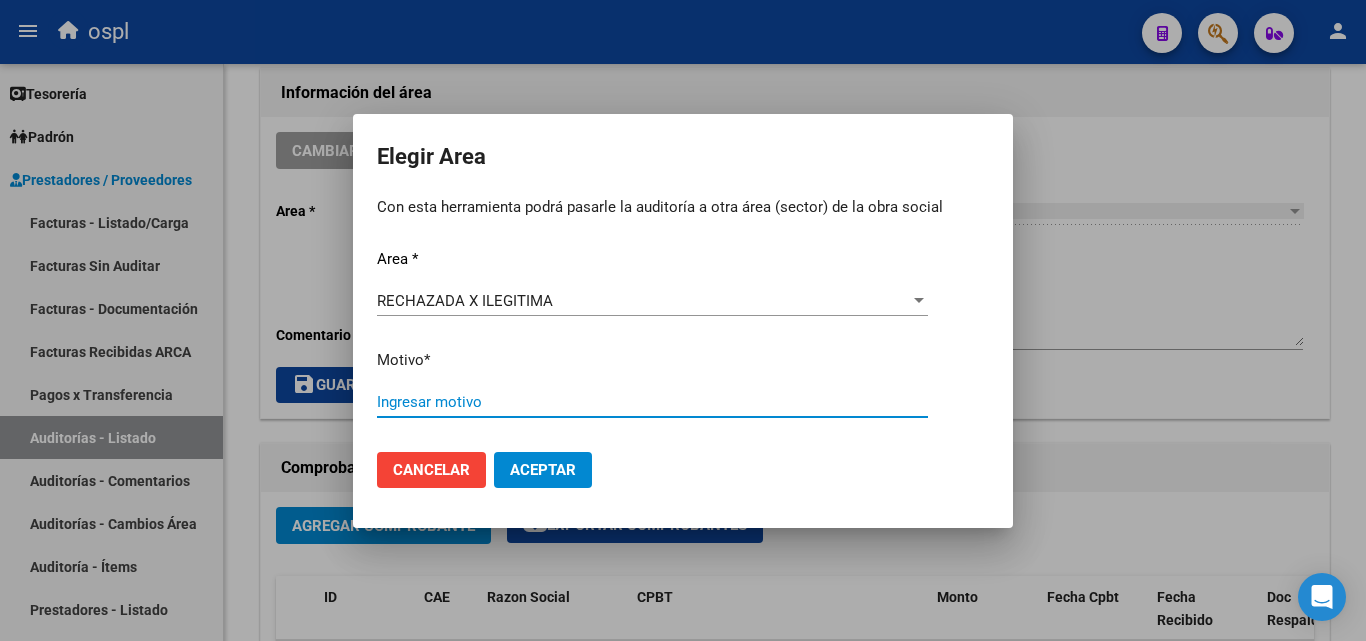 click on "Ingresar motivo" at bounding box center [652, 402] 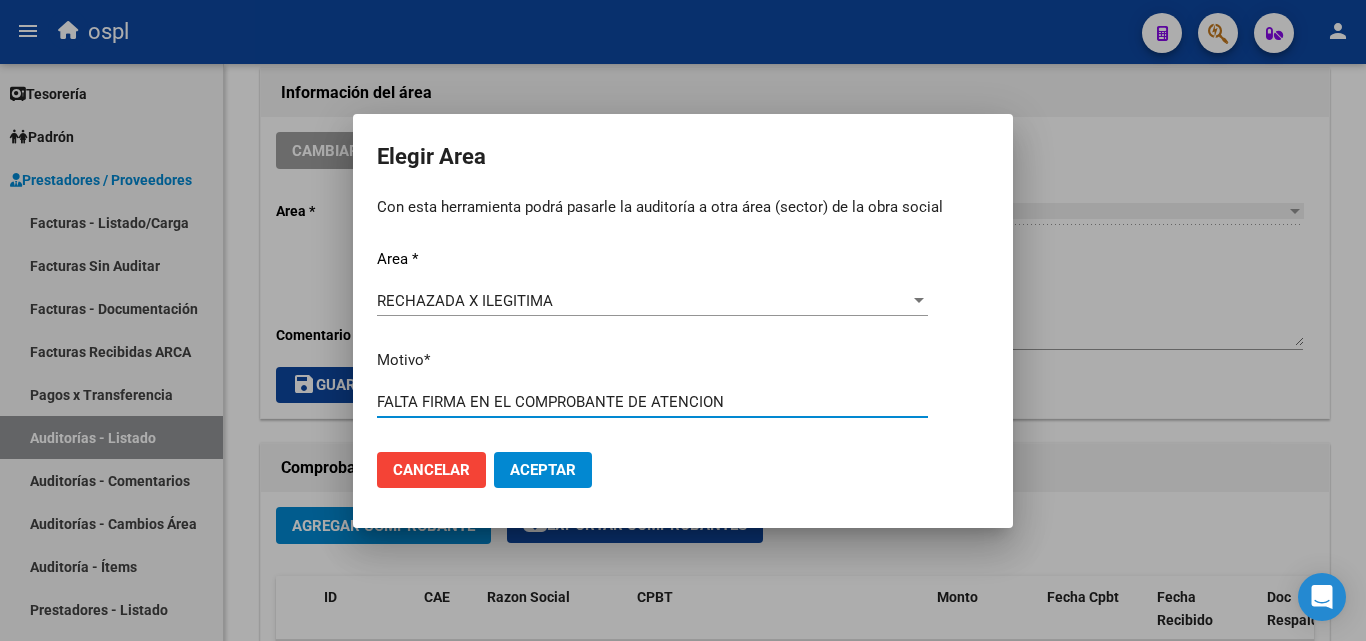 type on "FALTA FIRMA EN EL COMPROBANTE DE ATENCION" 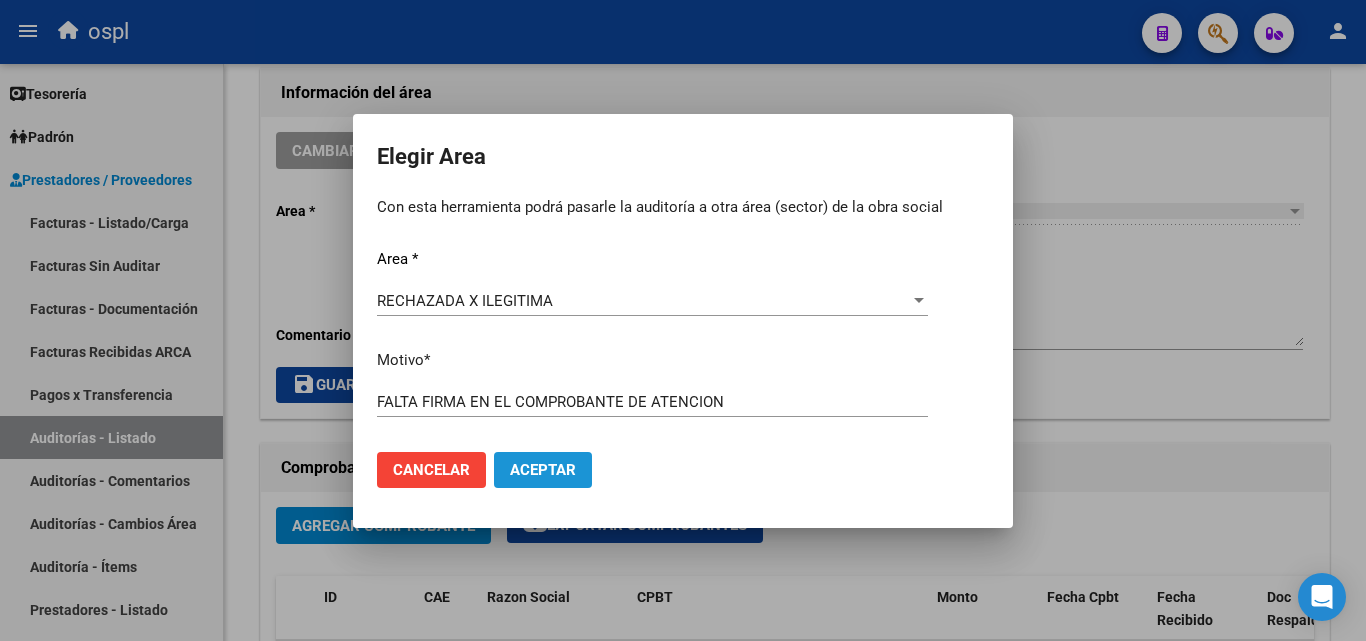 click on "Aceptar" at bounding box center [543, 470] 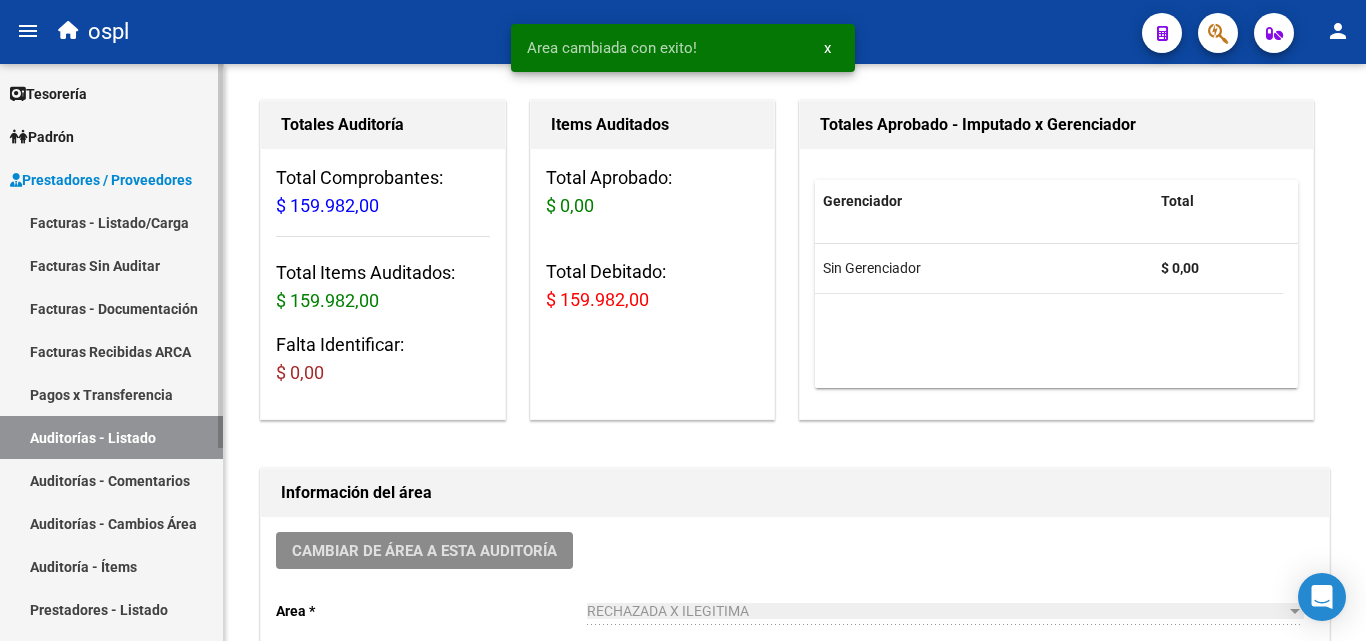 click on "Auditorías - Listado" at bounding box center [111, 437] 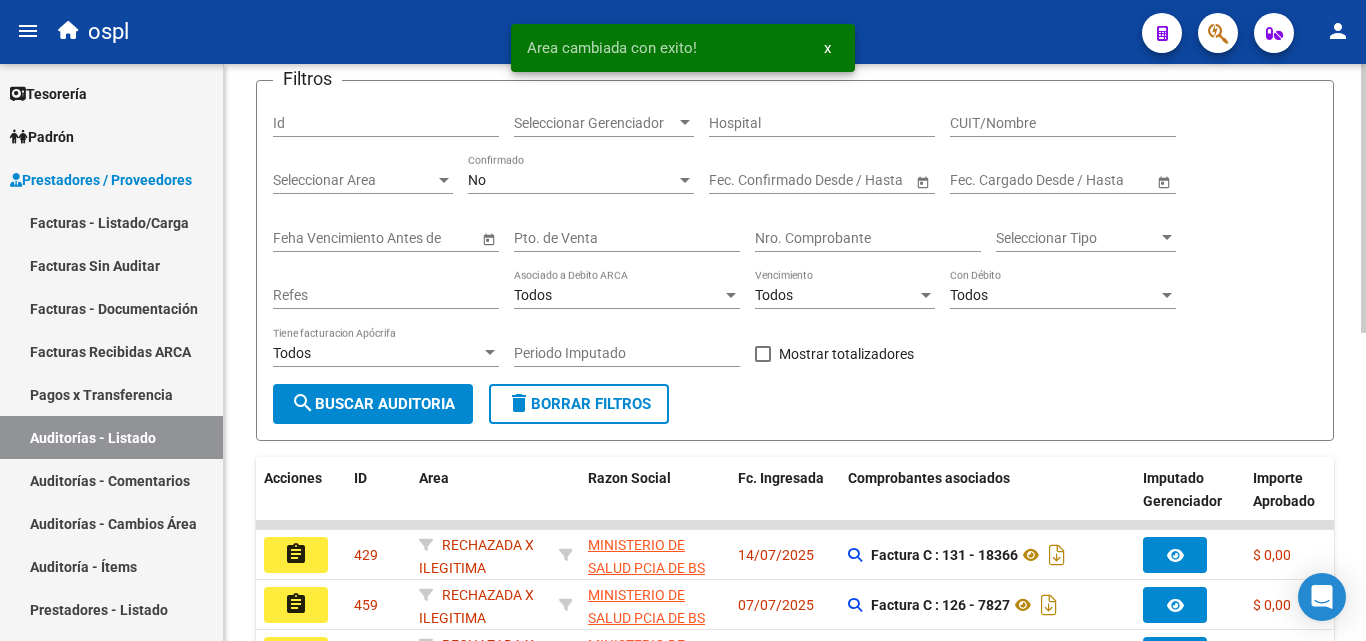 scroll, scrollTop: 177, scrollLeft: 0, axis: vertical 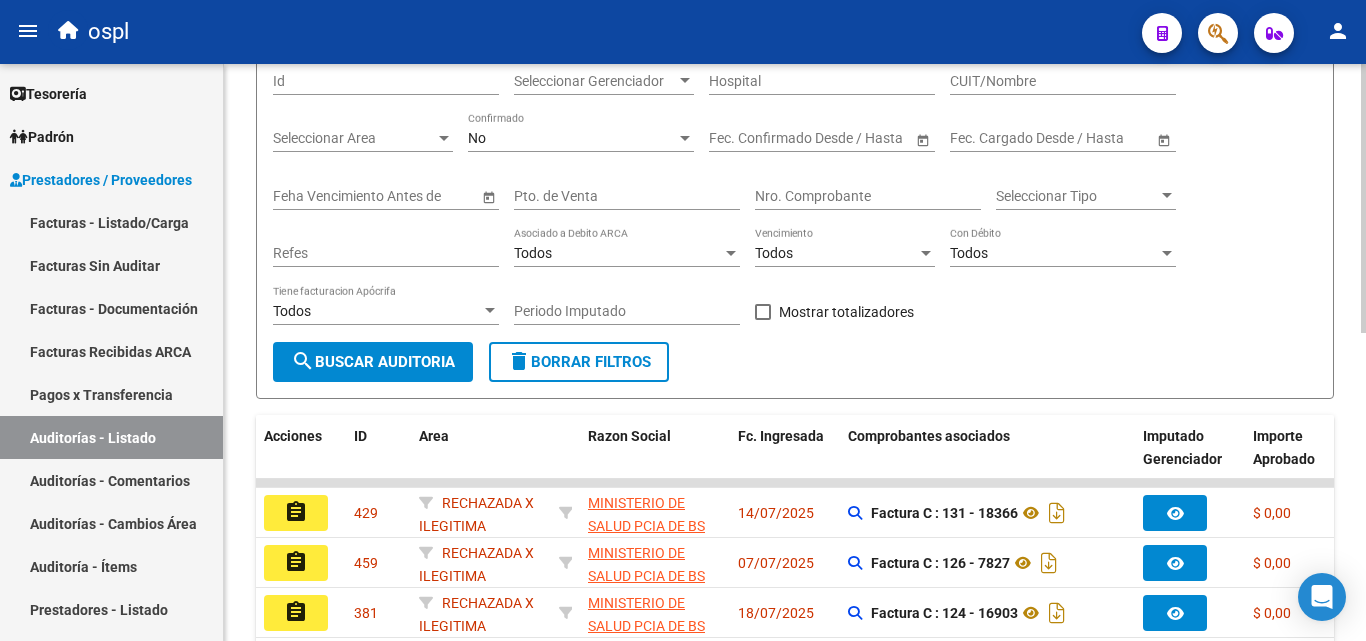 click on "Seleccionar Area" at bounding box center (354, 138) 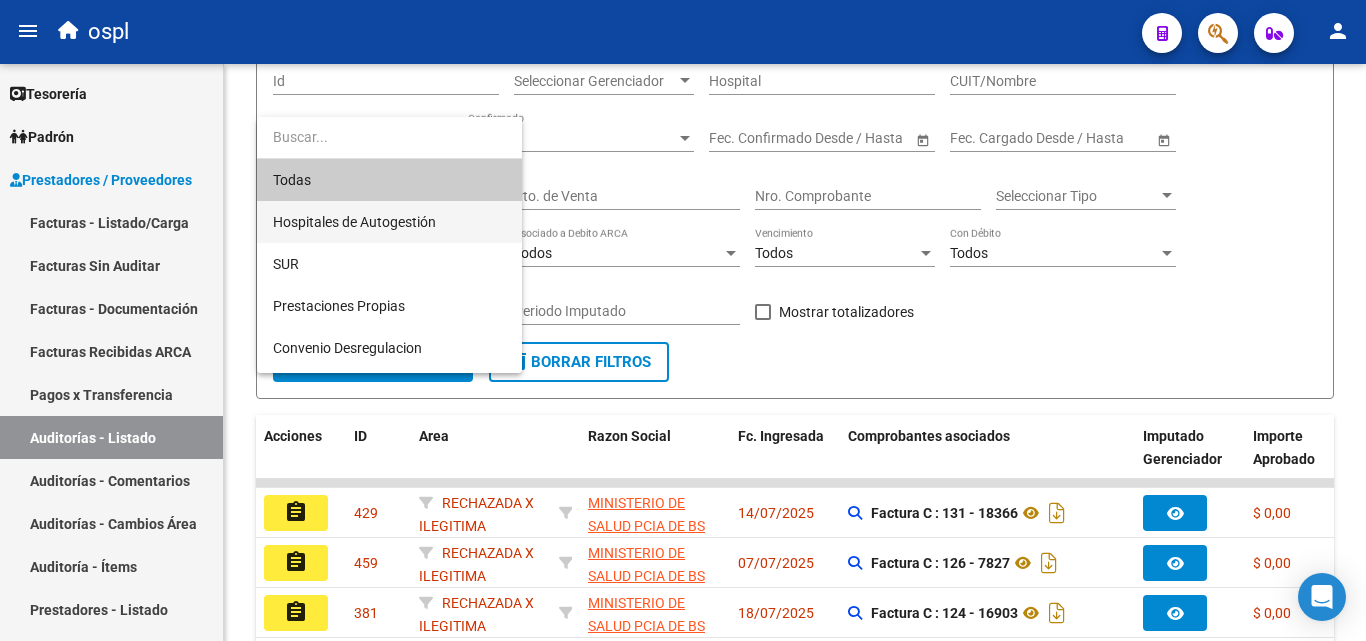 click on "Hospitales de Autogestión" at bounding box center [389, 222] 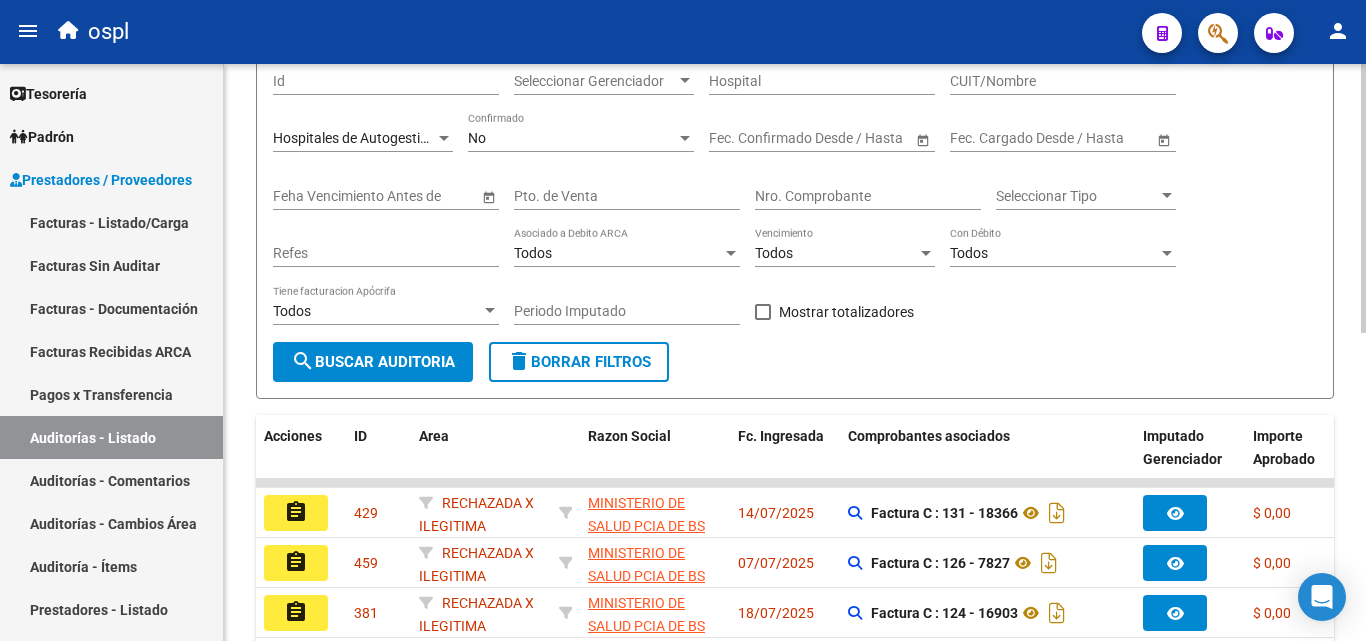 click on "Todos Con Débito" 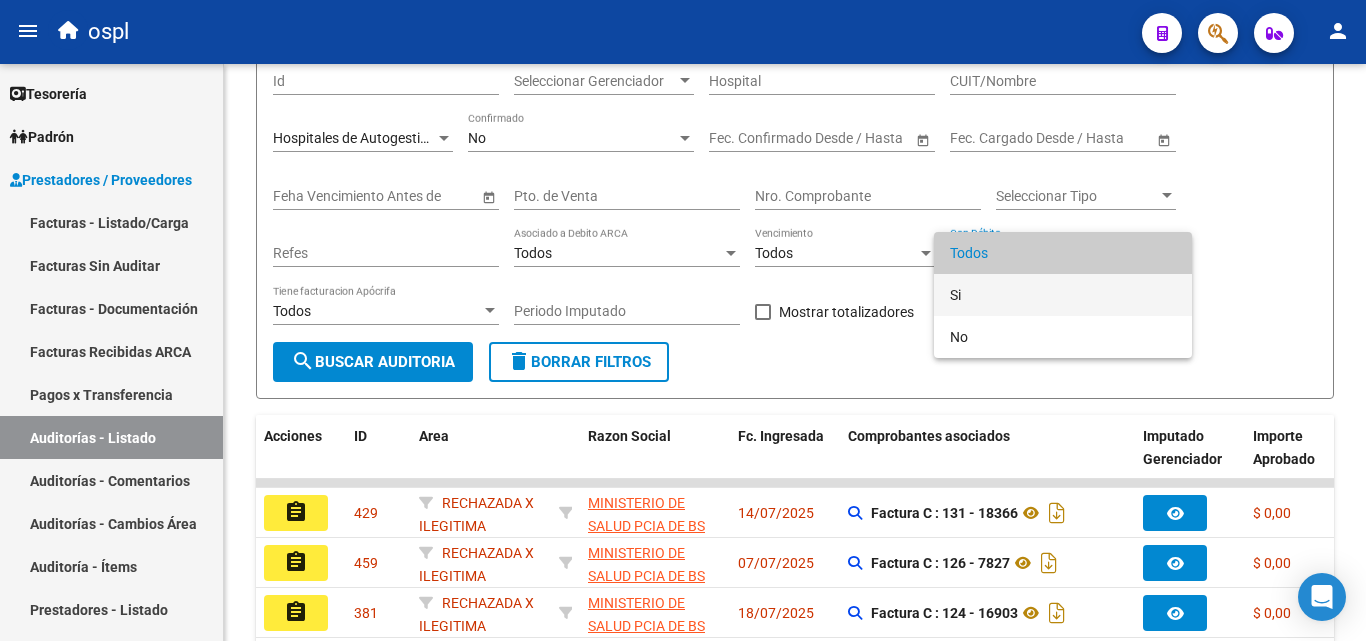click on "Si" at bounding box center [1063, 295] 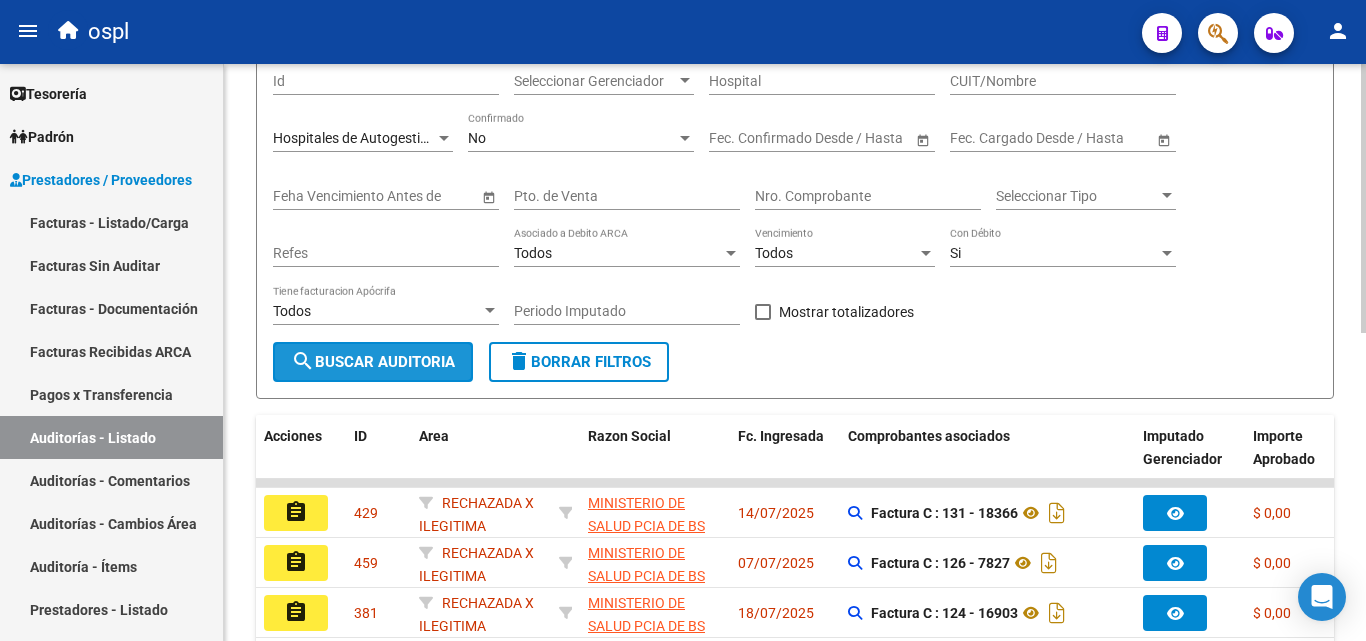 click on "search  Buscar Auditoria" 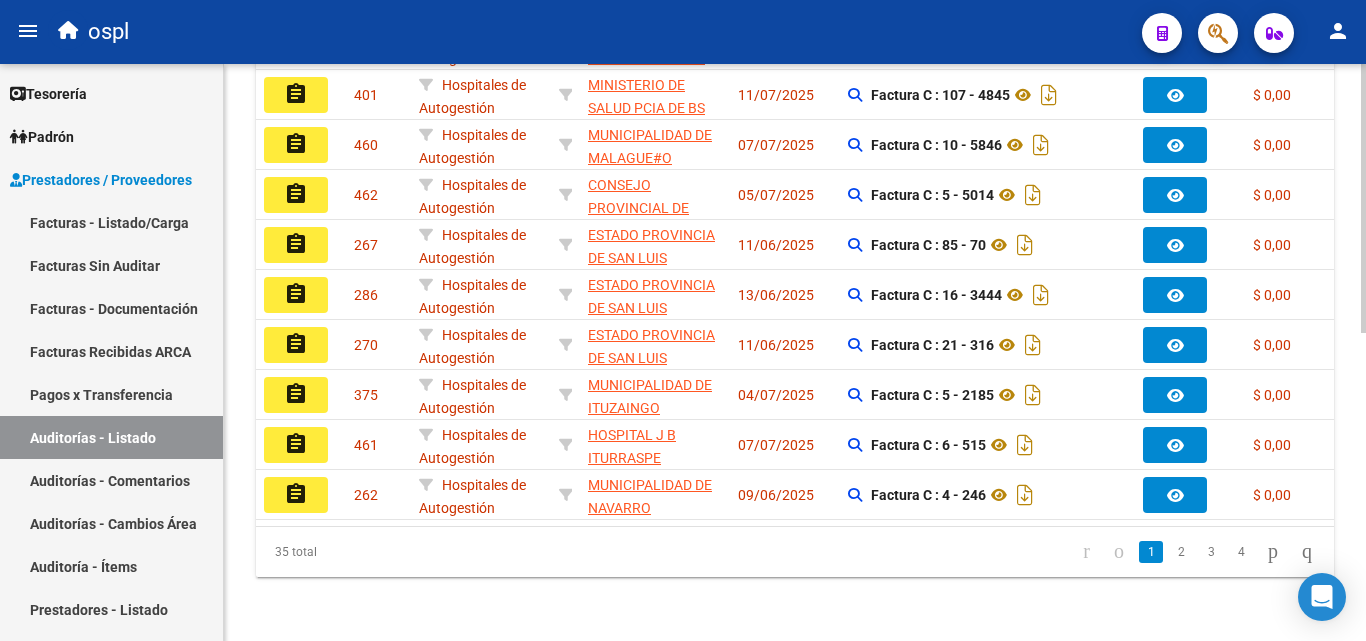 scroll, scrollTop: 661, scrollLeft: 0, axis: vertical 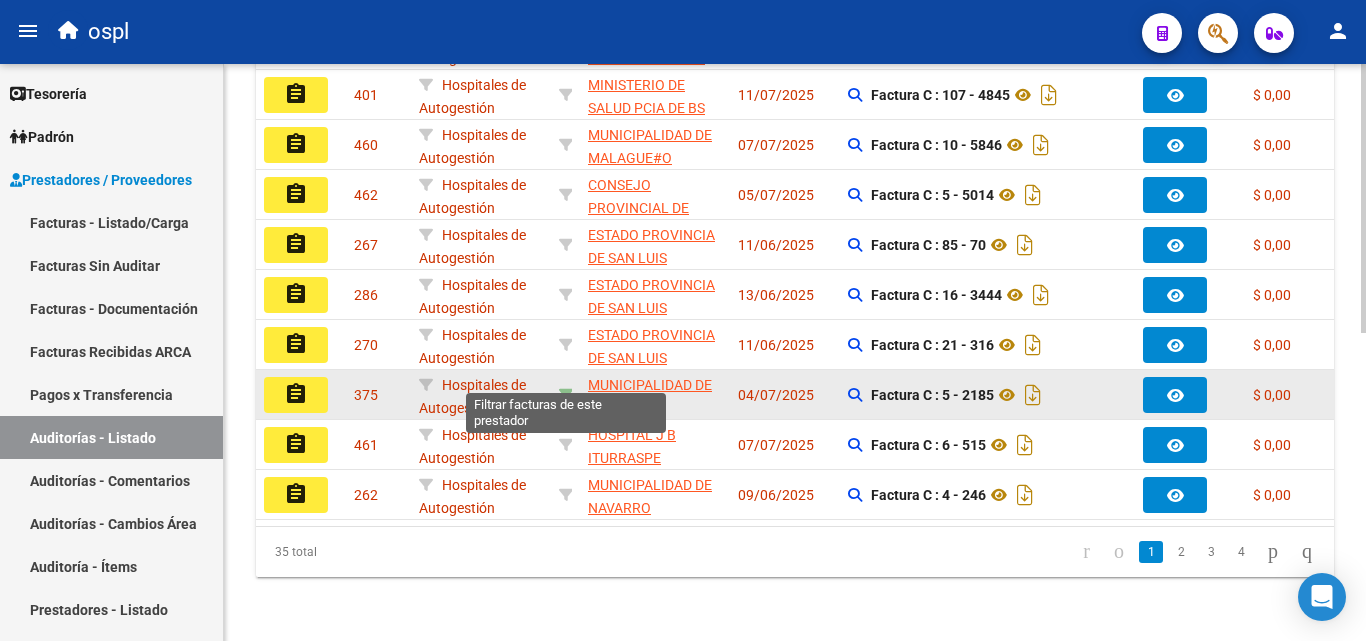 click 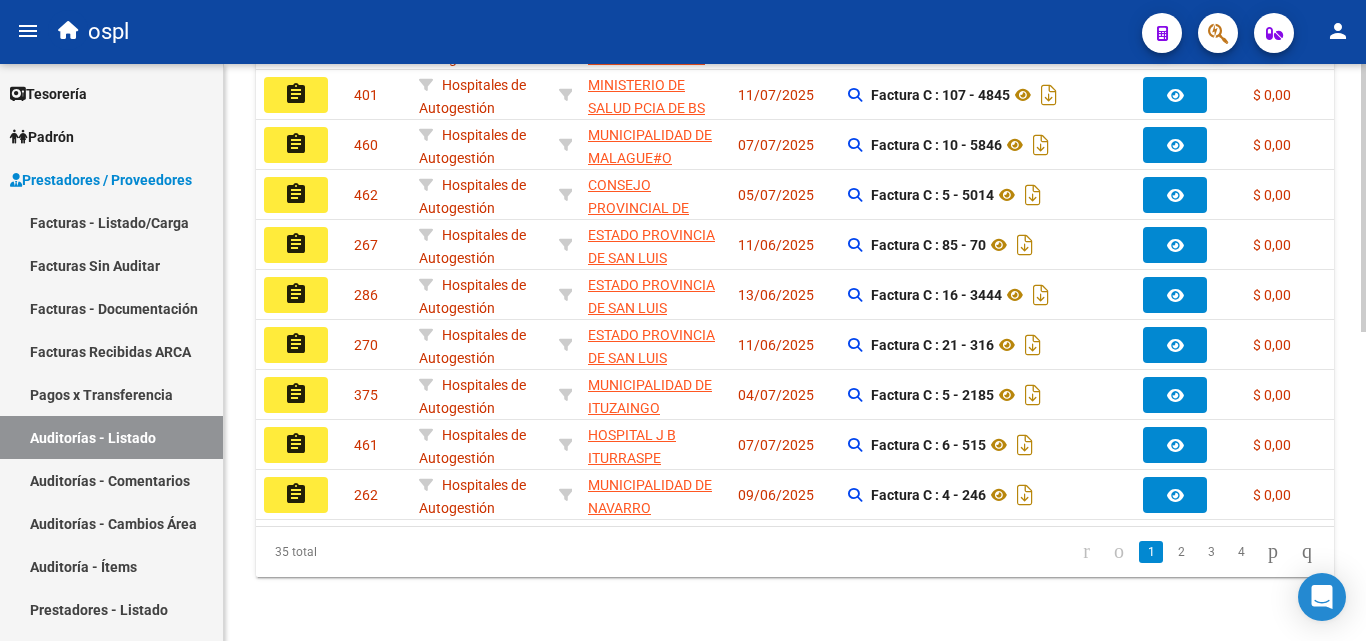 scroll, scrollTop: 211, scrollLeft: 0, axis: vertical 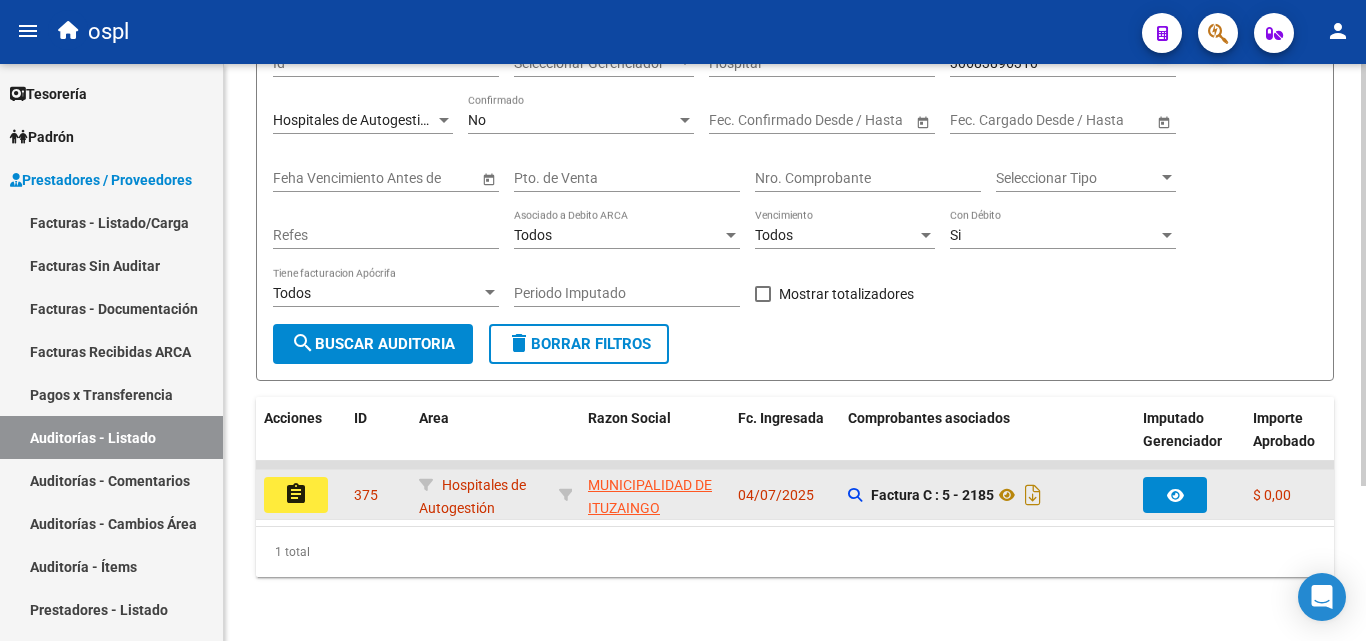 click on "assignment" 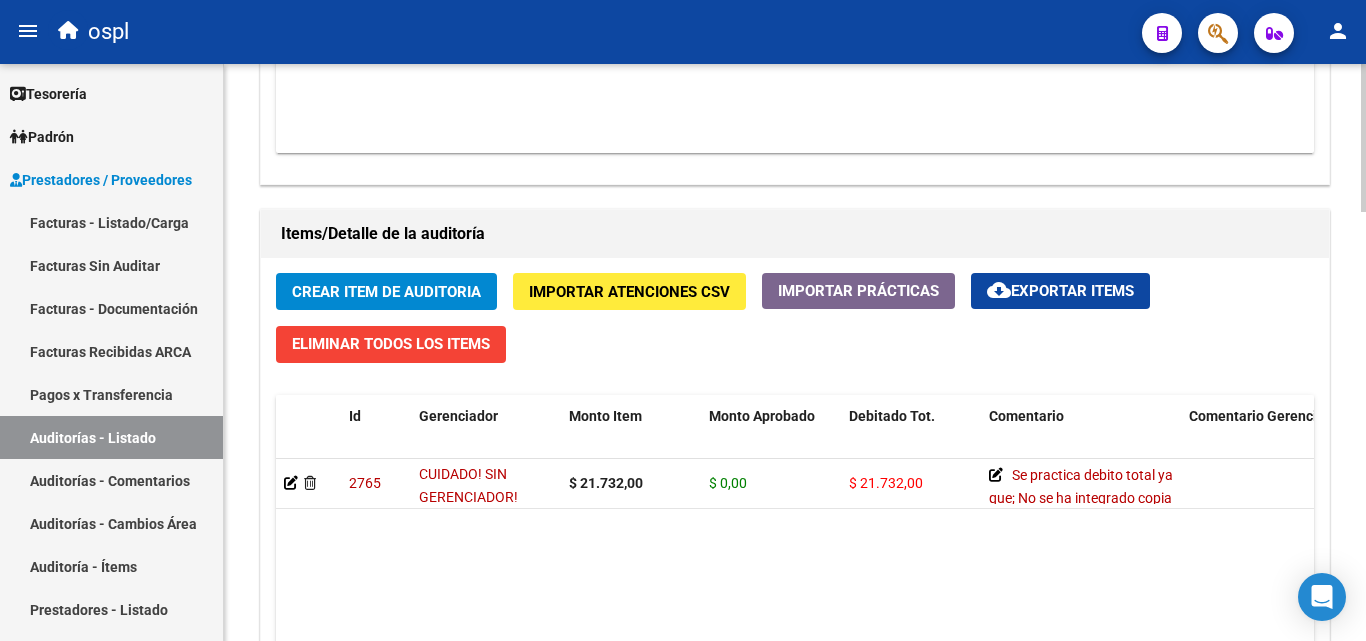 scroll, scrollTop: 1500, scrollLeft: 0, axis: vertical 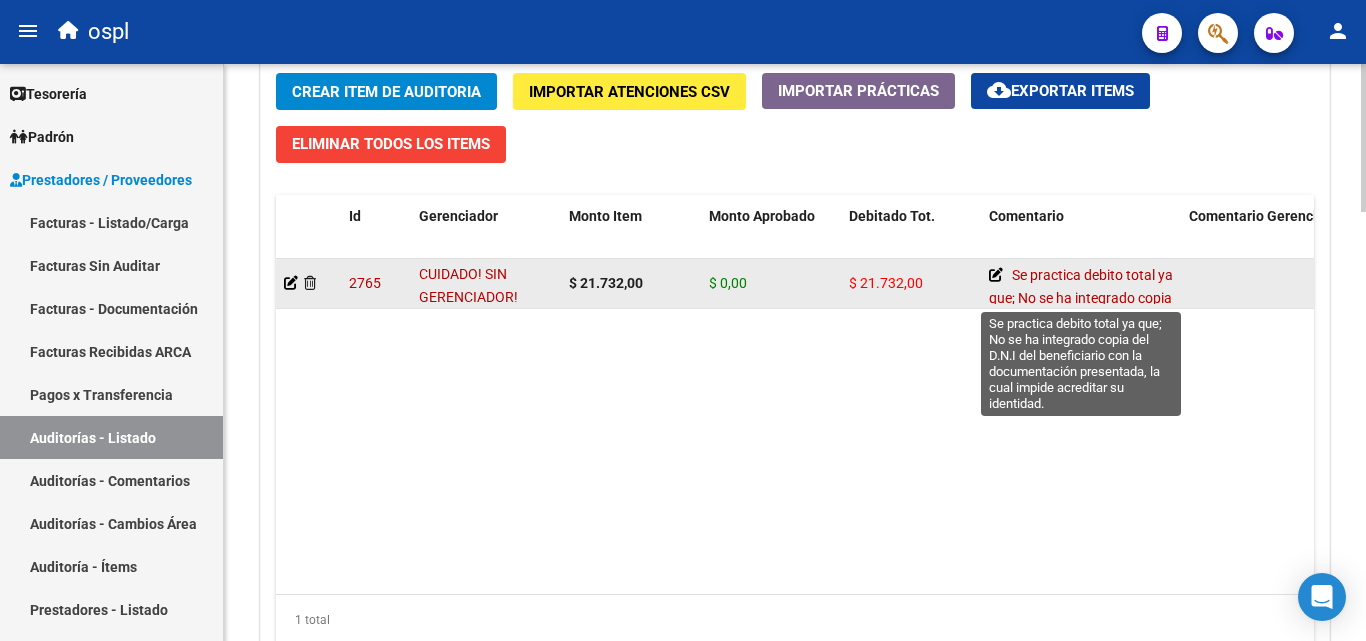 click 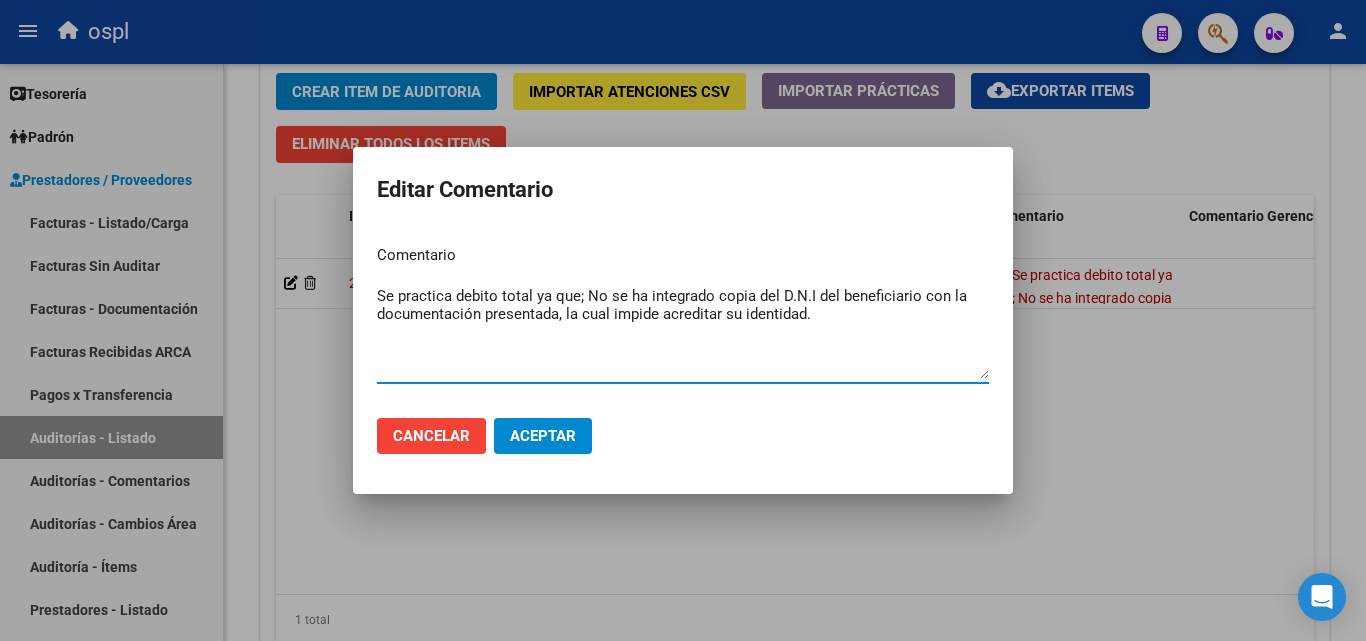 drag, startPoint x: 577, startPoint y: 294, endPoint x: 302, endPoint y: 288, distance: 275.06546 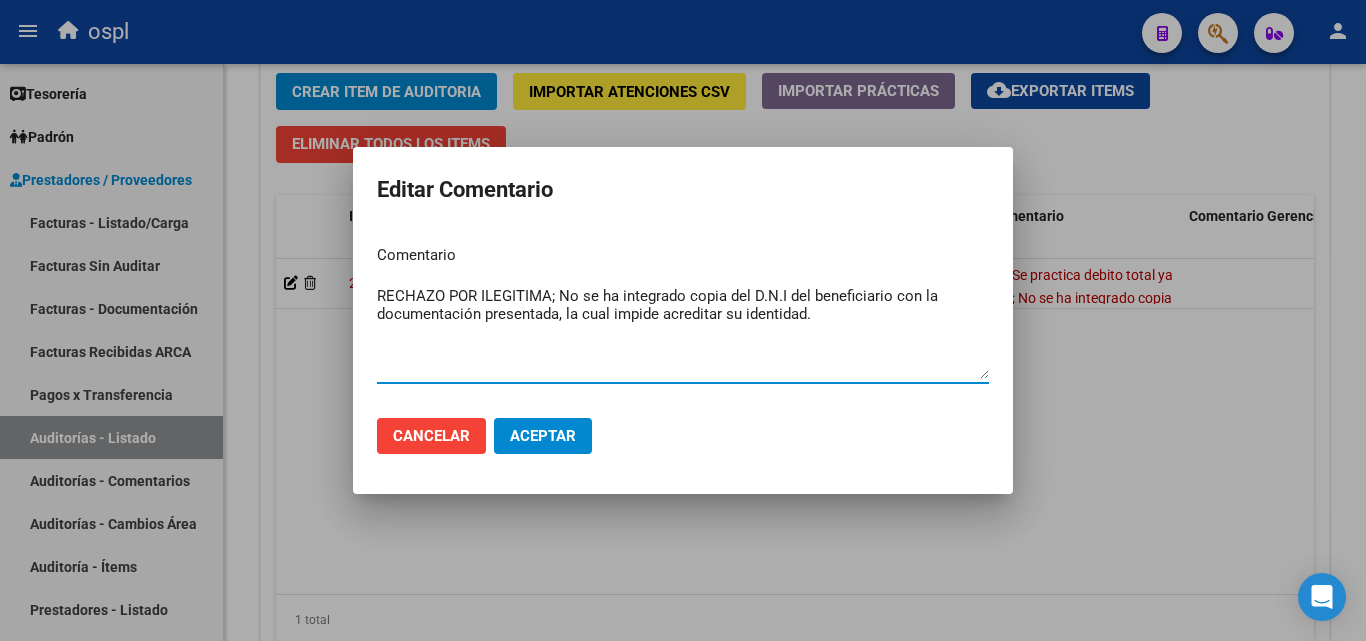 type on "RECHAZO POR ILEGITIMA; No se ha integrado copia del D.N.I del beneficiario con la documentación presentada, la cual impide acreditar su identidad." 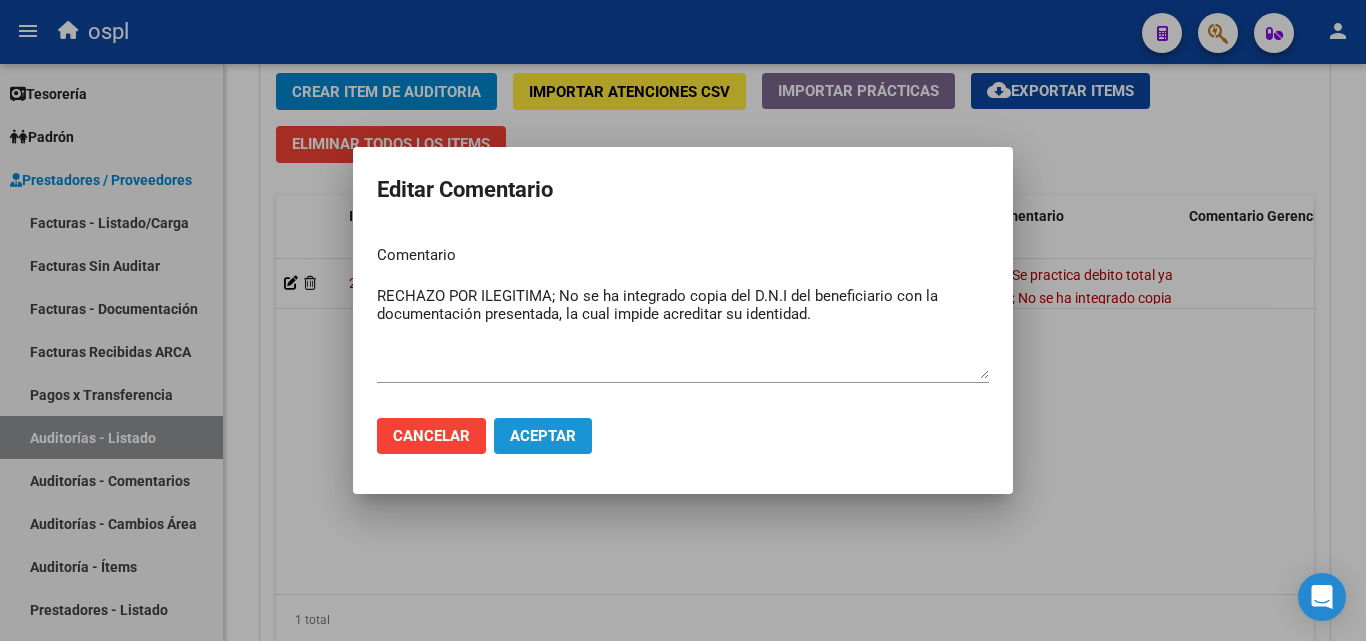 click on "Aceptar" 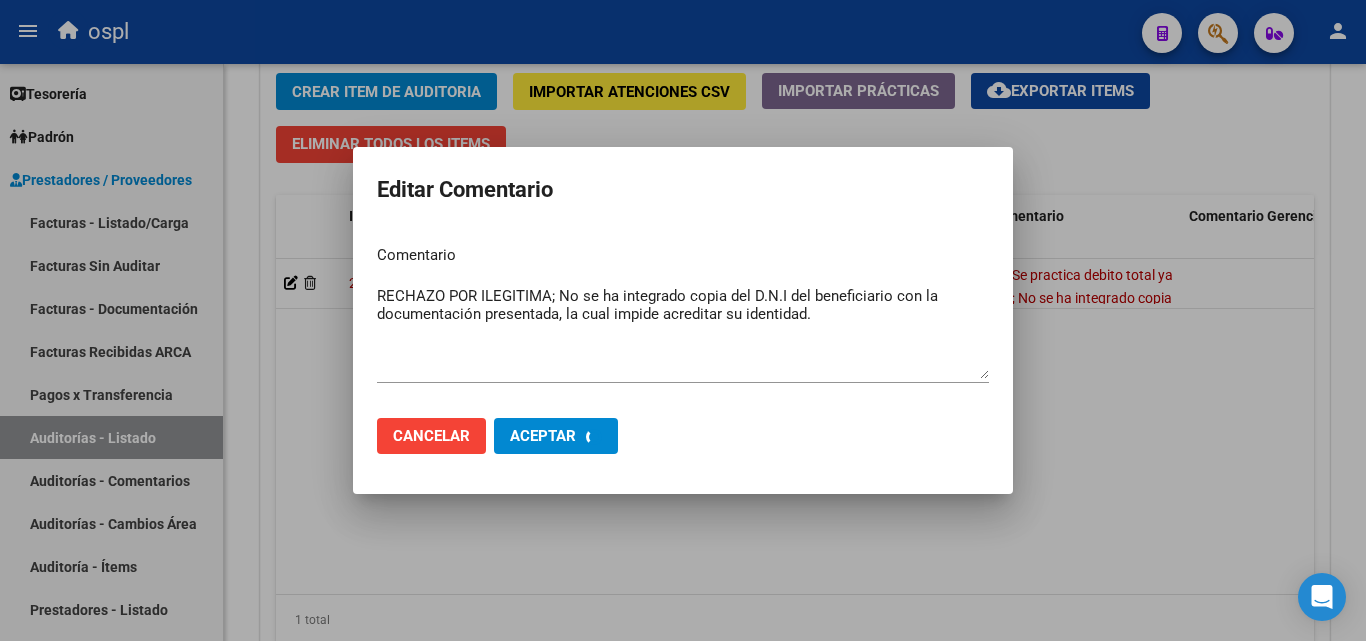 type 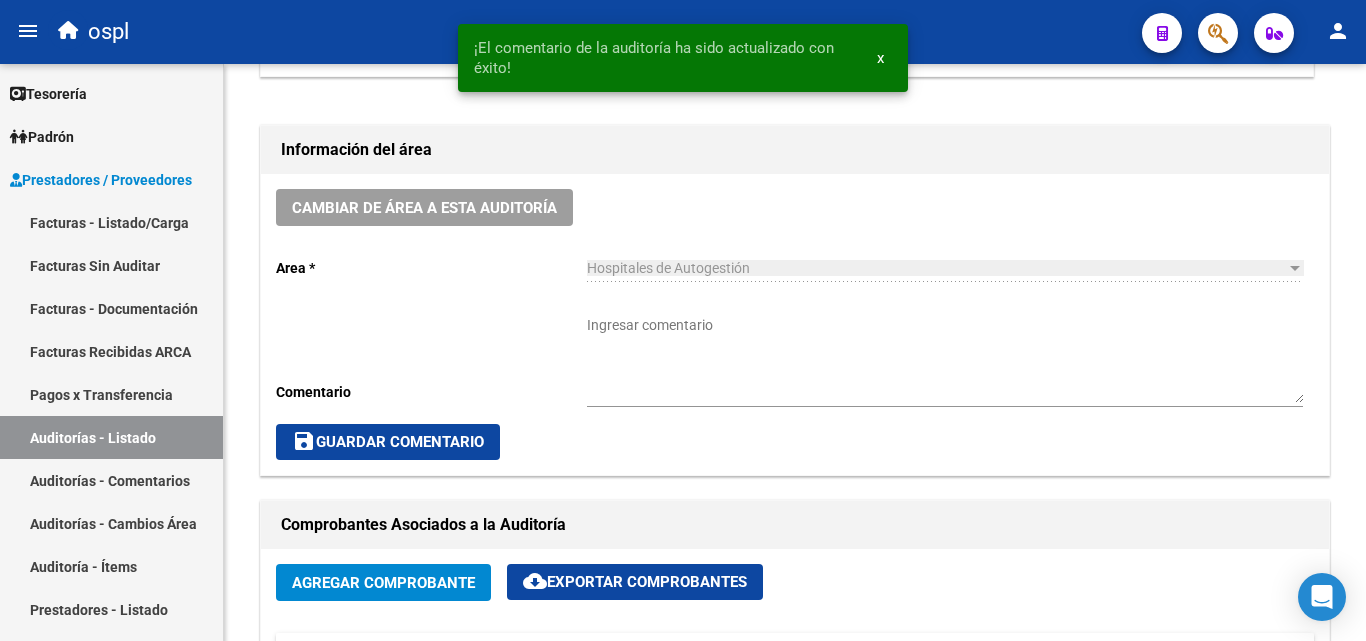 scroll, scrollTop: 500, scrollLeft: 0, axis: vertical 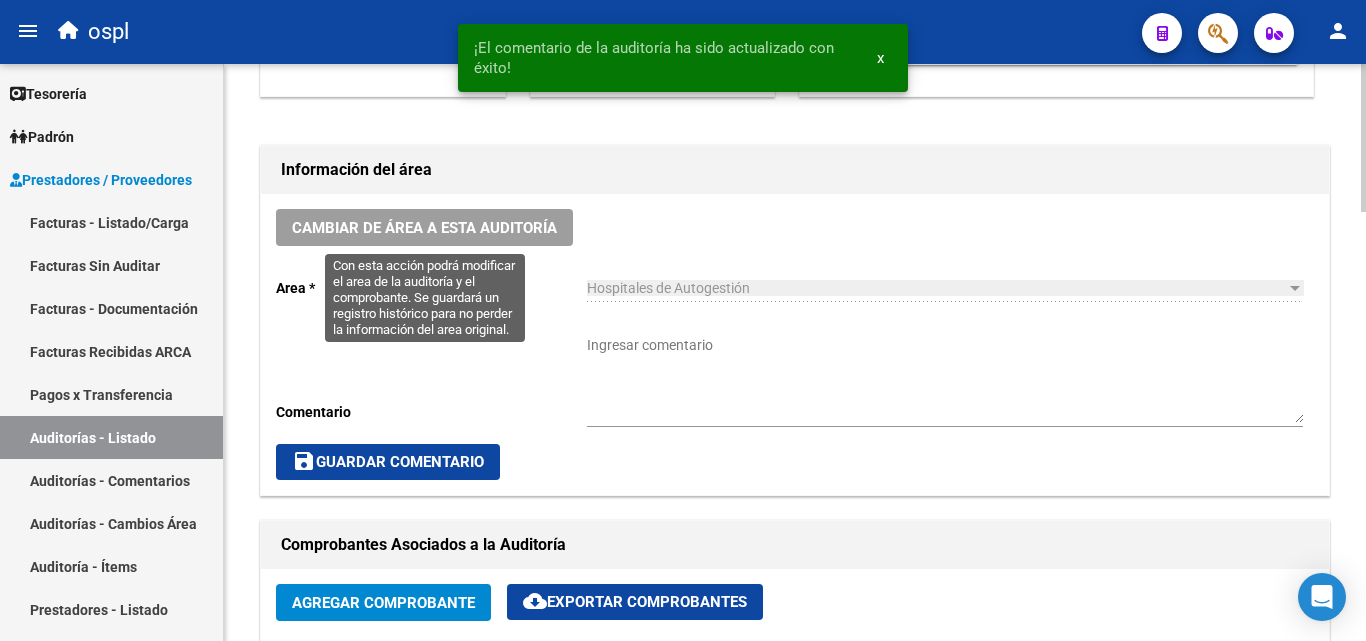 click on "Cambiar de área a esta auditoría" 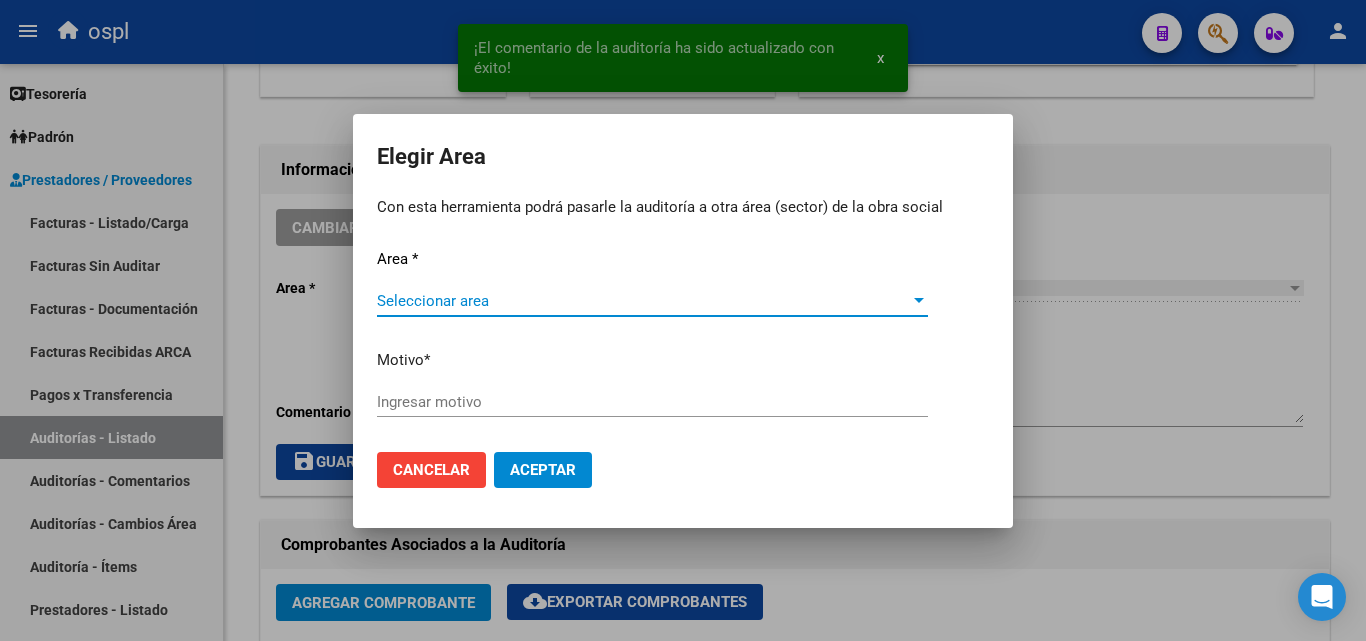 click on "Seleccionar area" at bounding box center [643, 301] 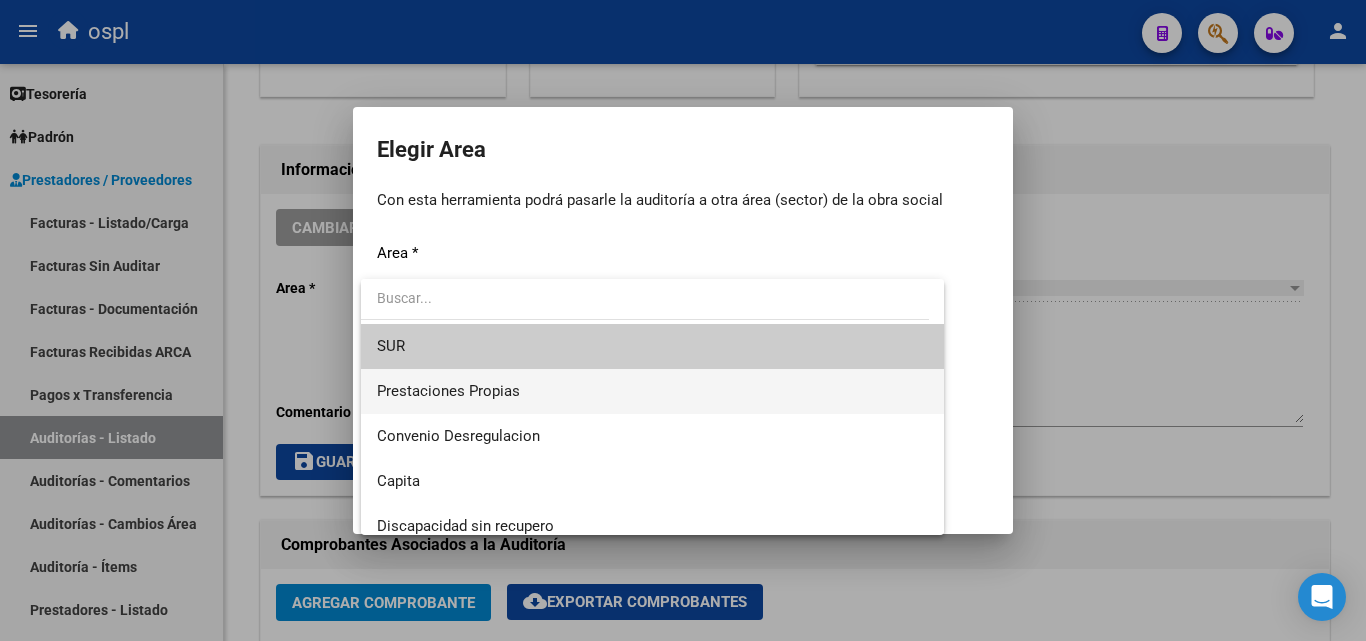 scroll, scrollTop: 194, scrollLeft: 0, axis: vertical 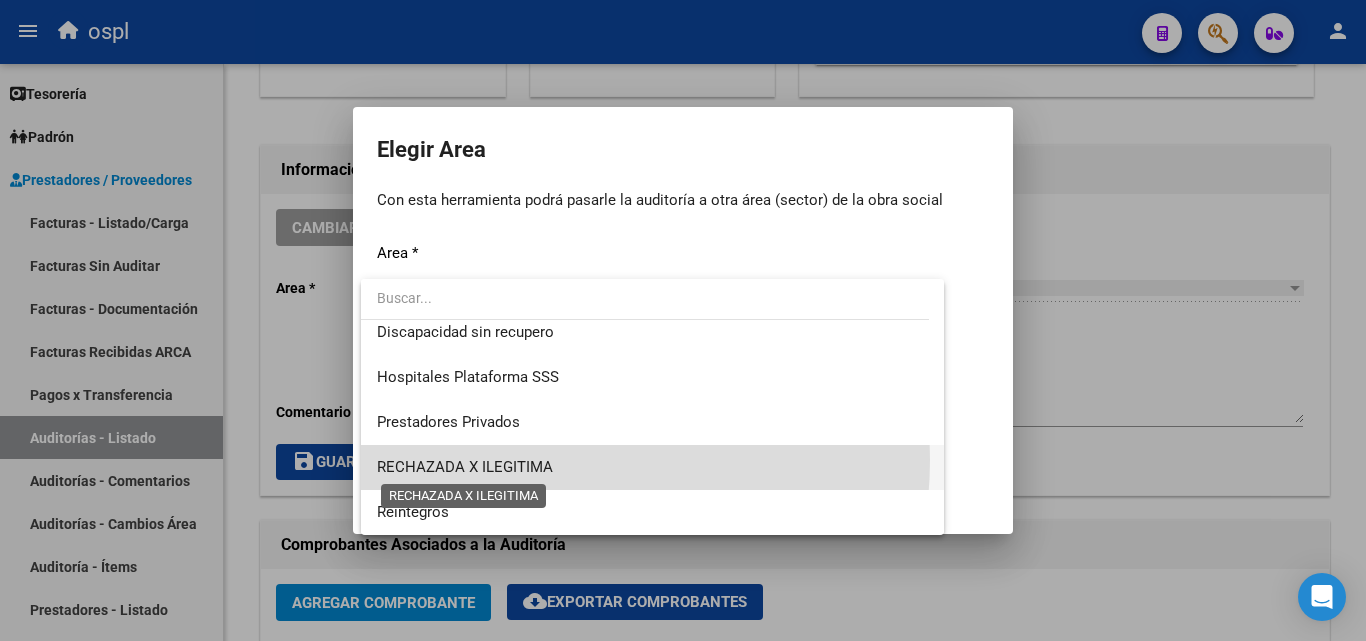 click on "RECHAZADA X ILEGITIMA" at bounding box center [465, 467] 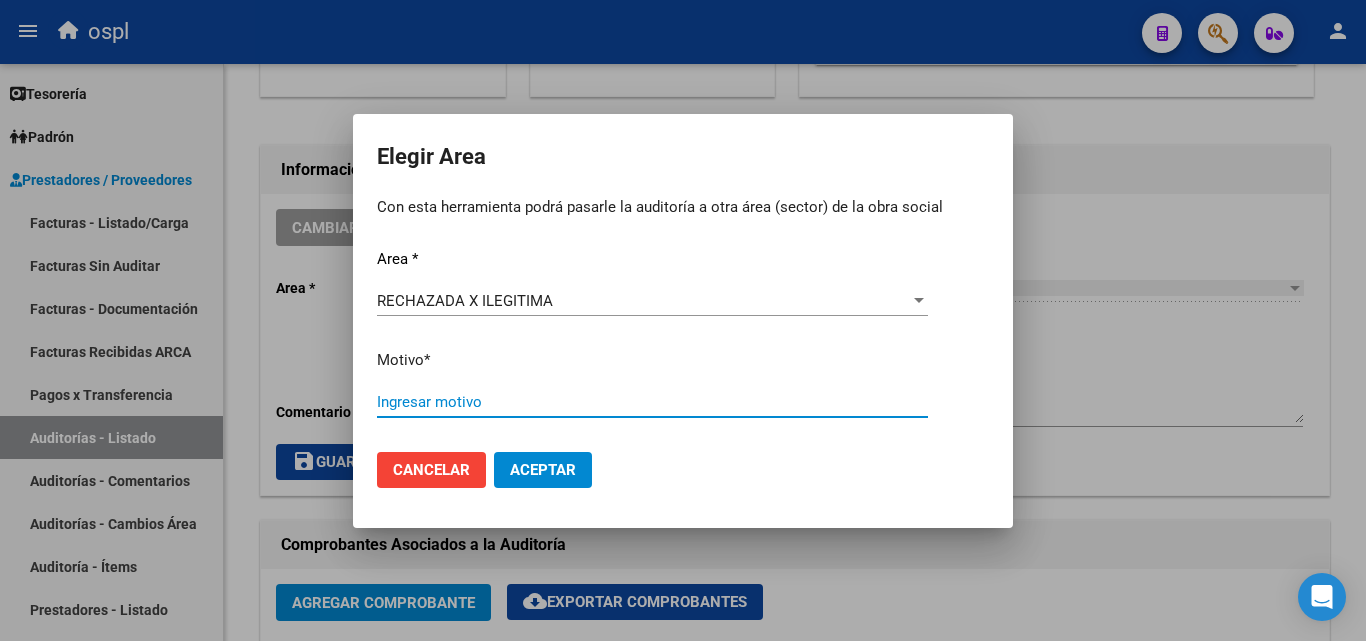 click on "Ingresar motivo" at bounding box center (652, 402) 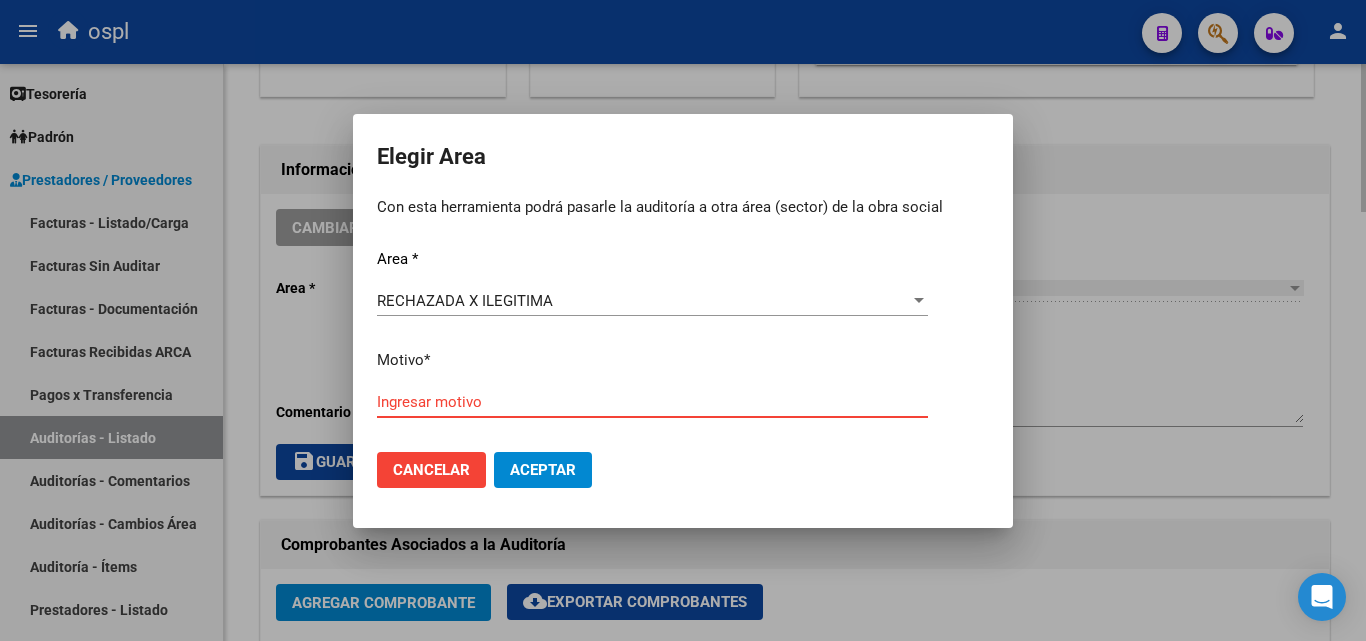 drag, startPoint x: 1121, startPoint y: 175, endPoint x: 1110, endPoint y: 196, distance: 23.70654 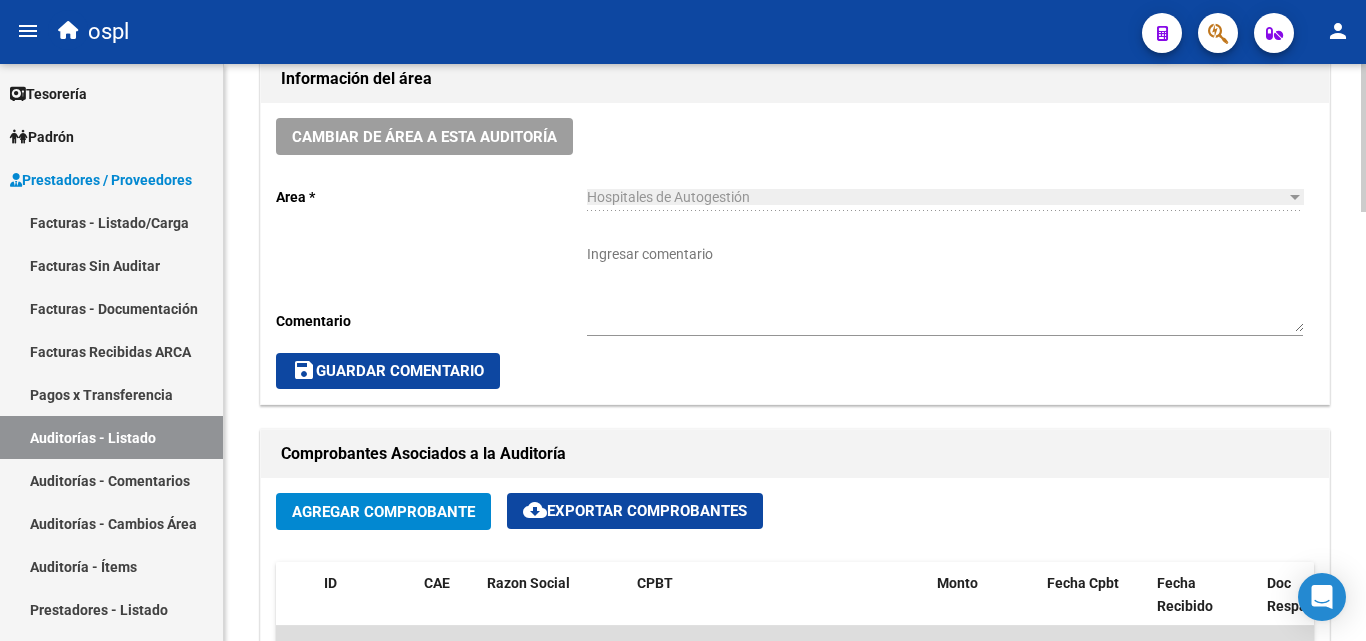 scroll, scrollTop: 577, scrollLeft: 0, axis: vertical 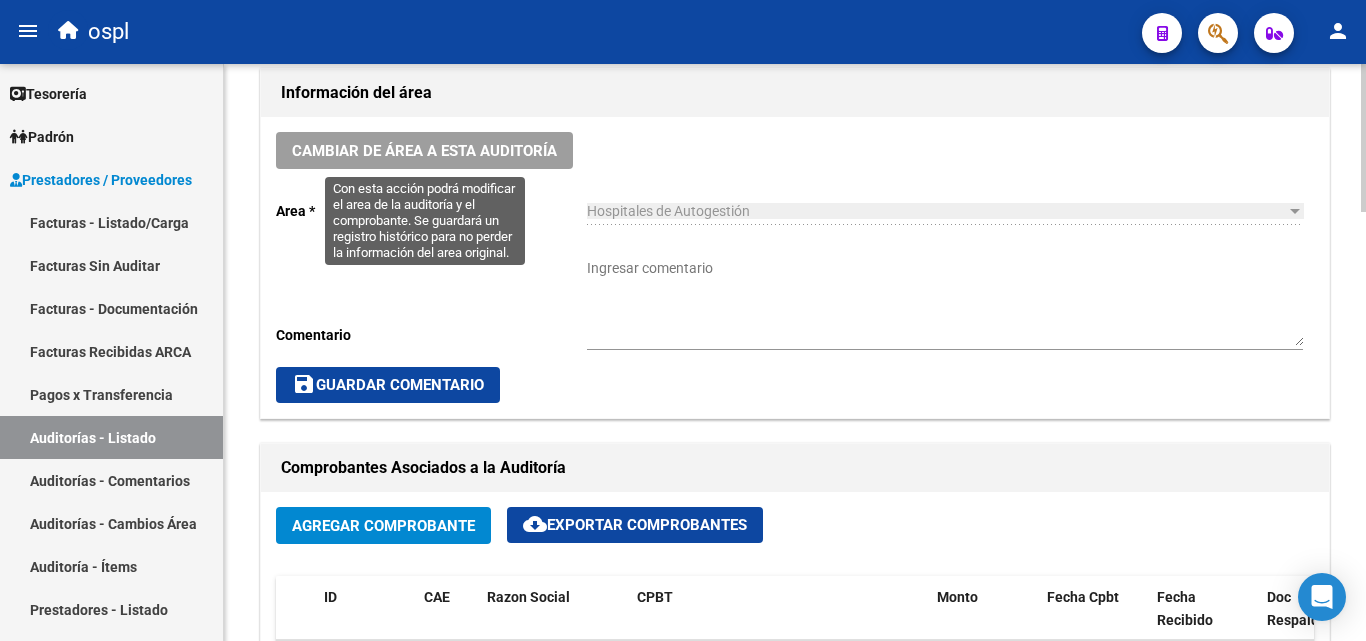 click on "Cambiar de área a esta auditoría" 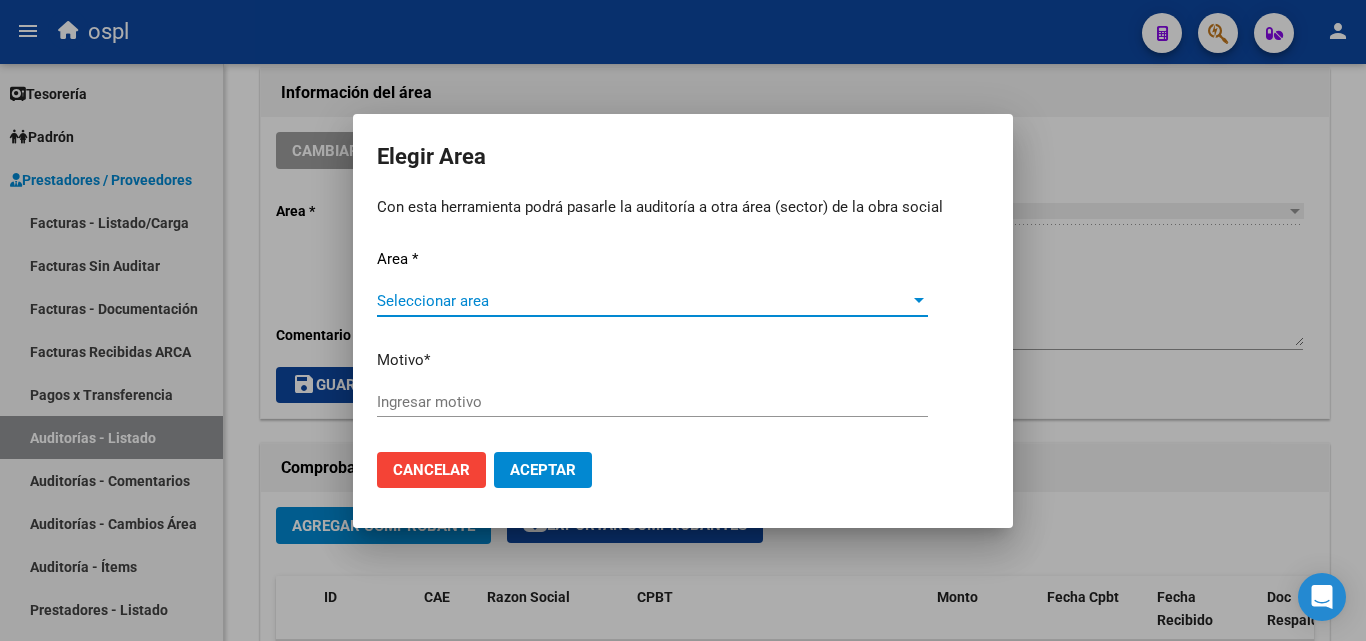 click on "Seleccionar area" at bounding box center (643, 301) 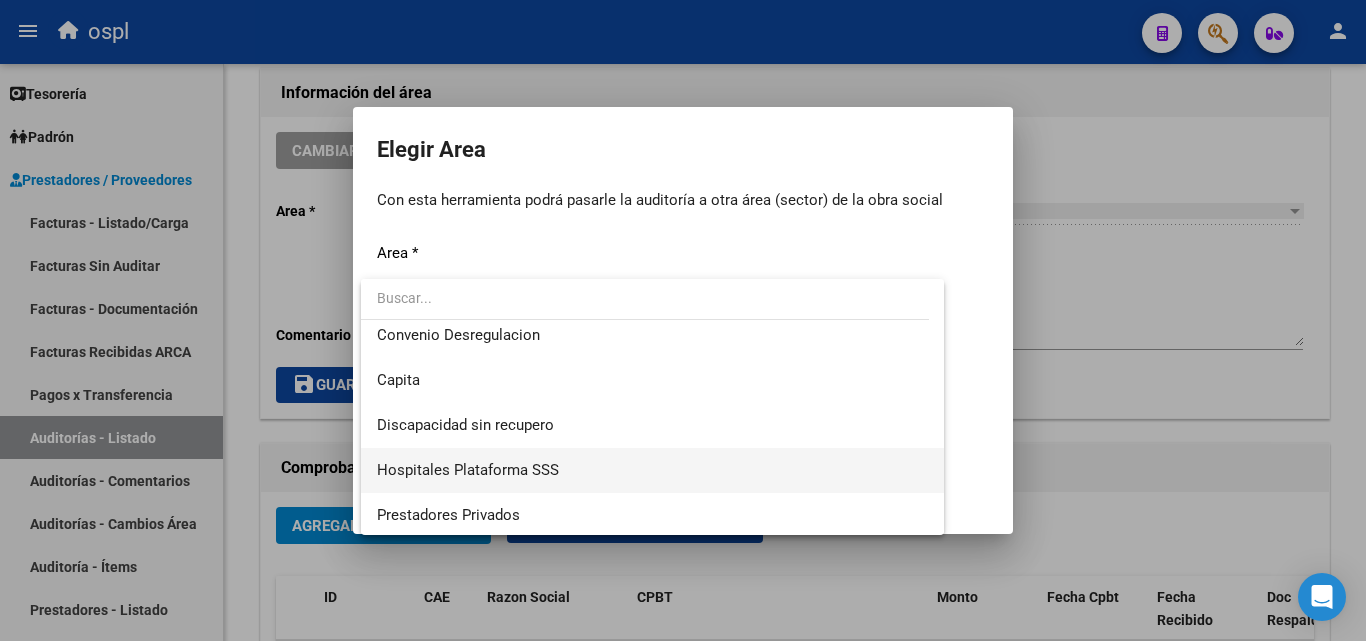 scroll, scrollTop: 194, scrollLeft: 0, axis: vertical 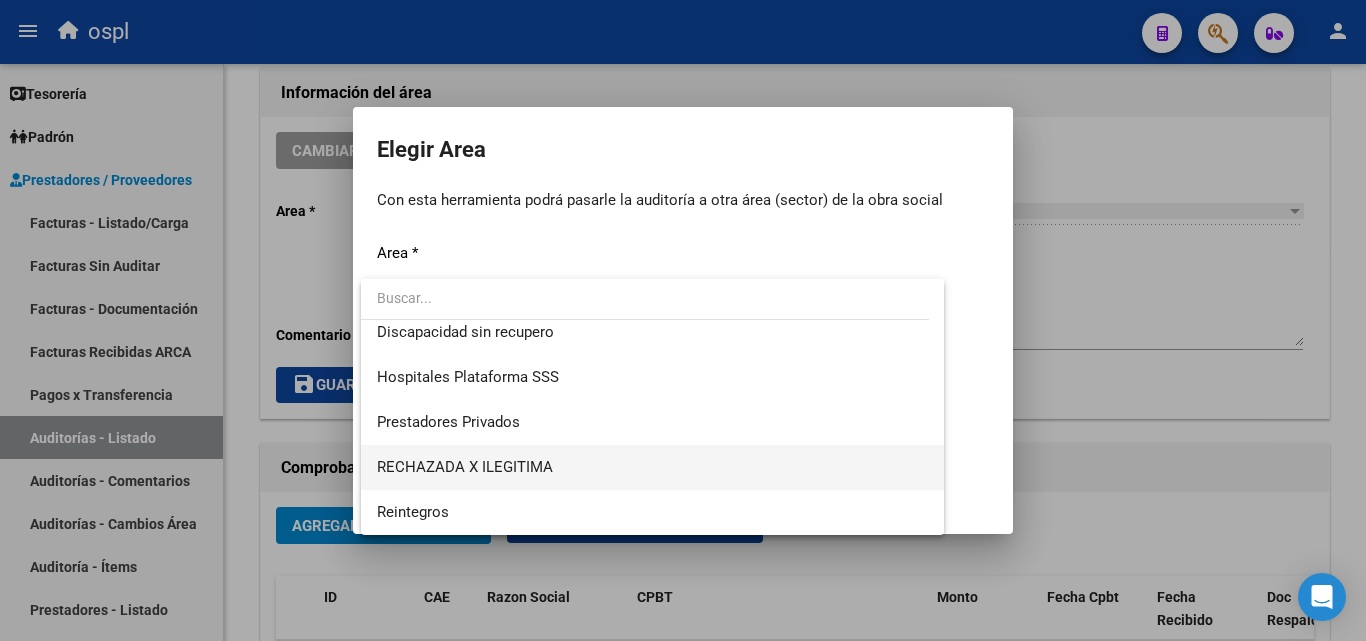click on "RECHAZADA X ILEGITIMA" at bounding box center [652, 467] 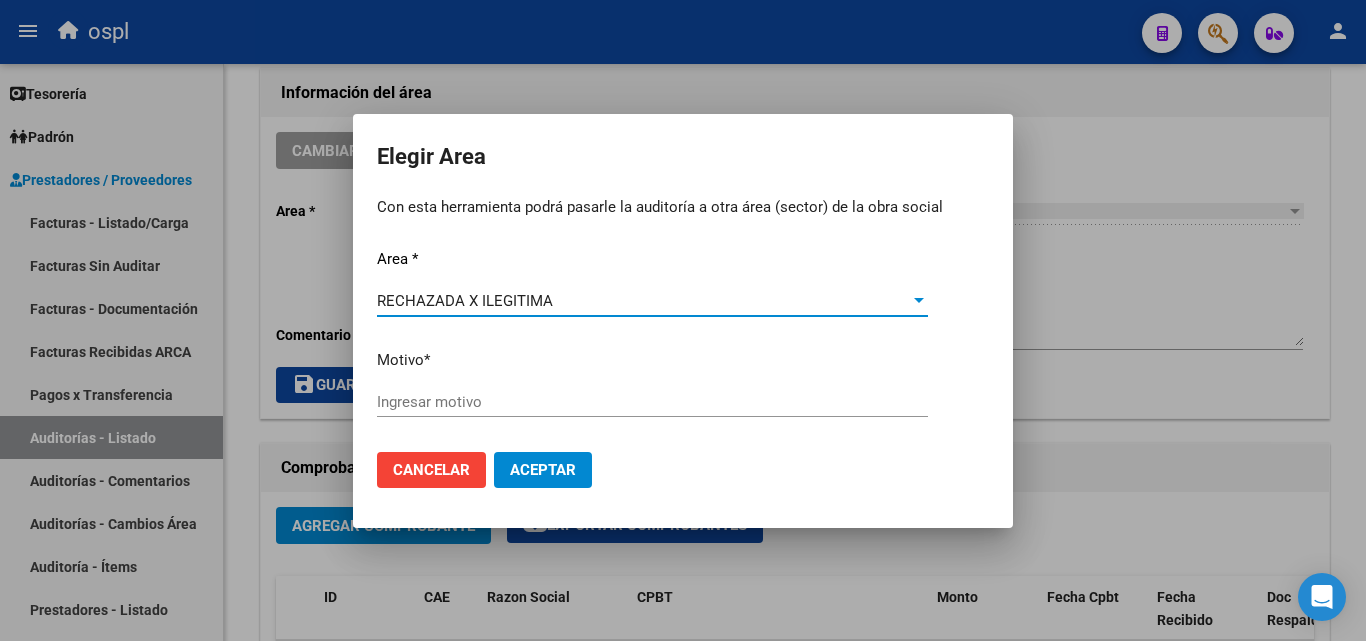click on "Ingresar motivo" at bounding box center [652, 402] 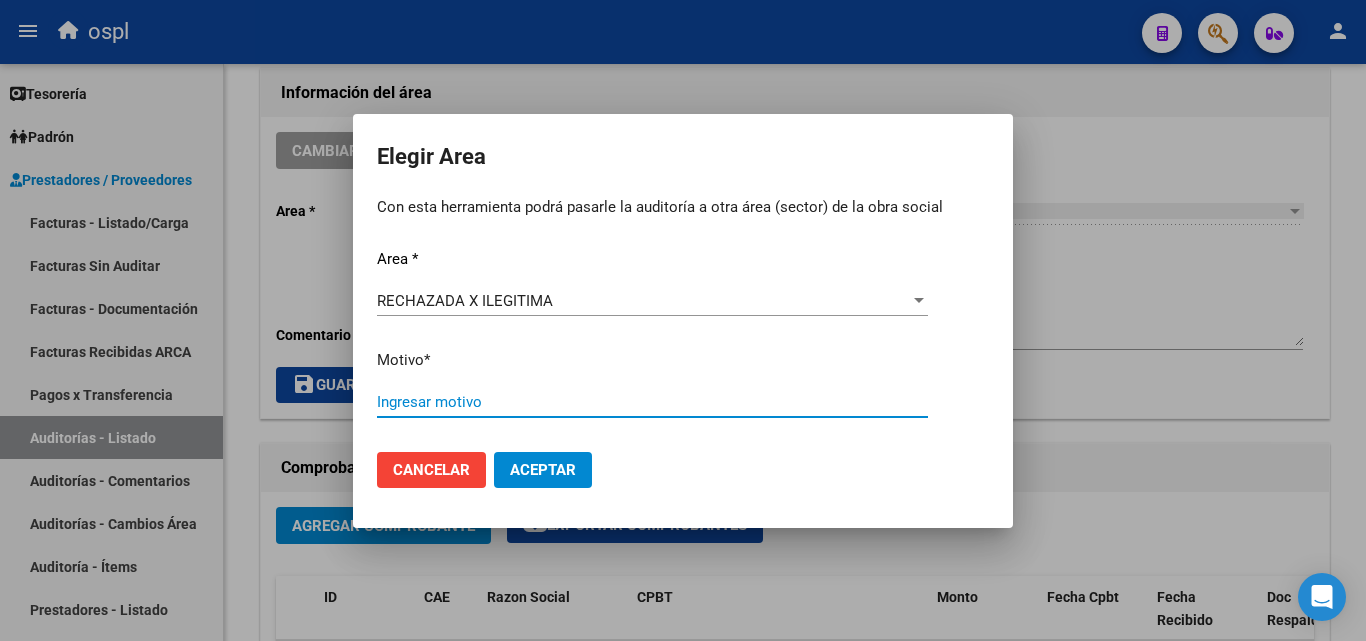 paste on "FALTA COPIA DE DNI QUE ACREDITE IDENTIDAD" 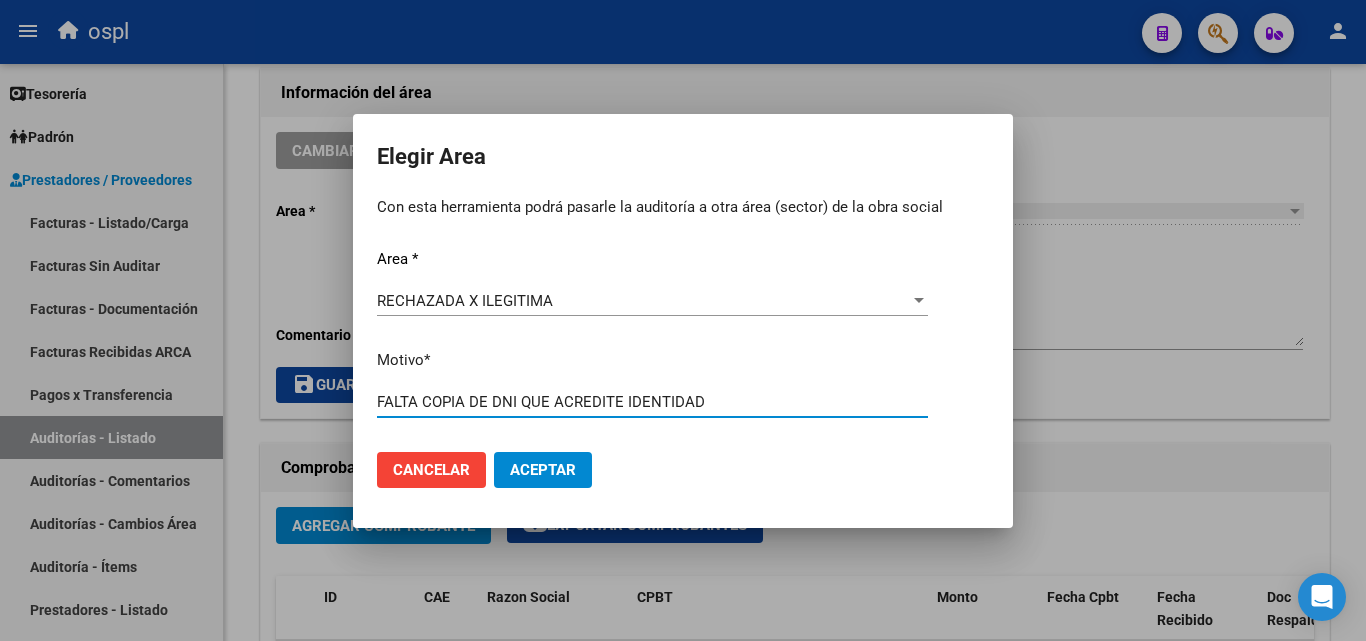 type on "FALTA COPIA DE DNI QUE ACREDITE IDENTIDAD" 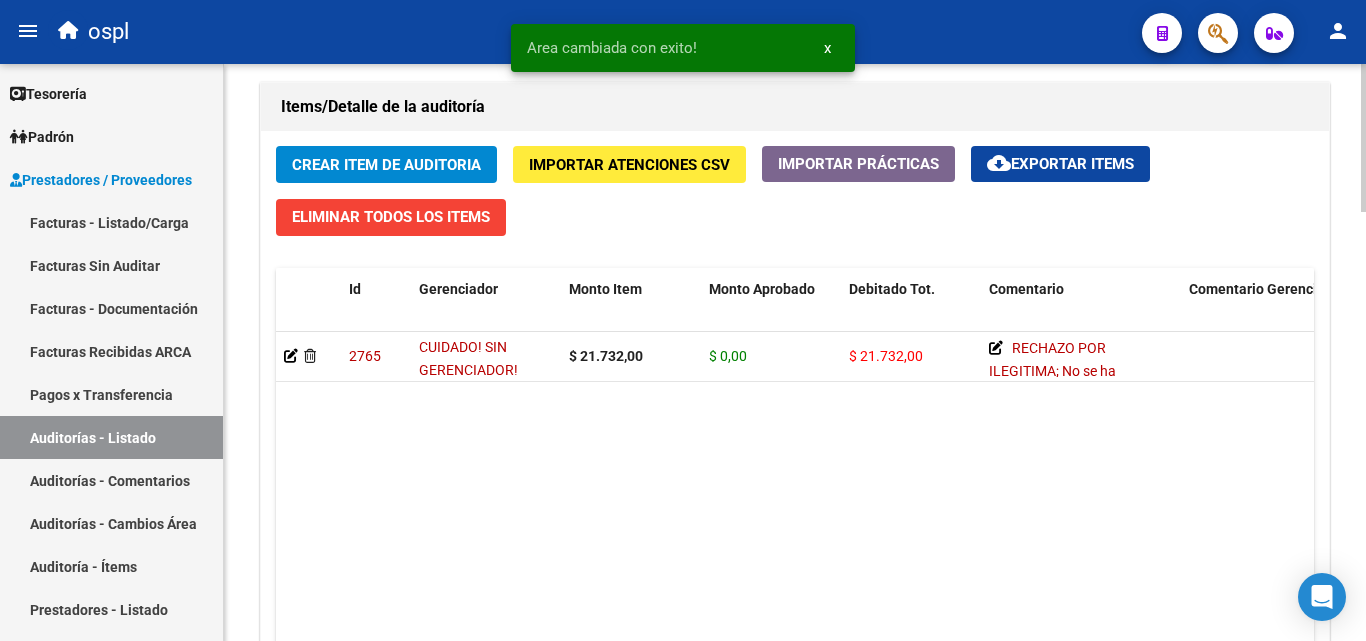 scroll, scrollTop: 1500, scrollLeft: 0, axis: vertical 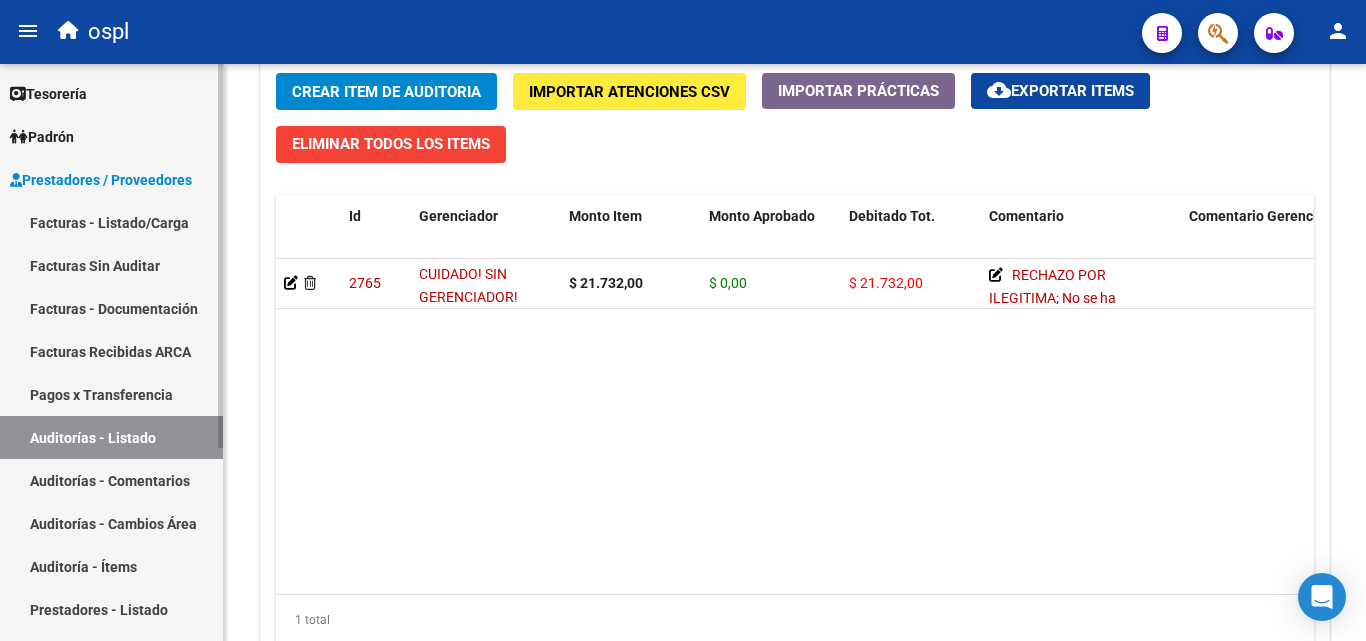 click on "Auditorías - Listado" at bounding box center (111, 437) 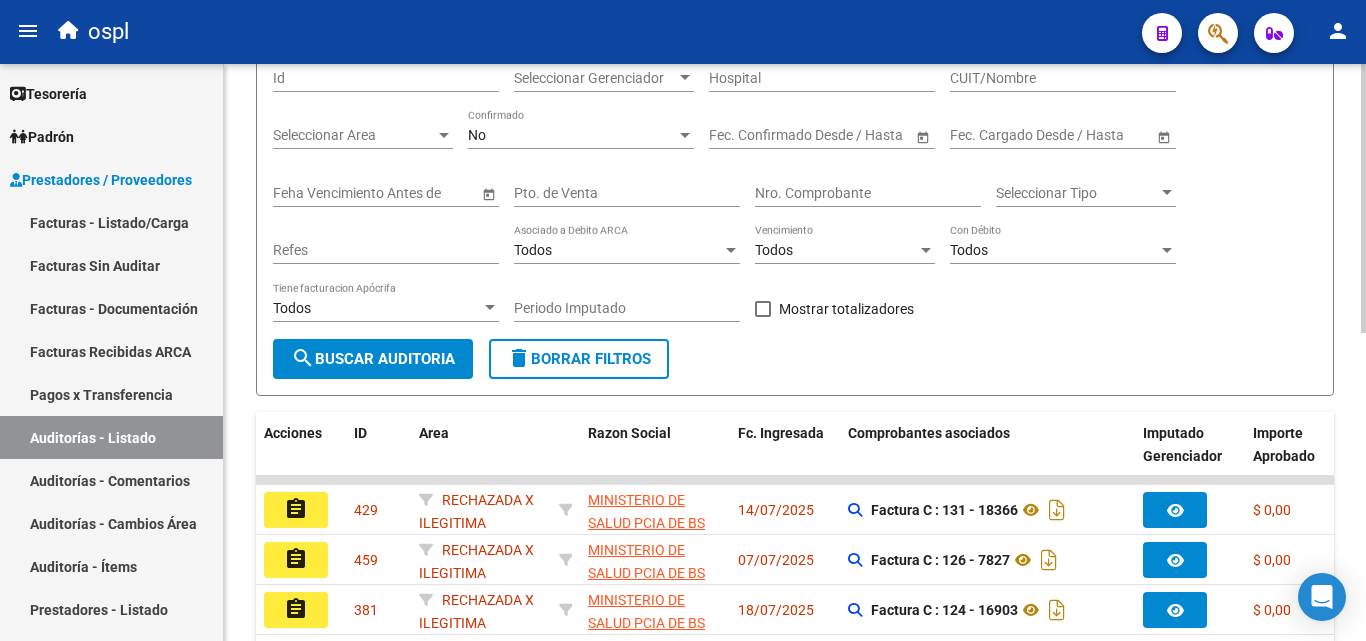 scroll, scrollTop: 161, scrollLeft: 0, axis: vertical 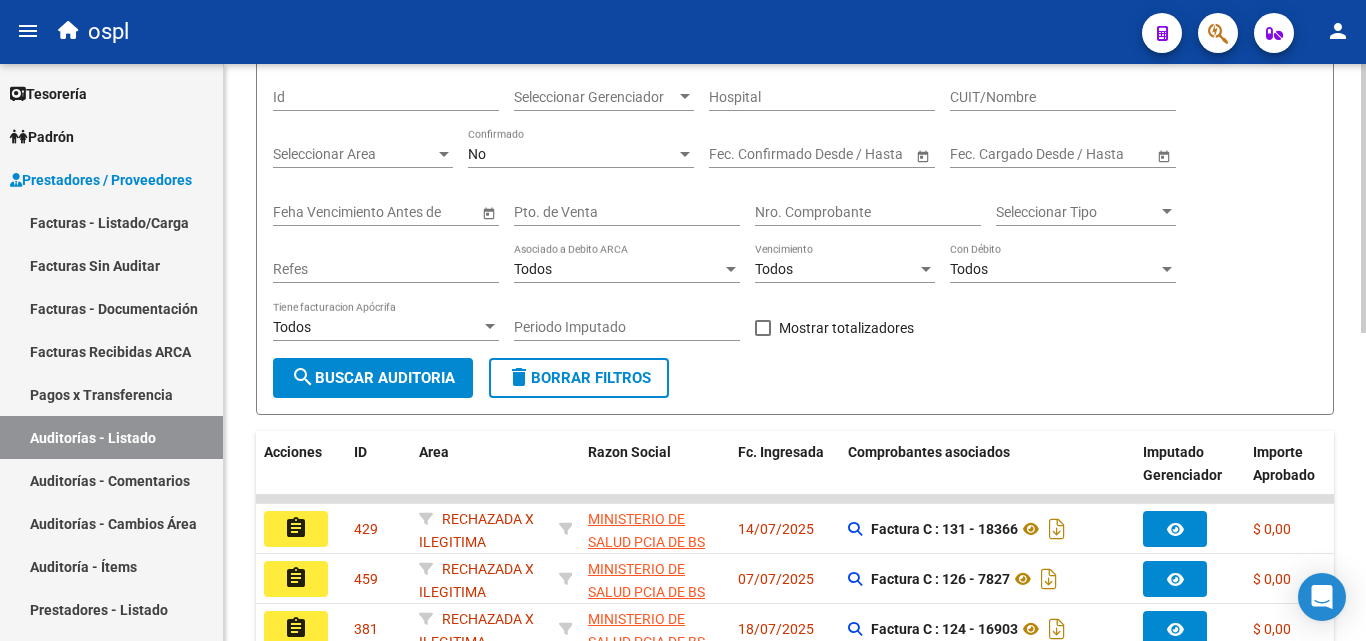 click at bounding box center (444, 154) 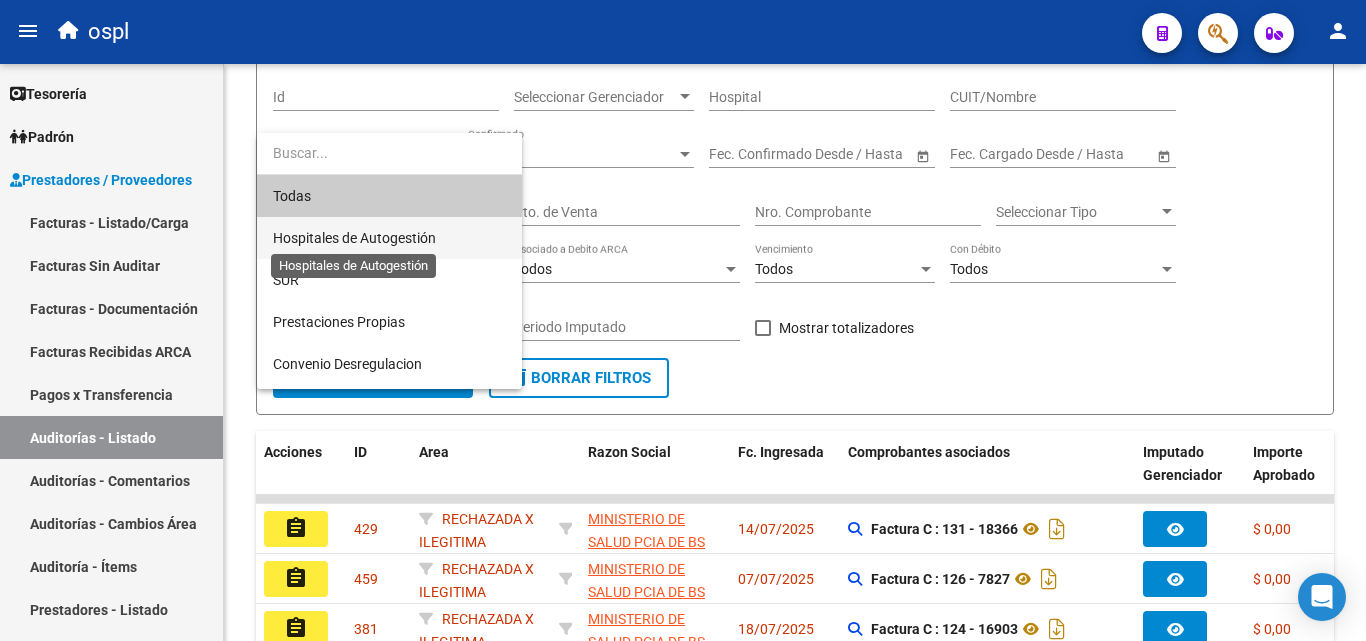 click on "Hospitales de Autogestión" at bounding box center (354, 238) 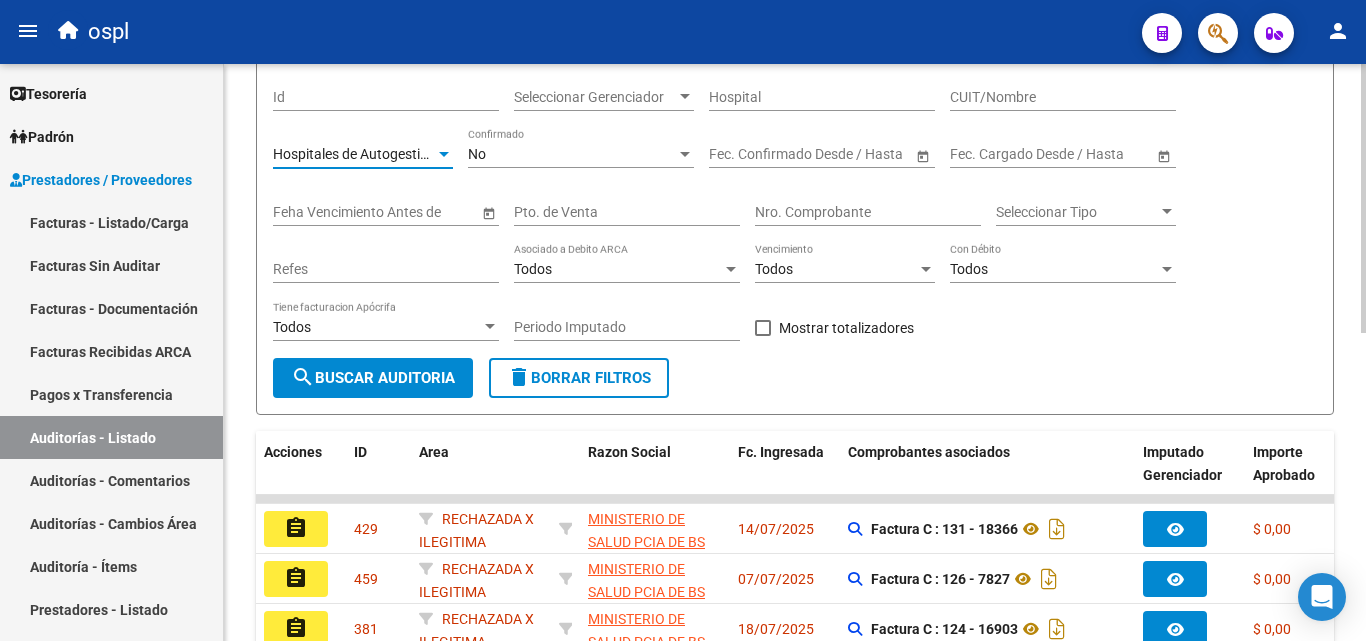click on "Todos" at bounding box center [1054, 269] 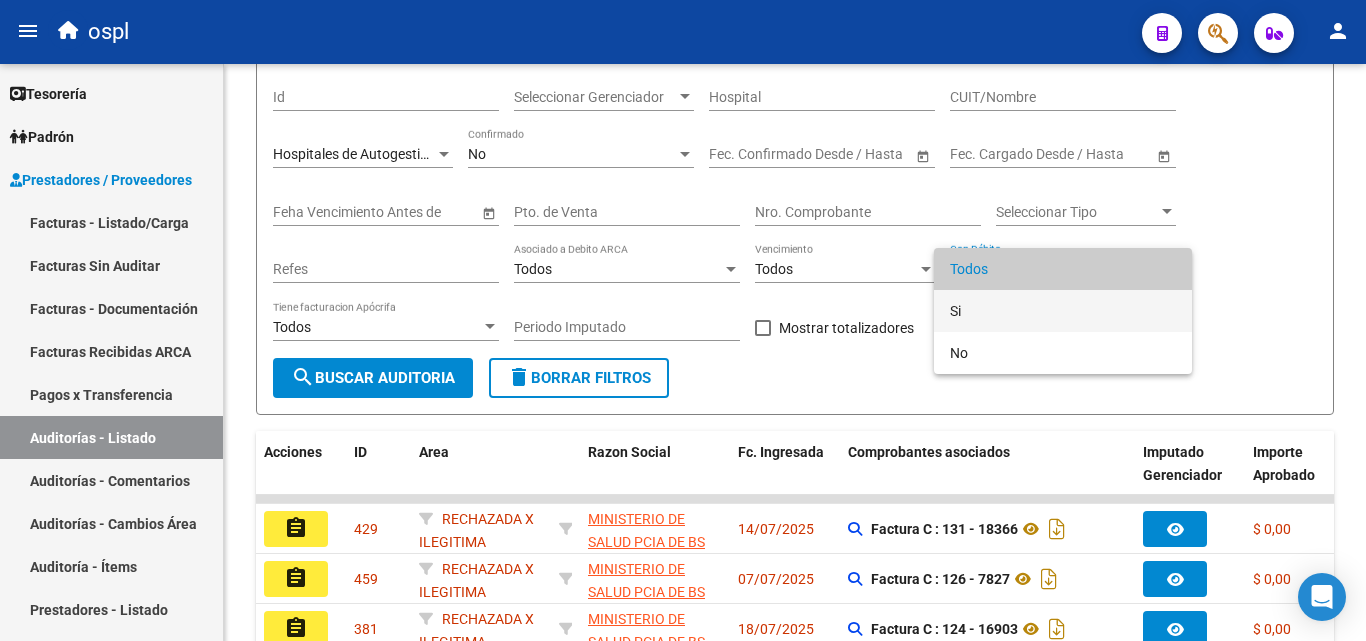 click on "Si" at bounding box center [1063, 311] 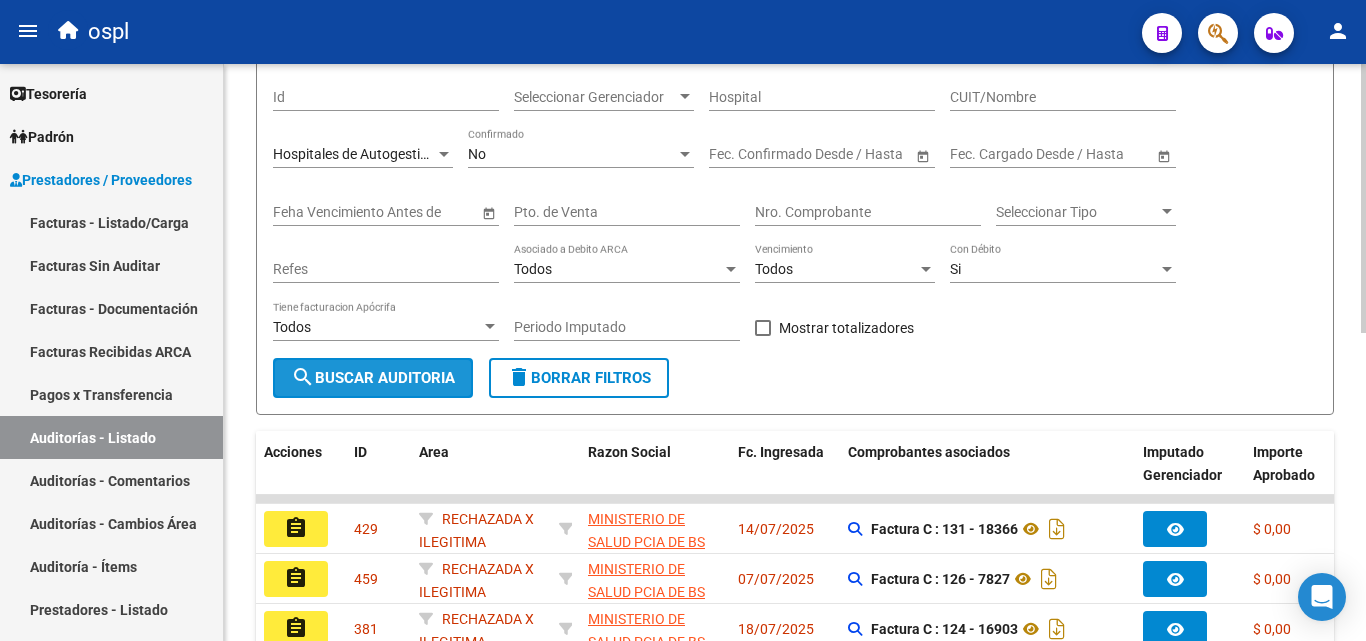 click on "search  Buscar Auditoria" 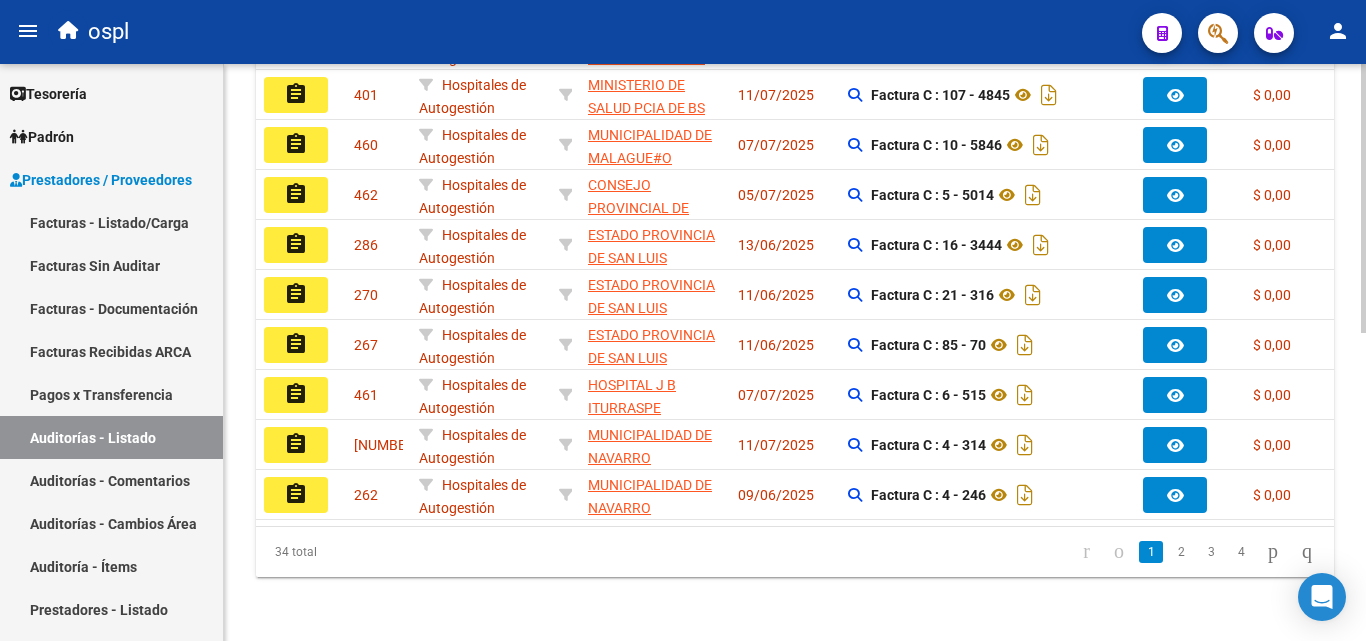 scroll, scrollTop: 661, scrollLeft: 0, axis: vertical 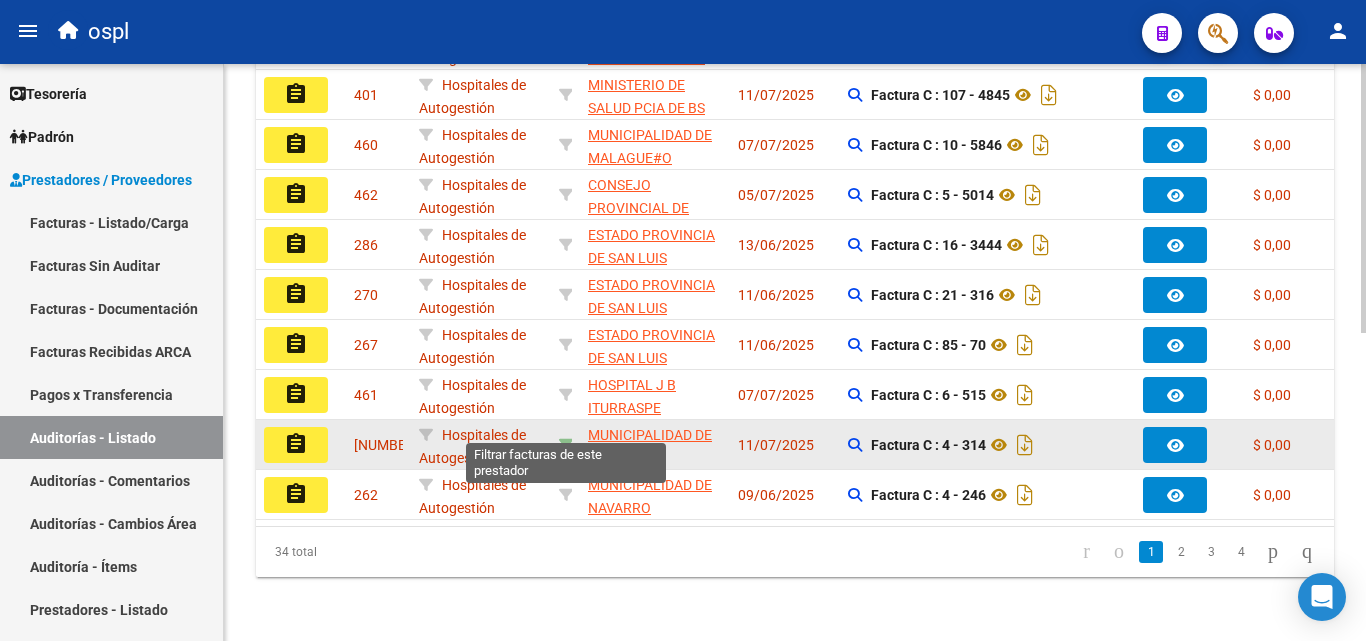 click 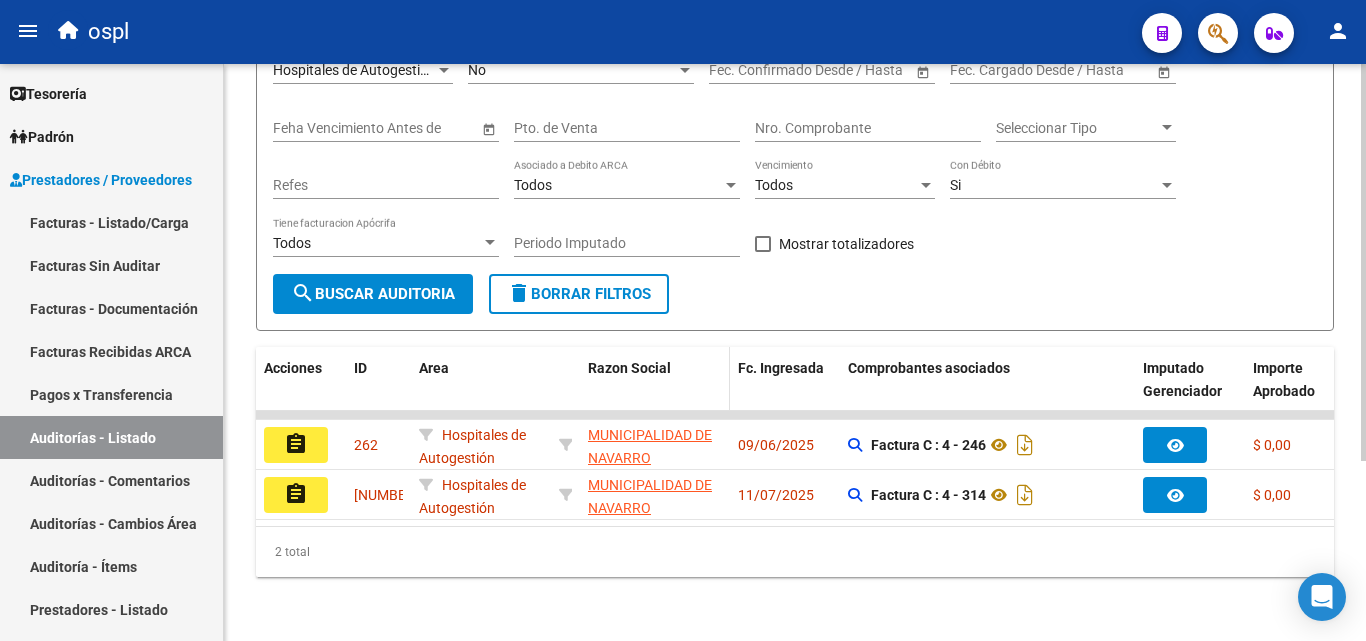 scroll, scrollTop: 261, scrollLeft: 0, axis: vertical 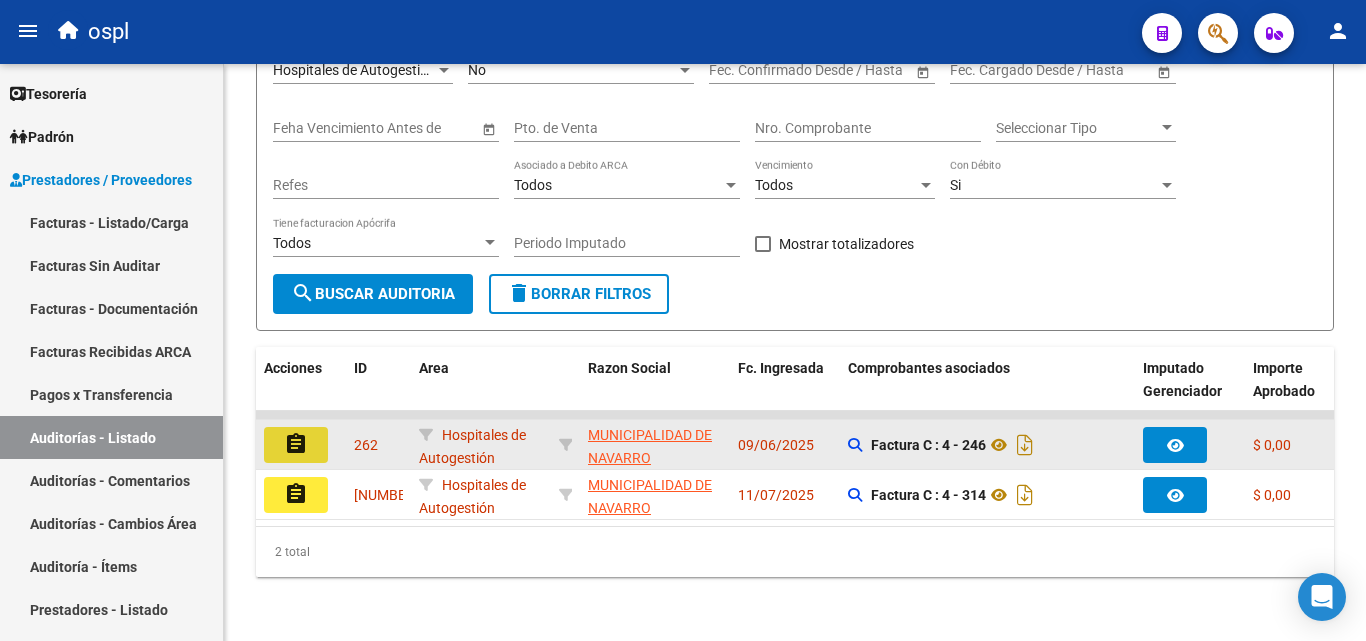 click on "assignment" 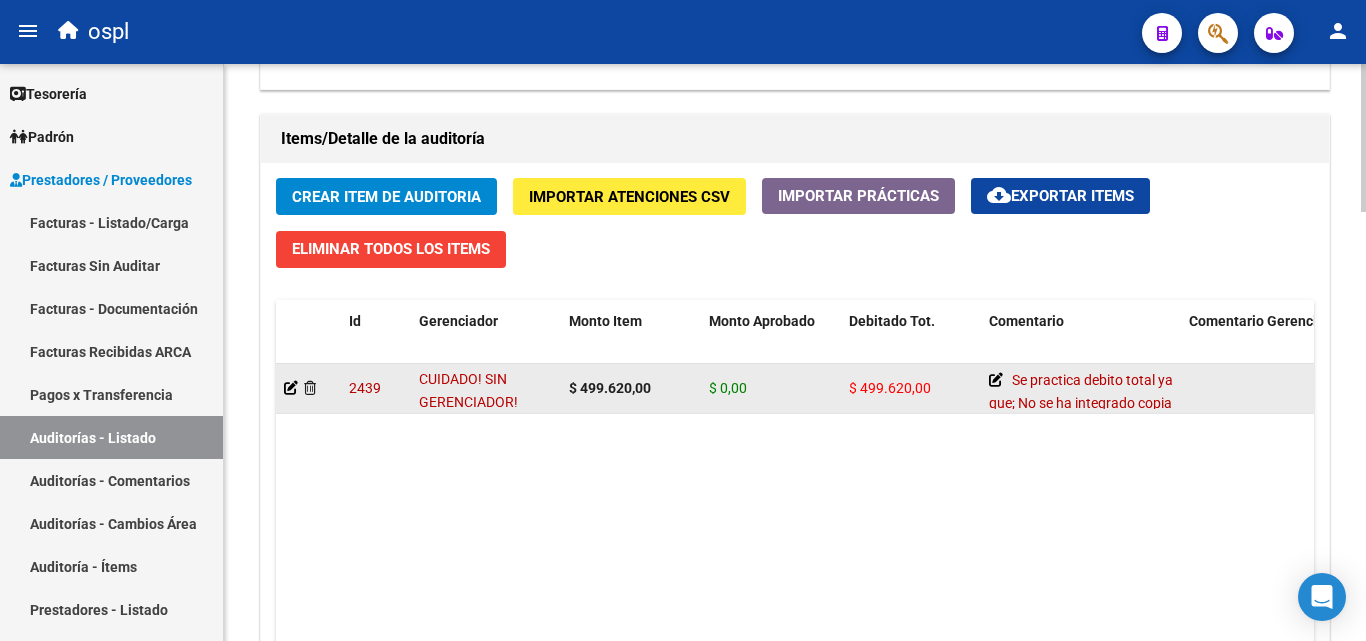 scroll, scrollTop: 1400, scrollLeft: 0, axis: vertical 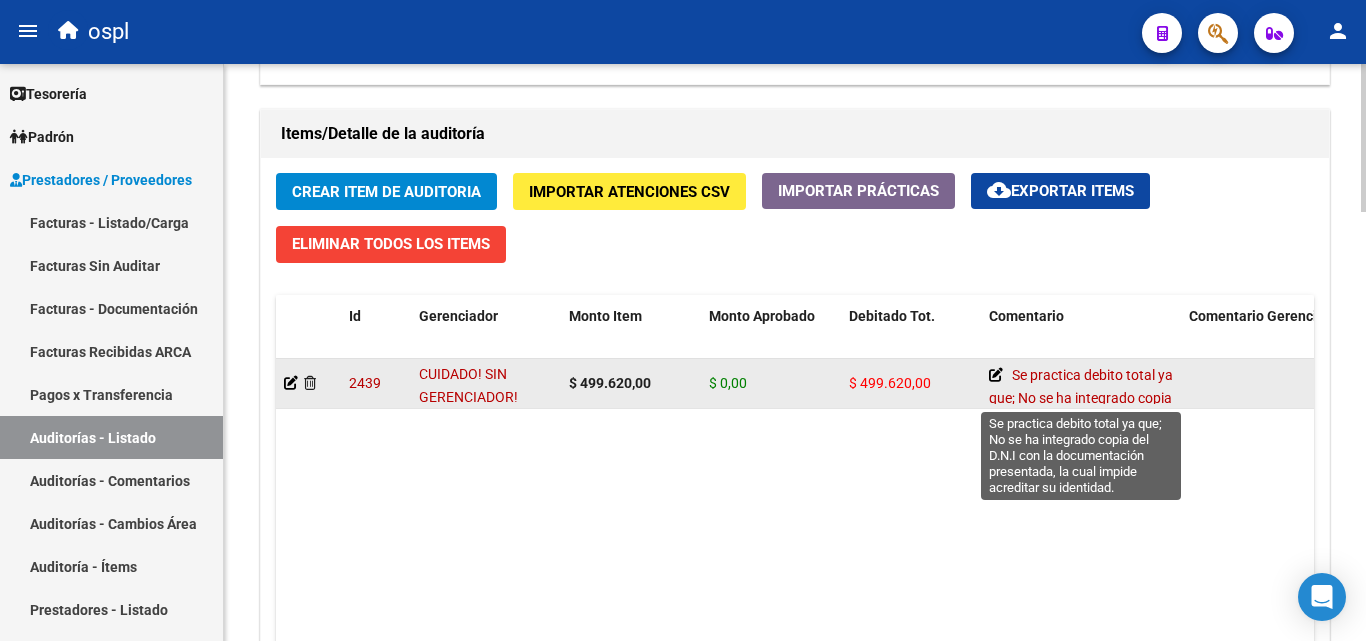 click 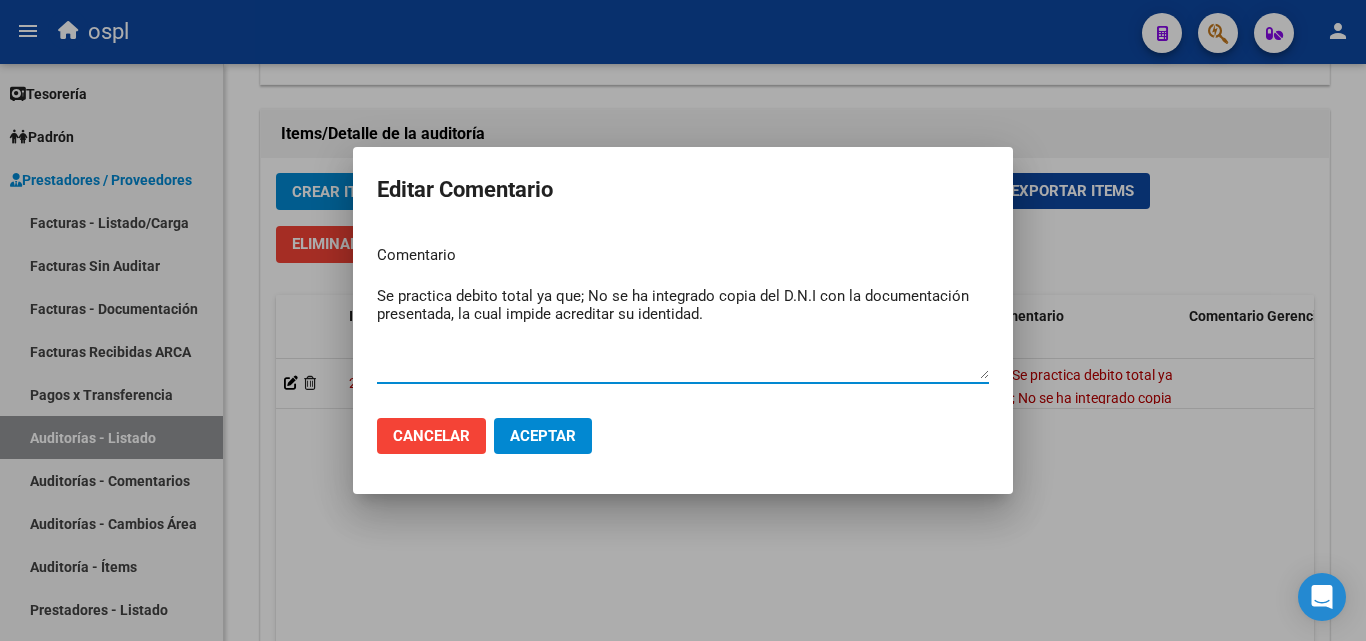drag, startPoint x: 577, startPoint y: 295, endPoint x: 352, endPoint y: 296, distance: 225.00223 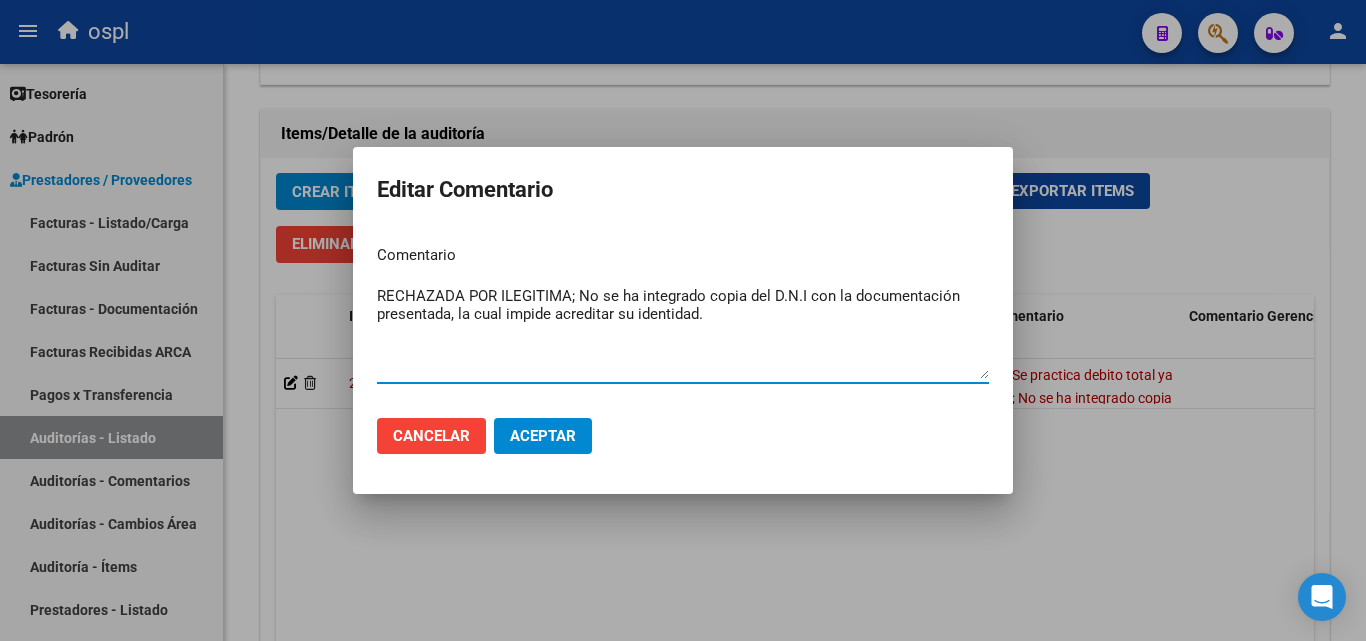 type on "RECHAZADA POR ILEGITIMA; No se ha integrado copia del D.N.I con la documentación presentada, la cual impide acreditar su identidad." 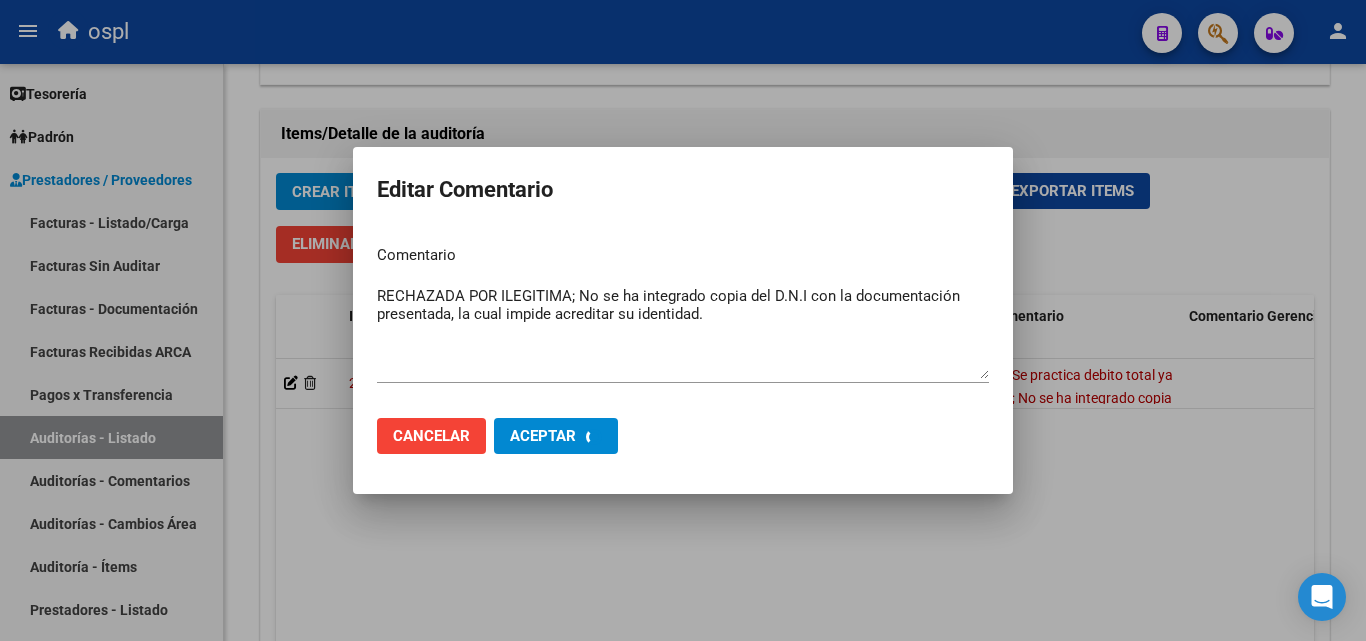 type 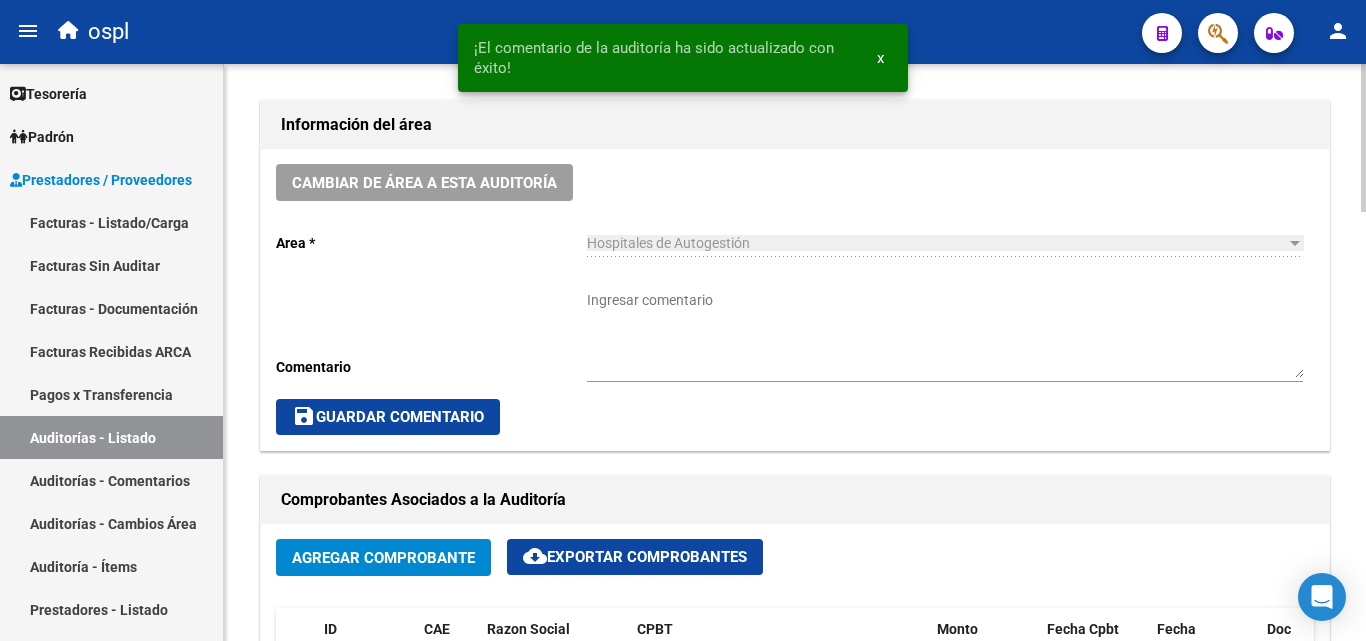 scroll, scrollTop: 500, scrollLeft: 0, axis: vertical 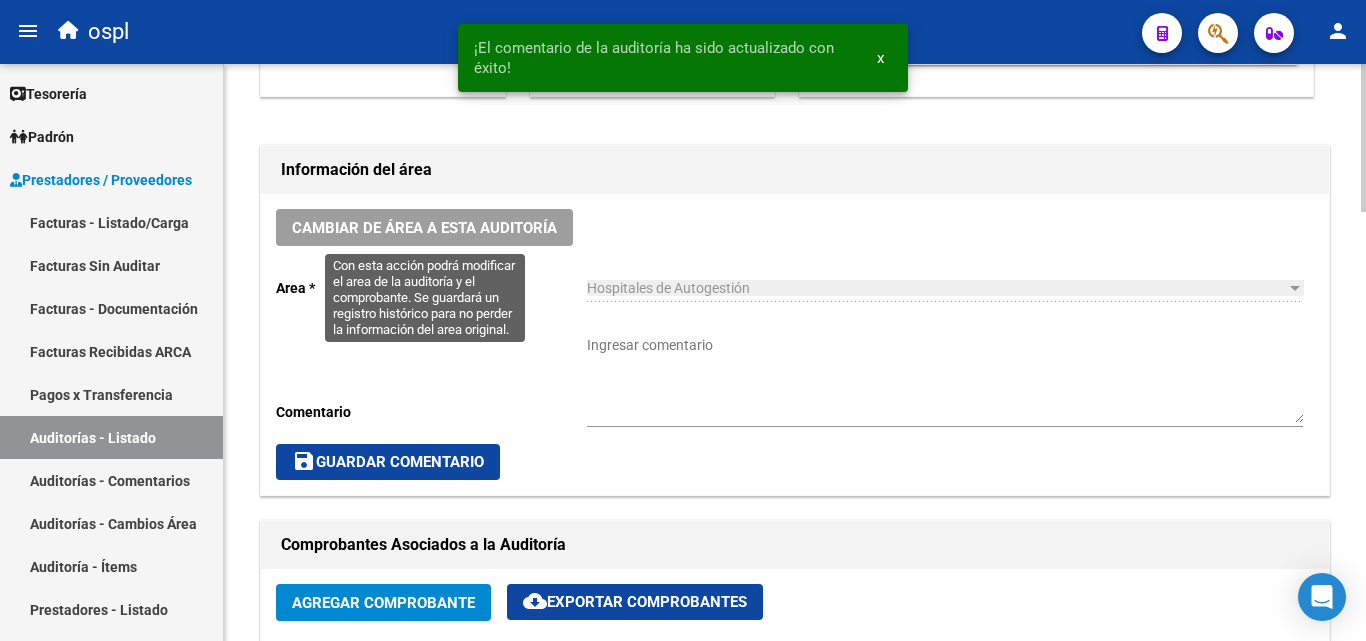 click on "Cambiar de área a esta auditoría" 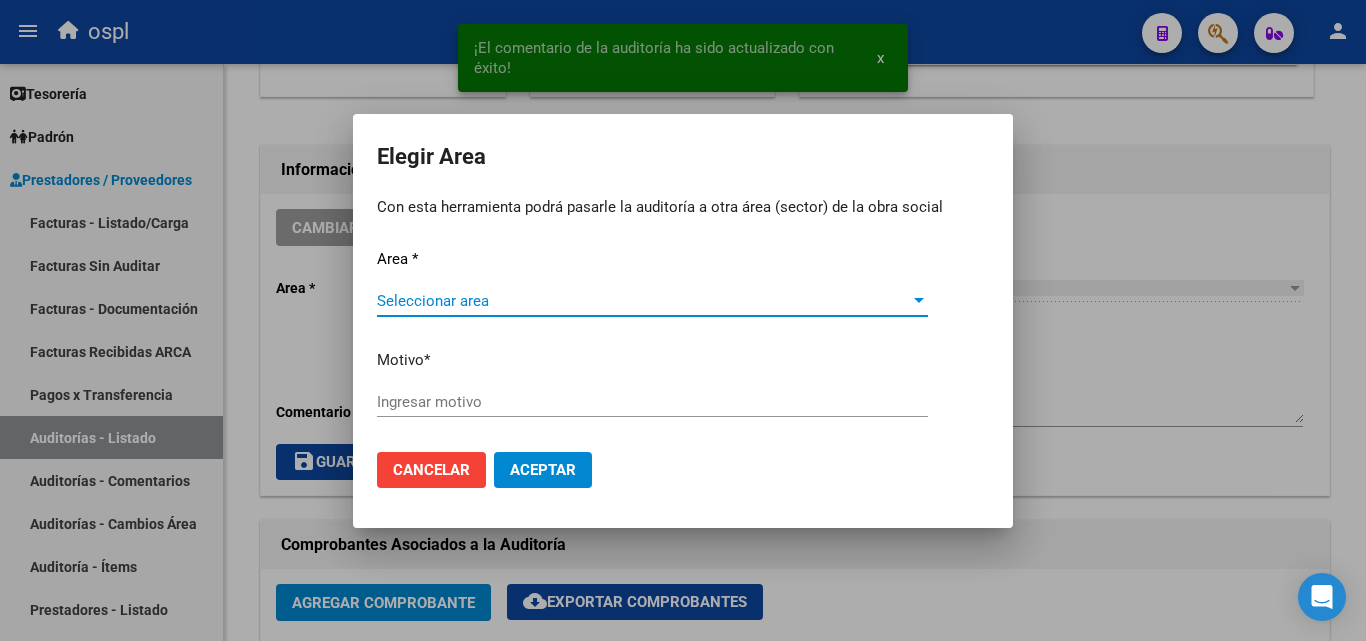click on "Seleccionar area" at bounding box center (643, 301) 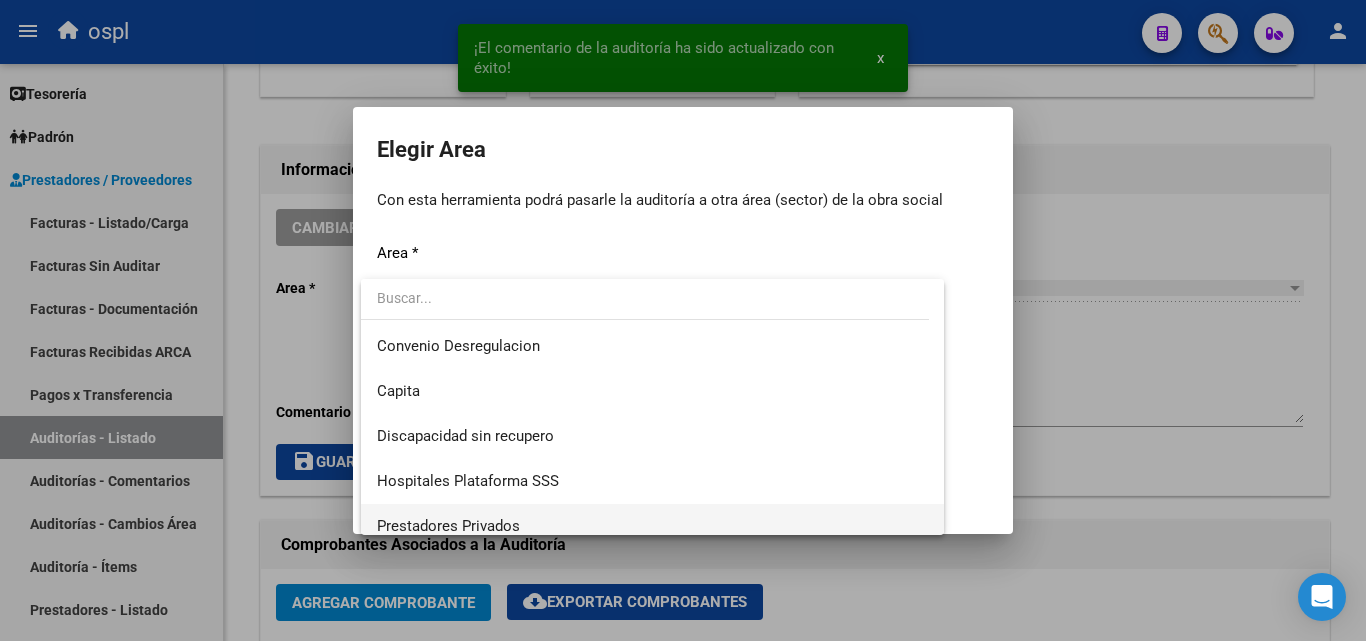 scroll, scrollTop: 194, scrollLeft: 0, axis: vertical 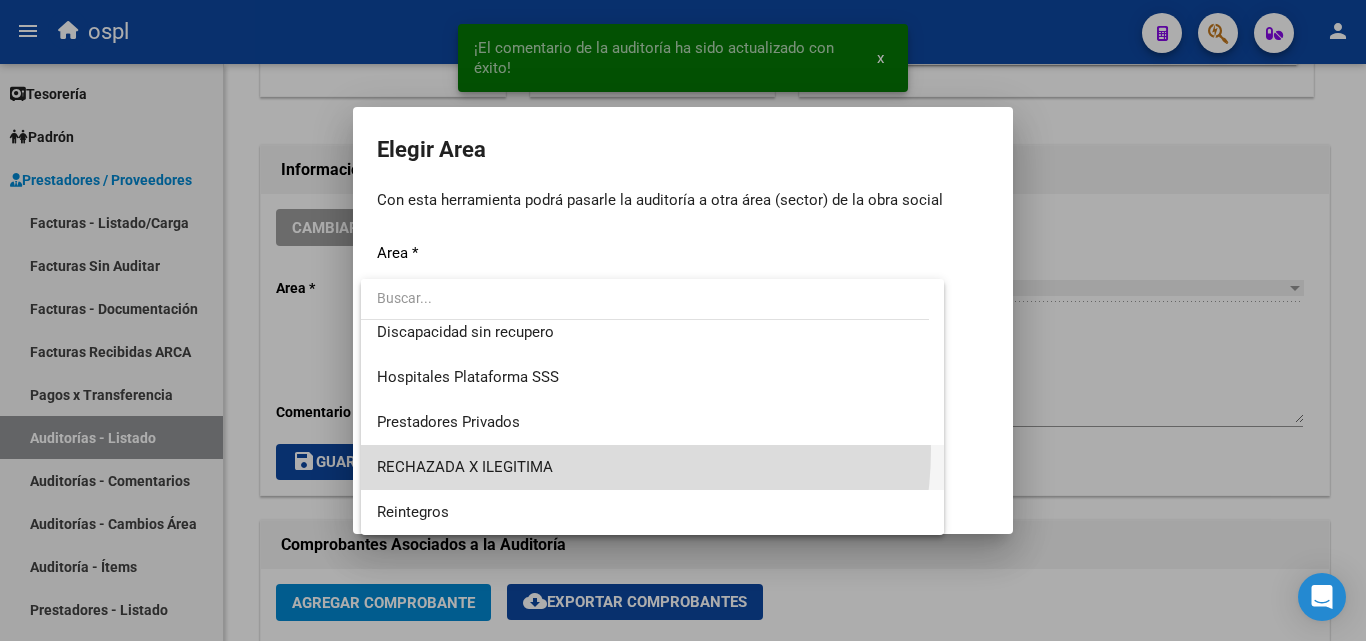 click on "RECHAZADA X ILEGITIMA" at bounding box center [652, 467] 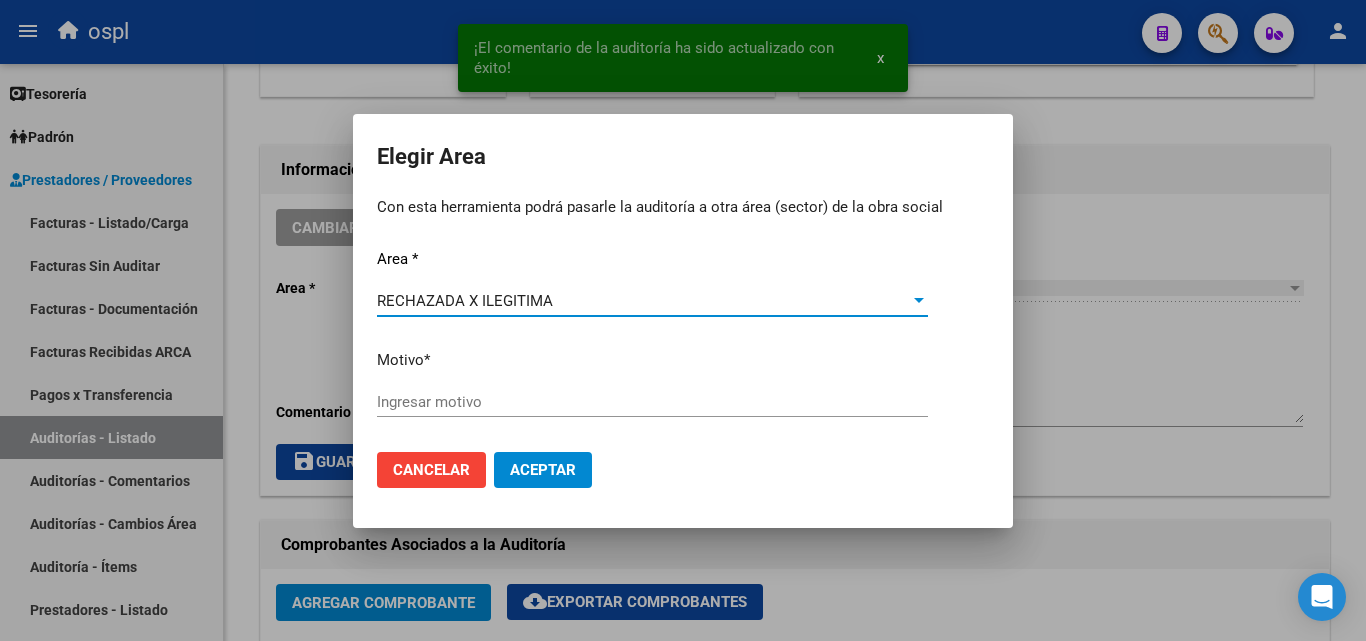 click on "Ingresar motivo" at bounding box center [652, 402] 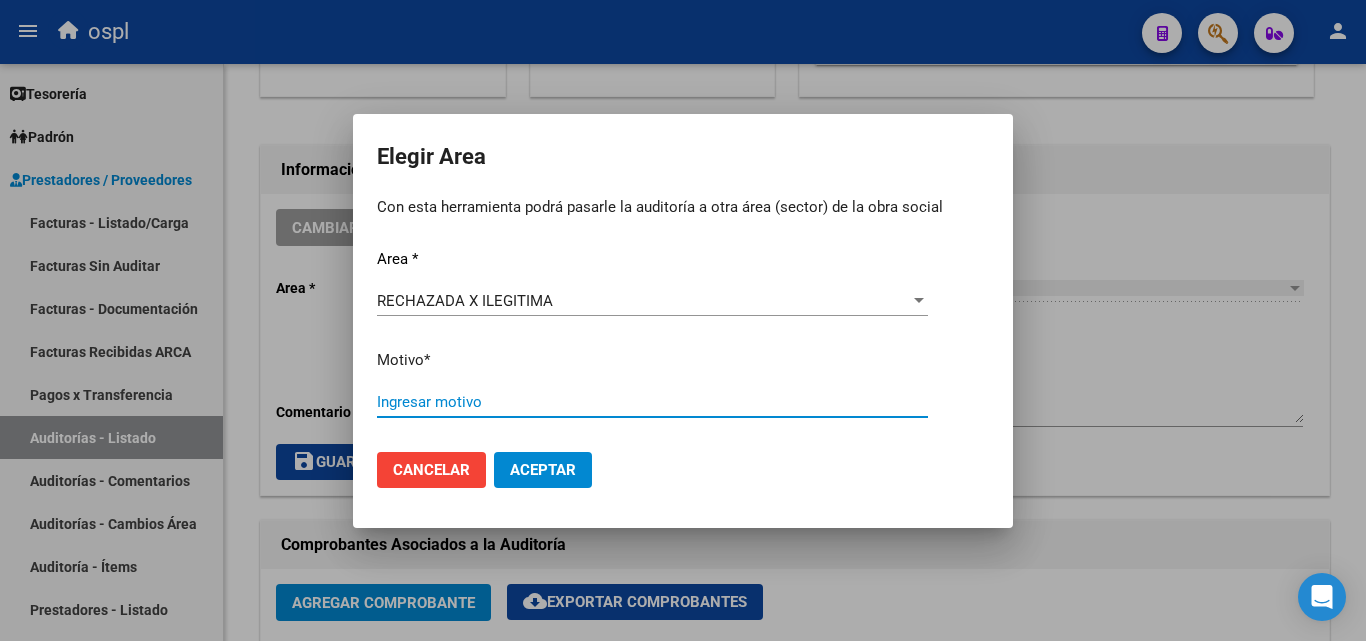 paste on "FALTA COPIA DE DNI QUE ACREDITE IDENTIDAD" 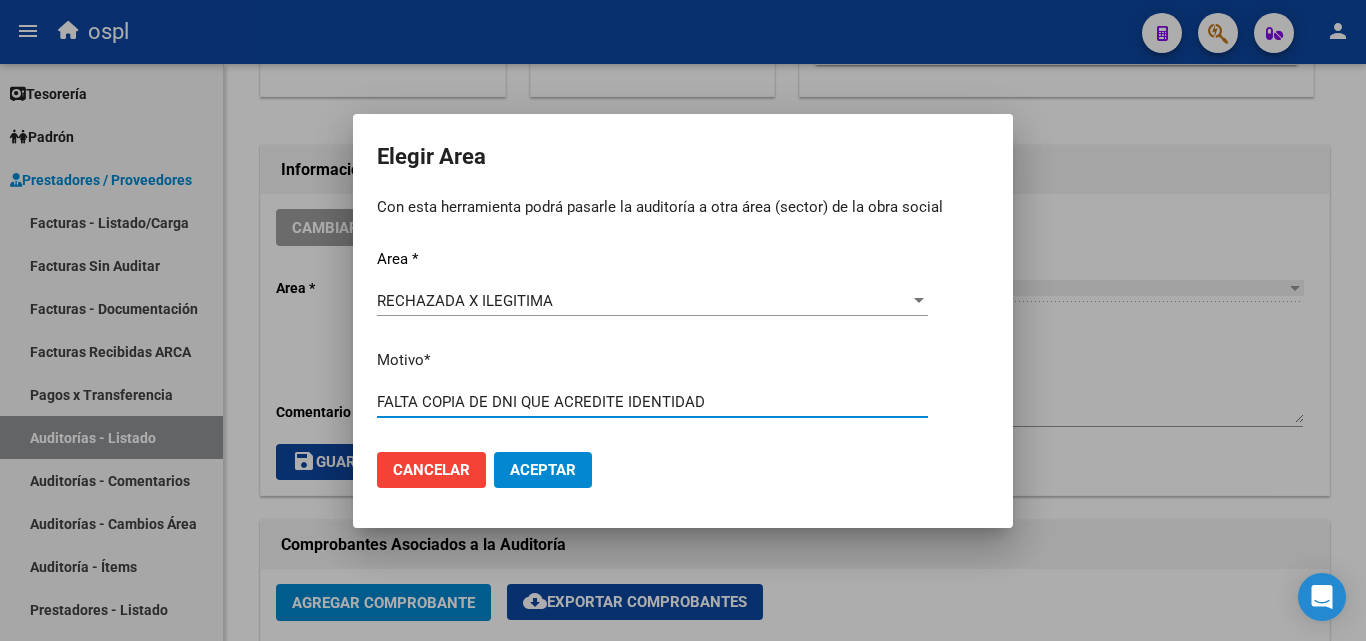 type on "FALTA COPIA DE DNI QUE ACREDITE IDENTIDAD" 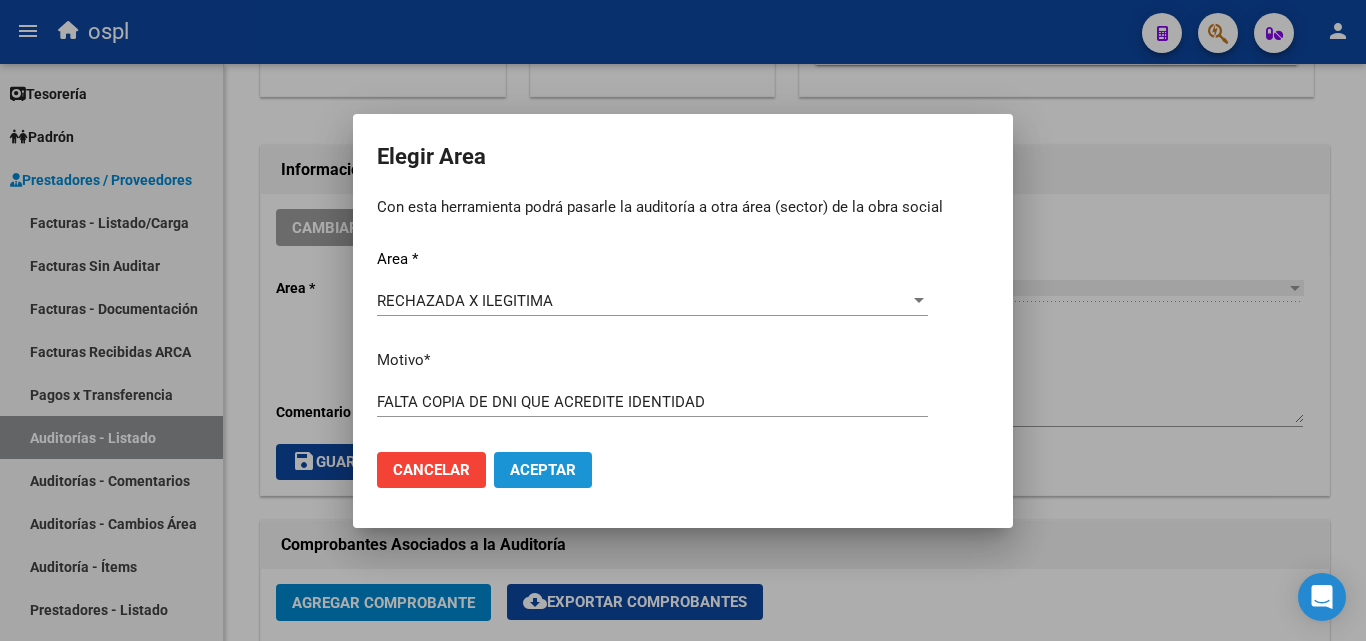 click on "Aceptar" at bounding box center (543, 470) 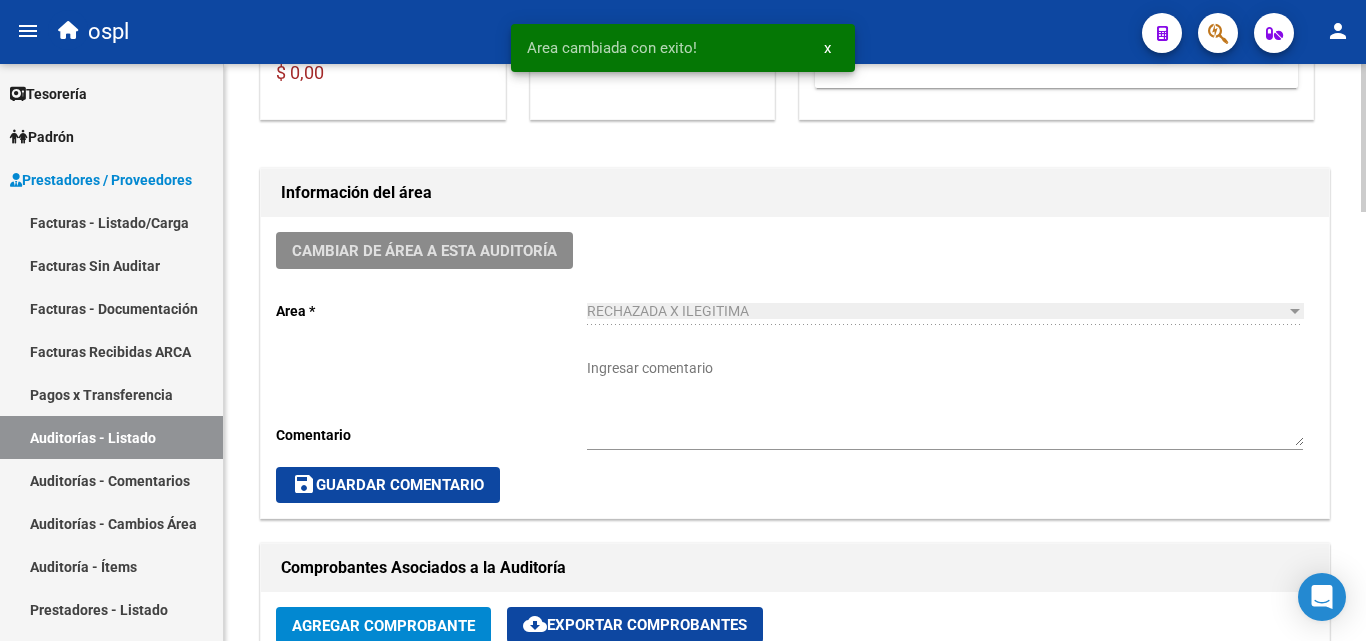 scroll, scrollTop: 177, scrollLeft: 0, axis: vertical 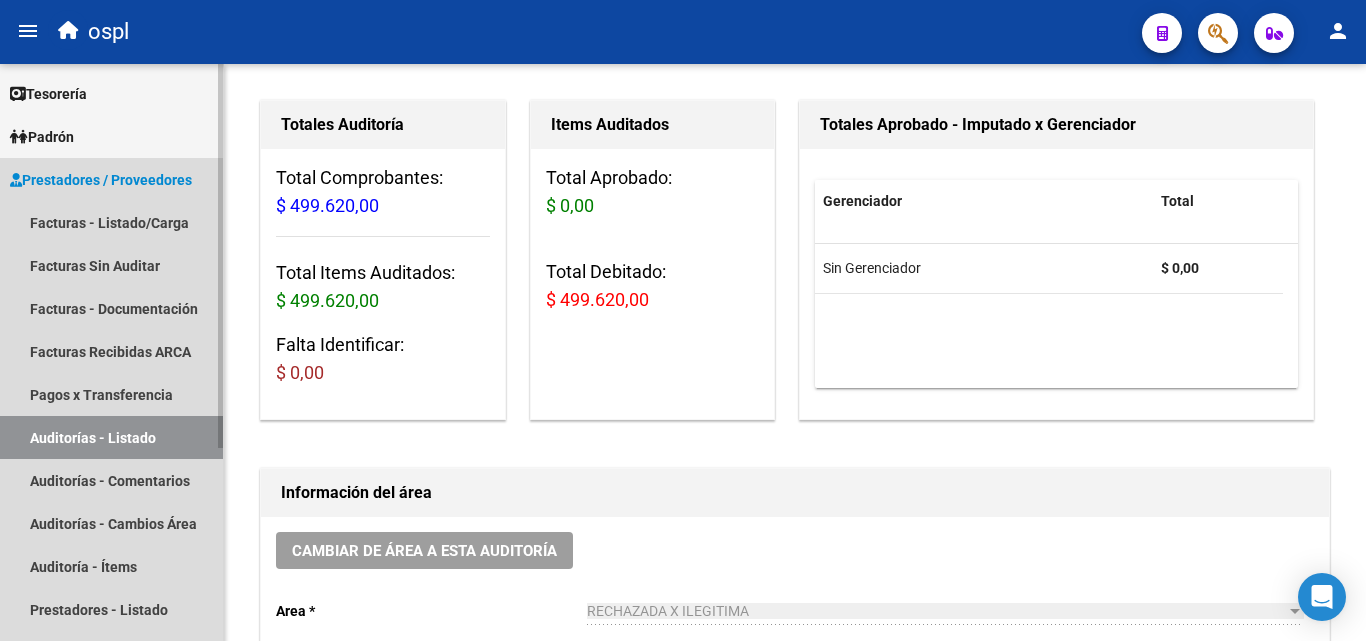 click on "Auditorías - Listado" at bounding box center [111, 437] 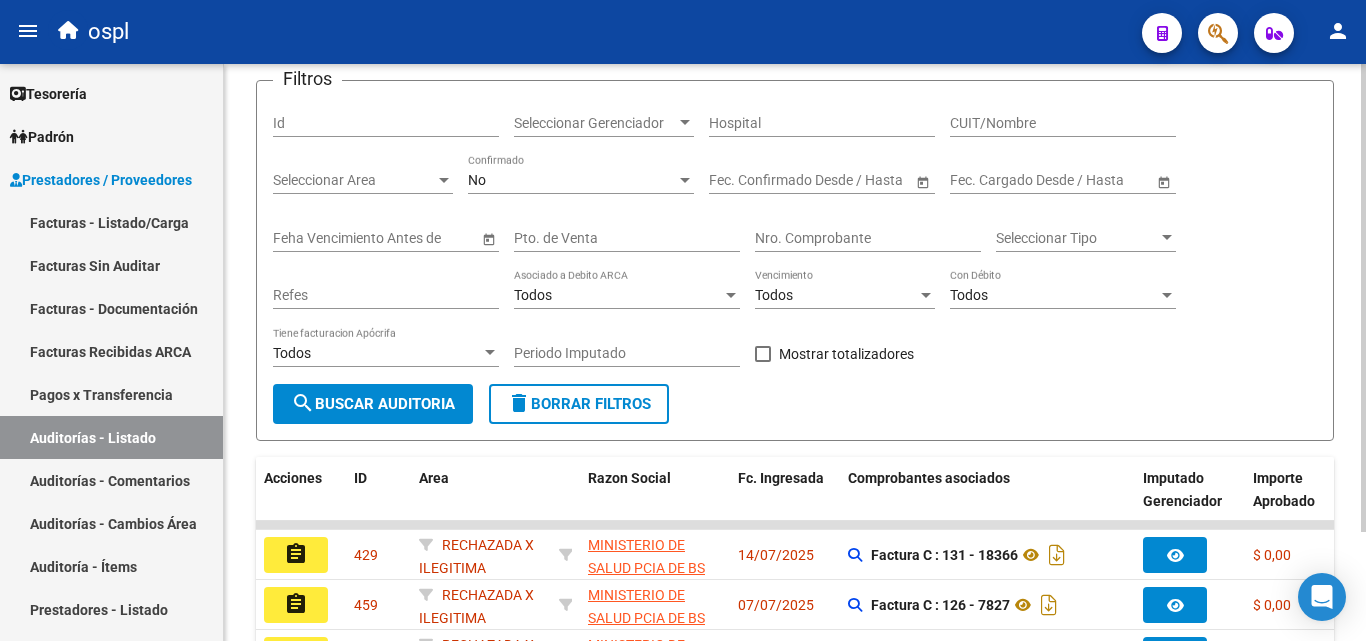 scroll, scrollTop: 177, scrollLeft: 0, axis: vertical 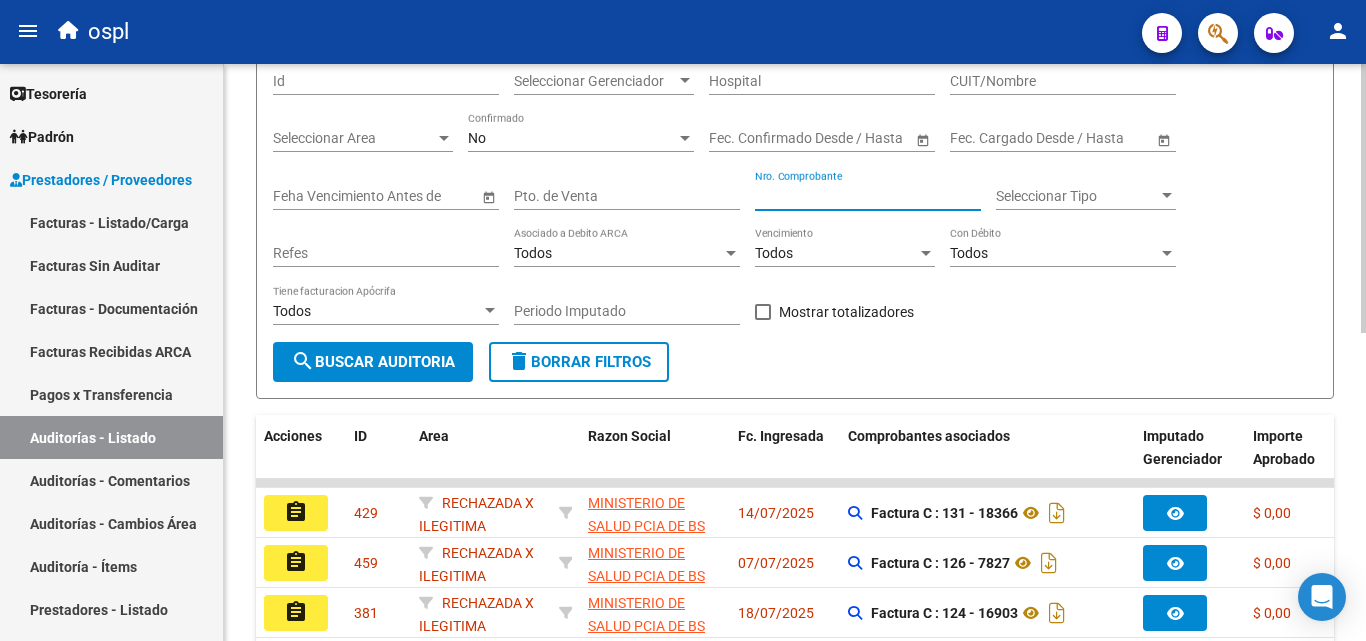 click on "Nro. Comprobante" at bounding box center [868, 196] 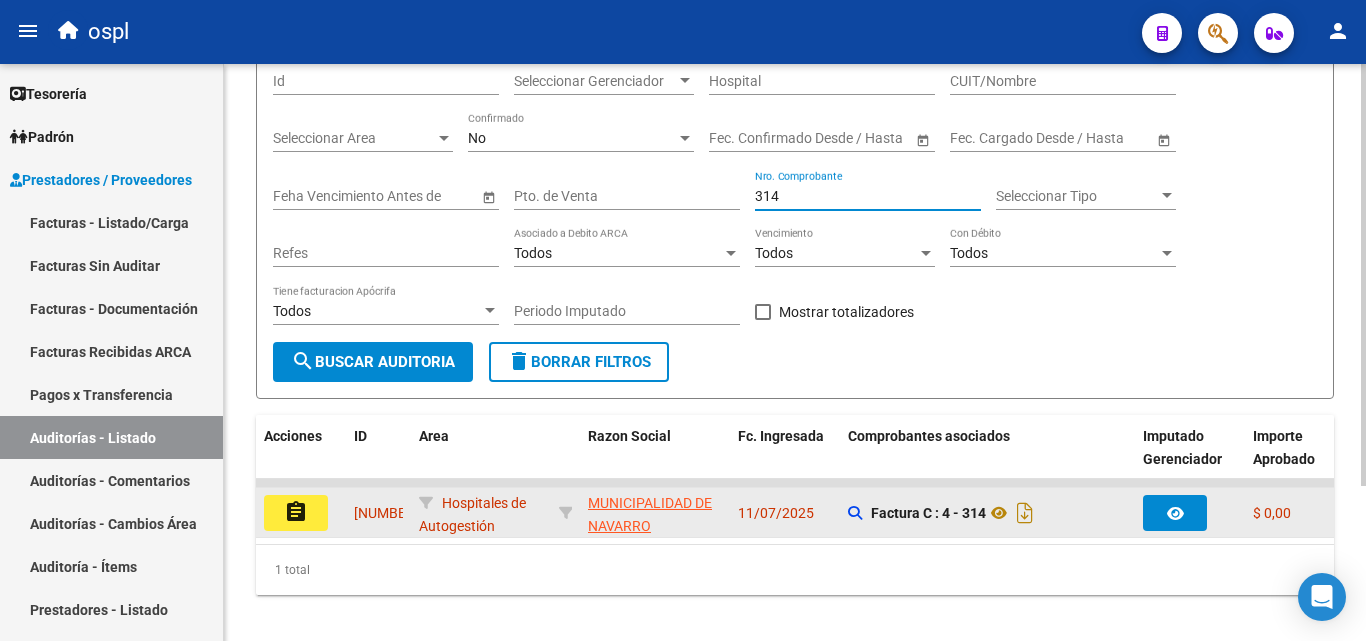type on "314" 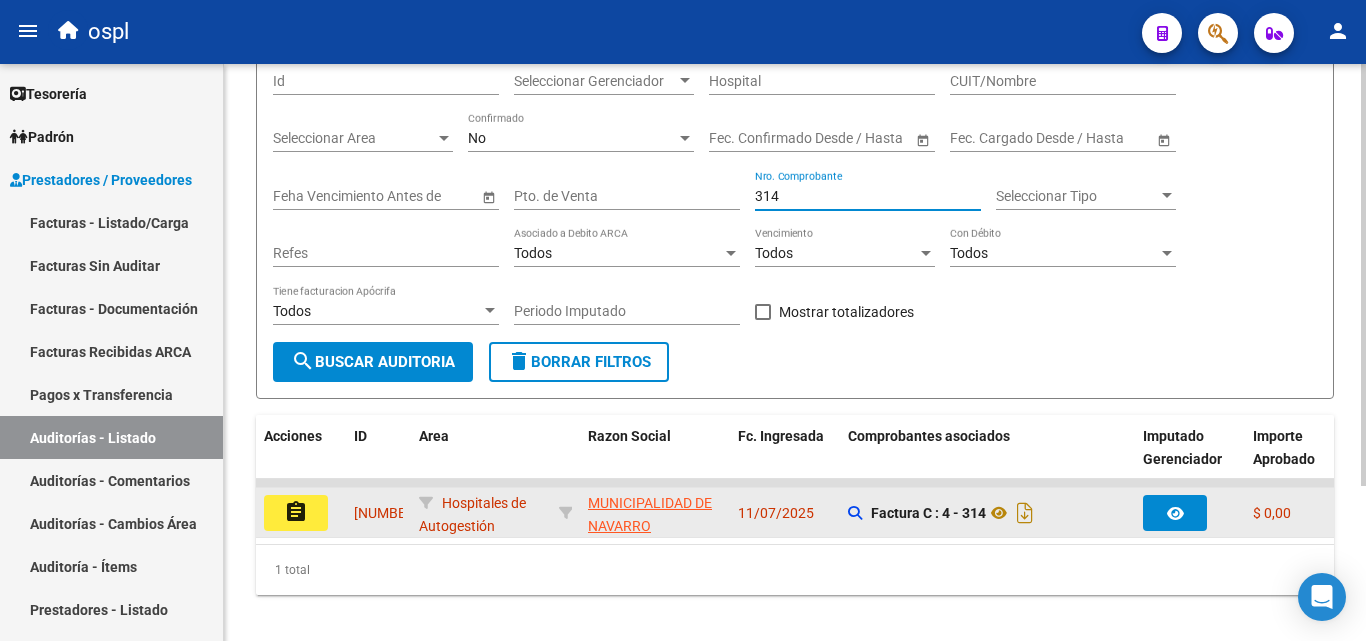 click on "assignment" 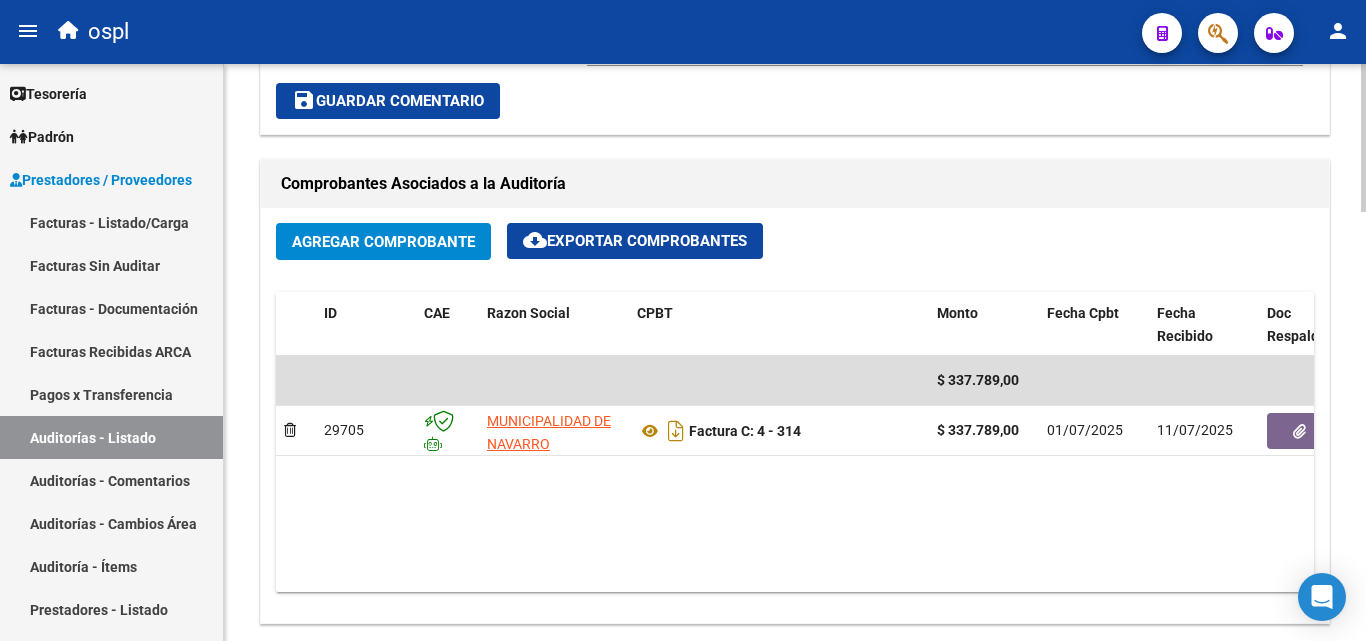 scroll, scrollTop: 1200, scrollLeft: 0, axis: vertical 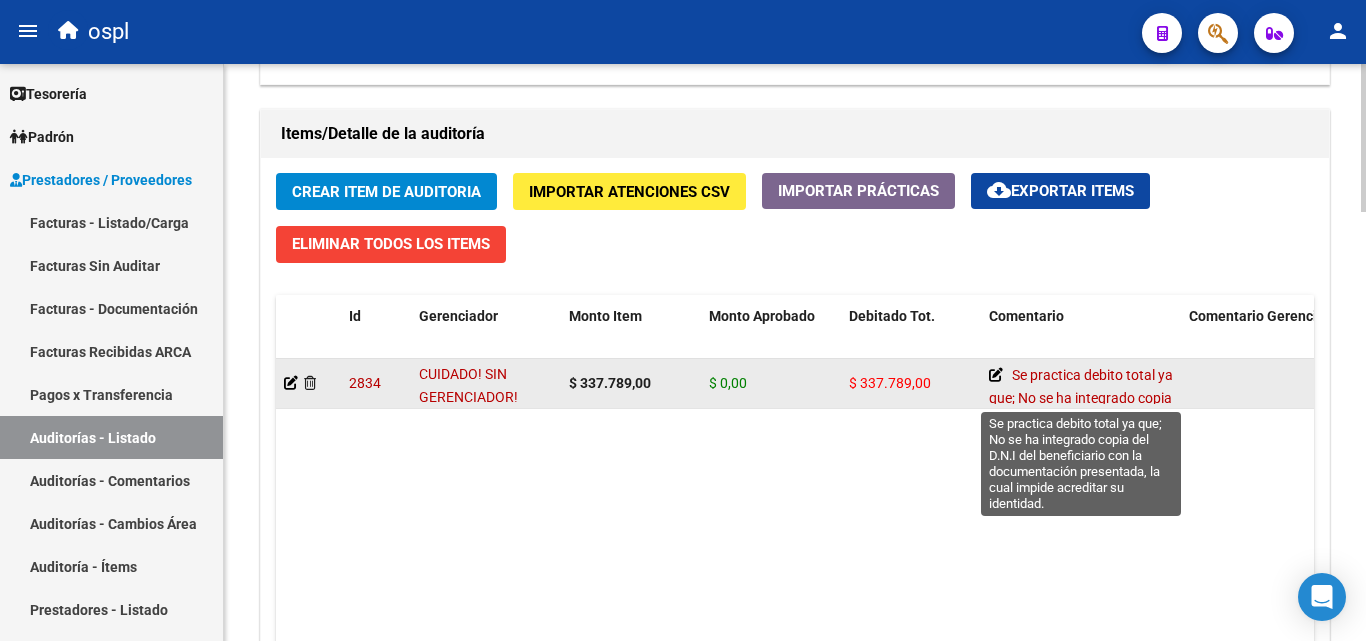 click 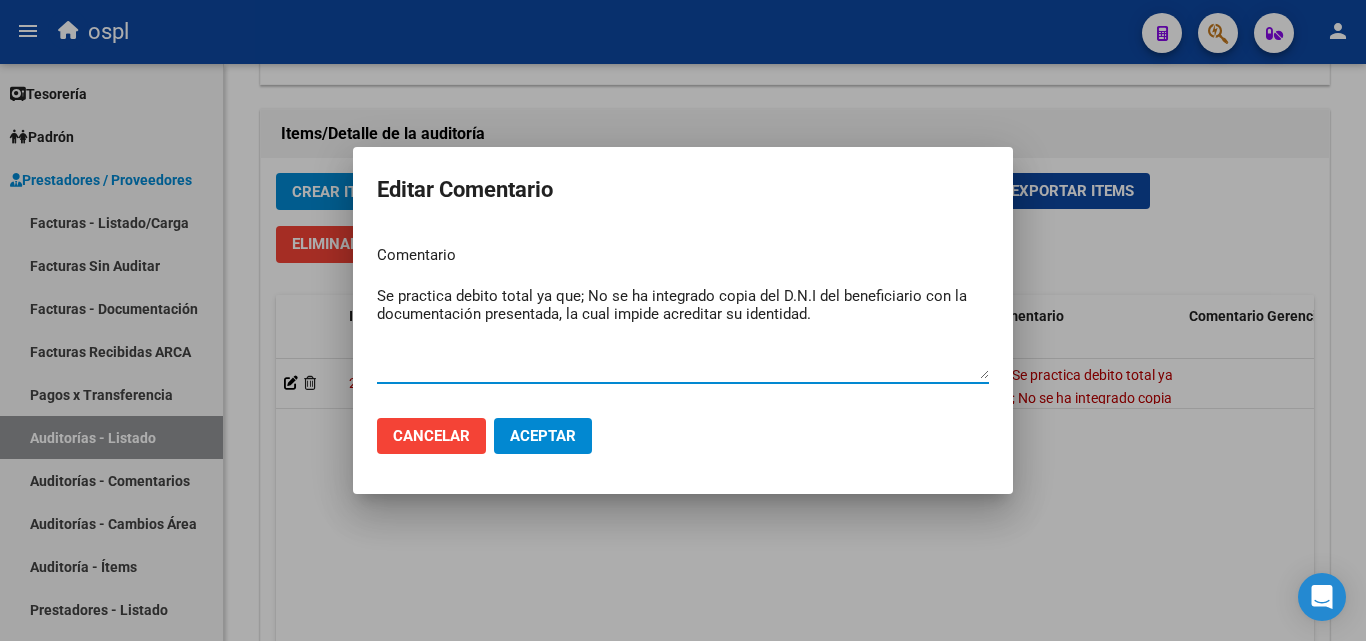 drag, startPoint x: 577, startPoint y: 298, endPoint x: 237, endPoint y: 289, distance: 340.1191 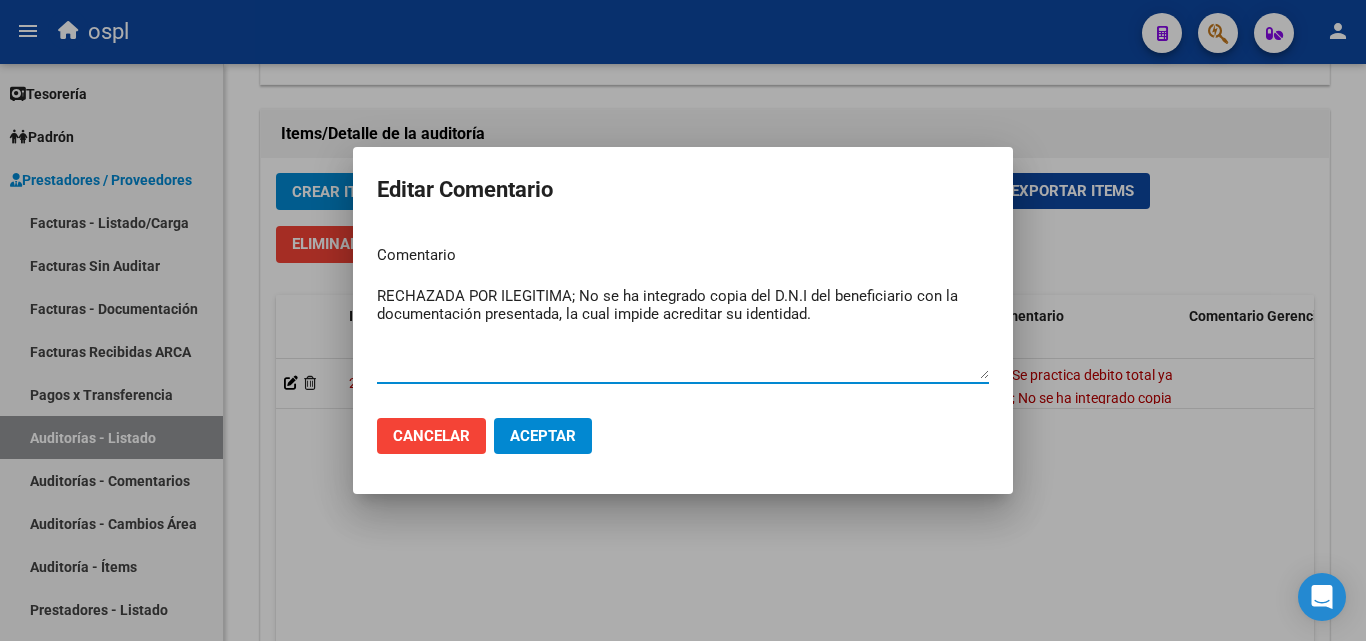 click on "RECHAZADA POR ILEGITIMA; No se ha integrado copia del D.N.I del beneficiario con la documentación presentada, la cual impide acreditar su identidad." at bounding box center (683, 332) 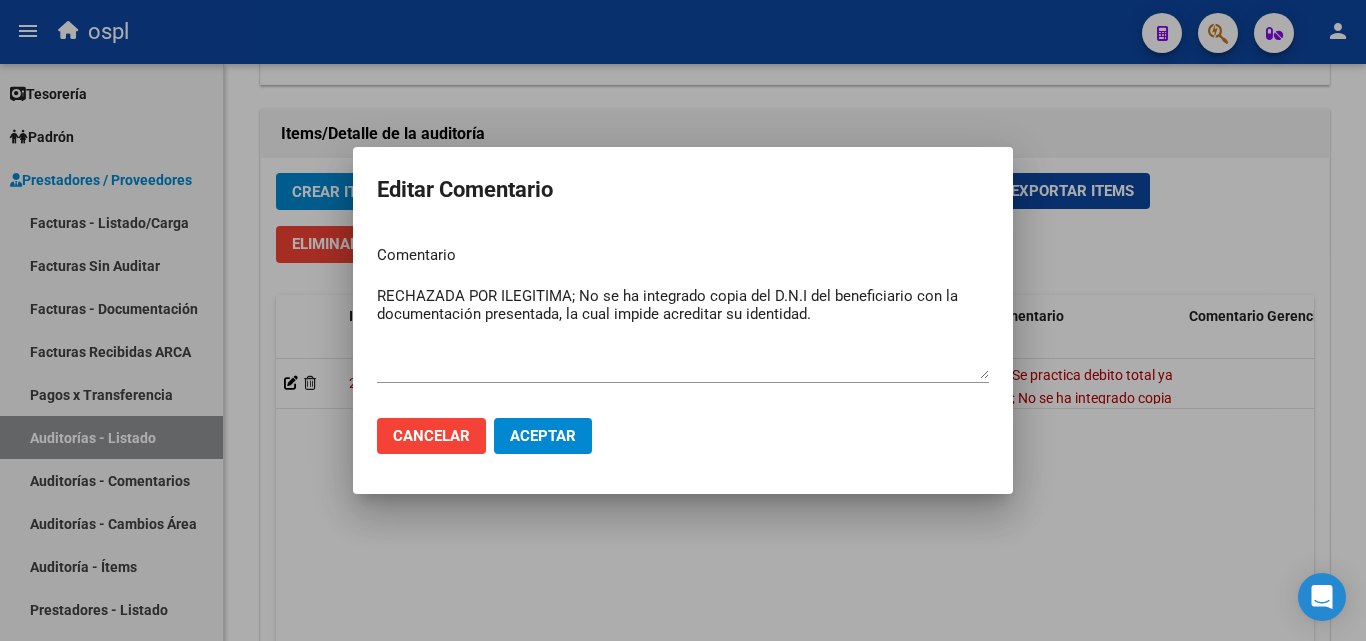 click on "Aceptar" 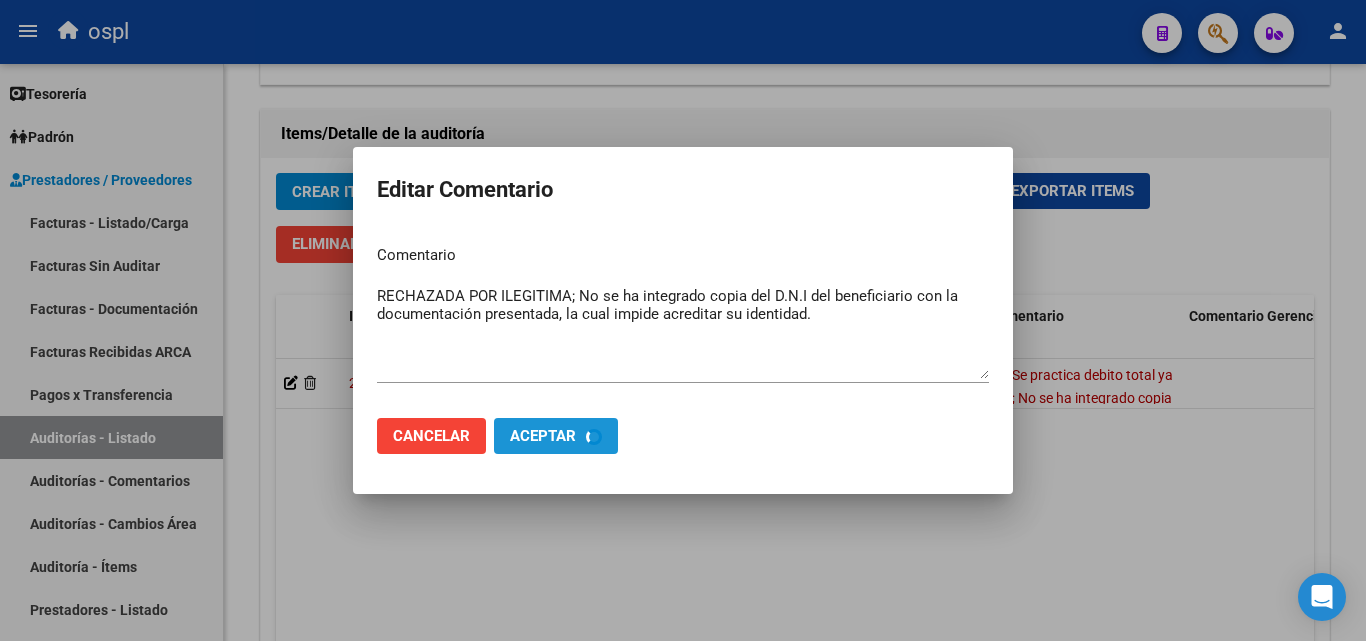 type 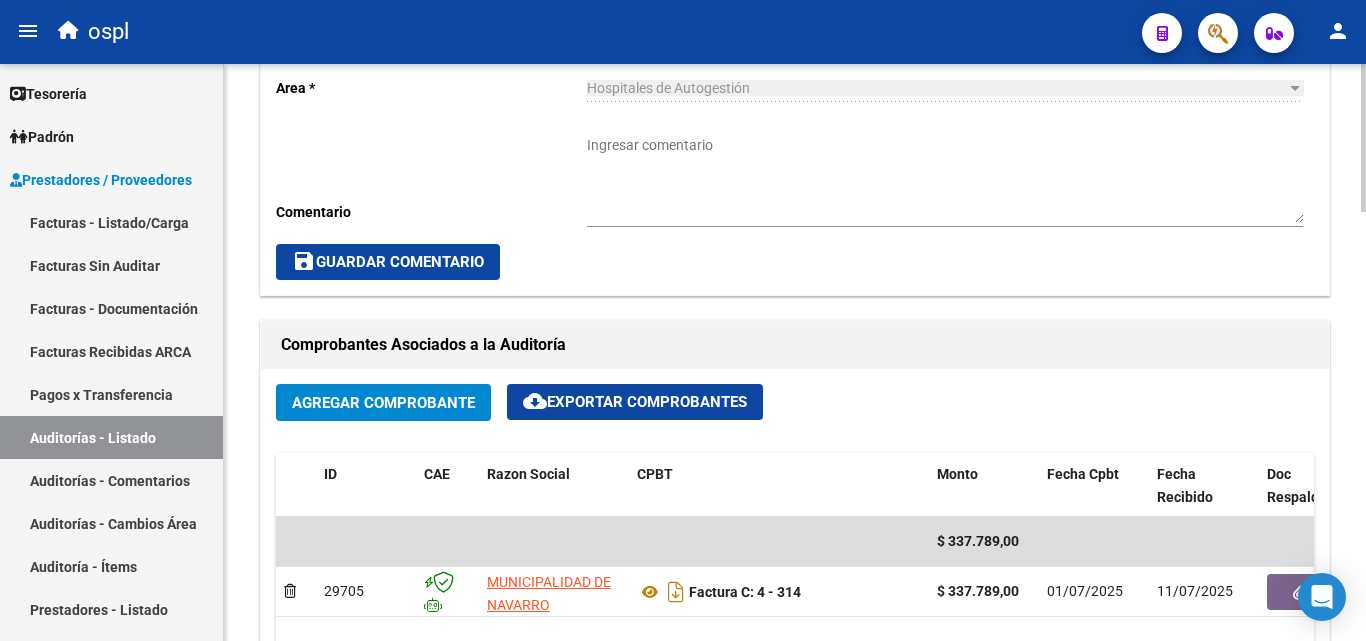 scroll, scrollTop: 600, scrollLeft: 0, axis: vertical 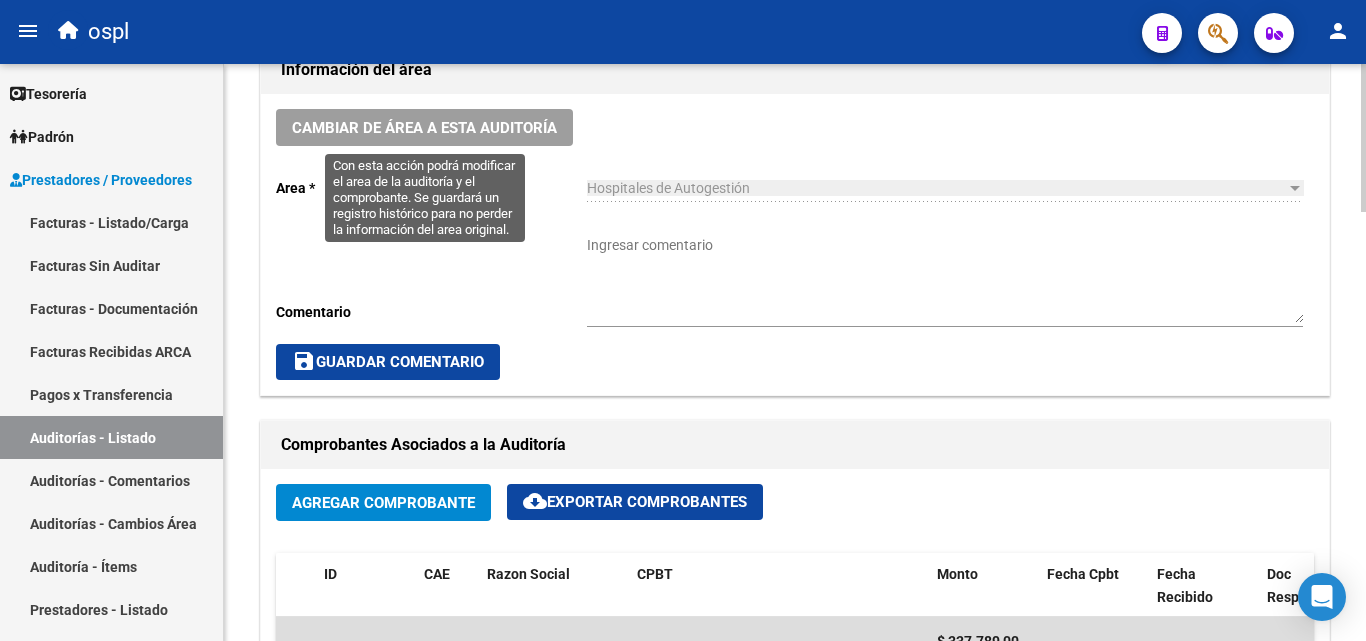 click on "Cambiar de área a esta auditoría" 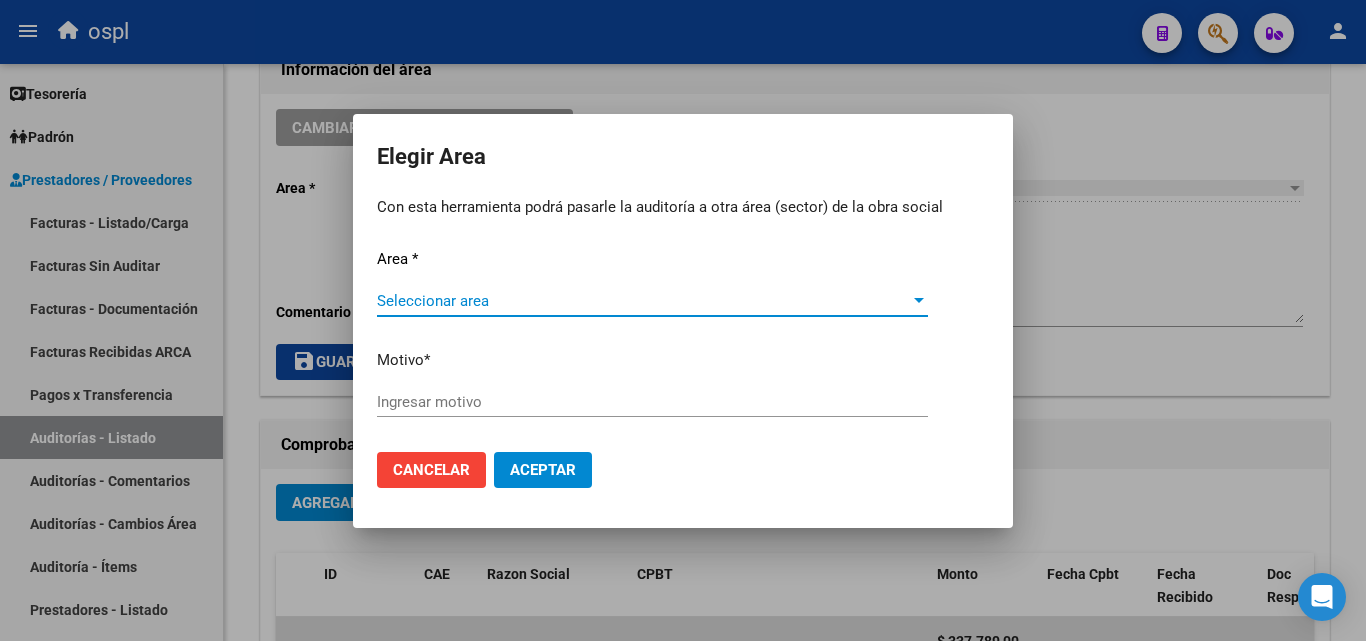 click on "Seleccionar area" at bounding box center (643, 301) 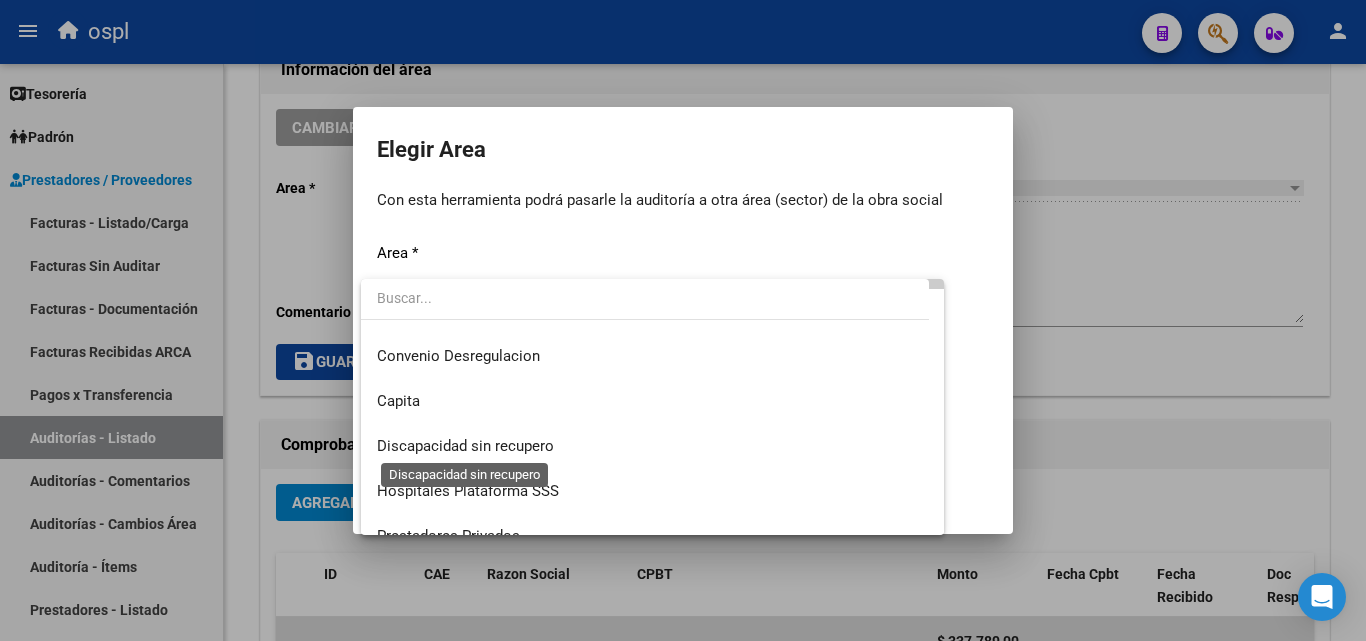 scroll, scrollTop: 194, scrollLeft: 0, axis: vertical 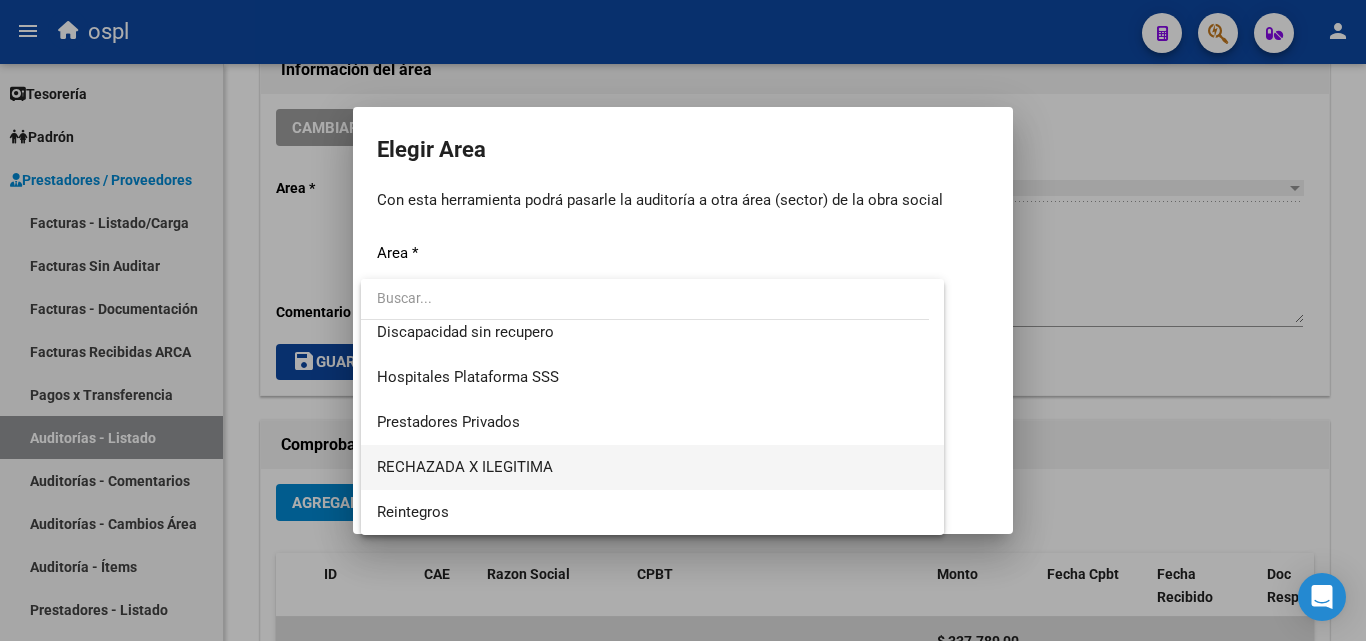 click on "RECHAZADA X ILEGITIMA" at bounding box center [652, 467] 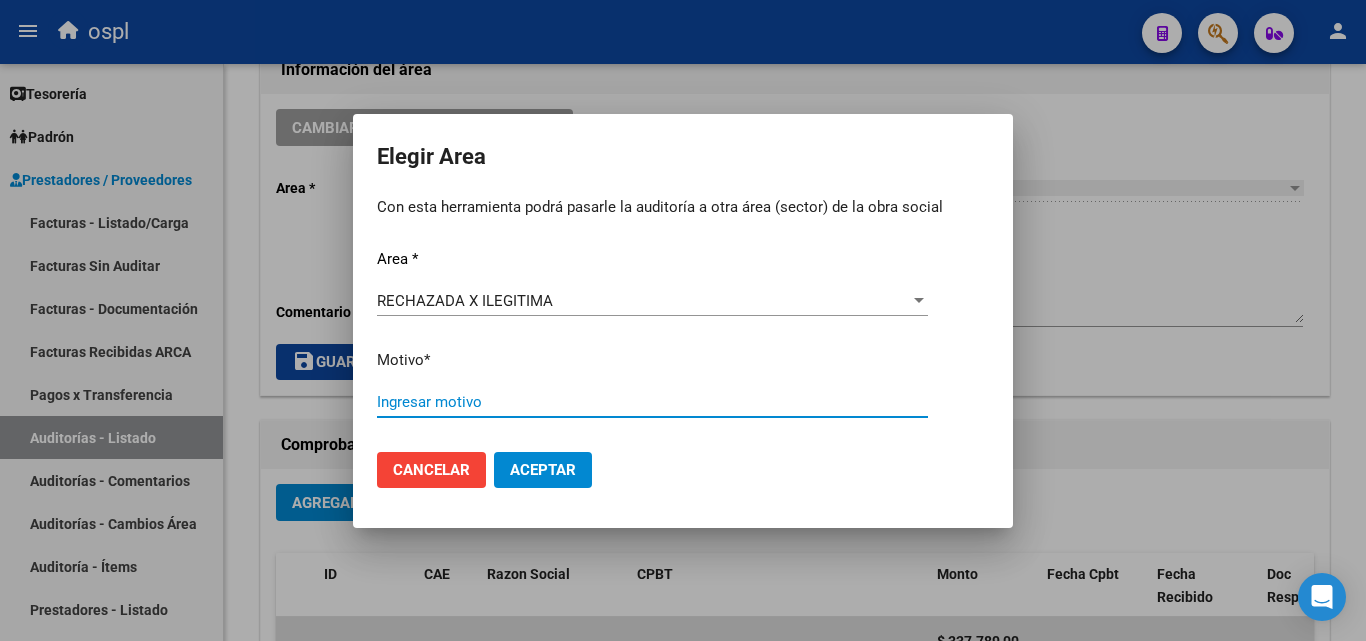 click on "Ingresar motivo" at bounding box center [652, 402] 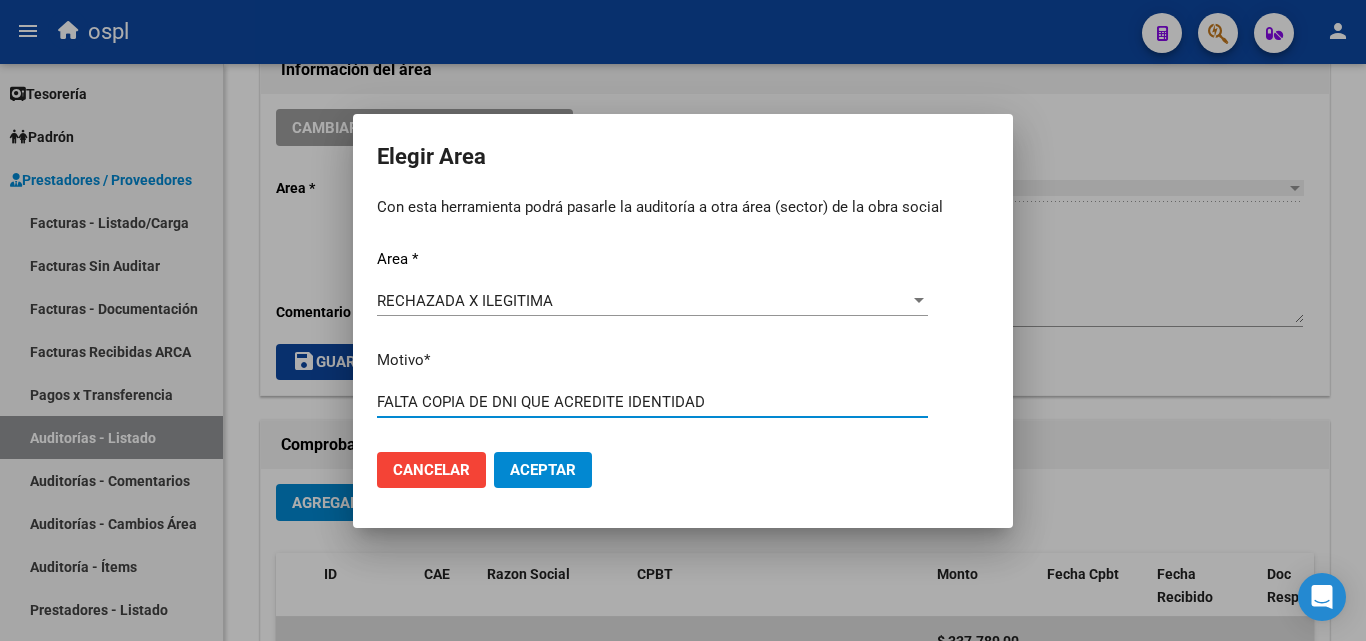type on "FALTA COPIA DE DNI QUE ACREDITE IDENTIDAD" 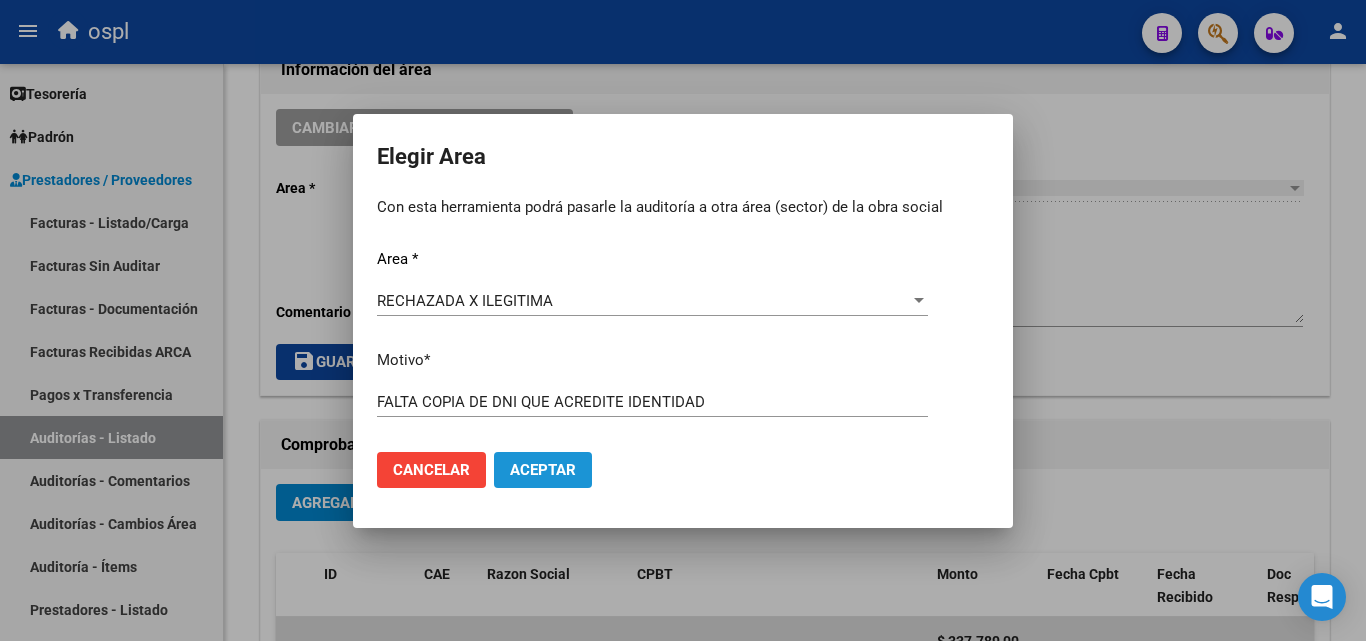 click on "Aceptar" at bounding box center [543, 470] 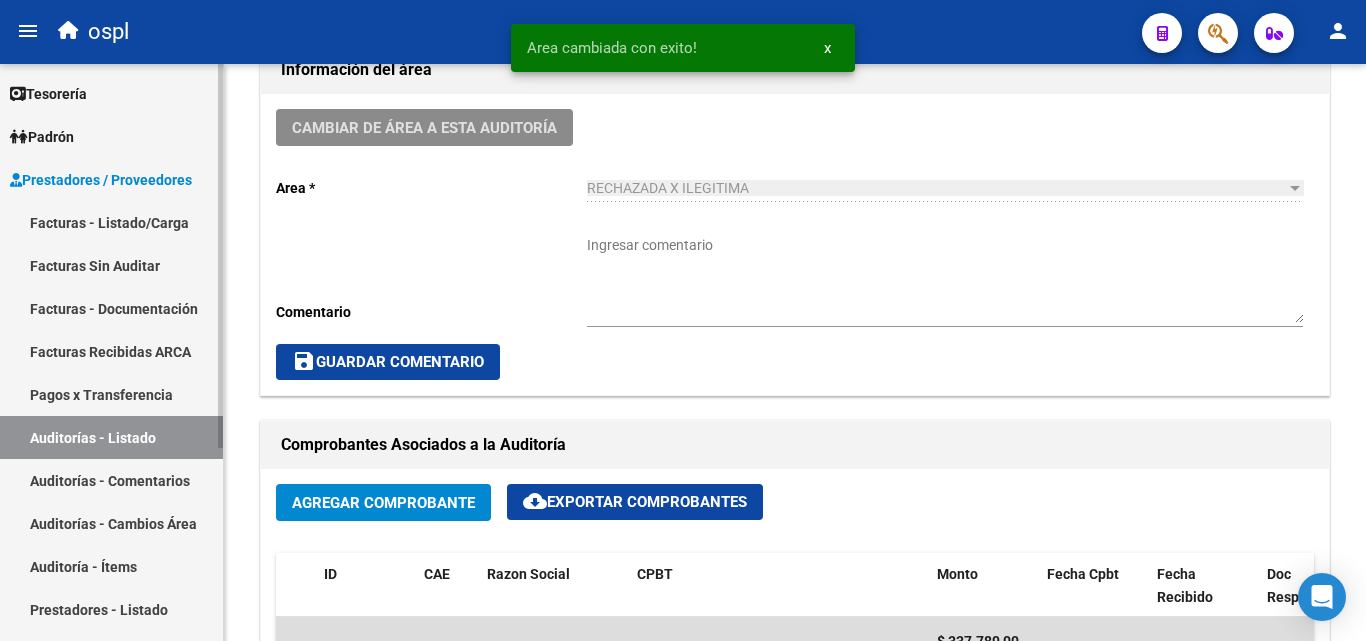 click on "Auditorías - Listado" at bounding box center (111, 437) 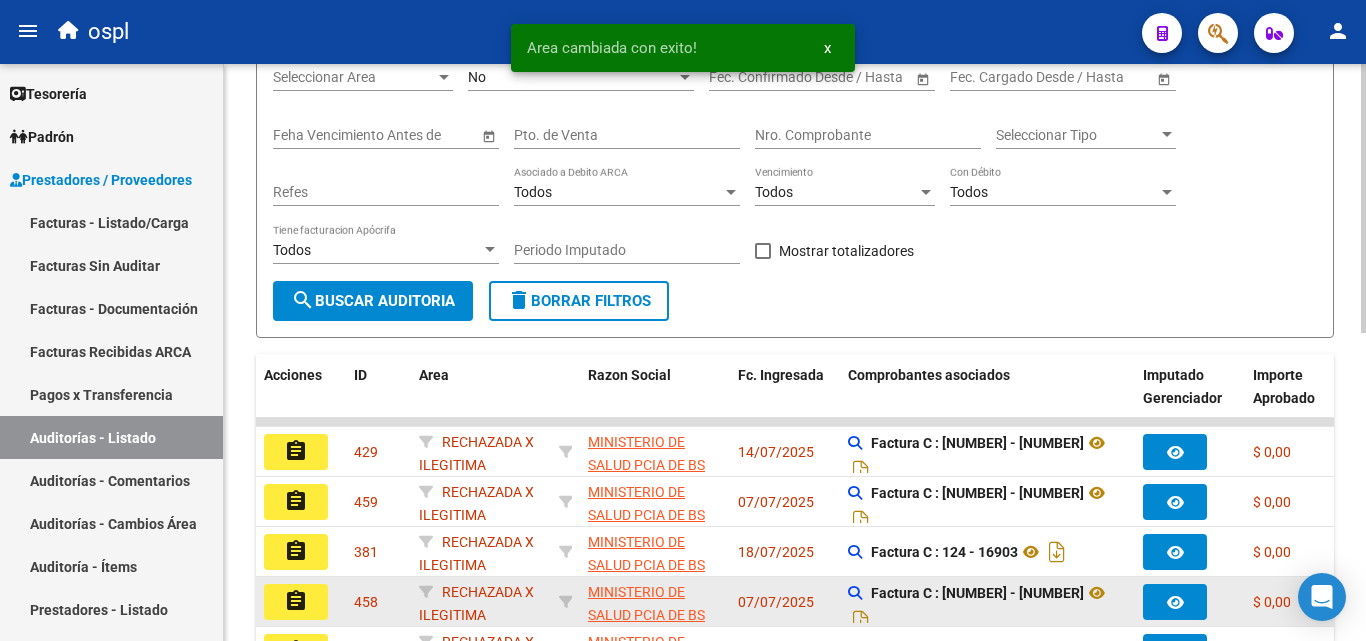 scroll, scrollTop: 200, scrollLeft: 0, axis: vertical 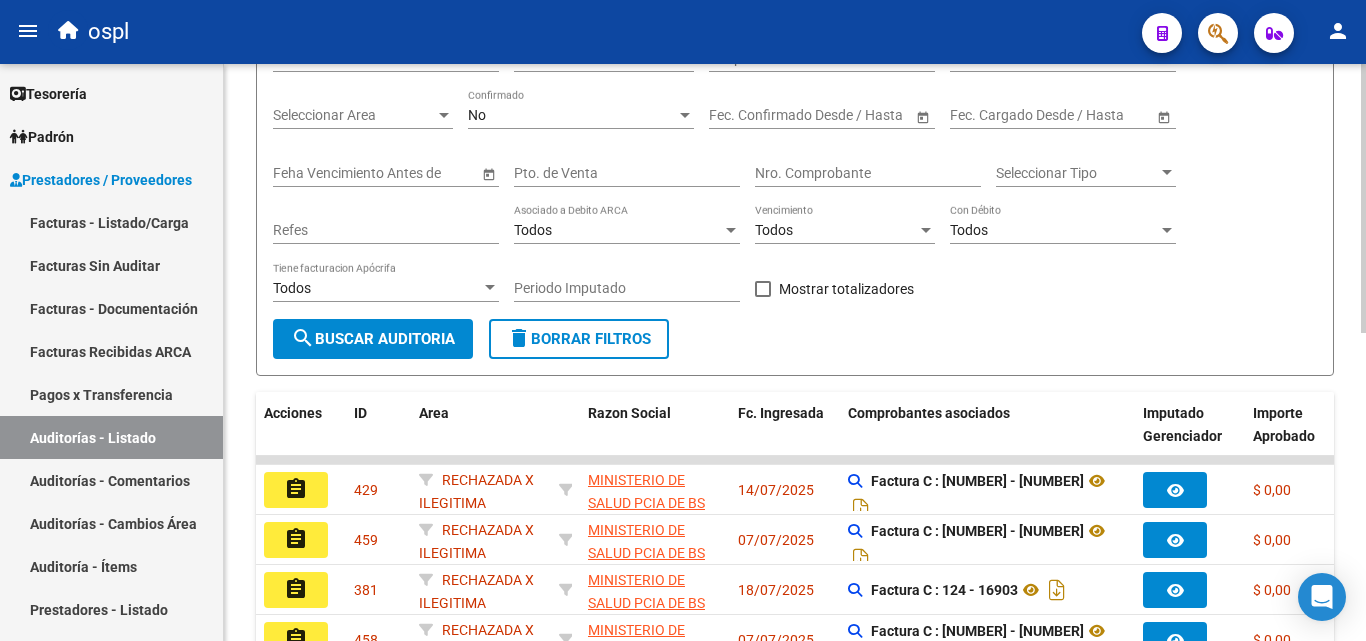 click on "Seleccionar Area" at bounding box center [354, 115] 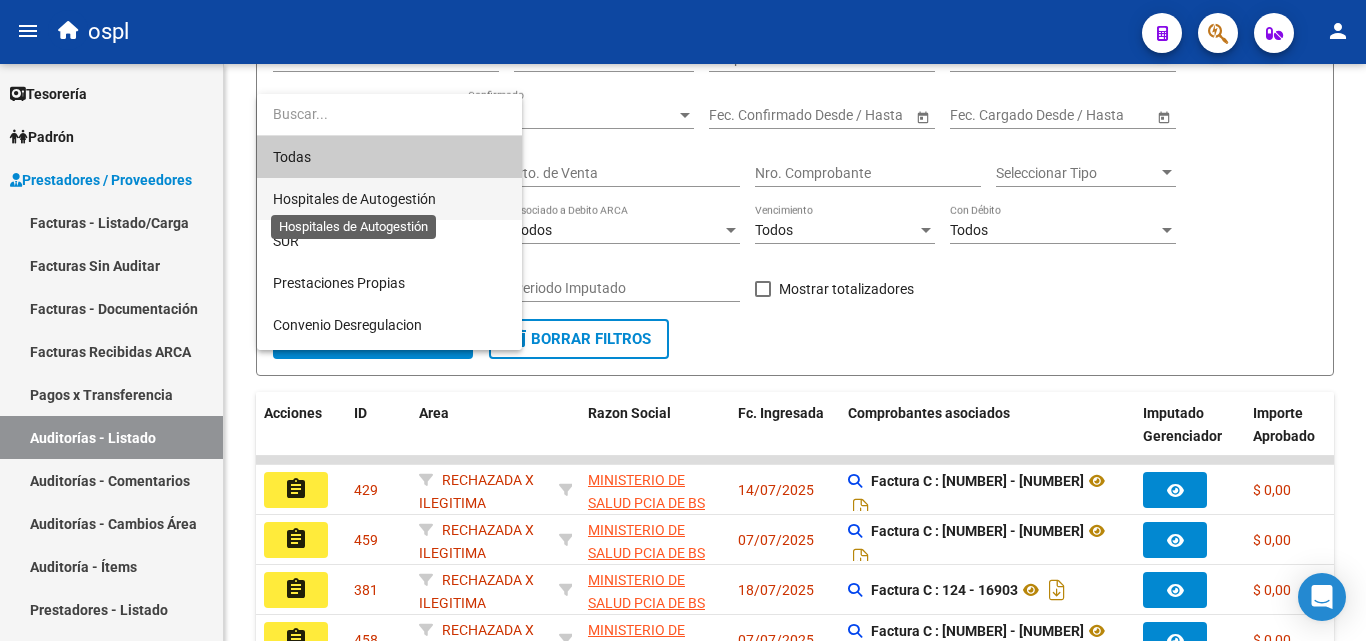 click on "Hospitales de Autogestión" at bounding box center (354, 199) 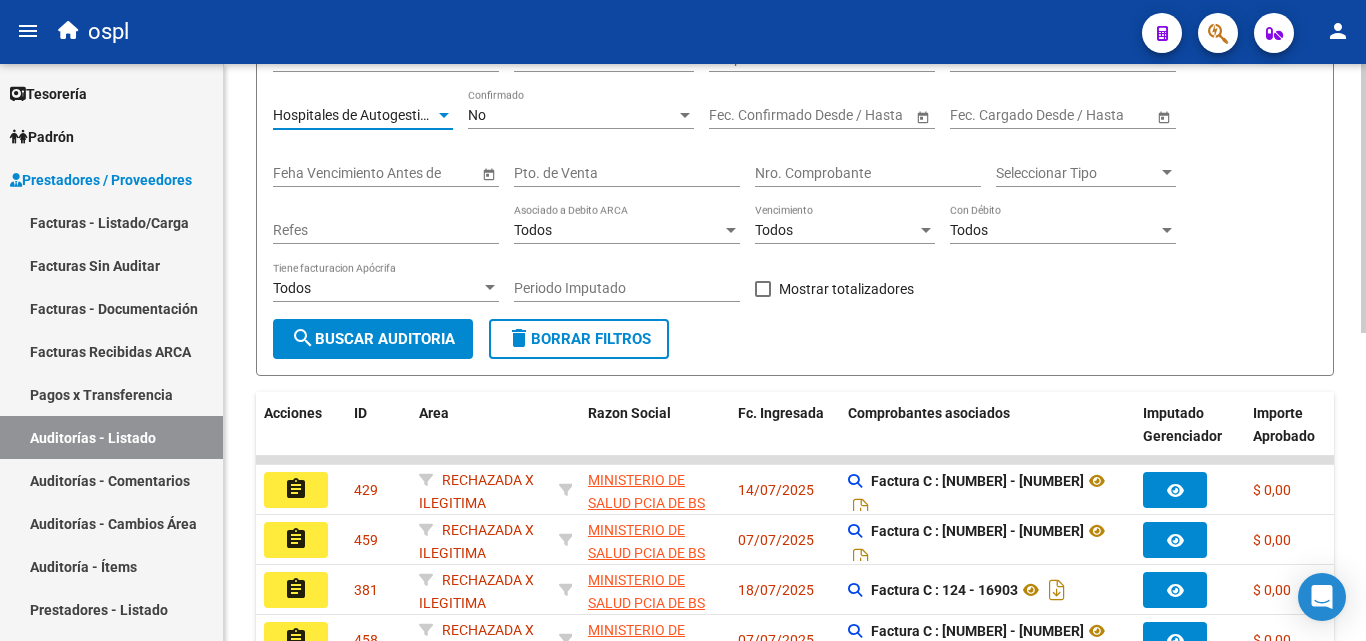 click on "Todos" at bounding box center (1054, 230) 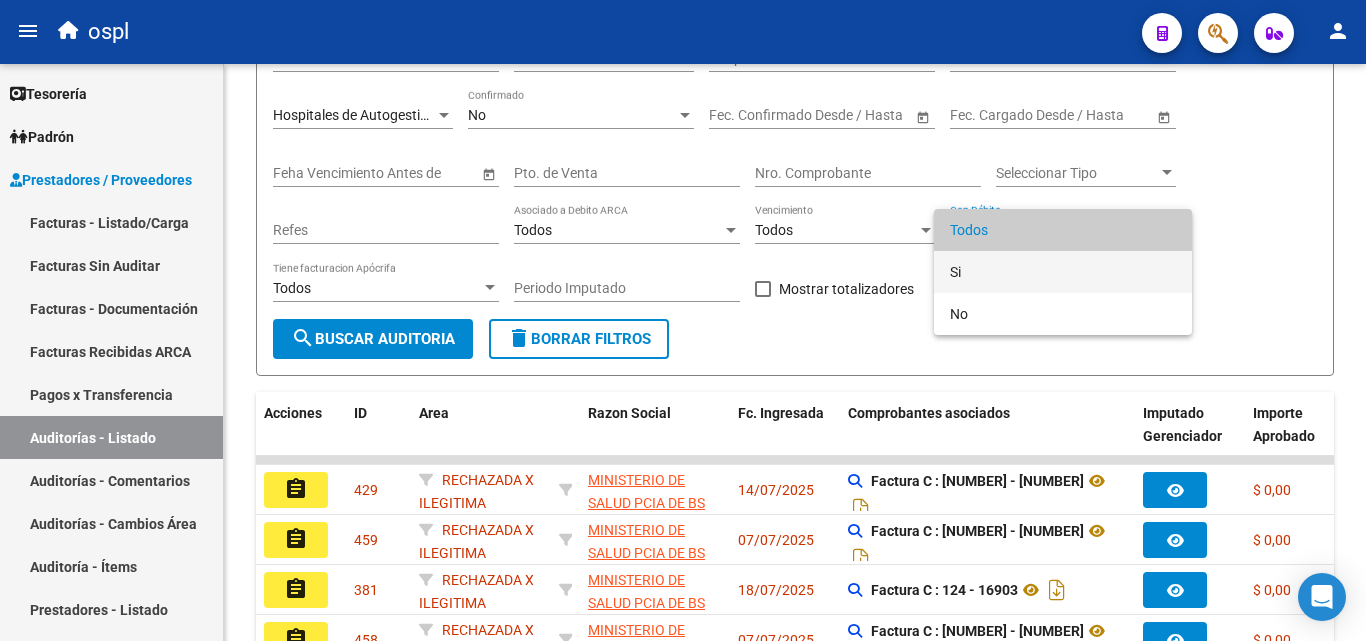click on "Si" at bounding box center (1063, 272) 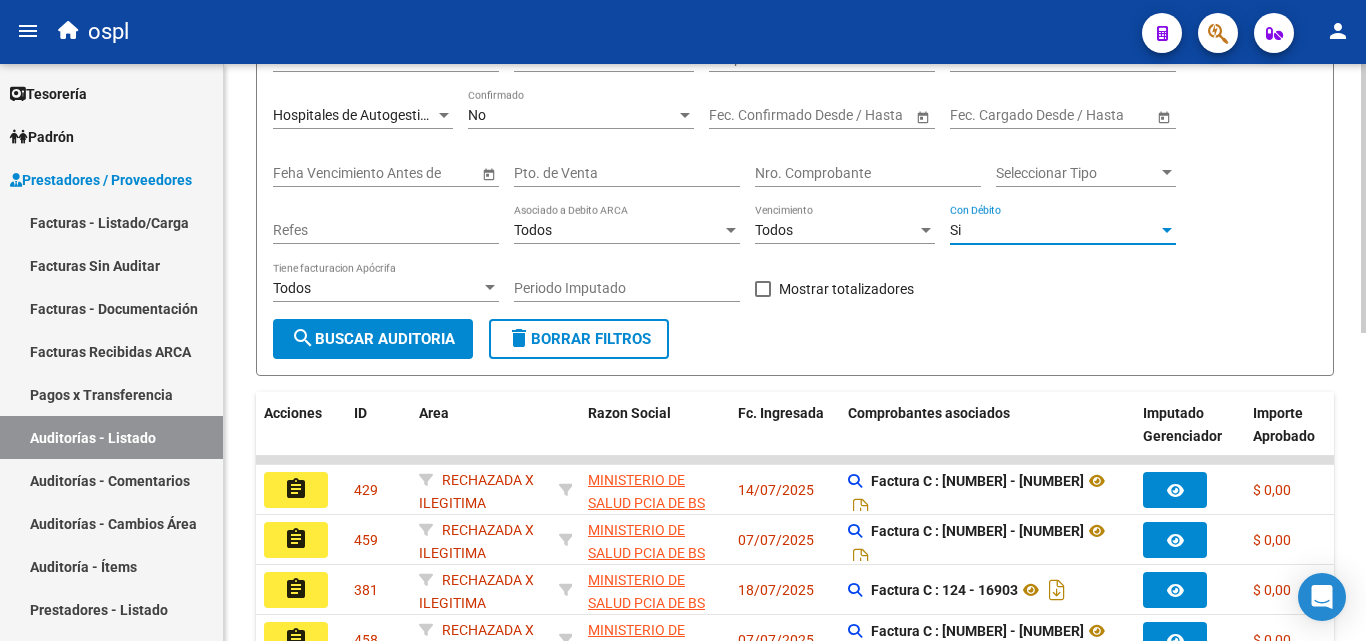 click on "search  Buscar Auditoria" 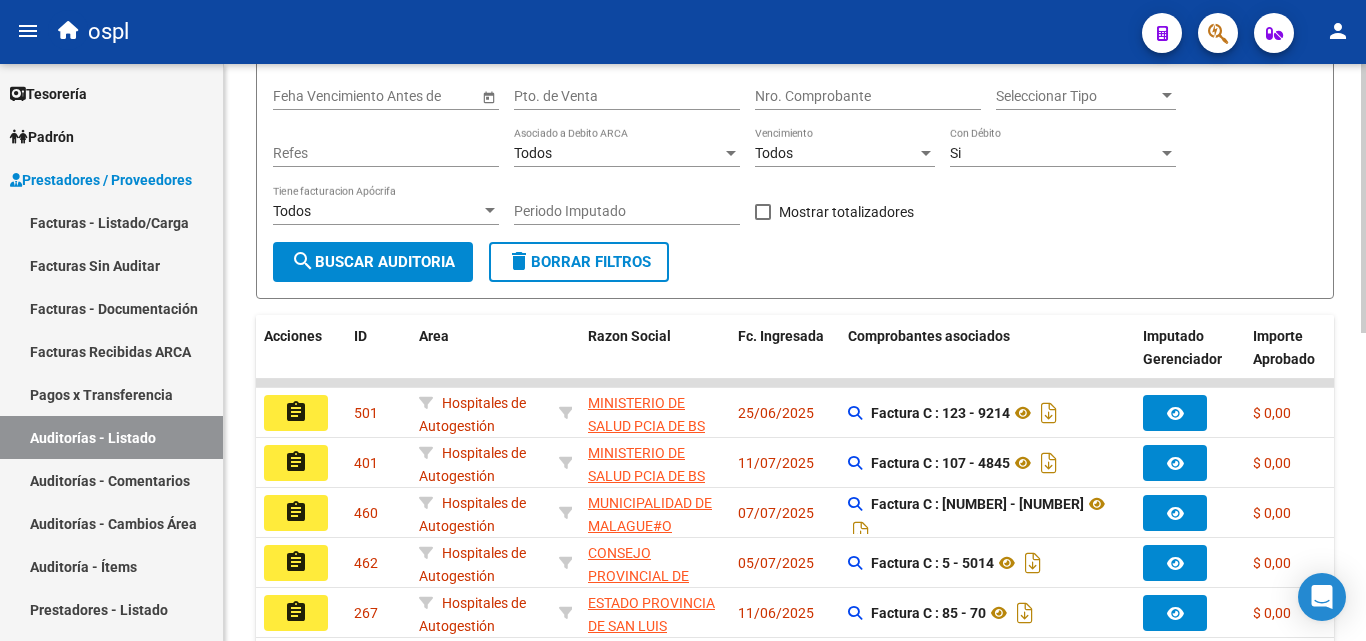 scroll, scrollTop: 661, scrollLeft: 0, axis: vertical 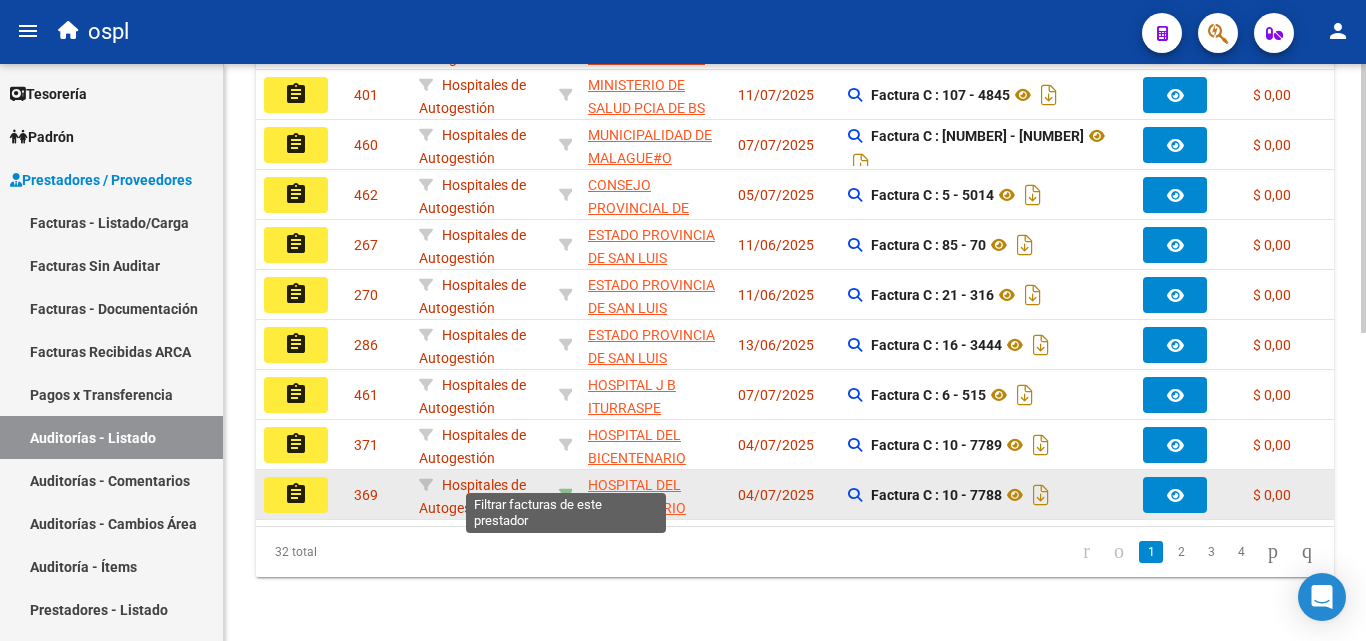 click 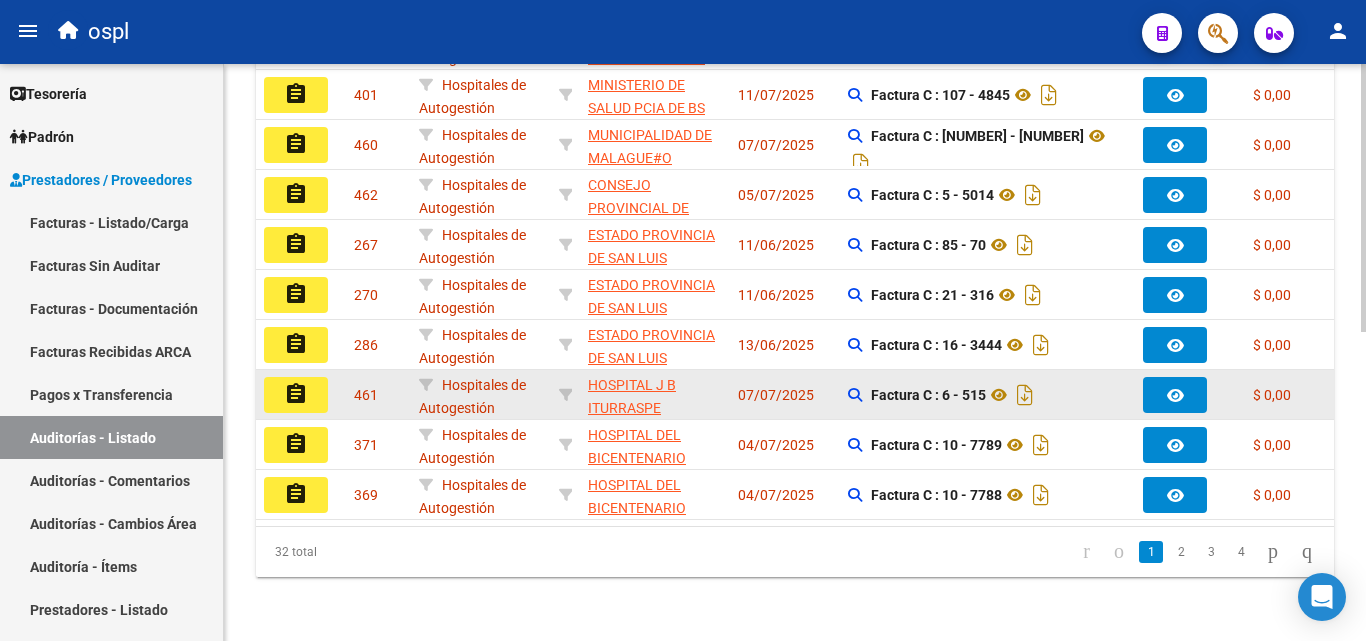 scroll, scrollTop: 261, scrollLeft: 0, axis: vertical 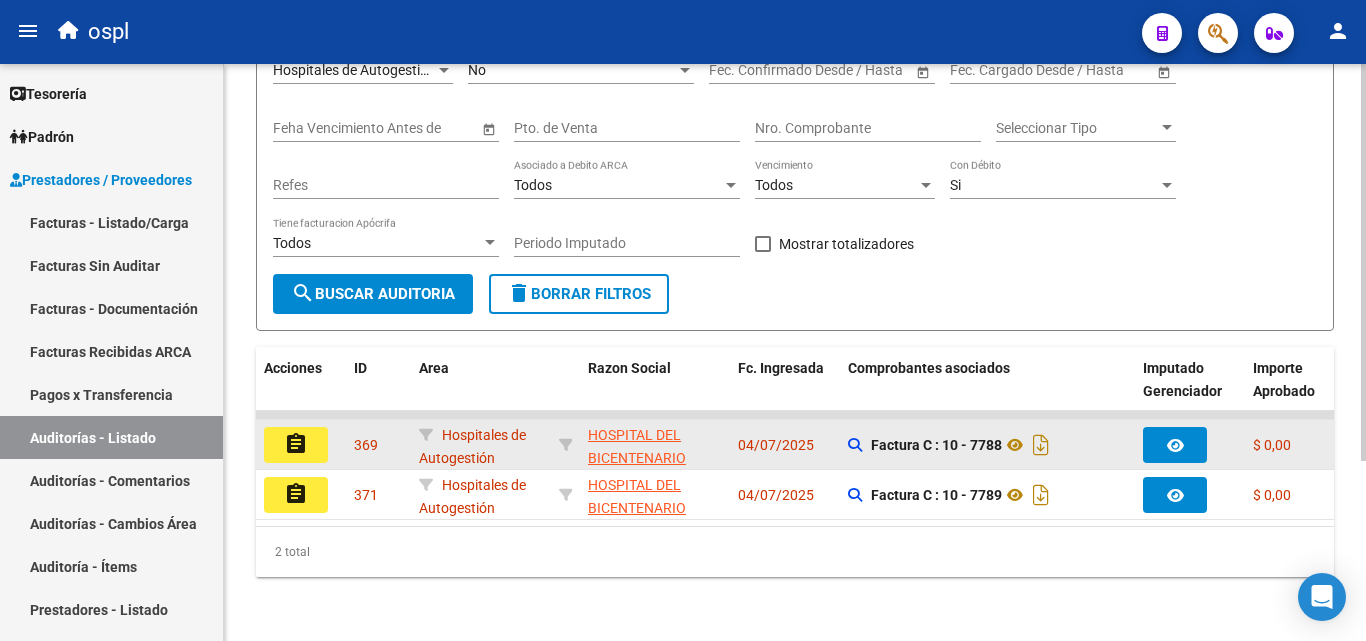 click on "assignment" 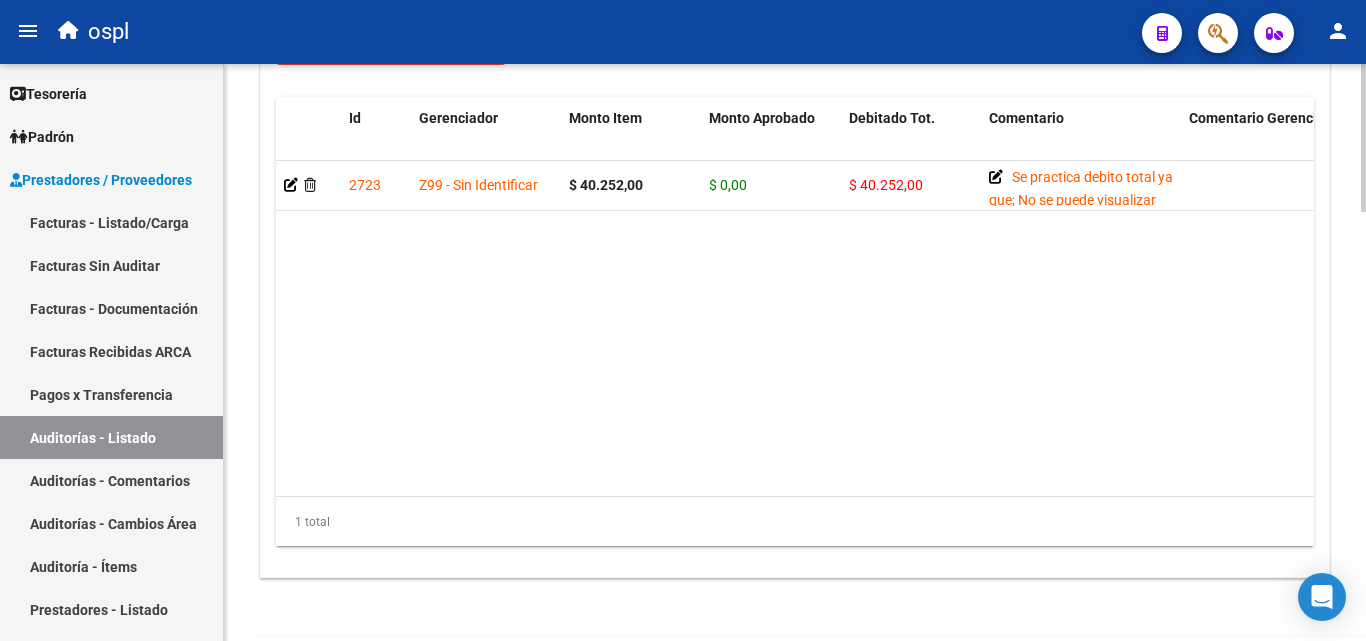 scroll, scrollTop: 1600, scrollLeft: 0, axis: vertical 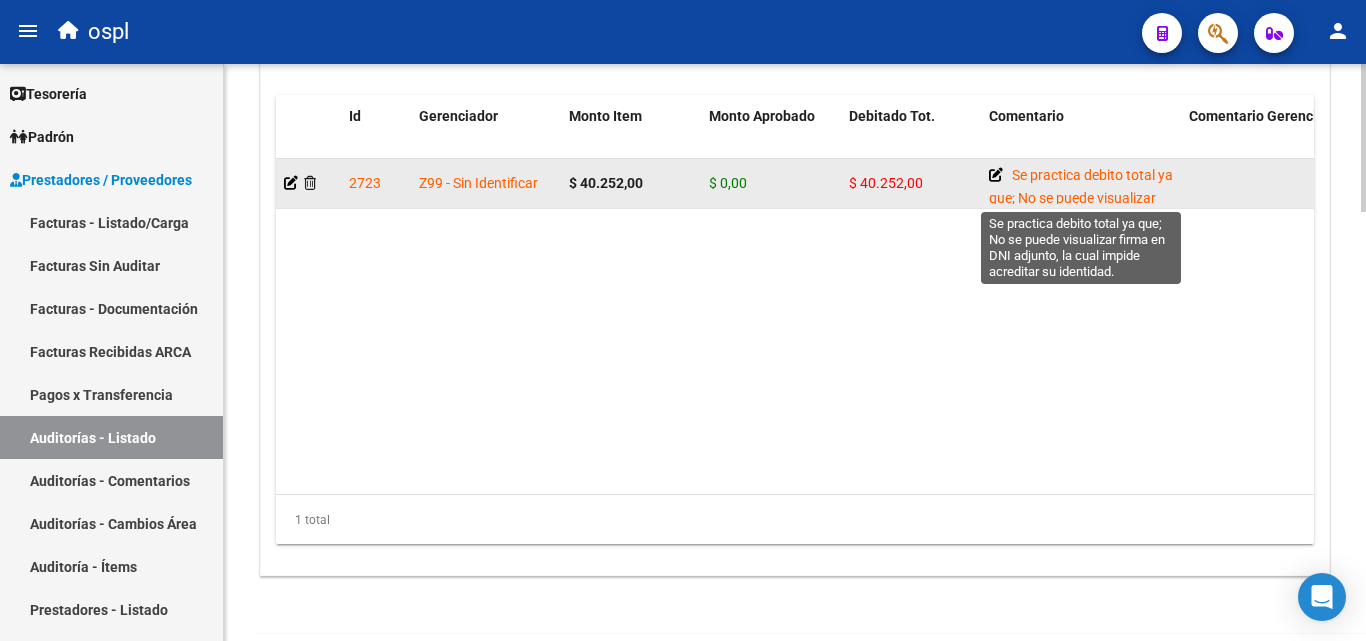 click 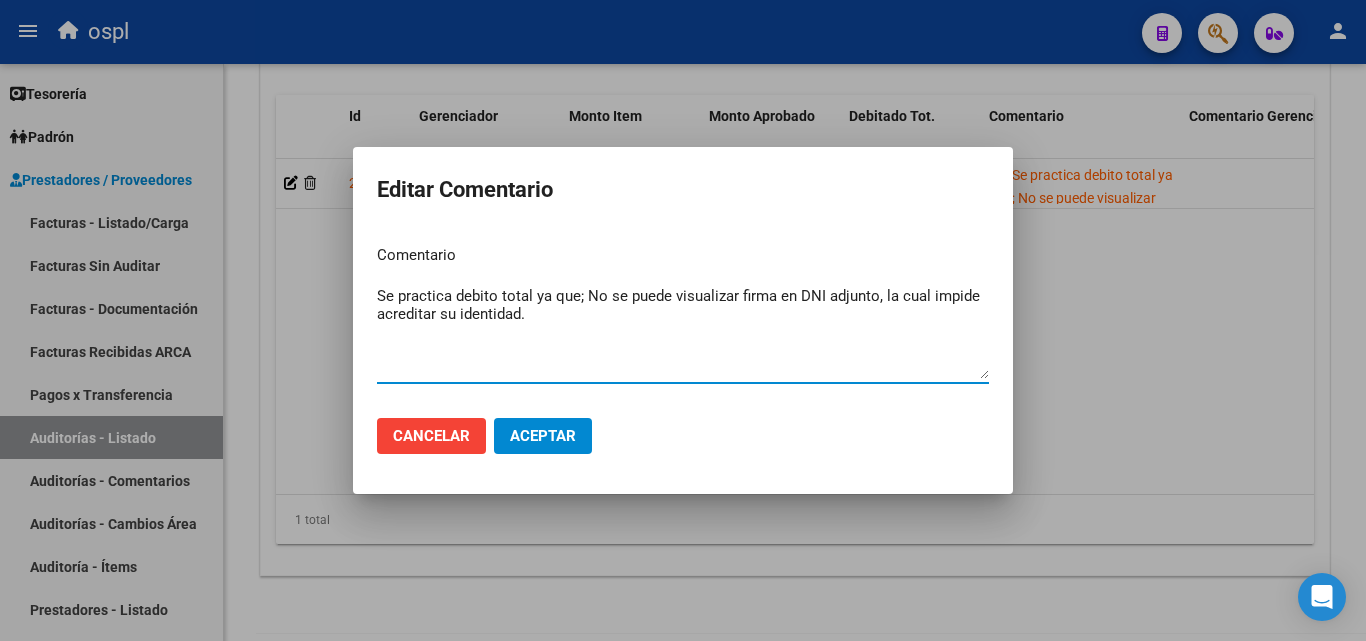 drag, startPoint x: 573, startPoint y: 299, endPoint x: 411, endPoint y: 298, distance: 162.00308 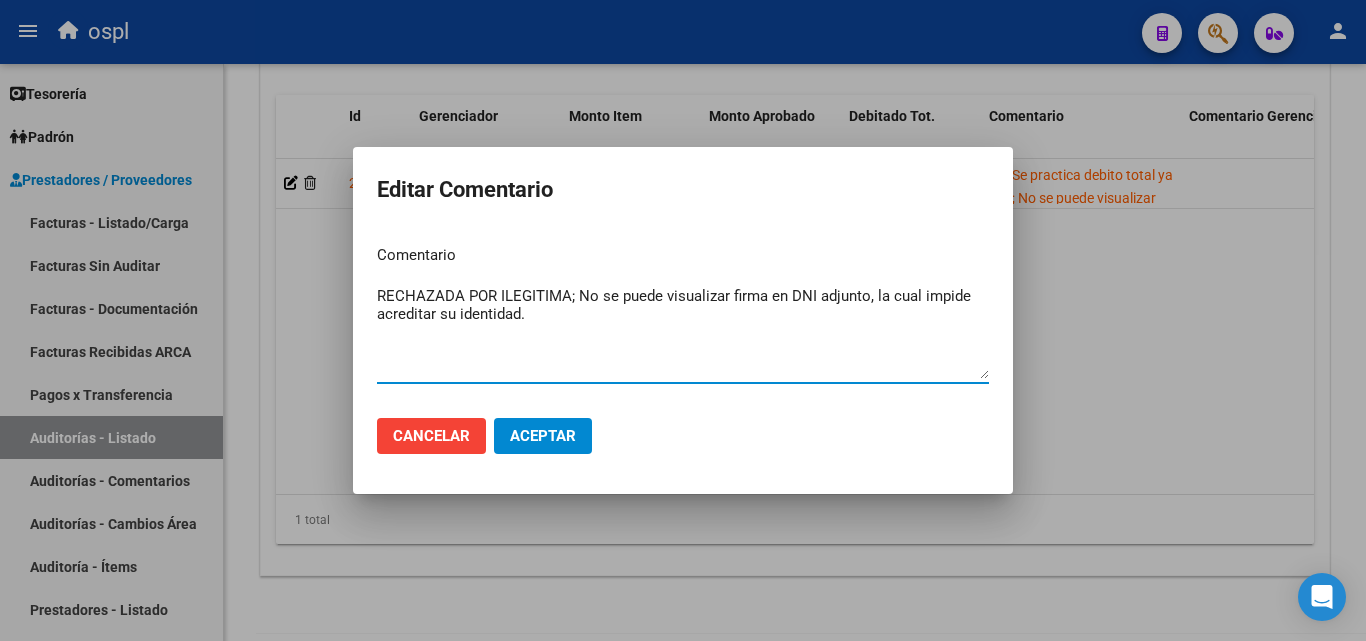 type on "RECHAZADA POR ILEGITIMA; No se puede visualizar firma en DNI adjunto, la cual impide acreditar su identidad." 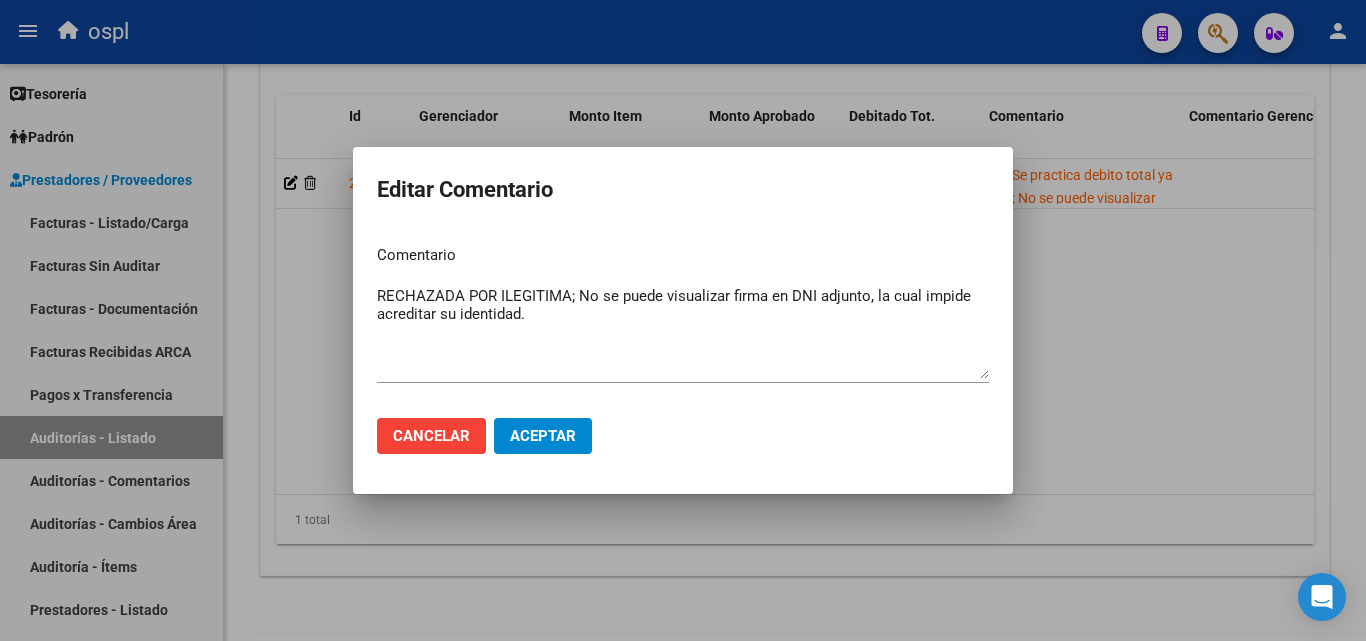 click on "Comentario    RECHAZADA POR ILEGITIMA; No se puede visualizar firma en DNI adjunto, la cual impide acreditar su identidad. Ingresar el comentario" at bounding box center [683, 315] 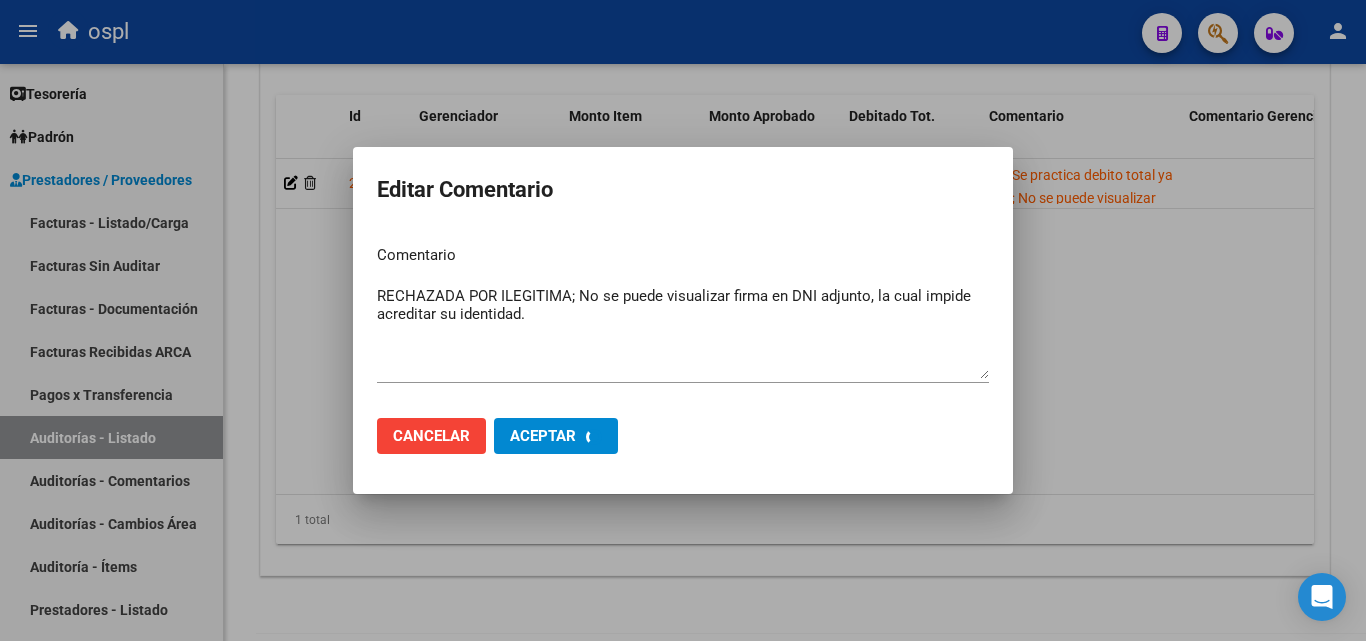 type 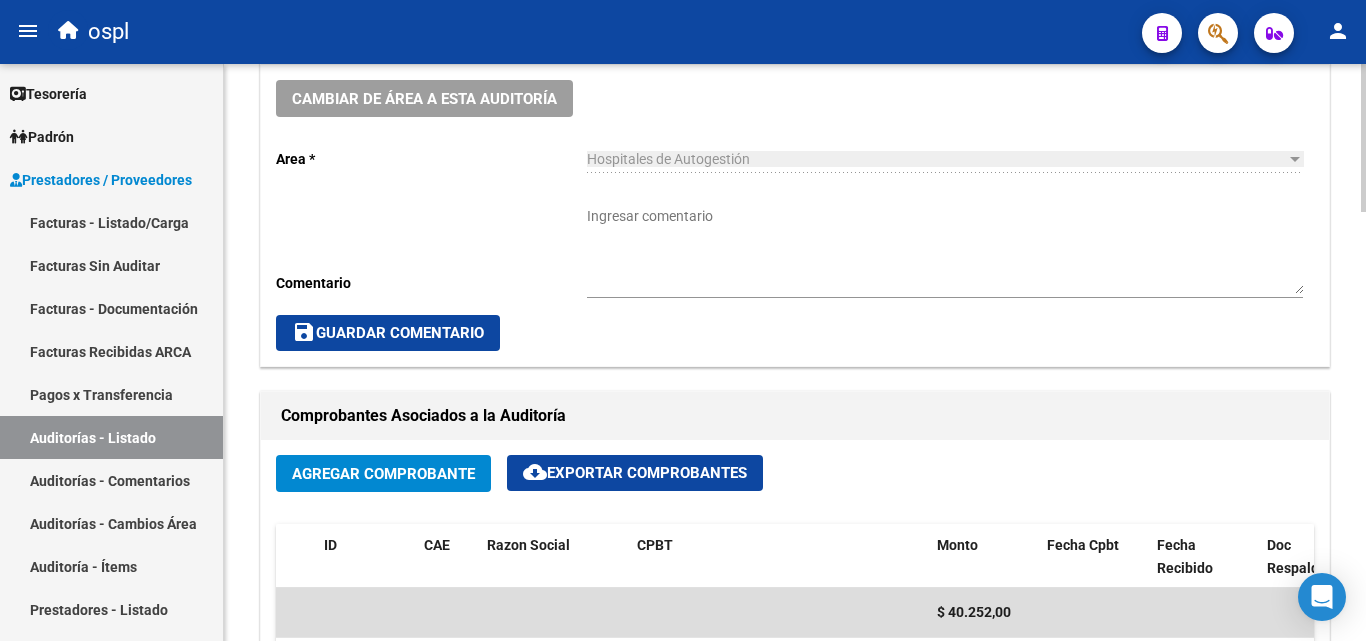 scroll, scrollTop: 600, scrollLeft: 0, axis: vertical 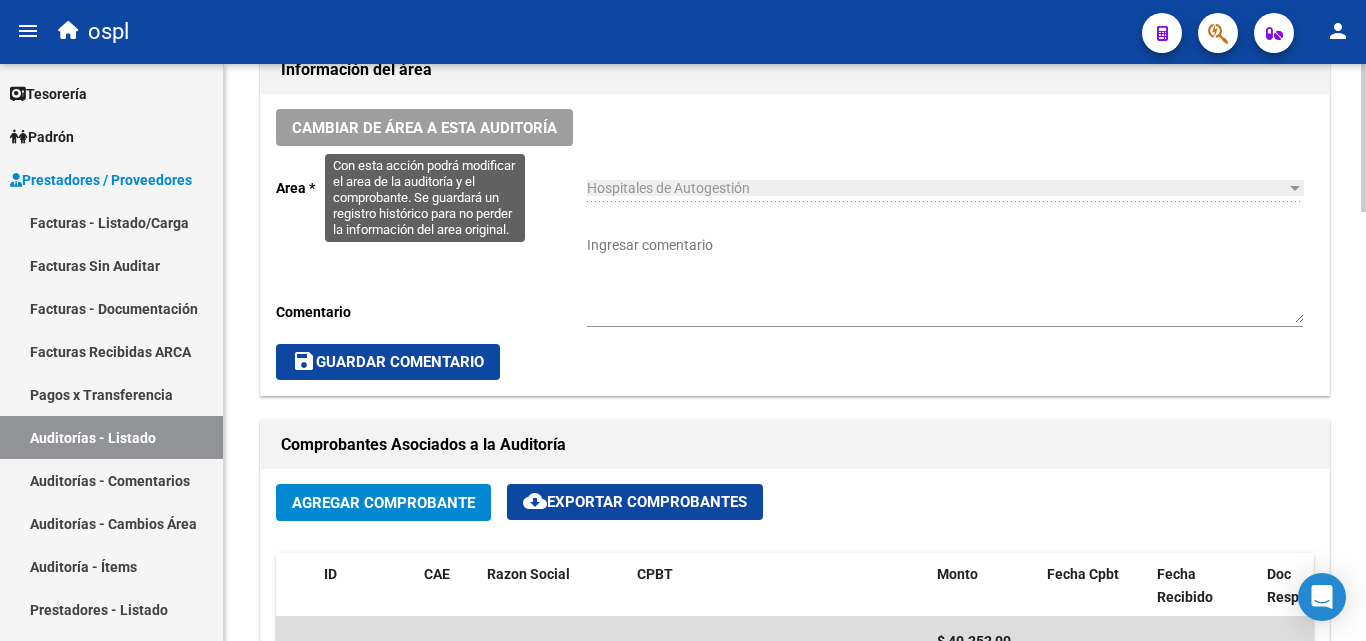 click on "Cambiar de área a esta auditoría" 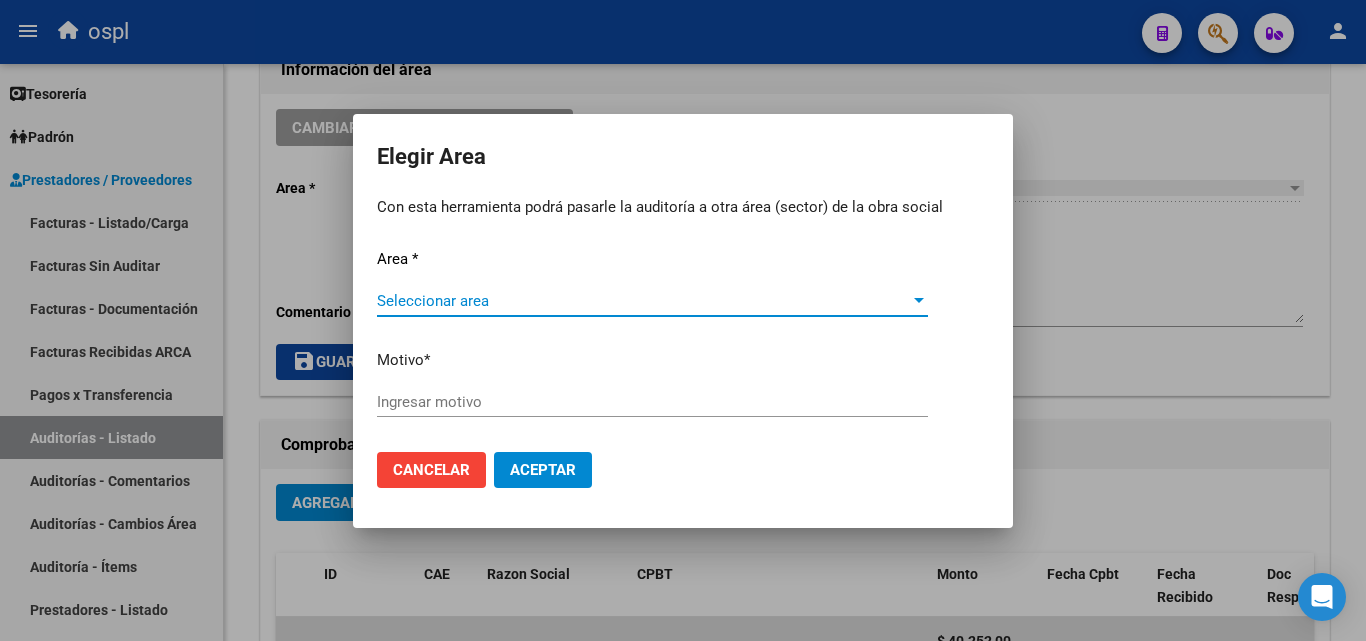 click on "Seleccionar area" at bounding box center (643, 301) 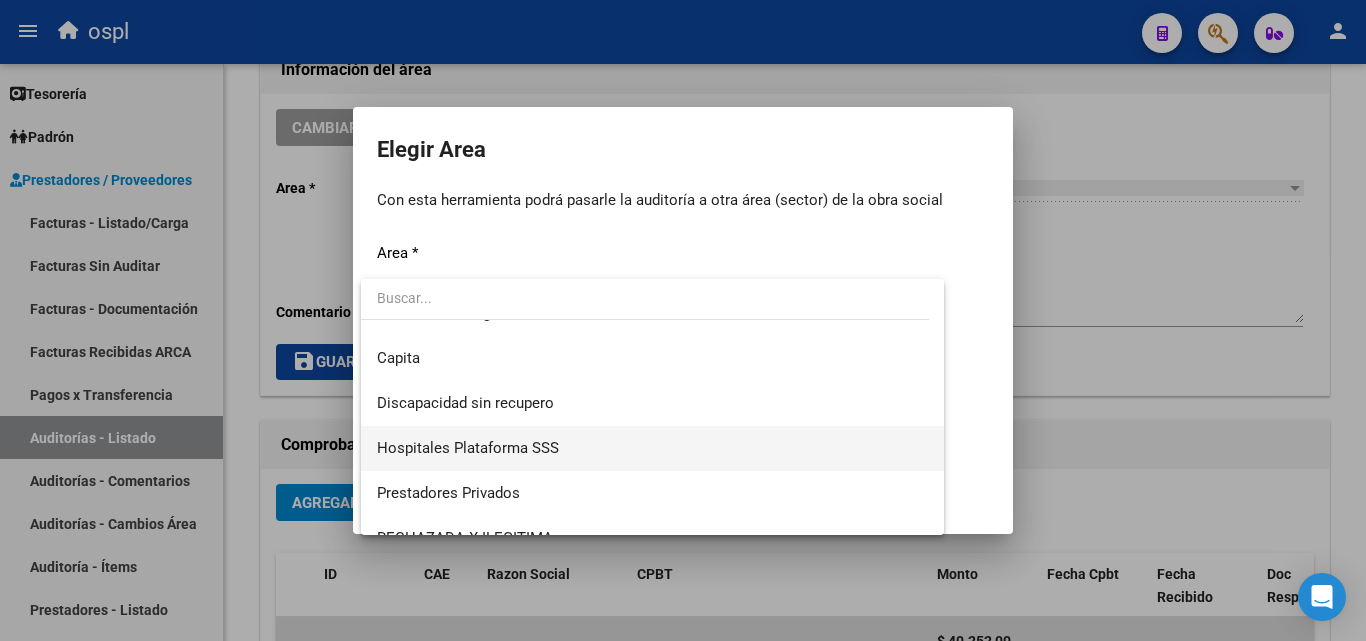 scroll, scrollTop: 194, scrollLeft: 0, axis: vertical 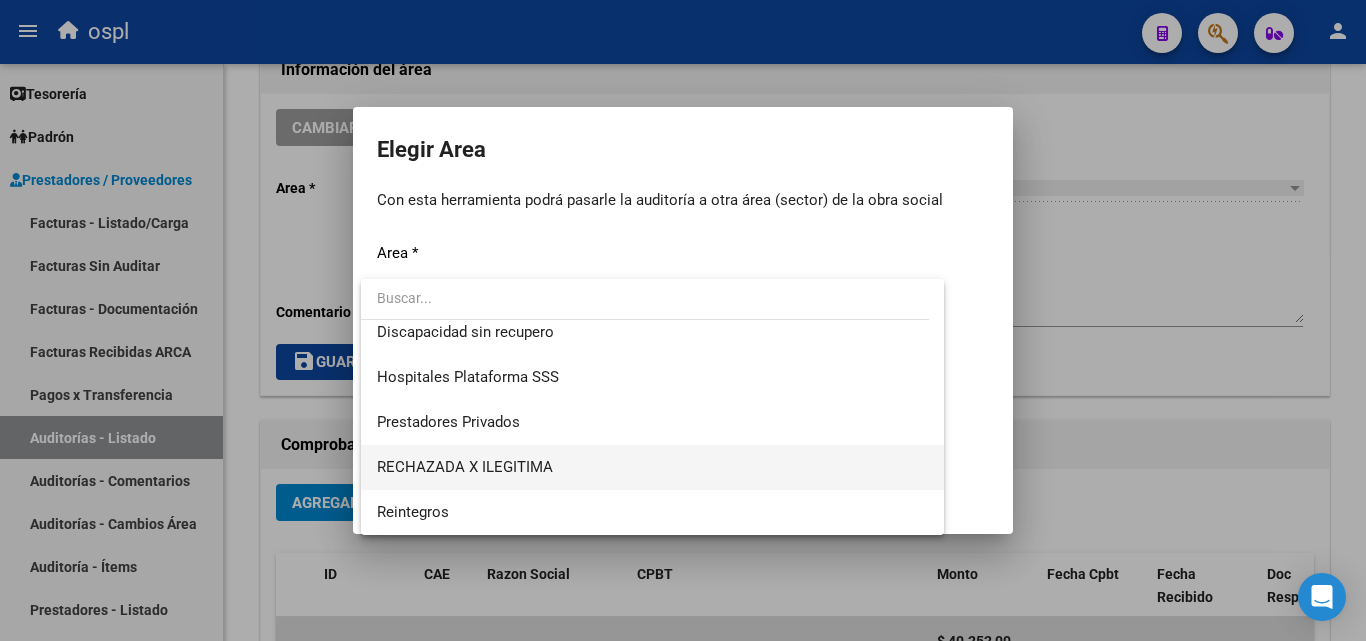 click on "RECHAZADA X ILEGITIMA" at bounding box center [652, 467] 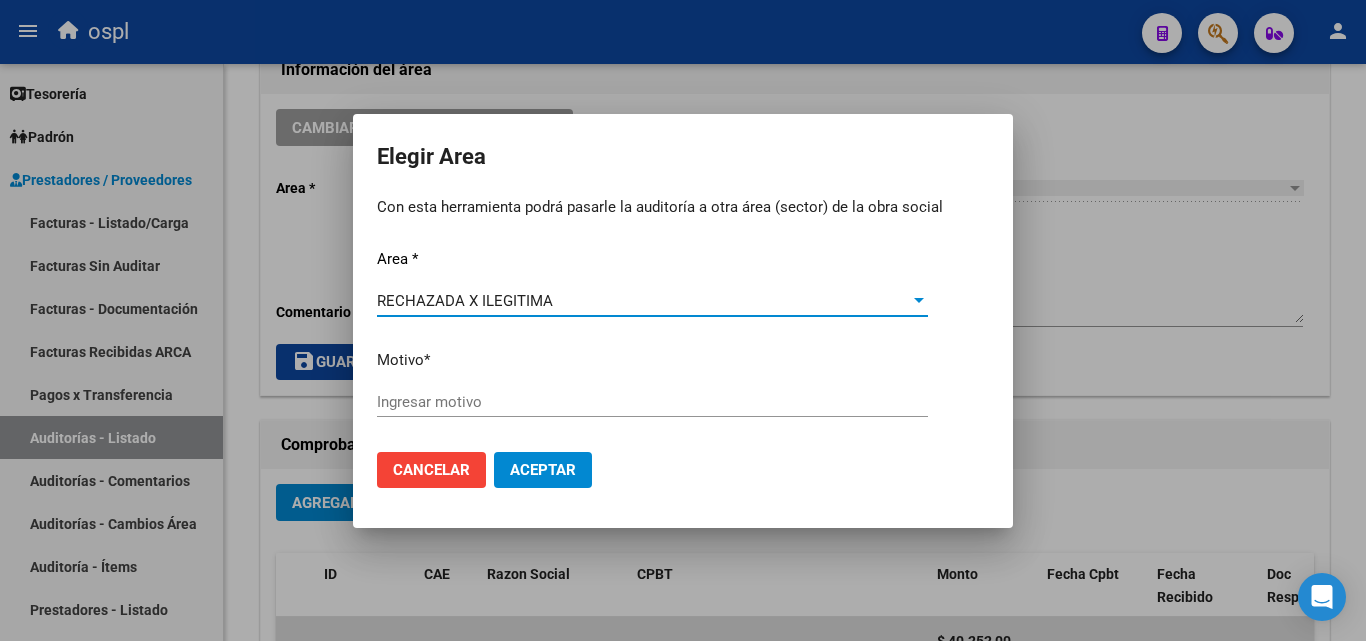 click on "Ingresar motivo" at bounding box center [652, 402] 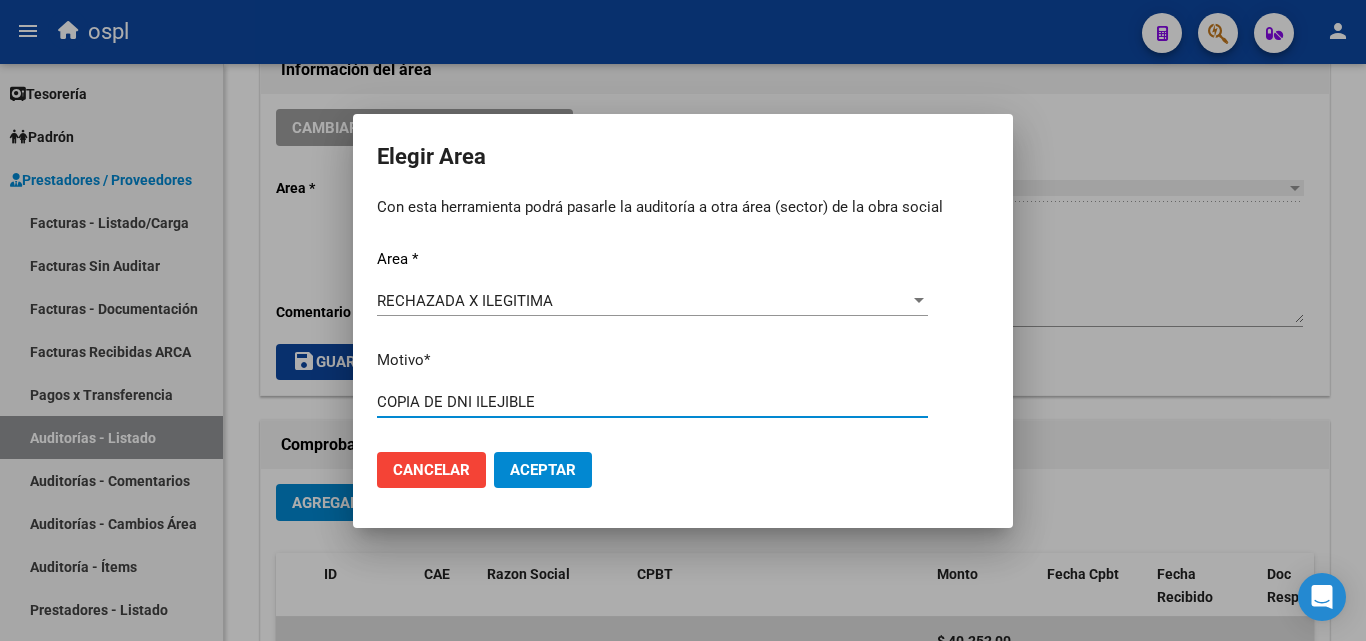 click on "COPIA DE DNI ILEJIBLE" at bounding box center [652, 402] 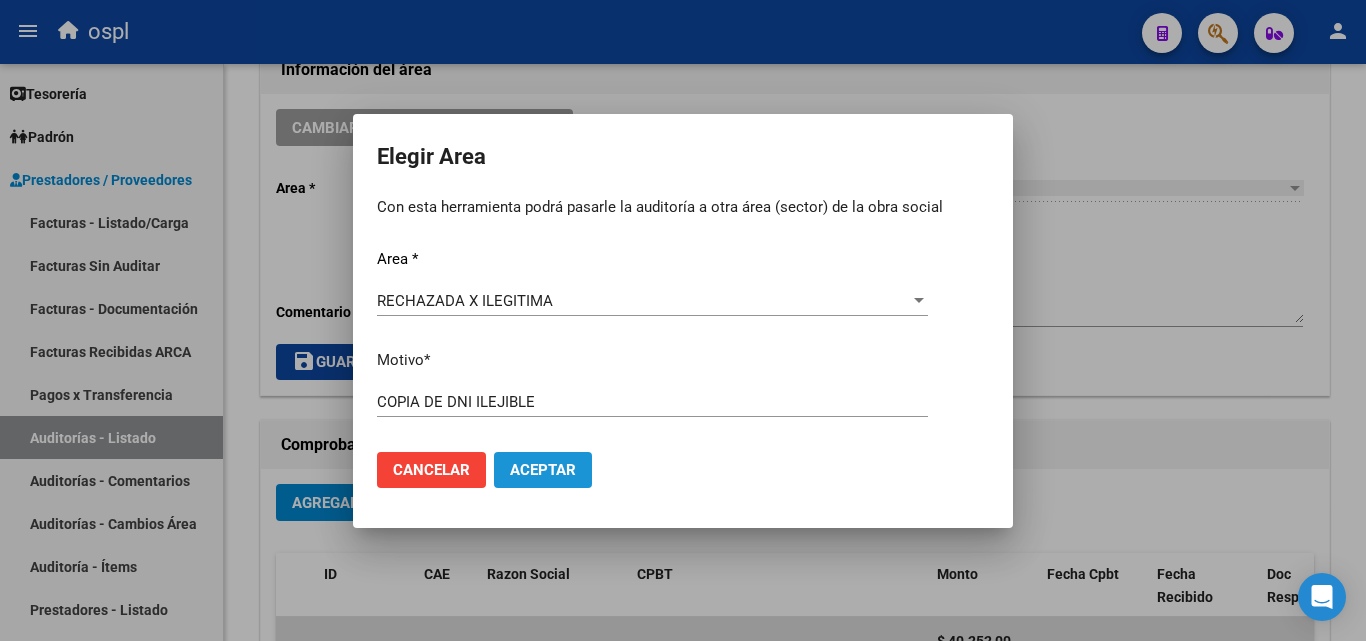 click on "Aceptar" at bounding box center [543, 470] 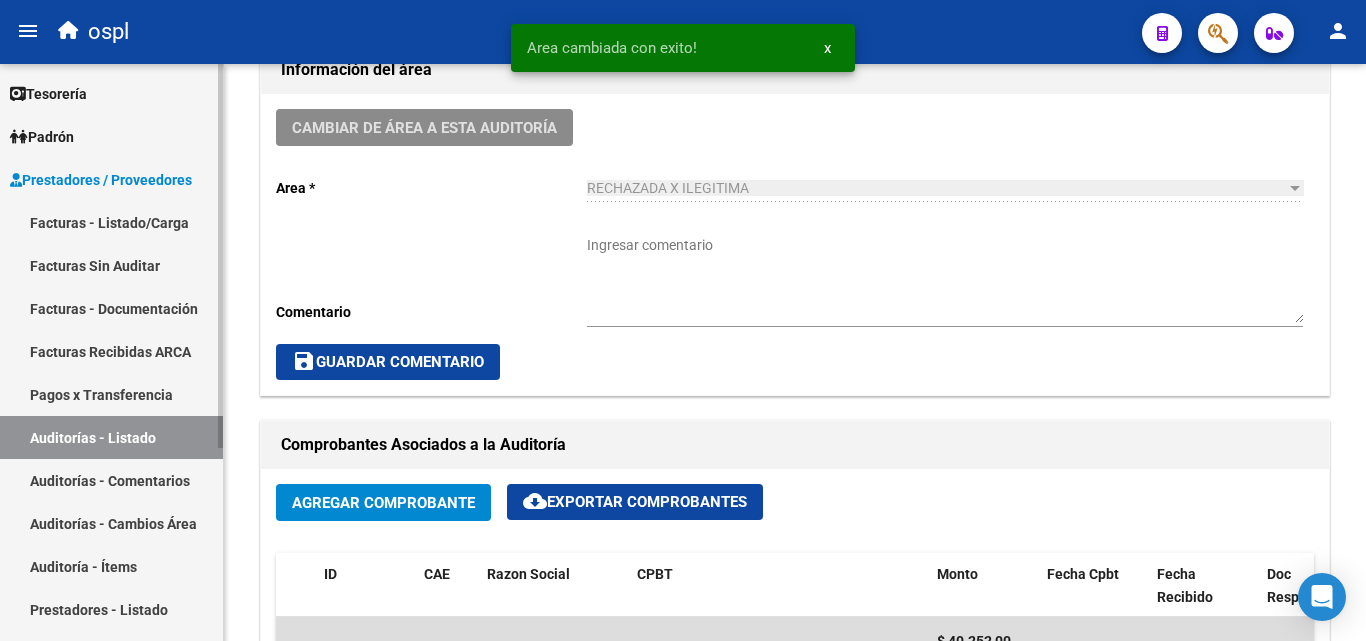 click on "Auditorías - Listado" at bounding box center [111, 437] 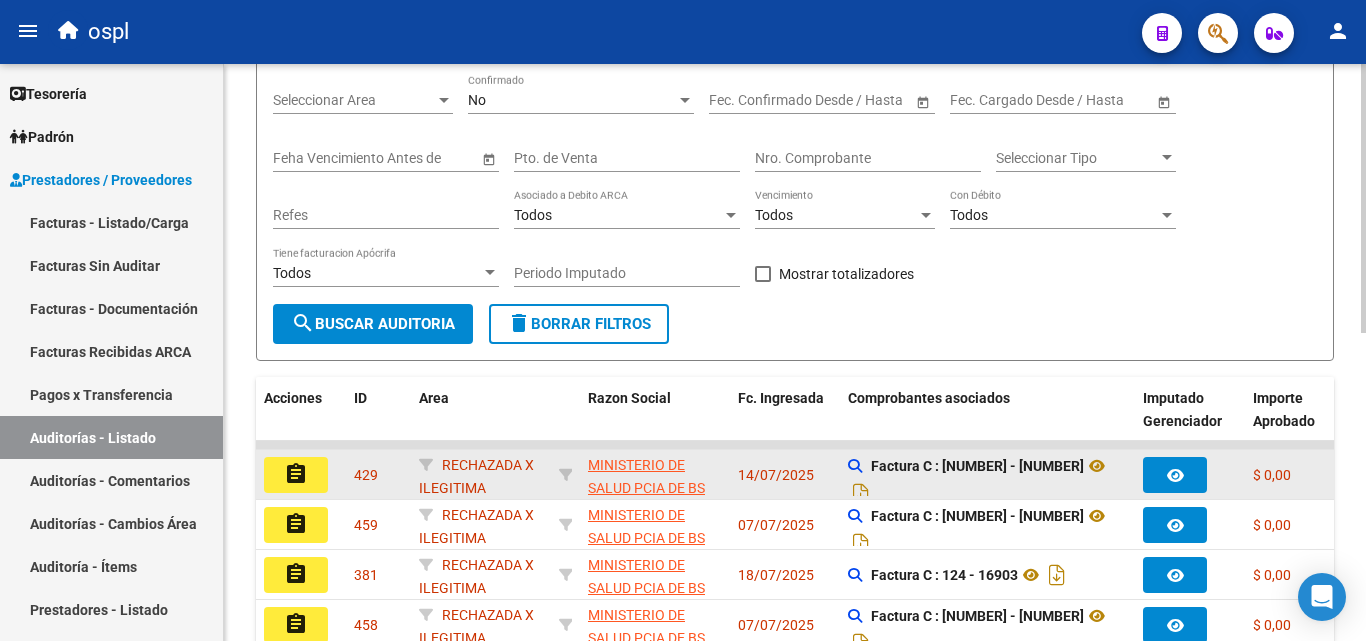 scroll, scrollTop: 200, scrollLeft: 0, axis: vertical 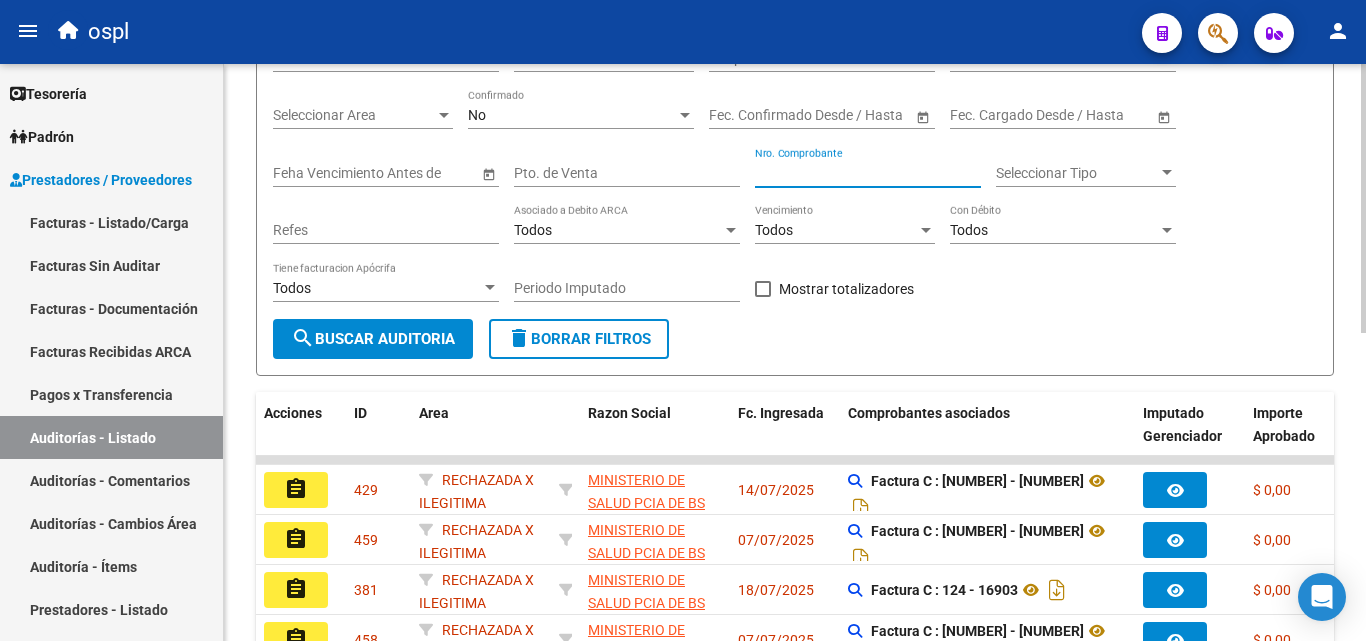 click on "Nro. Comprobante" at bounding box center [868, 173] 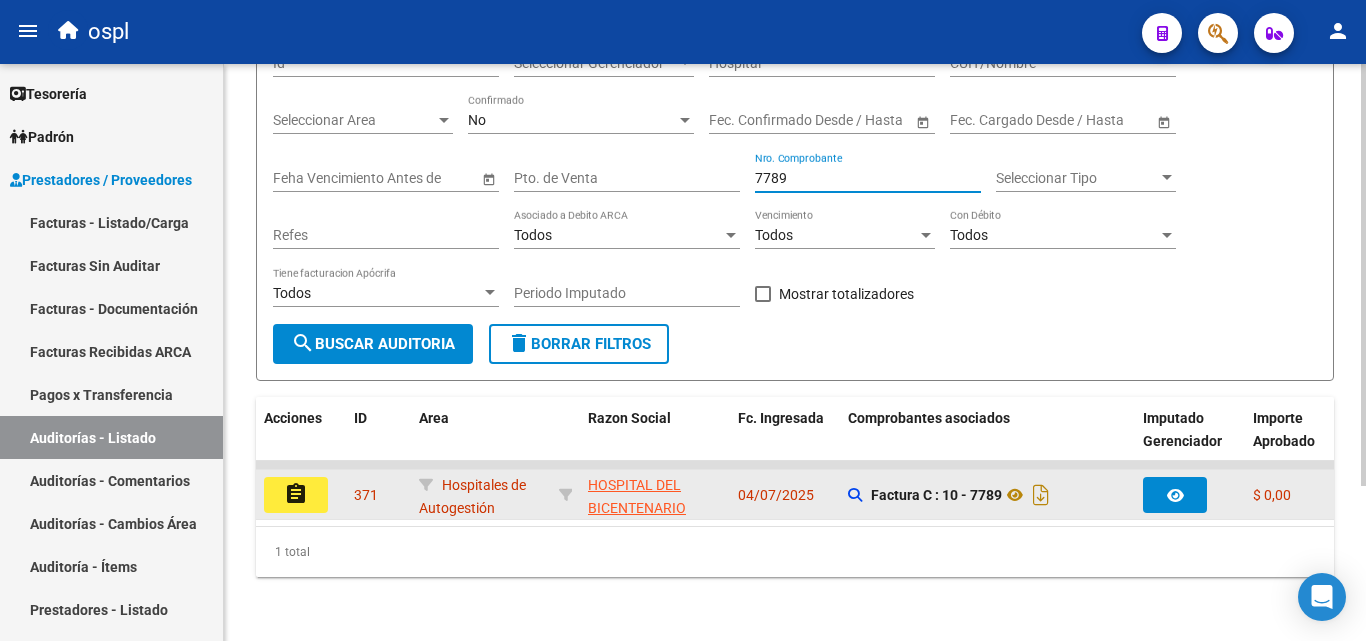 type on "7789" 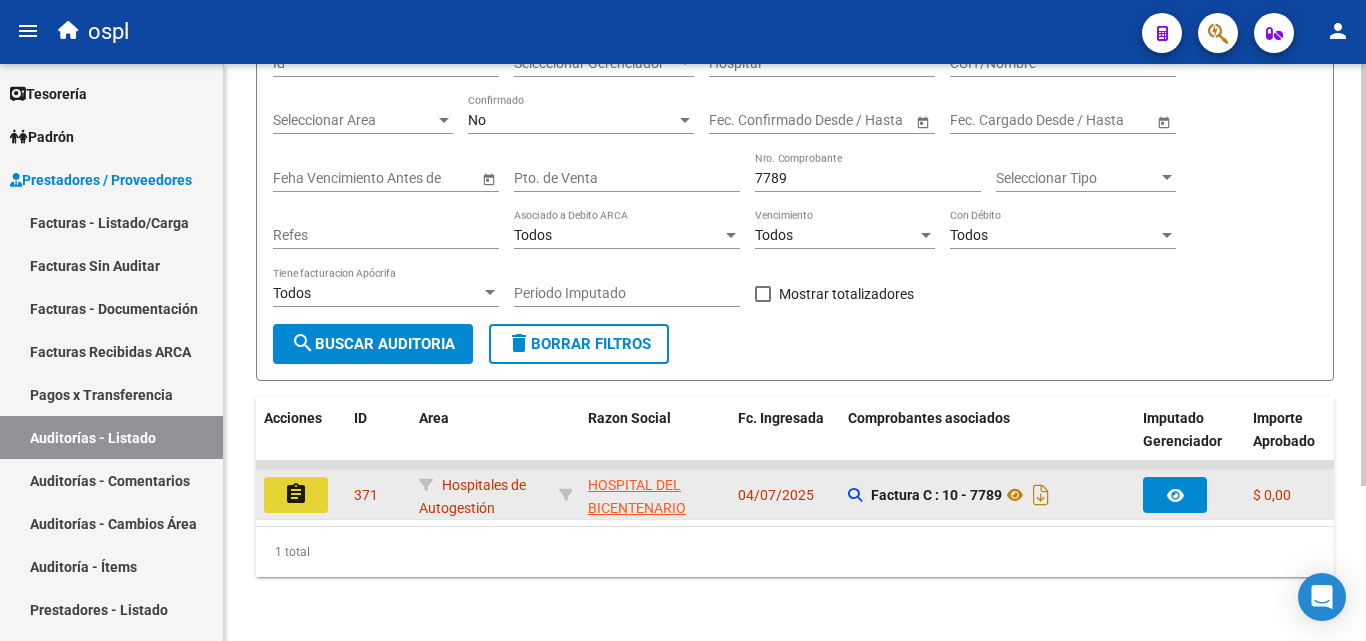 click on "assignment" 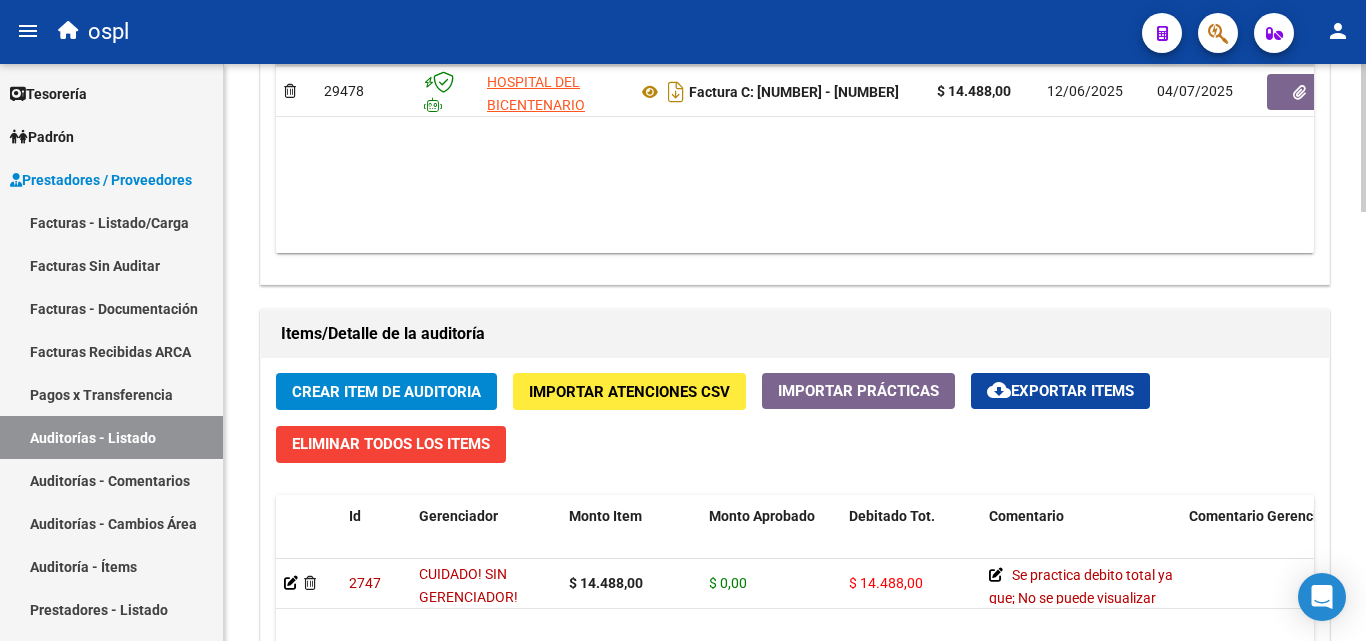 scroll, scrollTop: 1300, scrollLeft: 0, axis: vertical 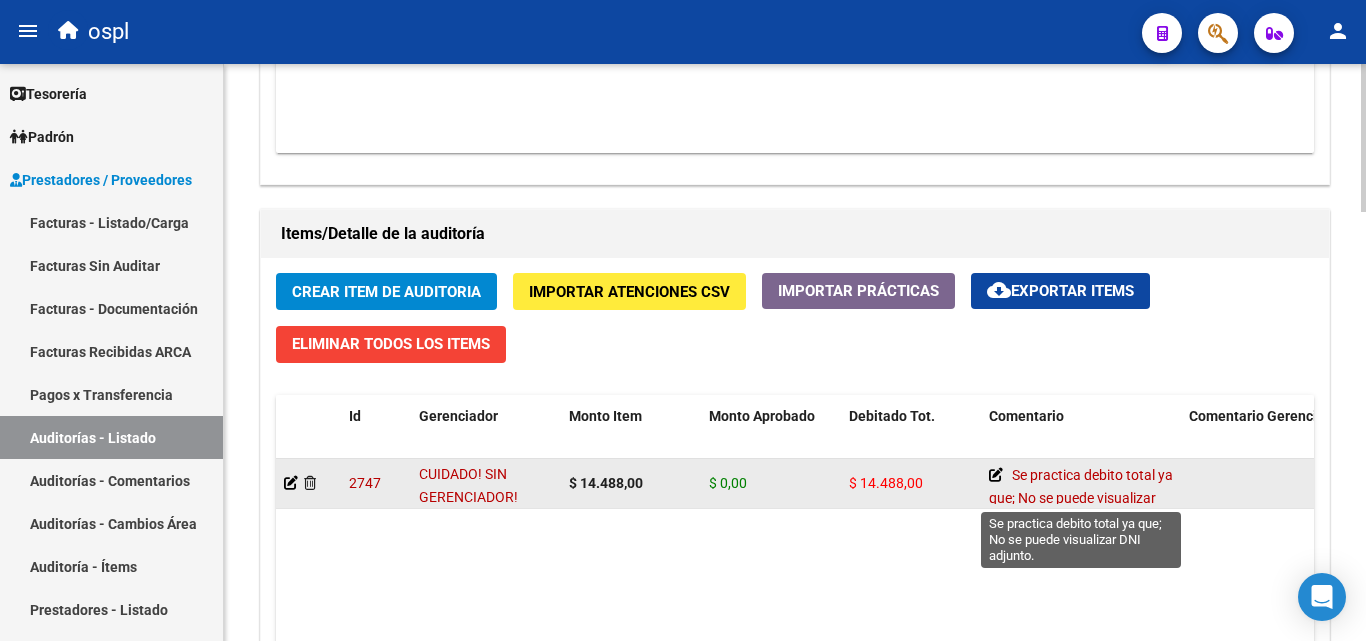 click 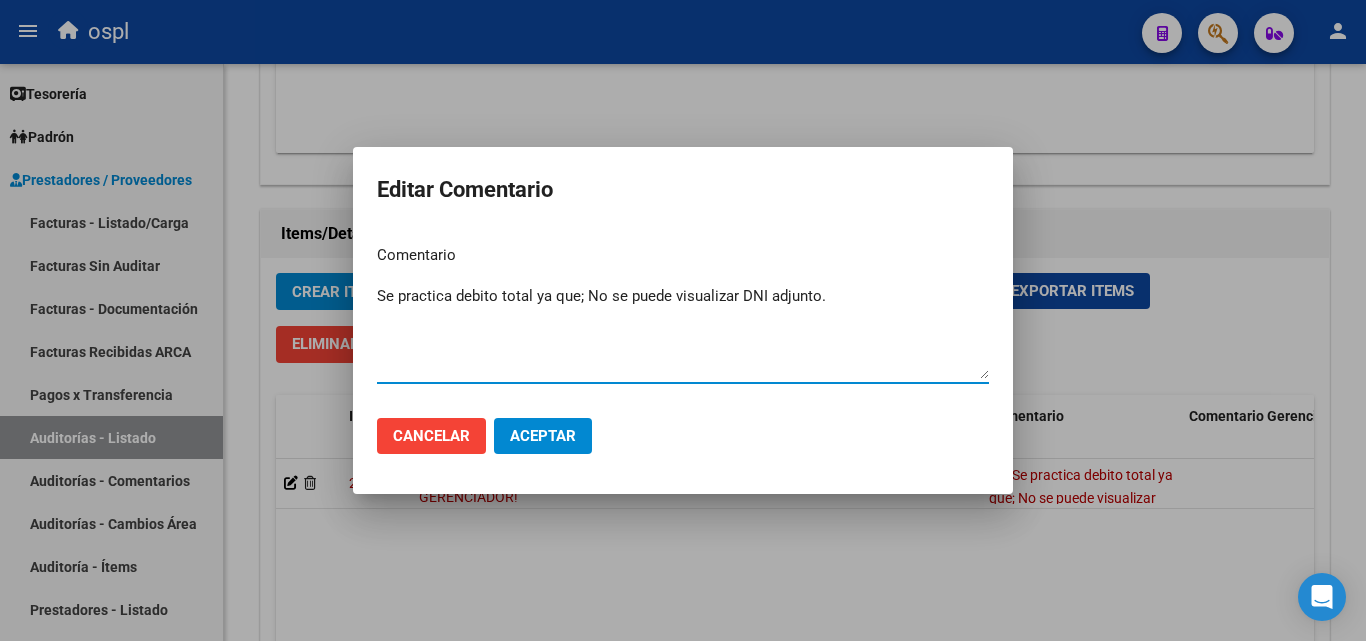 drag, startPoint x: 575, startPoint y: 298, endPoint x: 360, endPoint y: 284, distance: 215.45534 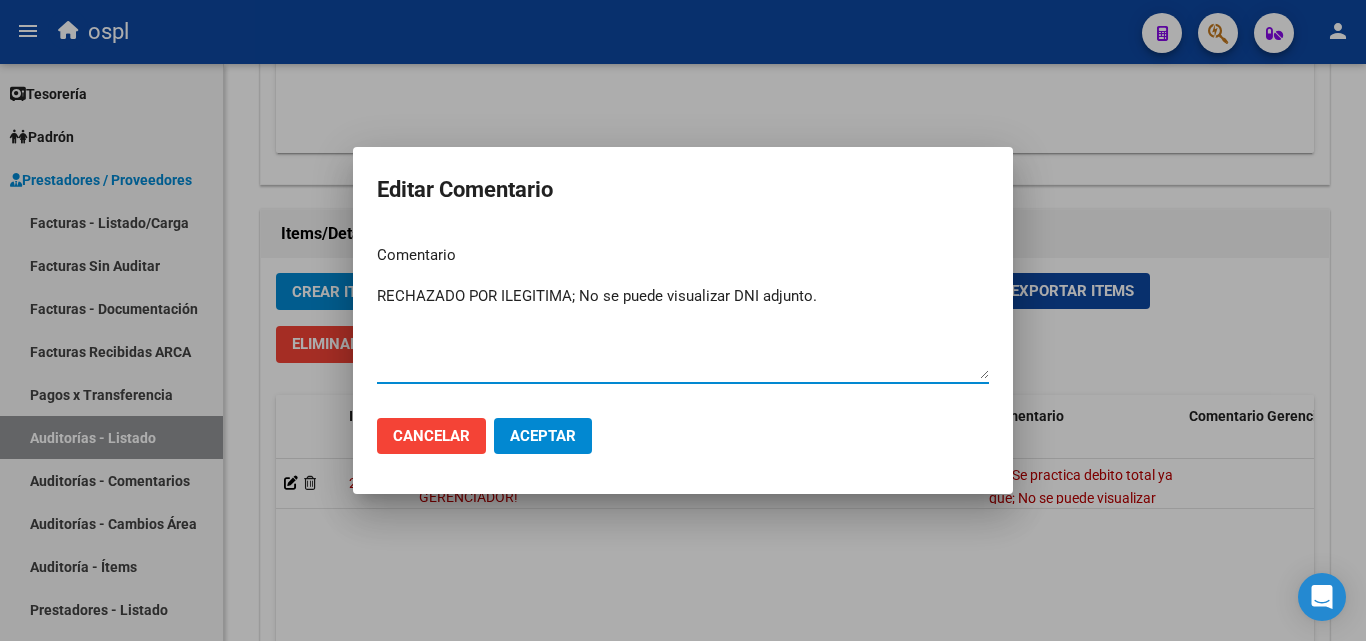 click on "Comentario" at bounding box center (683, 255) 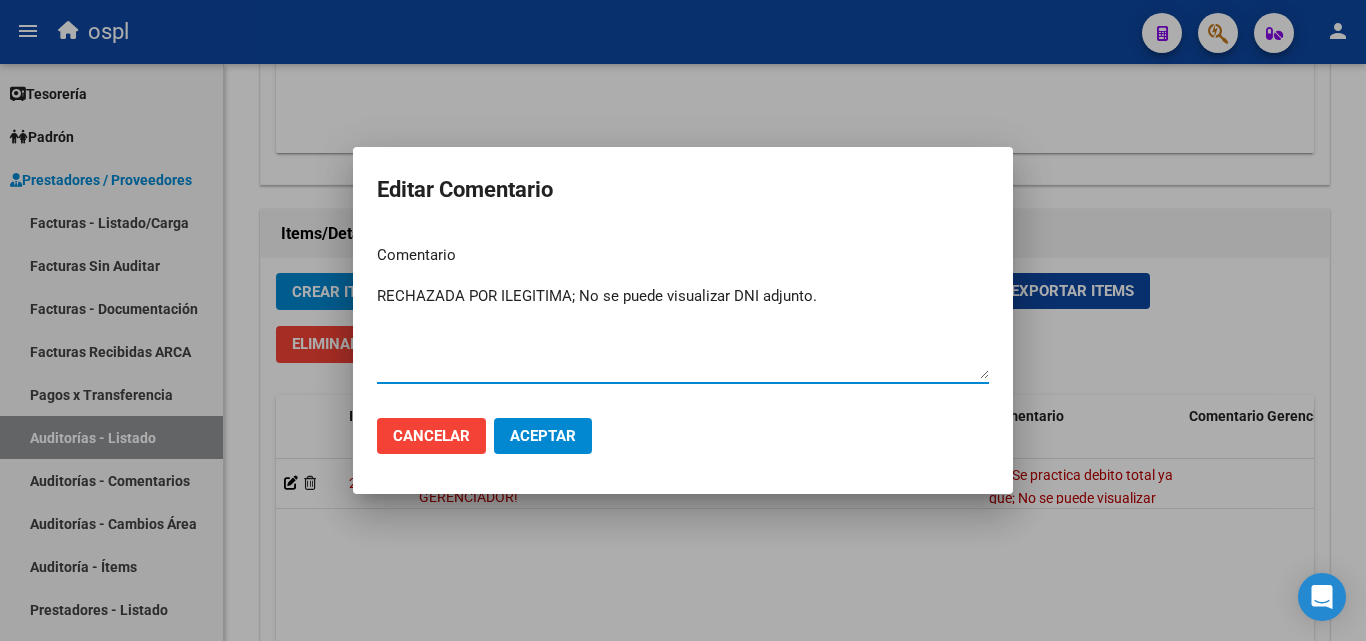 type on "RECHAZADA POR ILEGITIMA; No se puede visualizar DNI adjunto." 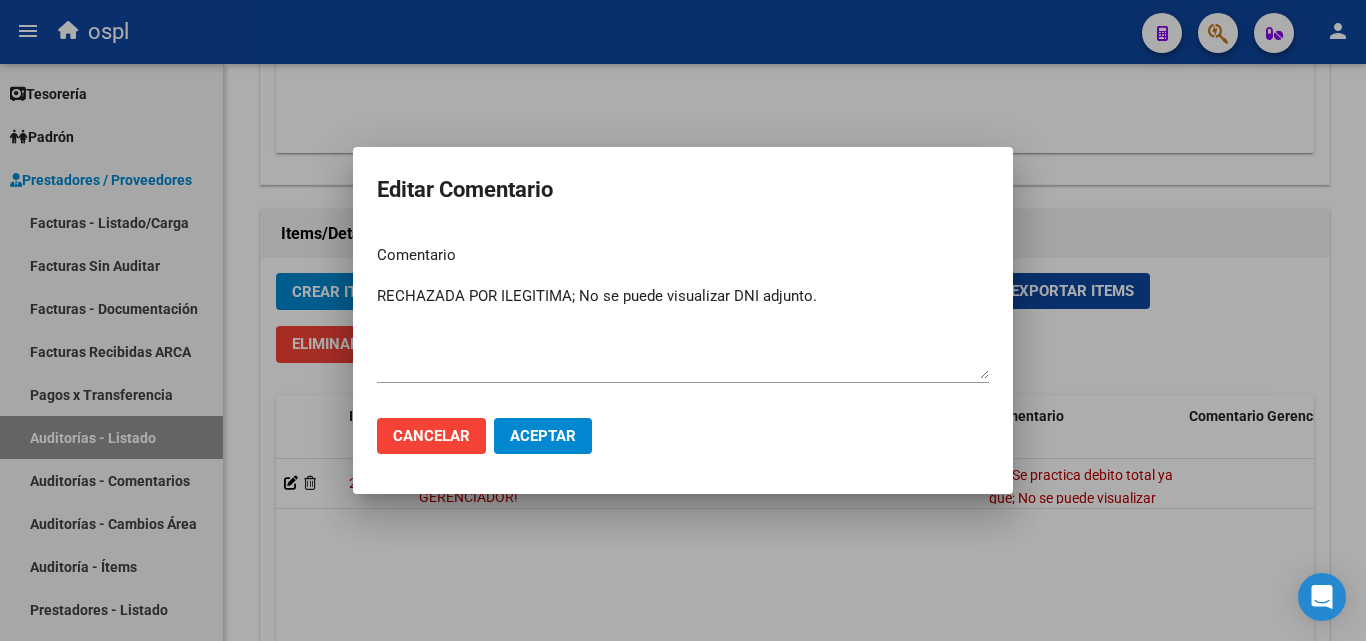 click on "Aceptar" 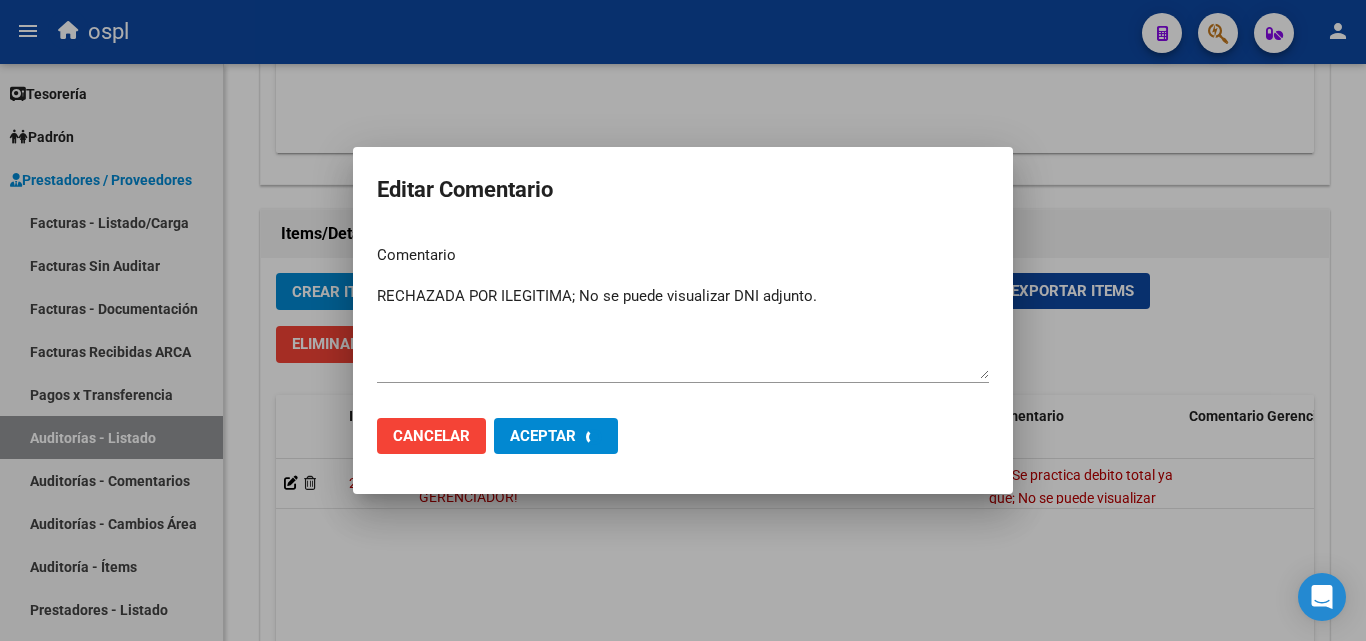 type 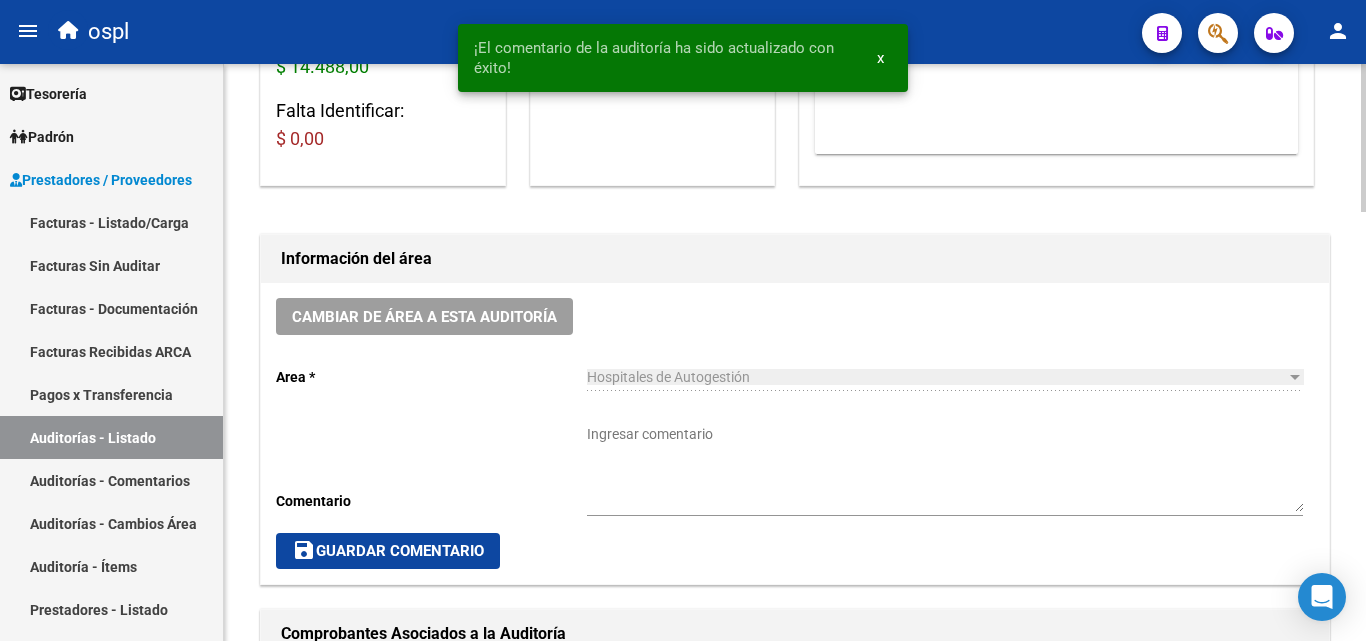 scroll, scrollTop: 400, scrollLeft: 0, axis: vertical 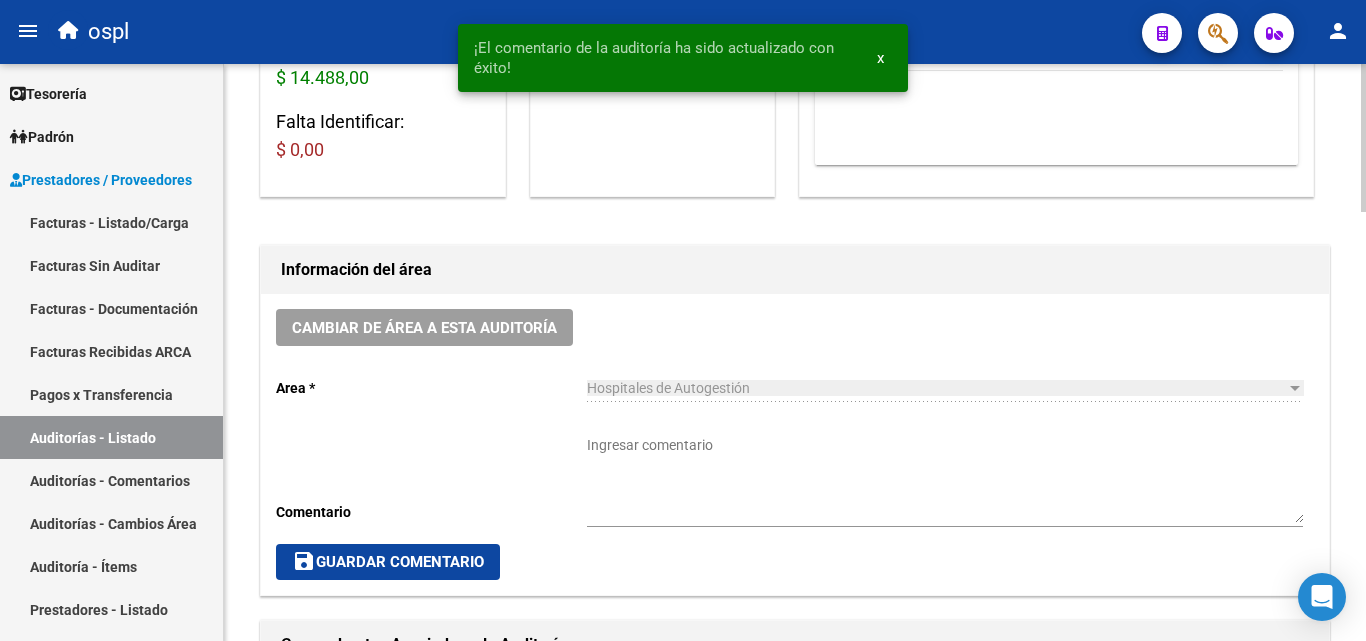 click on "Cambiar de área a esta auditoría" 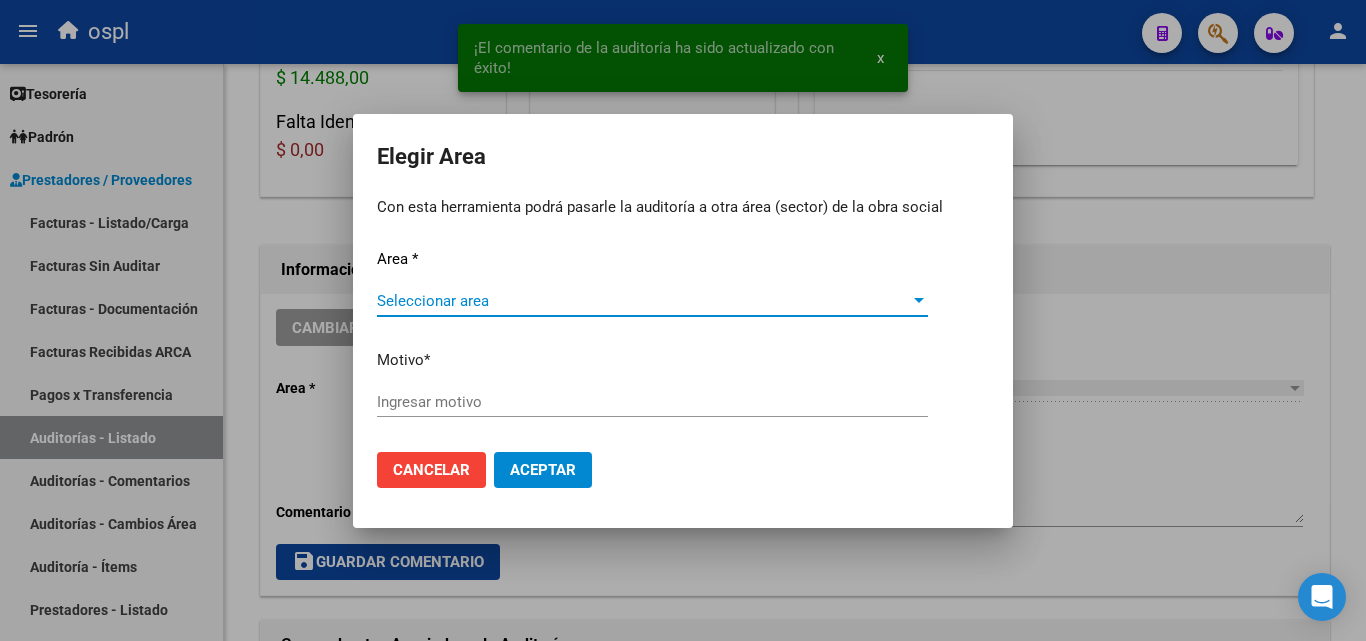 click on "Seleccionar area" at bounding box center (643, 301) 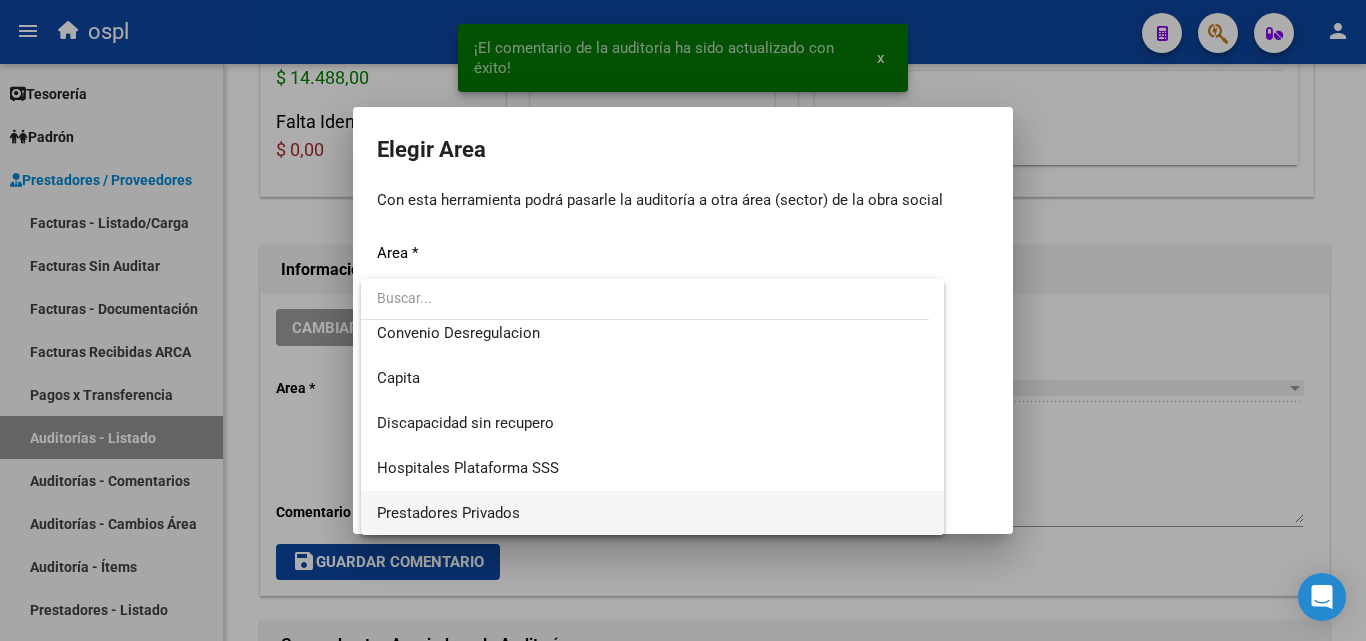 scroll, scrollTop: 194, scrollLeft: 0, axis: vertical 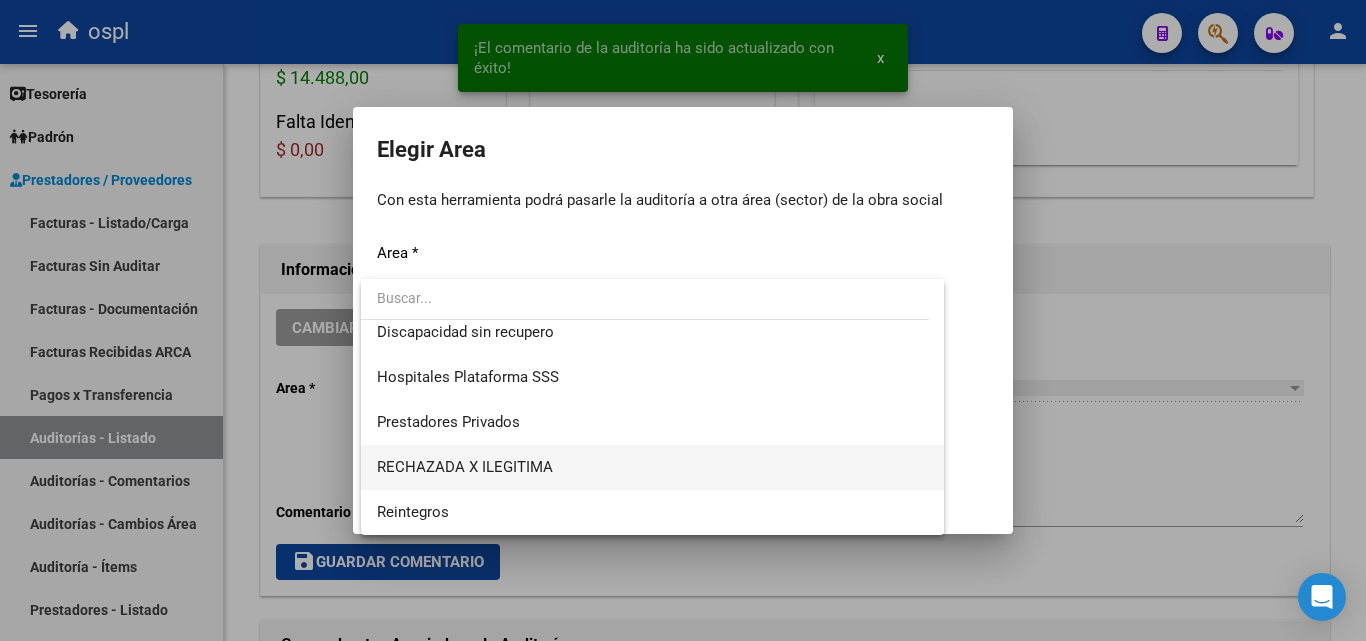 click on "RECHAZADA X ILEGITIMA" at bounding box center [465, 467] 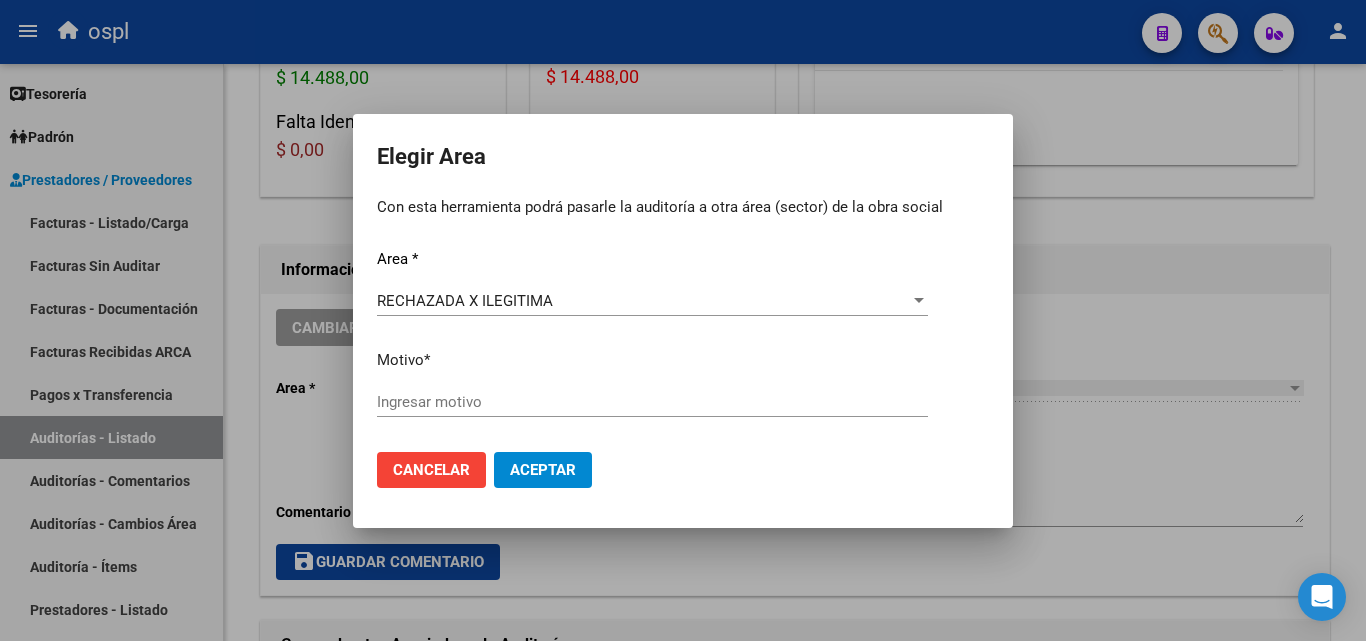 click on "Ingresar motivo" 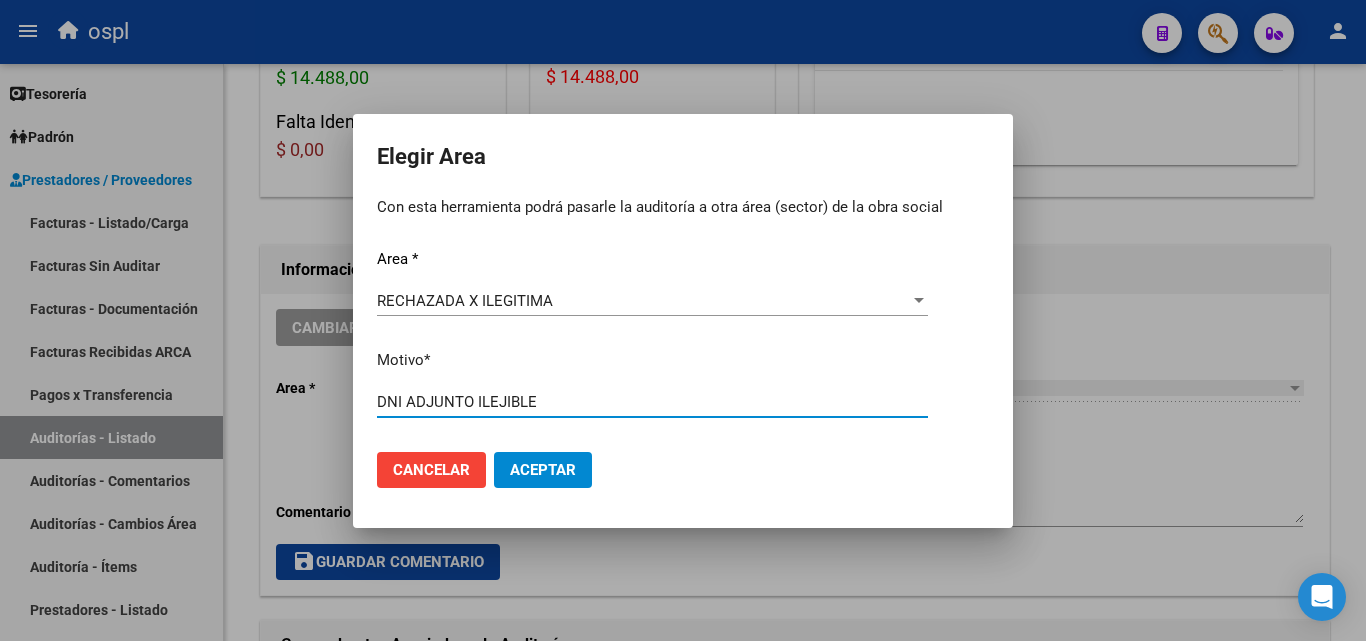 type on "DNI ADJUNTO ILEJIBLE" 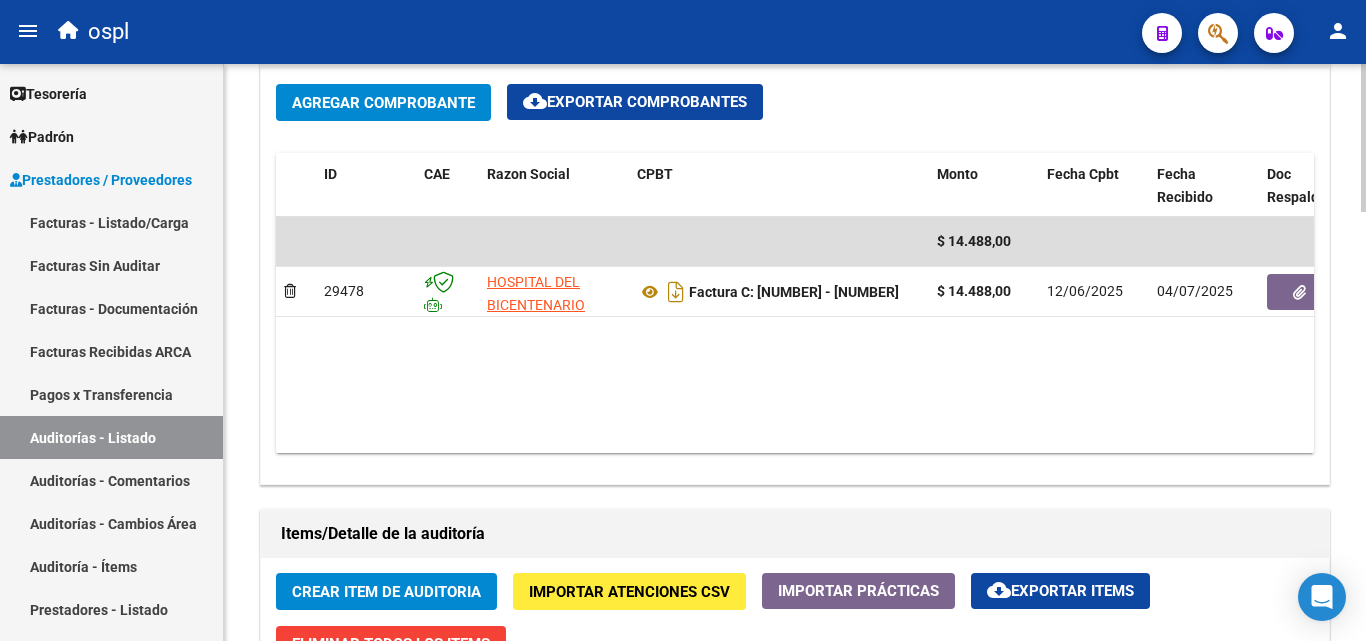 scroll, scrollTop: 1200, scrollLeft: 0, axis: vertical 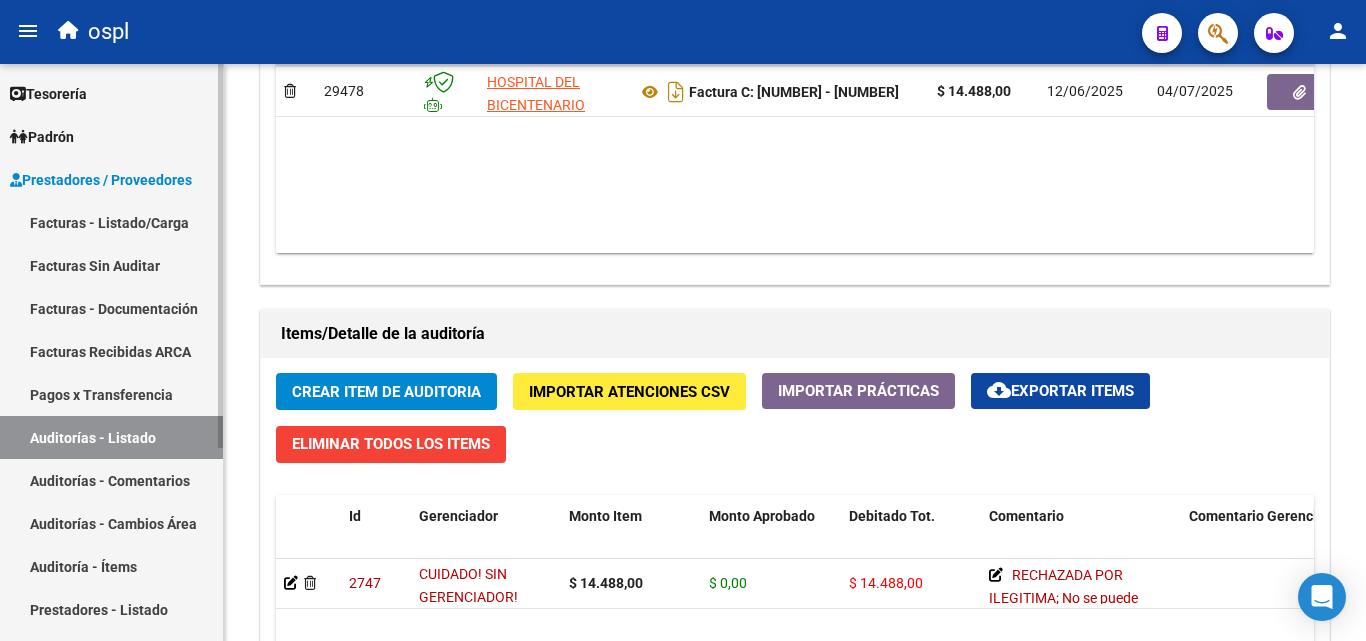 click on "Auditorías - Listado" at bounding box center [111, 437] 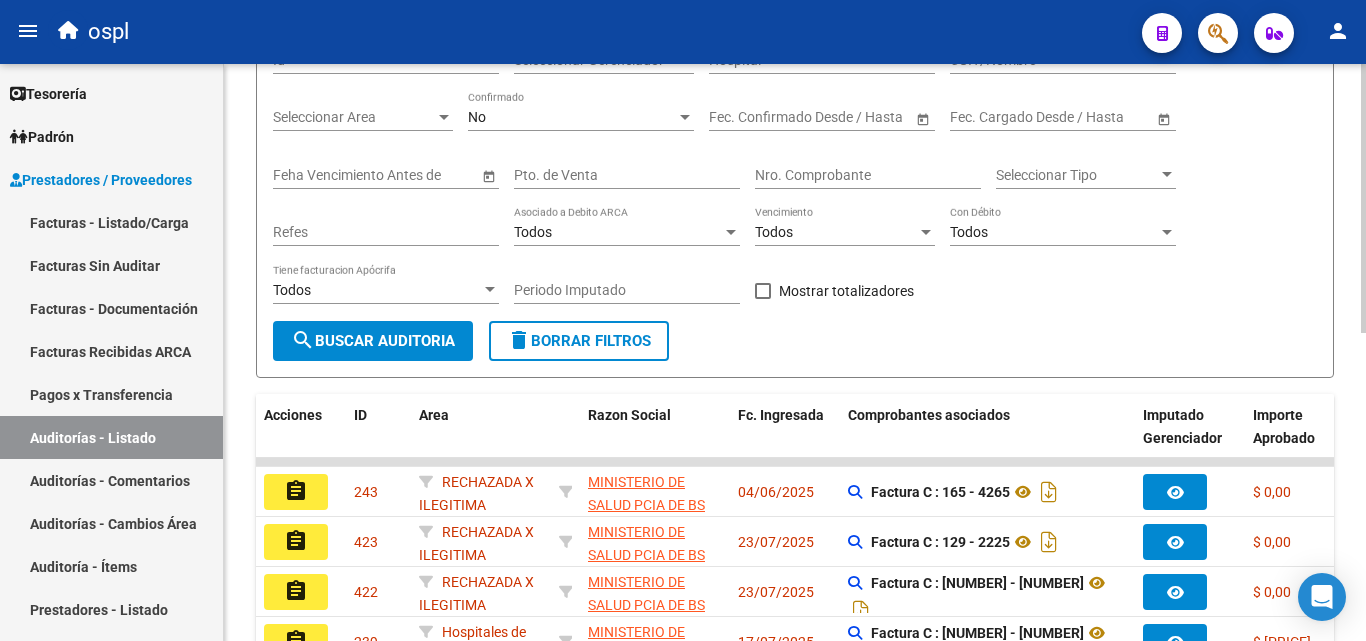 scroll, scrollTop: 161, scrollLeft: 0, axis: vertical 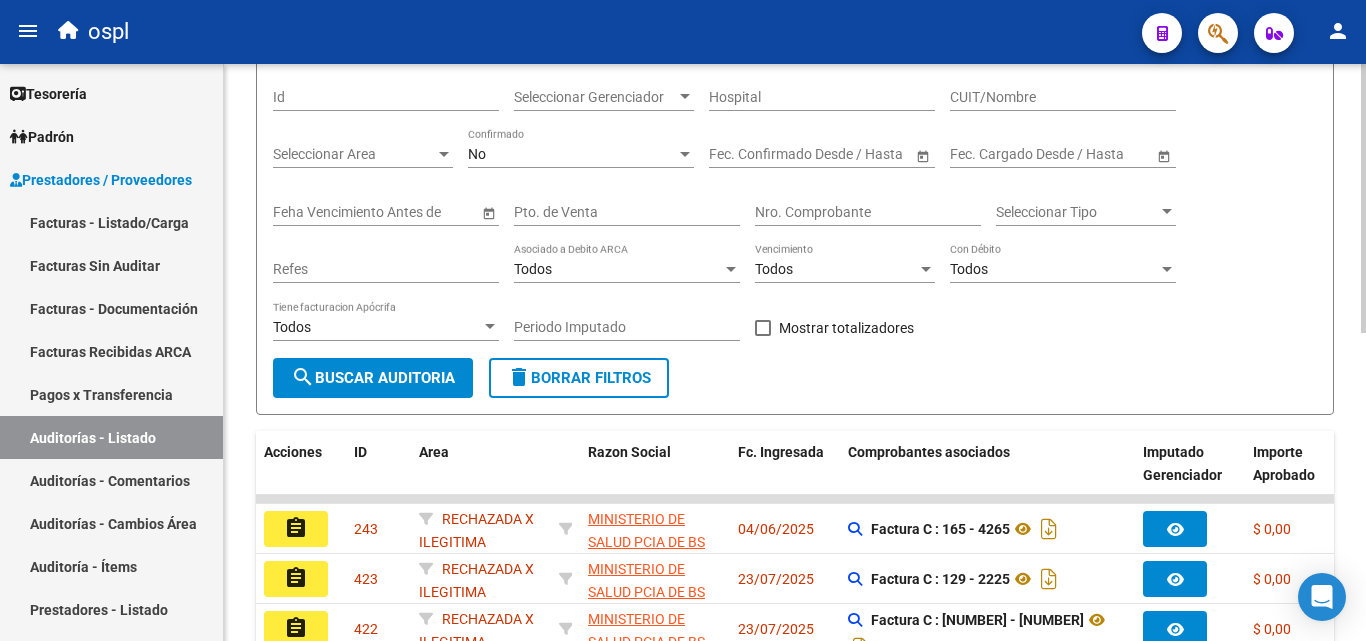 click on "Seleccionar Area" at bounding box center (354, 154) 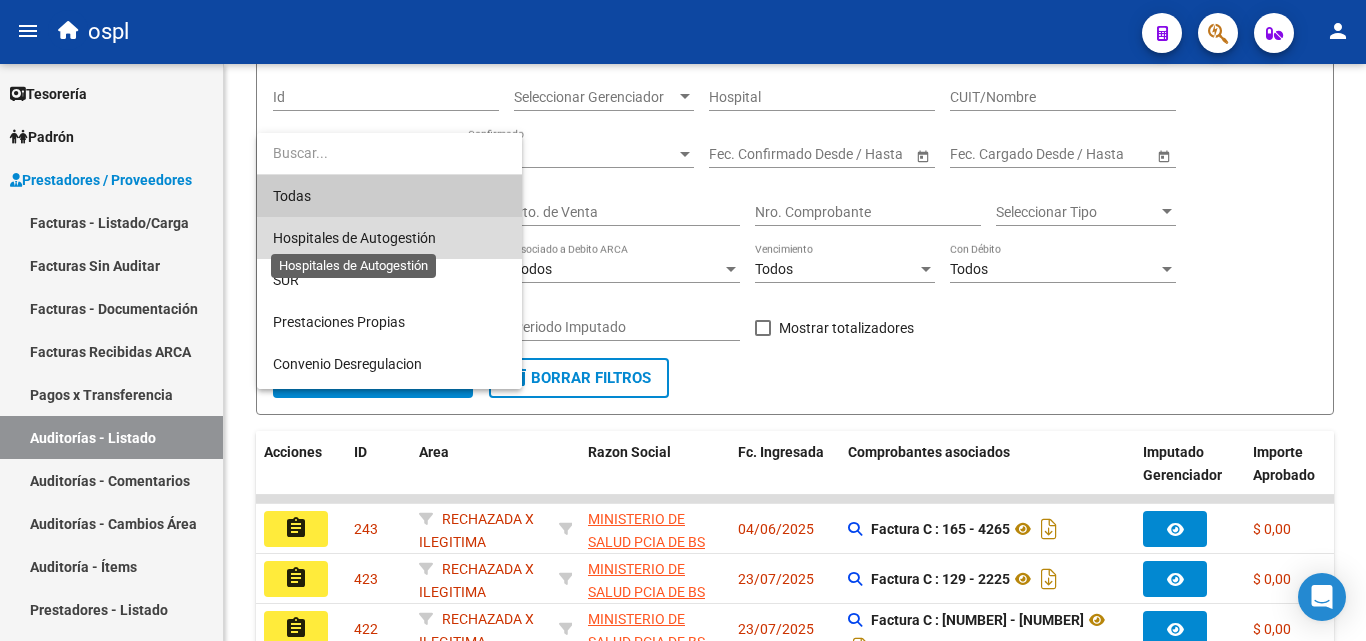 click on "Hospitales de Autogestión" at bounding box center (354, 238) 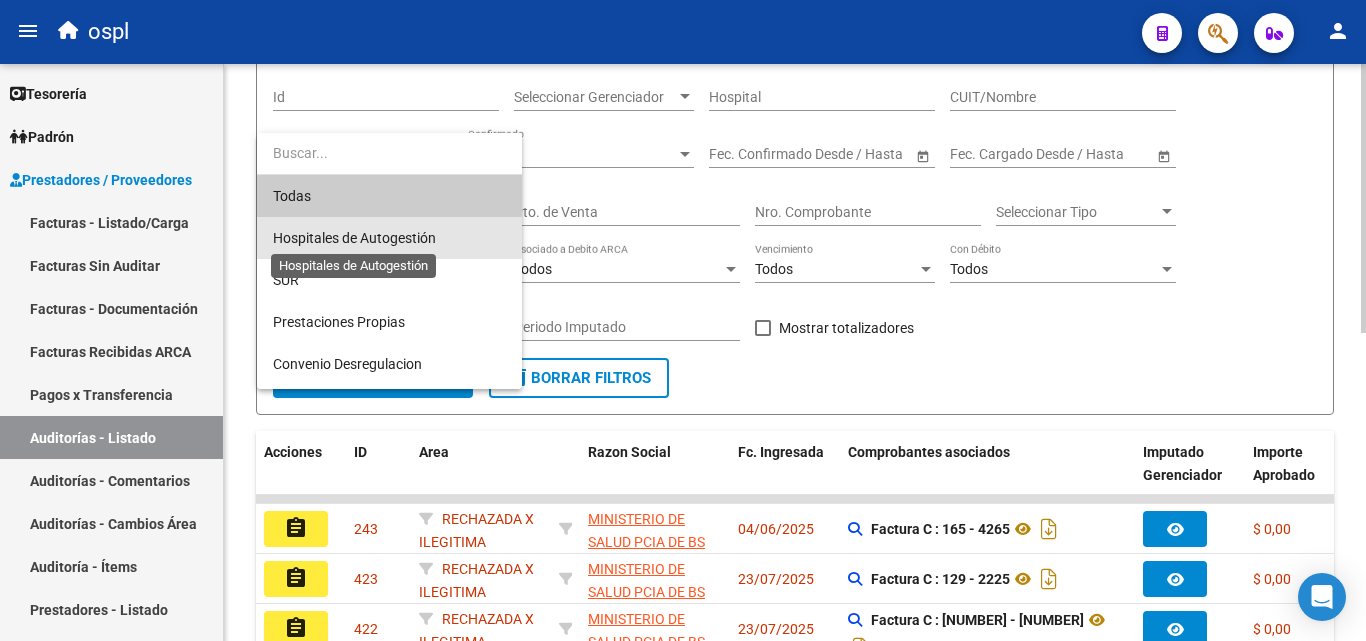 click on "Feha Vencimiento Antes de" 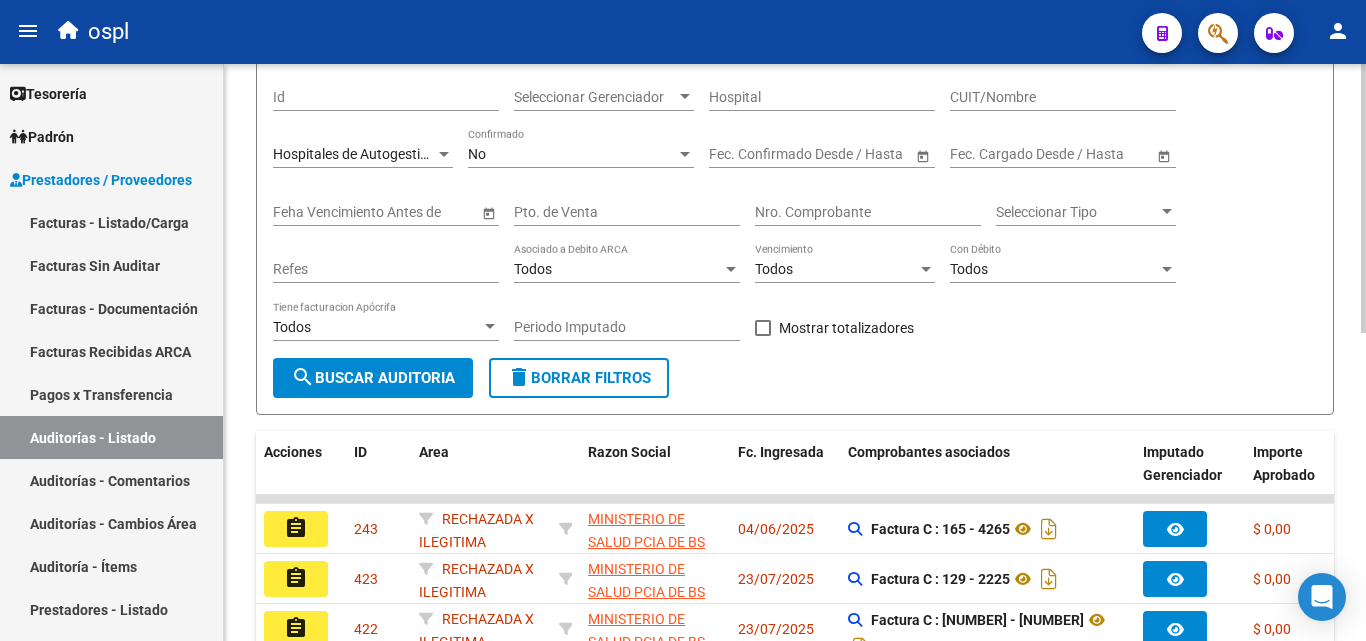 click on "Todos Con Débito" 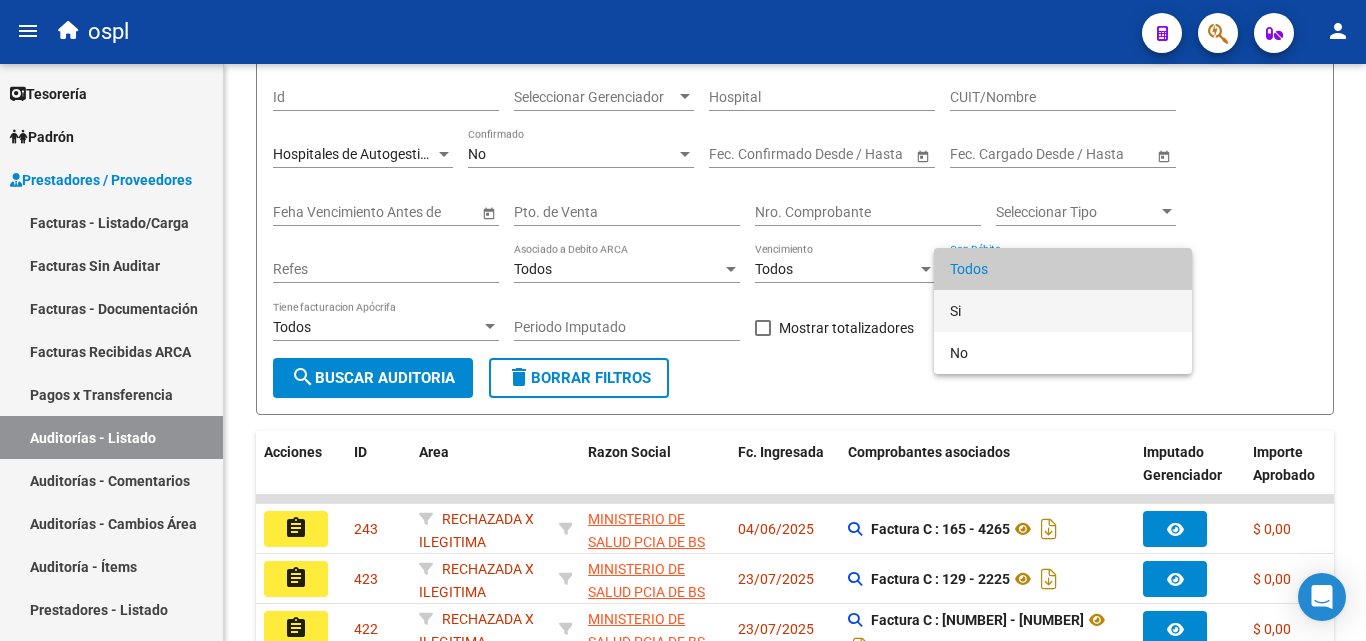 click on "Si" at bounding box center [1063, 311] 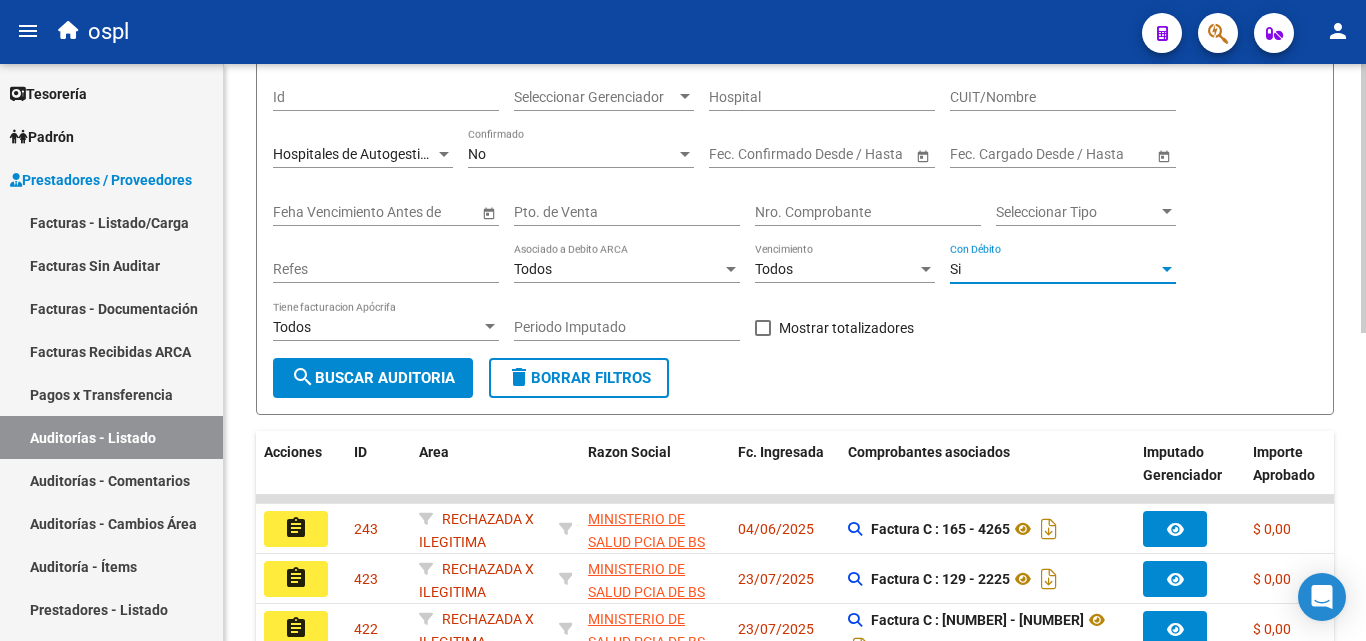 click on "search  Buscar Auditoria" 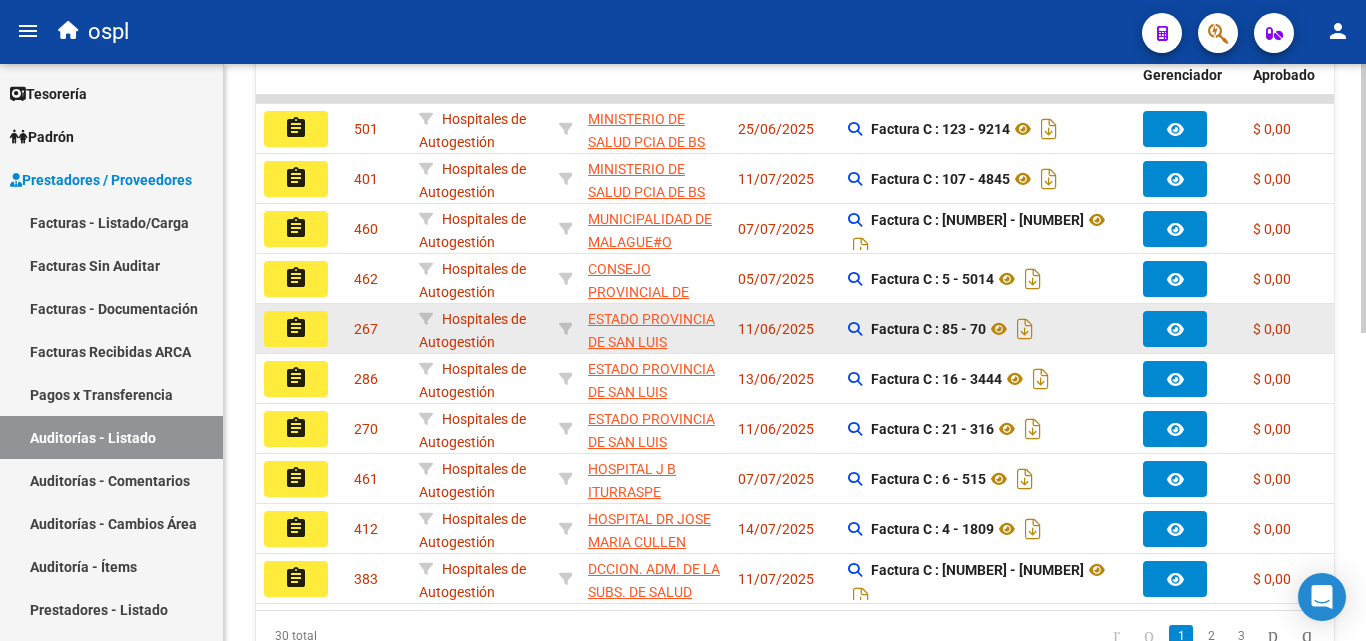 scroll, scrollTop: 661, scrollLeft: 0, axis: vertical 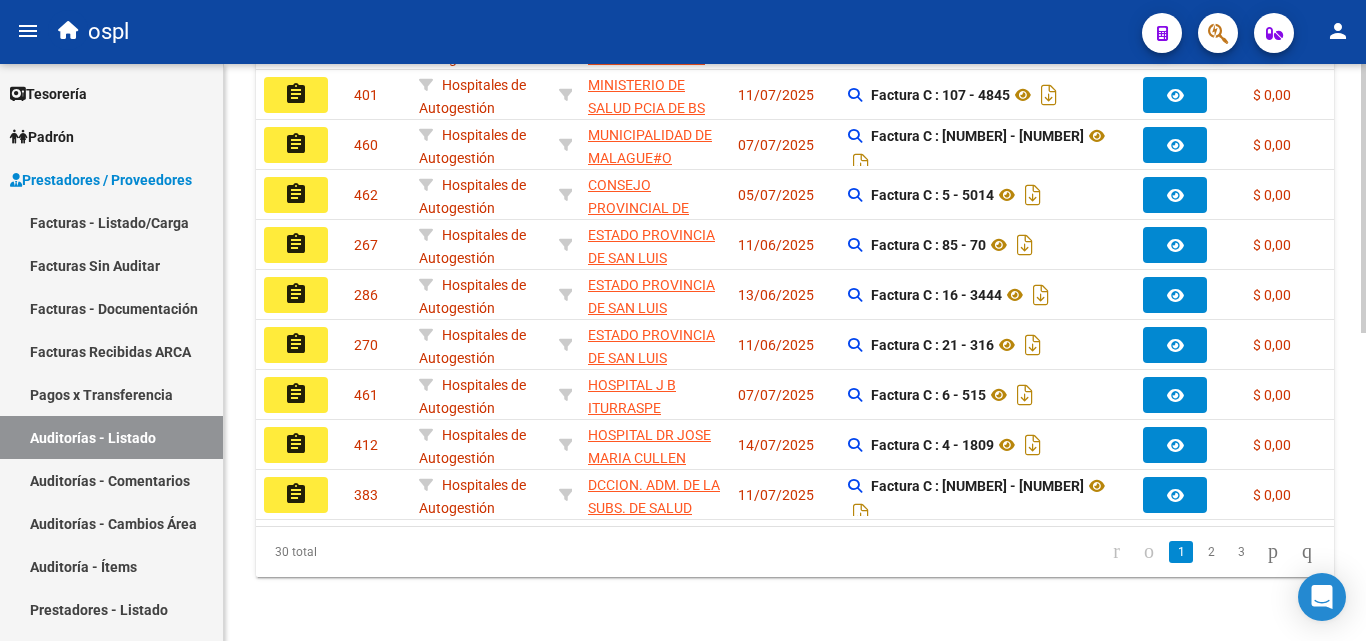 drag, startPoint x: 568, startPoint y: 226, endPoint x: 416, endPoint y: 534, distance: 343.4647 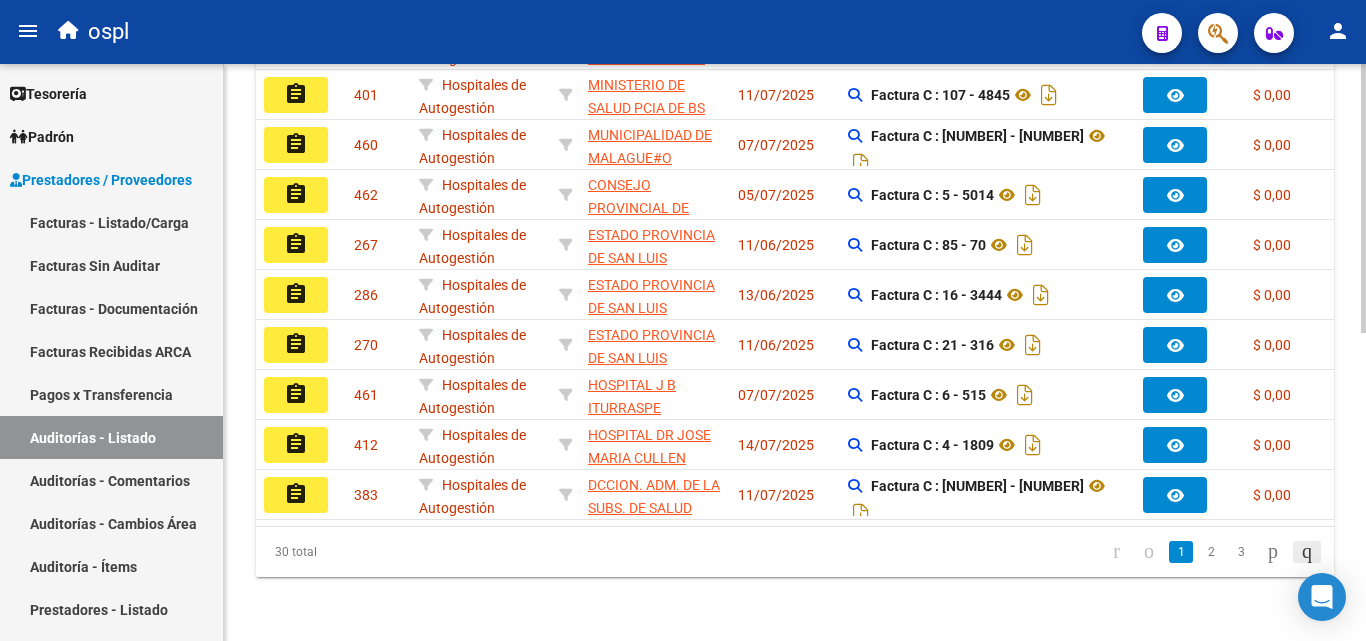 click 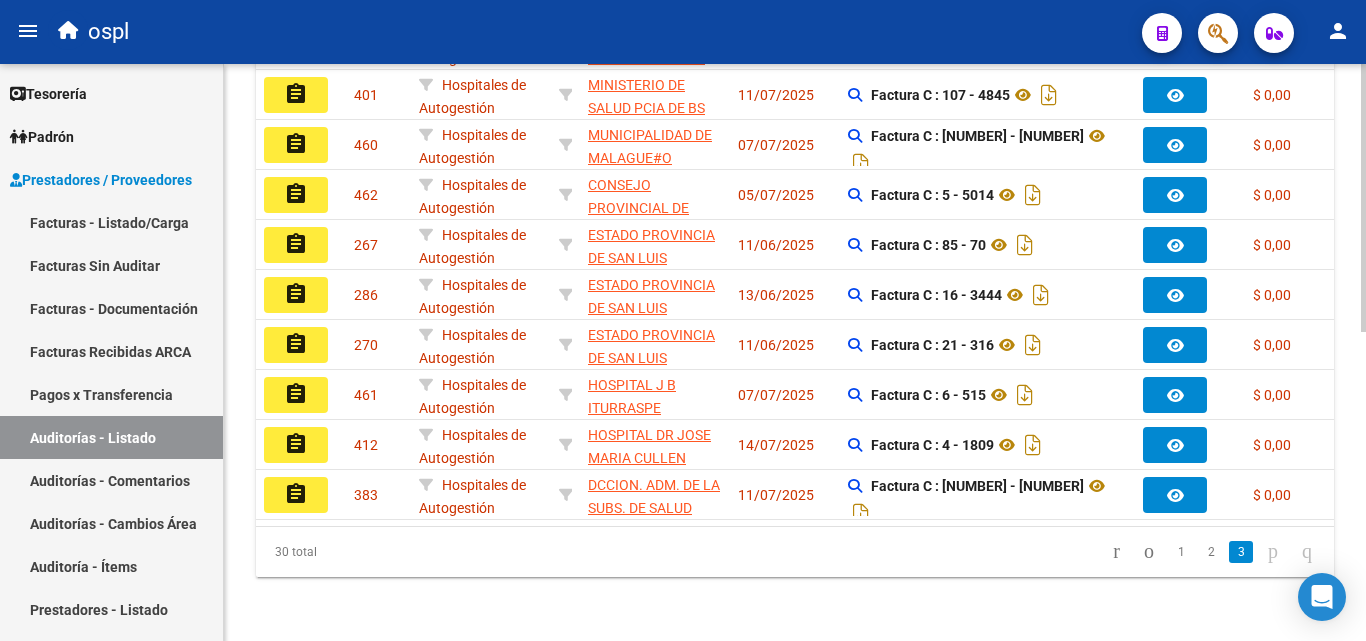 scroll, scrollTop: 661, scrollLeft: 0, axis: vertical 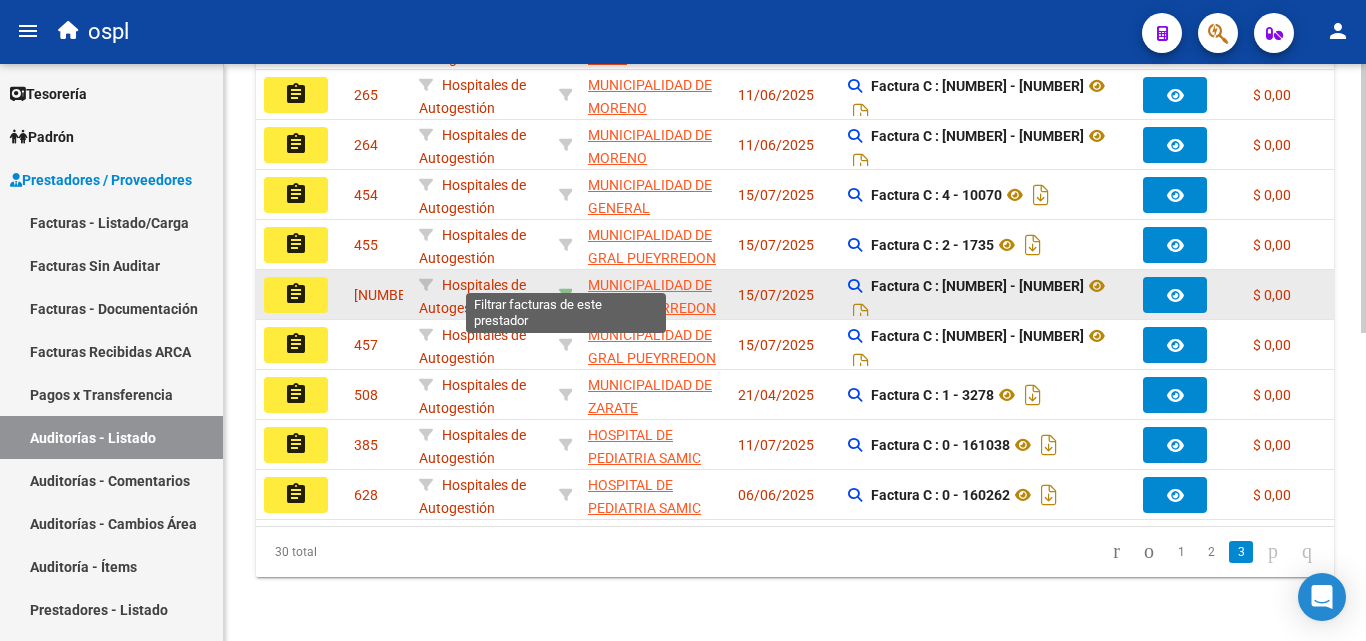 click 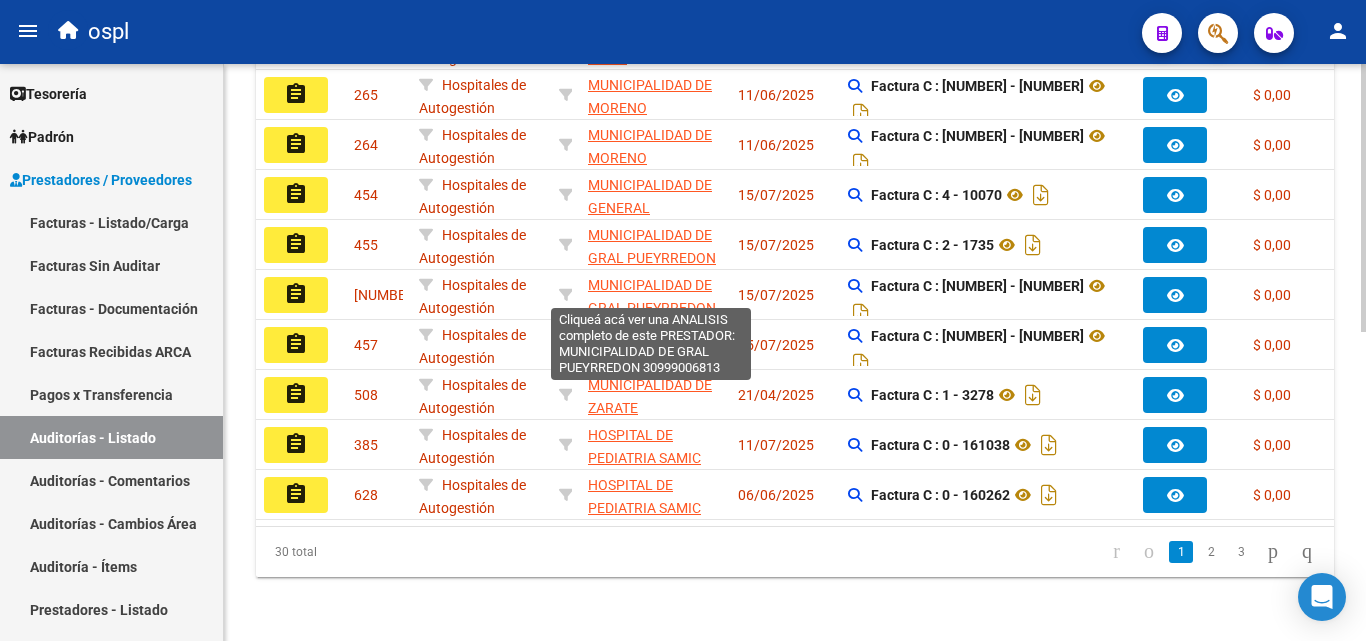 scroll, scrollTop: 311, scrollLeft: 0, axis: vertical 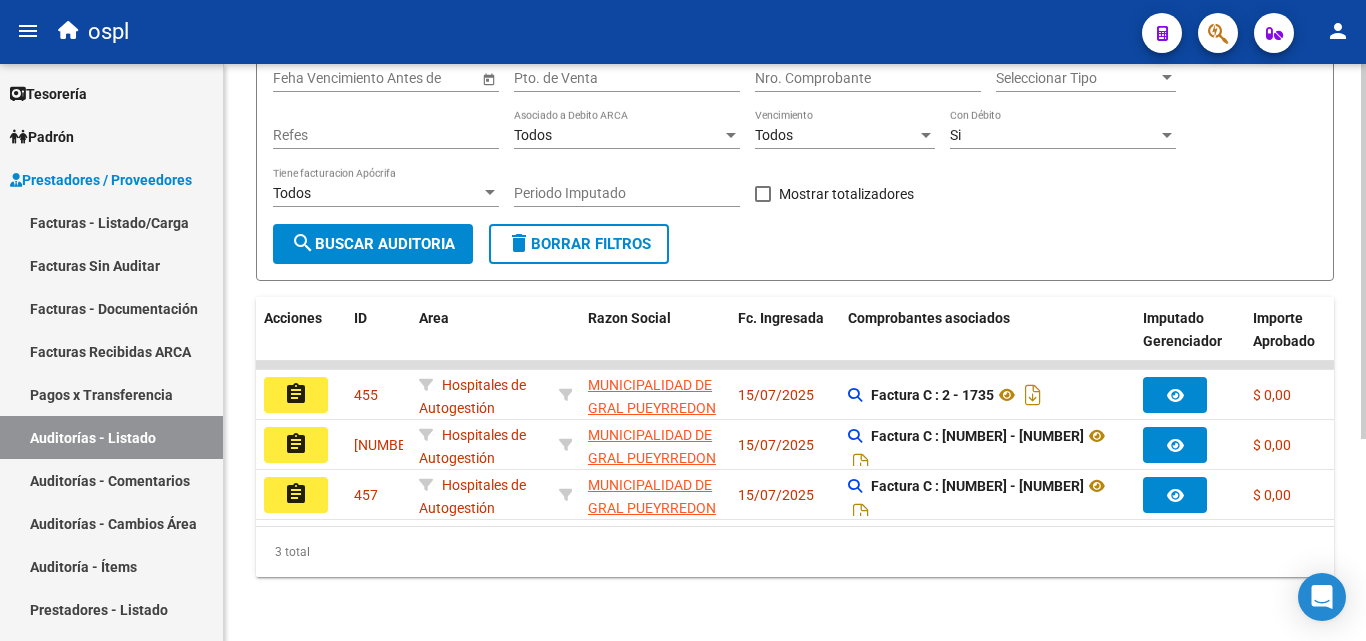click on "Filtros Id Seleccionar Gerenciador Seleccionar Gerenciador Hospital 30999006813 CUIT/Nombre Hospitales de Autogestión Seleccionar Area No Confirmado Start date – End date Fec. Confirmado Desde / Hasta Start date – End date Fec. Cargado Desde / Hasta Feha Vencimiento Antes de Pto. de Venta Nro. Comprobante Seleccionar Tipo Seleccionar Tipo Refes Todos Asociado a Debito ARCA Todos Vencimiento Si Con Débito Todos Tiene facturacion Apócrifa Periodo Imputado    Mostrar totalizadores search  Buscar Auditoria  delete  Borrar Filtros" 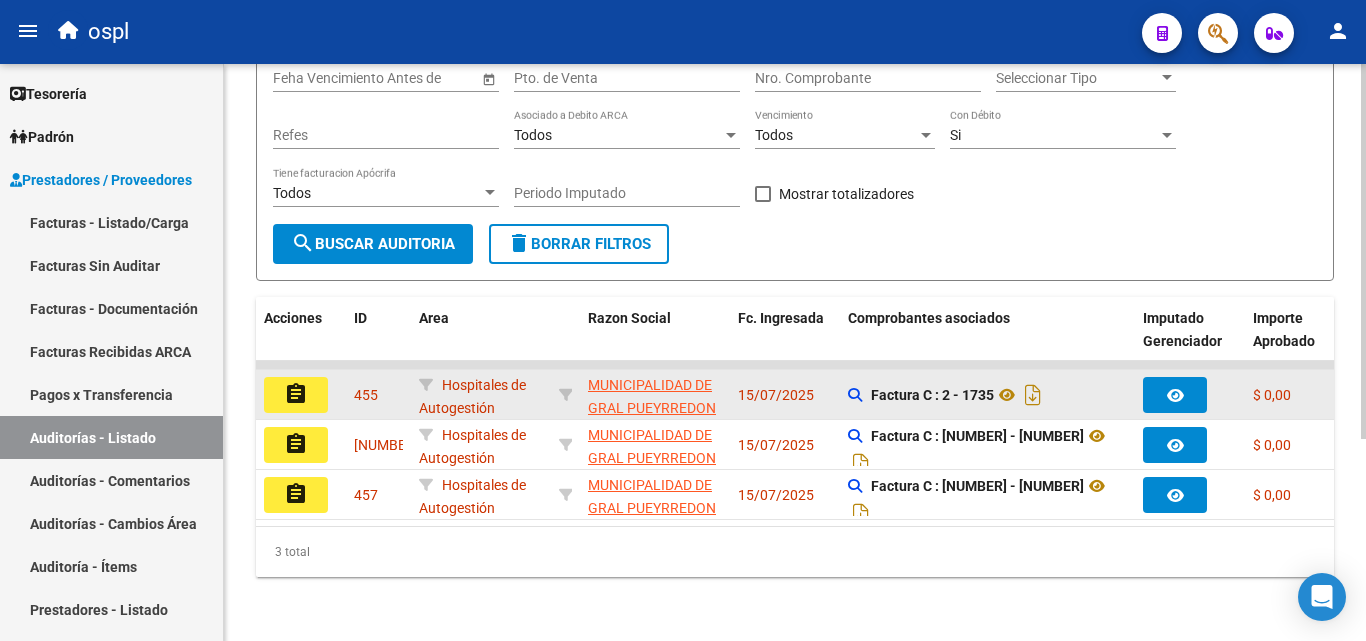 click on "assignment" 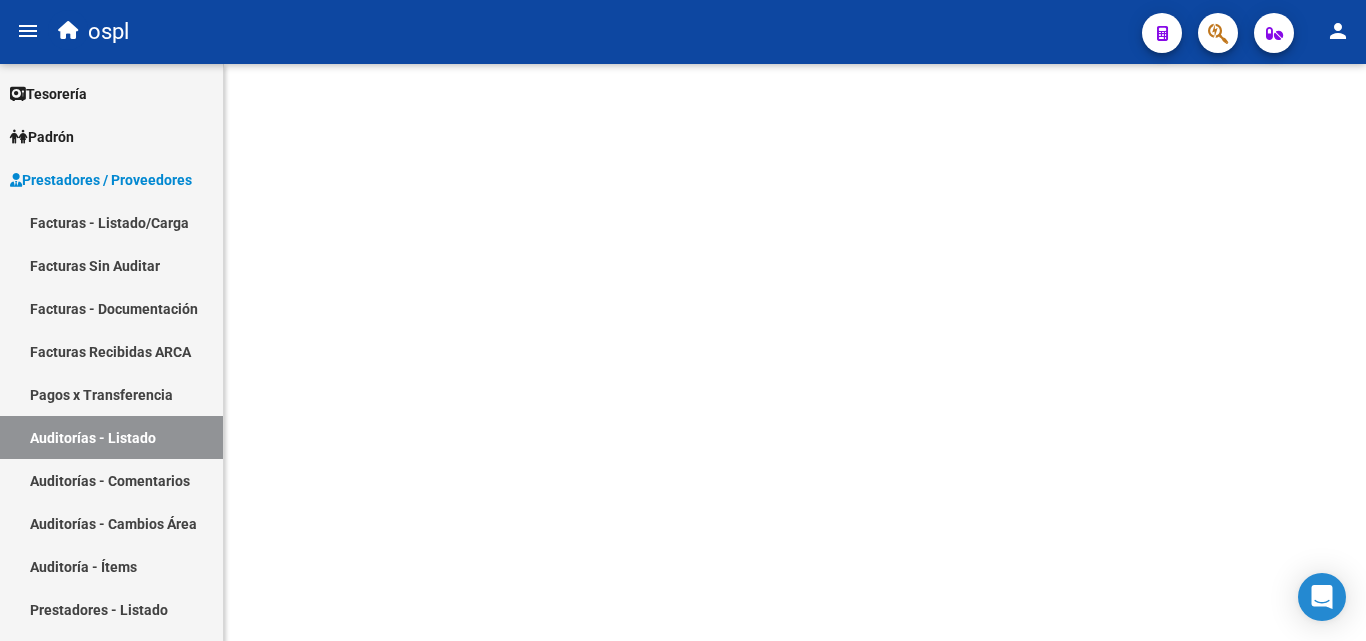 scroll, scrollTop: 0, scrollLeft: 0, axis: both 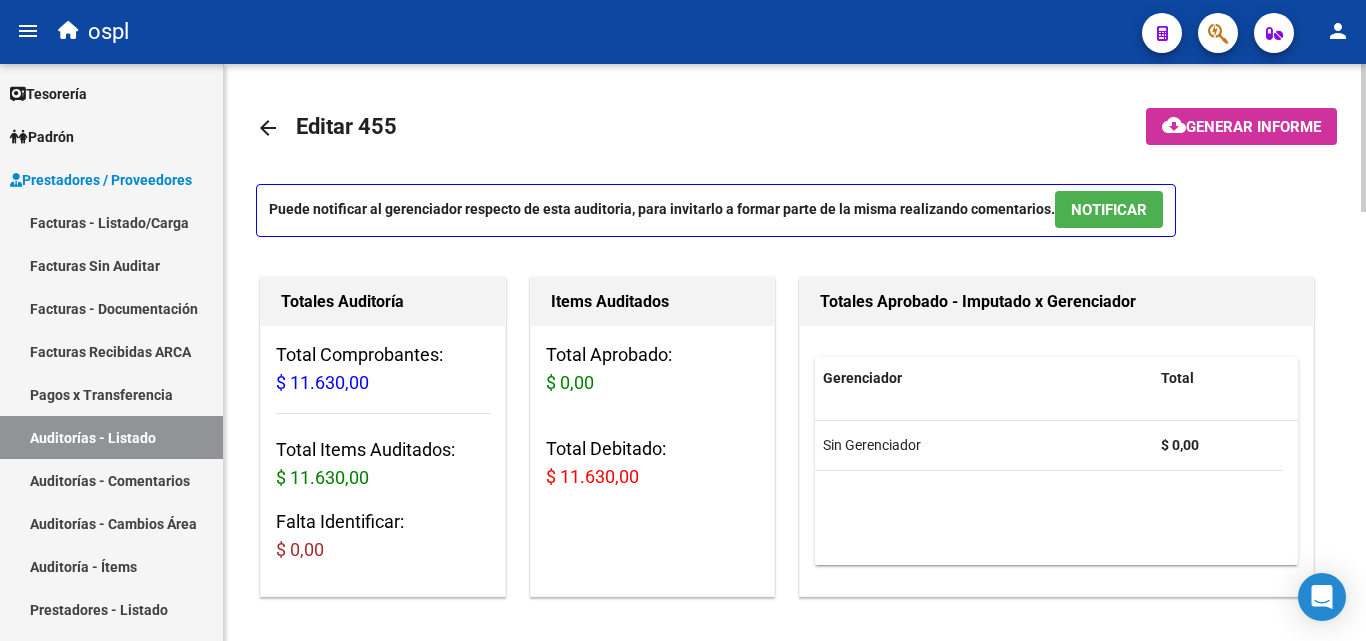 click on "arrow_back Editar 455    cloud_download  Generar informe  Puede notificar al gerenciador respecto de esta auditoria, para invitarlo a formar parte de la misma realizando comentarios.  NOTIFICAR Totales Auditoría Total Comprobantes:  $ 11.630,00 Total Items Auditados:  $ 11.630,00 Falta Identificar:   $ 0,00 Items Auditados Total Aprobado: $ 0,00 Total Debitado: $ 11.630,00 Totales Aprobado - Imputado x Gerenciador Gerenciador Total Sin Gerenciador  $ 0,00 Información del área Cambiar de área a esta auditoría  Area * Hospitales de Autogestión Seleccionar area Comentario    Ingresar comentario  save  Guardar Comentario  Comprobantes Asociados a la Auditoría Agregar Comprobante cloud_download  Exportar Comprobantes  ID CAE Razon Social CPBT Monto Fecha Cpbt Fecha Recibido Doc Respaldatoria Doc Trazabilidad Expte. Interno Creado Usuario $ 11.630,00 29757 MUNICIPALIDAD DE GRAL PUEYRREDON  Factura C: 2 - 1735  $ 11.630,00 11/06/2025 15/07/2025 16/07/2025 Ramiro Geiszer - ospl.compras@gmail.com Id" 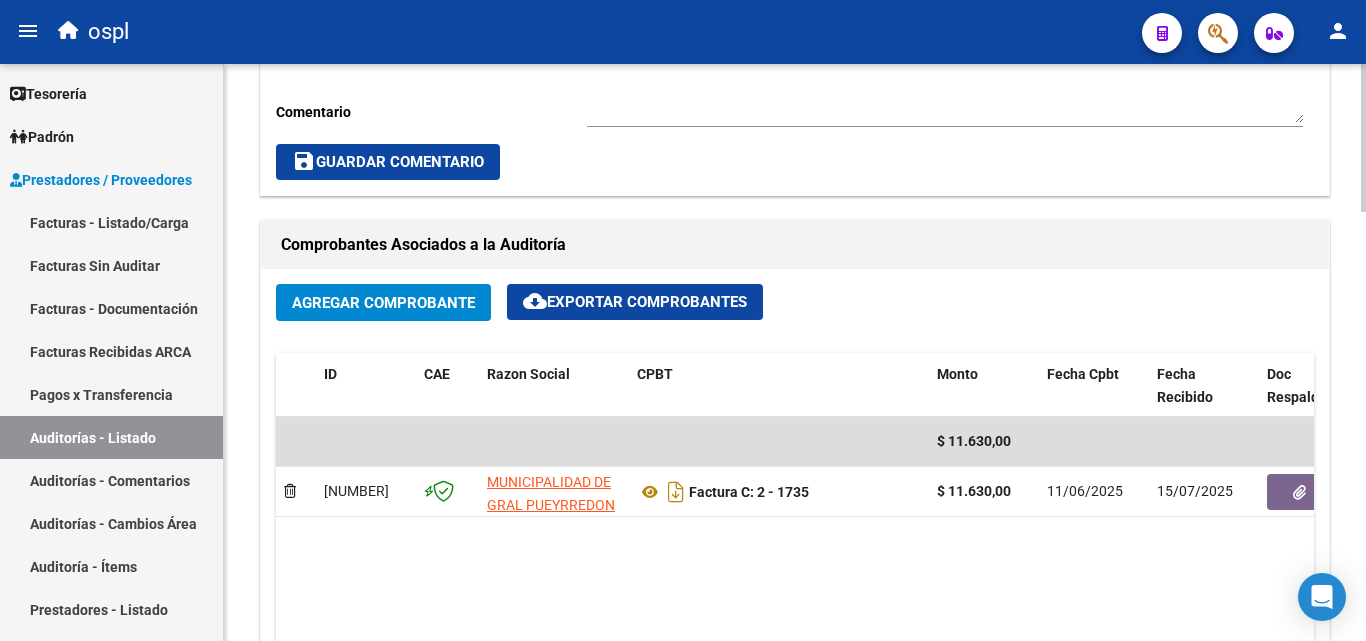 scroll, scrollTop: 600, scrollLeft: 0, axis: vertical 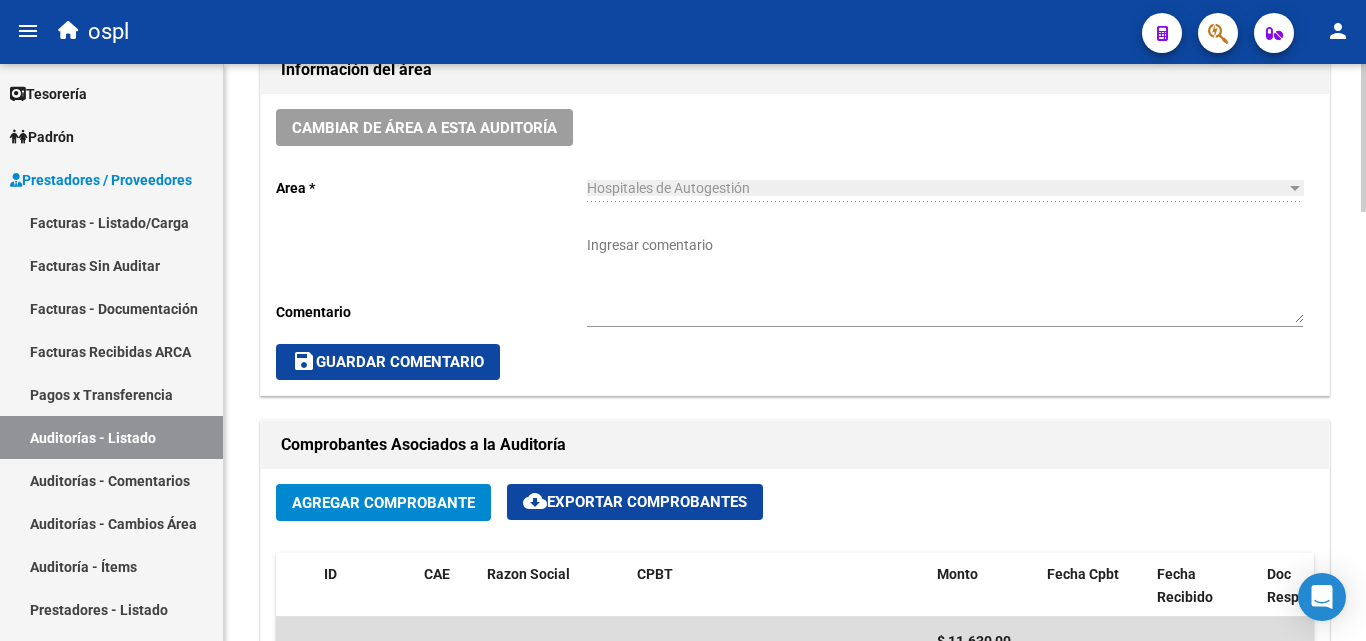 click on "Cambiar de área a esta auditoría" 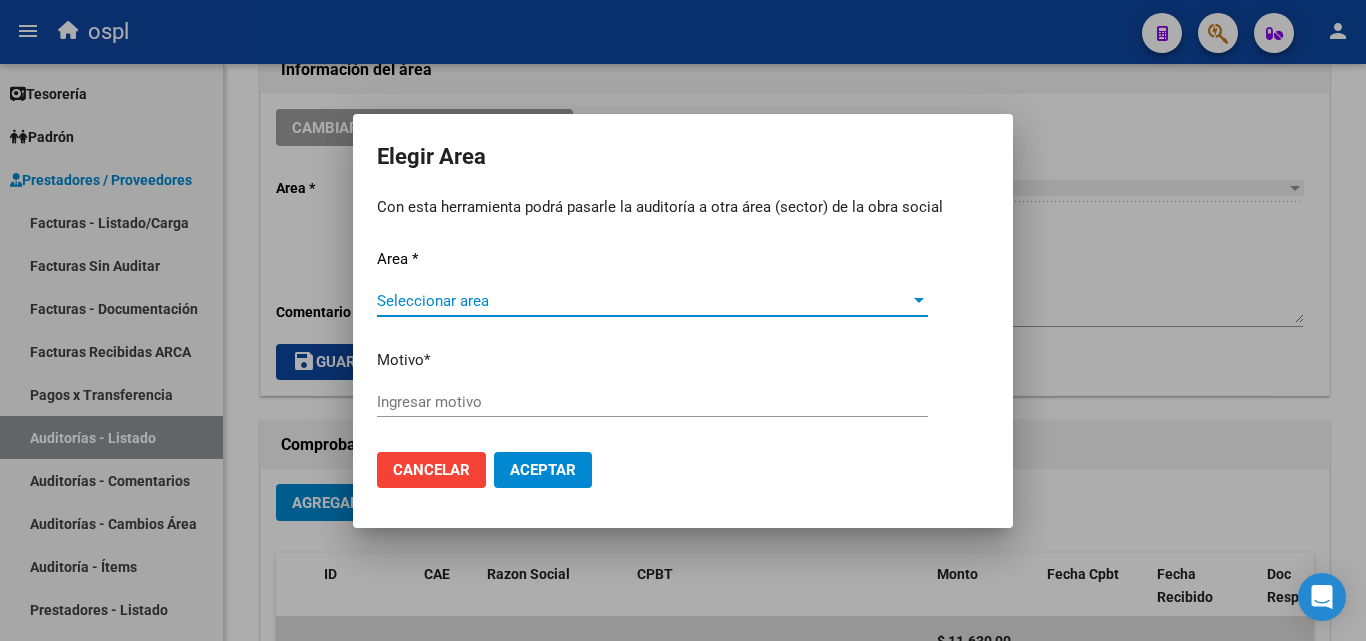 click on "Seleccionar area" at bounding box center [643, 301] 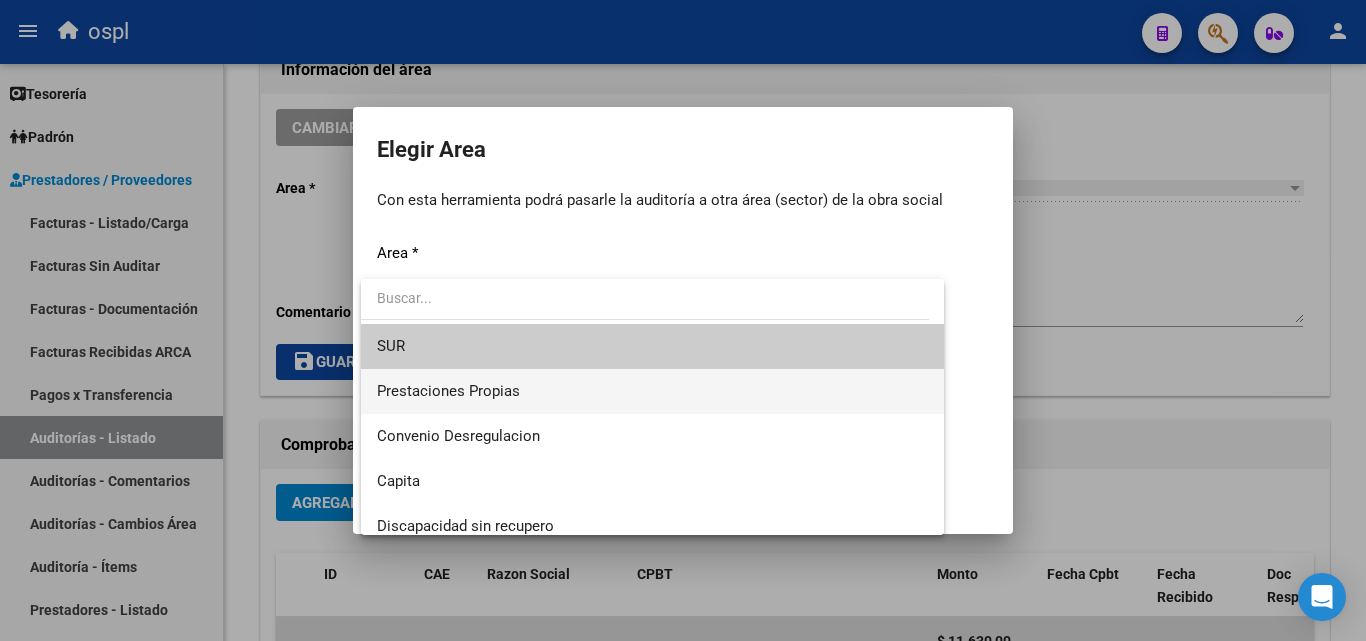 scroll, scrollTop: 194, scrollLeft: 0, axis: vertical 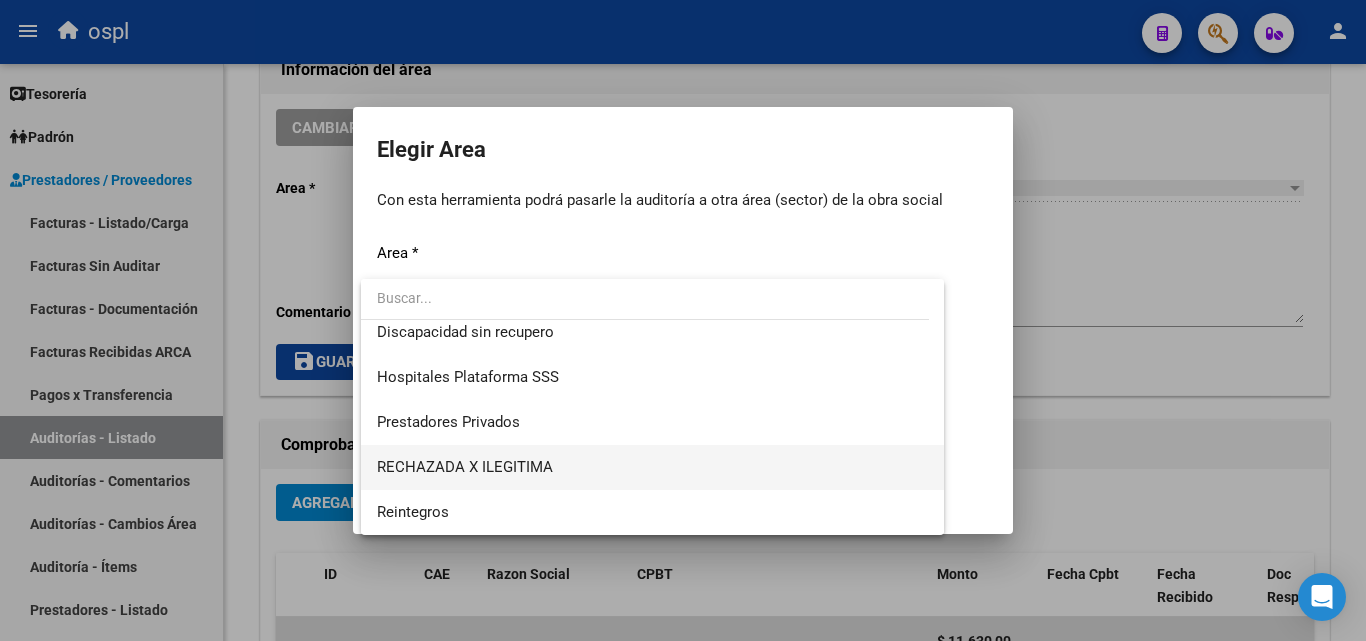 click on "RECHAZADA X ILEGITIMA" at bounding box center (652, 467) 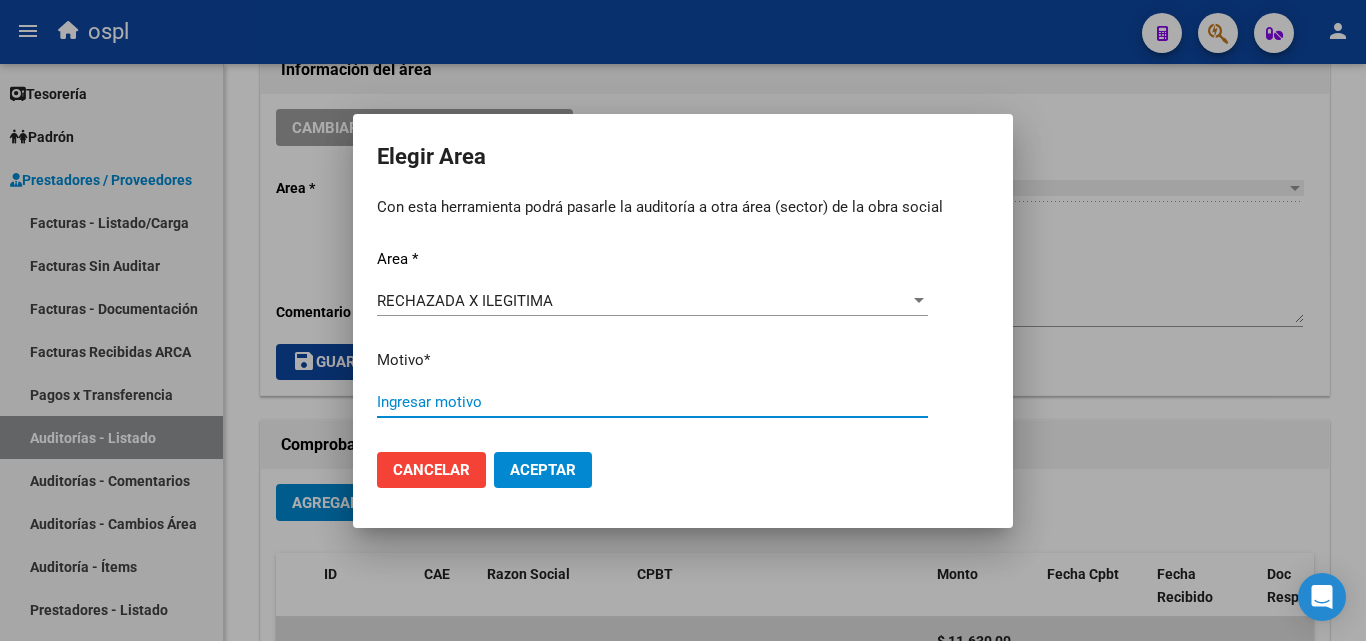 paste on "FALTA COPIA DE DNI QUE ACREDITE IDENTIDAD" 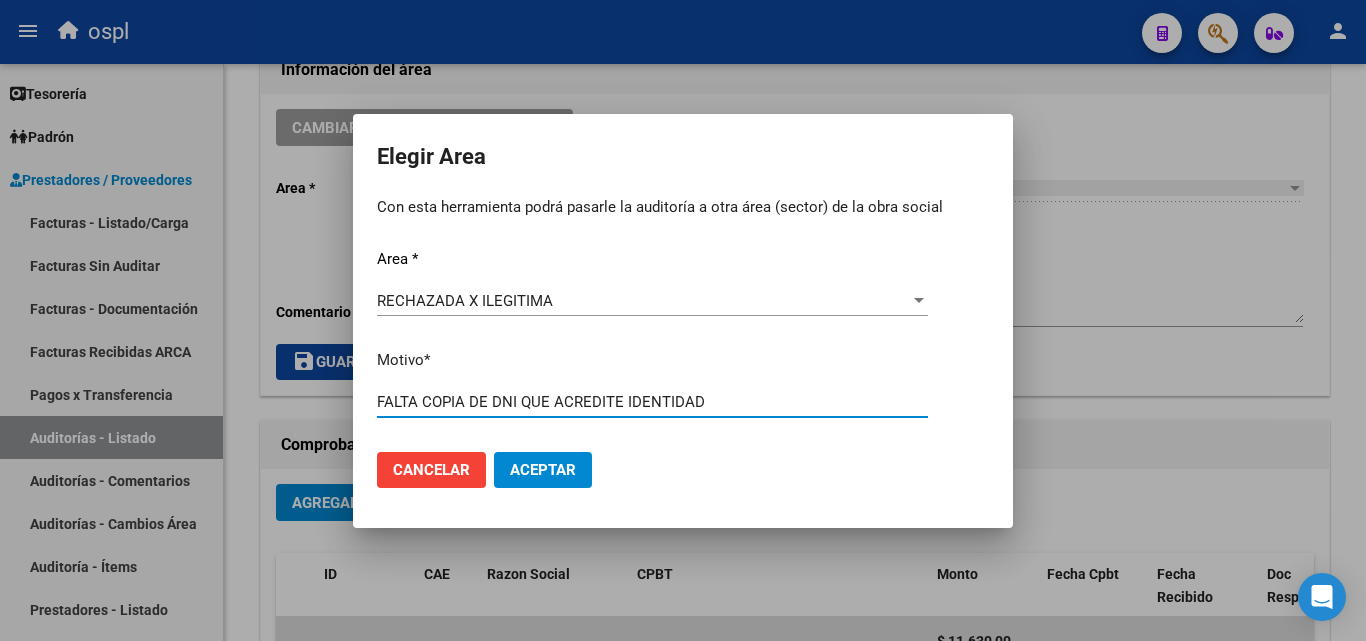 type on "FALTA COPIA DE DNI QUE ACREDITE IDENTIDAD" 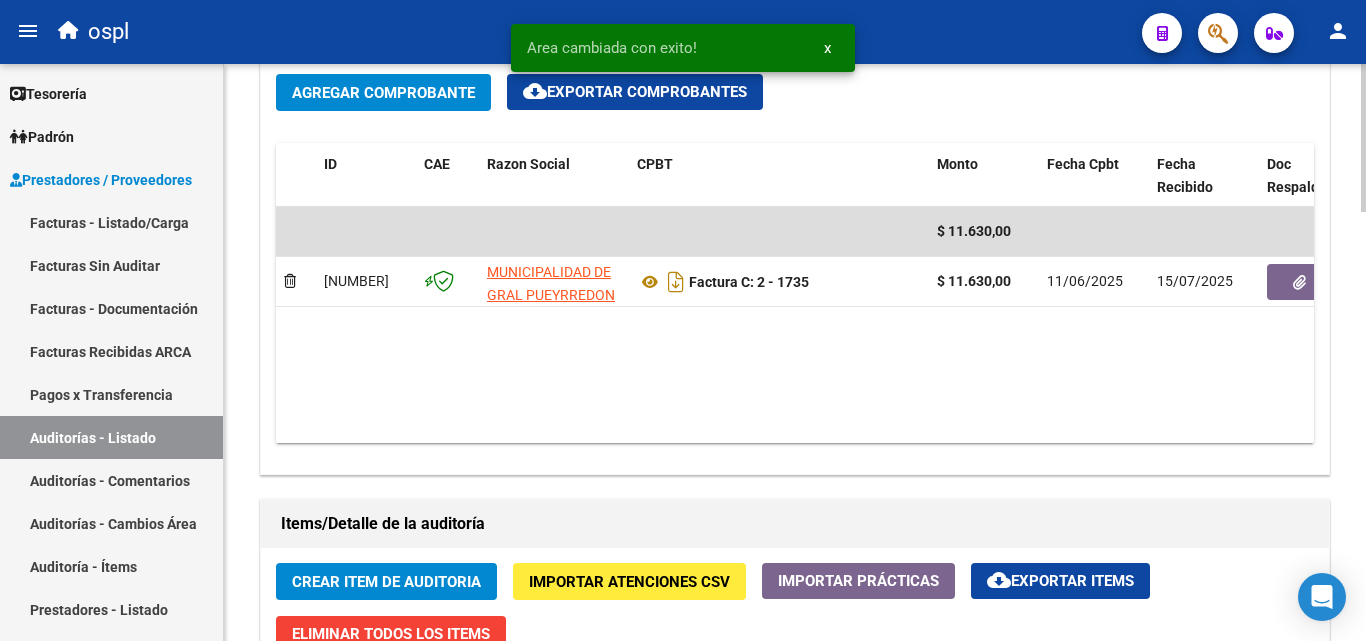scroll, scrollTop: 1000, scrollLeft: 0, axis: vertical 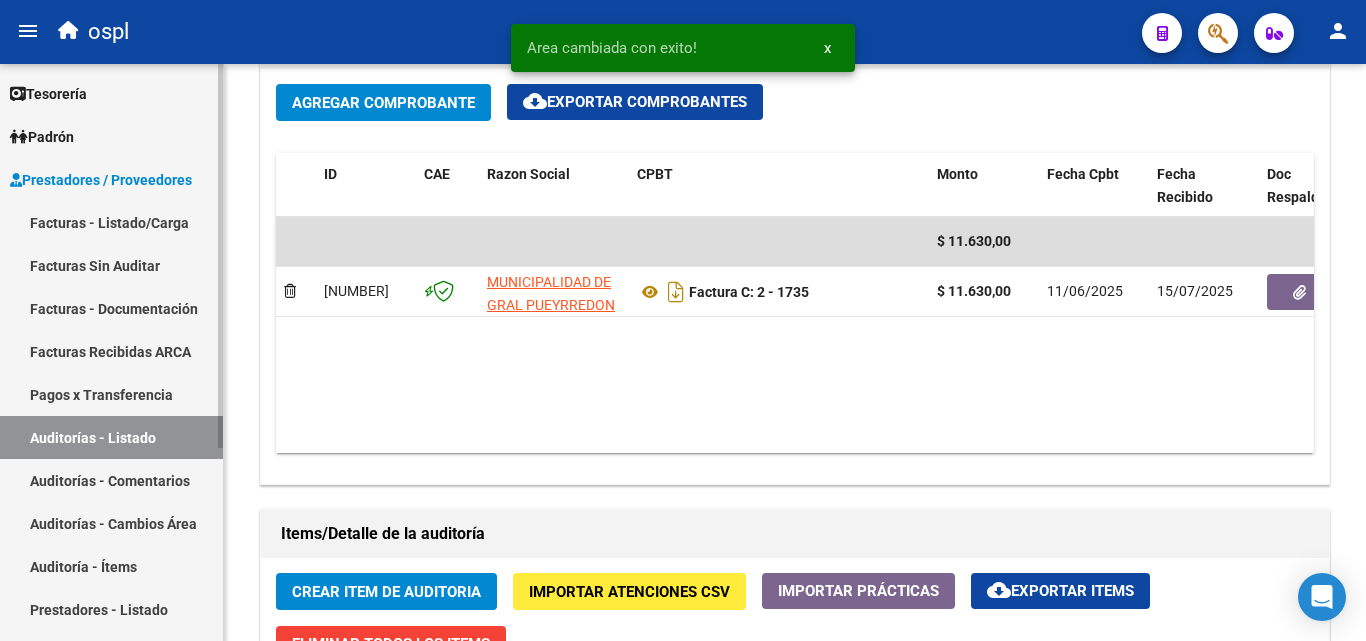 click on "Auditorías - Listado" at bounding box center [111, 437] 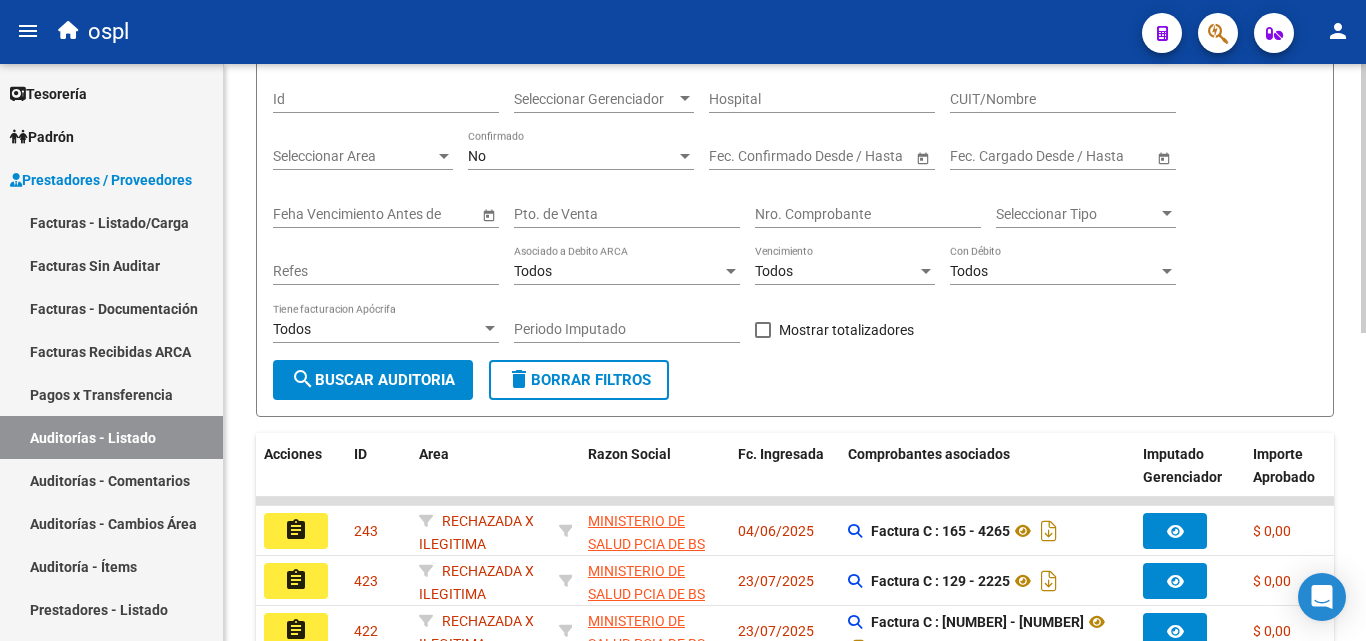 scroll, scrollTop: 61, scrollLeft: 0, axis: vertical 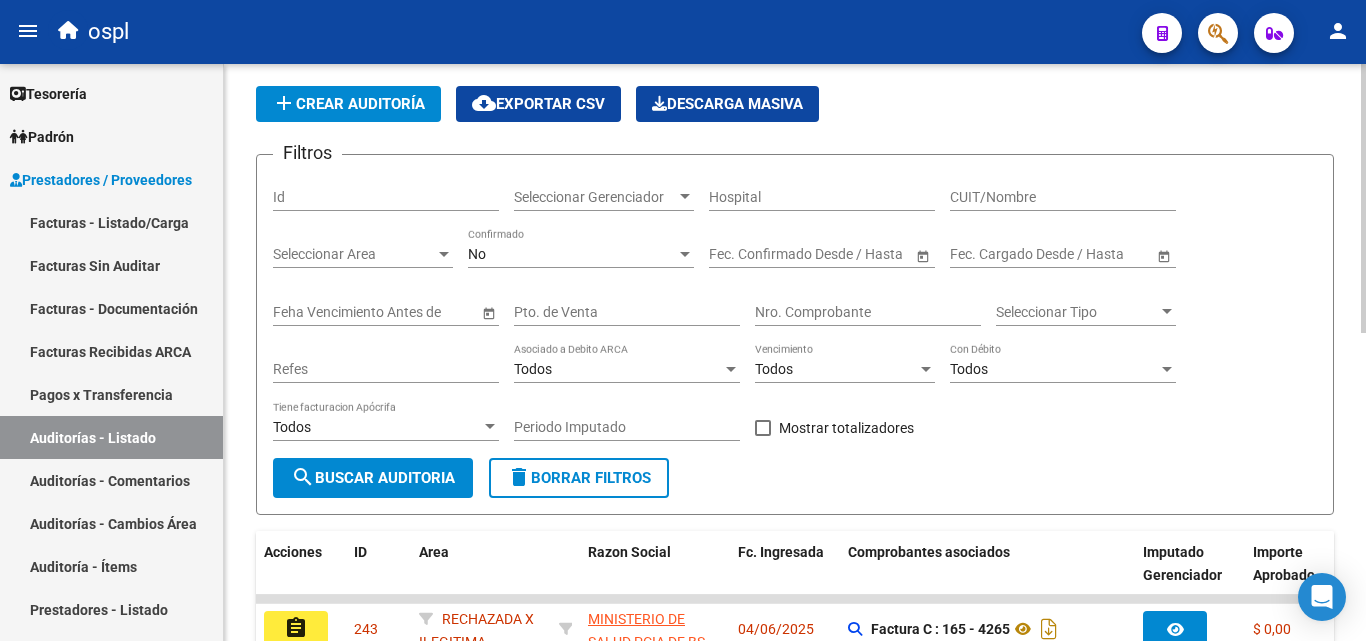 click on "Nro. Comprobante" at bounding box center (868, 312) 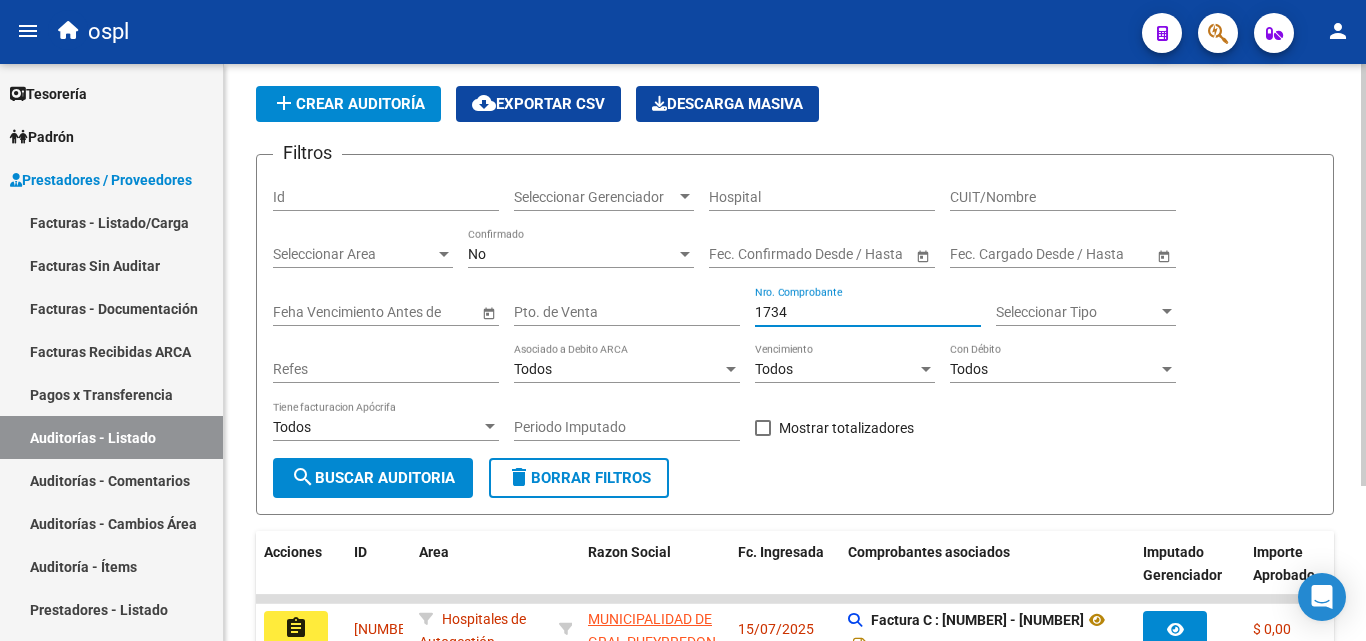 scroll, scrollTop: 211, scrollLeft: 0, axis: vertical 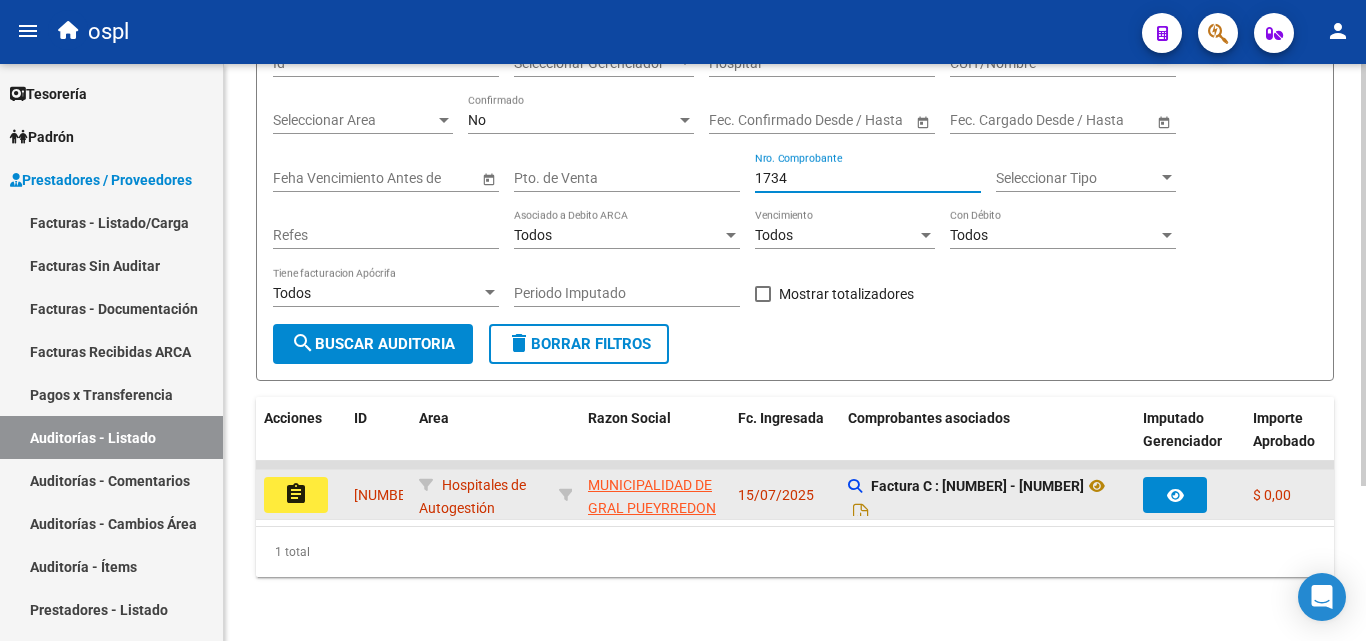 type on "1734" 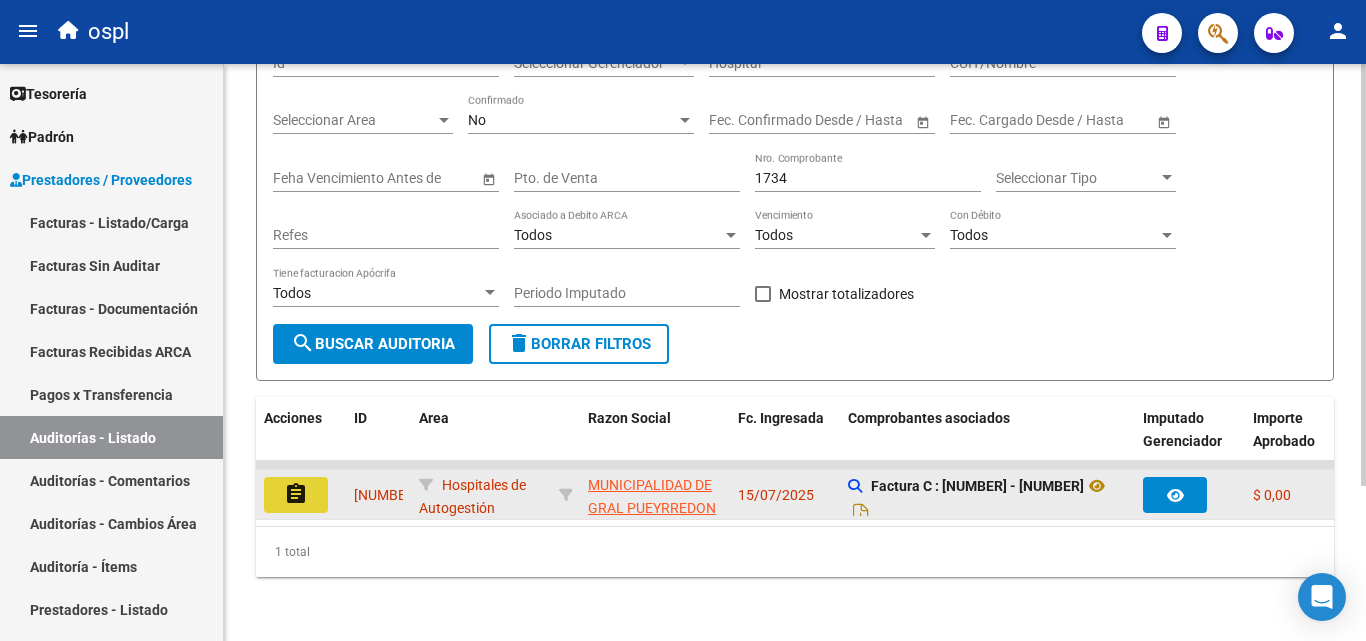 click on "assignment" 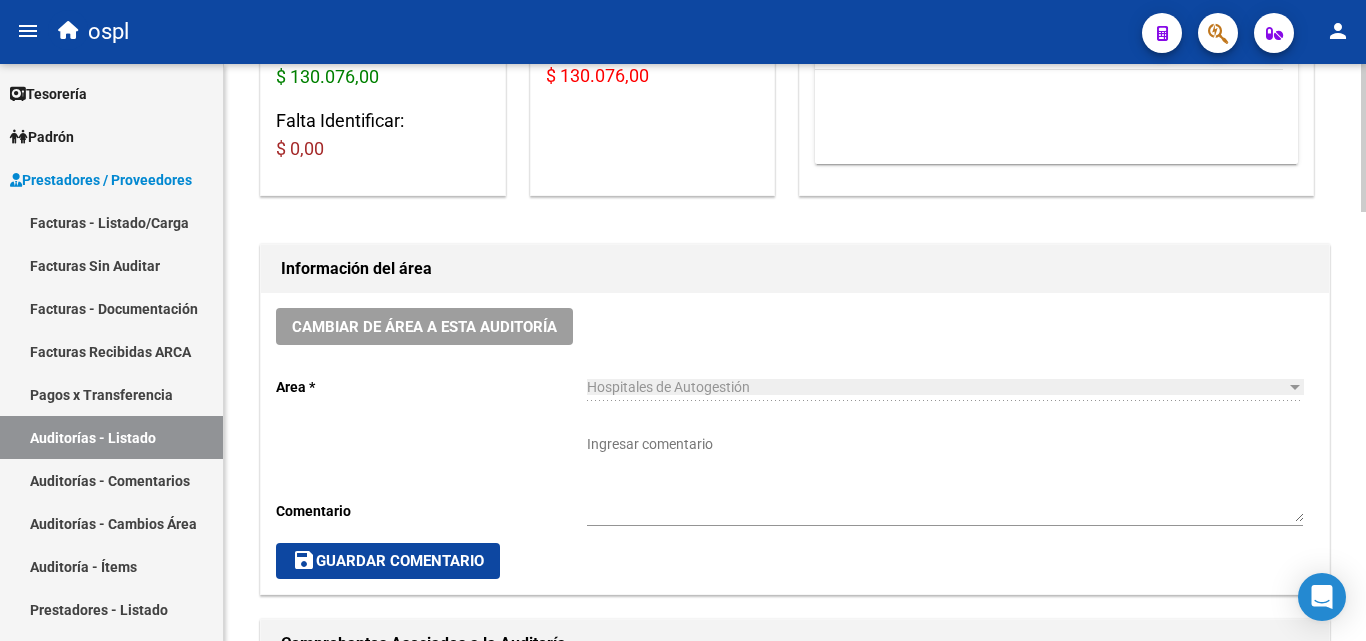 scroll, scrollTop: 400, scrollLeft: 0, axis: vertical 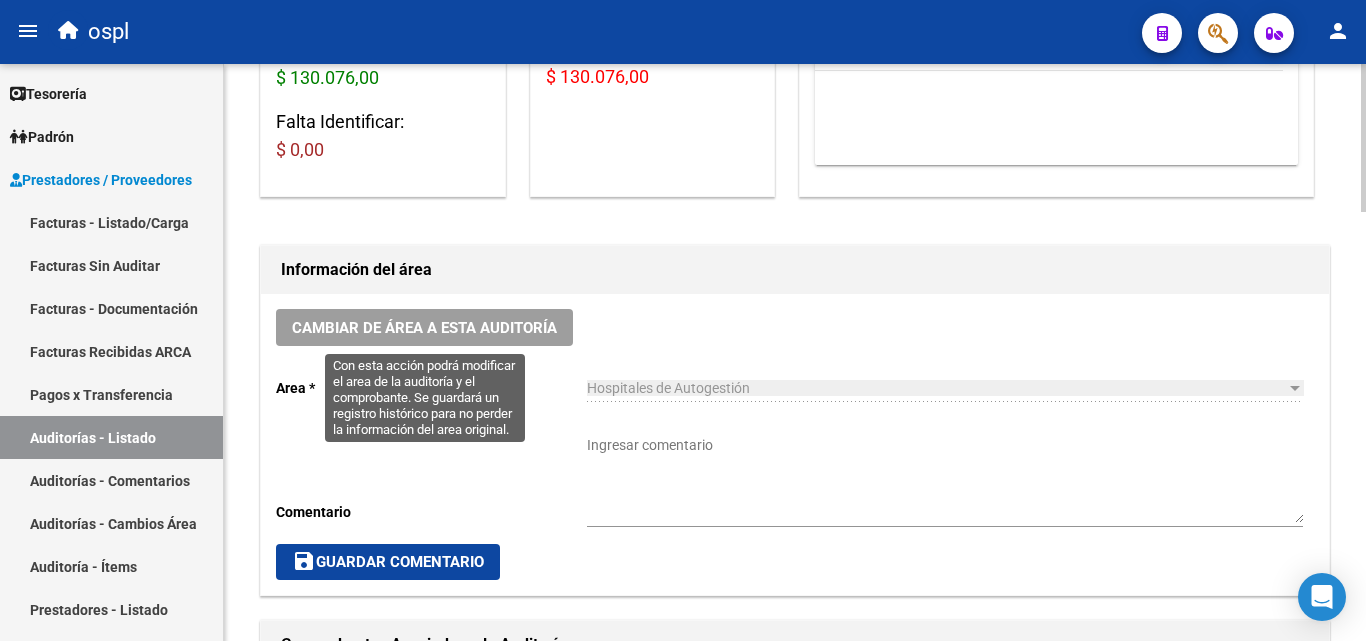 click on "Cambiar de área a esta auditoría" 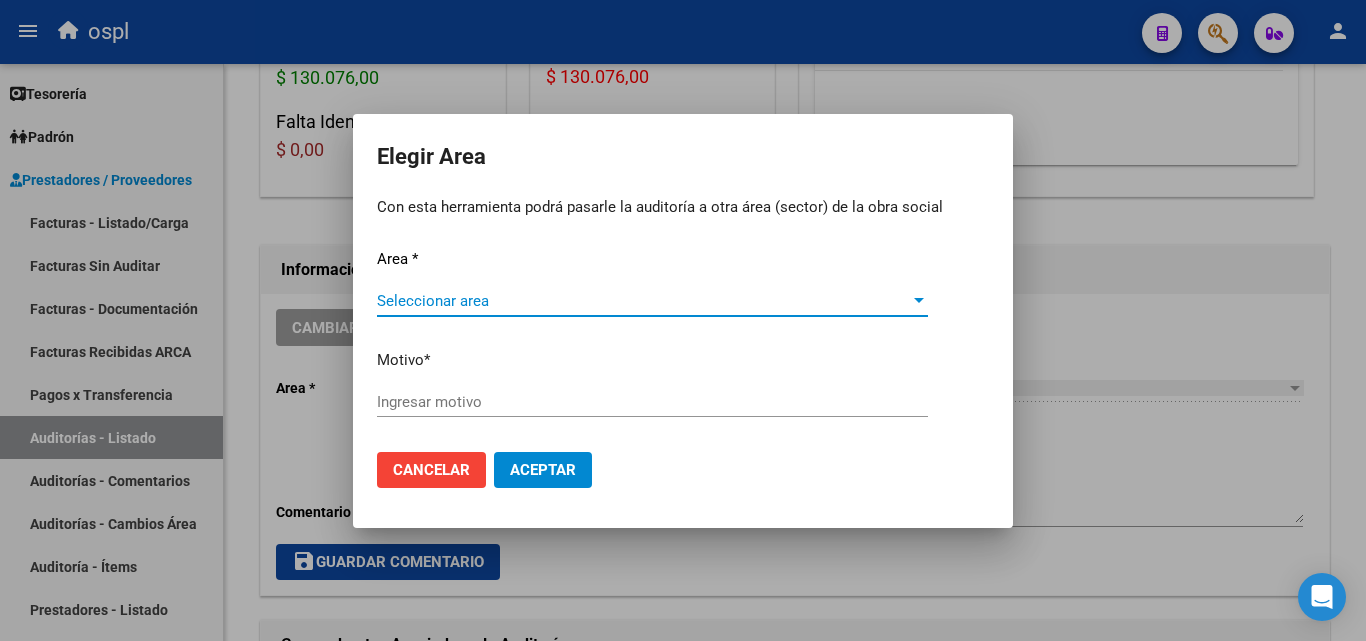 click on "Seleccionar area" at bounding box center (643, 301) 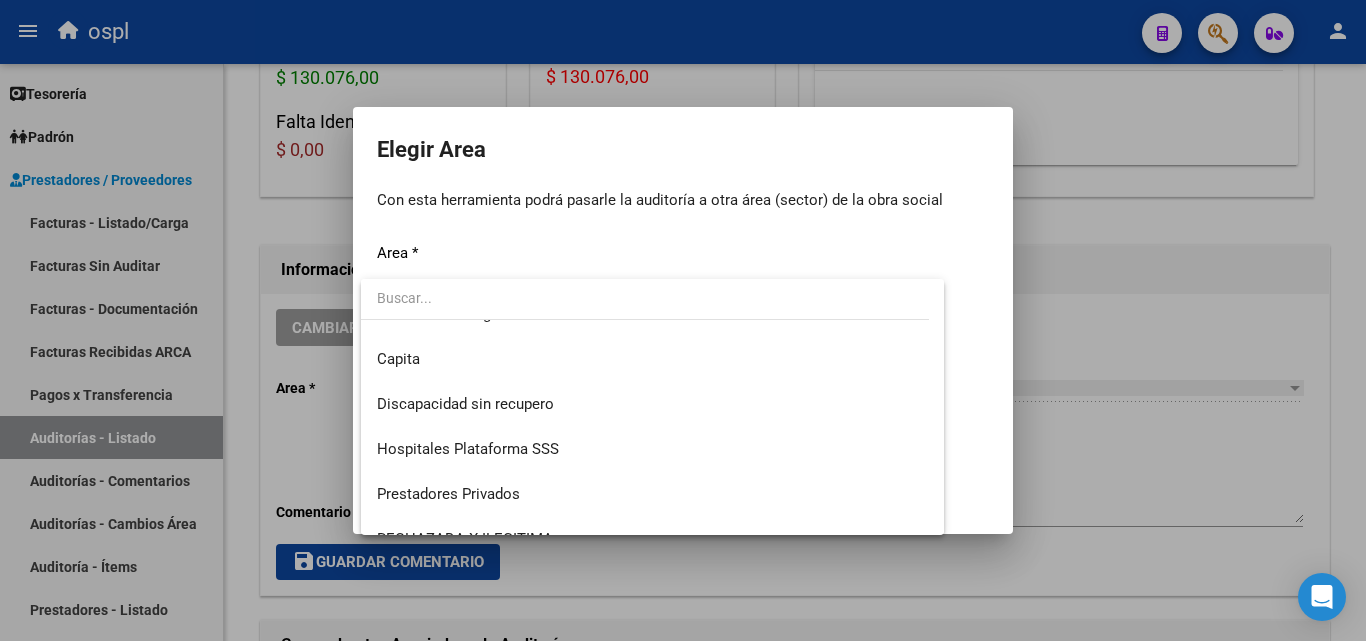 scroll, scrollTop: 194, scrollLeft: 0, axis: vertical 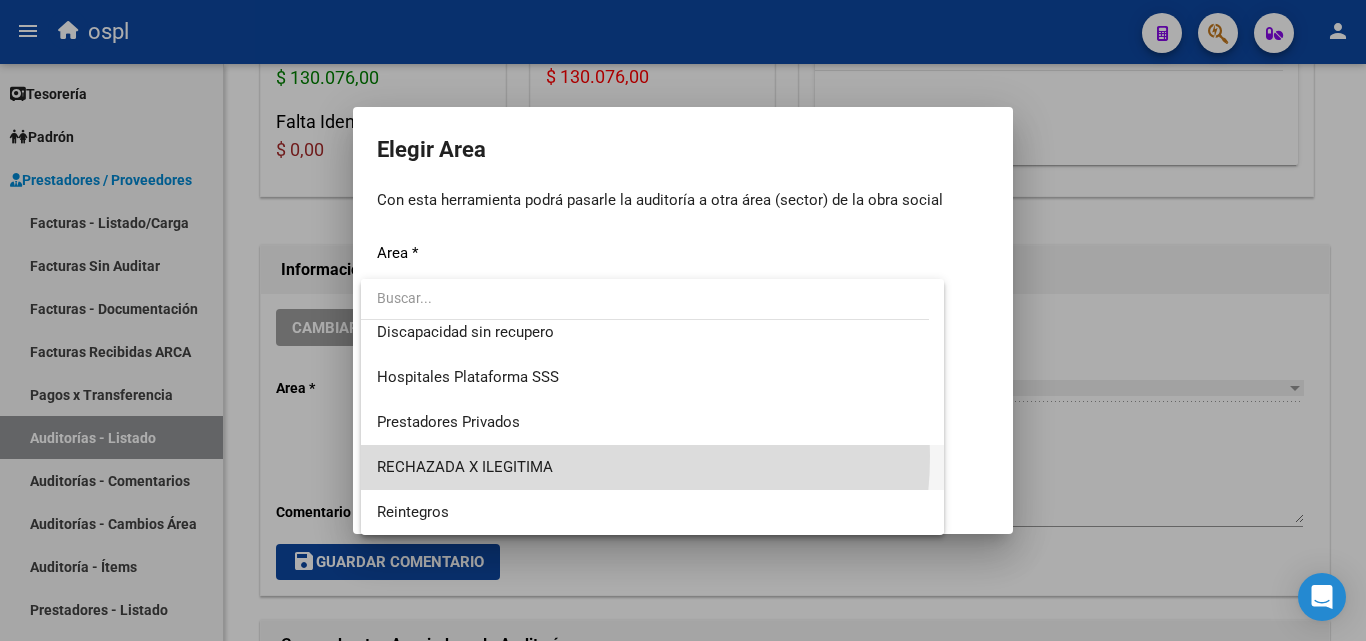 click on "RECHAZADA X ILEGITIMA" at bounding box center (652, 467) 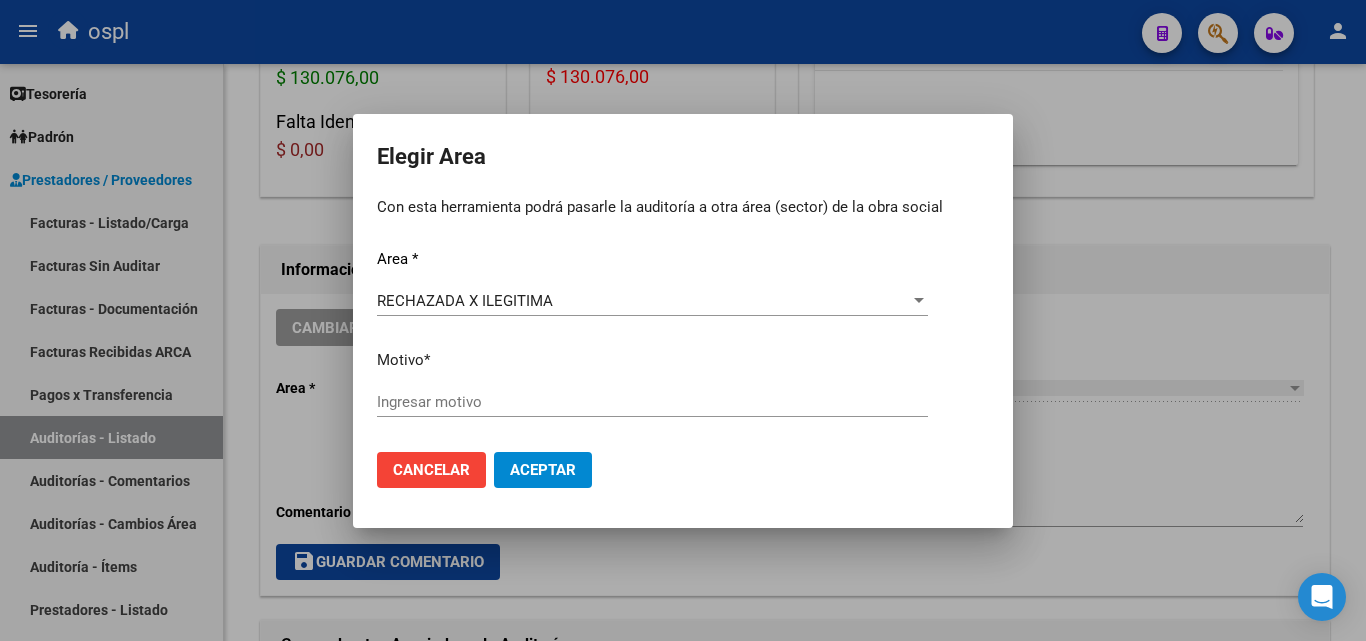 drag, startPoint x: 486, startPoint y: 384, endPoint x: 478, endPoint y: 409, distance: 26.24881 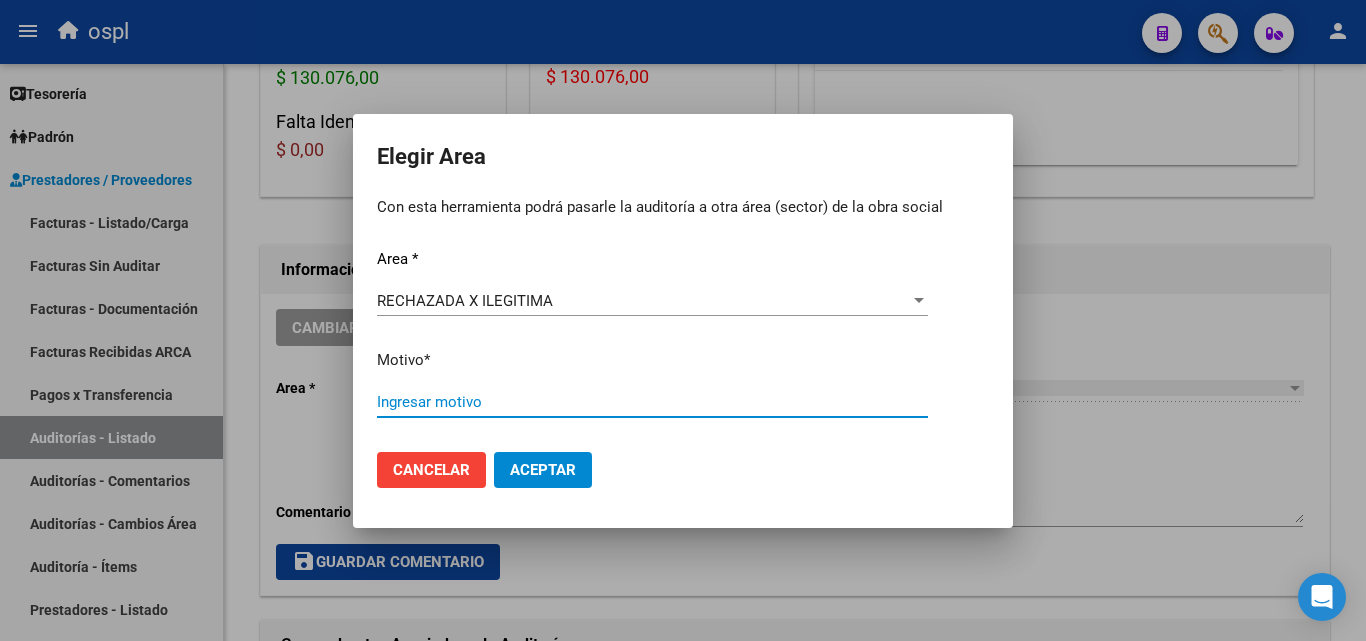 paste on "FALTA COPIA DE DNI QUE ACREDITE IDENTIDAD" 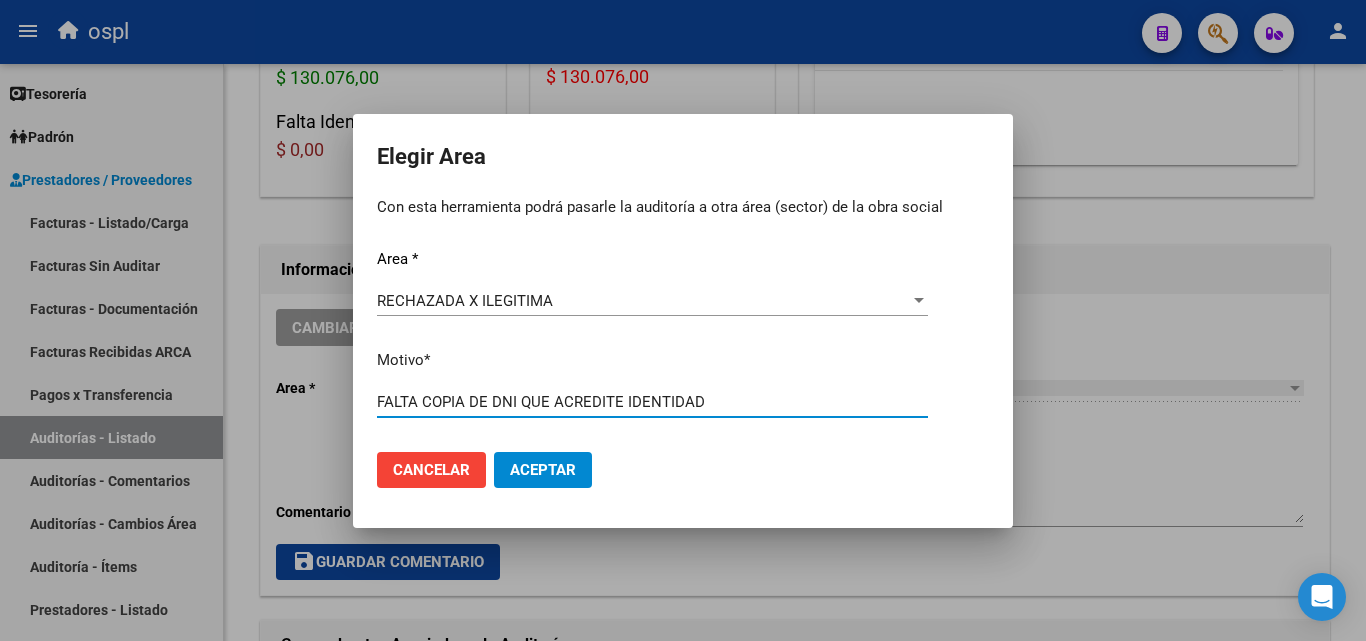 type on "FALTA COPIA DE DNI QUE ACREDITE IDENTIDAD" 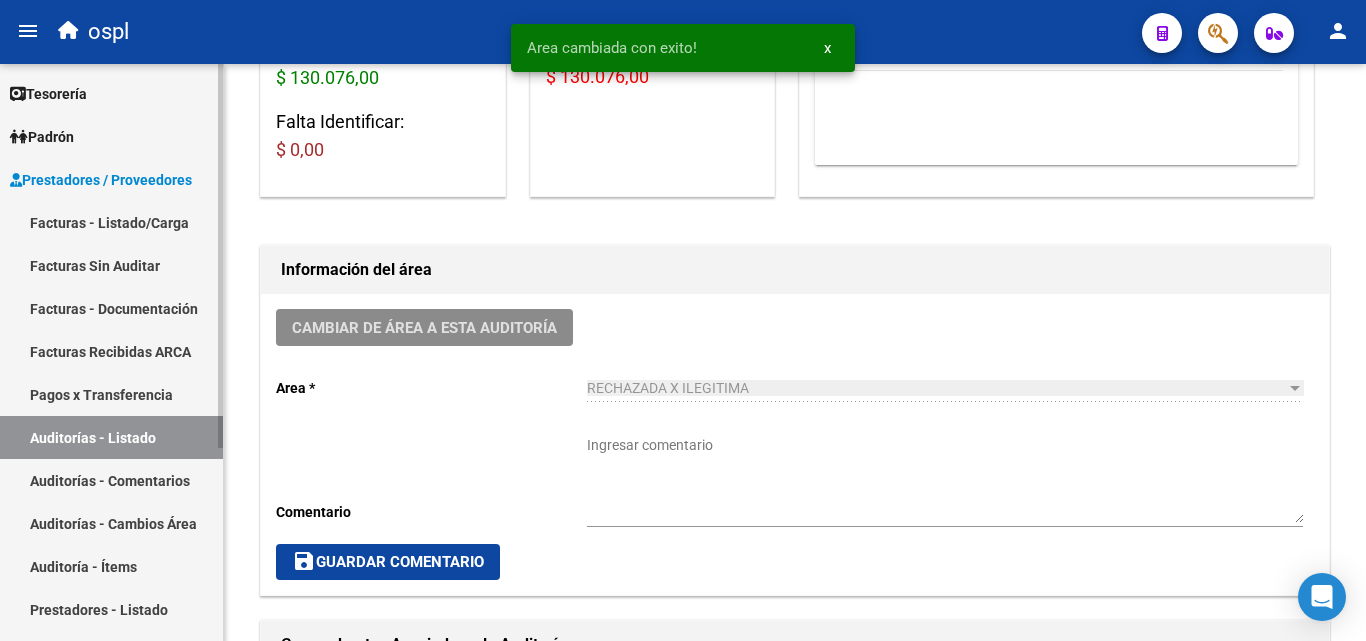 click on "Auditorías - Listado" at bounding box center (111, 437) 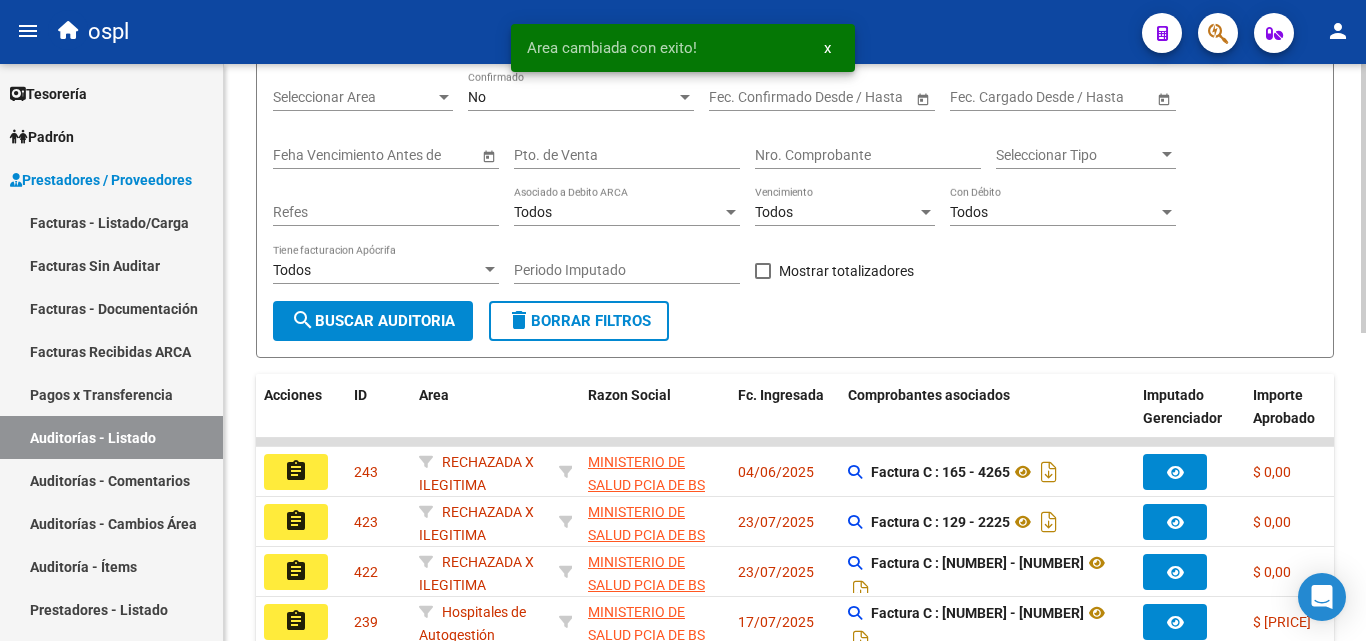 scroll, scrollTop: 100, scrollLeft: 0, axis: vertical 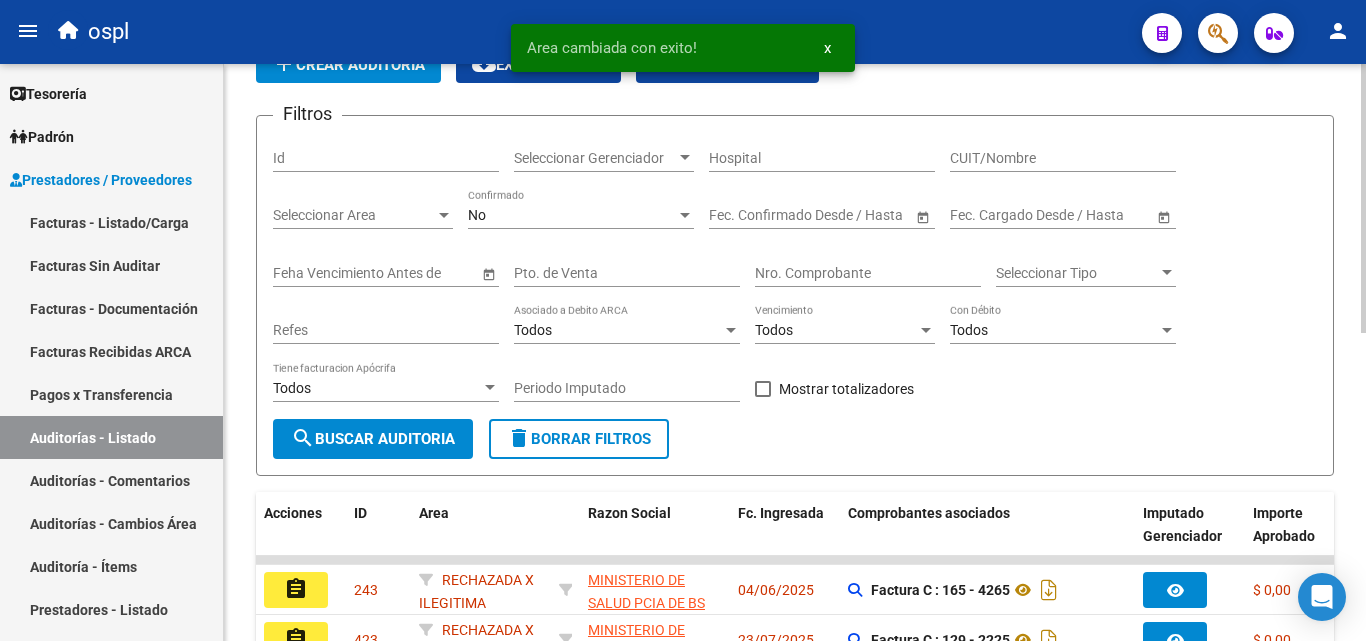 click on "Nro. Comprobante" at bounding box center [868, 273] 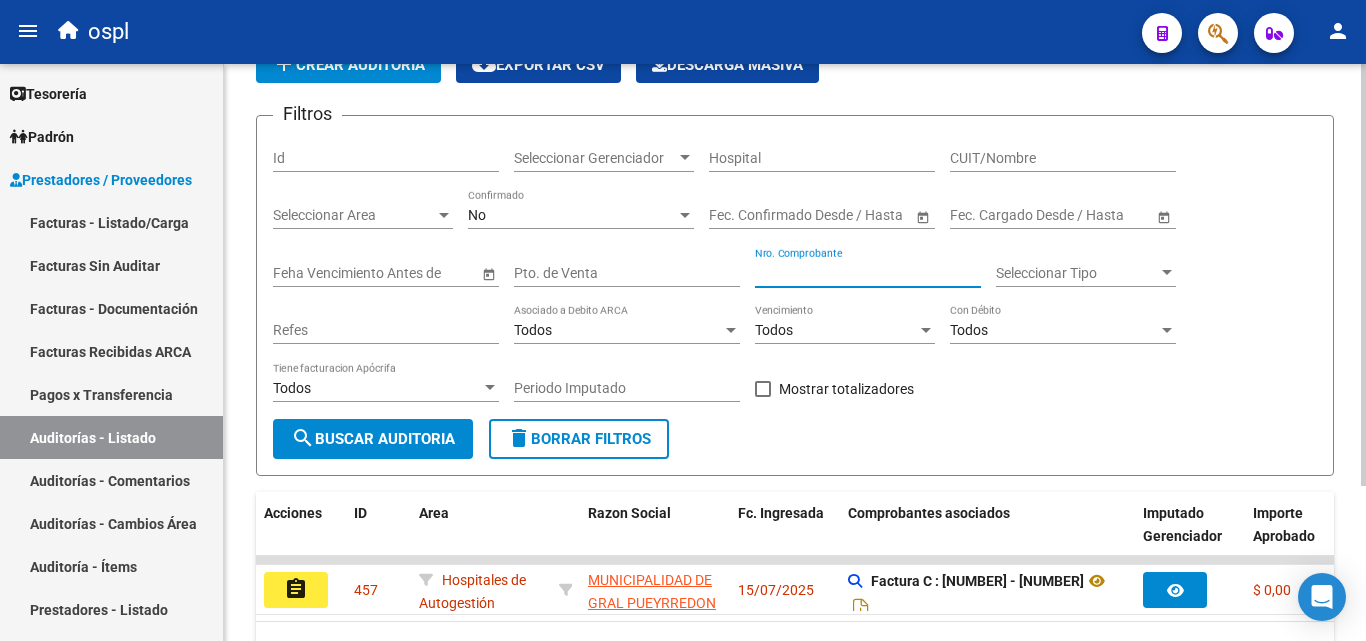 scroll, scrollTop: 211, scrollLeft: 0, axis: vertical 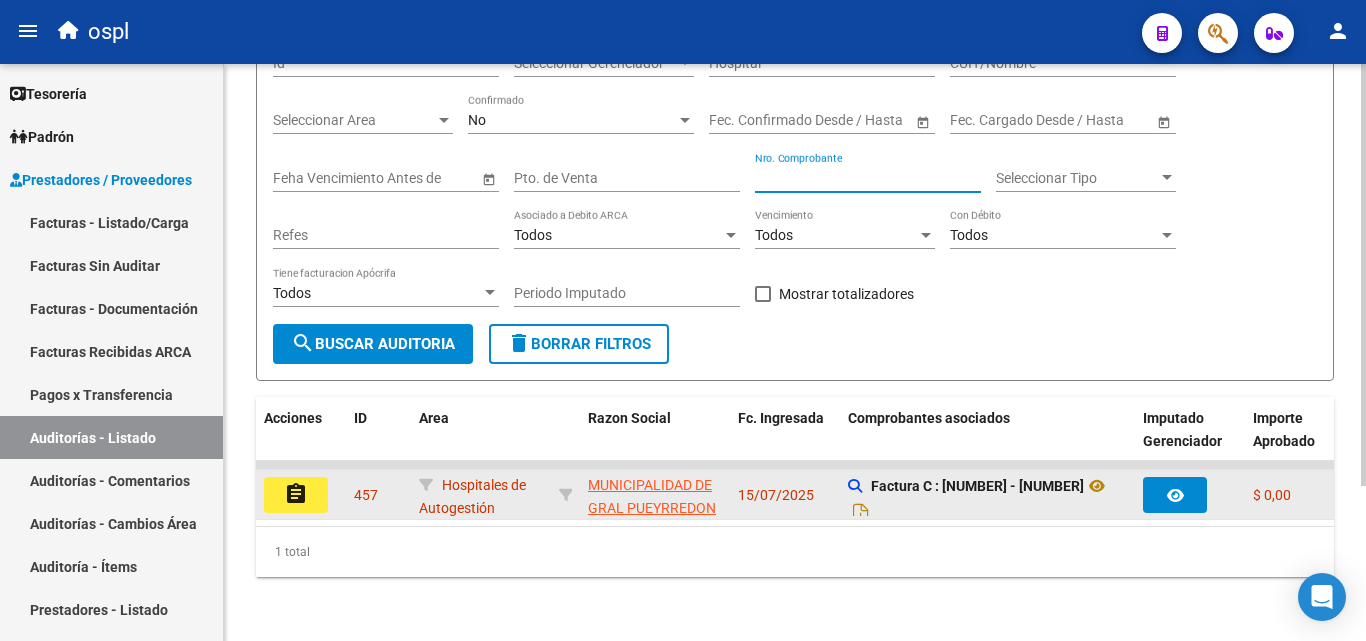 type on "1737" 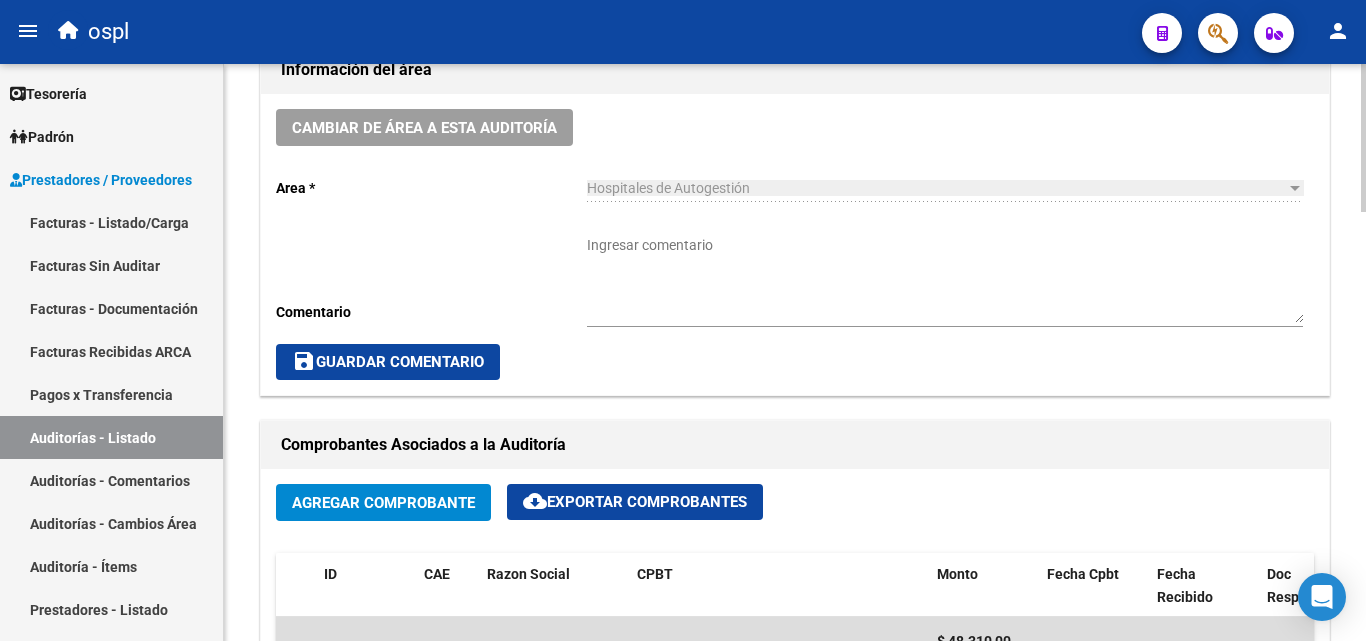 scroll, scrollTop: 400, scrollLeft: 0, axis: vertical 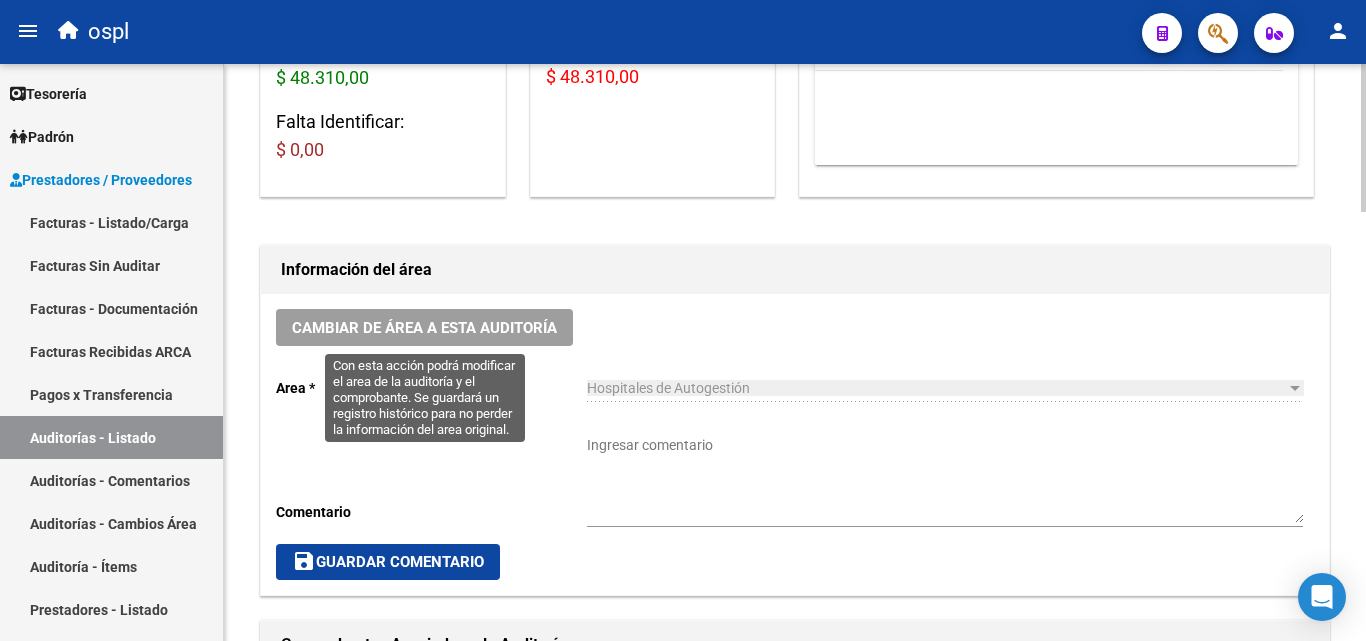 click on "Cambiar de área a esta auditoría" 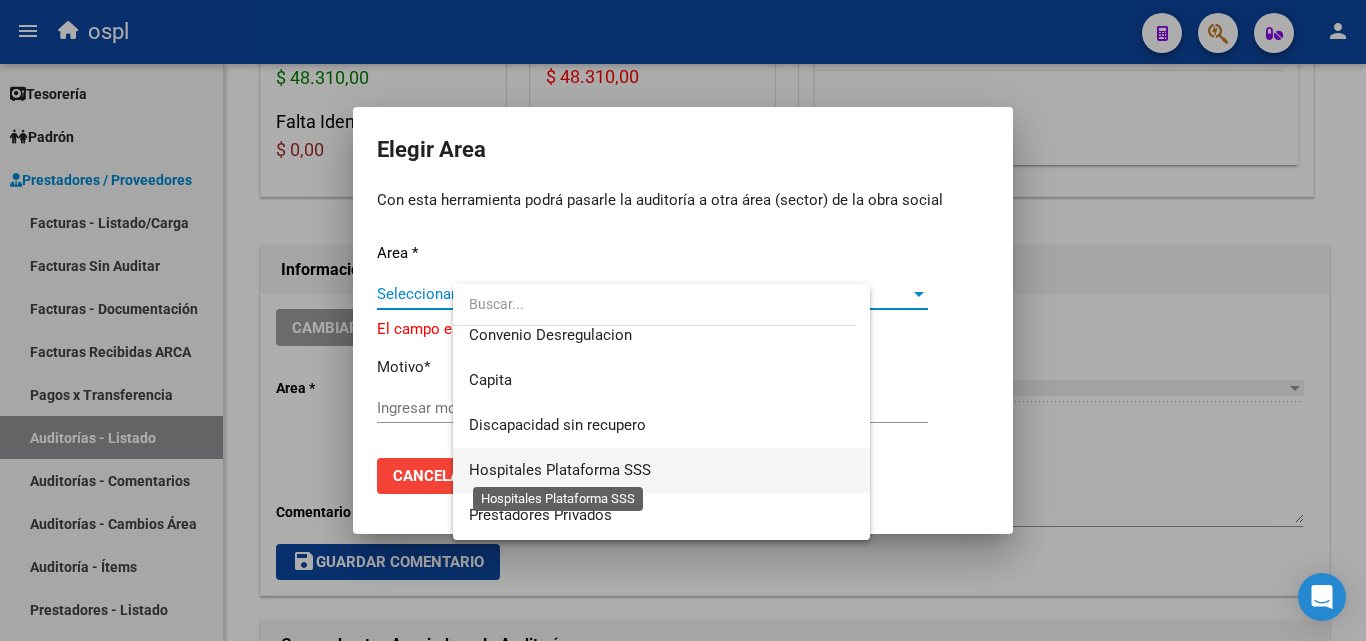 scroll, scrollTop: 194, scrollLeft: 0, axis: vertical 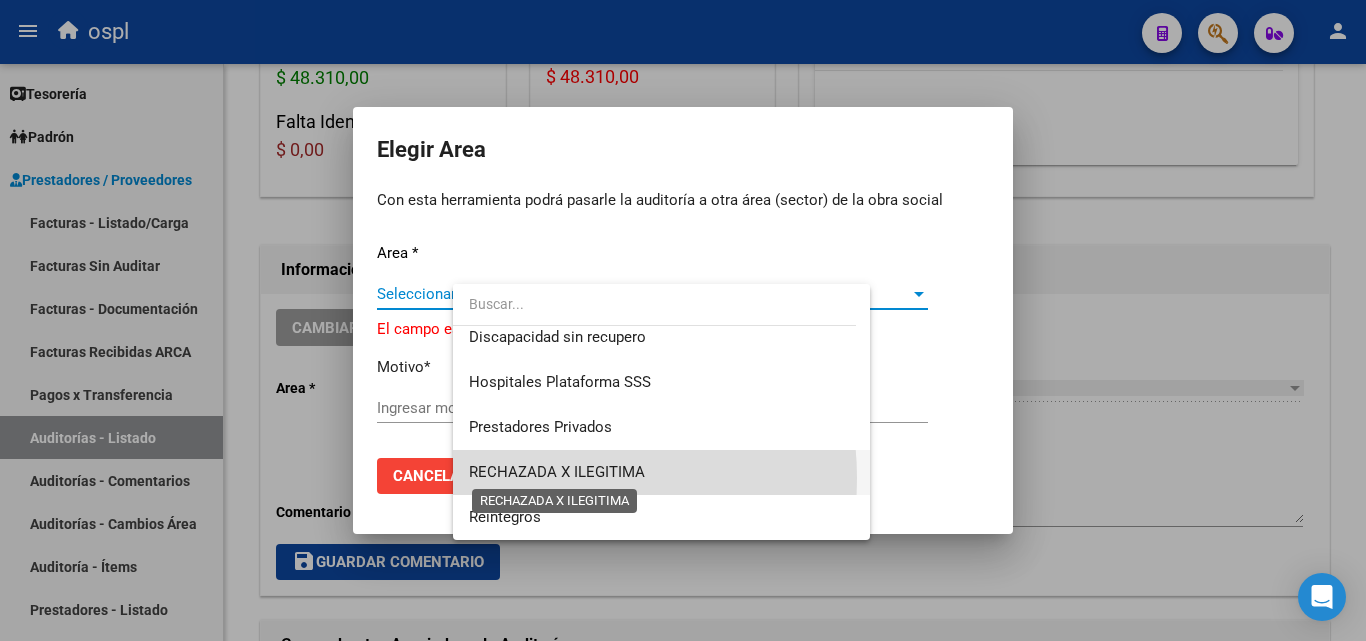 click on "RECHAZADA X ILEGITIMA" at bounding box center [557, 472] 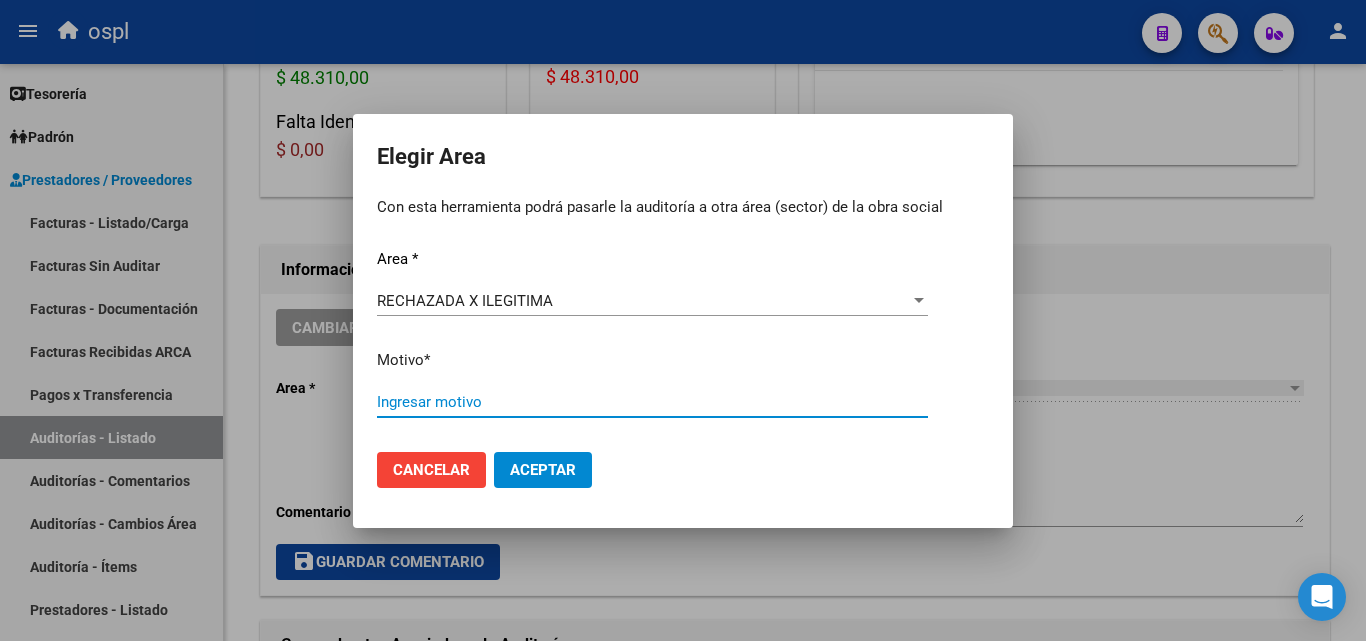 drag, startPoint x: 480, startPoint y: 417, endPoint x: 476, endPoint y: 405, distance: 12.649111 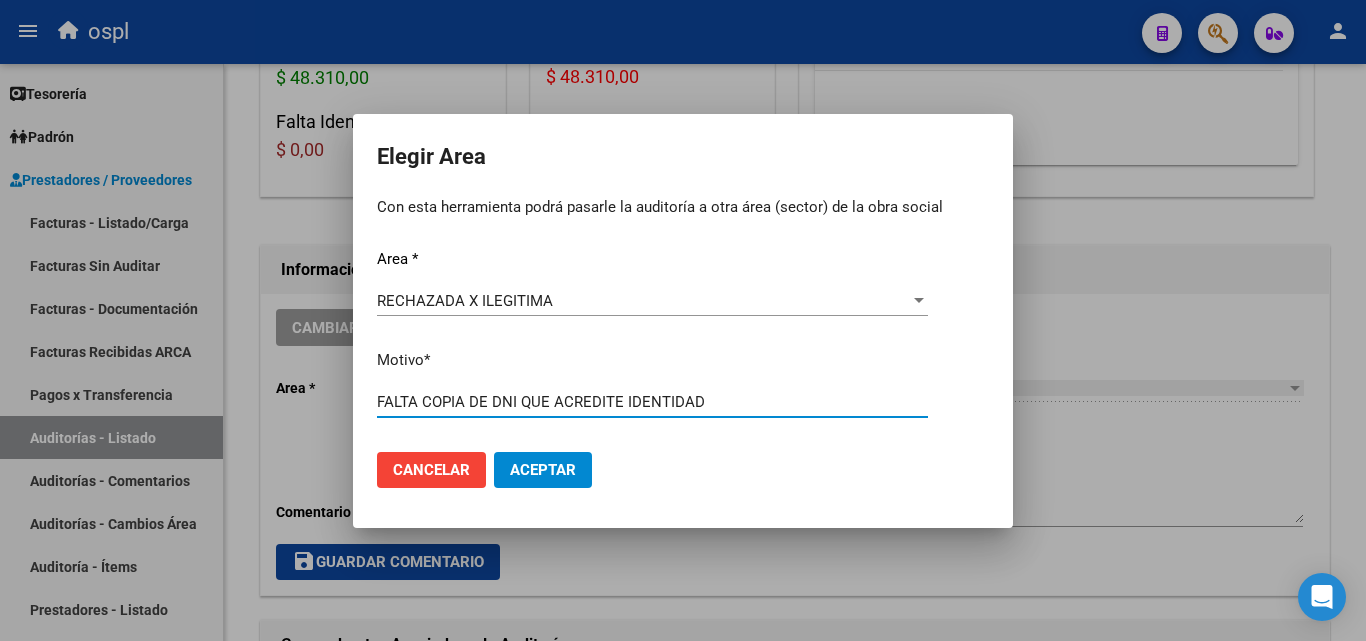 type on "FALTA COPIA DE DNI QUE ACREDITE IDENTIDAD" 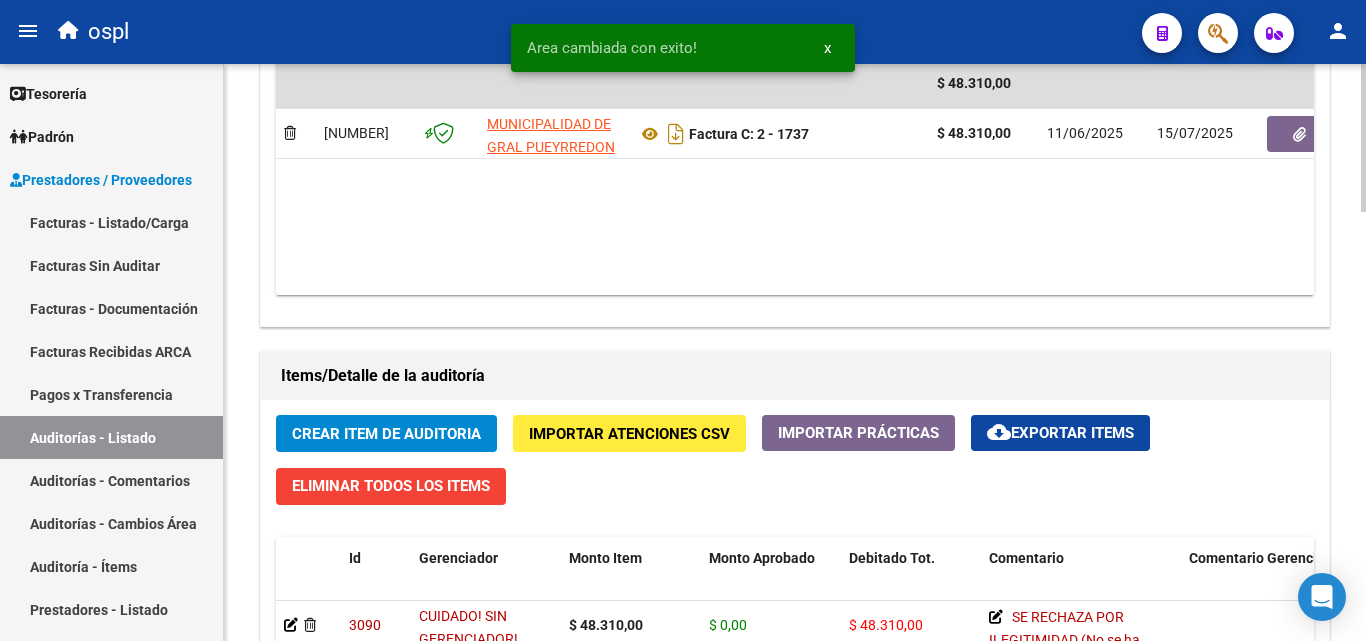 scroll, scrollTop: 1200, scrollLeft: 0, axis: vertical 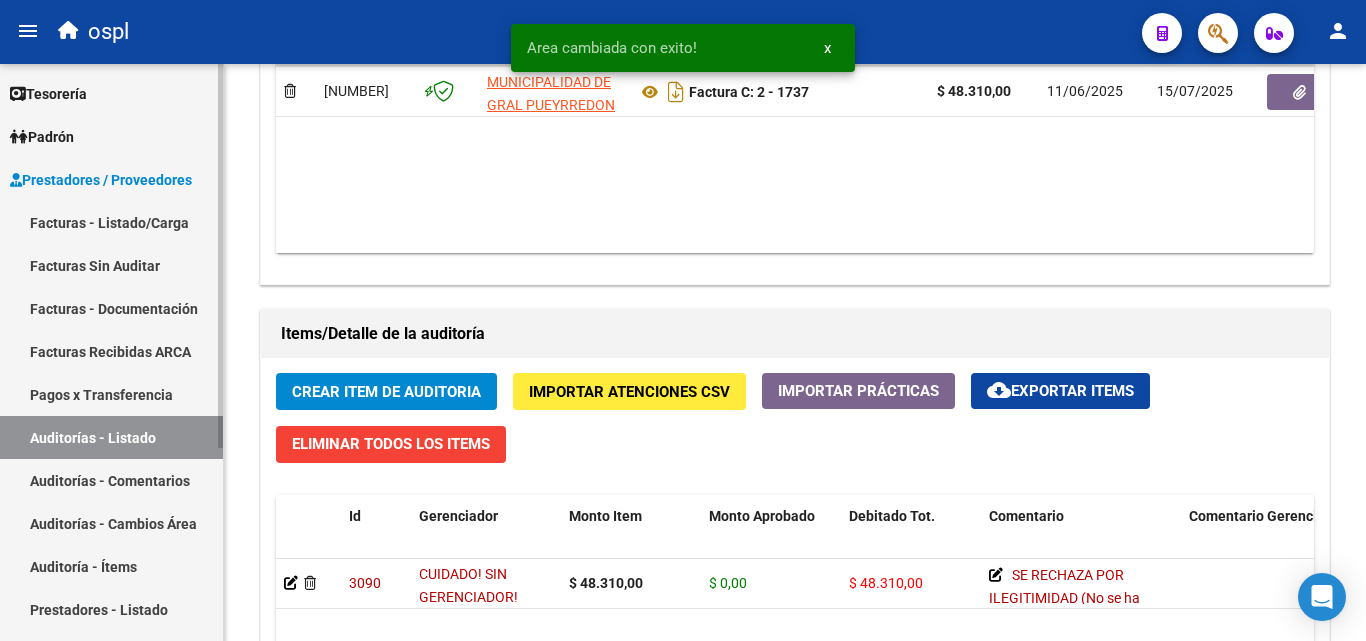 click on "Auditorías - Listado" at bounding box center [111, 437] 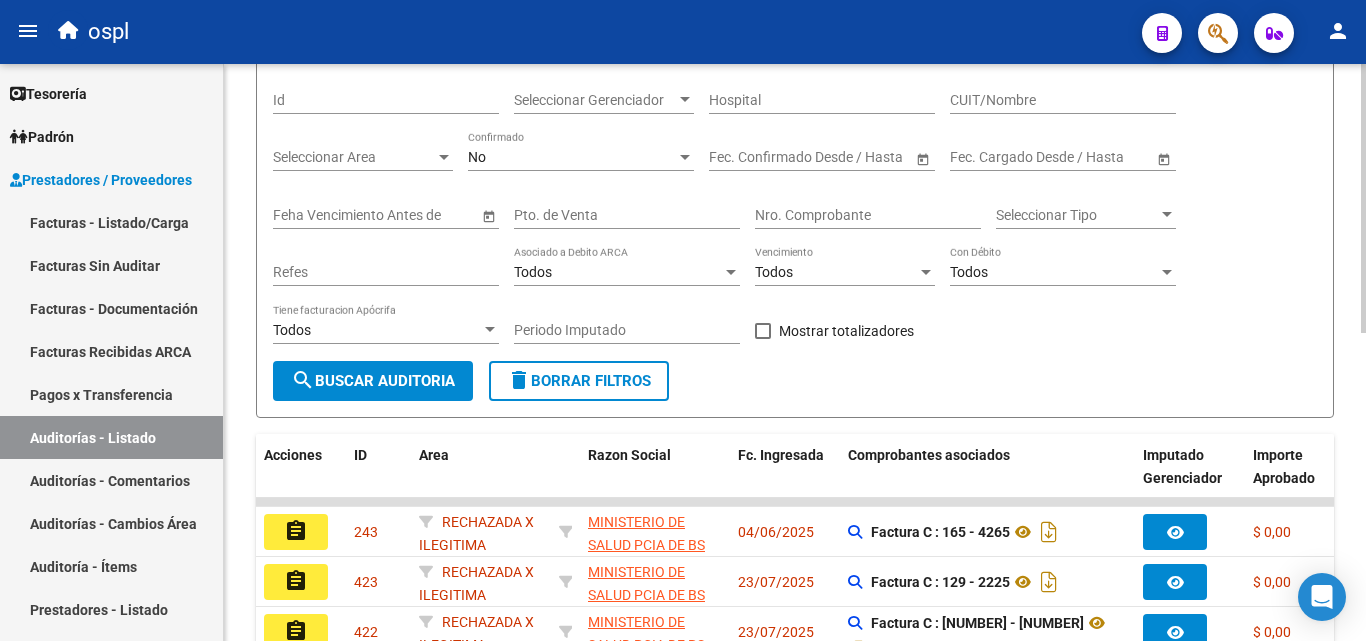 scroll, scrollTop: 61, scrollLeft: 0, axis: vertical 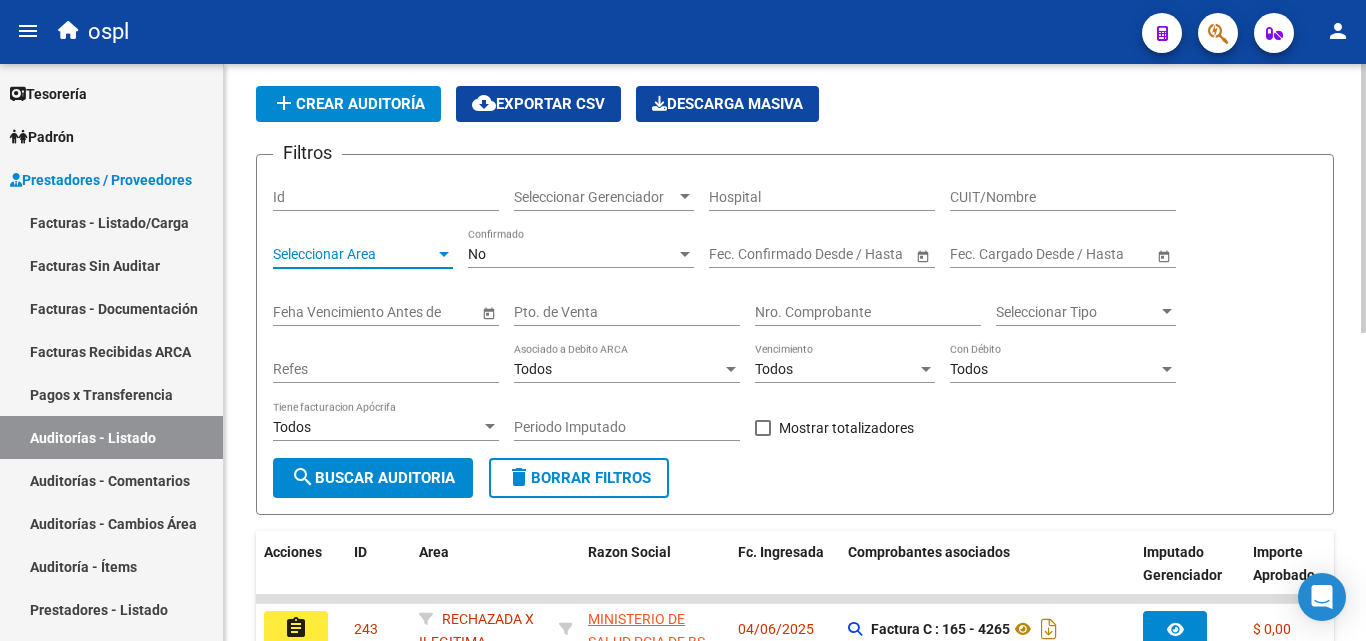 click at bounding box center [444, 254] 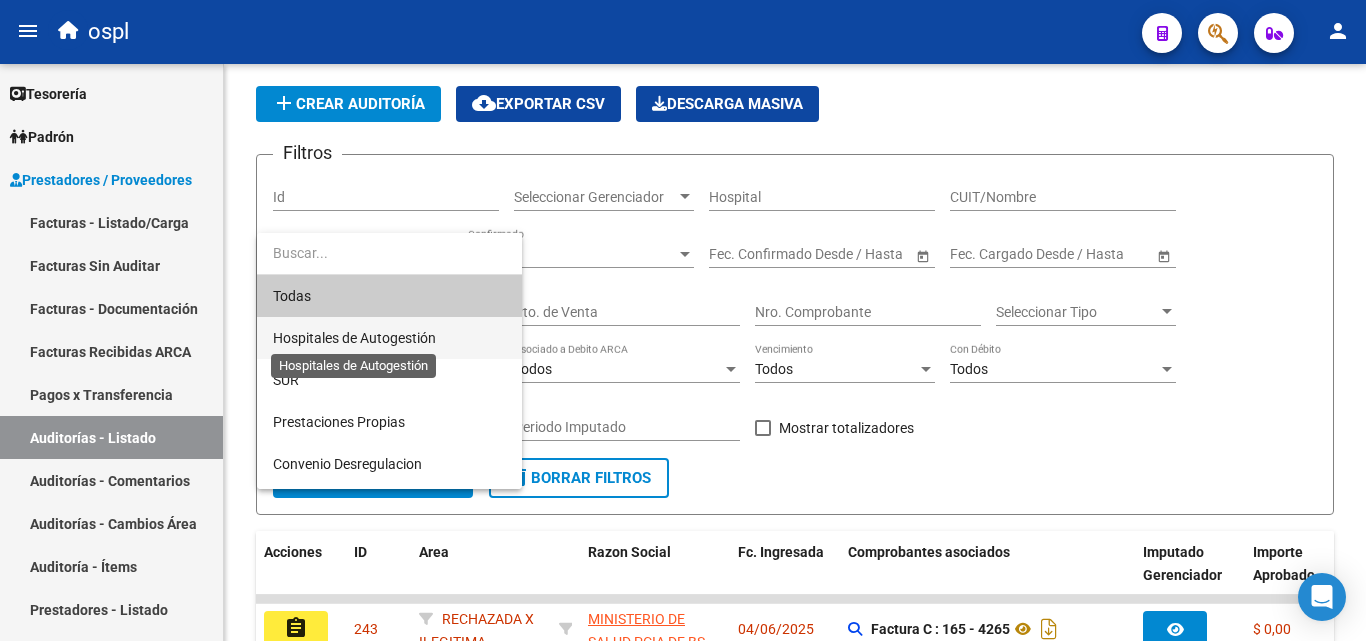 click on "Hospitales de Autogestión" at bounding box center (354, 338) 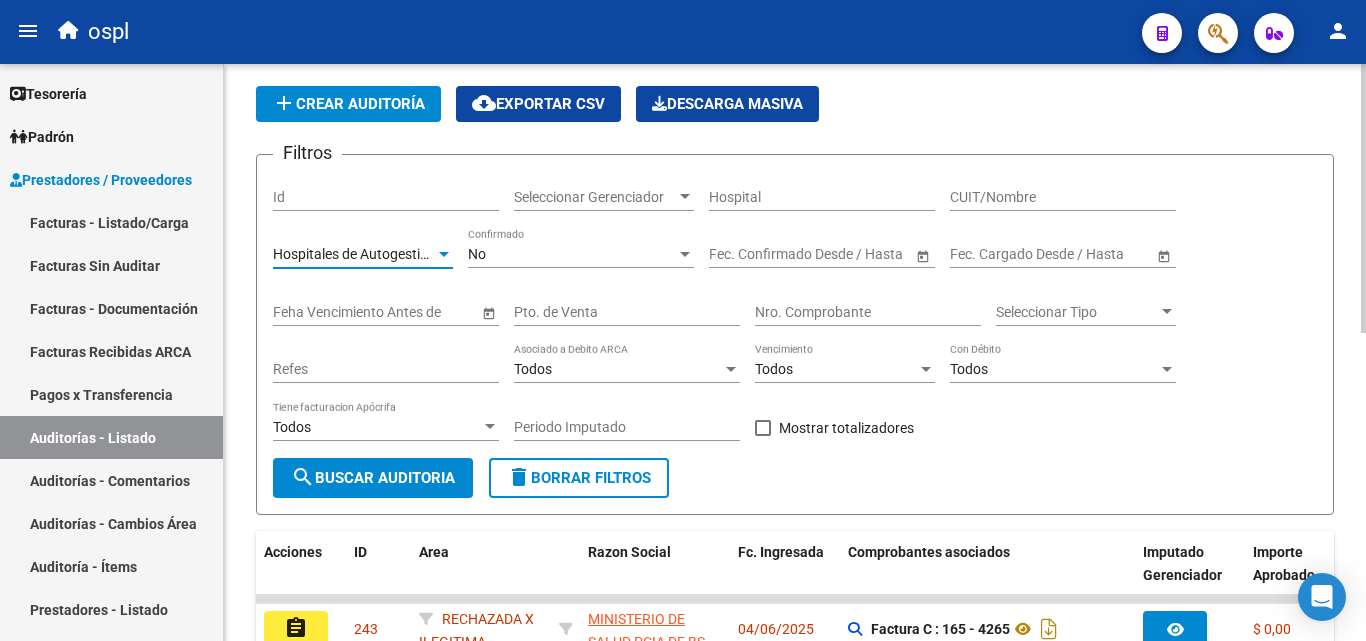 click on "Todos" at bounding box center (1054, 369) 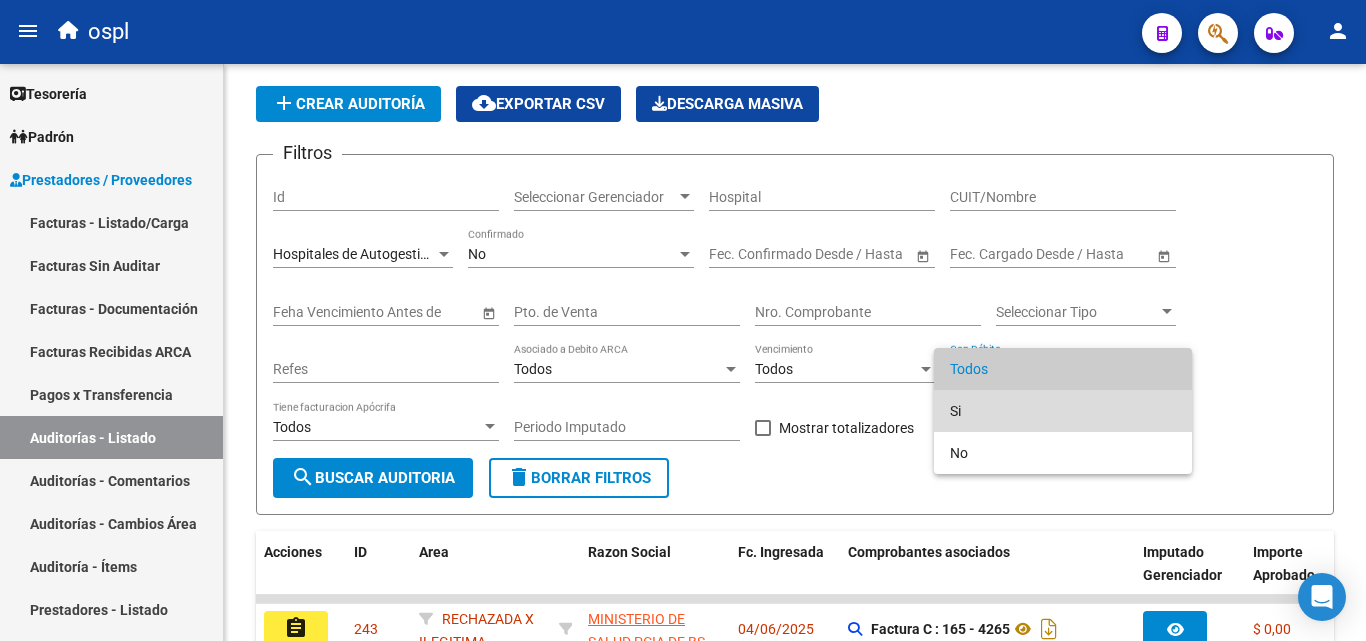 click on "Si" at bounding box center [1063, 411] 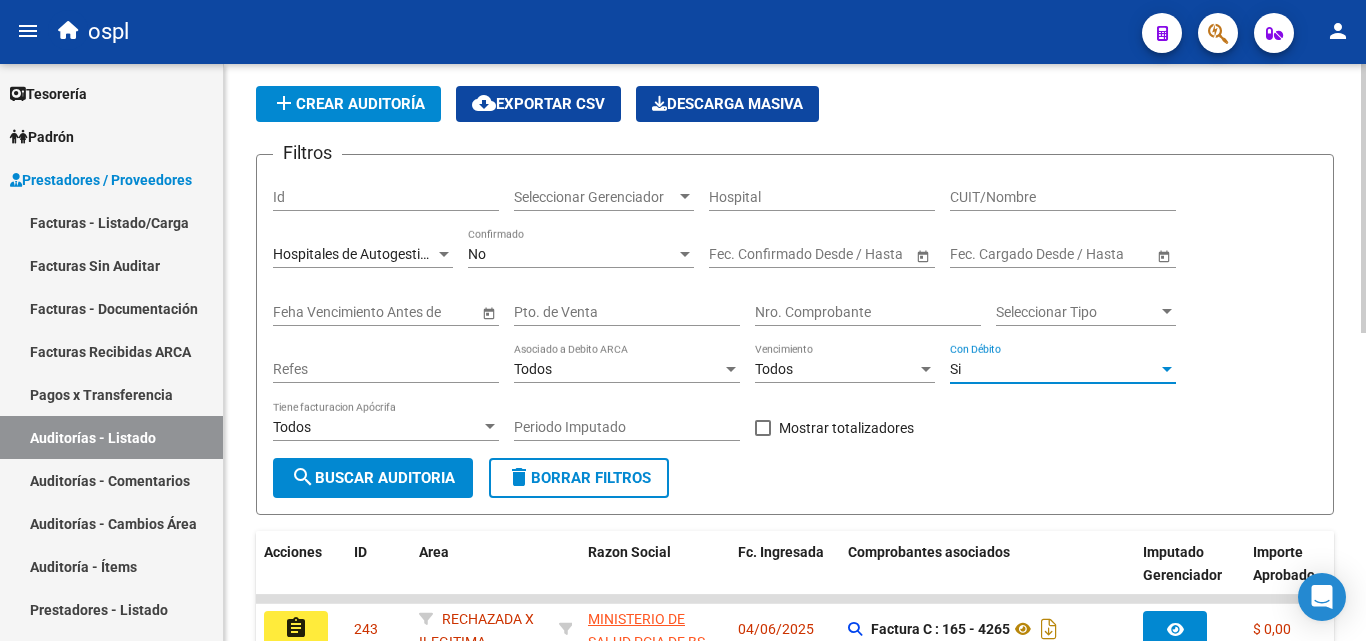 click on "search  Buscar Auditoria" 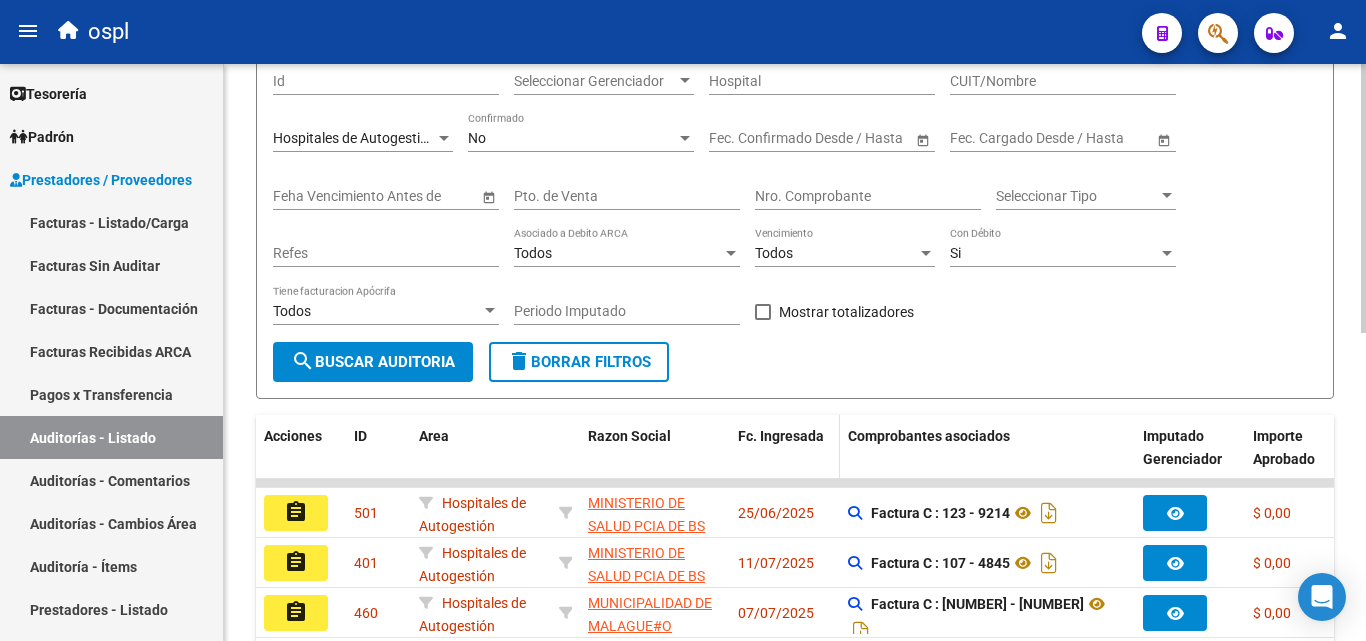 scroll, scrollTop: 661, scrollLeft: 0, axis: vertical 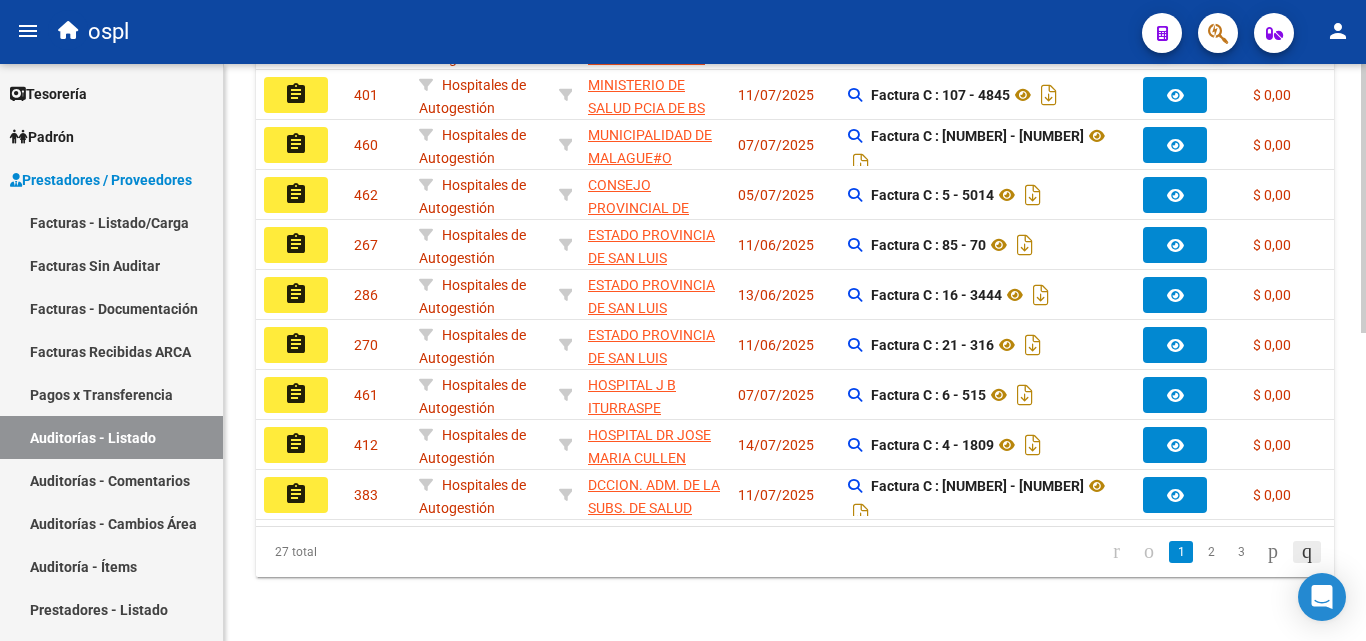 click 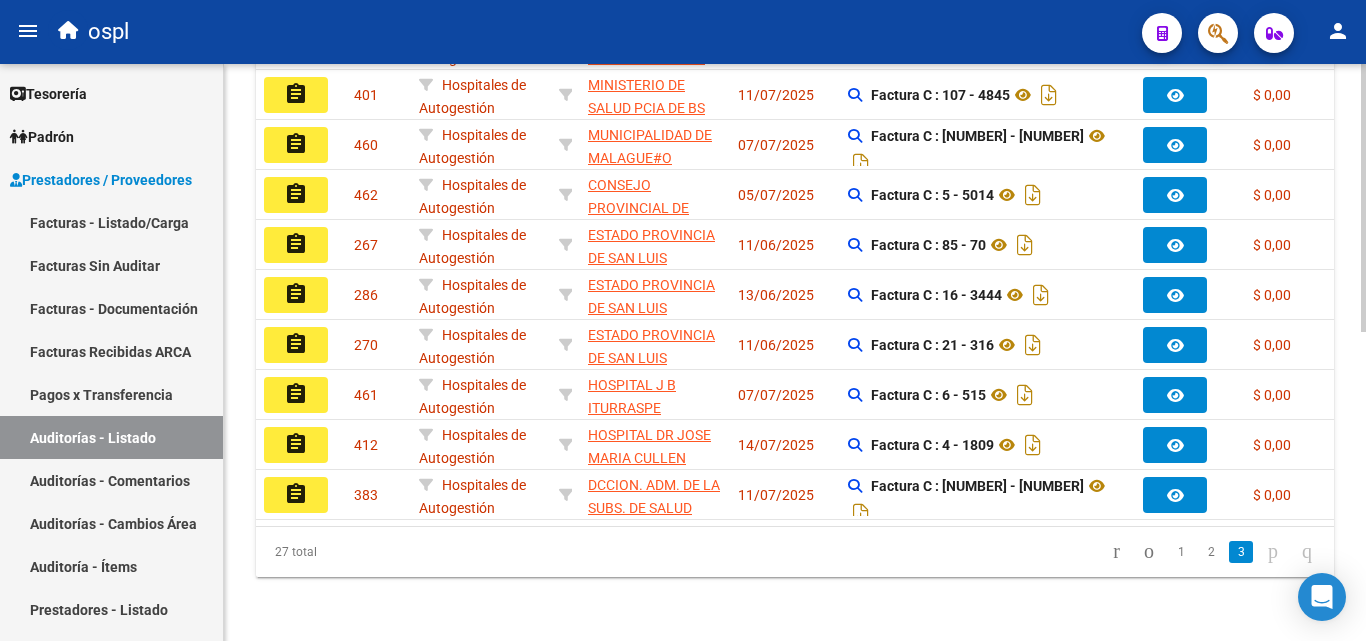 scroll, scrollTop: 511, scrollLeft: 0, axis: vertical 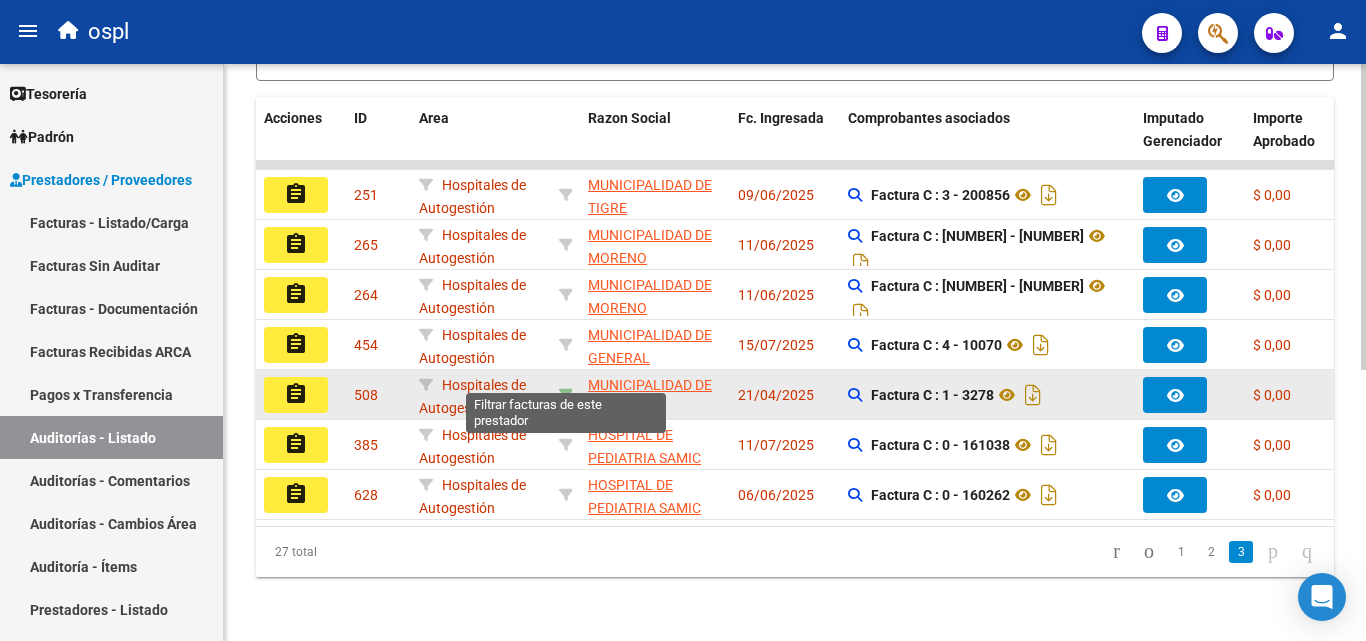 click 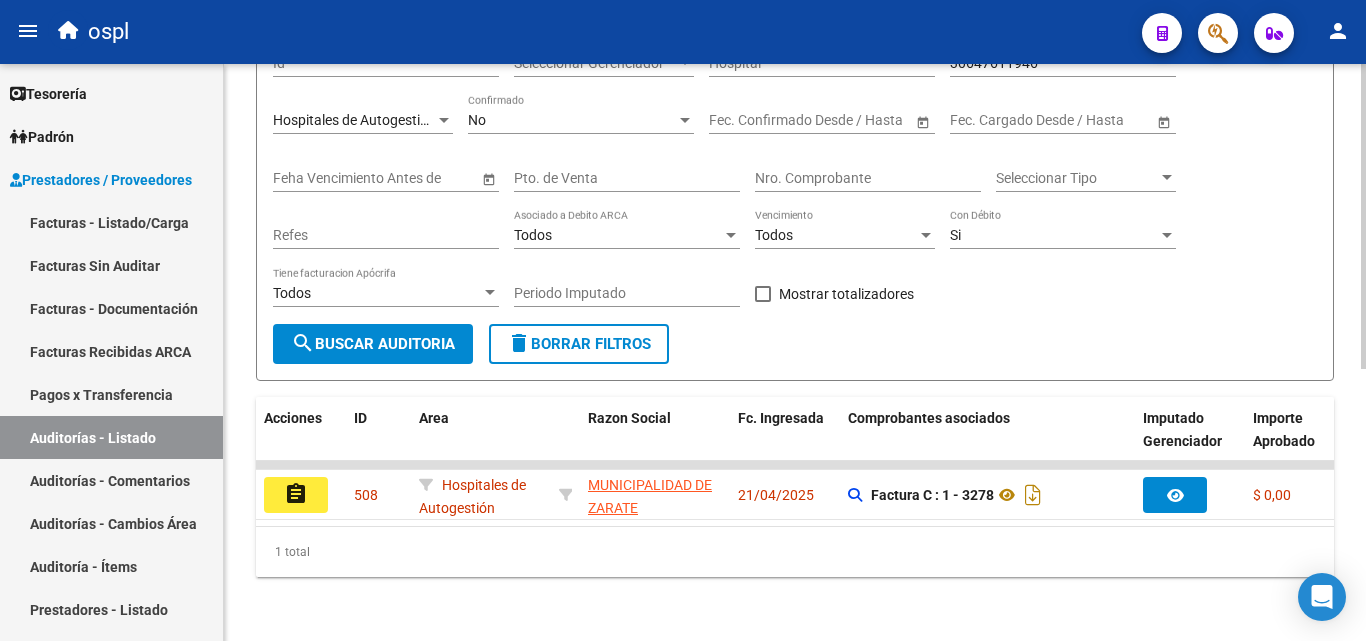 scroll, scrollTop: 211, scrollLeft: 0, axis: vertical 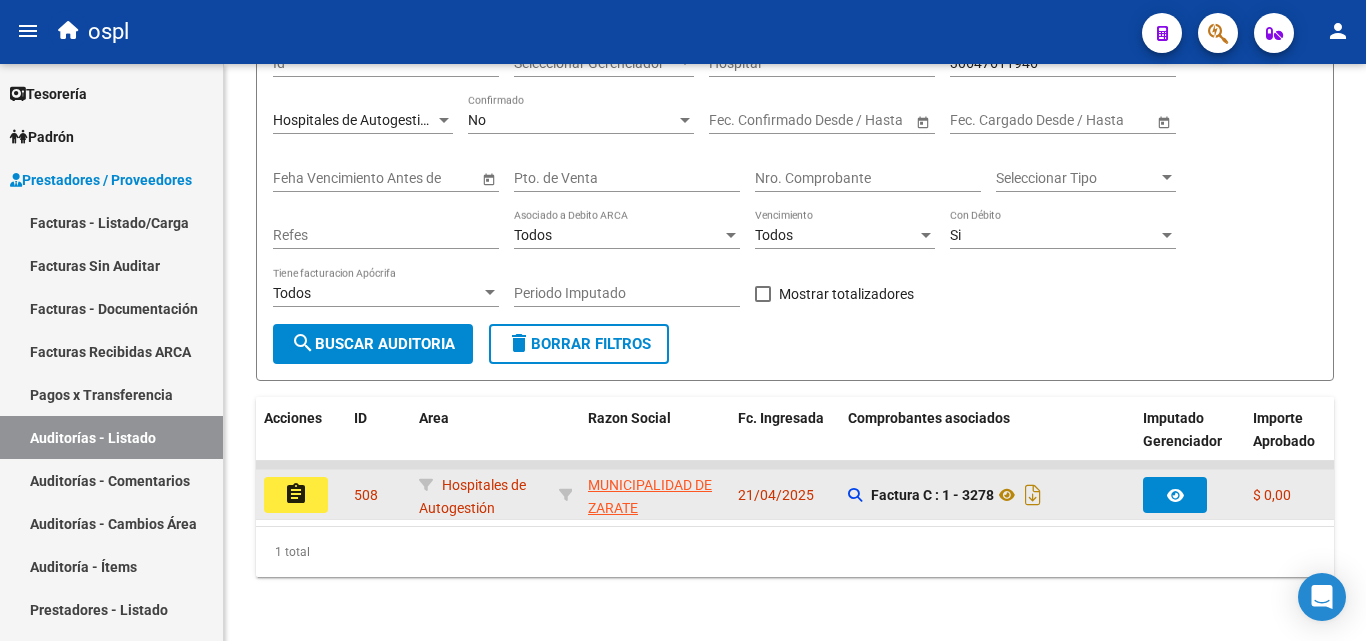 click on "assignment" 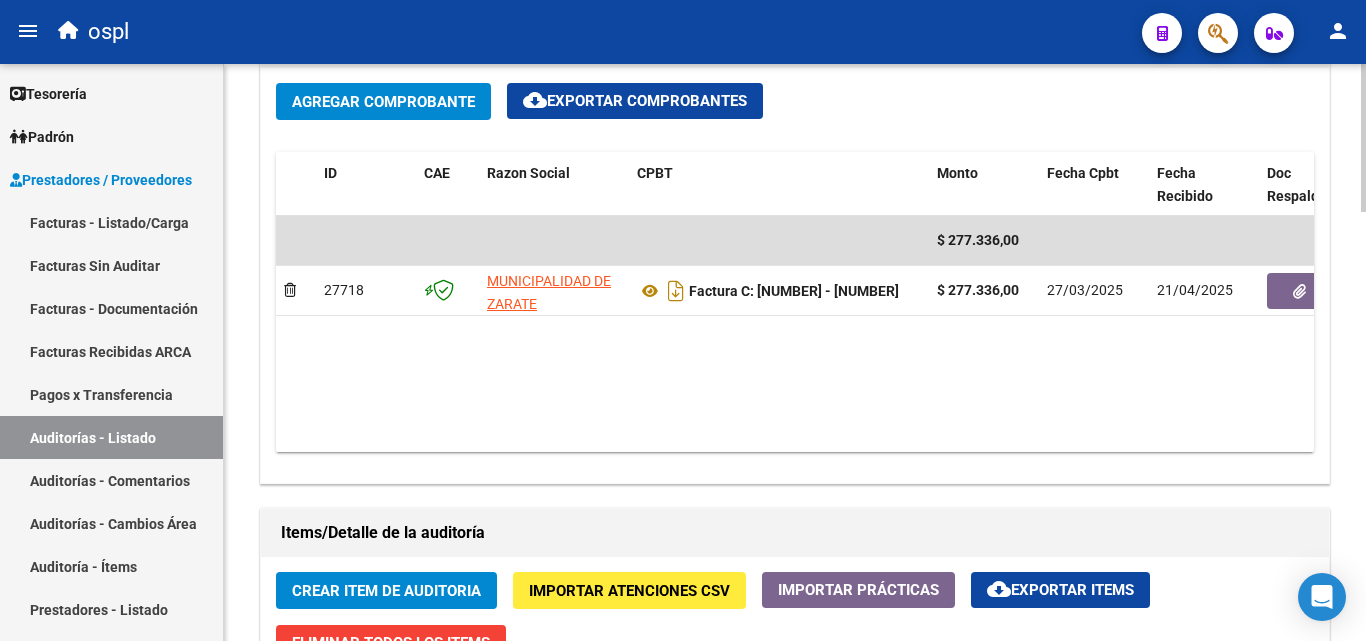 scroll, scrollTop: 1000, scrollLeft: 0, axis: vertical 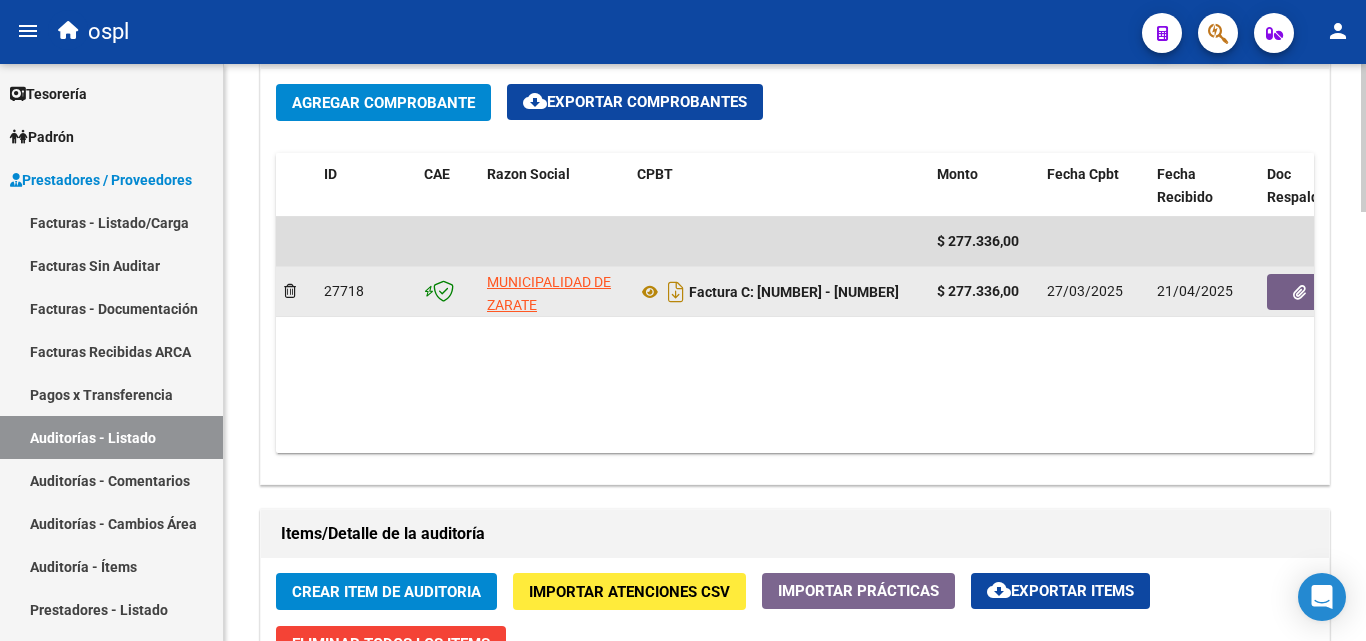 click 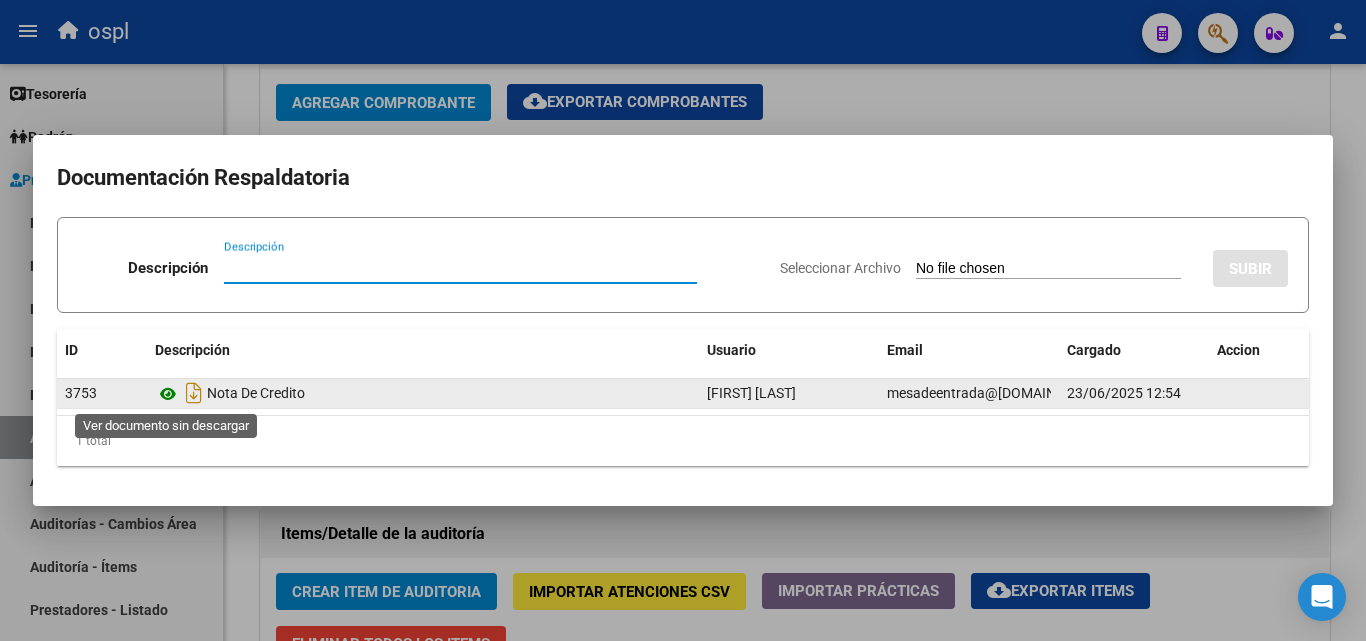 click 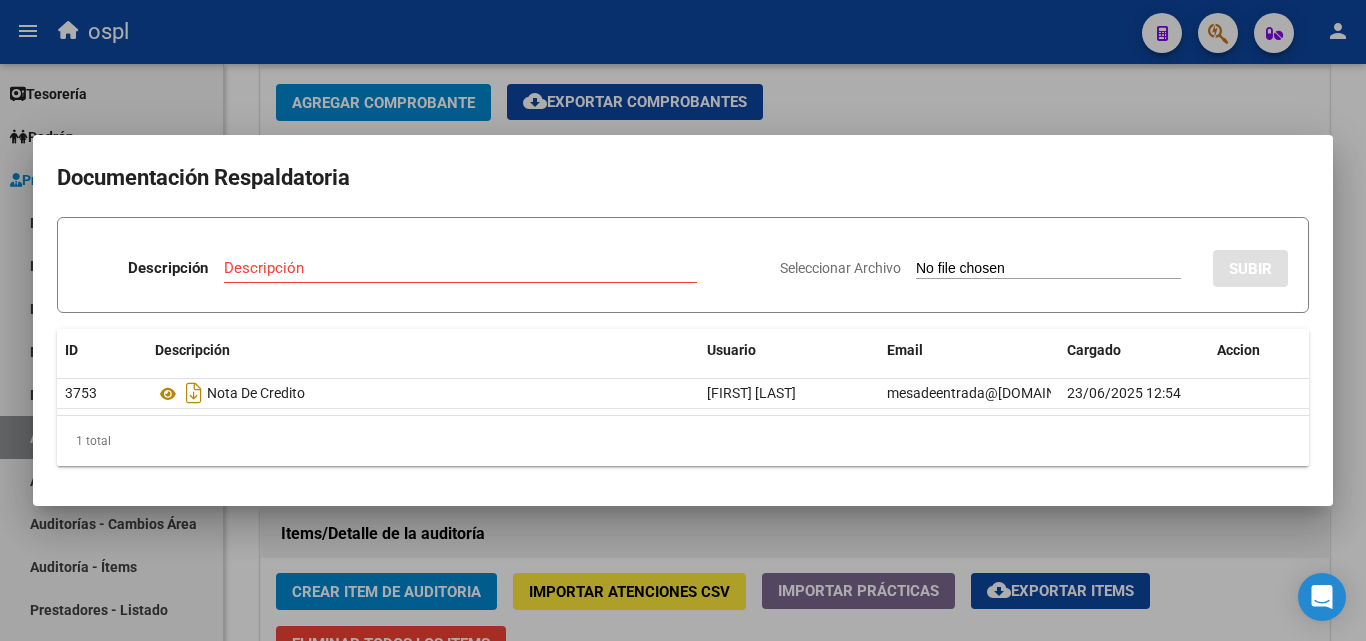 click at bounding box center (683, 320) 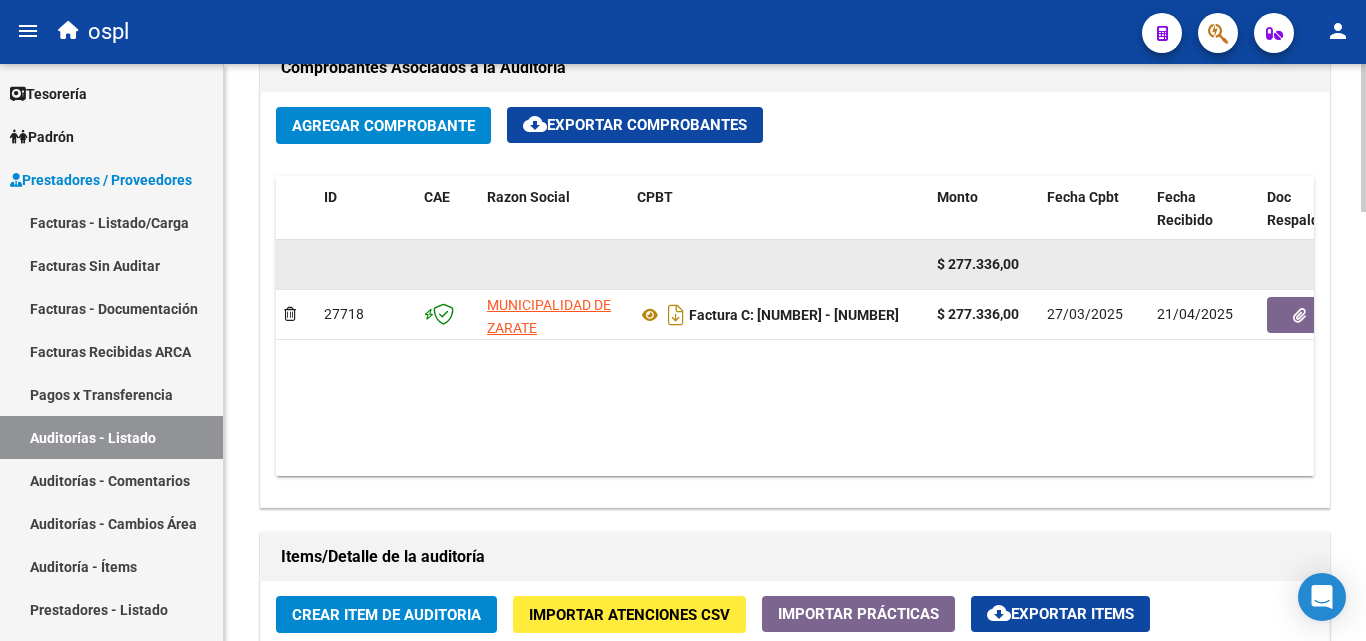 scroll, scrollTop: 877, scrollLeft: 0, axis: vertical 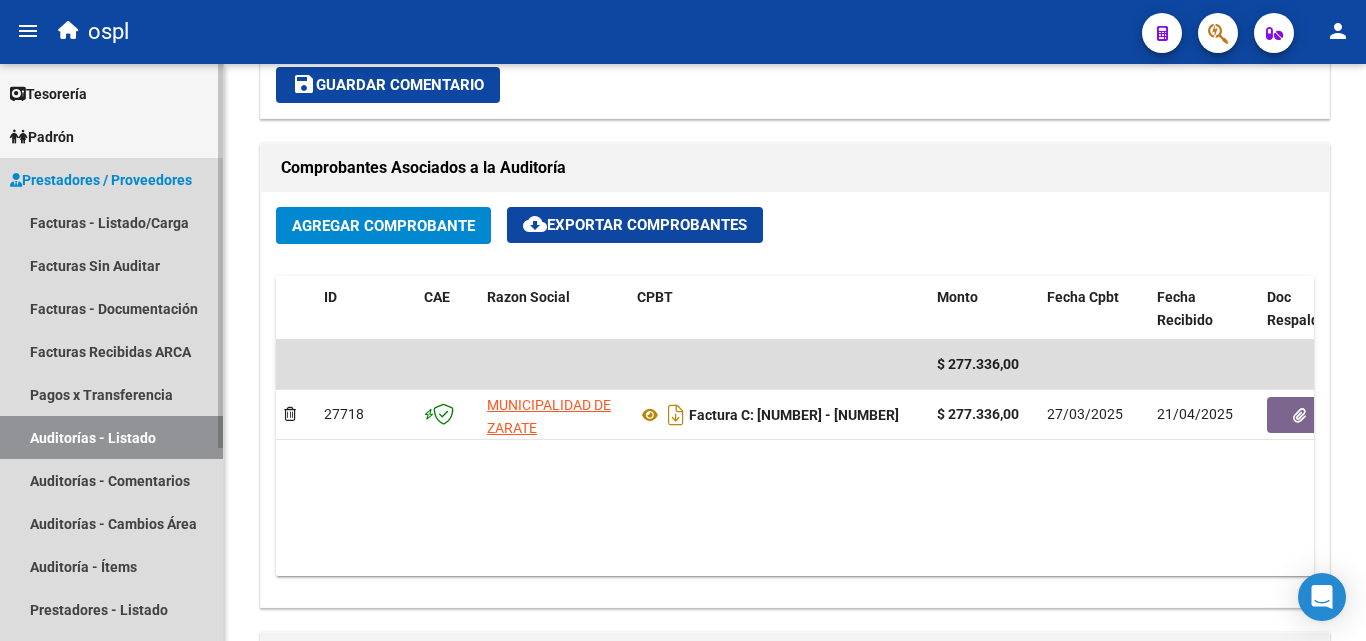 click on "Auditorías - Listado" at bounding box center [111, 437] 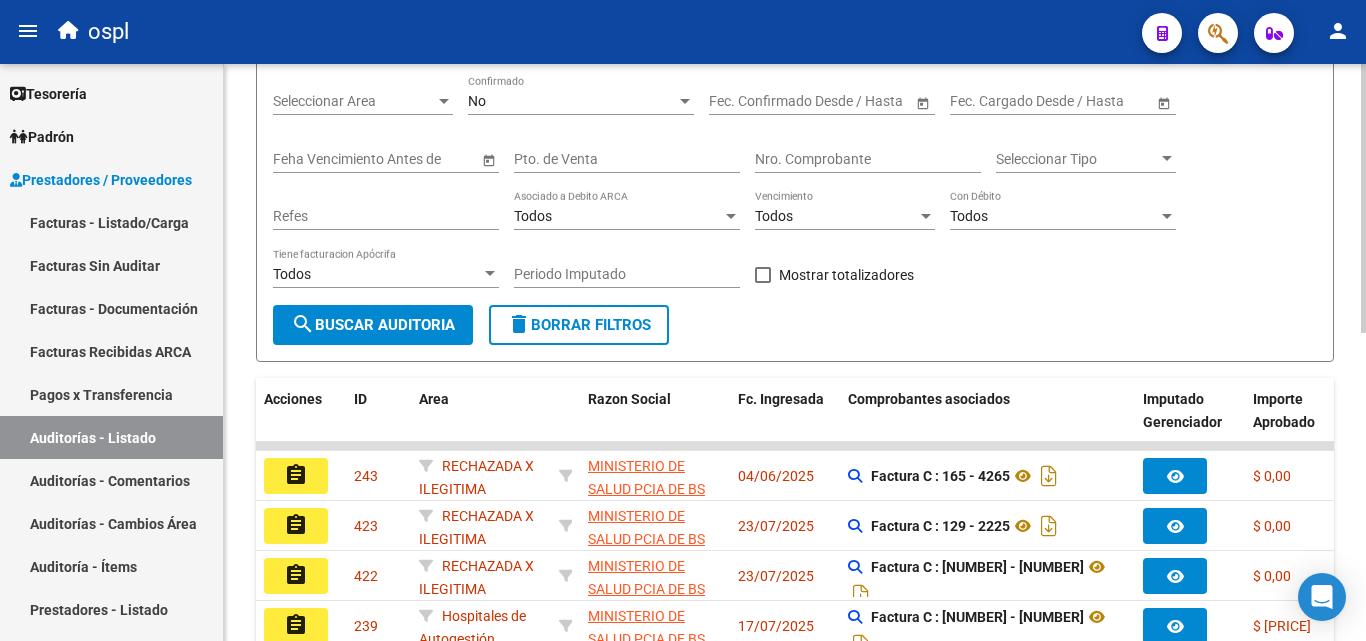 scroll, scrollTop: 161, scrollLeft: 0, axis: vertical 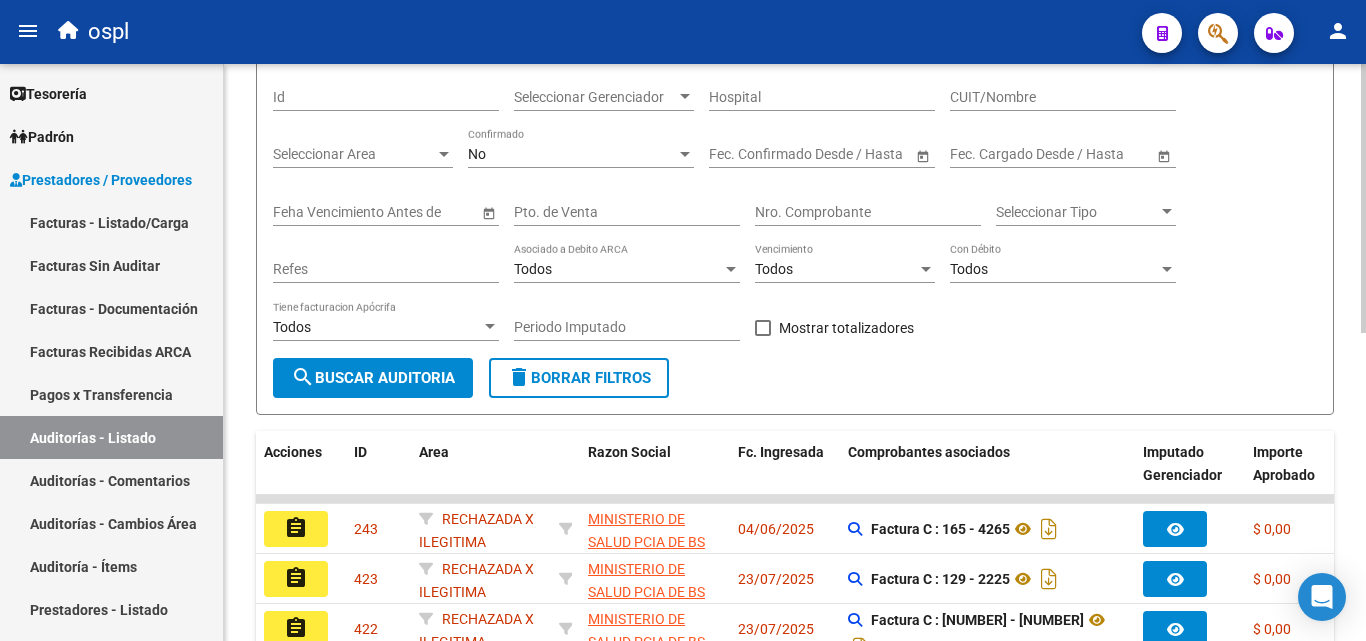 click on "Seleccionar Area" at bounding box center (354, 154) 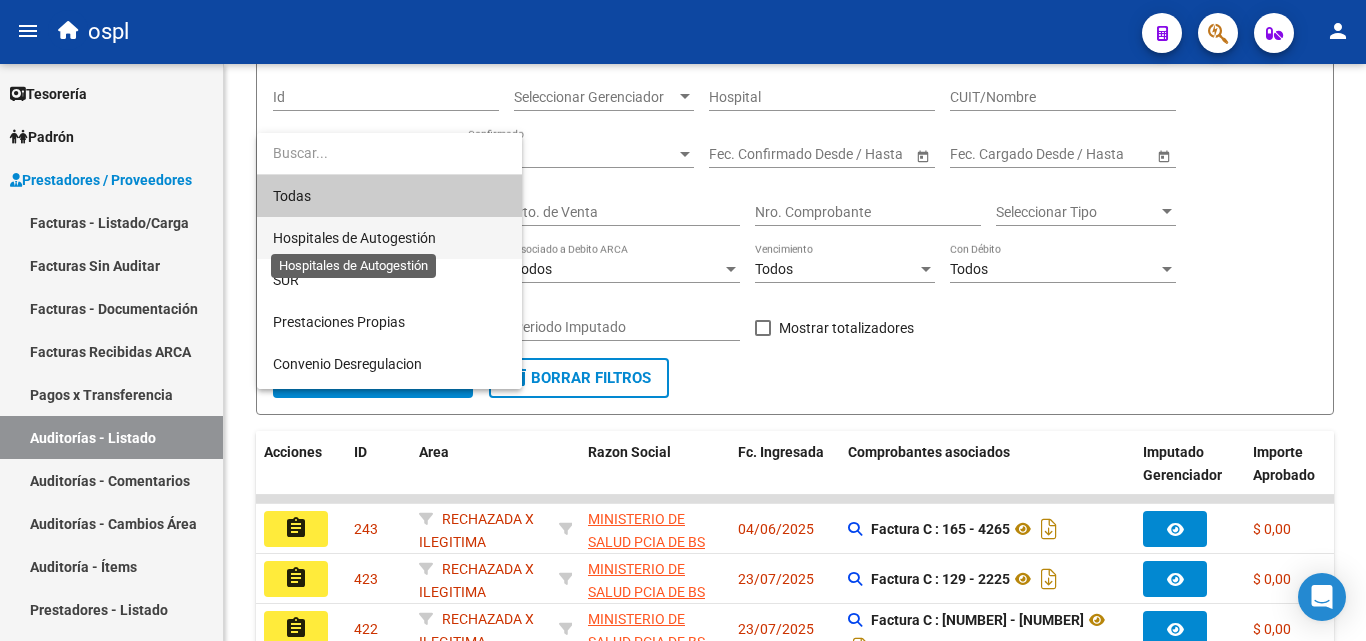 click on "Hospitales de Autogestión" at bounding box center [354, 238] 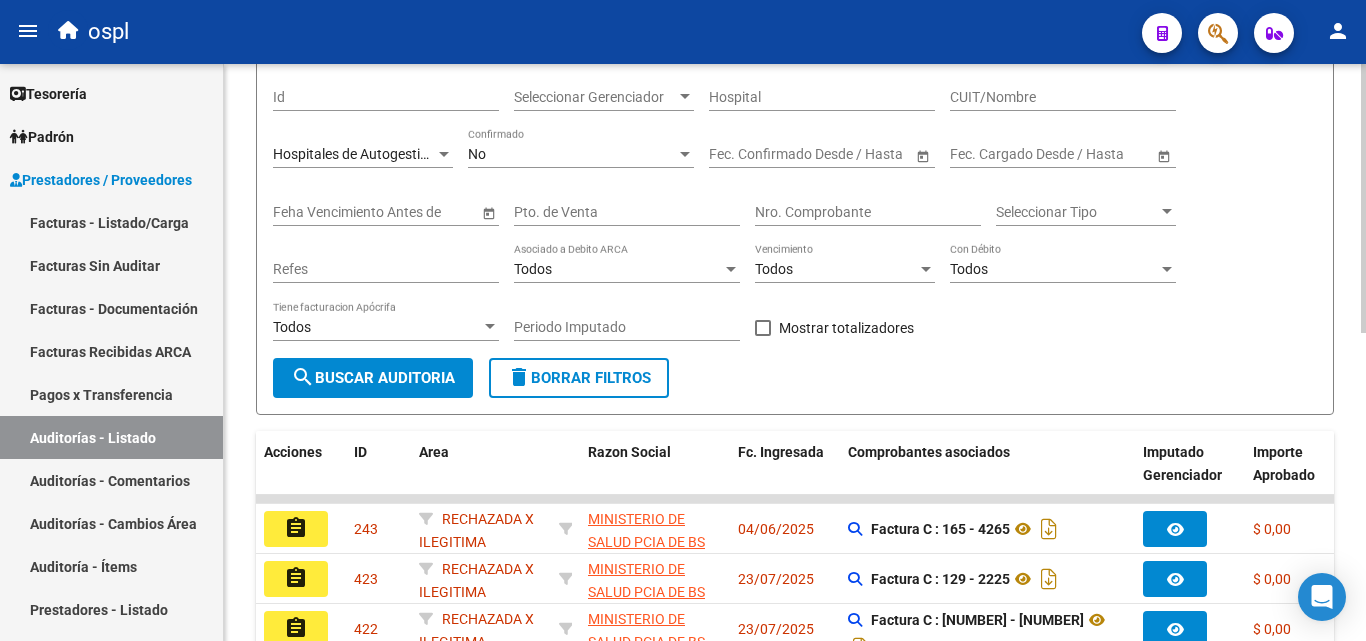click on "Todos Con Débito" 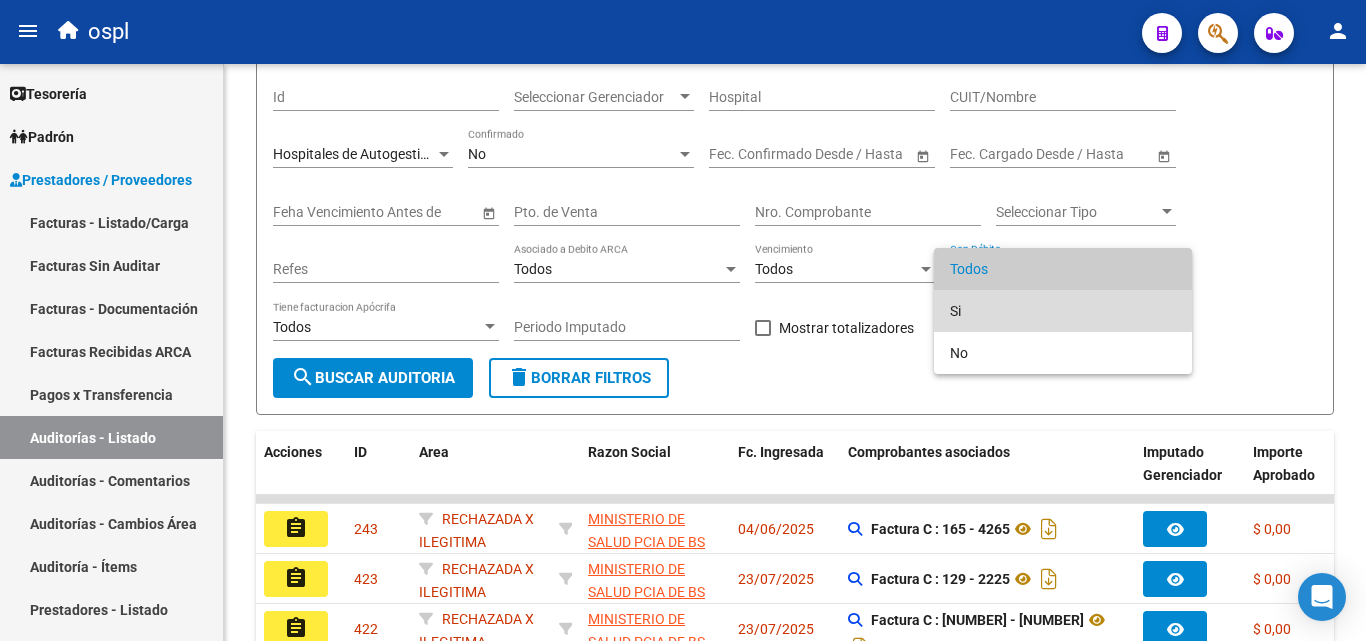 click on "Si" at bounding box center [1063, 311] 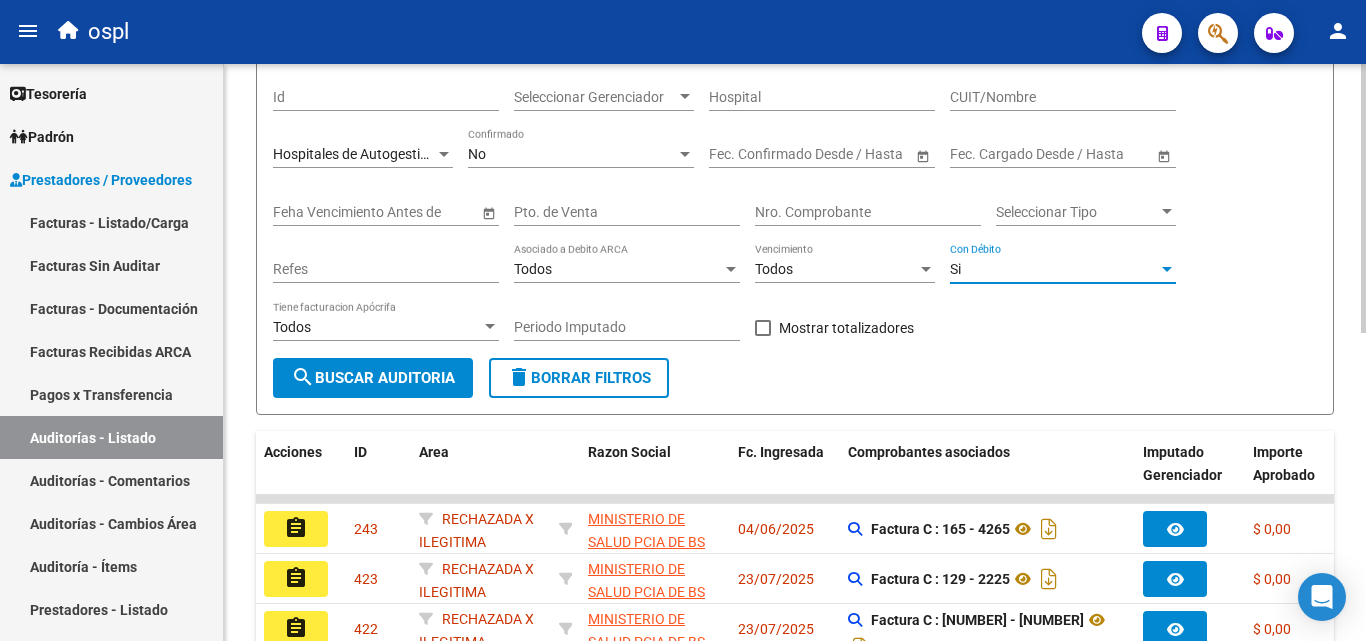 click on "search  Buscar Auditoria" 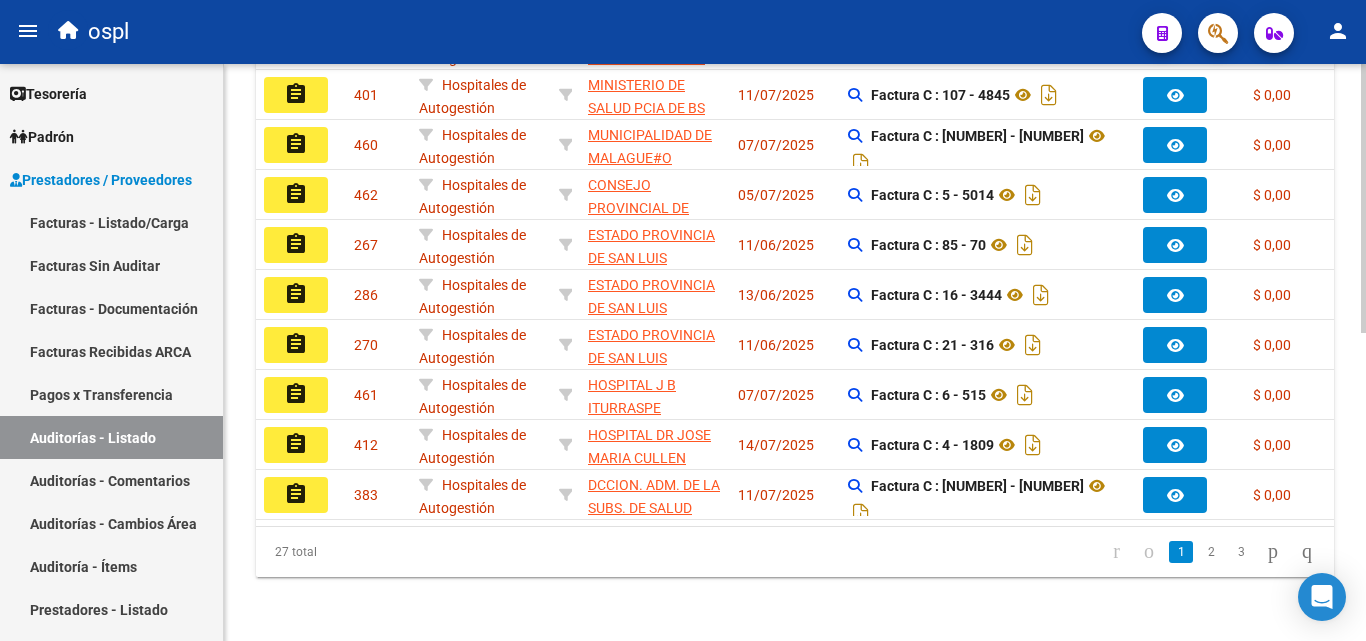 scroll, scrollTop: 661, scrollLeft: 0, axis: vertical 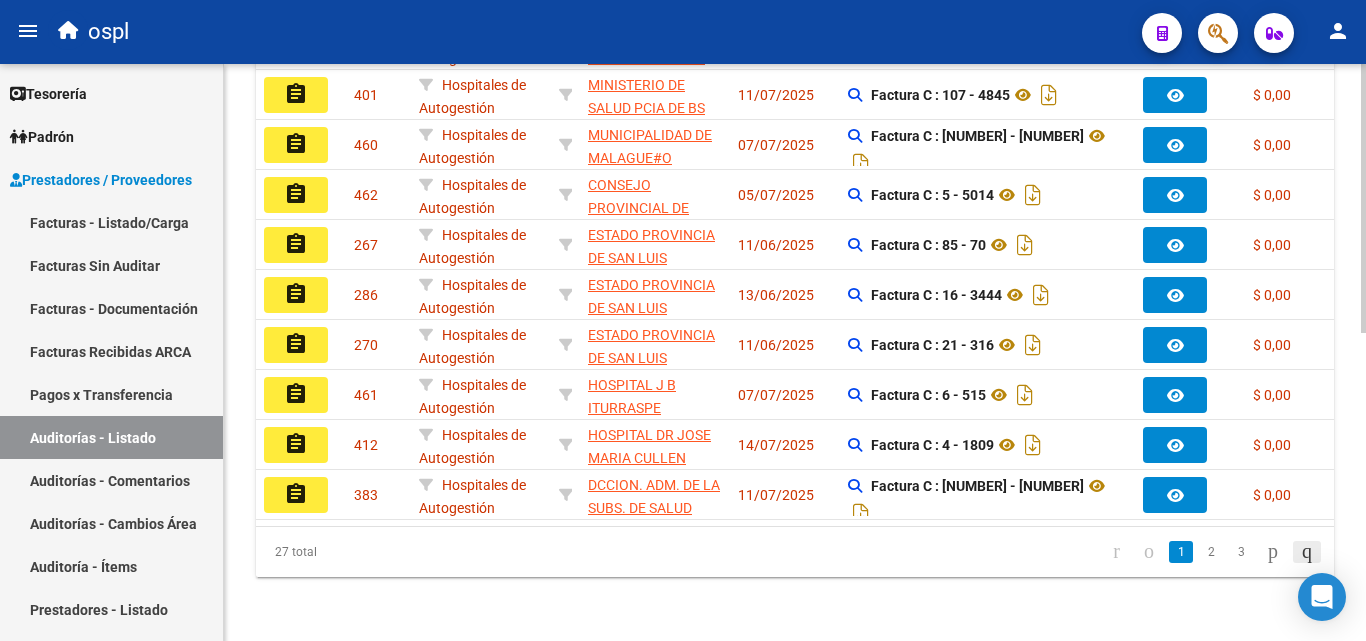 click 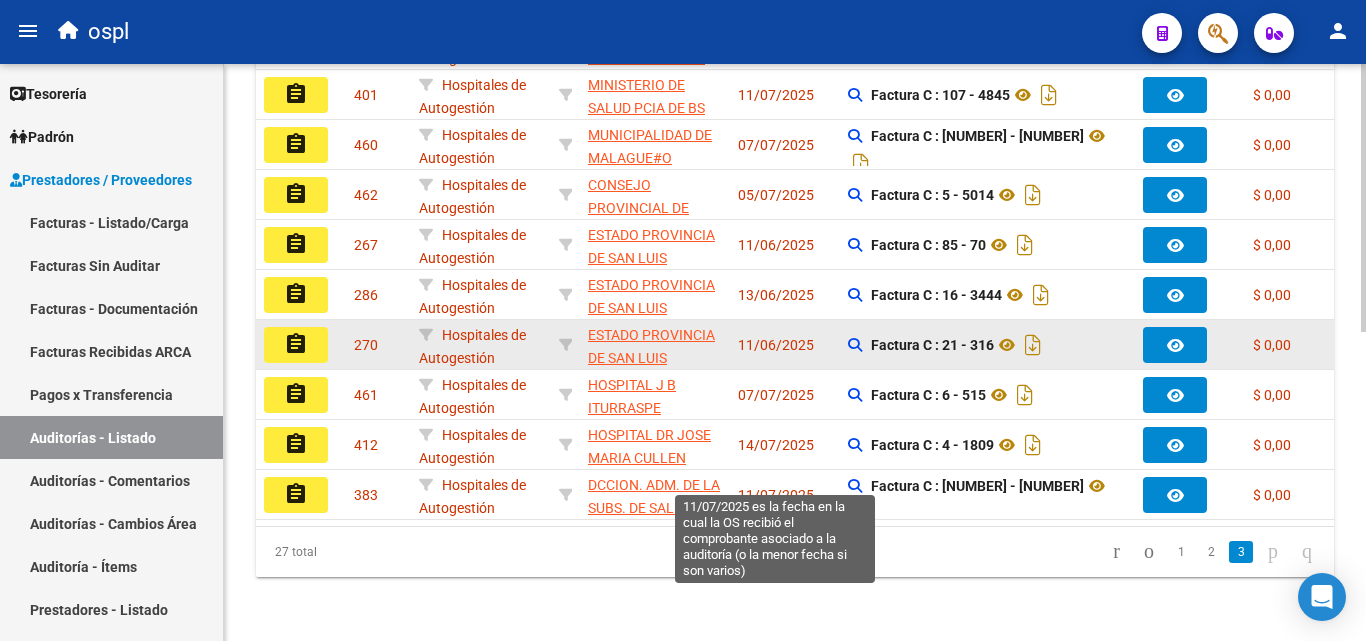 scroll, scrollTop: 511, scrollLeft: 0, axis: vertical 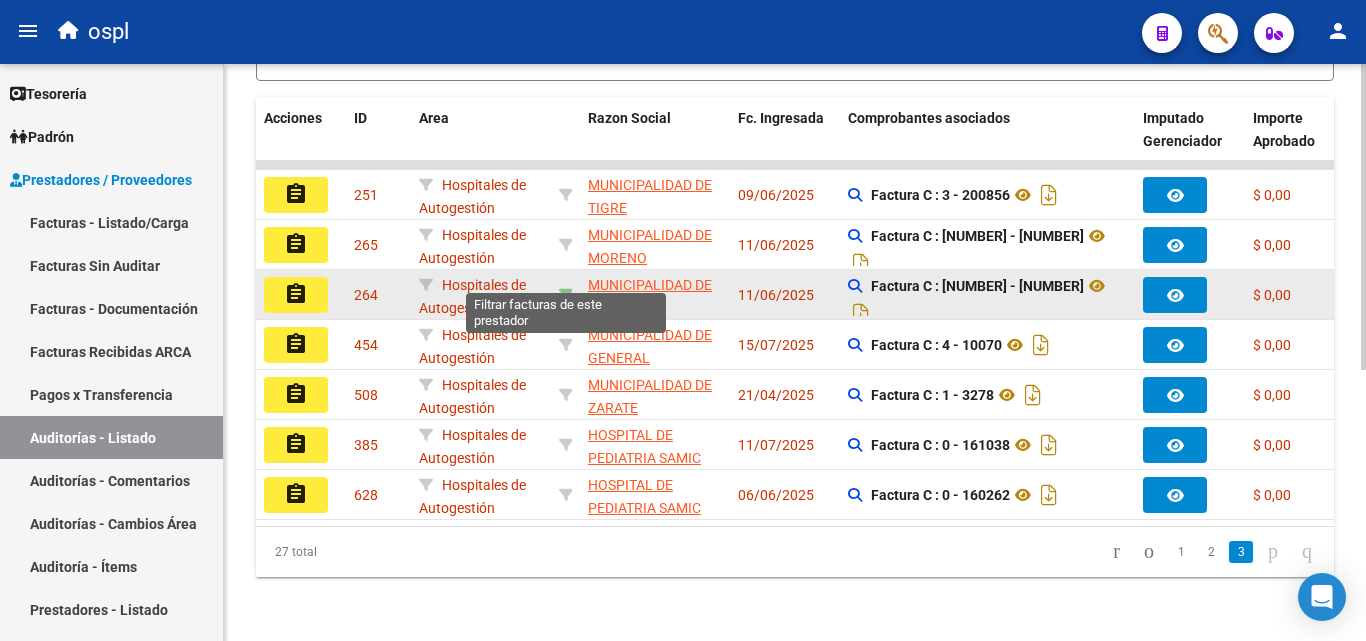 click 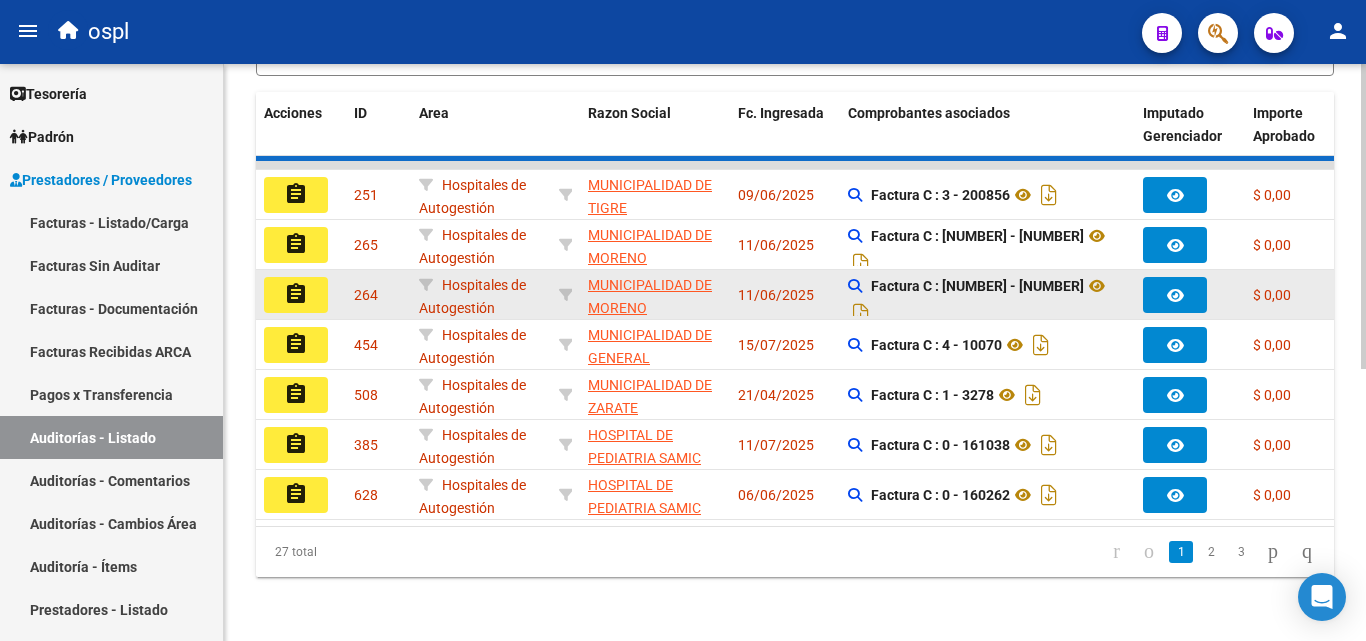 scroll, scrollTop: 261, scrollLeft: 0, axis: vertical 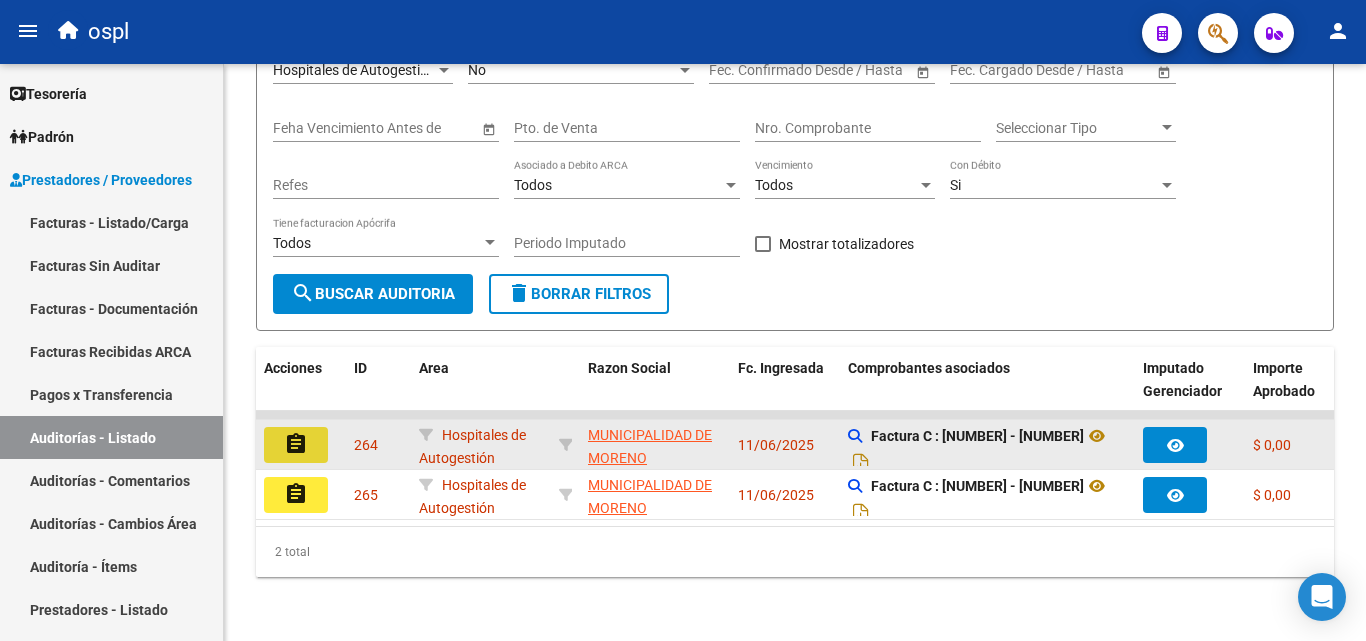 click on "assignment" 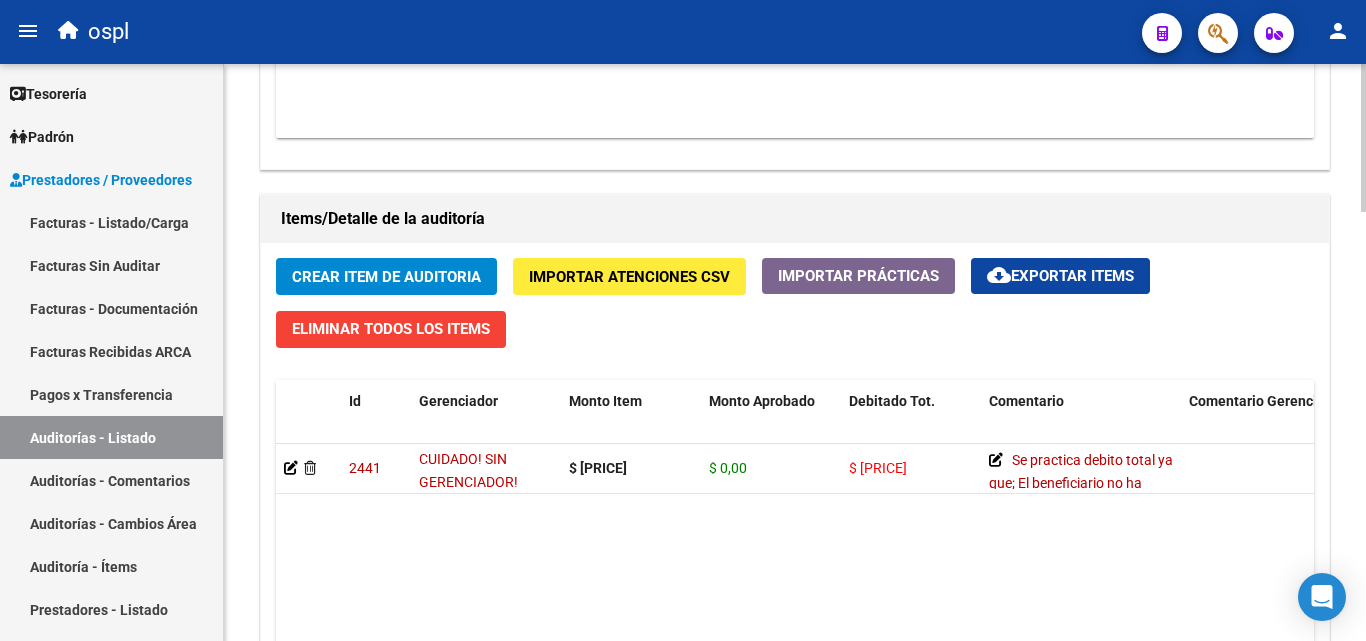 scroll, scrollTop: 1500, scrollLeft: 0, axis: vertical 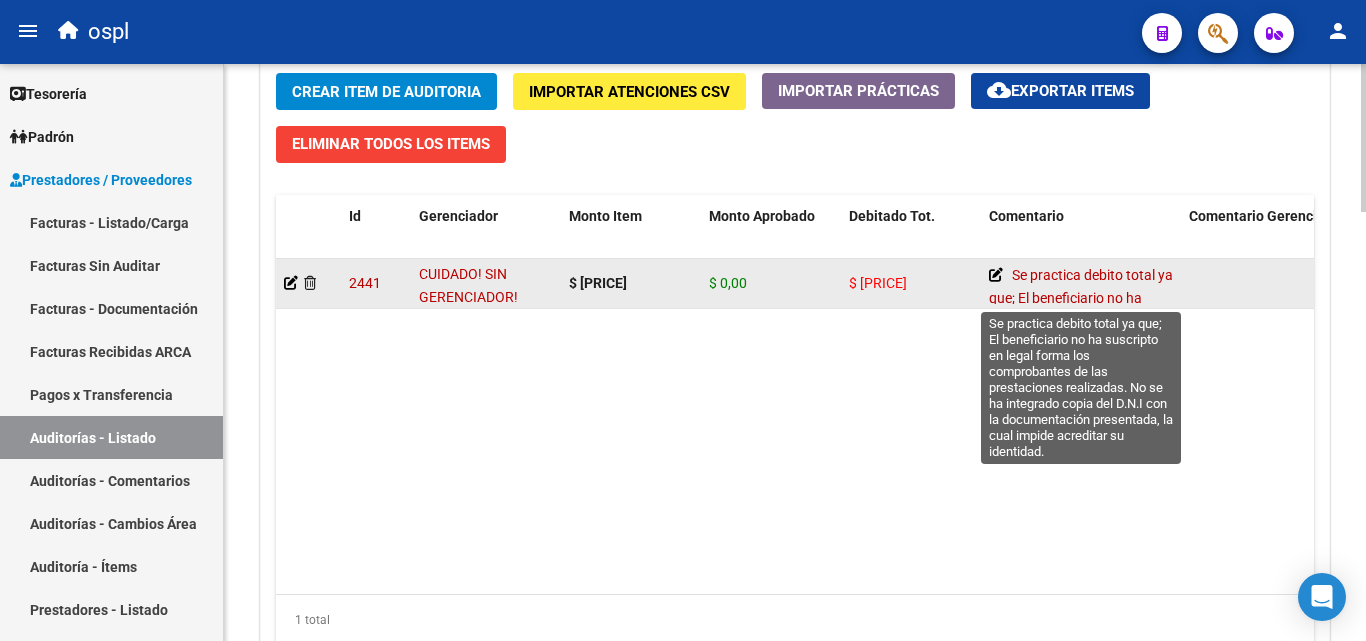 click 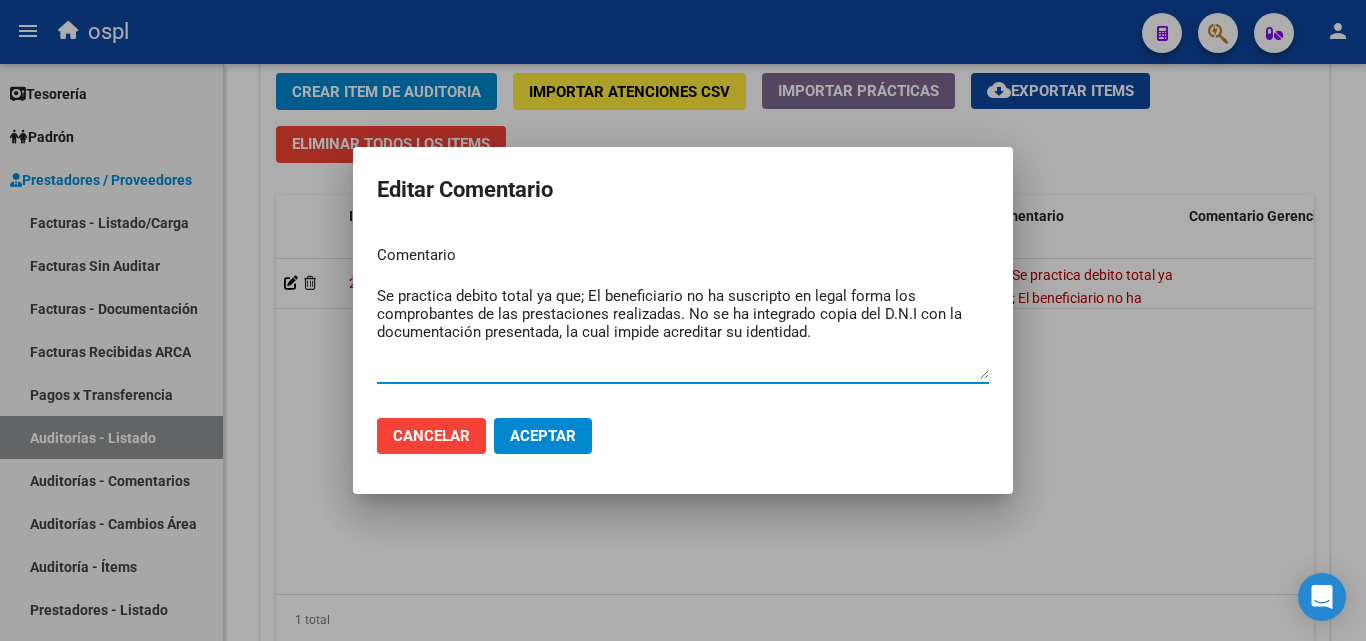 drag, startPoint x: 577, startPoint y: 298, endPoint x: 334, endPoint y: 289, distance: 243.16661 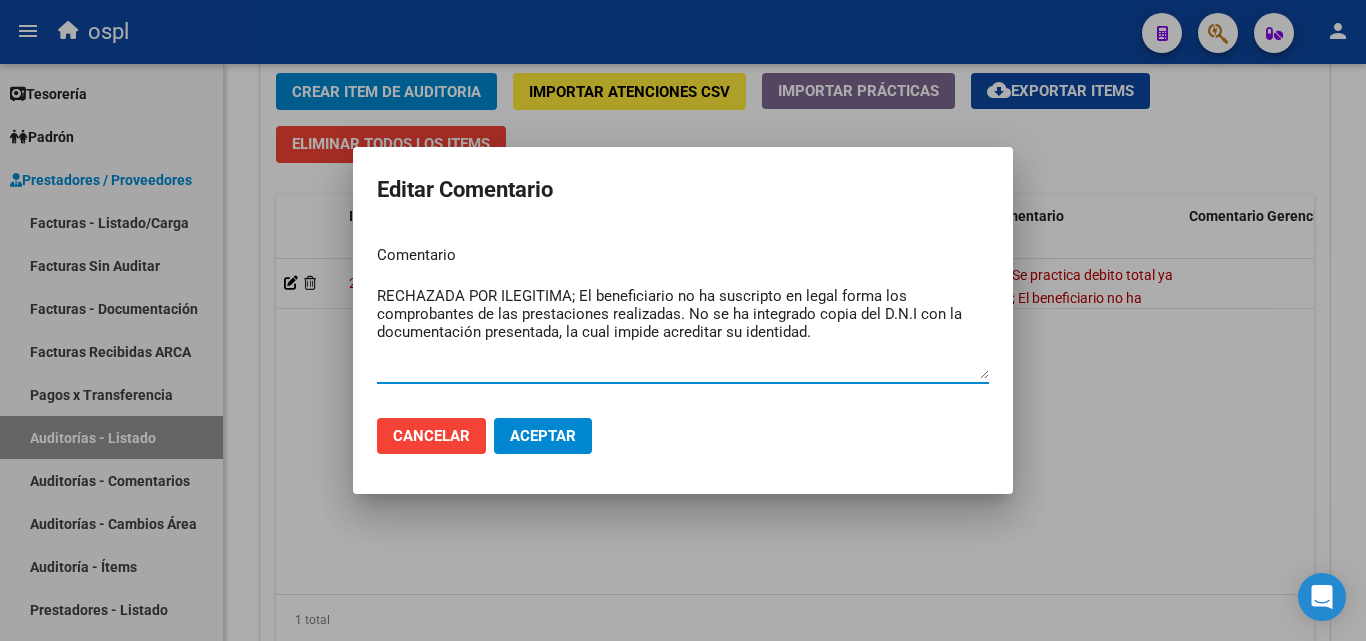 type on "RECHAZADA POR ILEGITIMA; El beneficiario no ha suscripto en legal forma los comprobantes de las prestaciones realizadas. No se ha integrado copia del D.N.I con la documentación presentada, la cual impide acreditar su identidad." 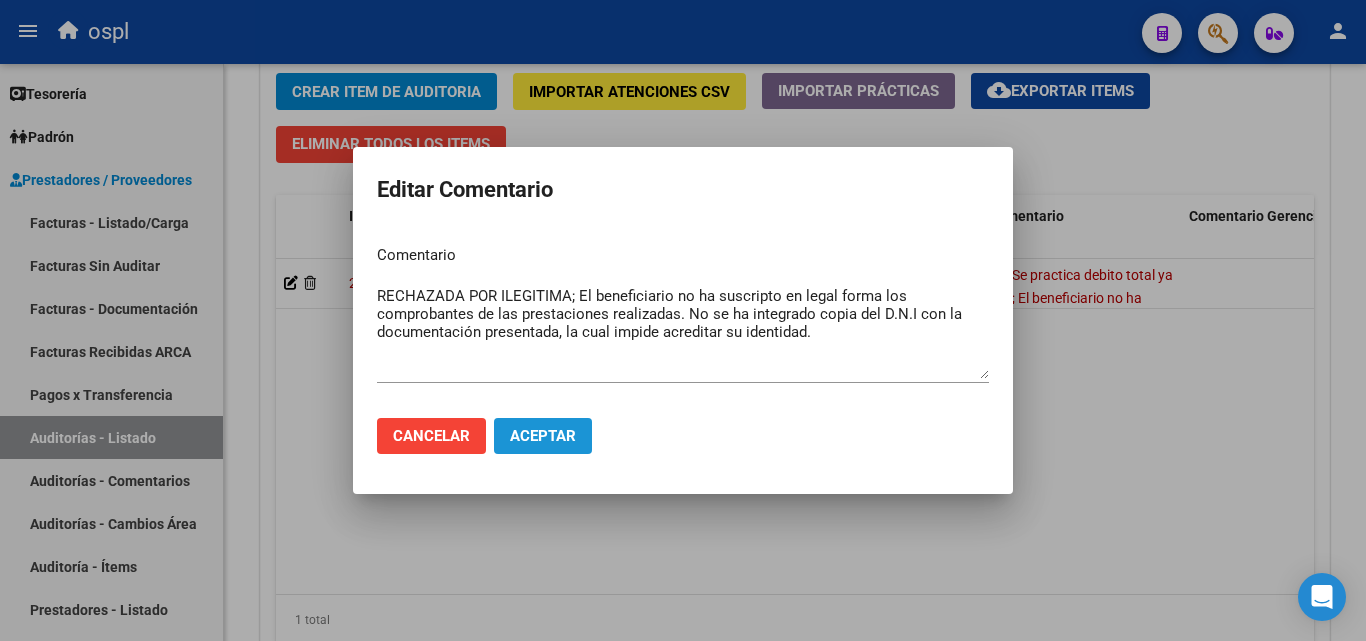 click on "Aceptar" 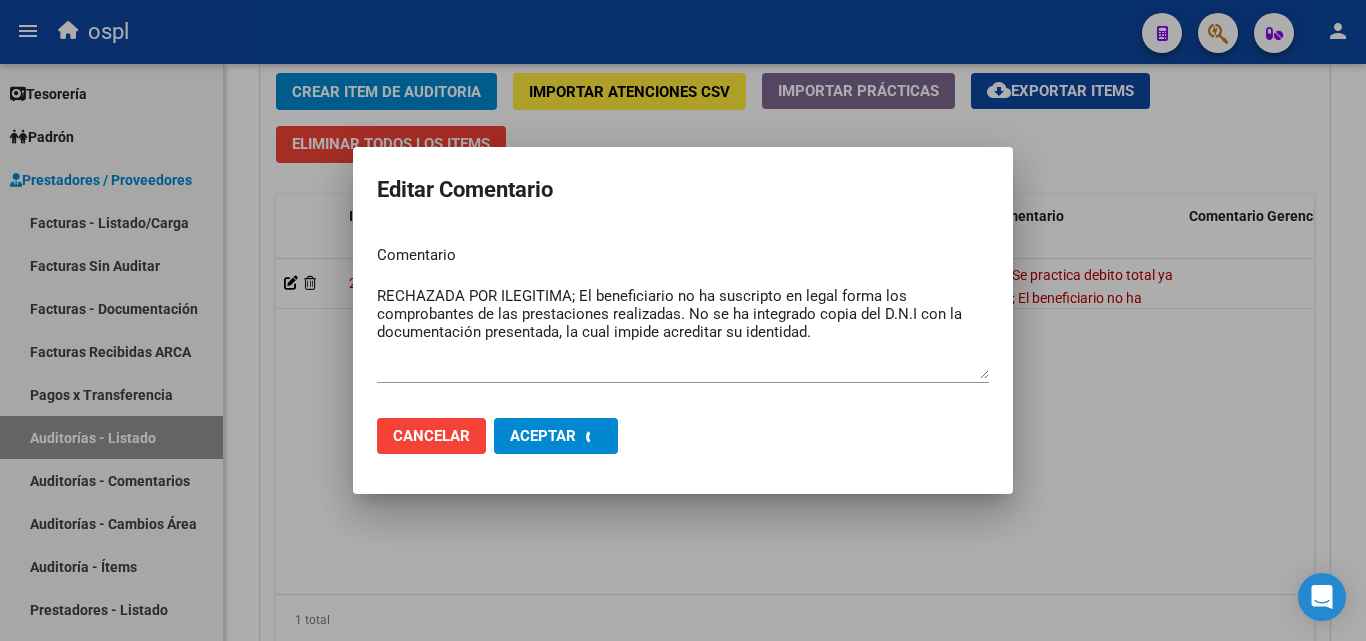 type 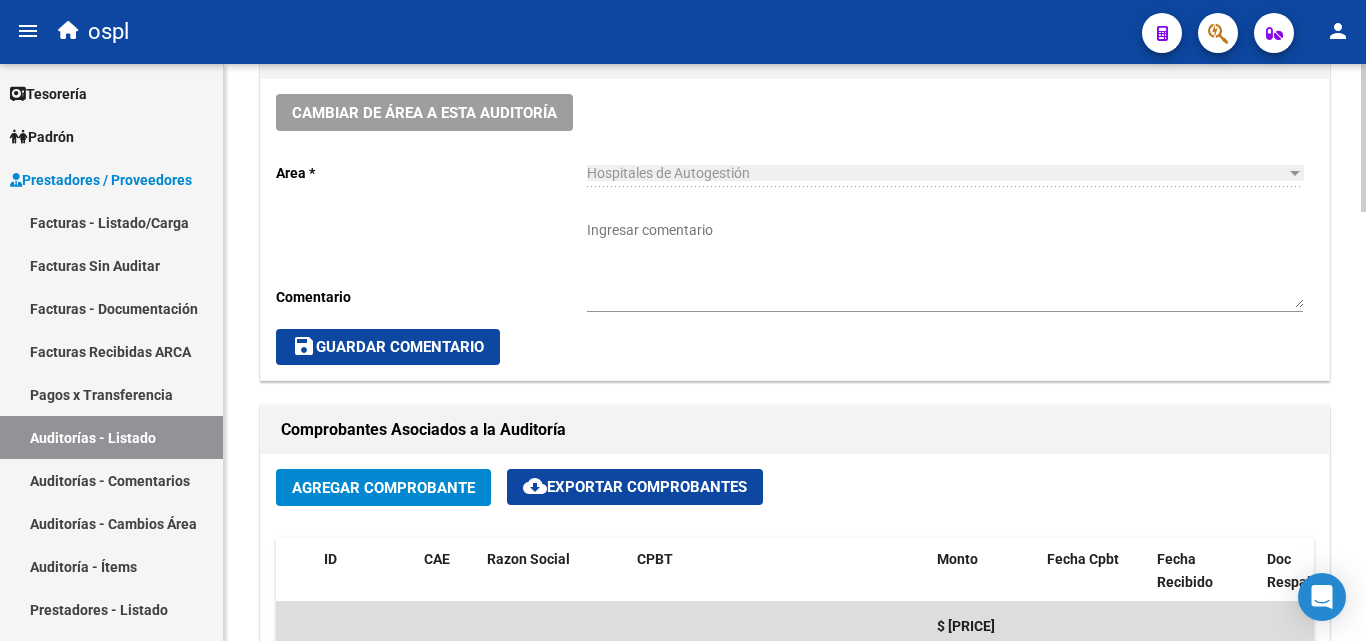 scroll, scrollTop: 500, scrollLeft: 0, axis: vertical 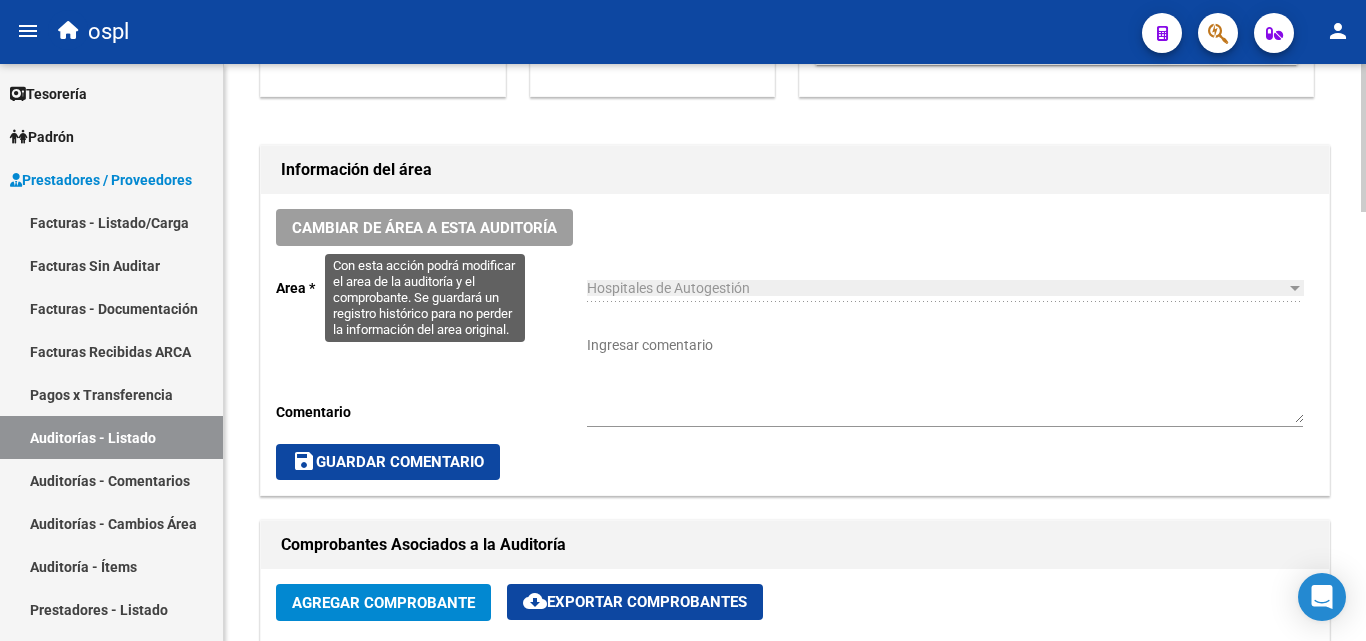 click on "Cambiar de área a esta auditoría" 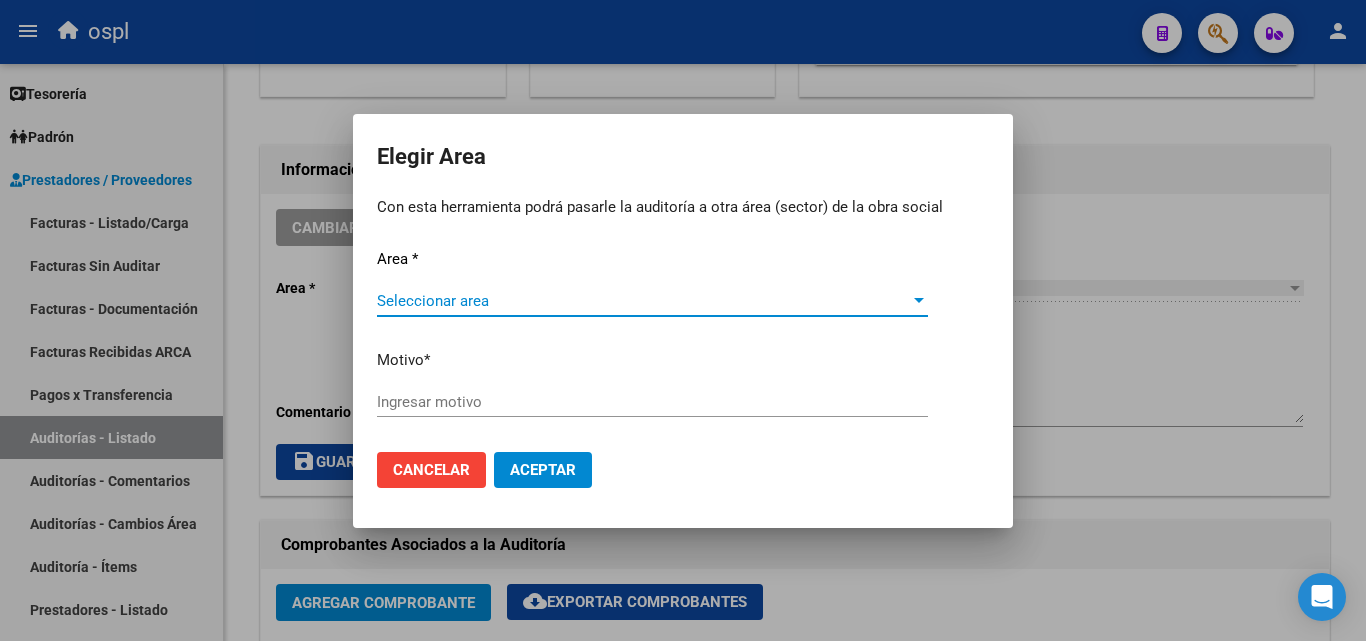 click on "Seleccionar area" at bounding box center [643, 301] 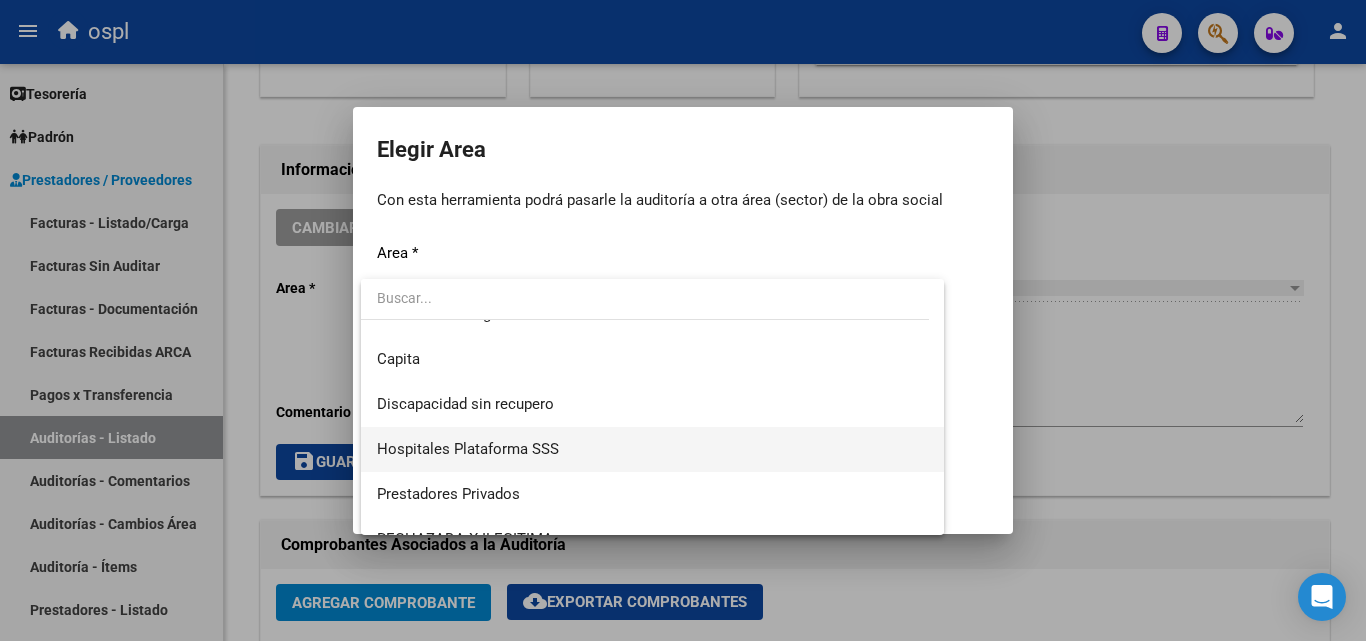 scroll, scrollTop: 194, scrollLeft: 0, axis: vertical 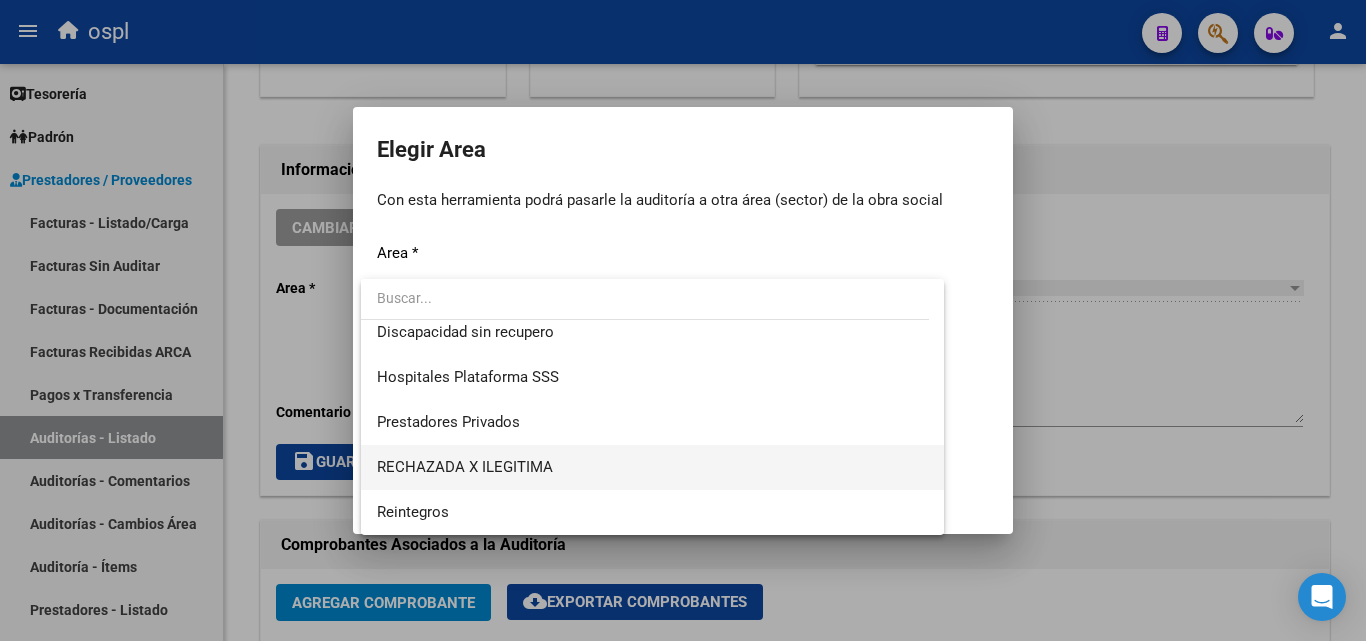 click on "RECHAZADA X ILEGITIMA" at bounding box center (652, 467) 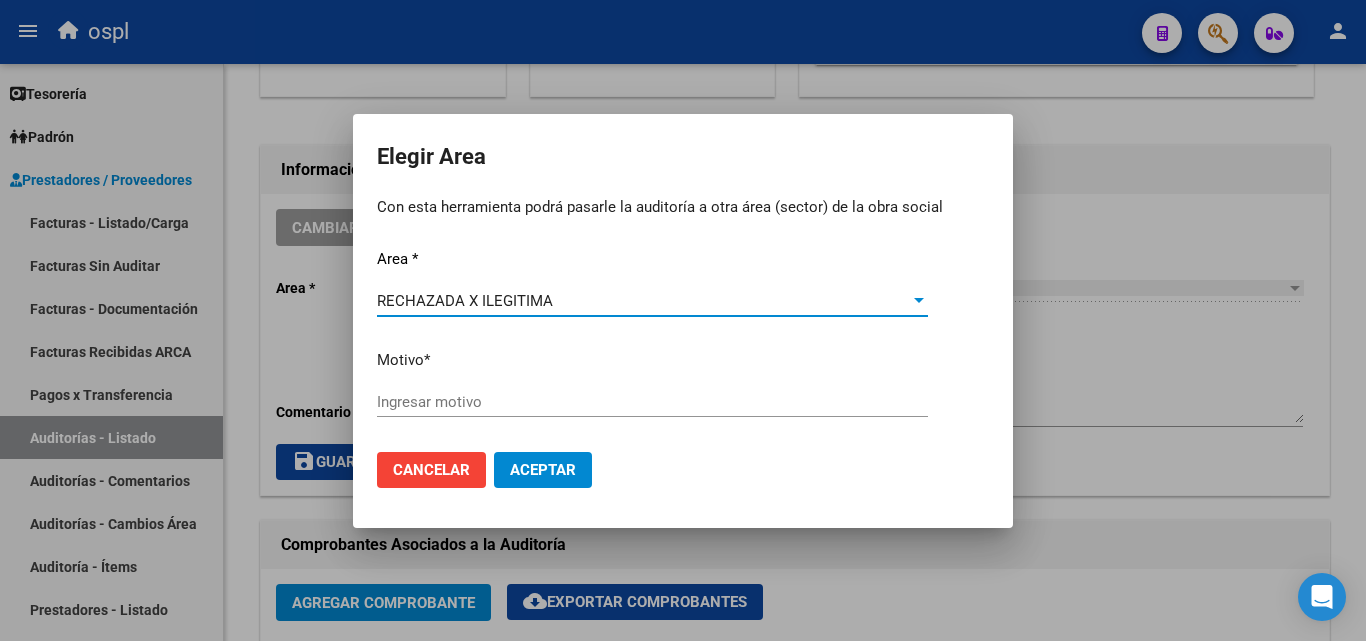 click on "Ingresar motivo" at bounding box center [652, 402] 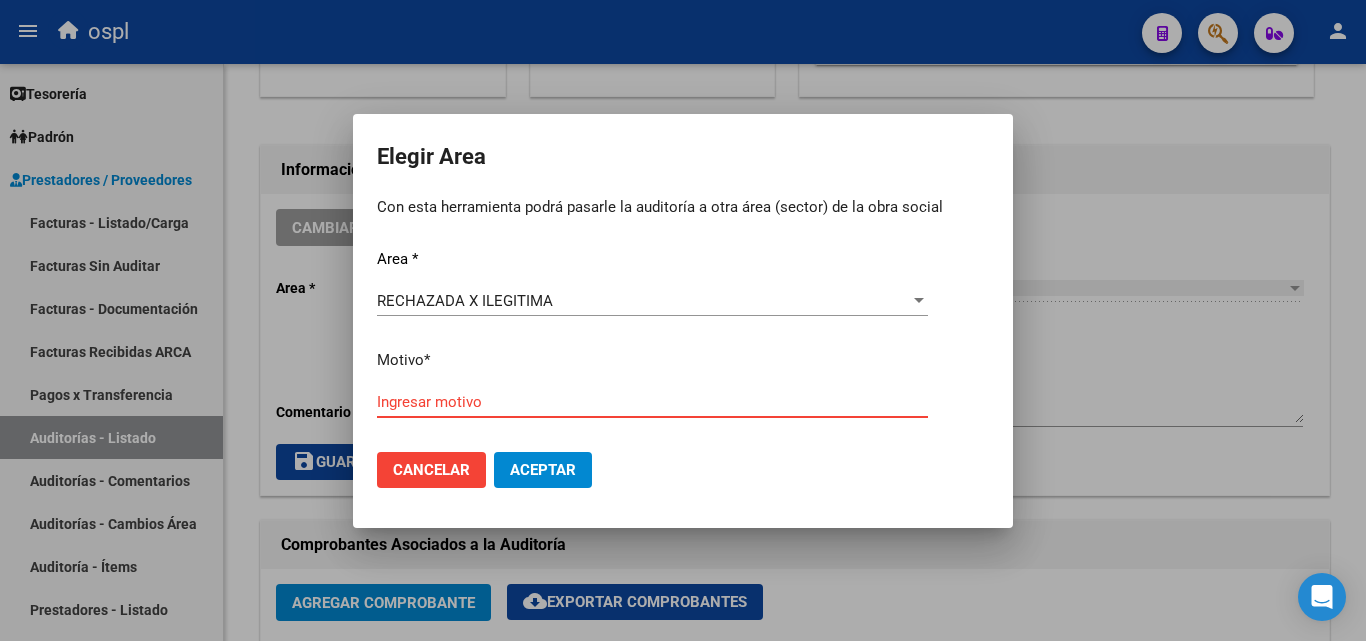 drag, startPoint x: 484, startPoint y: 395, endPoint x: 445, endPoint y: 428, distance: 51.088158 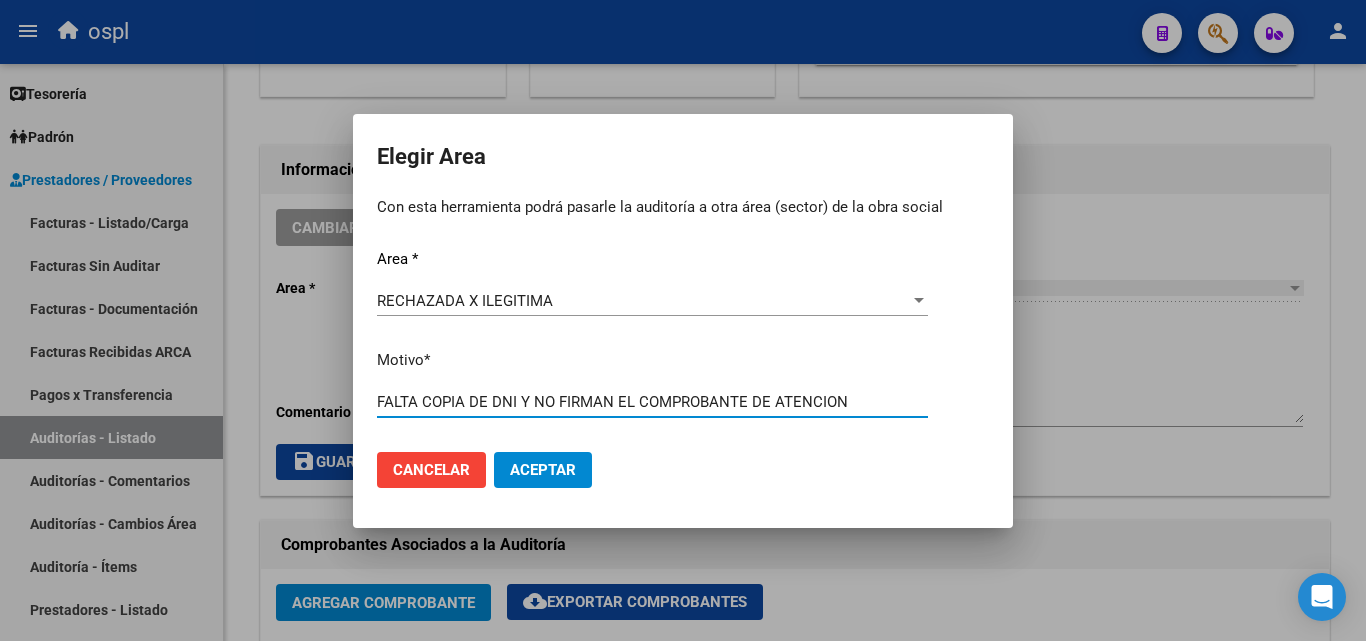 type on "FALTA COPIA DE DNI Y NO FIRMAN EL COMPROBANTE DE ATENCION" 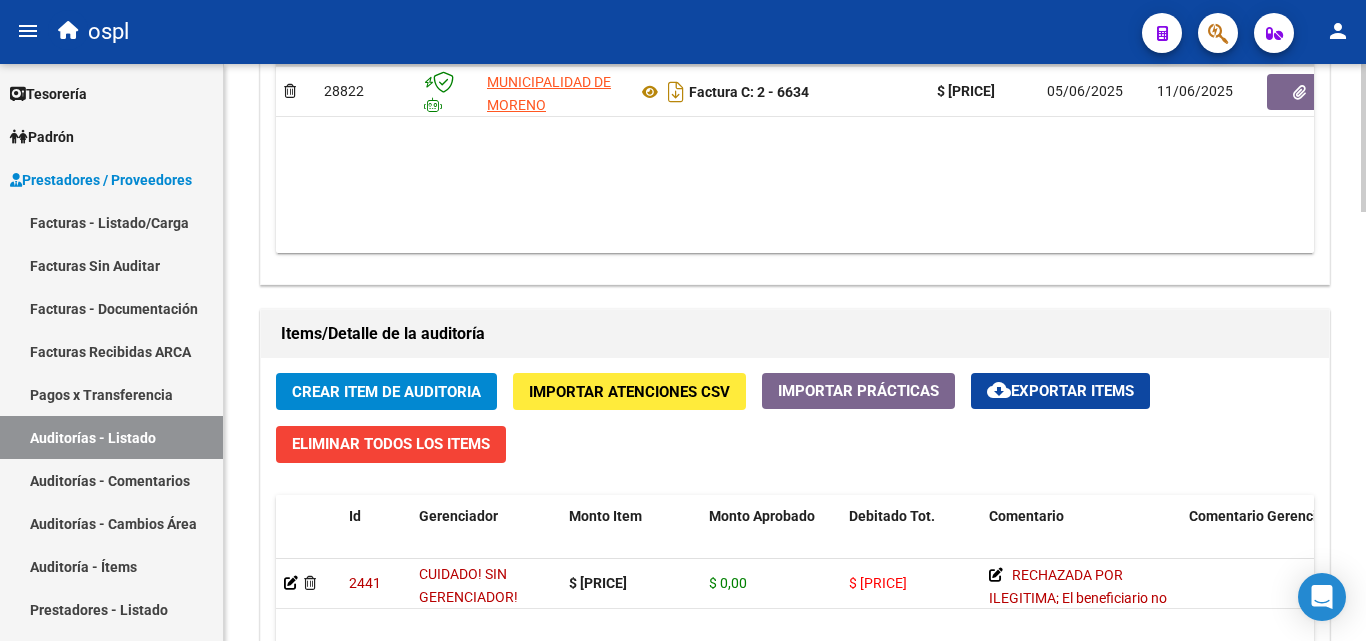 scroll, scrollTop: 1100, scrollLeft: 0, axis: vertical 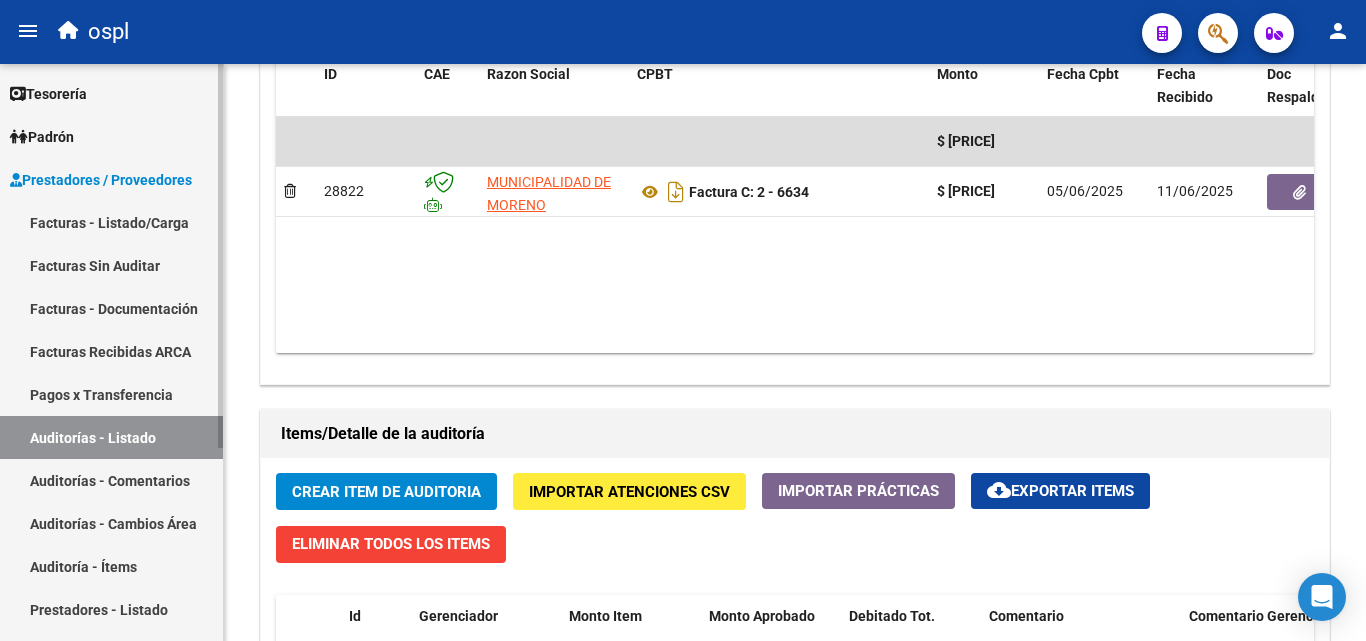 click on "Auditorías - Listado" at bounding box center (111, 437) 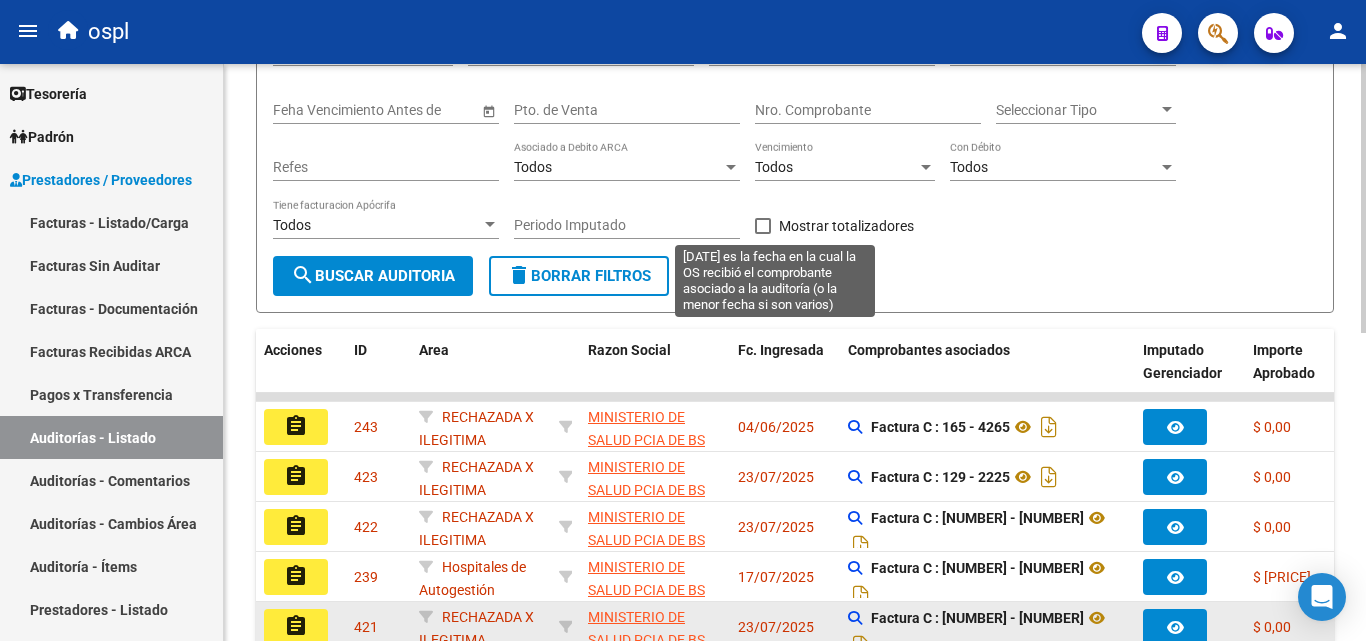 scroll, scrollTop: 261, scrollLeft: 0, axis: vertical 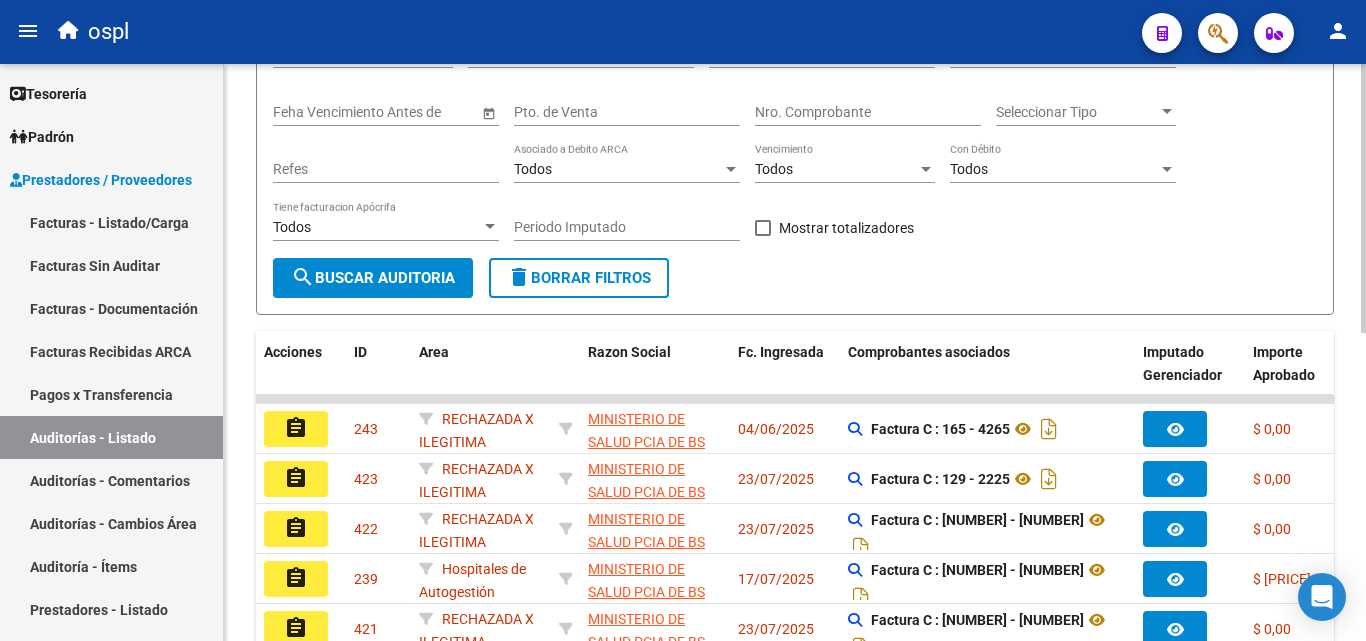 click on "Nro. Comprobante" at bounding box center (868, 112) 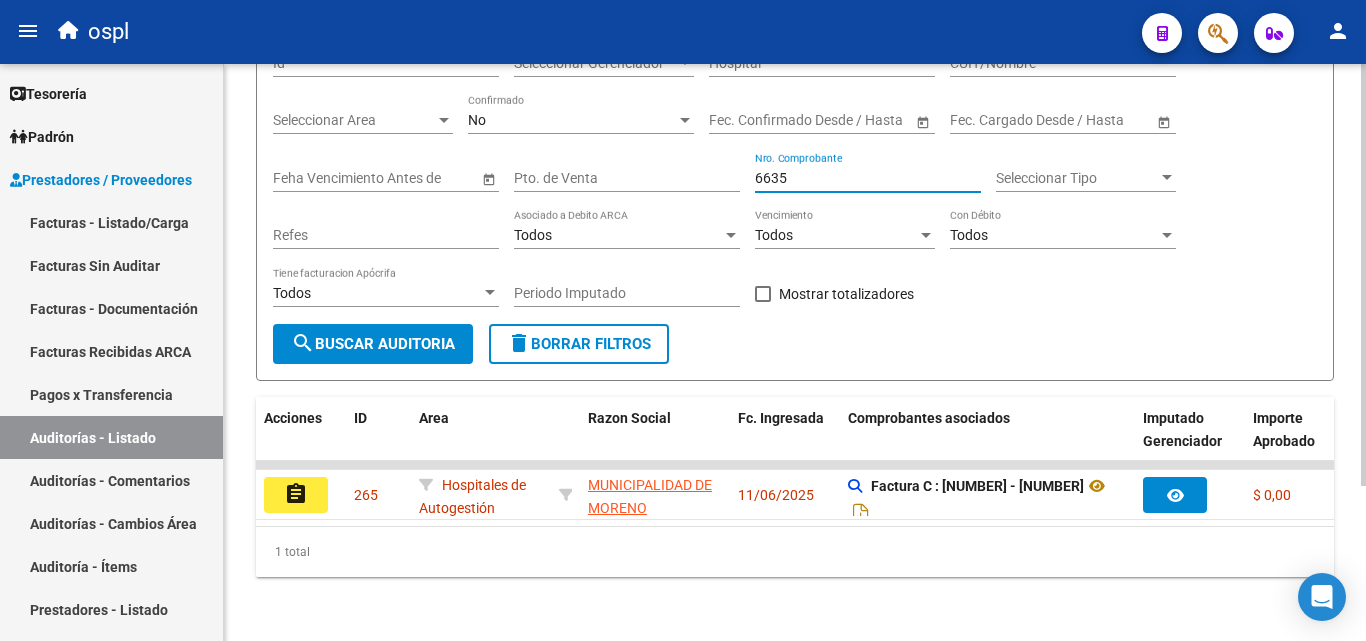 scroll, scrollTop: 211, scrollLeft: 0, axis: vertical 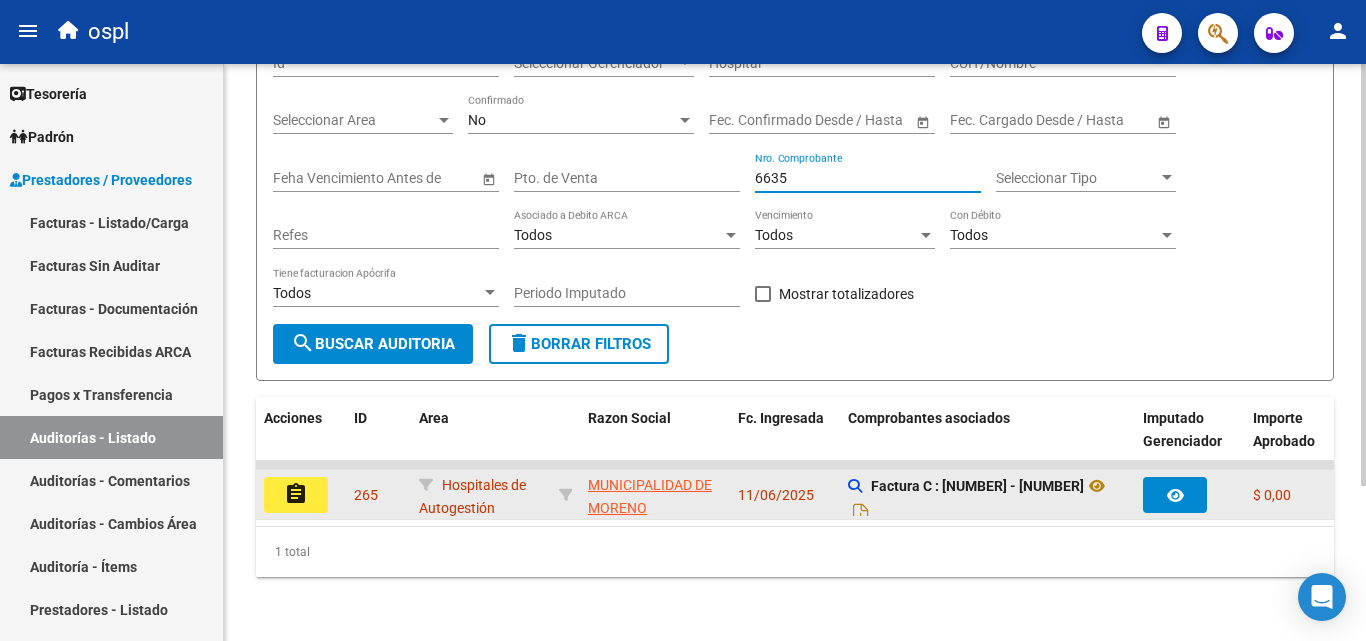 type on "6635" 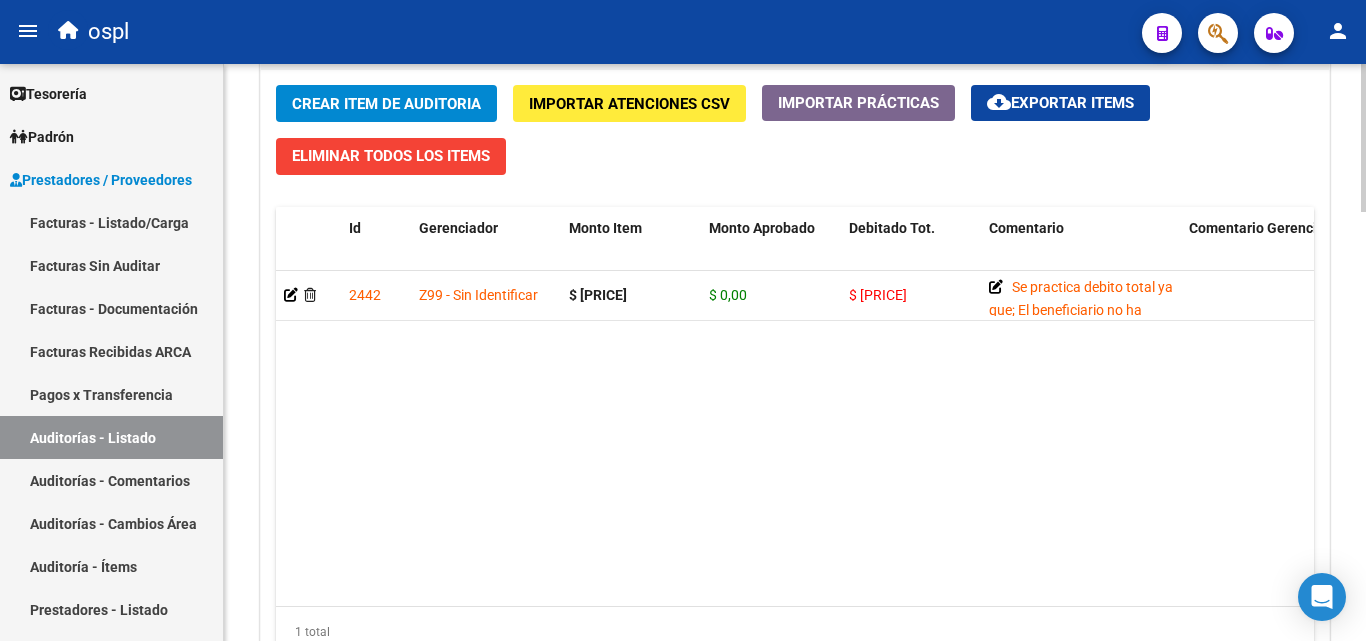 scroll, scrollTop: 1500, scrollLeft: 0, axis: vertical 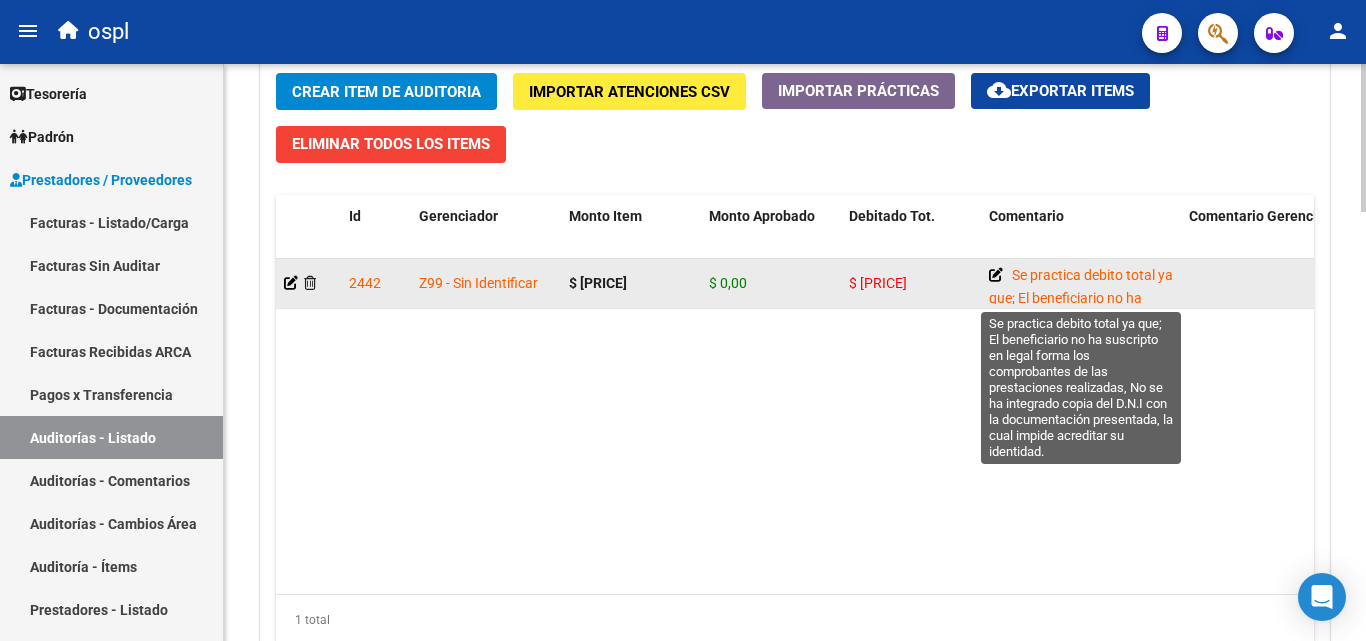 click 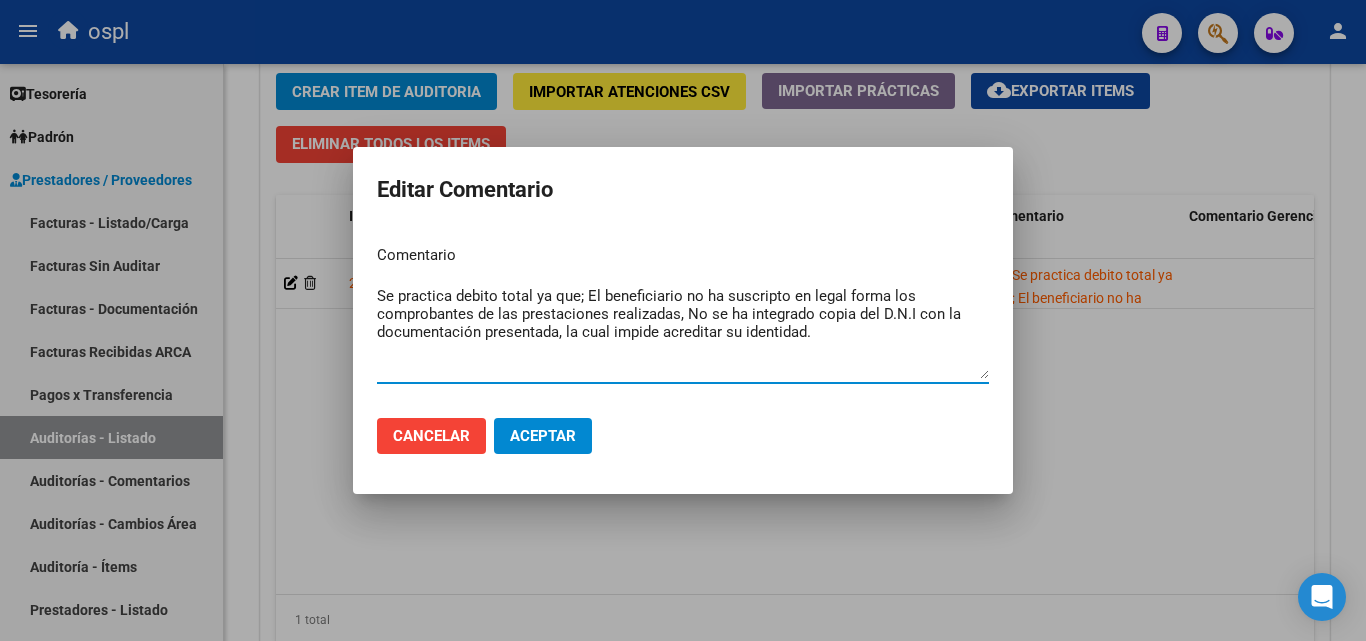 drag, startPoint x: 576, startPoint y: 297, endPoint x: 157, endPoint y: 280, distance: 419.34473 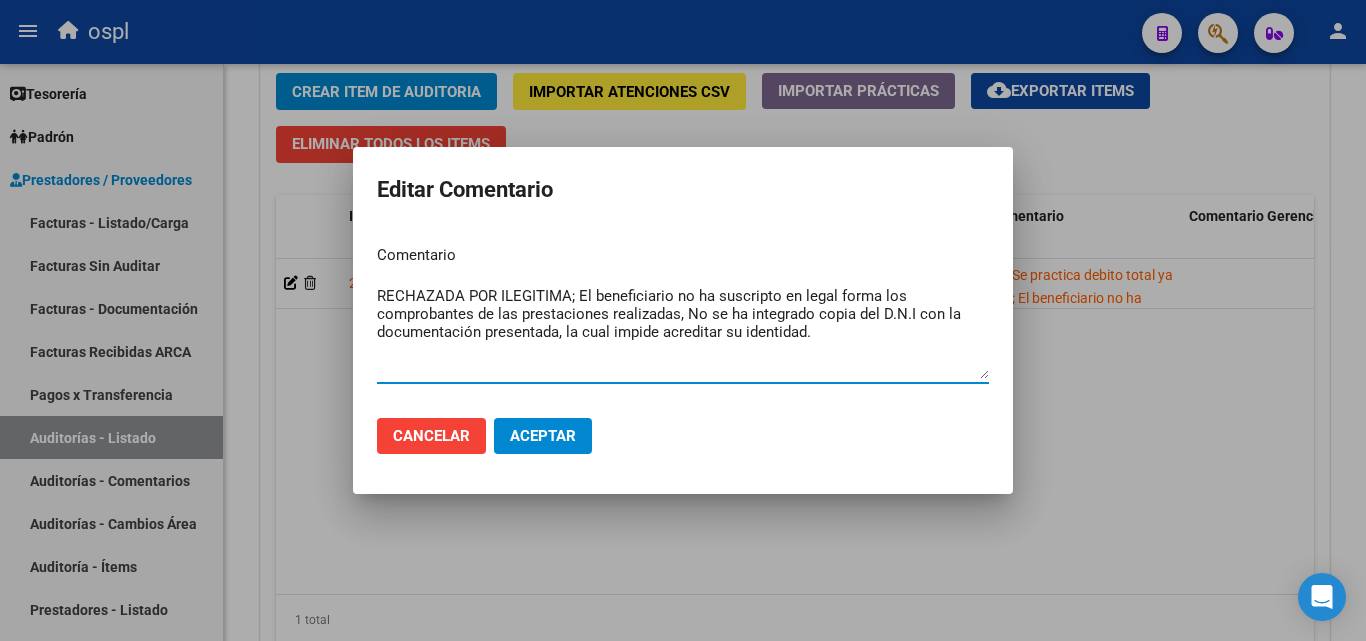 type on "RECHAZADA POR ILEGITIMA; El beneficiario no ha suscripto en legal forma los comprobantes de las prestaciones realizadas, No se ha integrado copia del D.N.I con la documentación presentada, la cual impide acreditar su identidad." 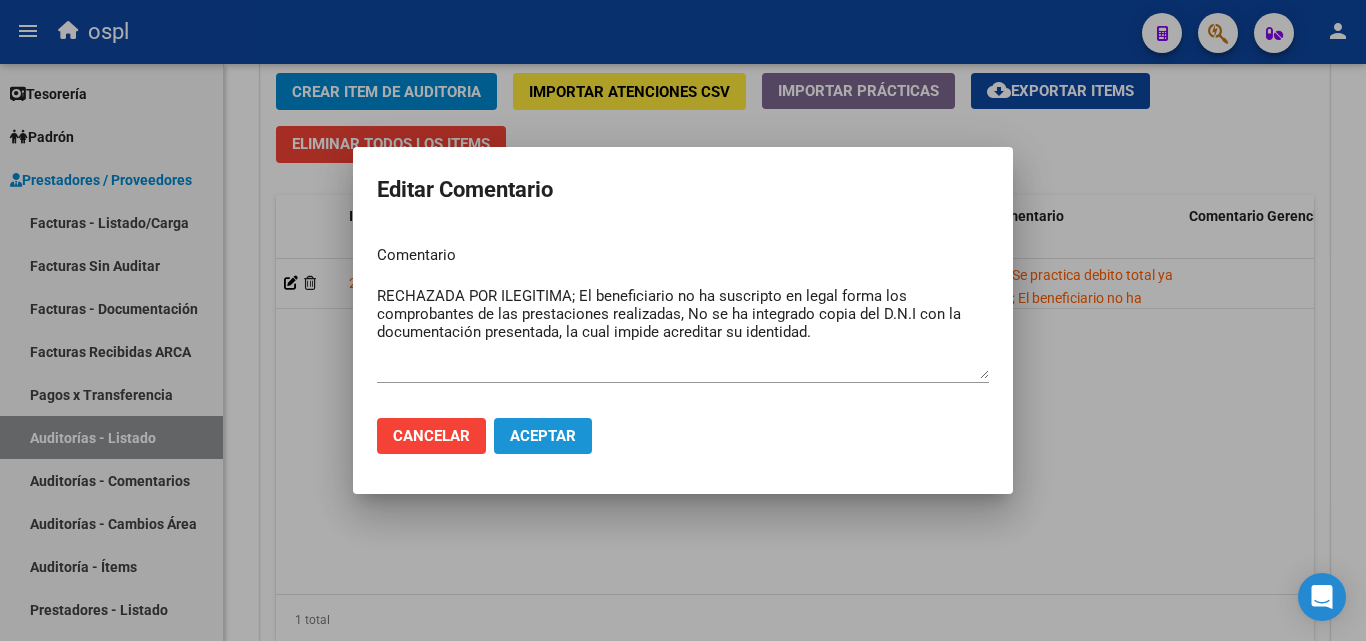 click on "Aceptar" 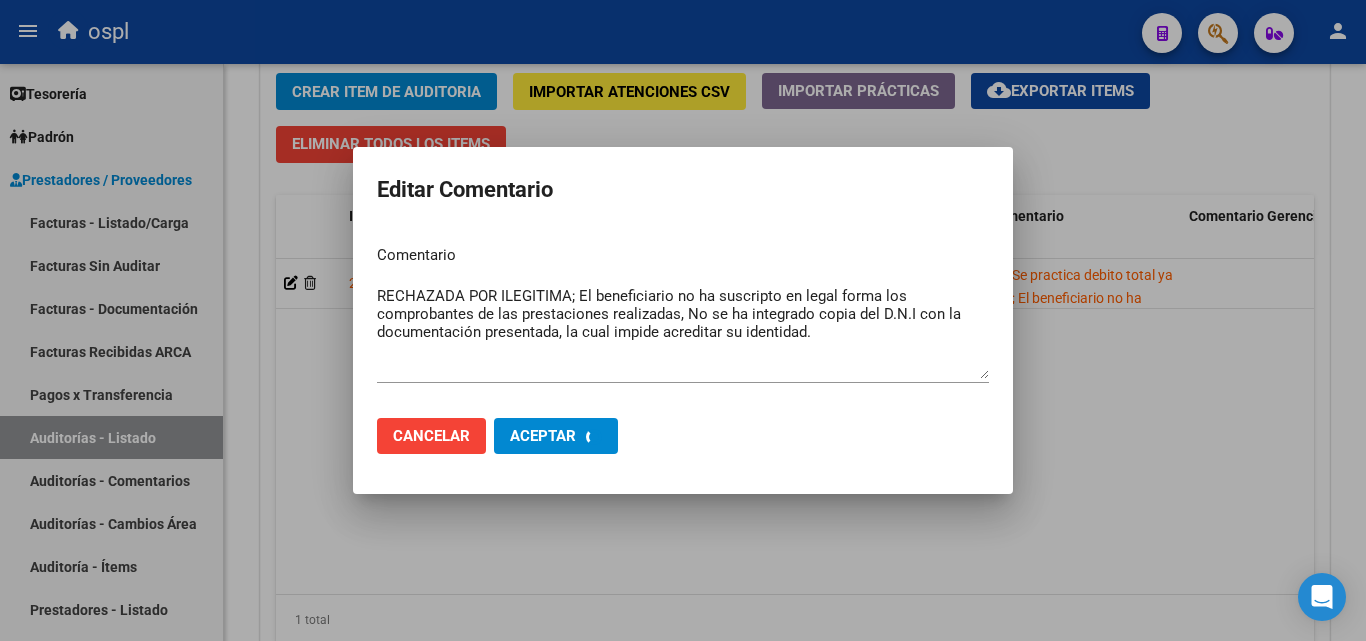type 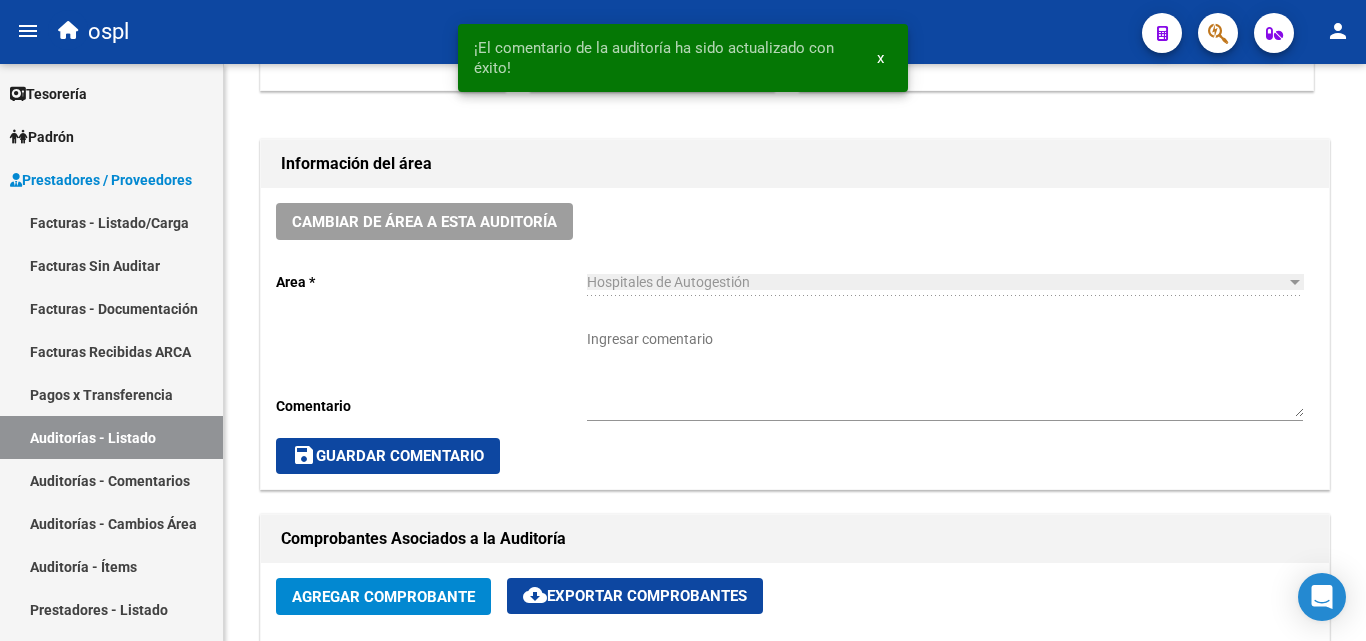 scroll, scrollTop: 500, scrollLeft: 0, axis: vertical 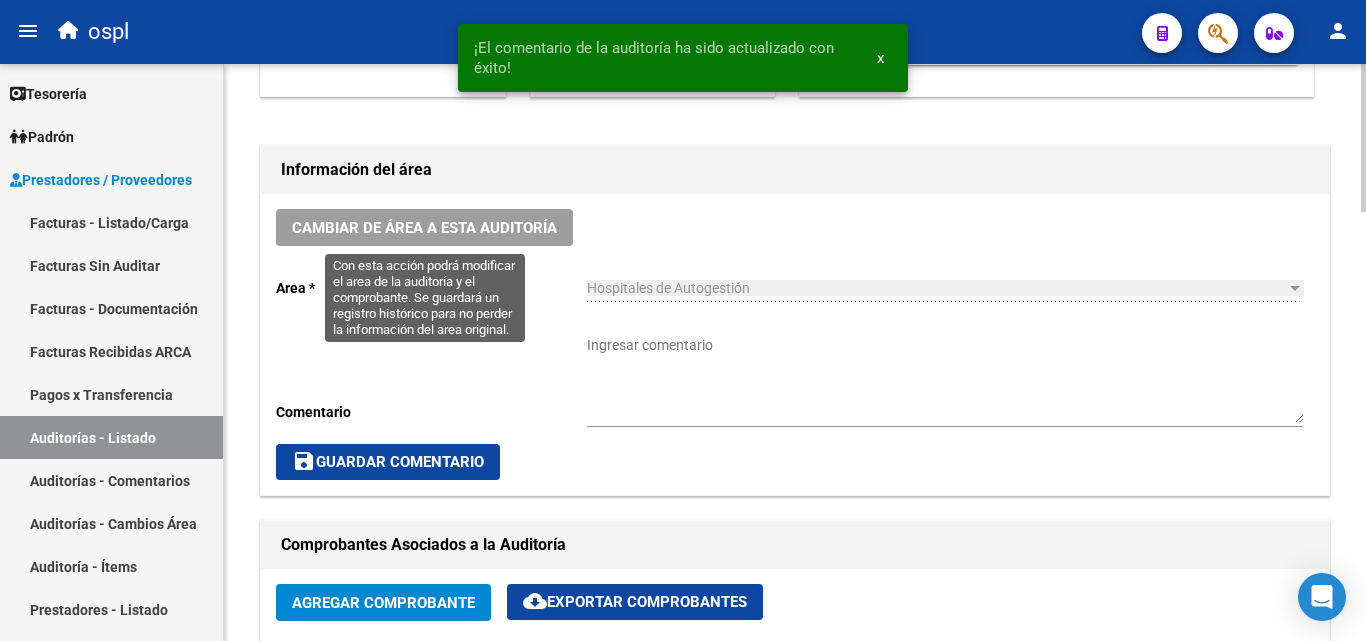 click on "Cambiar de área a esta auditoría" 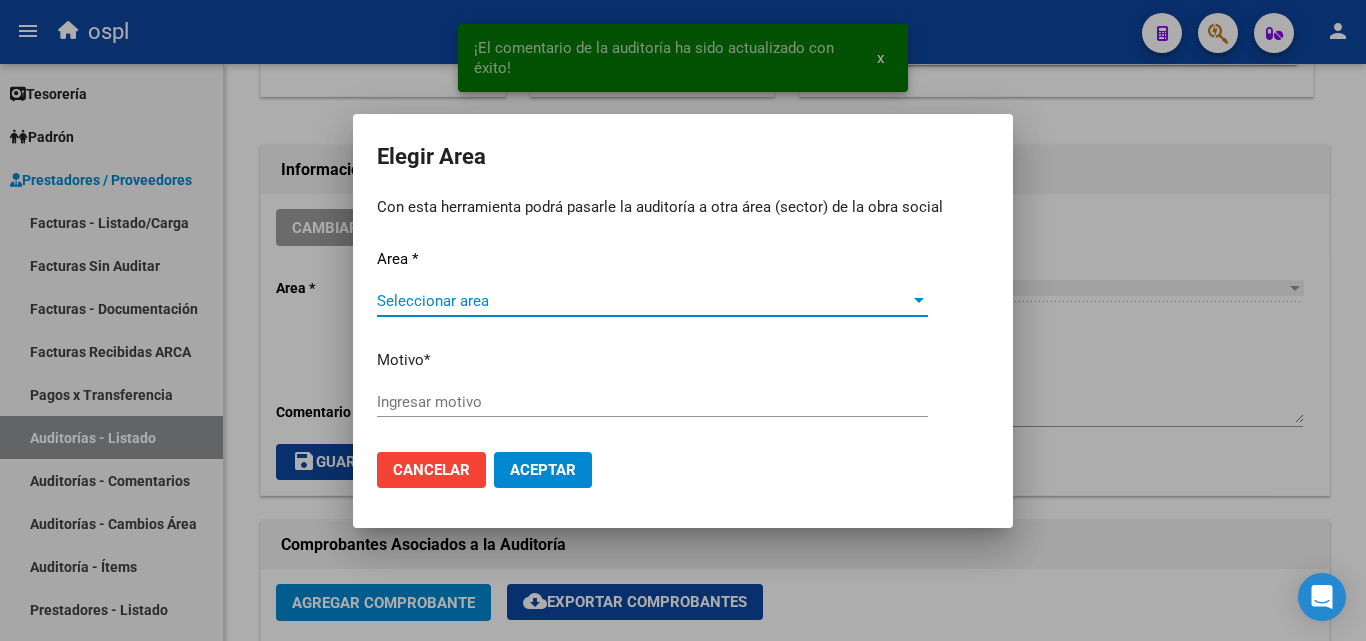 click on "Seleccionar area" at bounding box center [643, 301] 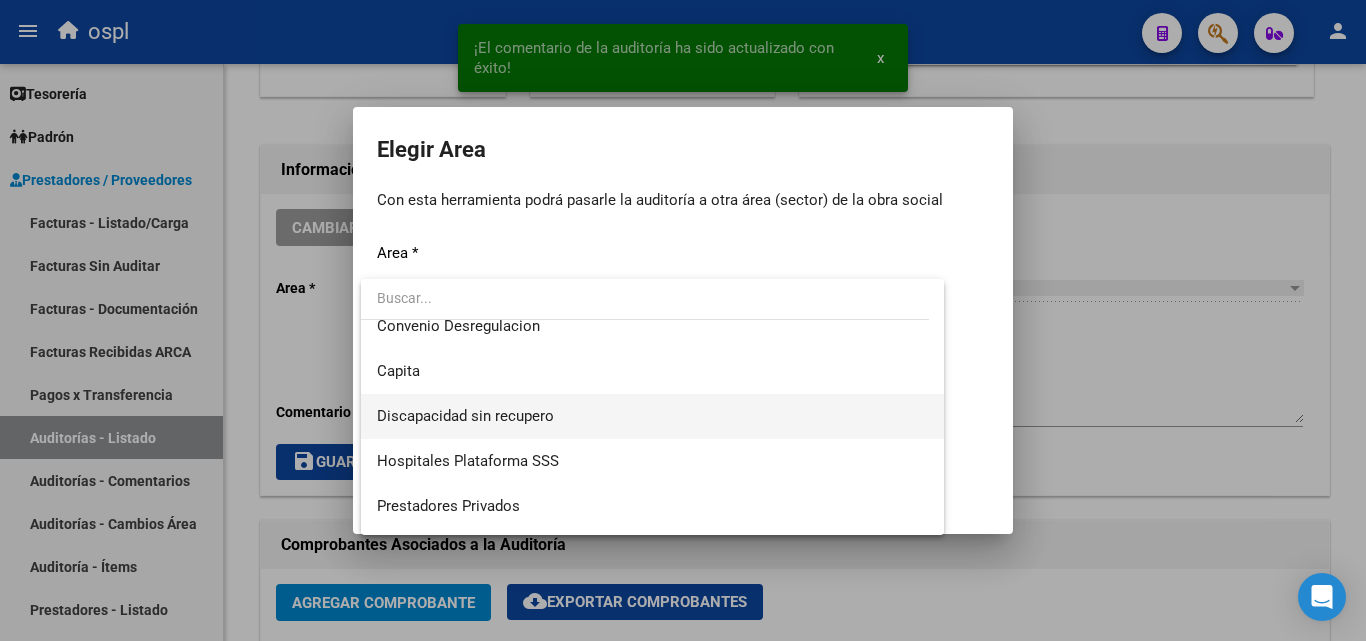 scroll, scrollTop: 194, scrollLeft: 0, axis: vertical 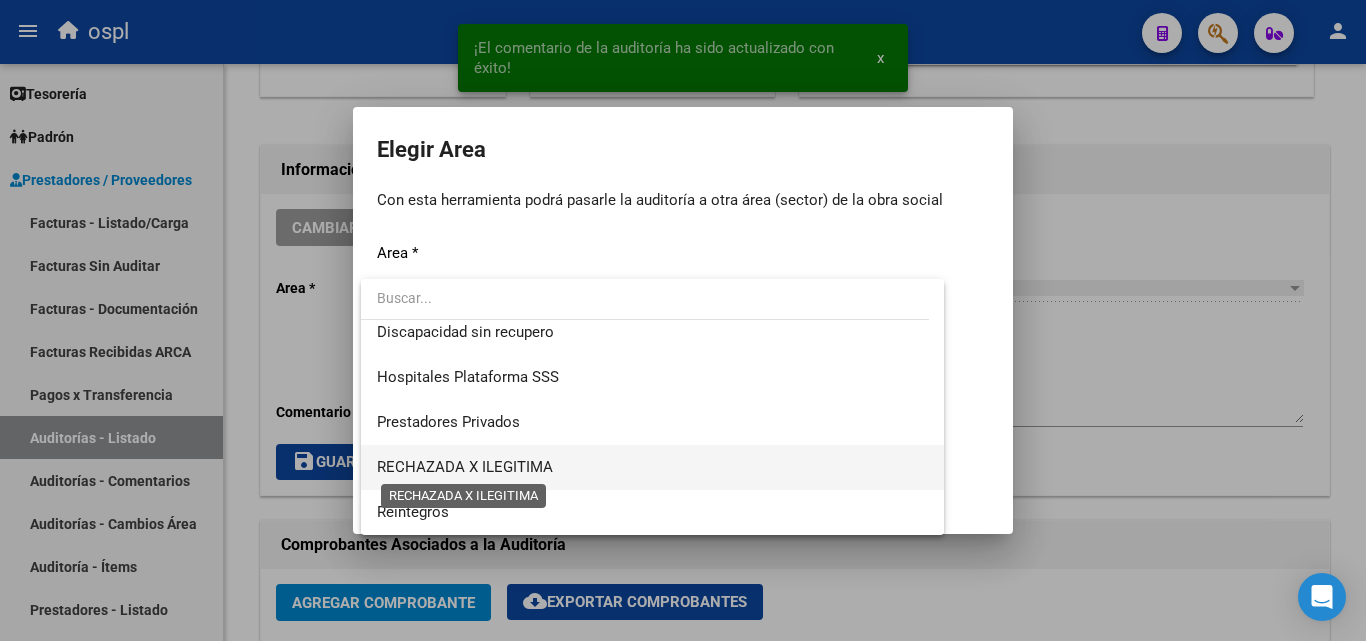 click on "RECHAZADA X ILEGITIMA" at bounding box center (465, 467) 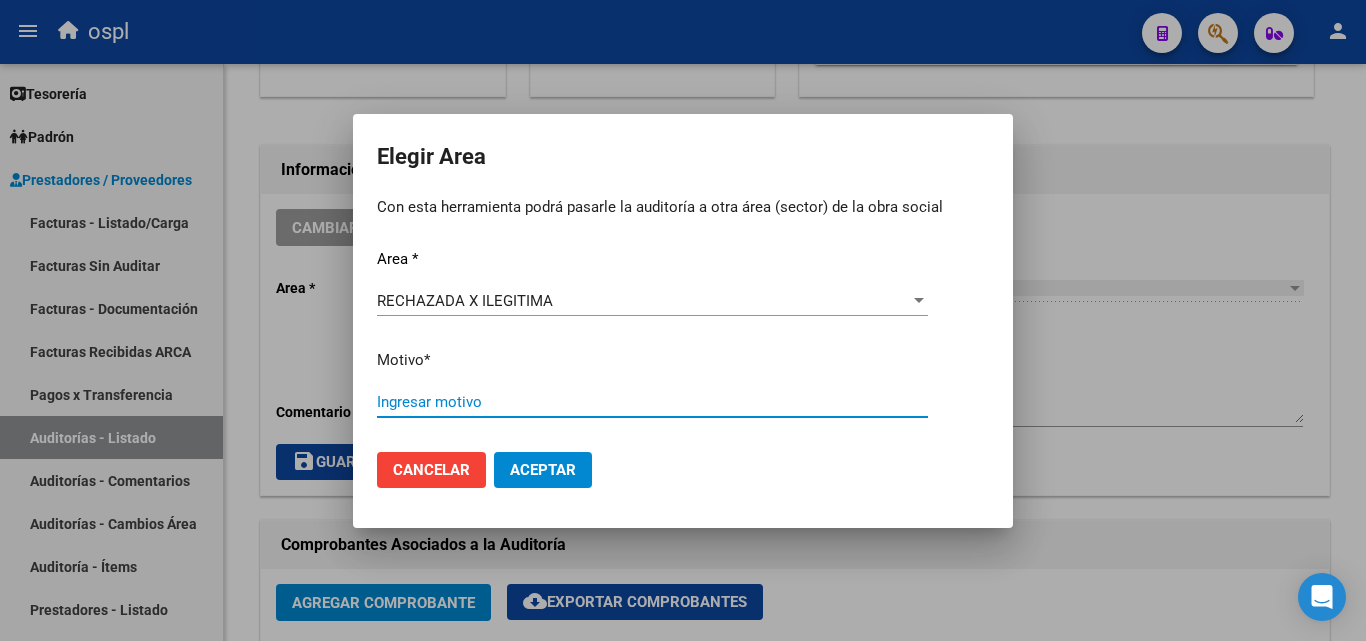 paste on "FALTA COPIA DE DNI Y NO FIRMAN EL COMPROBANTE DE ATENCION" 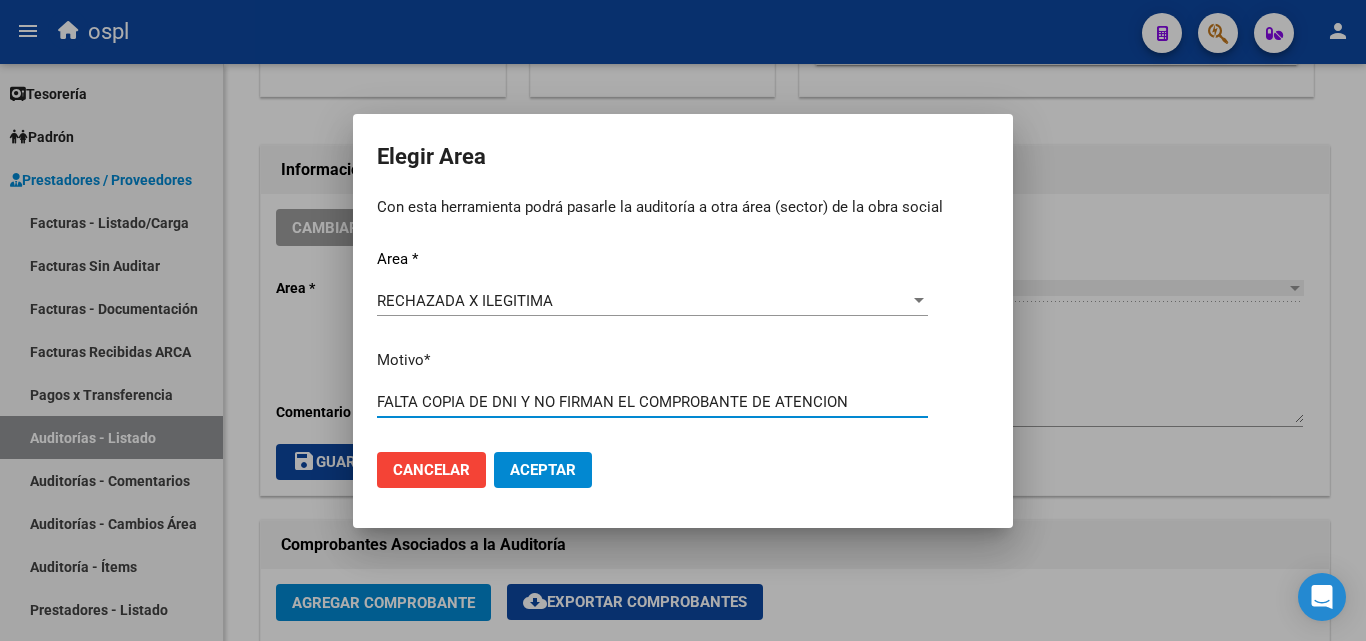 type on "FALTA COPIA DE DNI Y NO FIRMAN EL COMPROBANTE DE ATENCION" 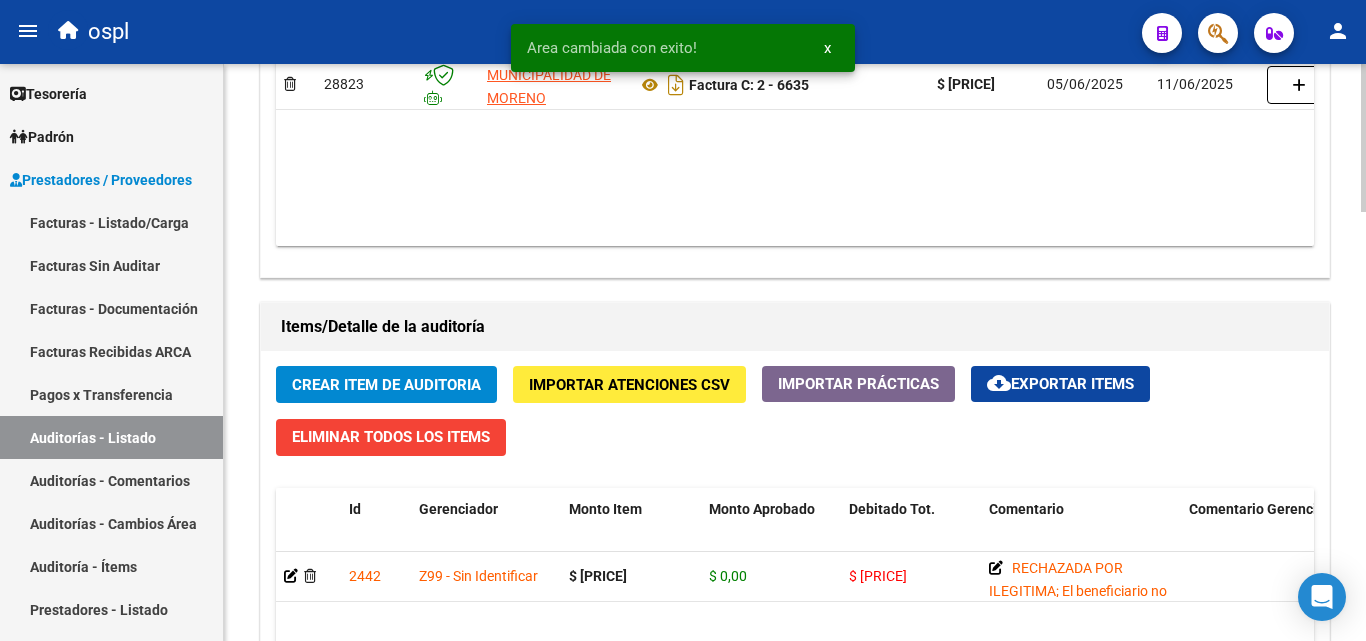 scroll, scrollTop: 1400, scrollLeft: 0, axis: vertical 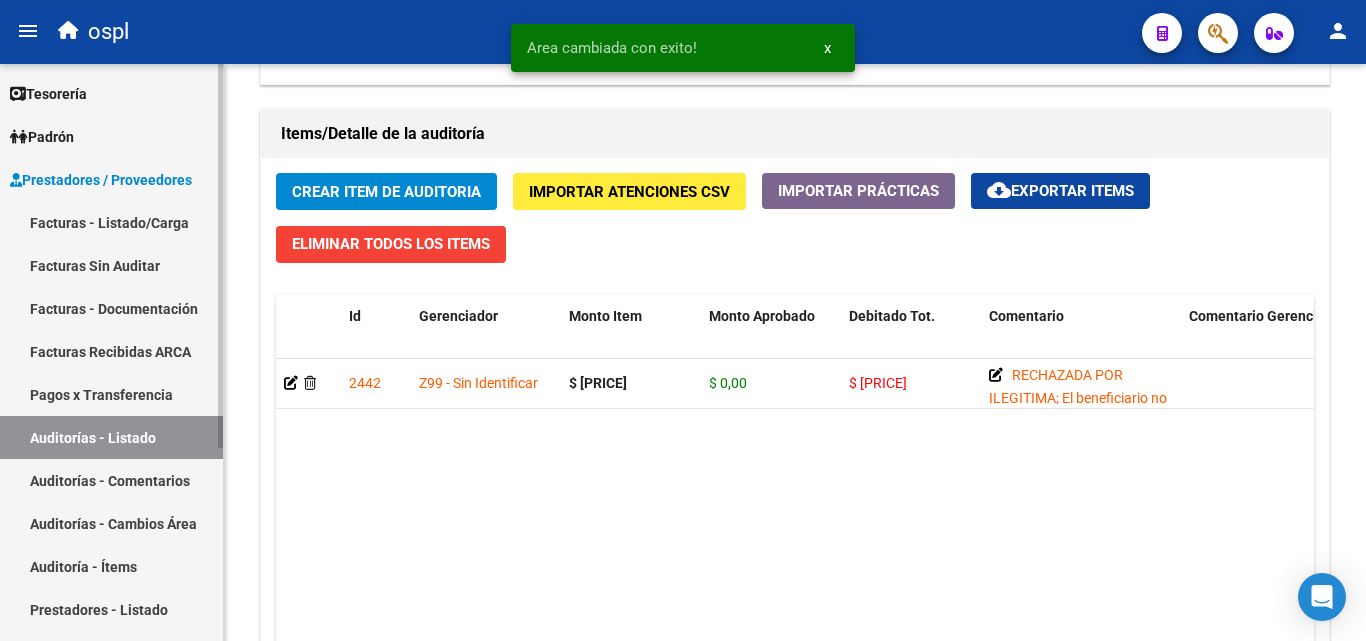 click on "Auditorías - Listado" at bounding box center (111, 437) 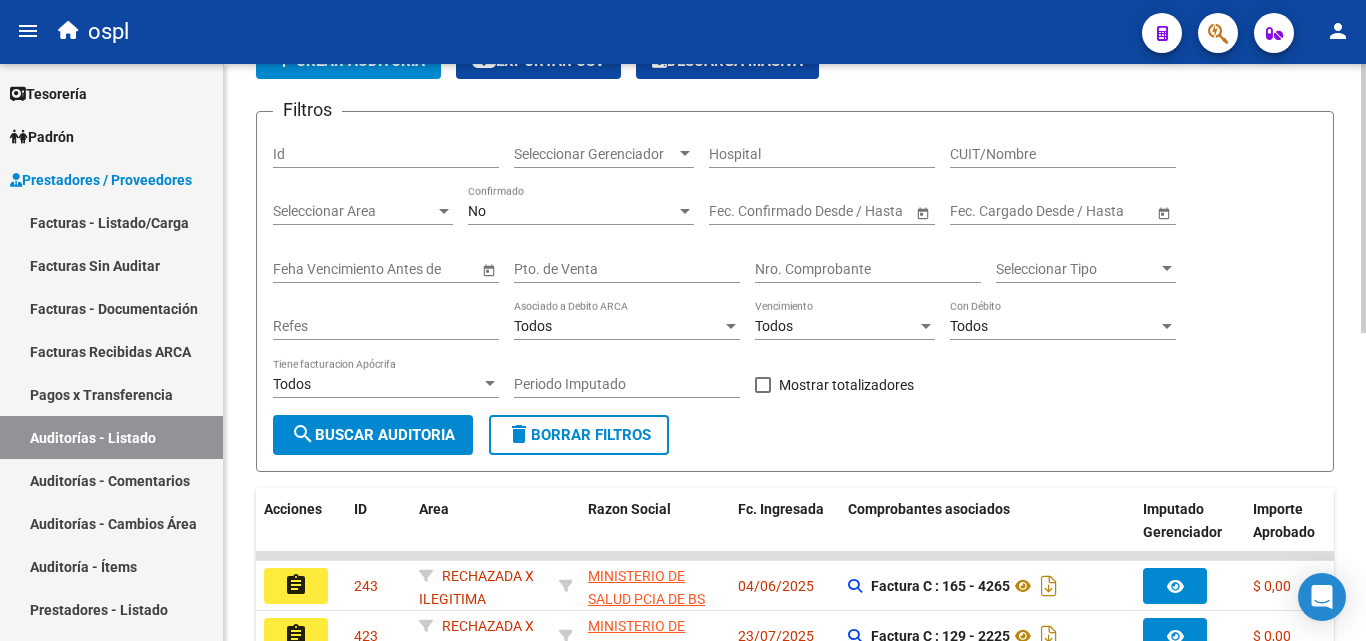 scroll, scrollTop: 100, scrollLeft: 0, axis: vertical 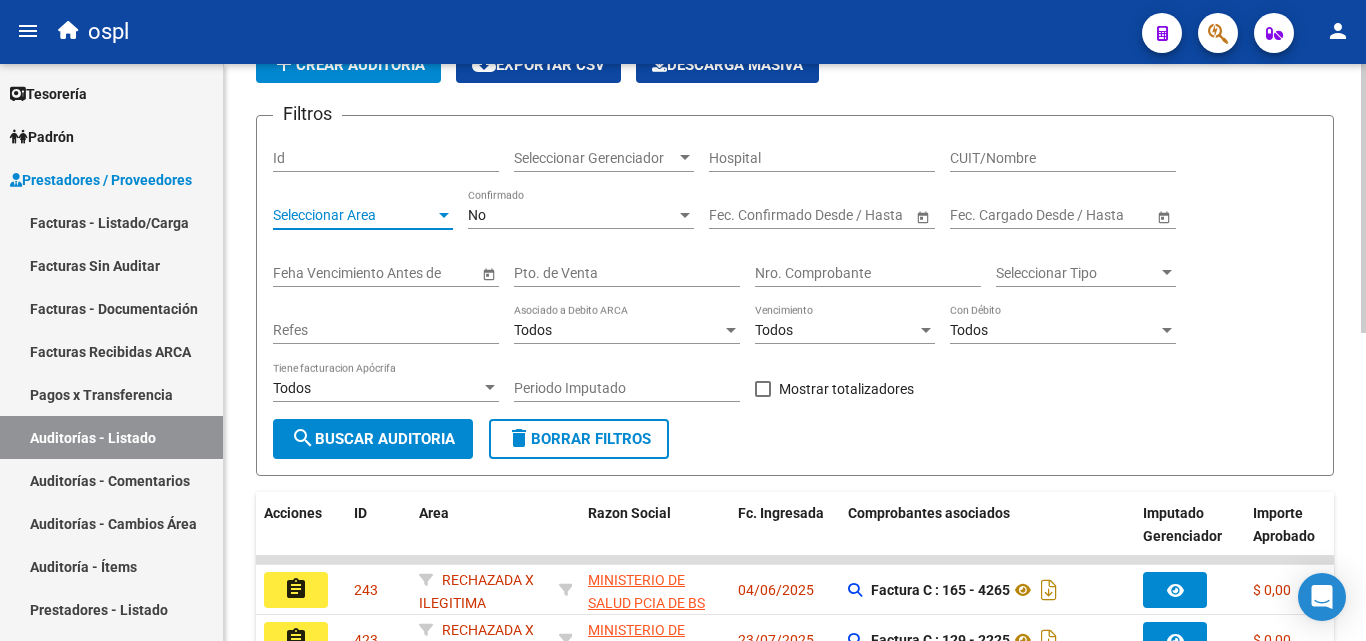 click on "Seleccionar Area" at bounding box center [354, 215] 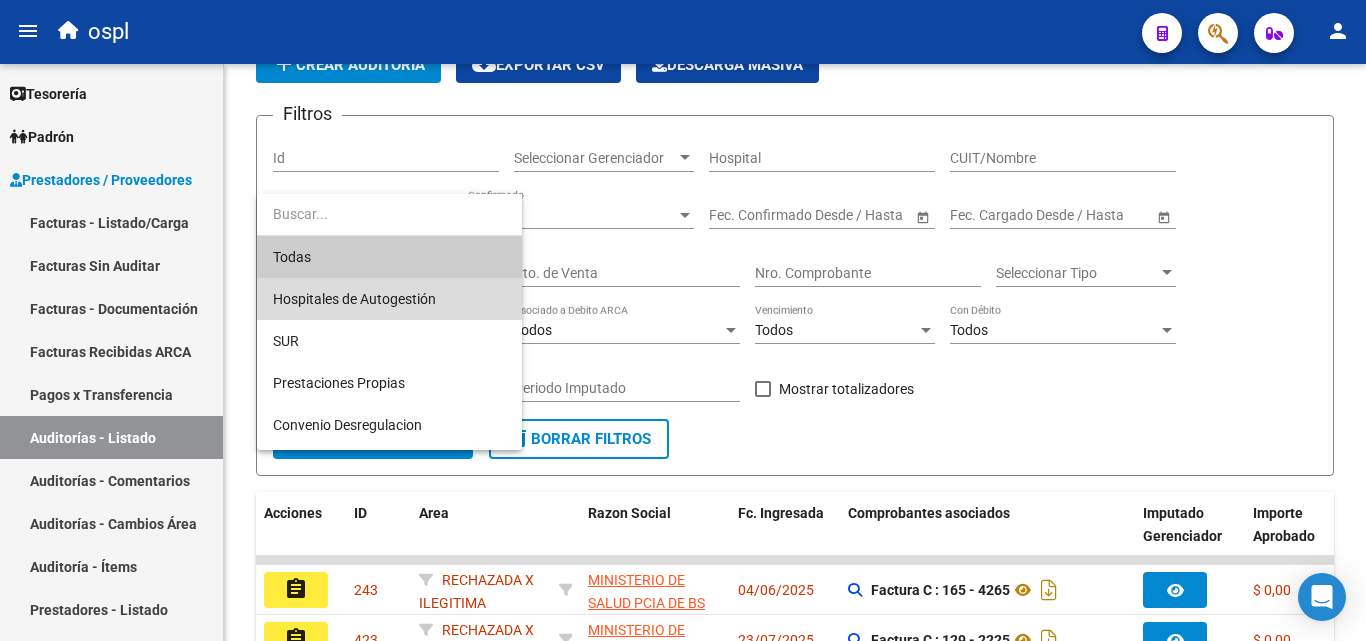 click on "Hospitales de Autogestión" at bounding box center [389, 299] 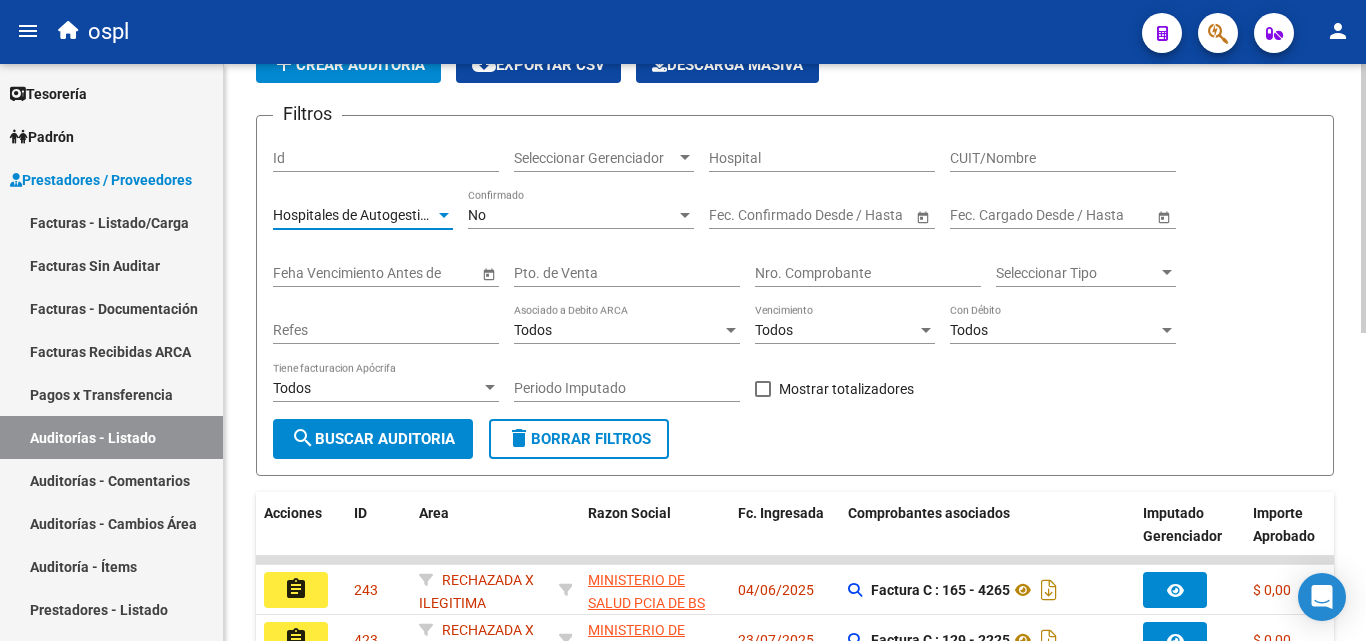 click on "Todos" at bounding box center (969, 330) 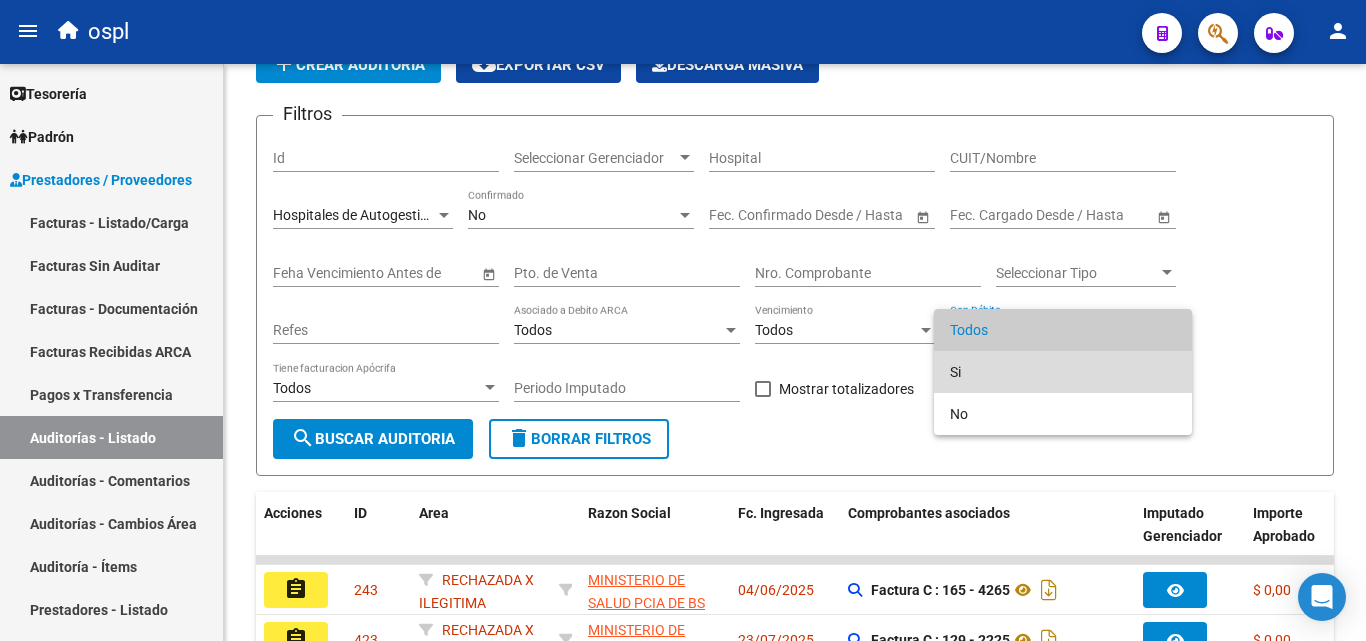 click on "Si" at bounding box center (1063, 372) 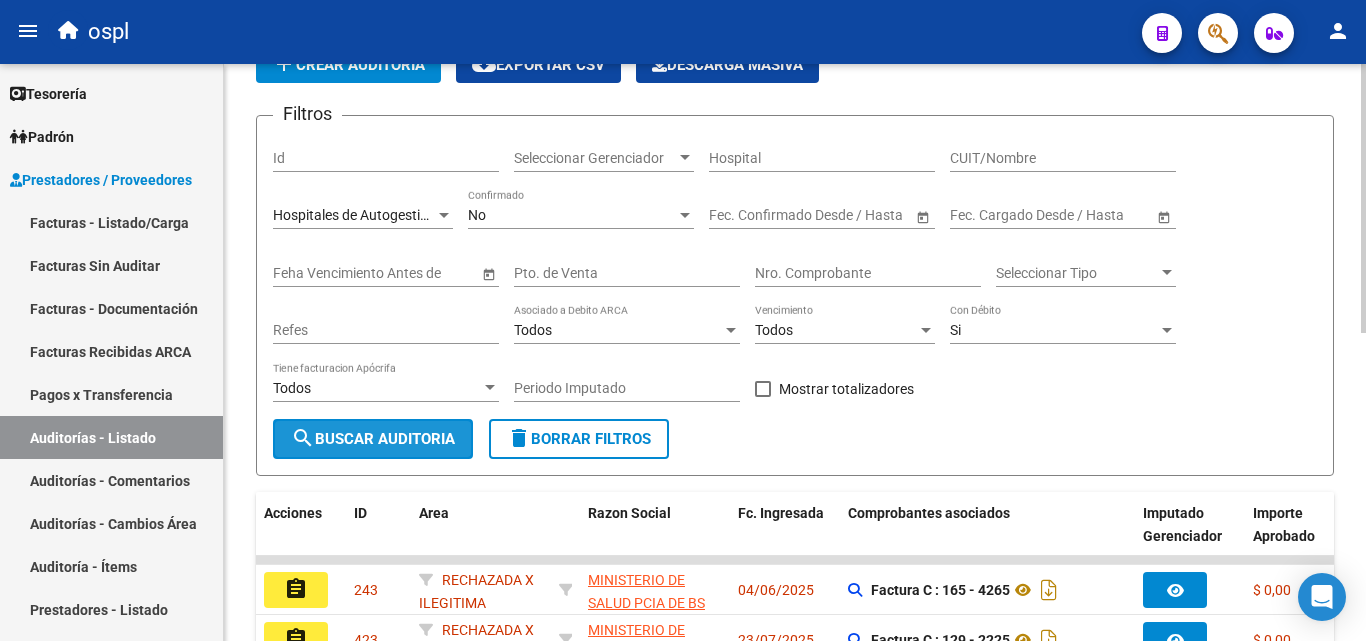 click on "search  Buscar Auditoria" 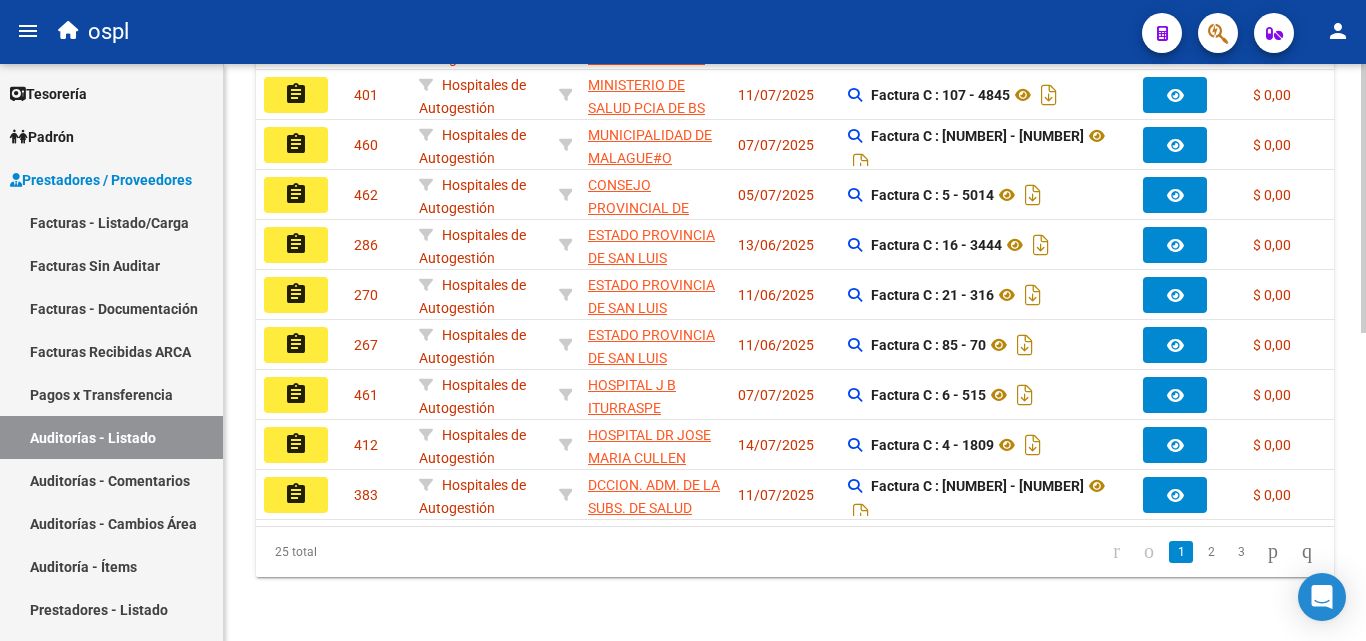scroll, scrollTop: 661, scrollLeft: 0, axis: vertical 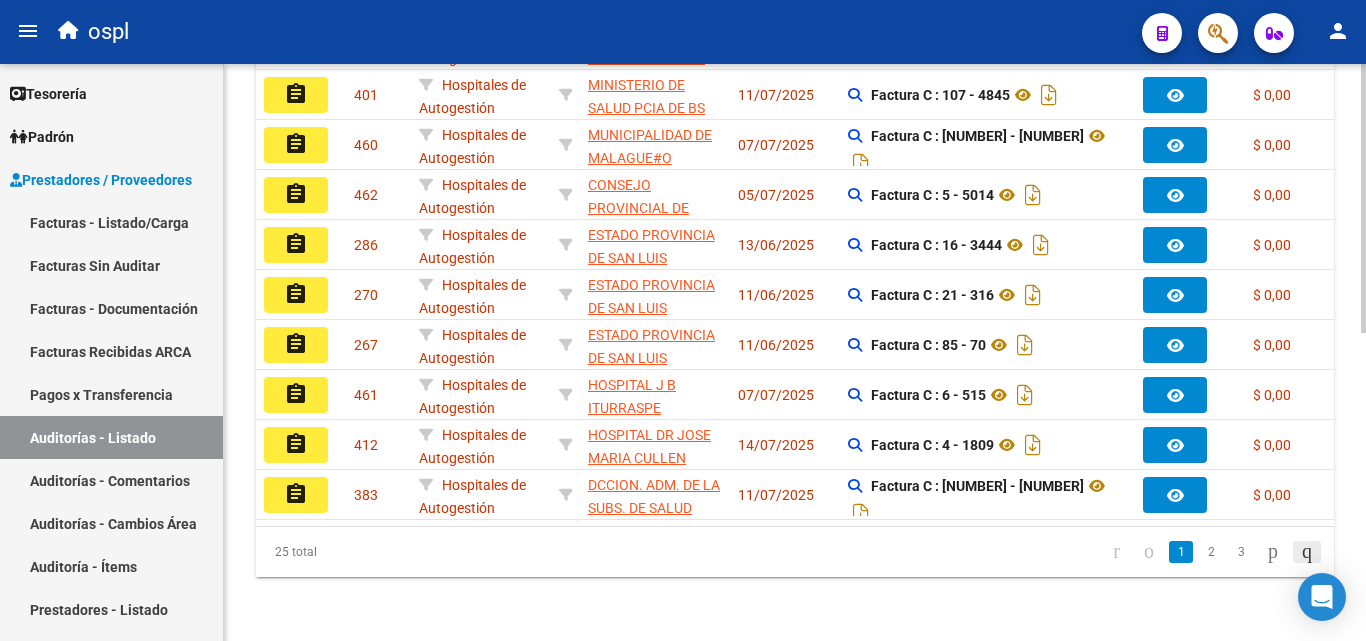 click 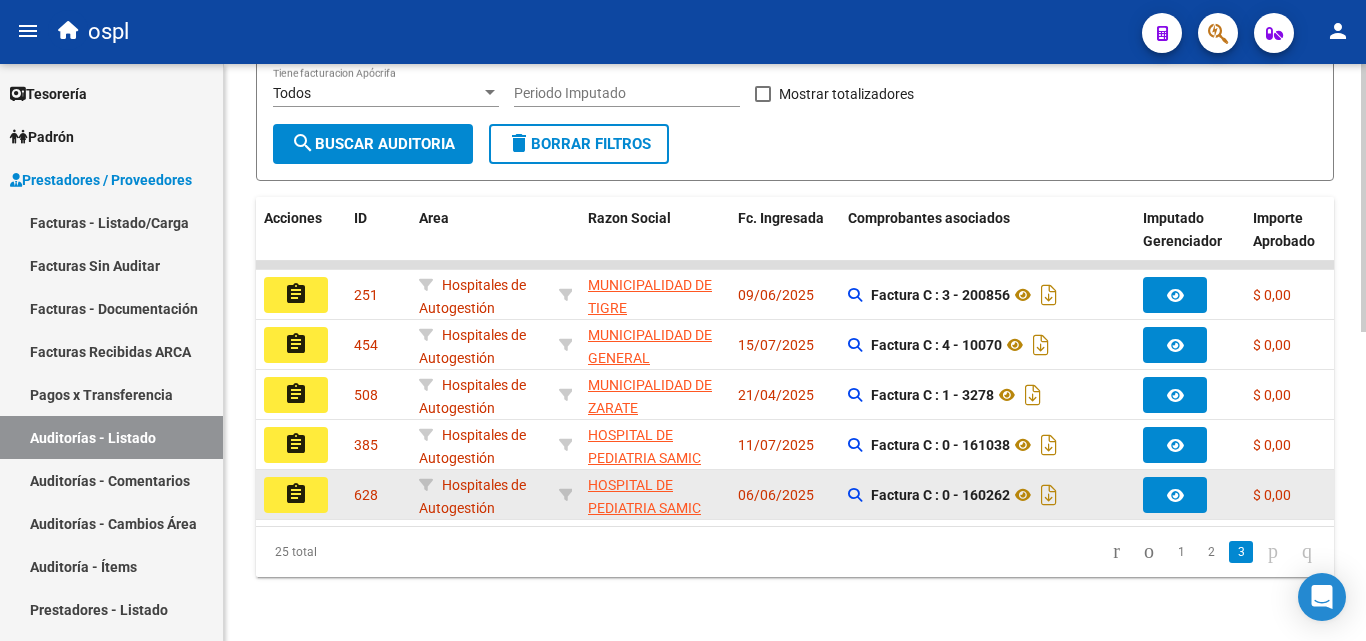 scroll, scrollTop: 411, scrollLeft: 0, axis: vertical 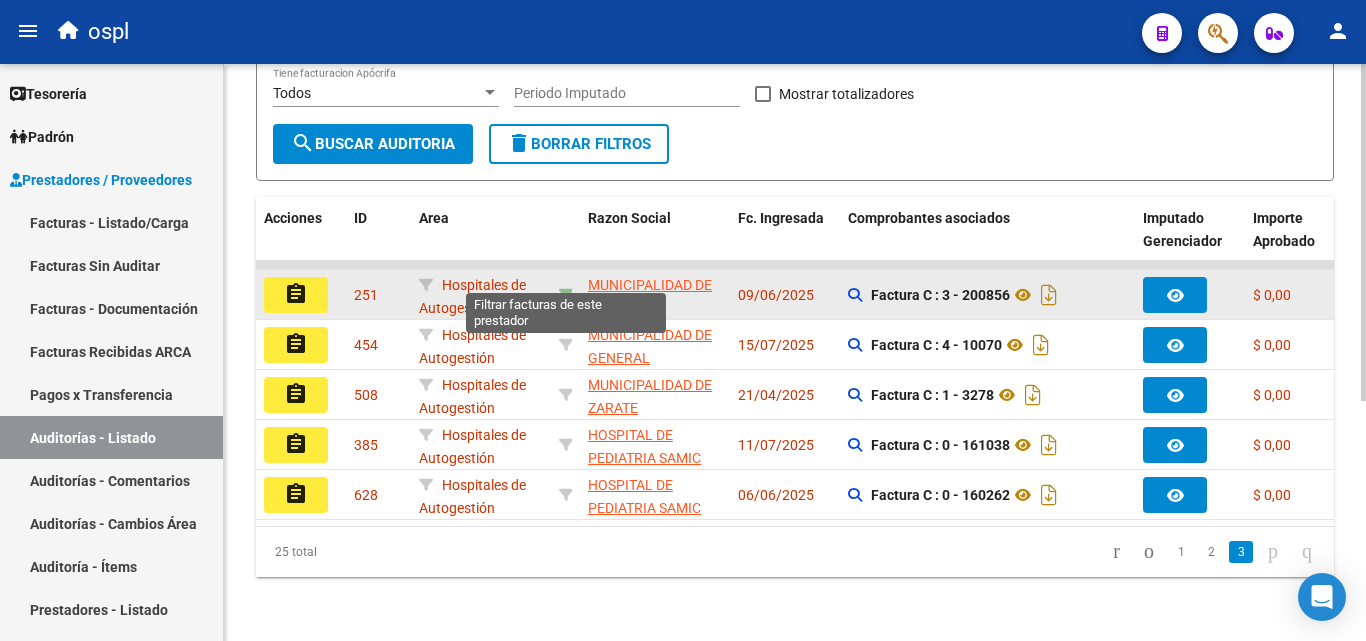 click 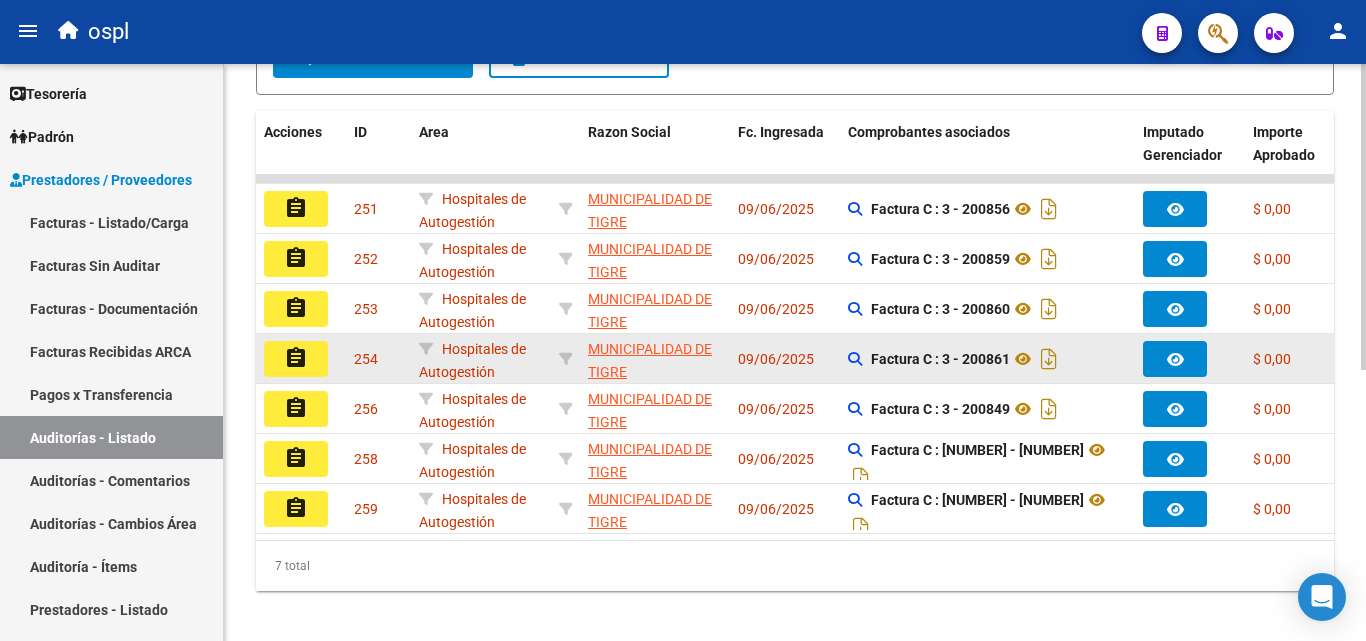 scroll, scrollTop: 511, scrollLeft: 0, axis: vertical 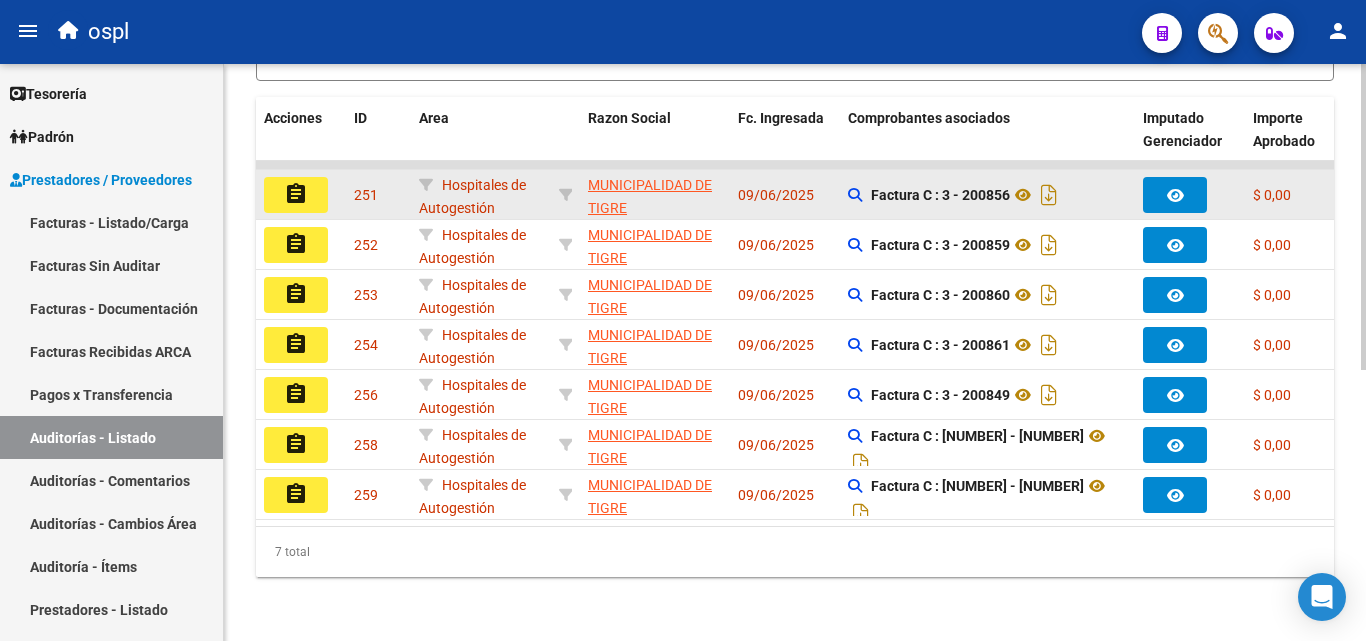 click on "assignment" 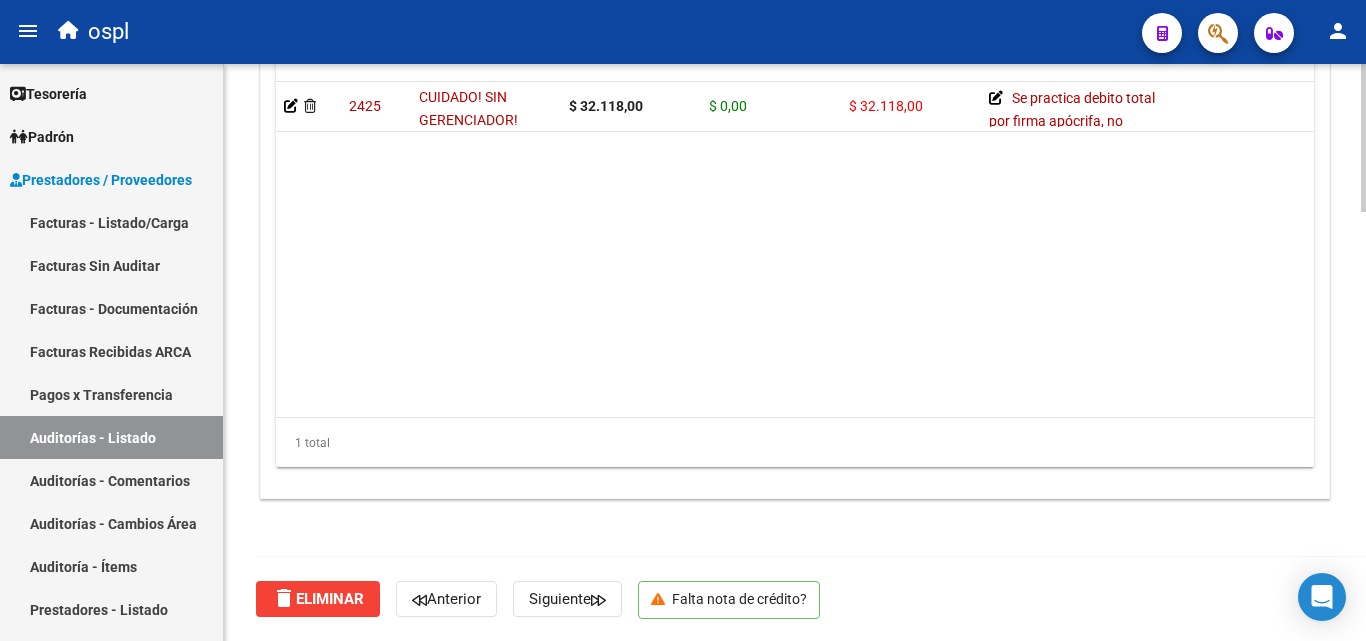 scroll, scrollTop: 1577, scrollLeft: 0, axis: vertical 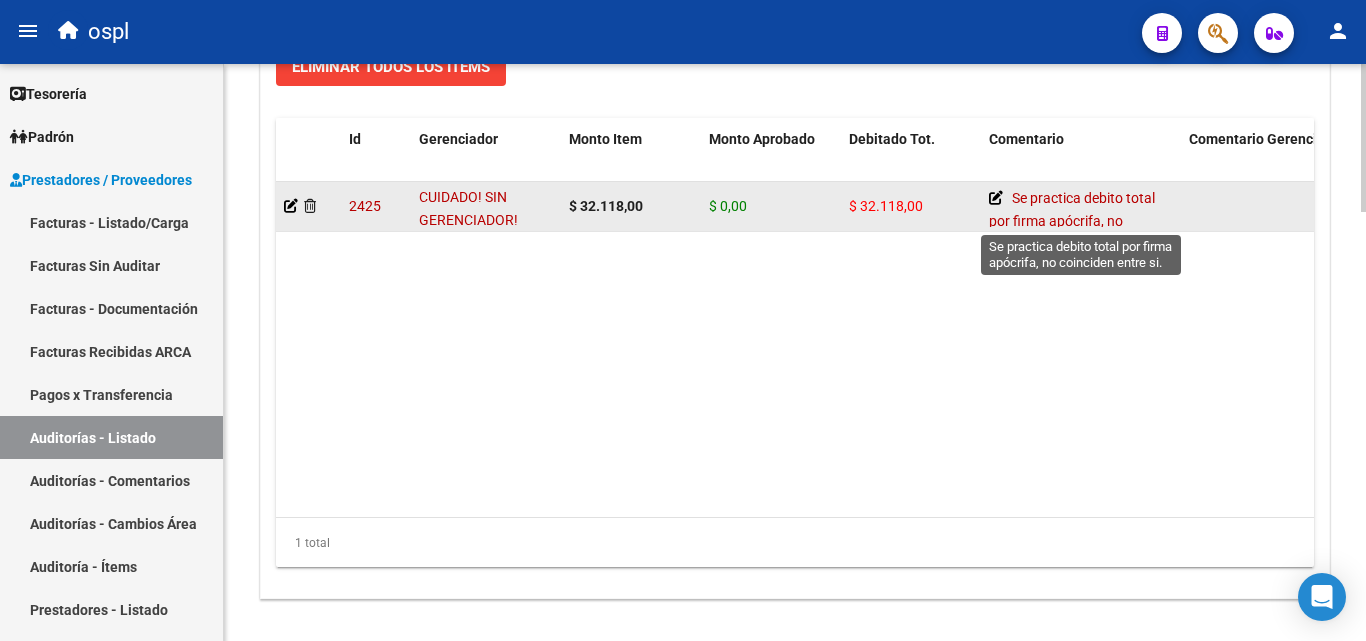 click 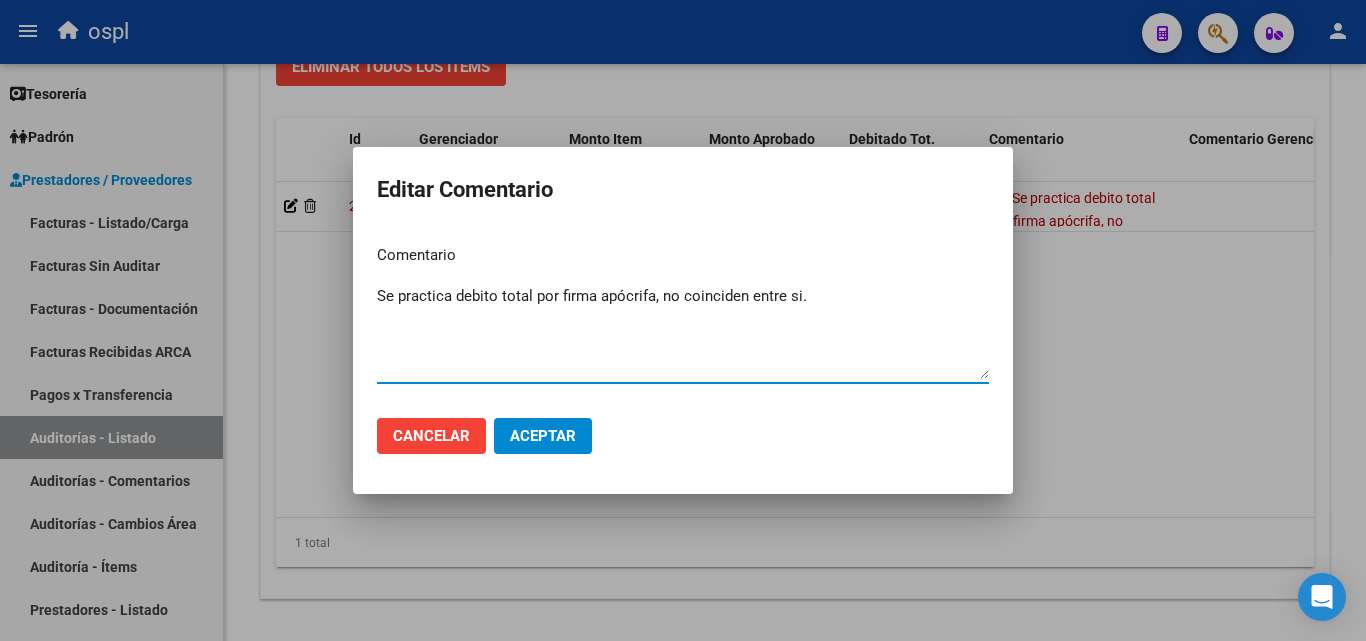 drag, startPoint x: 377, startPoint y: 296, endPoint x: 558, endPoint y: 291, distance: 181.06905 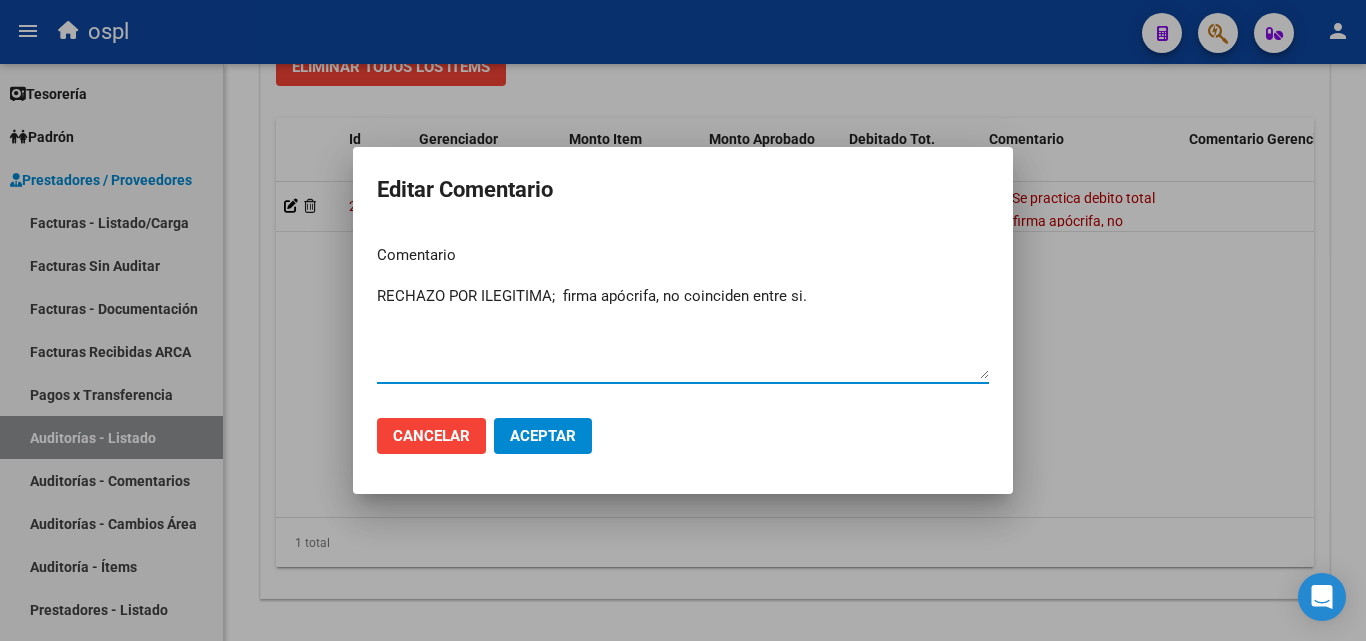 type on "RECHAZO POR ILEGITIMA;  firma apócrifa, no coinciden entre si." 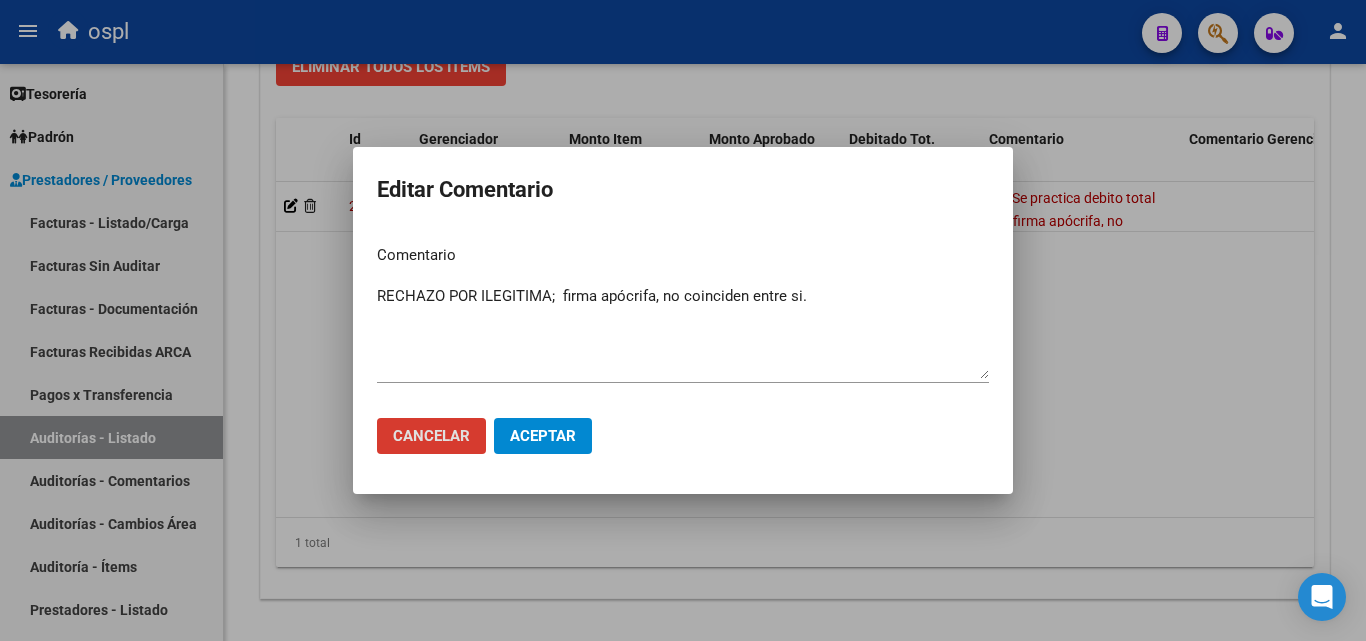 click on "RECHAZO POR ILEGITIMA;  firma apócrifa, no coinciden entre si." at bounding box center [683, 332] 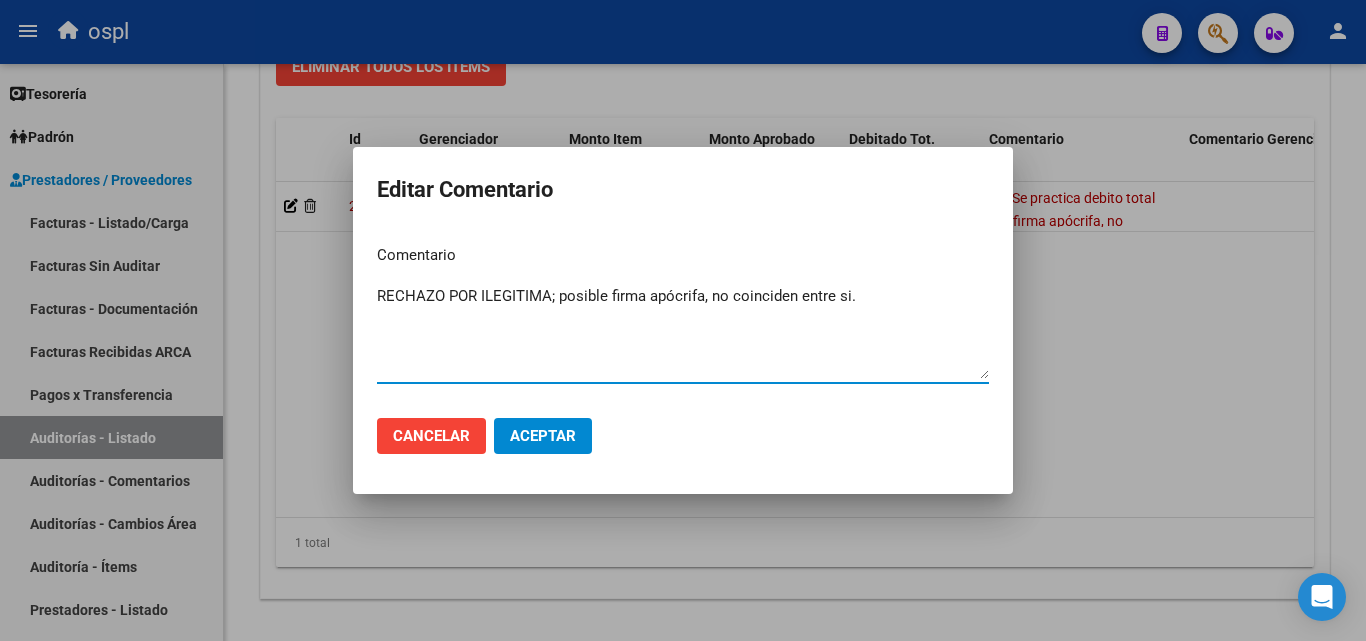 click on "RECHAZO POR ILEGITIMA; posible firma apócrifa, no coinciden entre si." at bounding box center (683, 332) 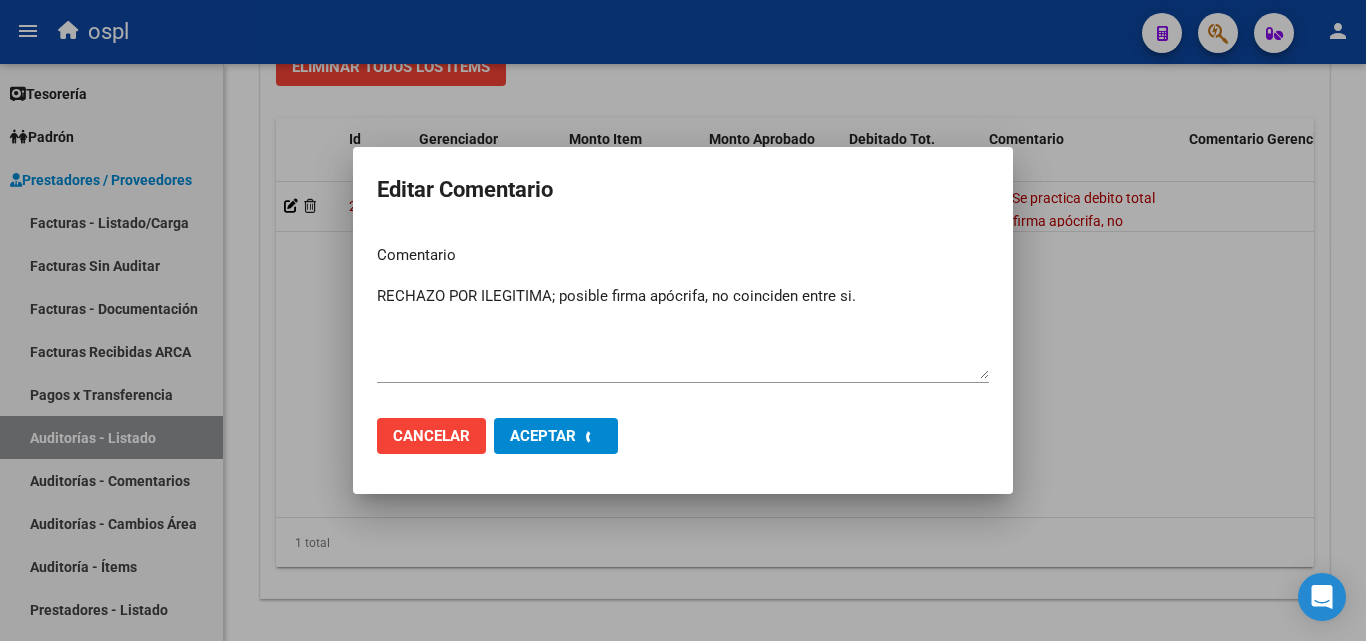 type 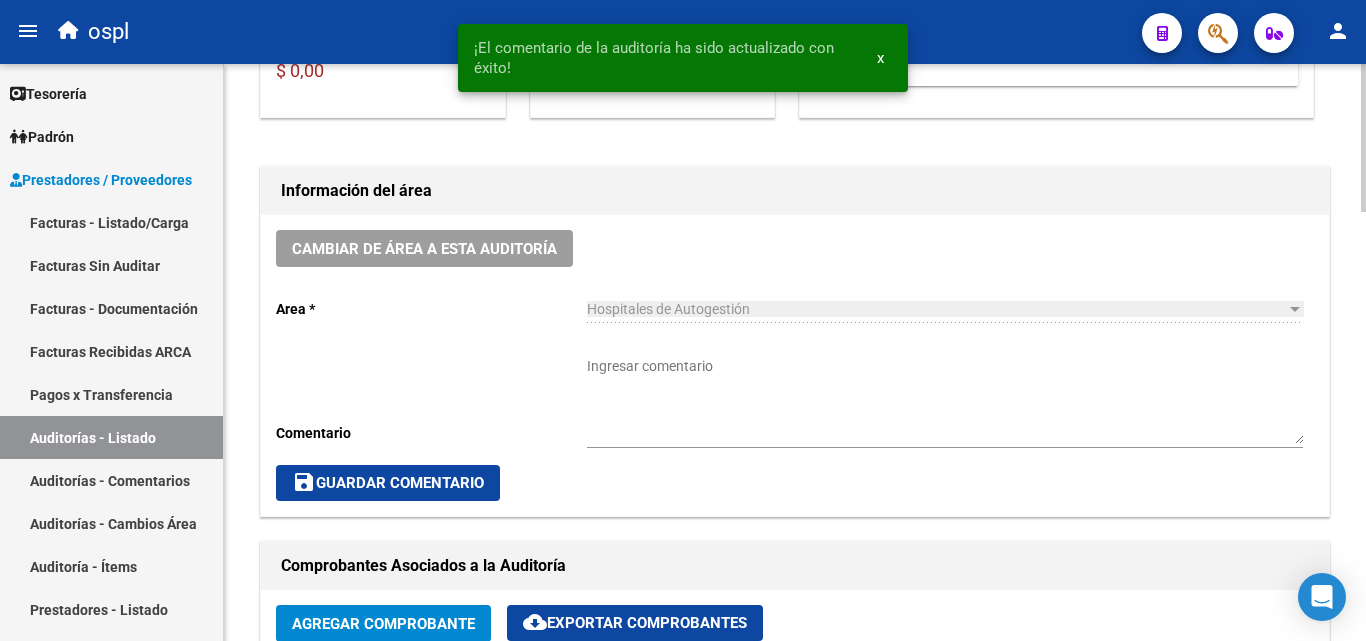 scroll, scrollTop: 477, scrollLeft: 0, axis: vertical 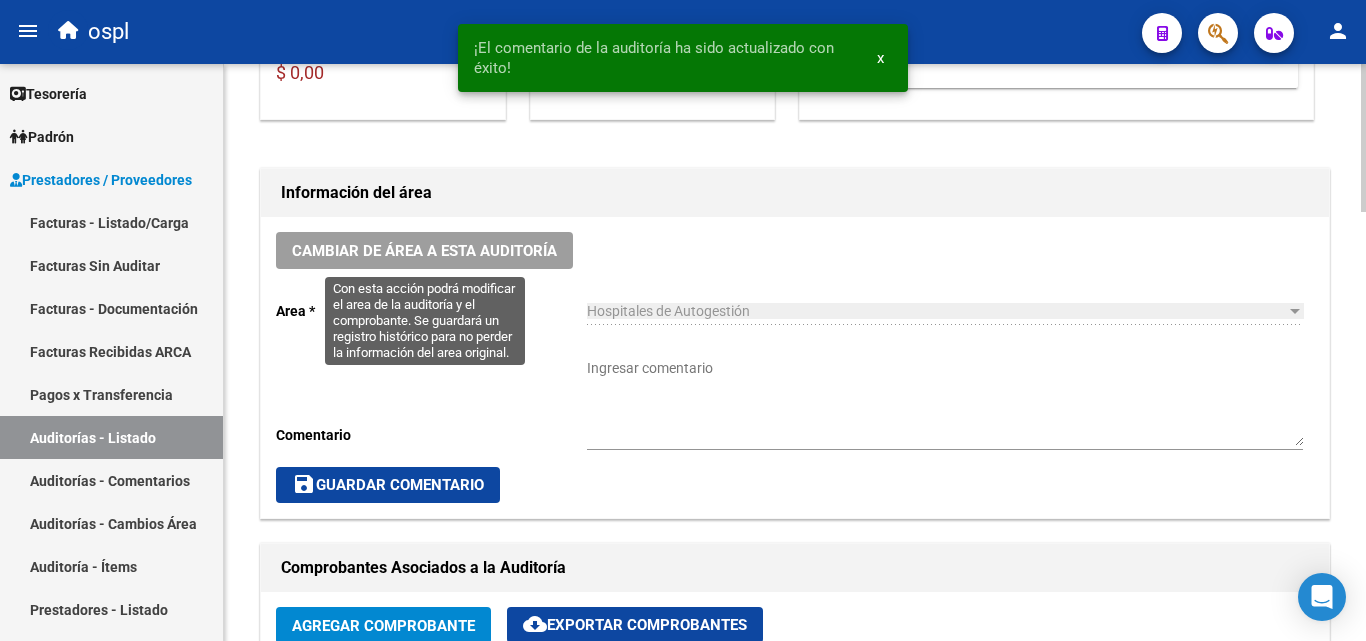 click on "Cambiar de área a esta auditoría" 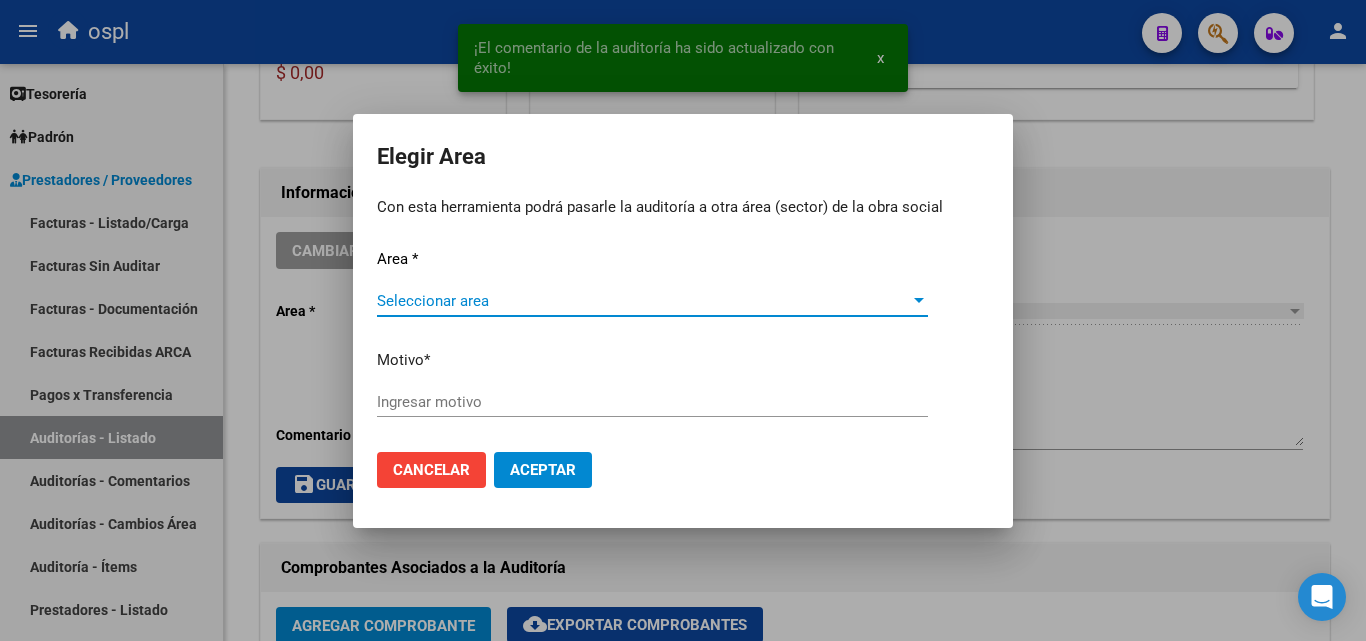 click on "Seleccionar area Seleccionar area" at bounding box center (652, 301) 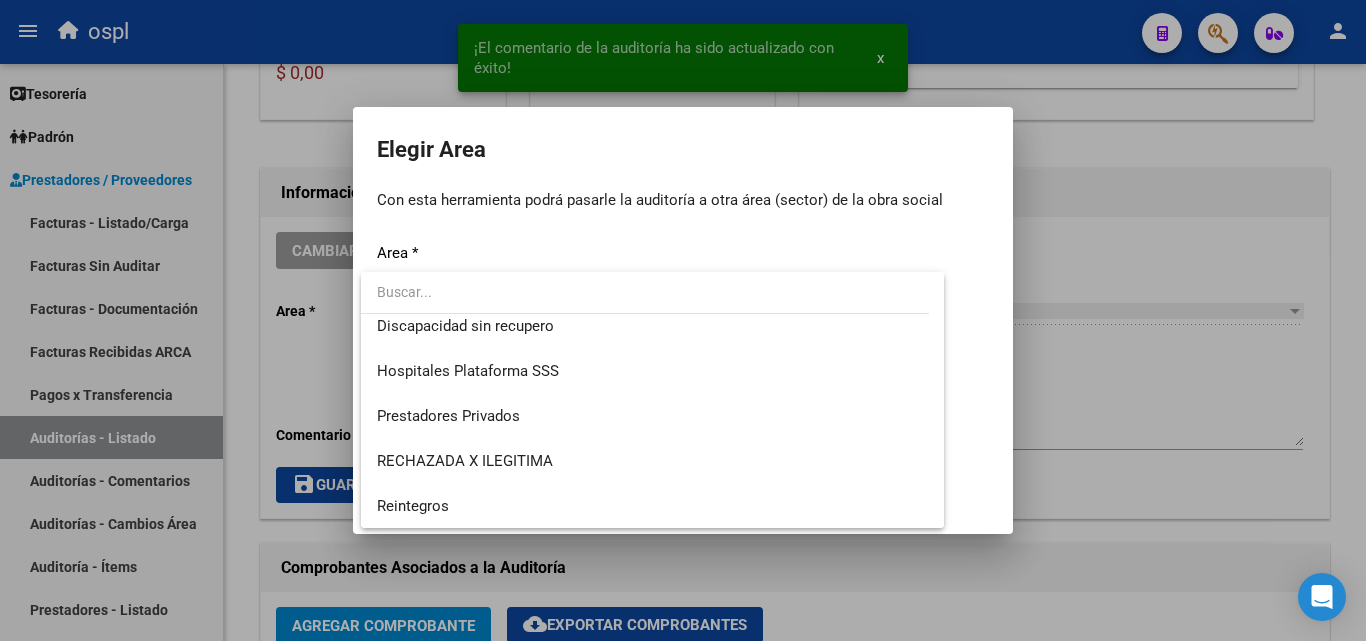 scroll, scrollTop: 194, scrollLeft: 0, axis: vertical 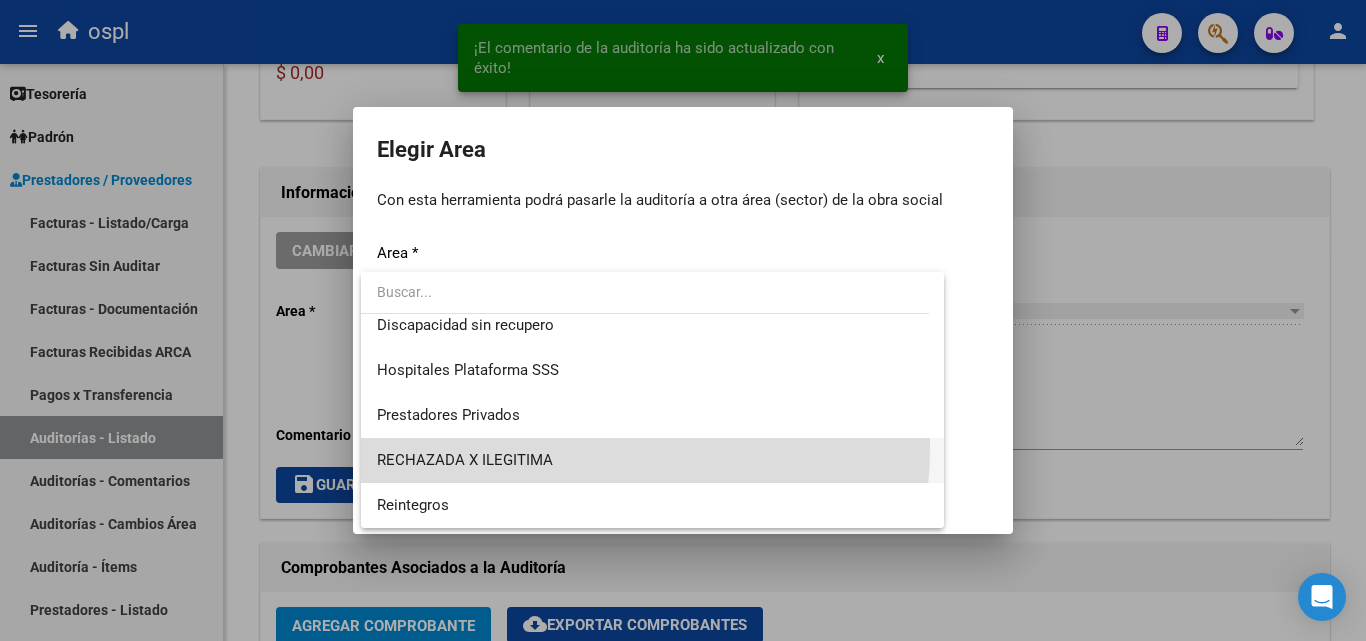 click on "RECHAZADA X ILEGITIMA" at bounding box center (652, 460) 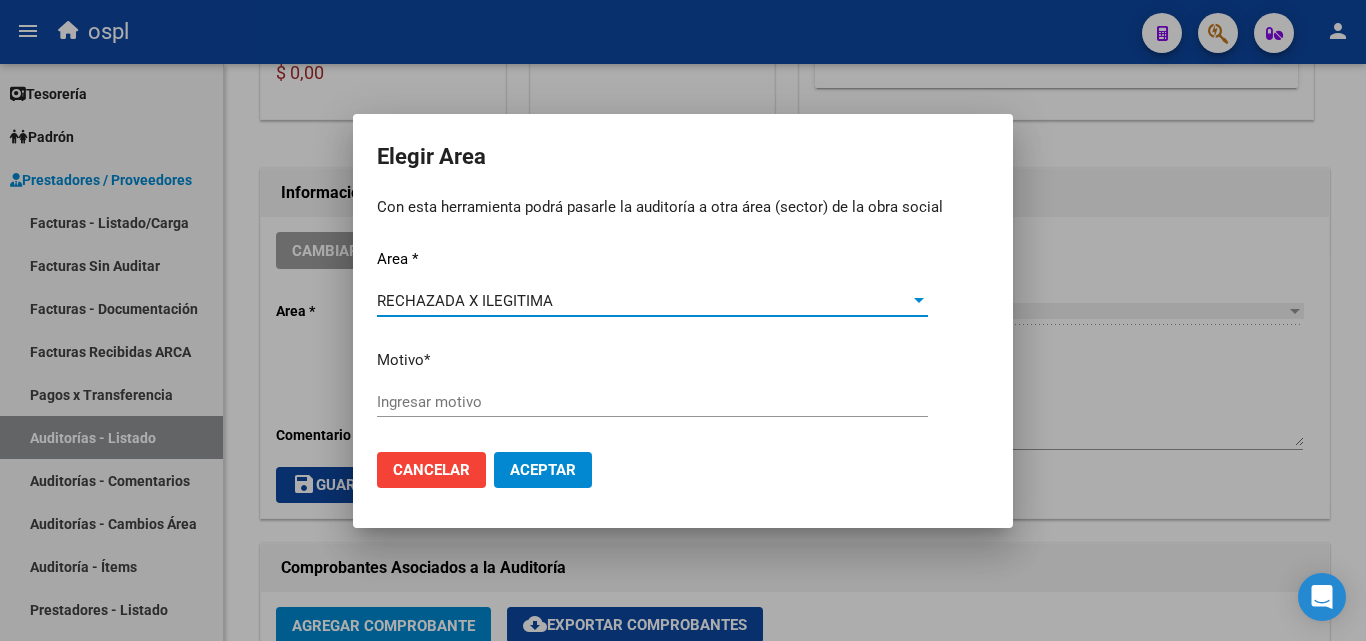 click on "Ingresar motivo" at bounding box center [652, 402] 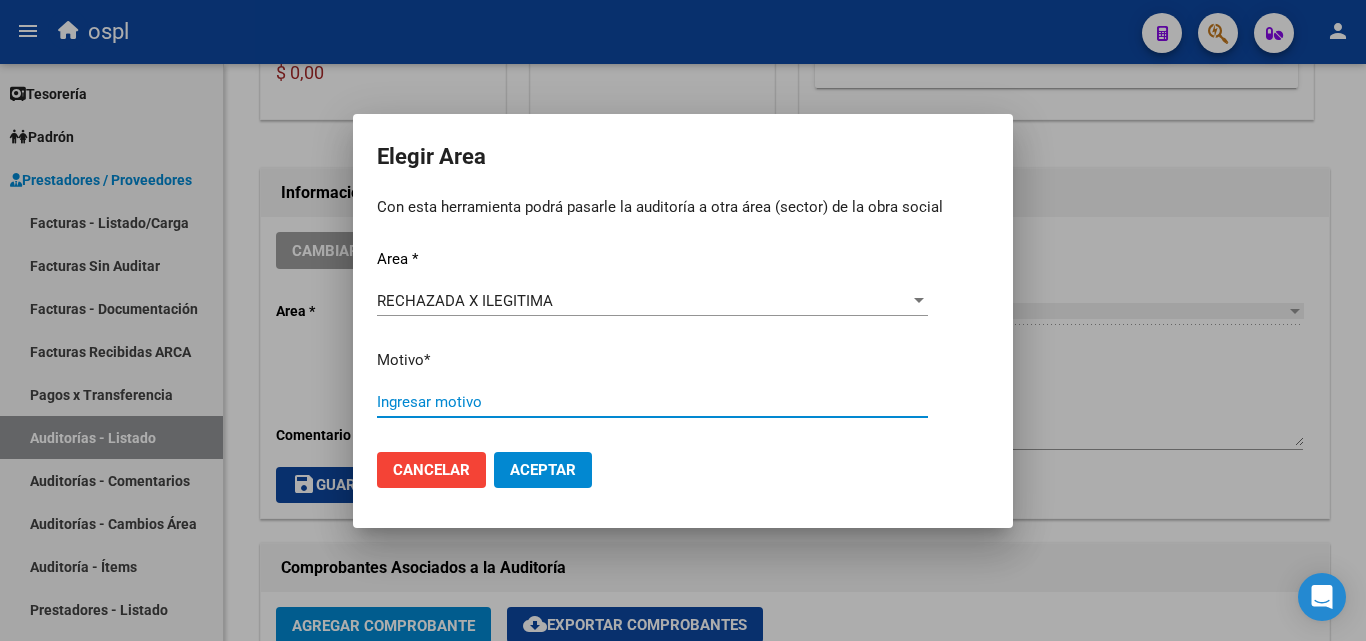 type on "p" 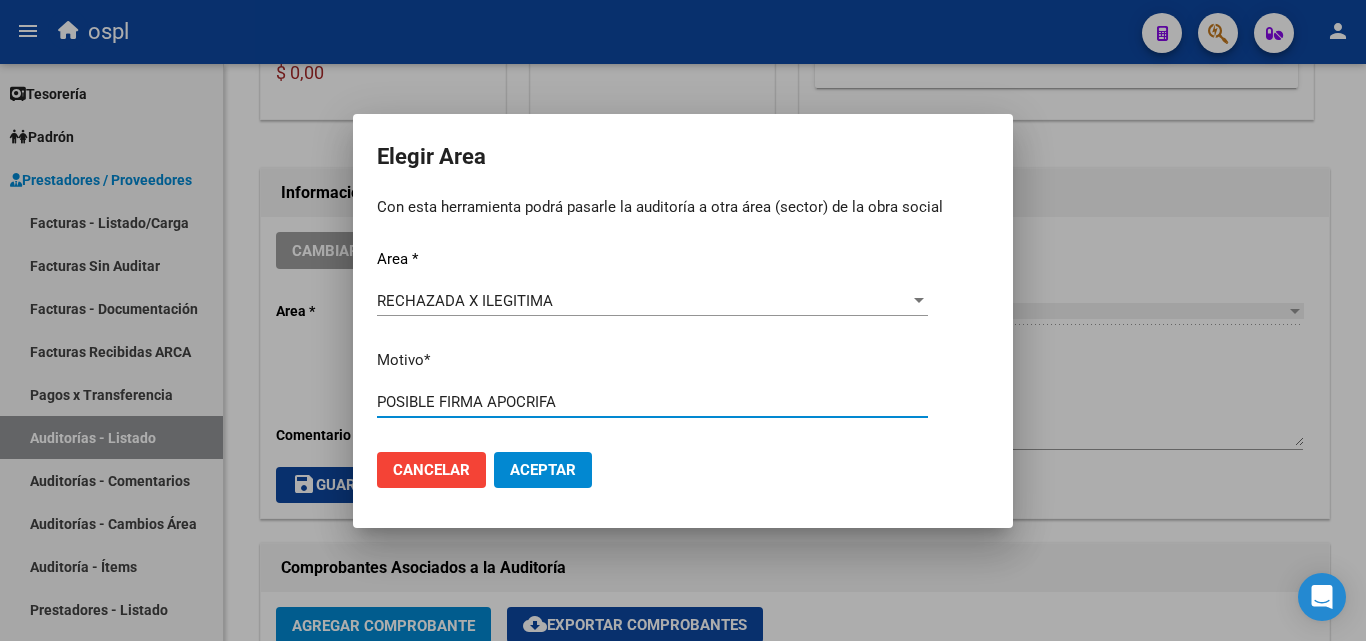 type on "POSIBLE FIRMA APOCRIFA" 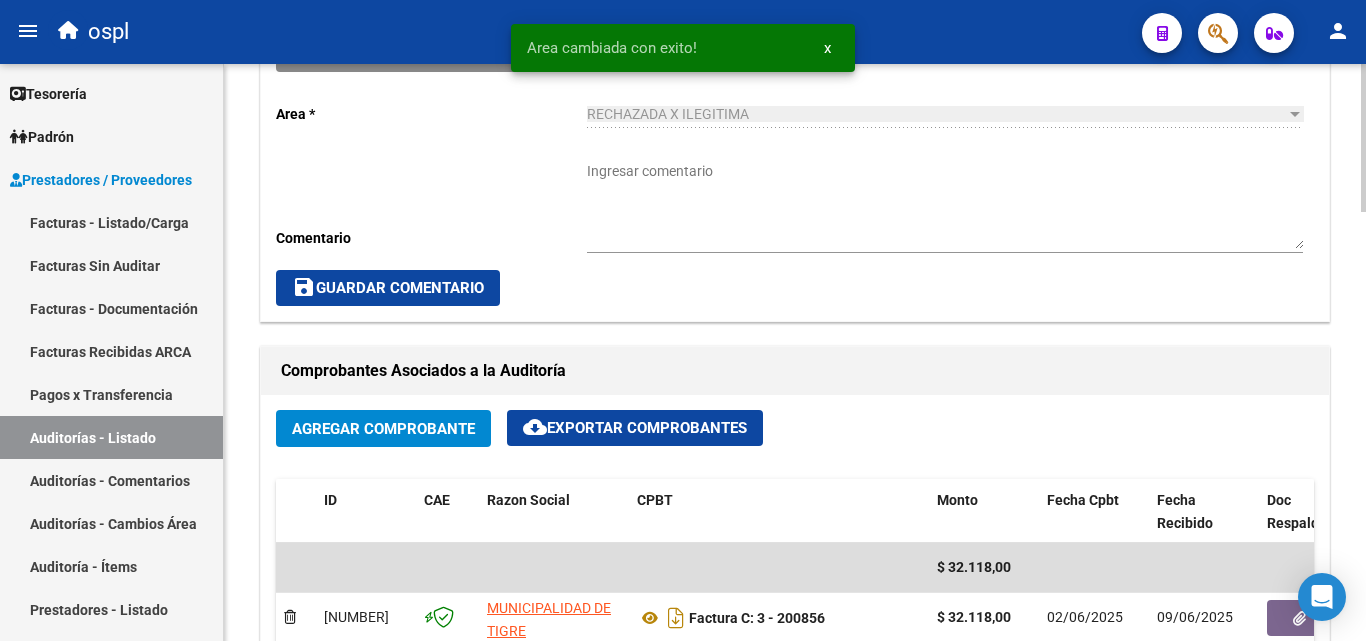 scroll, scrollTop: 677, scrollLeft: 0, axis: vertical 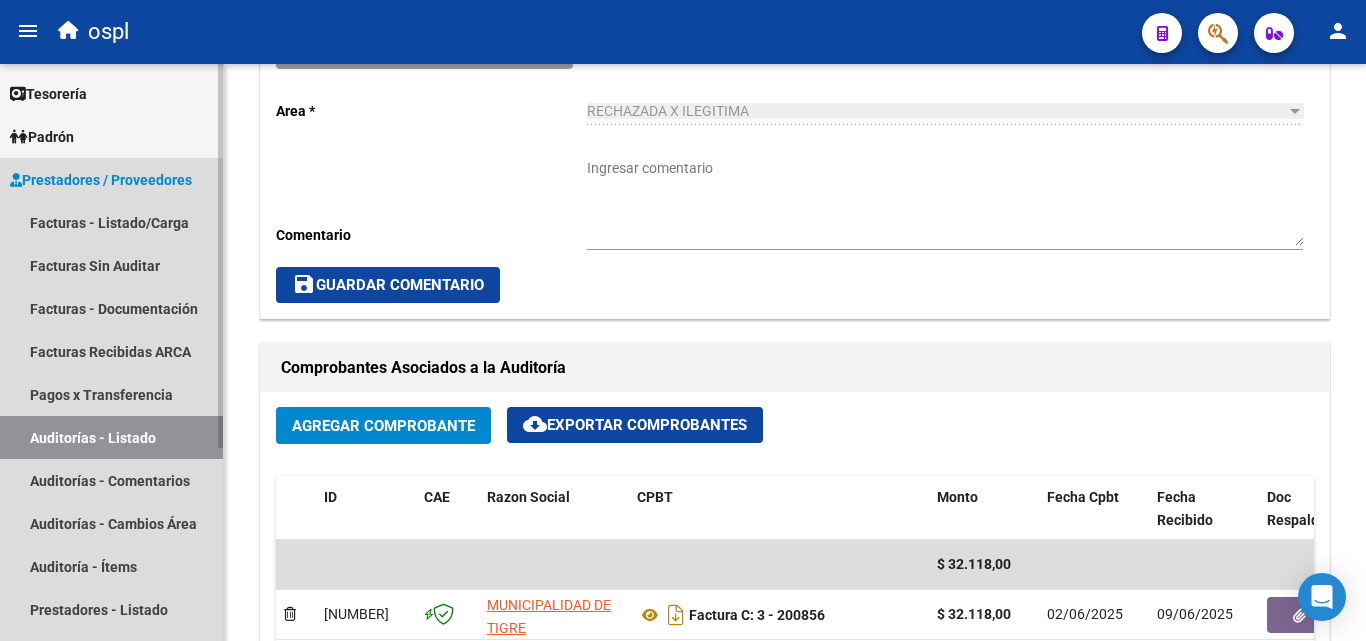 click on "Auditorías - Listado" at bounding box center [111, 437] 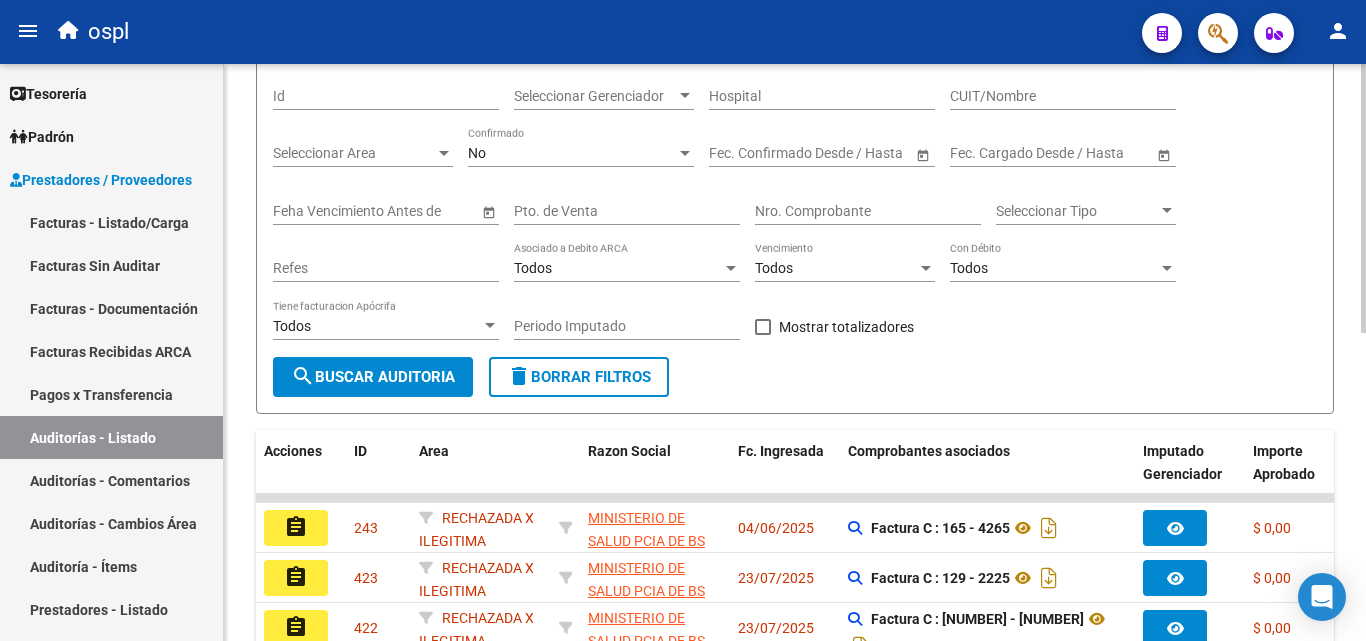 scroll, scrollTop: 161, scrollLeft: 0, axis: vertical 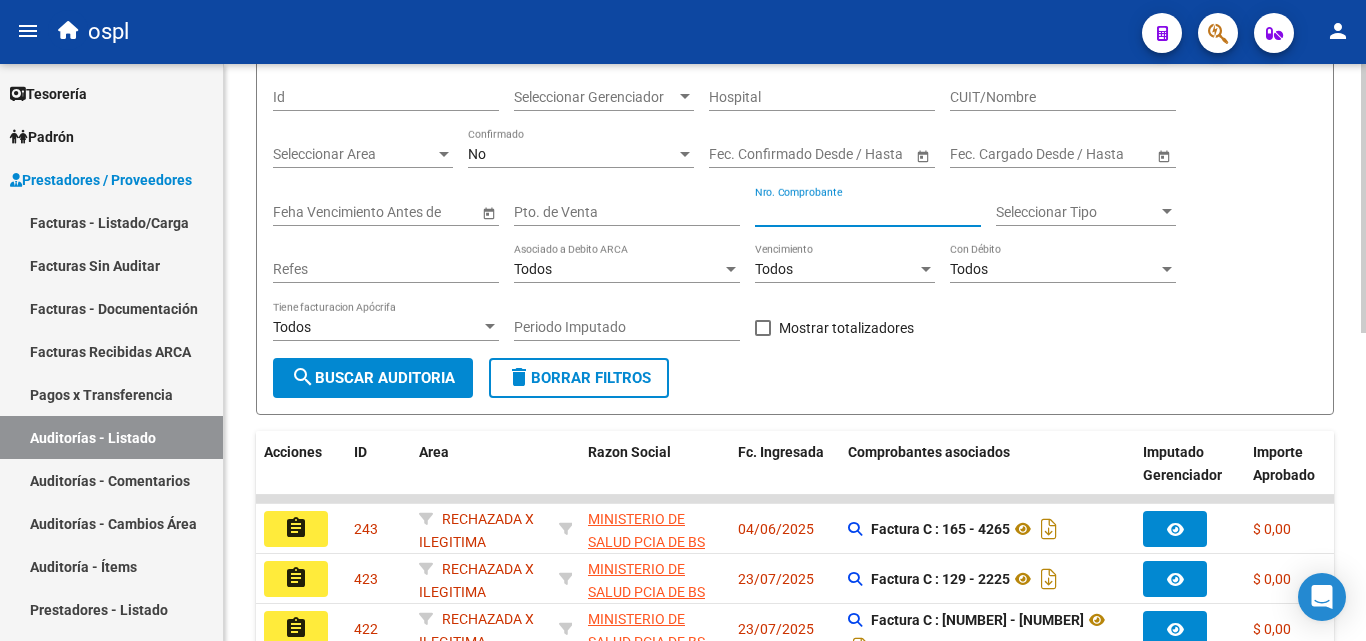 click on "Nro. Comprobante" at bounding box center [868, 212] 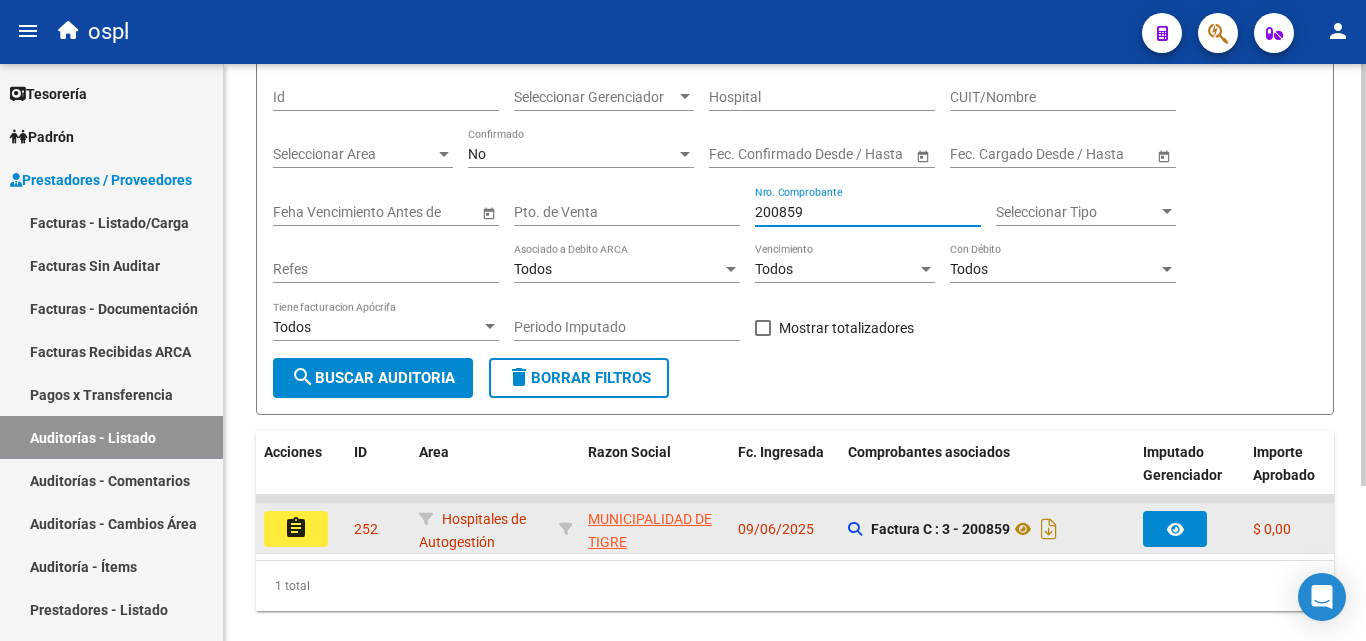 type on "200859" 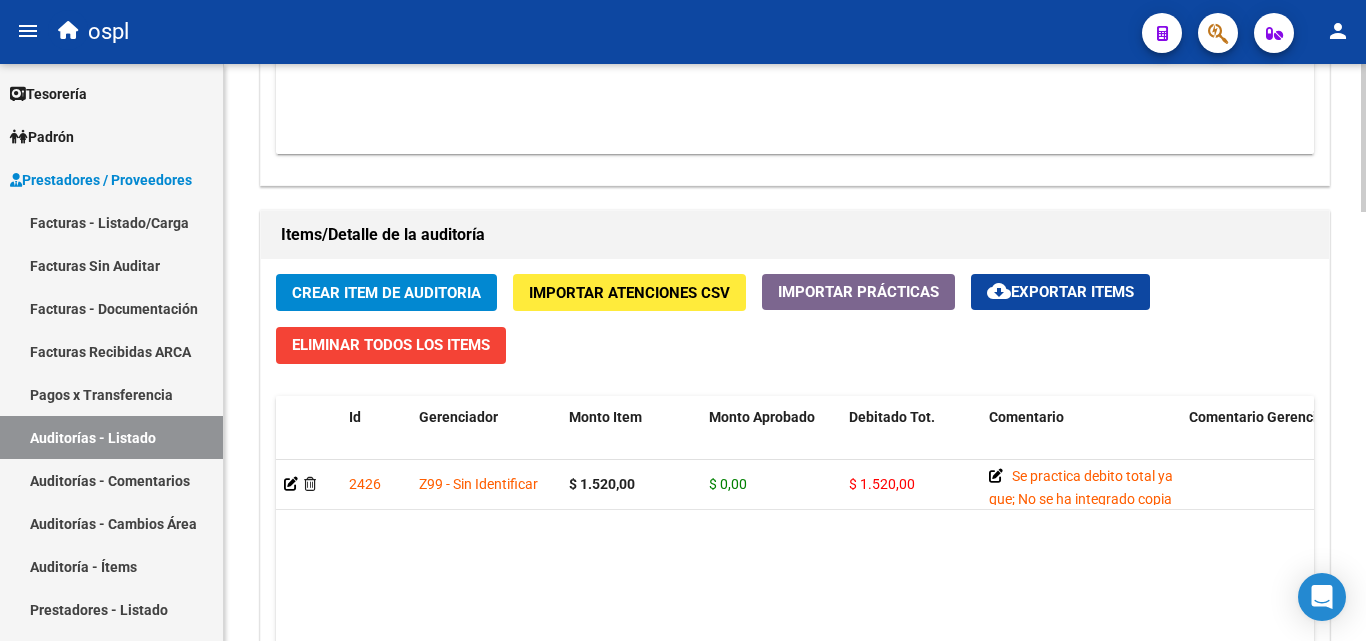 scroll, scrollTop: 1400, scrollLeft: 0, axis: vertical 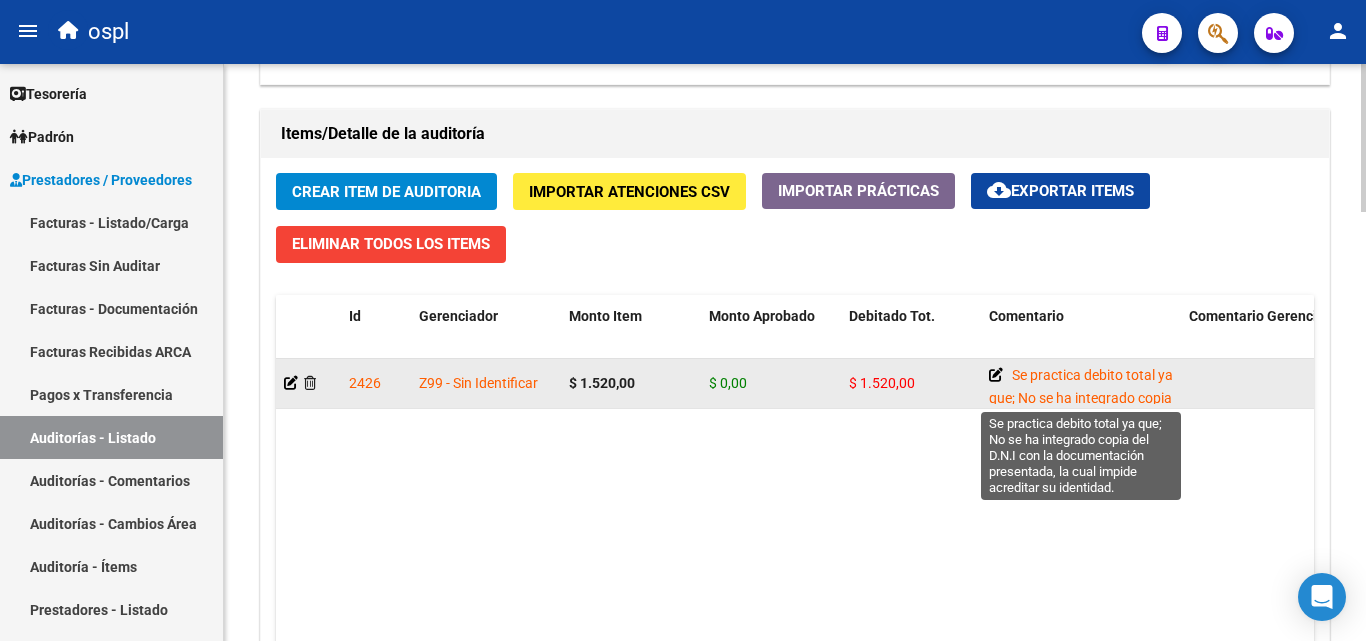 click 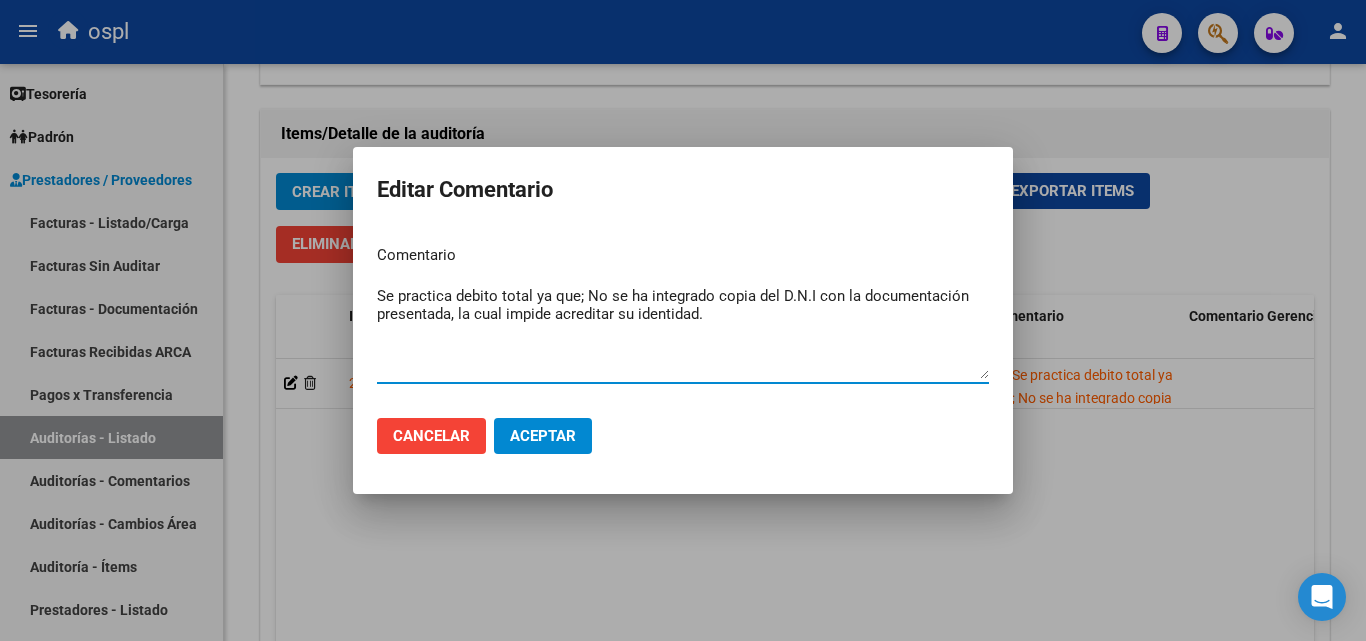drag, startPoint x: 576, startPoint y: 297, endPoint x: 351, endPoint y: 299, distance: 225.0089 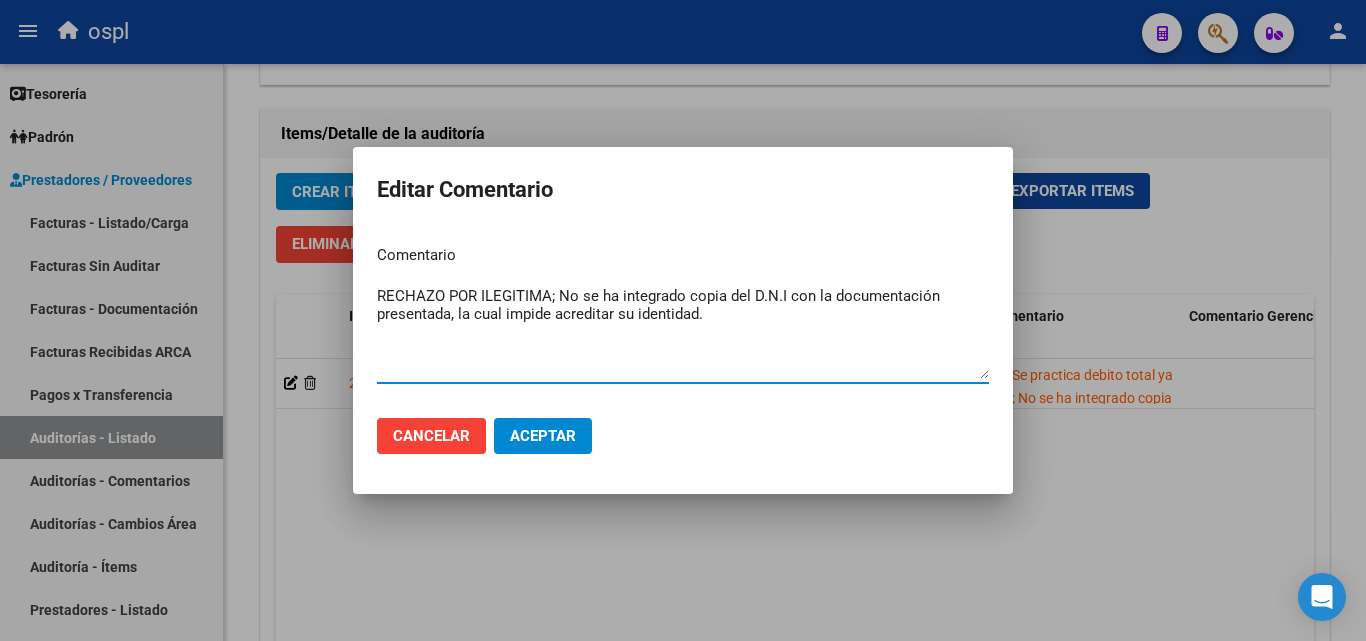 type on "RECHAZO POR ILEGITIMA; No se ha integrado copia del D.N.I con la documentación presentada, la cual impide acreditar su identidad." 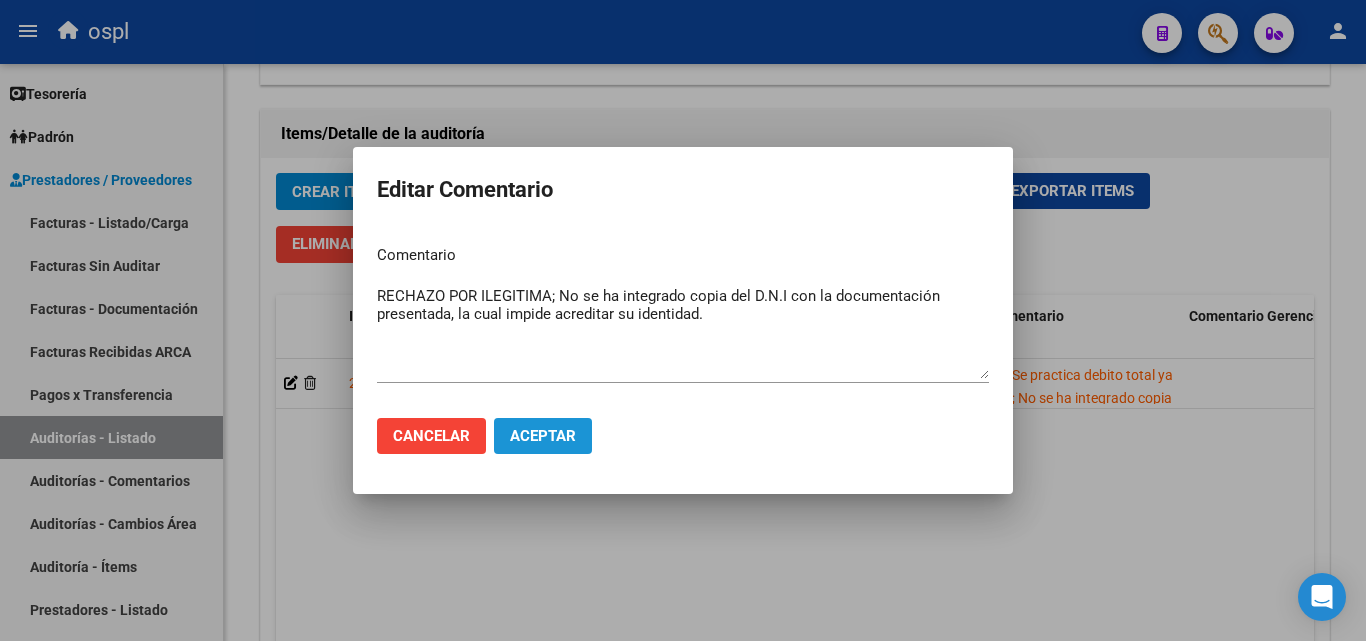 click on "Aceptar" 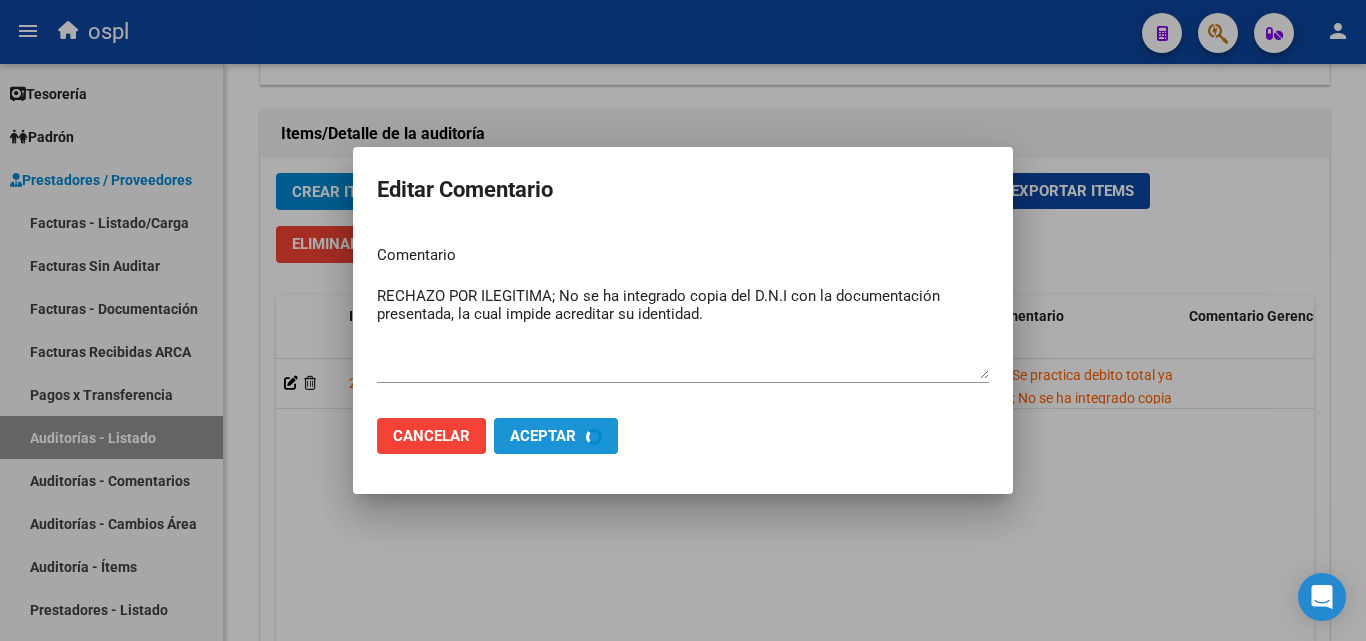 type 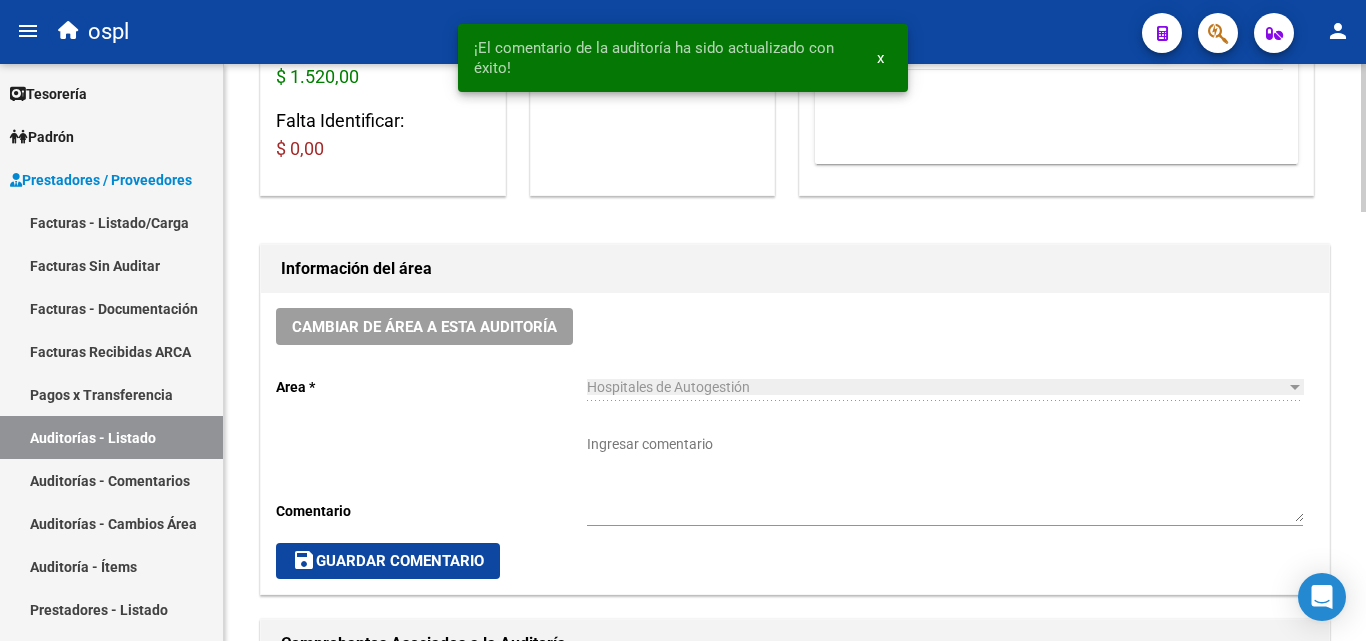 scroll, scrollTop: 400, scrollLeft: 0, axis: vertical 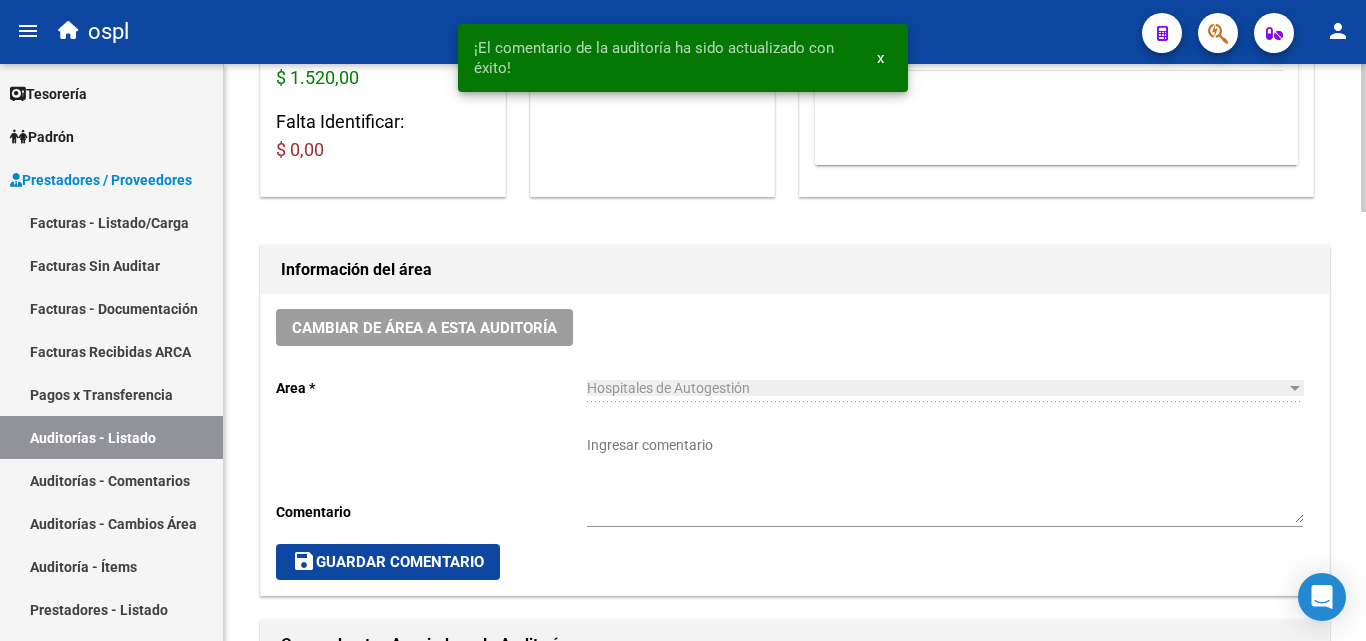 click on "Cambiar de área a esta auditoría" 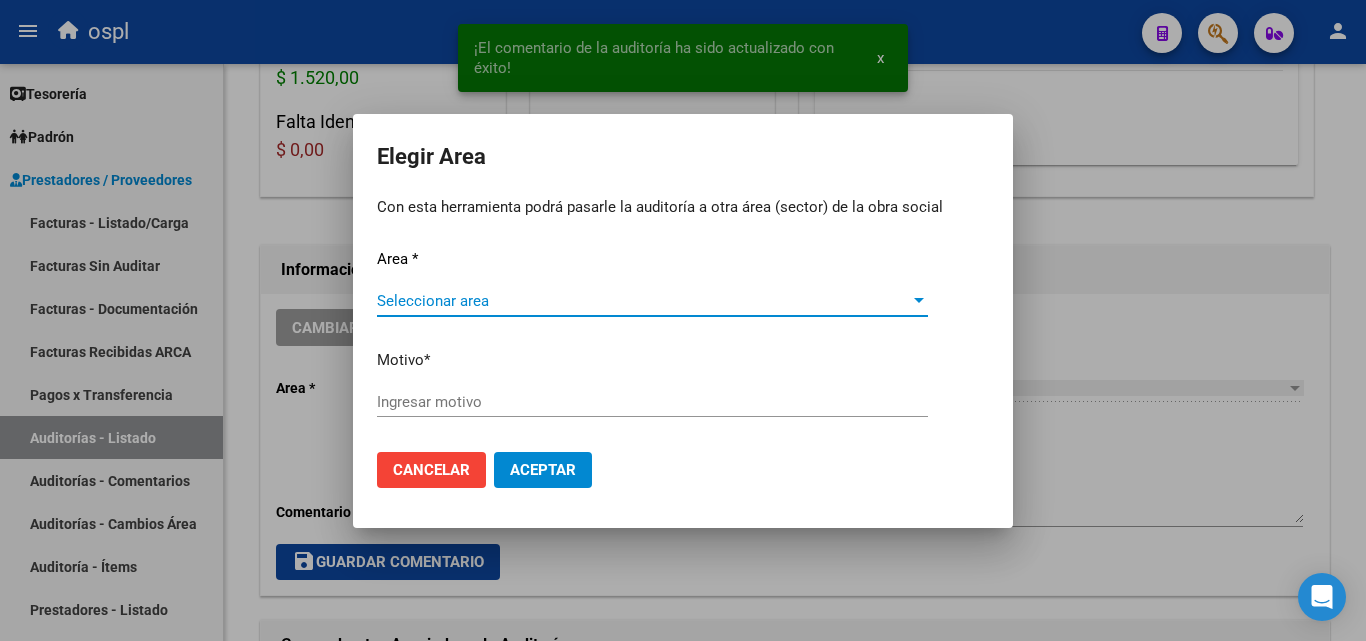 click on "Seleccionar area" at bounding box center [643, 301] 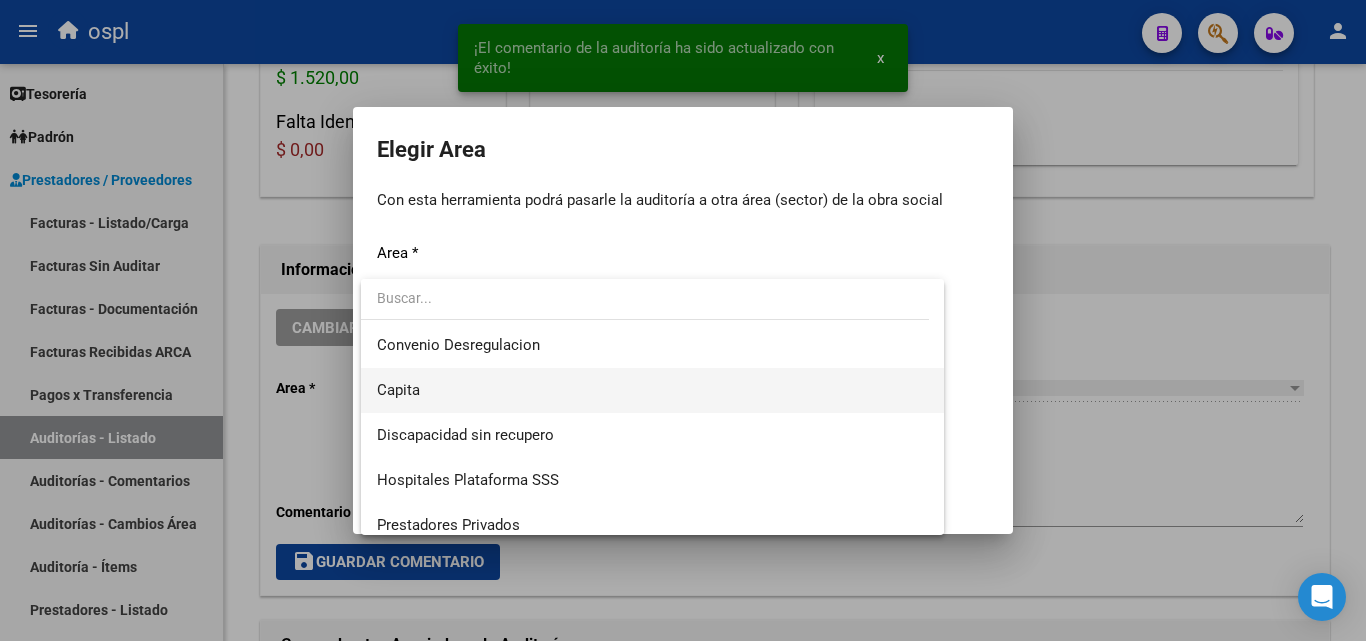 scroll, scrollTop: 194, scrollLeft: 0, axis: vertical 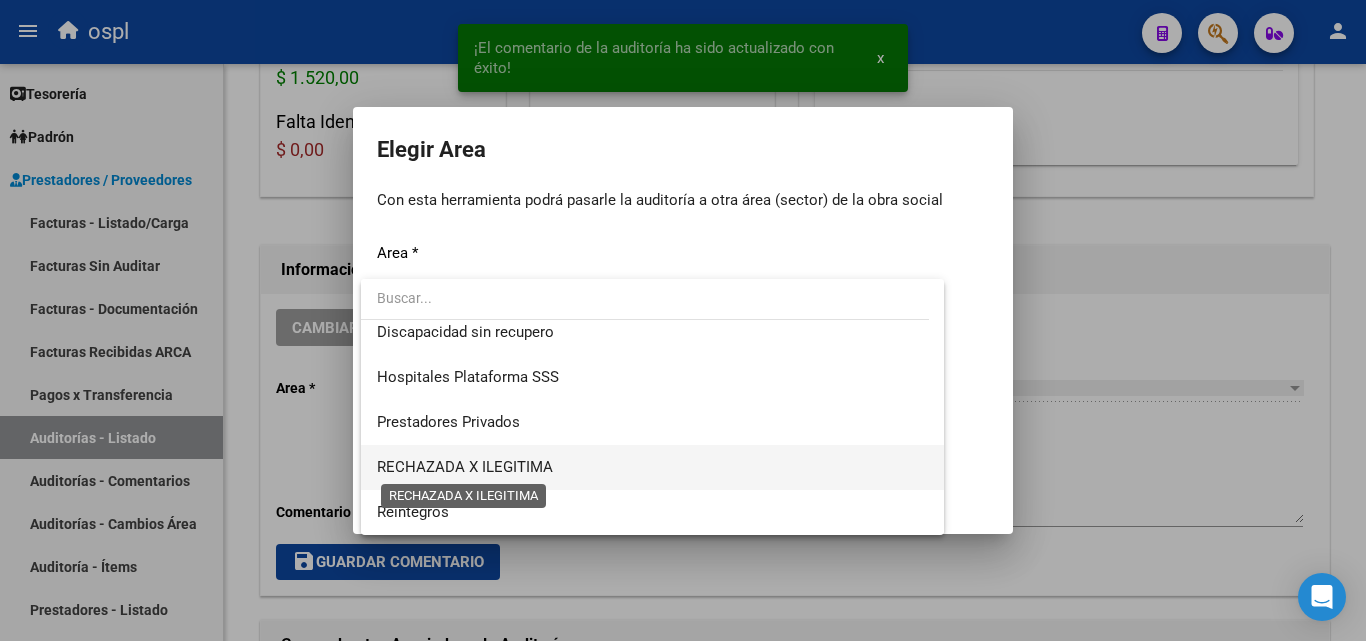 click on "RECHAZADA X ILEGITIMA" at bounding box center [465, 467] 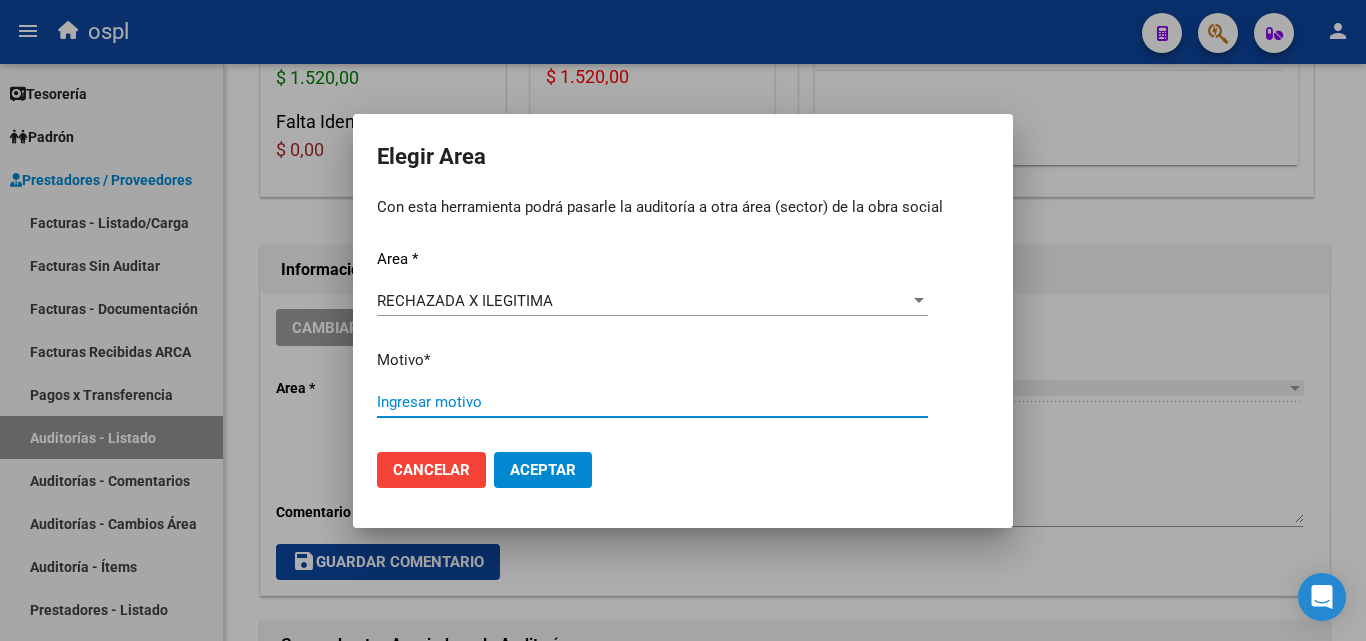 paste on "FALTA COPIA DE DNI Y NO FIRMAN EL COMPROBANTE DE ATENCION" 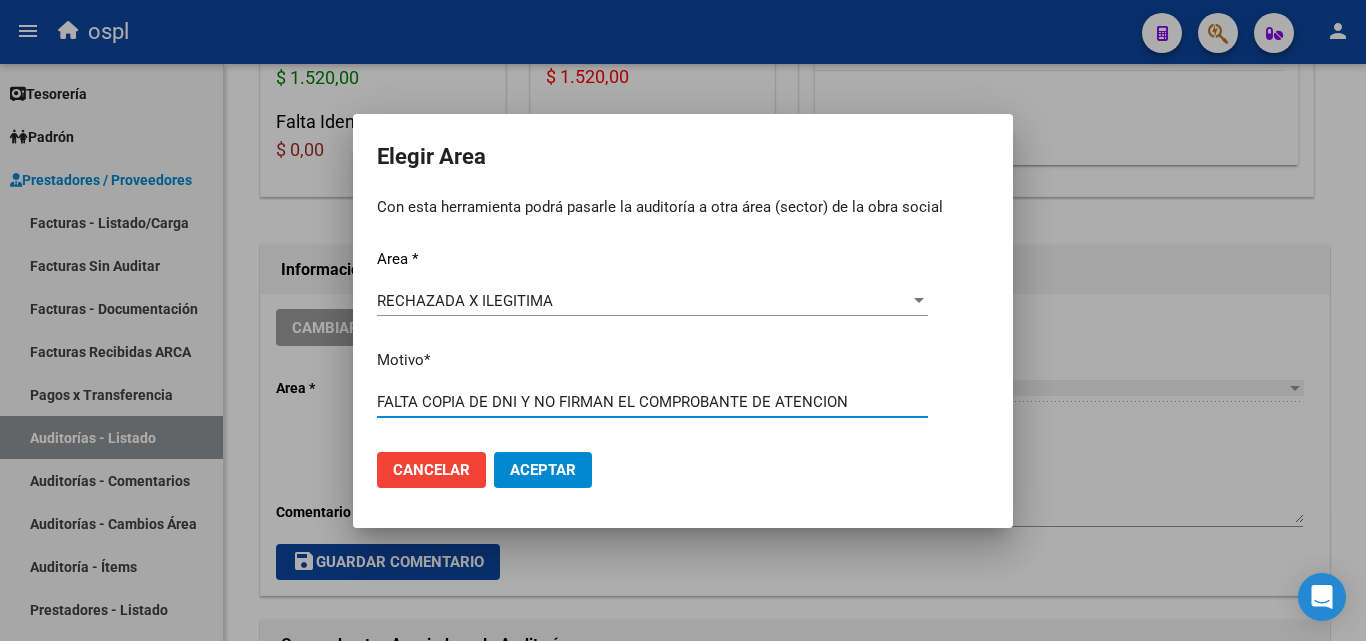 drag, startPoint x: 875, startPoint y: 403, endPoint x: 248, endPoint y: 405, distance: 627.0032 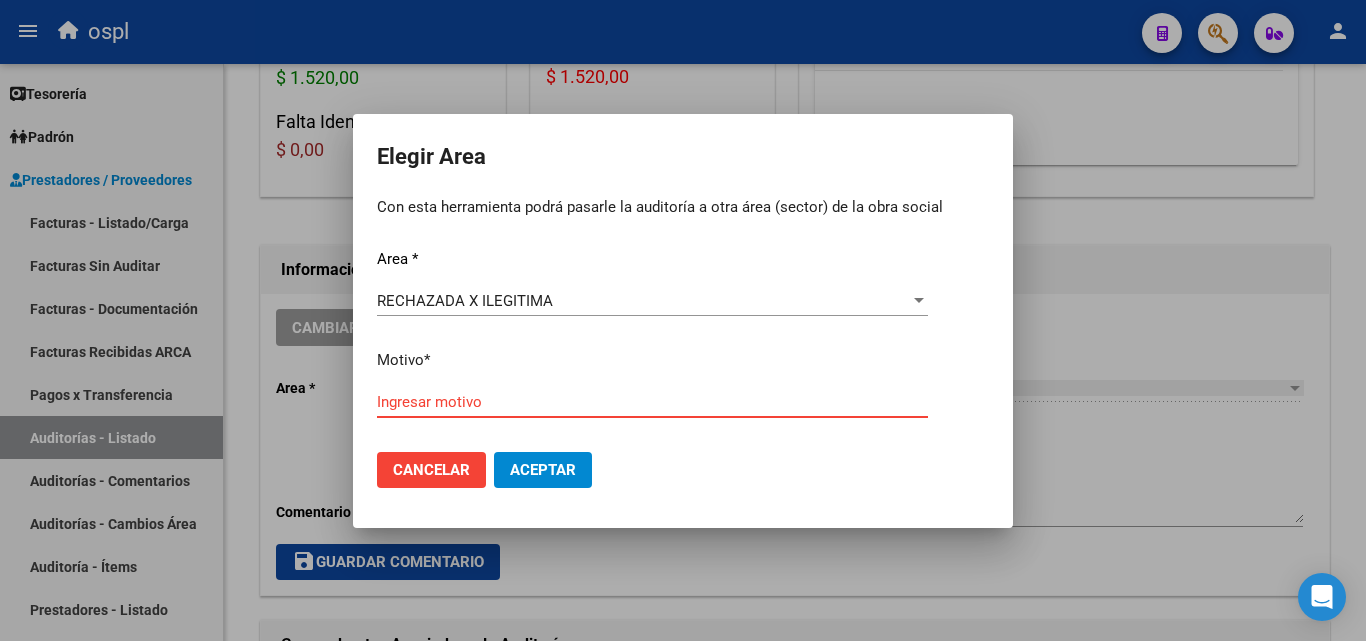paste on "FALTA COPIA DE DNI QUE ACREDITE IDENTIDAD" 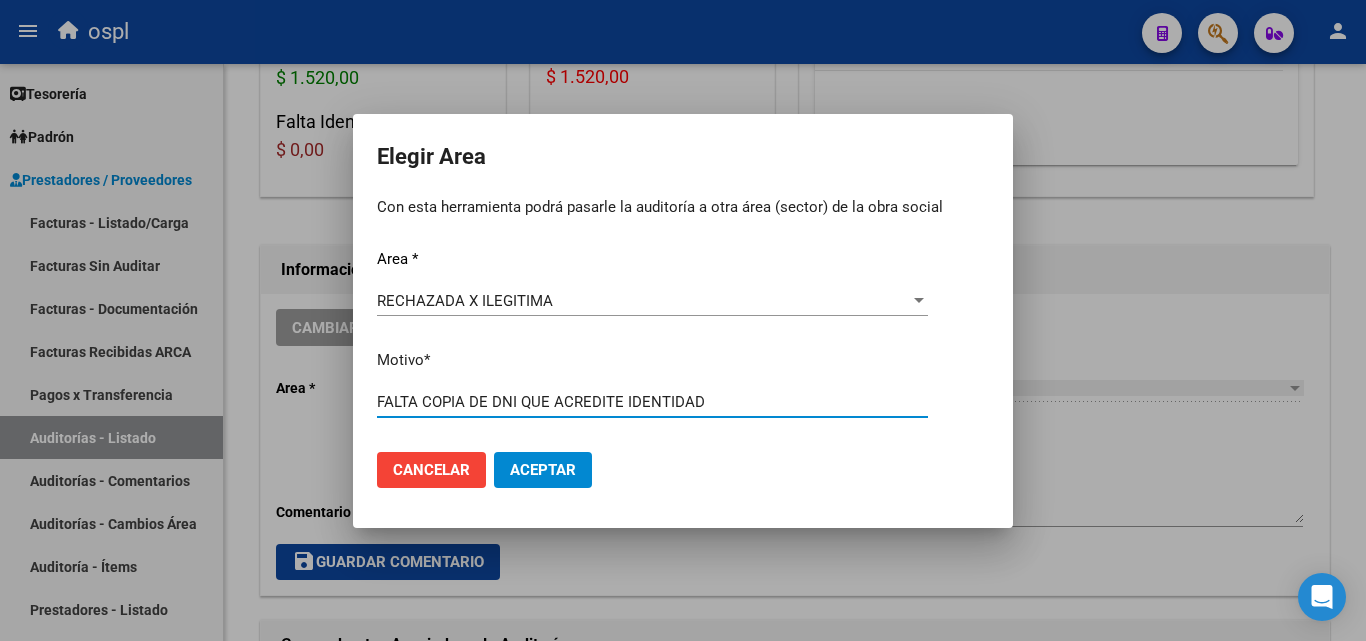 type on "FALTA COPIA DE DNI QUE ACREDITE IDENTIDAD" 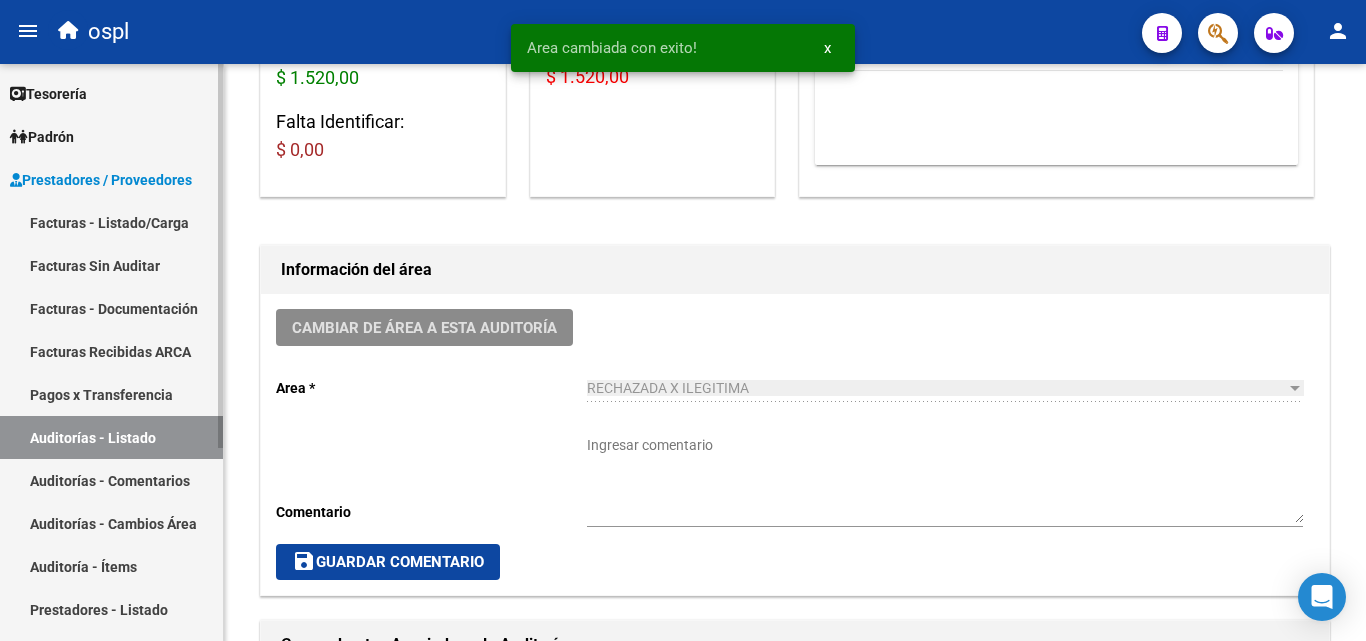click on "Auditorías - Listado" at bounding box center (111, 437) 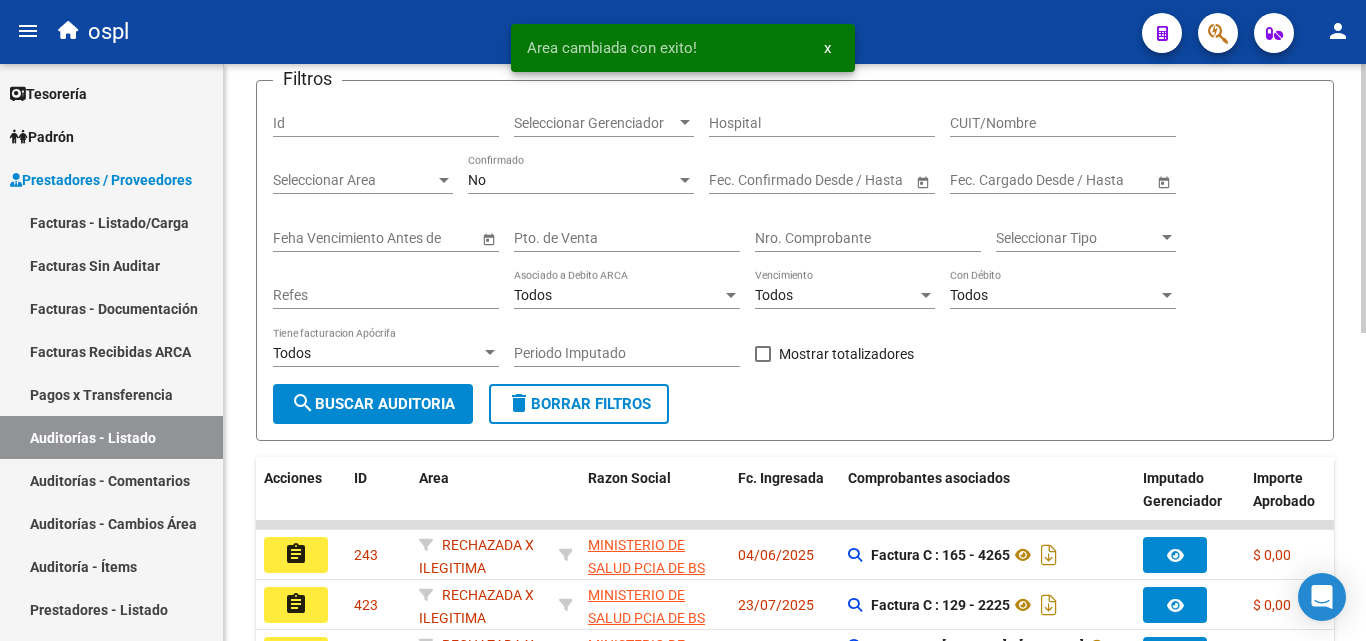 scroll, scrollTop: 400, scrollLeft: 0, axis: vertical 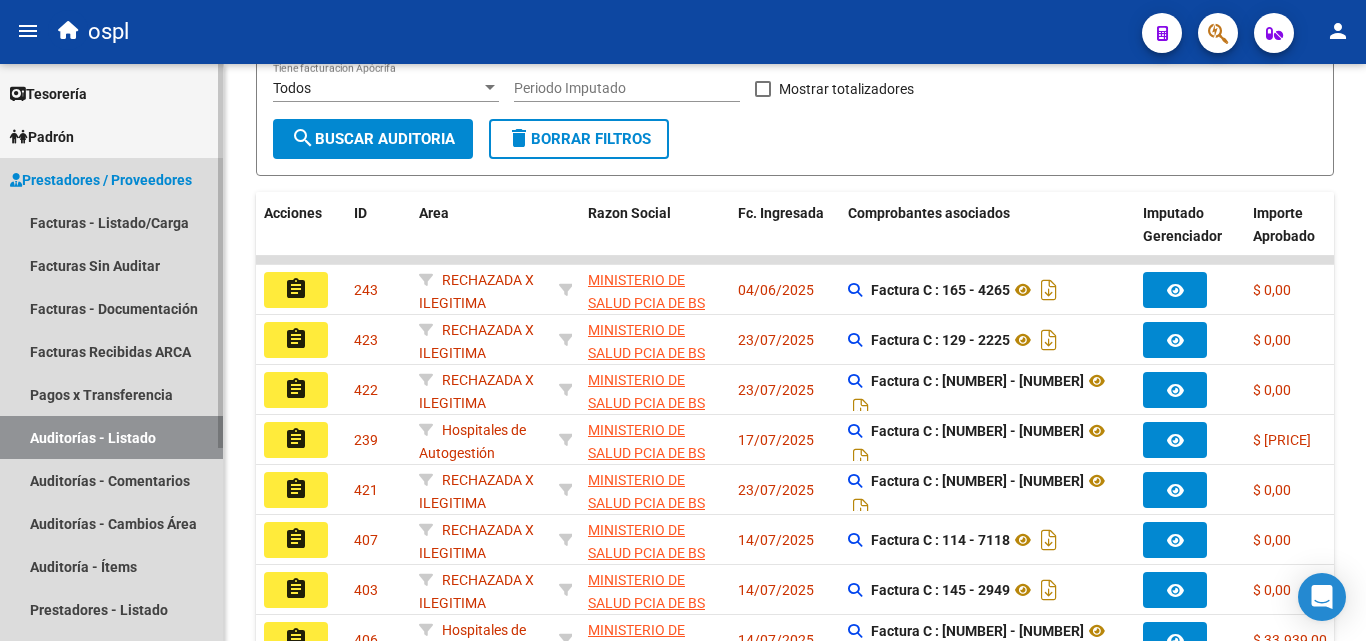click on "Auditorías - Listado" at bounding box center [111, 437] 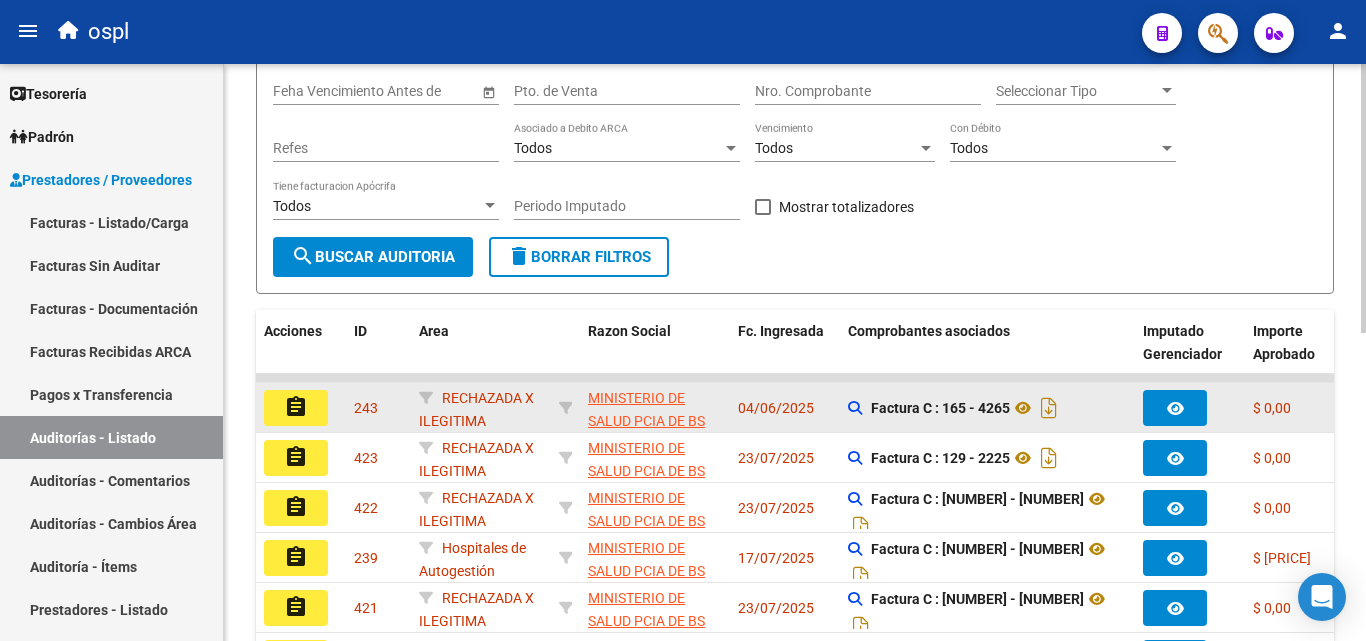 scroll, scrollTop: 100, scrollLeft: 0, axis: vertical 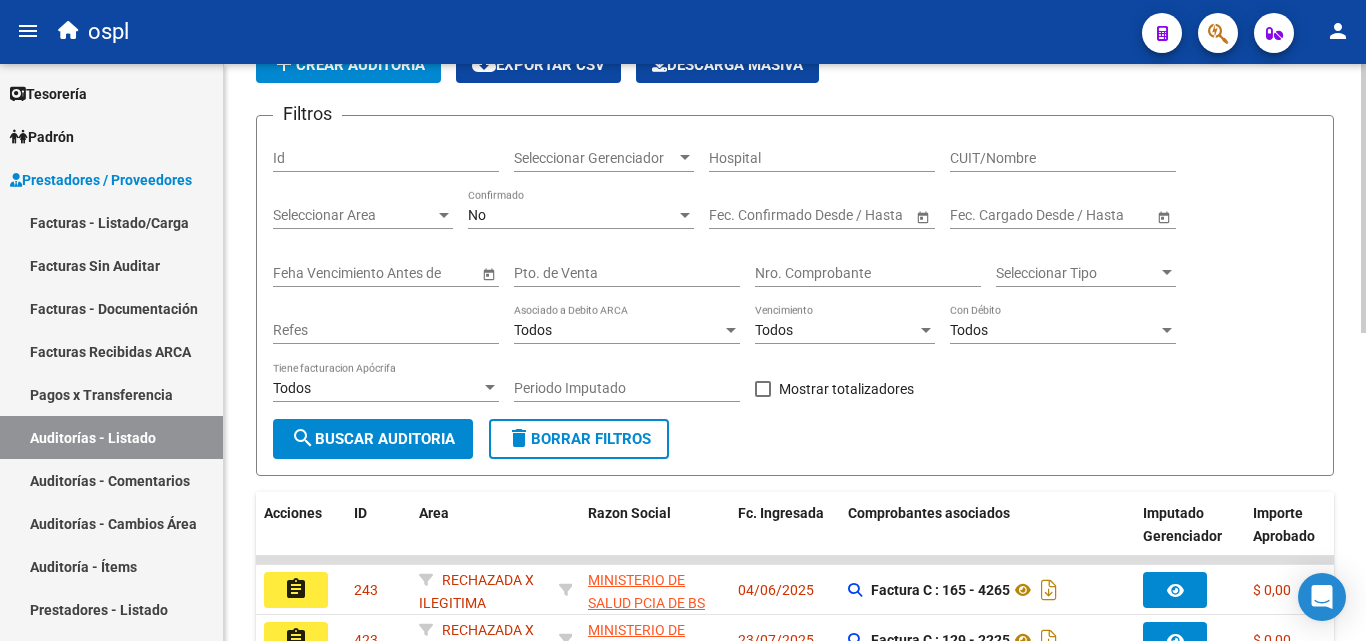 click on "Seleccionar Area" at bounding box center (354, 215) 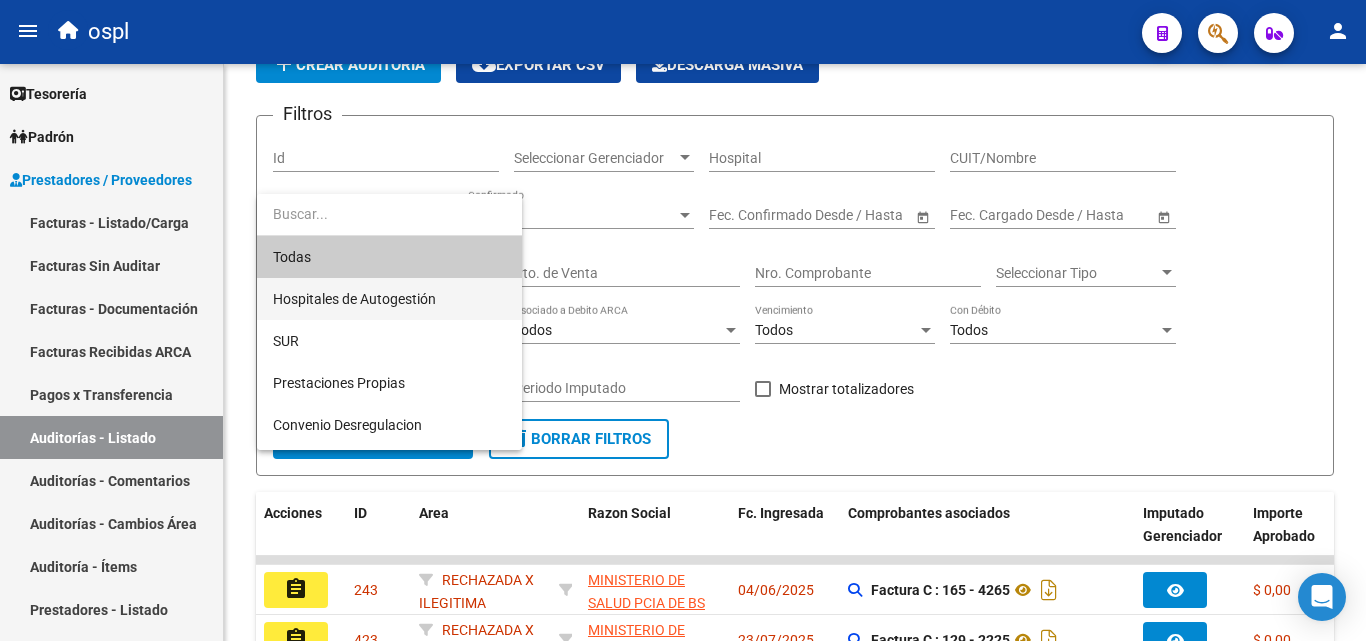 click on "Hospitales de Autogestión" at bounding box center [389, 299] 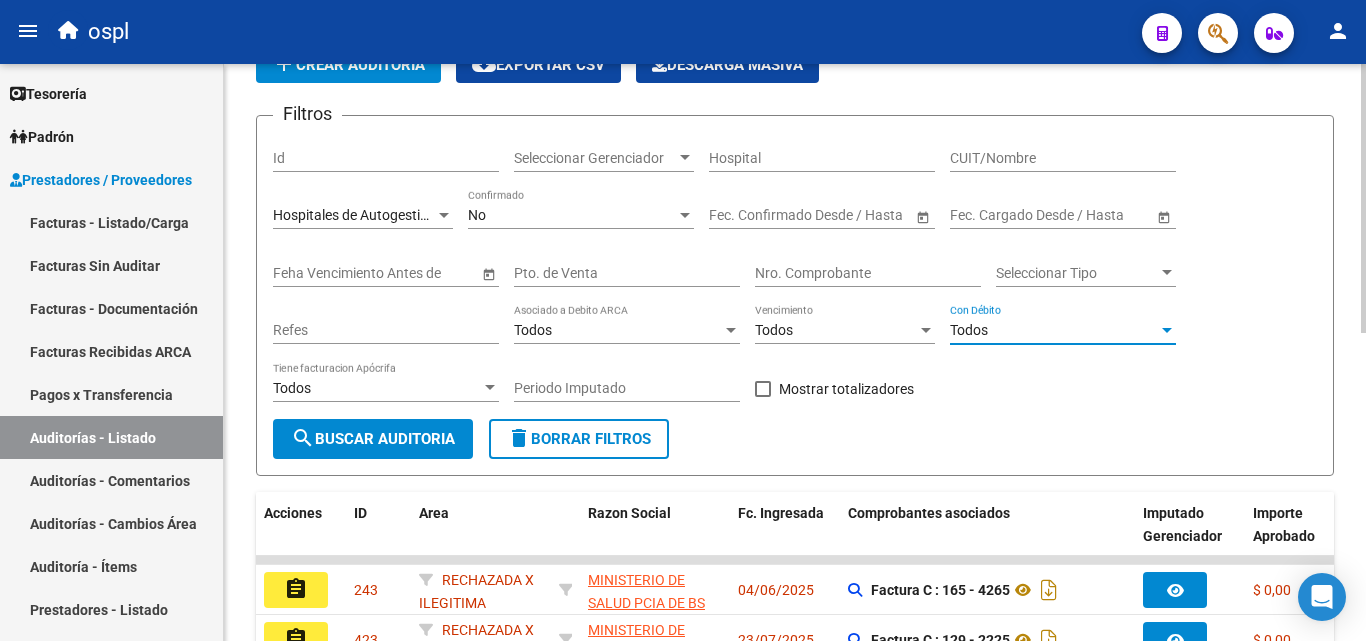 click on "Todos" at bounding box center [1054, 330] 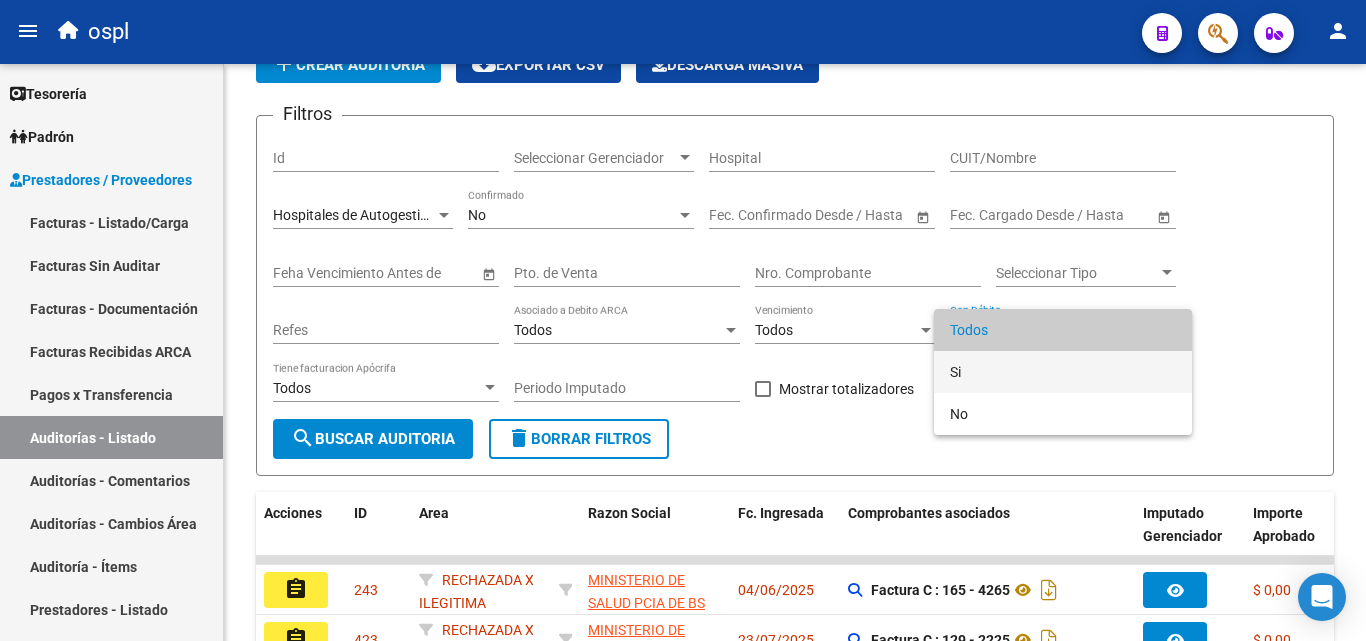 click on "Si" at bounding box center [1063, 372] 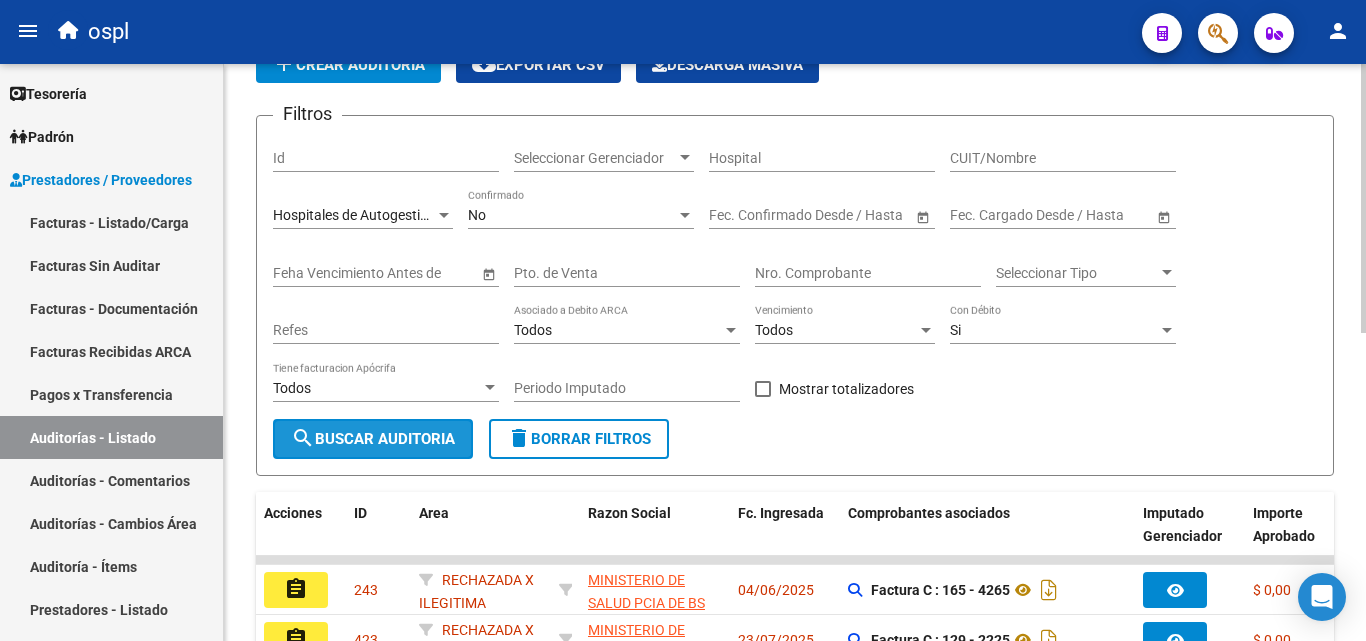 click on "search  Buscar Auditoria" 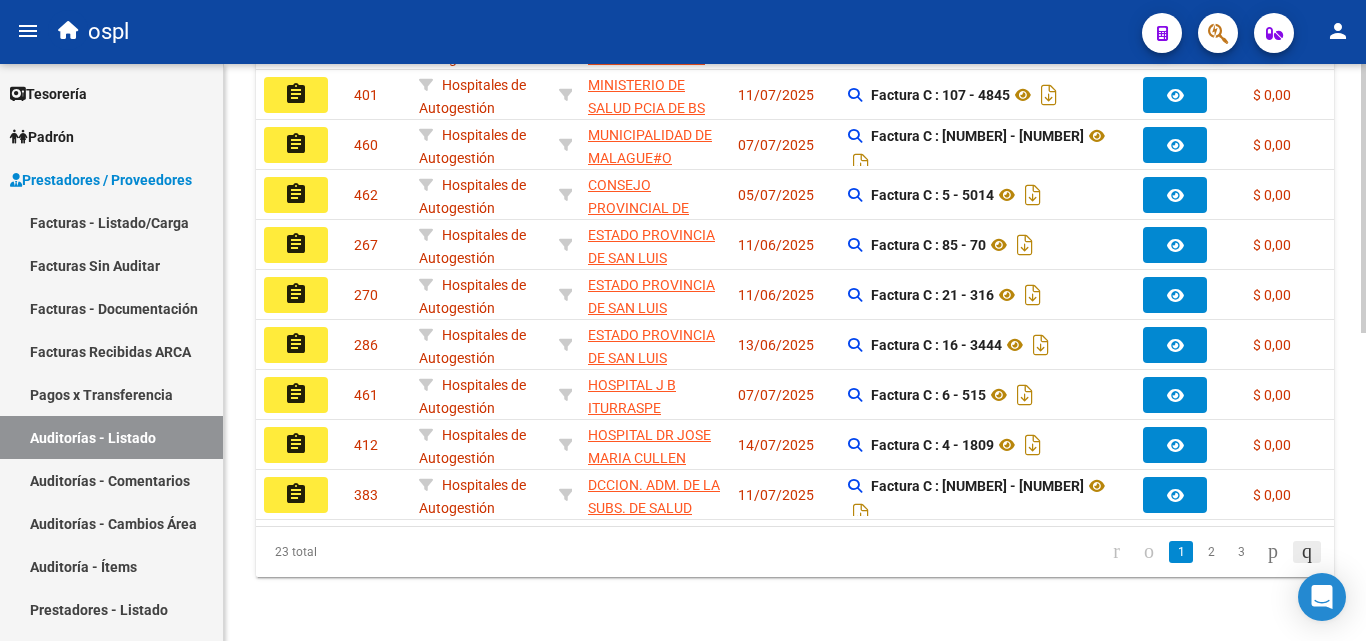 click 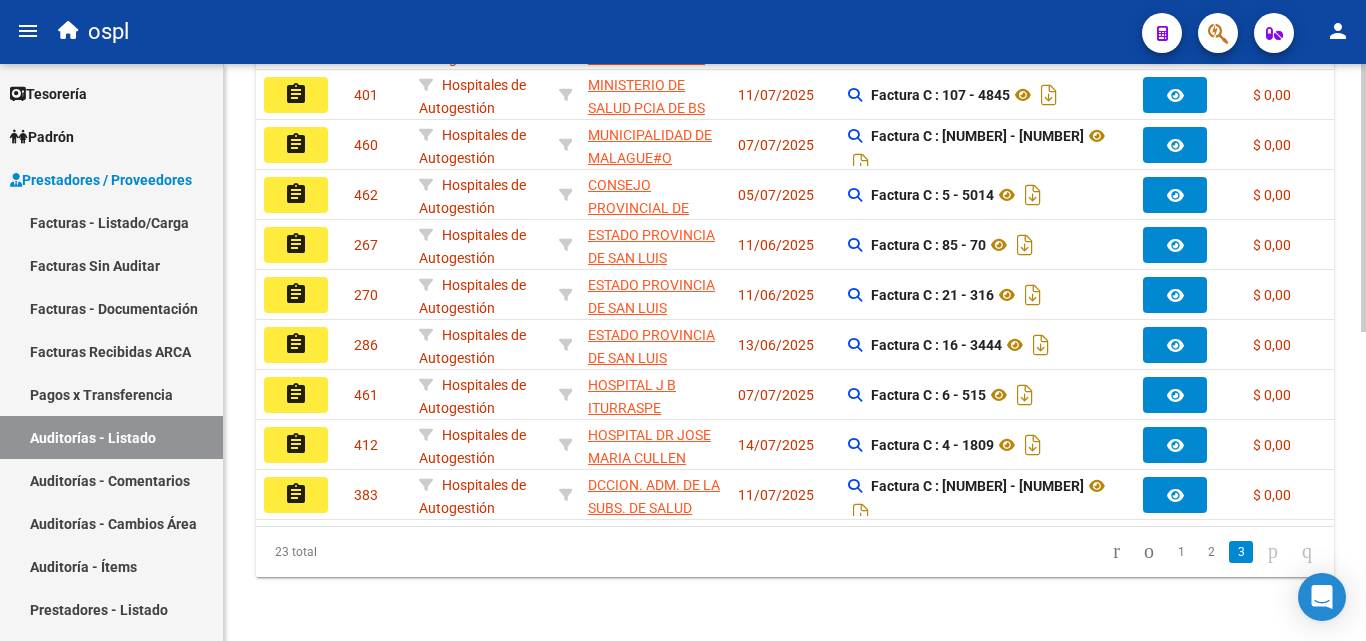 scroll, scrollTop: 311, scrollLeft: 0, axis: vertical 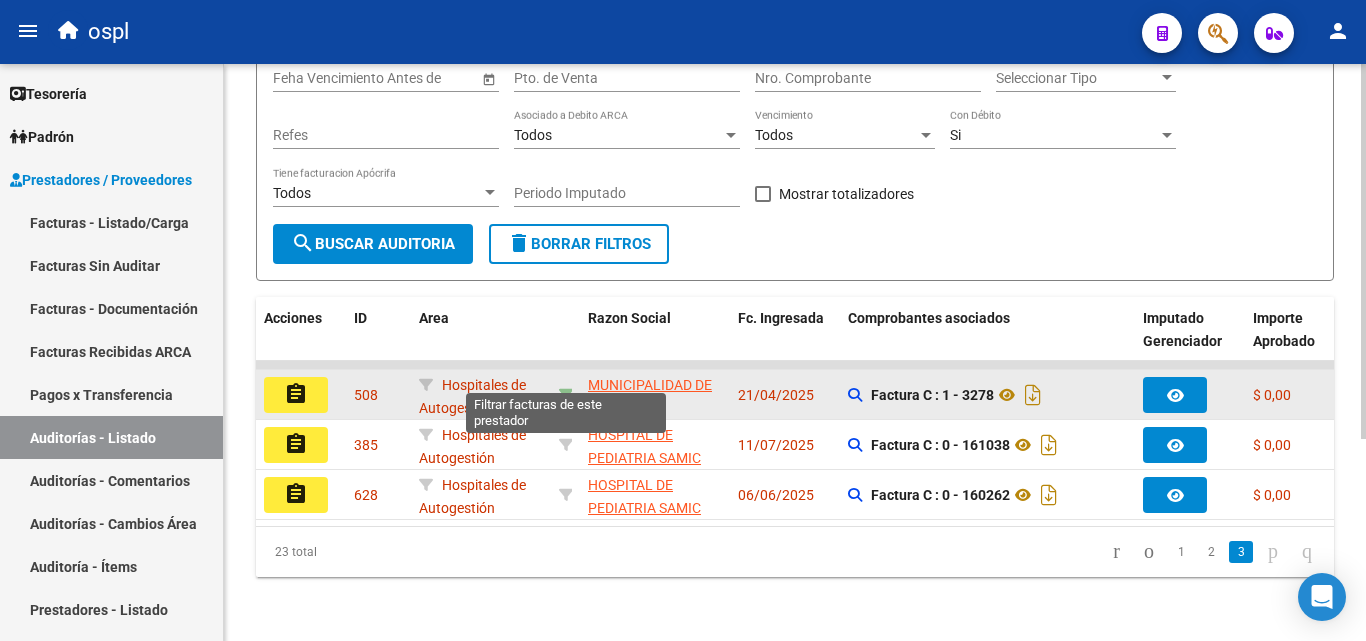 click 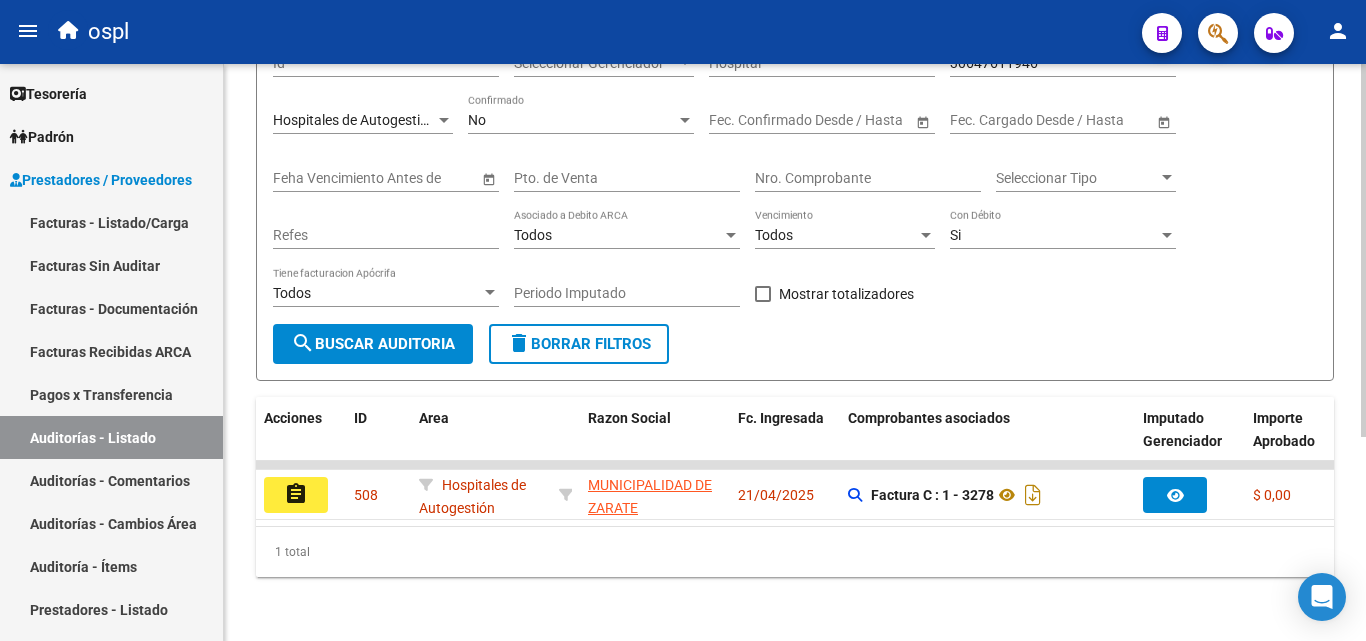 scroll, scrollTop: 211, scrollLeft: 0, axis: vertical 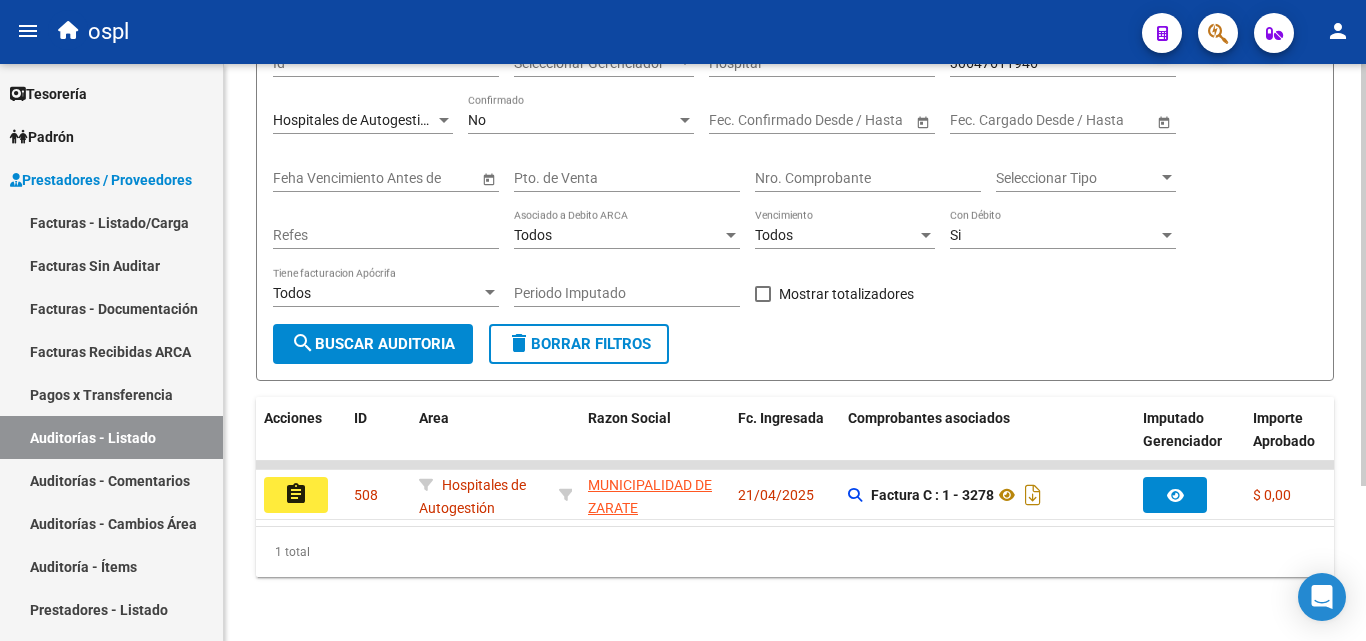 click on "PRESTADORES -> Auditoría de Comprobantes / Prestaciones add  Crear Auditoría
cloud_download  Exportar CSV   Descarga Masiva
Filtros Id Seleccionar Gerenciador Seleccionar Gerenciador Hospital 30647611946 CUIT/Nombre Hospitales de Autogestión Seleccionar Area No Confirmado Start date – End date Fec. Confirmado Desde / Hasta Start date – End date Fec. Cargado Desde / Hasta Feha Vencimiento Antes de Pto. de Venta Nro. Comprobante Seleccionar Tipo Seleccionar Tipo Refes Todos Asociado a Debito ARCA Todos Vencimiento Si Con Débito Todos Tiene facturacion Apócrifa Periodo Imputado    Mostrar totalizadores search  Buscar Auditoria  delete  Borrar Filtros  Acciones ID Area Razon Social Fc. Ingresada Comprobantes asociados Imputado Gerenciador Importe Aprobado Importe Debitado Importe Comprobantes Vencimiento FC Creado Usuario Confirmado Por Comentario Vencimiento Auditoría Auditoría externa creada Período Imputado Fecha Debitado x ARCA Monto Debitado x ARCA assignment 508     MUNICIPALIDAD DE ZARATE" 